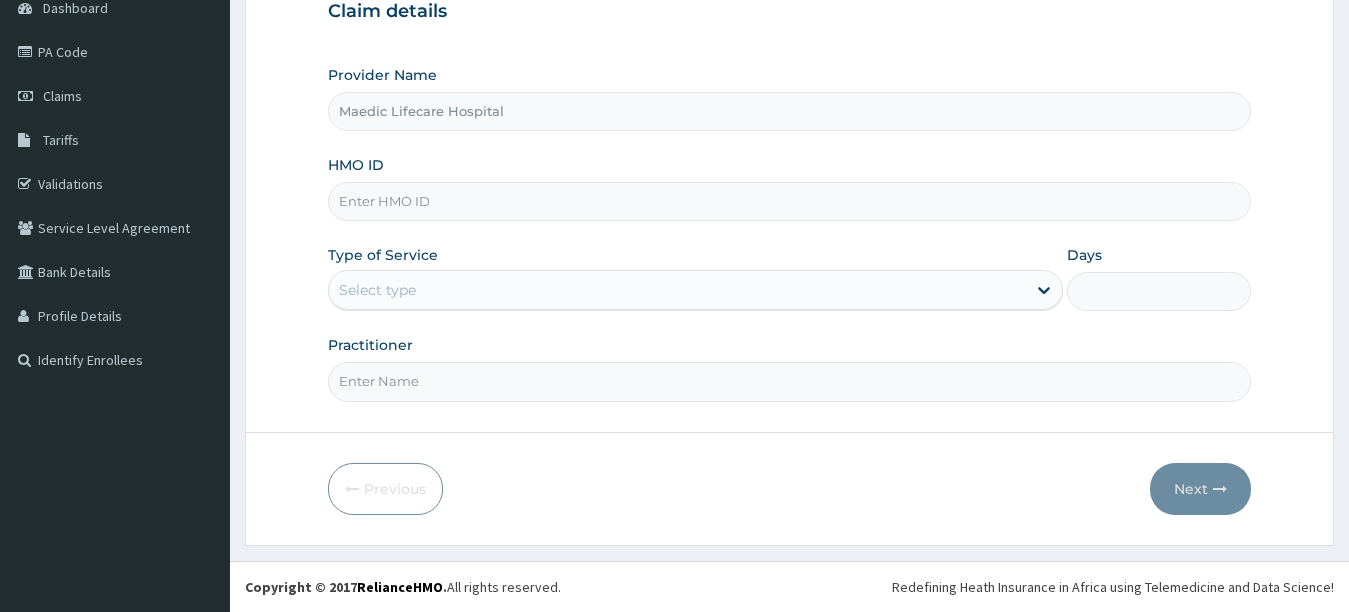 scroll, scrollTop: 210, scrollLeft: 0, axis: vertical 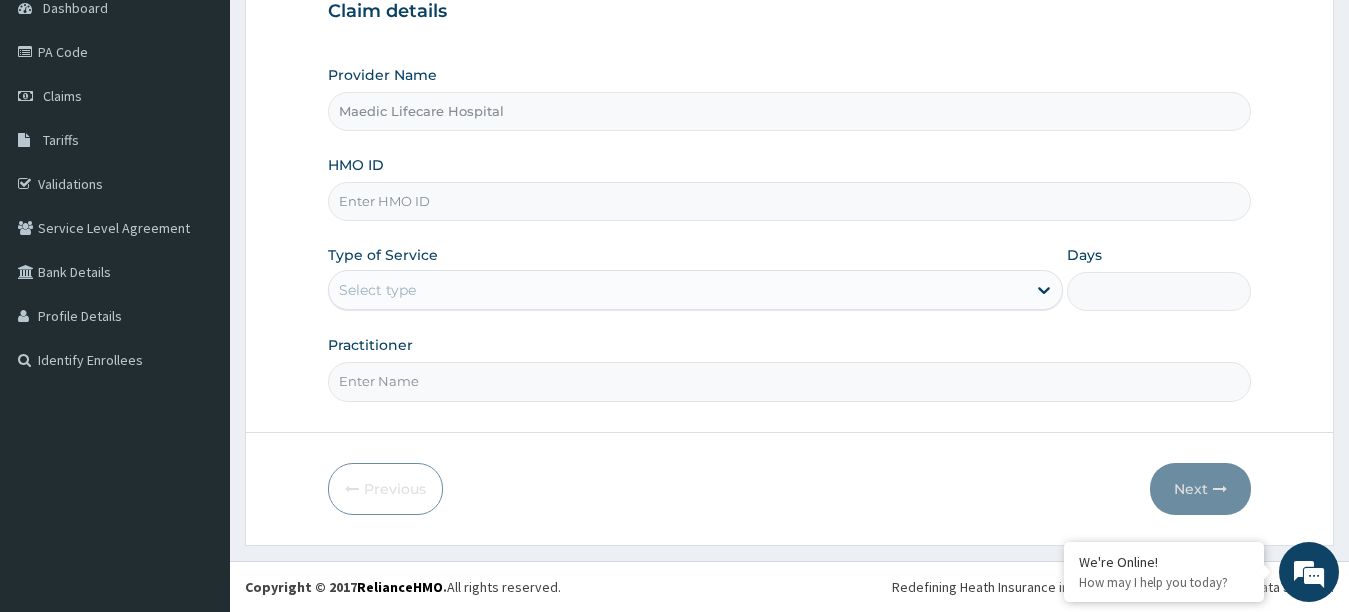 type on "t" 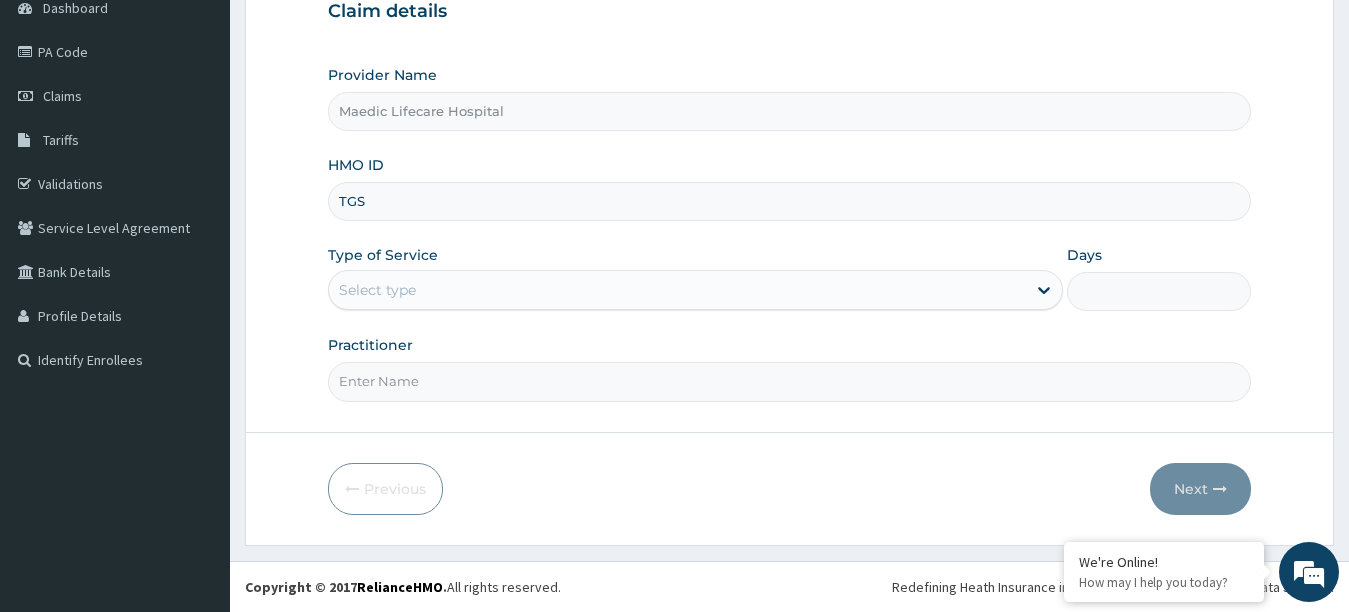 scroll, scrollTop: 0, scrollLeft: 0, axis: both 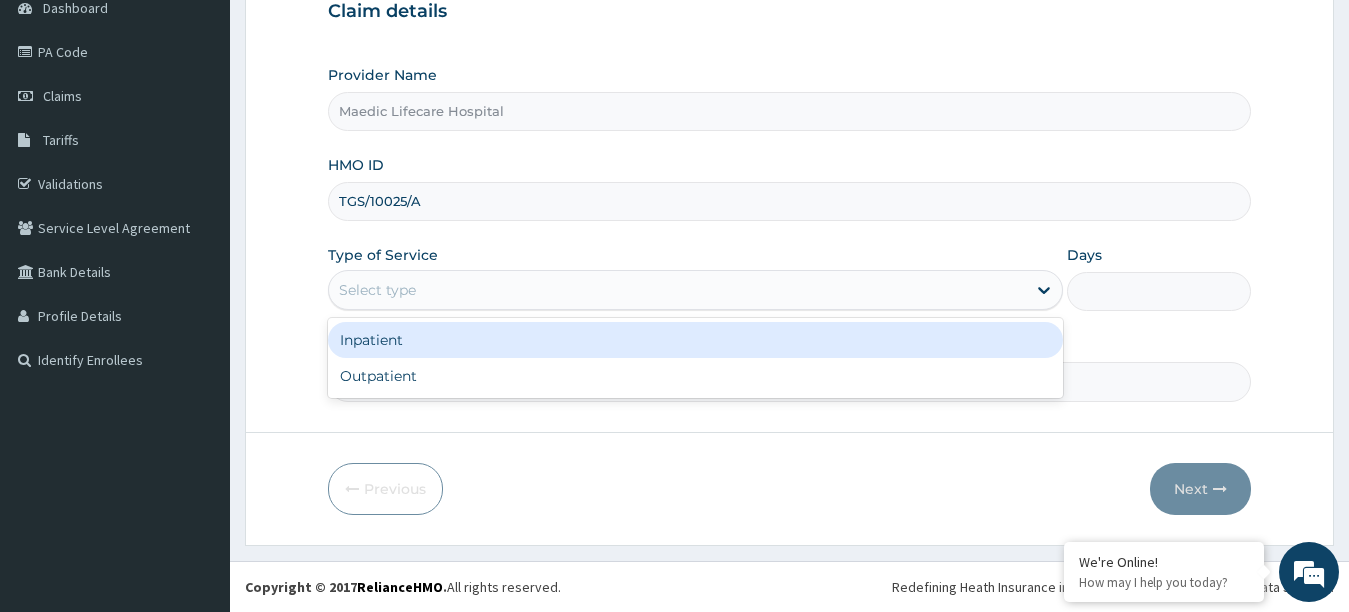 click on "Select type" at bounding box center [678, 290] 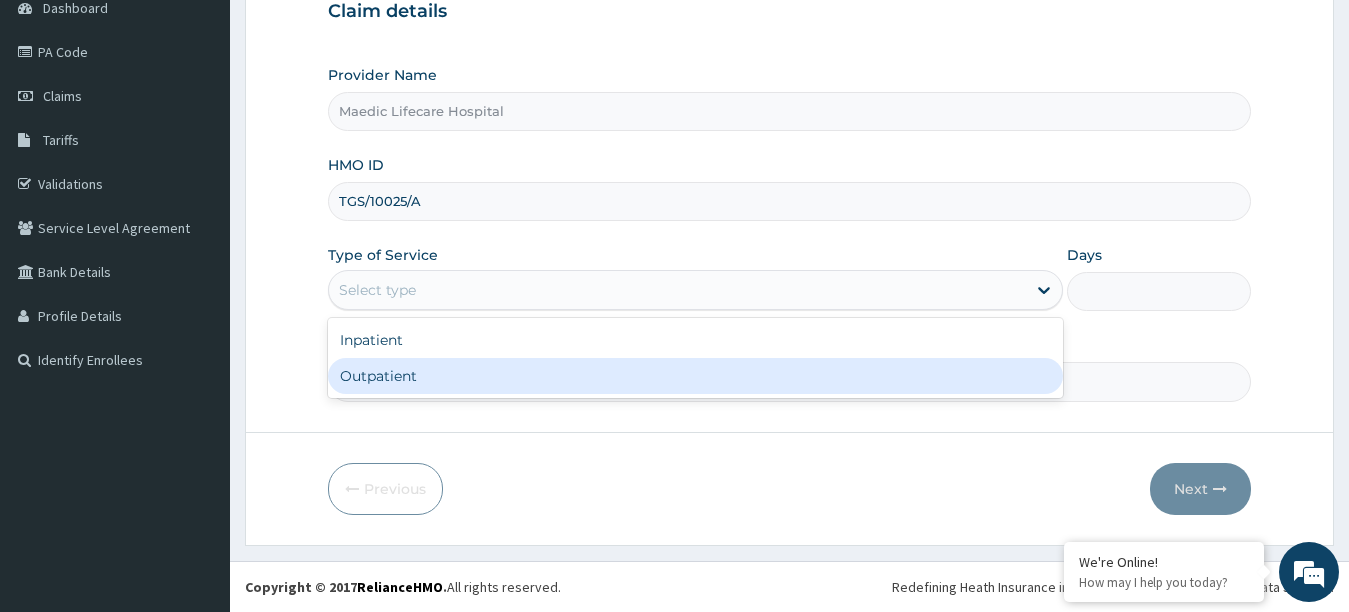 click on "Outpatient" at bounding box center (696, 376) 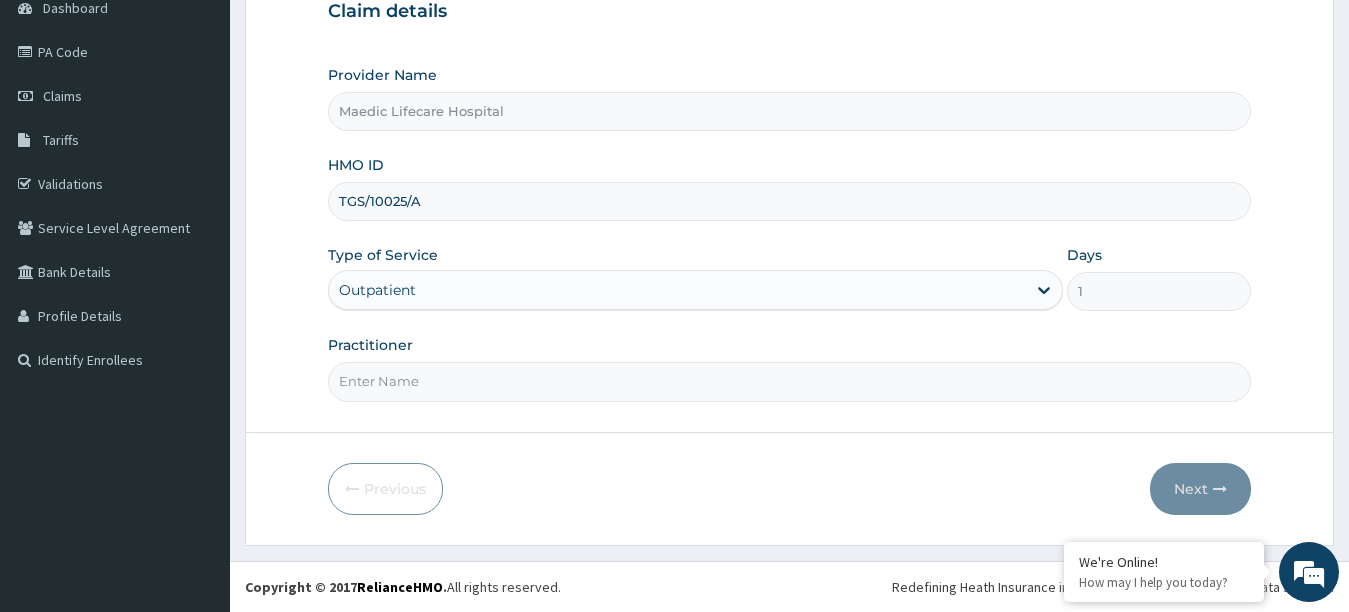 click on "Practitioner" at bounding box center [790, 381] 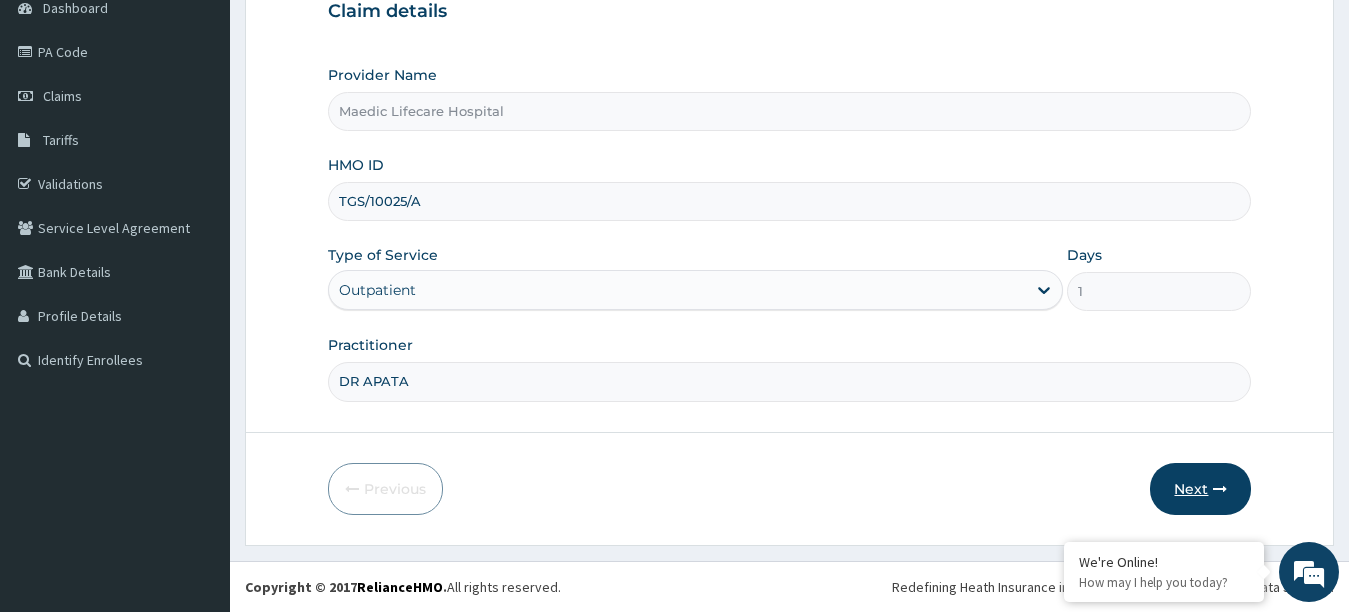 type on "DR APATA" 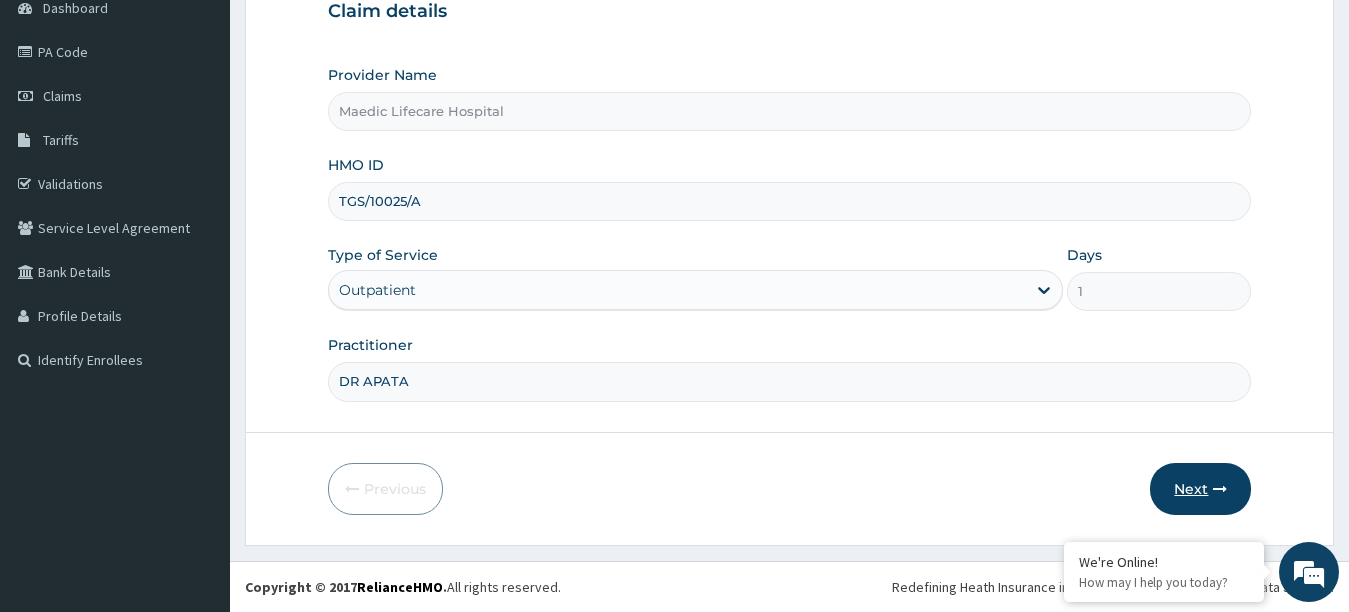 click on "Next" at bounding box center (1200, 489) 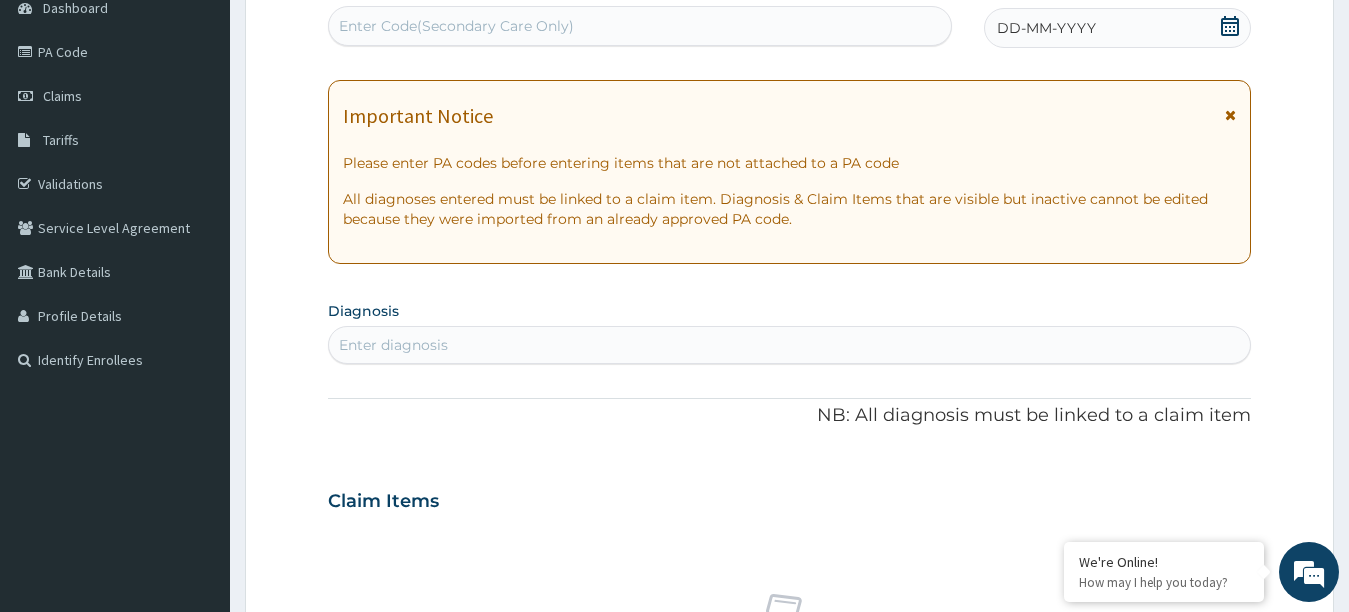 click at bounding box center (1230, 115) 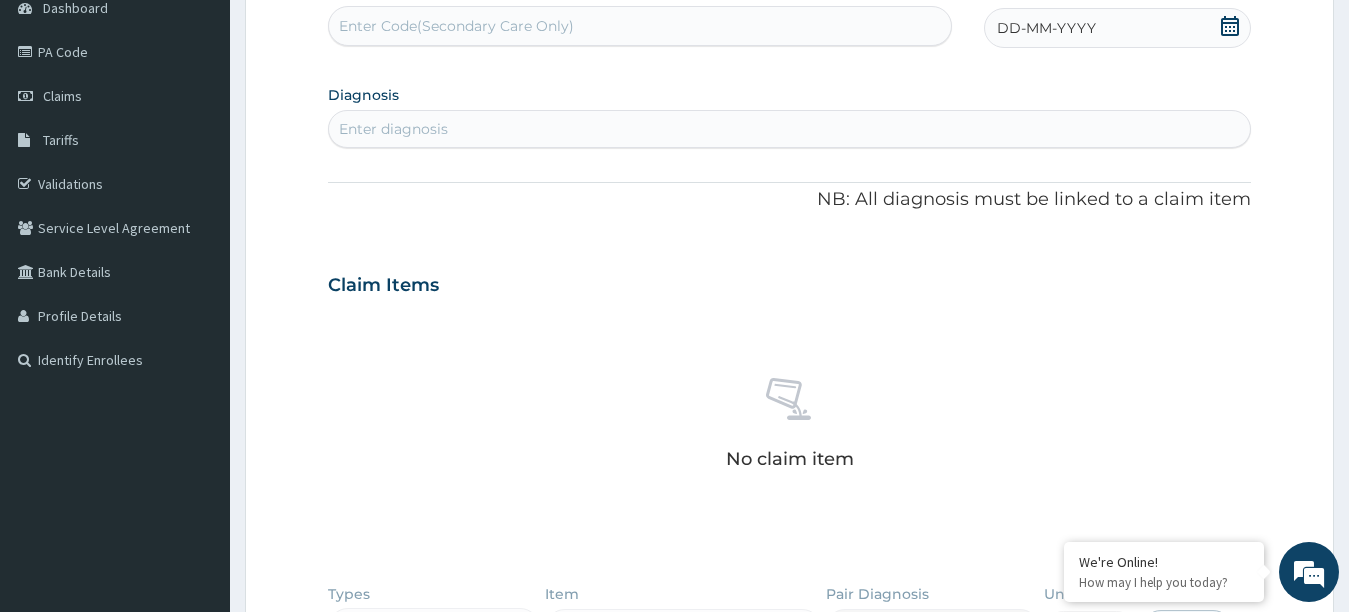 click 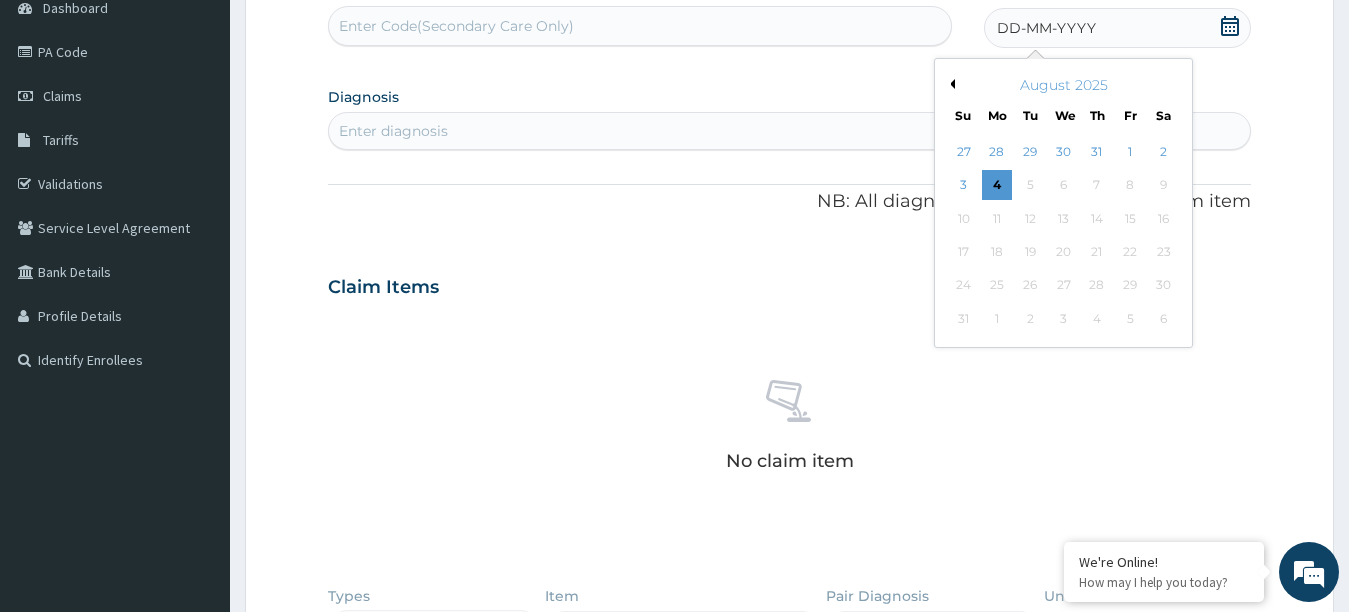 click on "Previous Month" at bounding box center (950, 84) 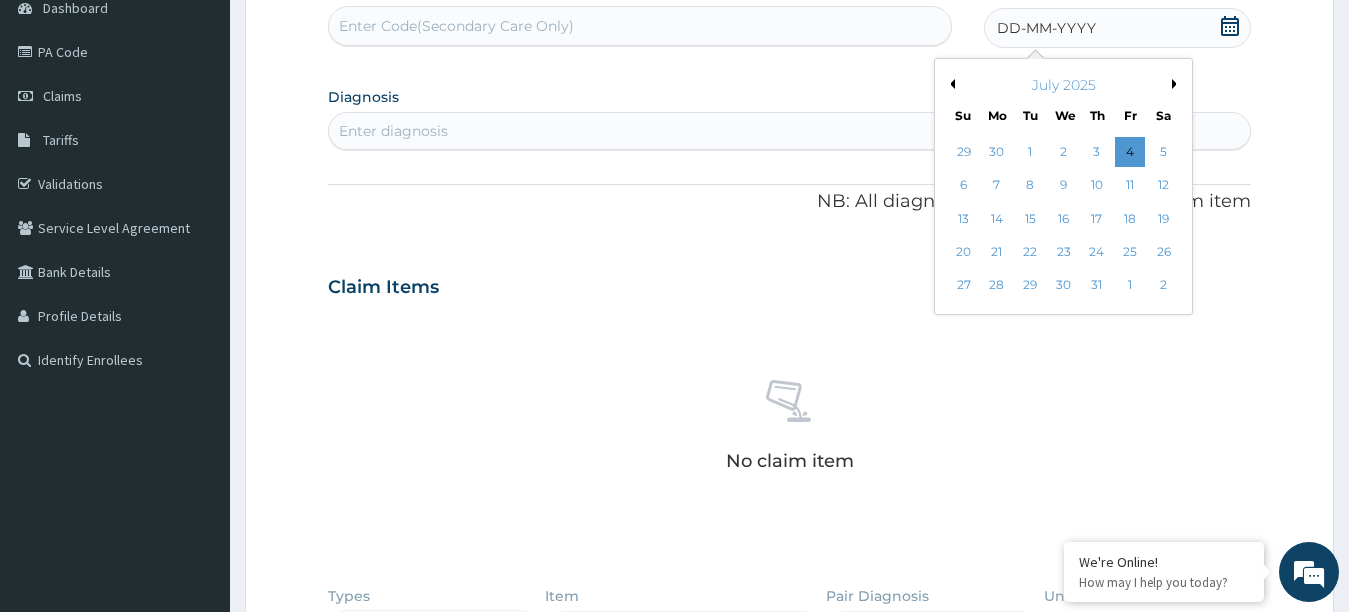 click on "Previous Month" at bounding box center [950, 84] 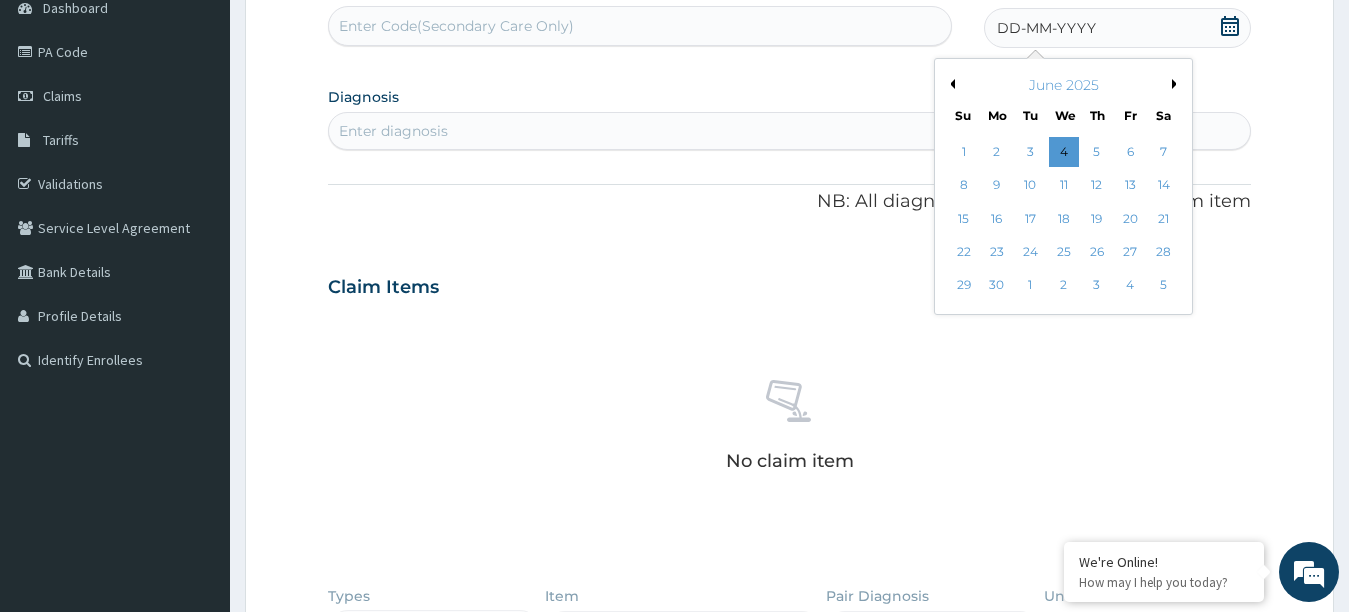 click on "Previous Month" at bounding box center (950, 84) 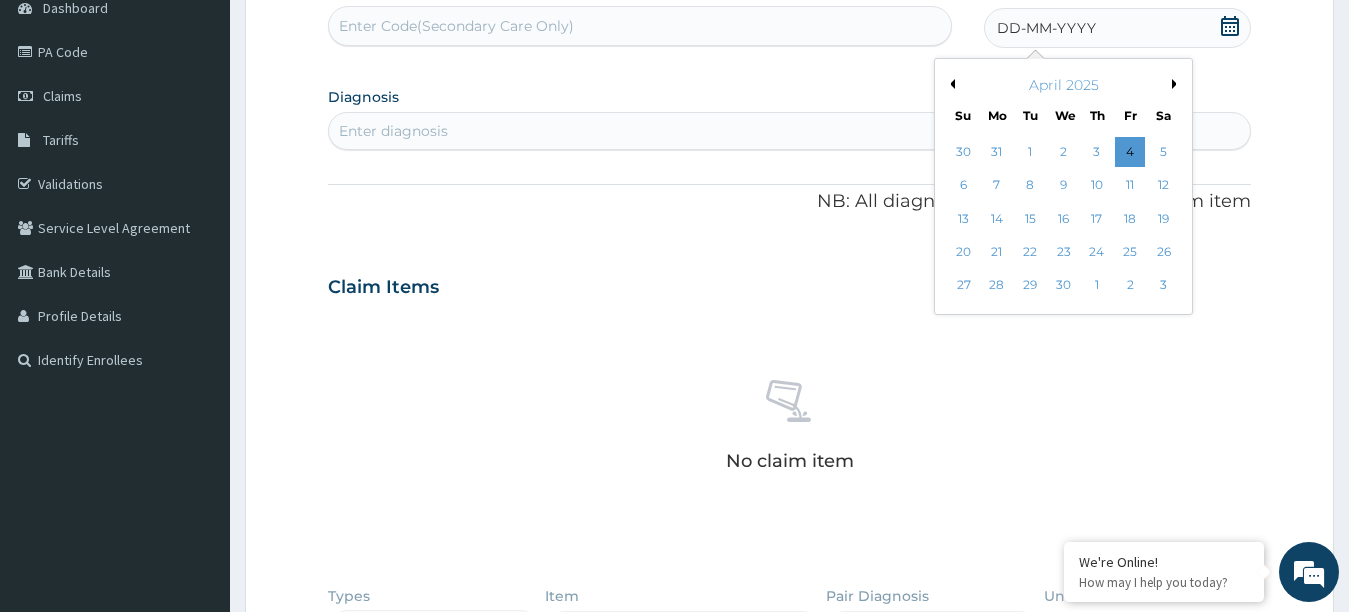 click on "Previous Month" at bounding box center [950, 84] 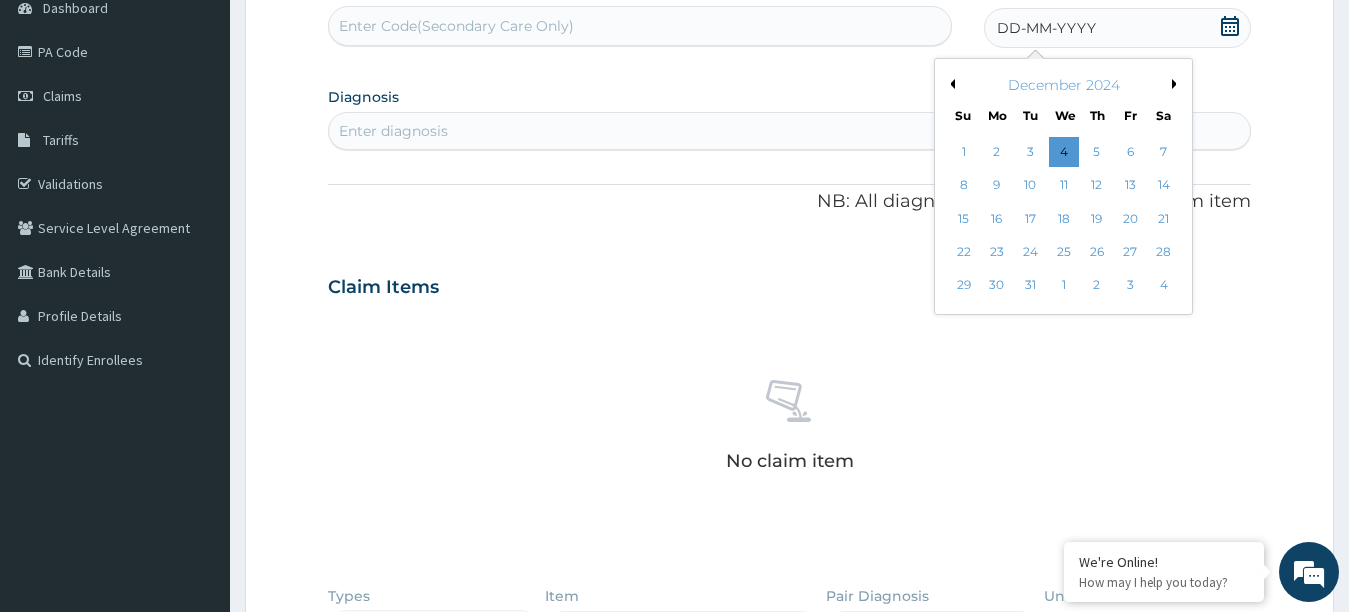 click on "Previous Month" at bounding box center [950, 84] 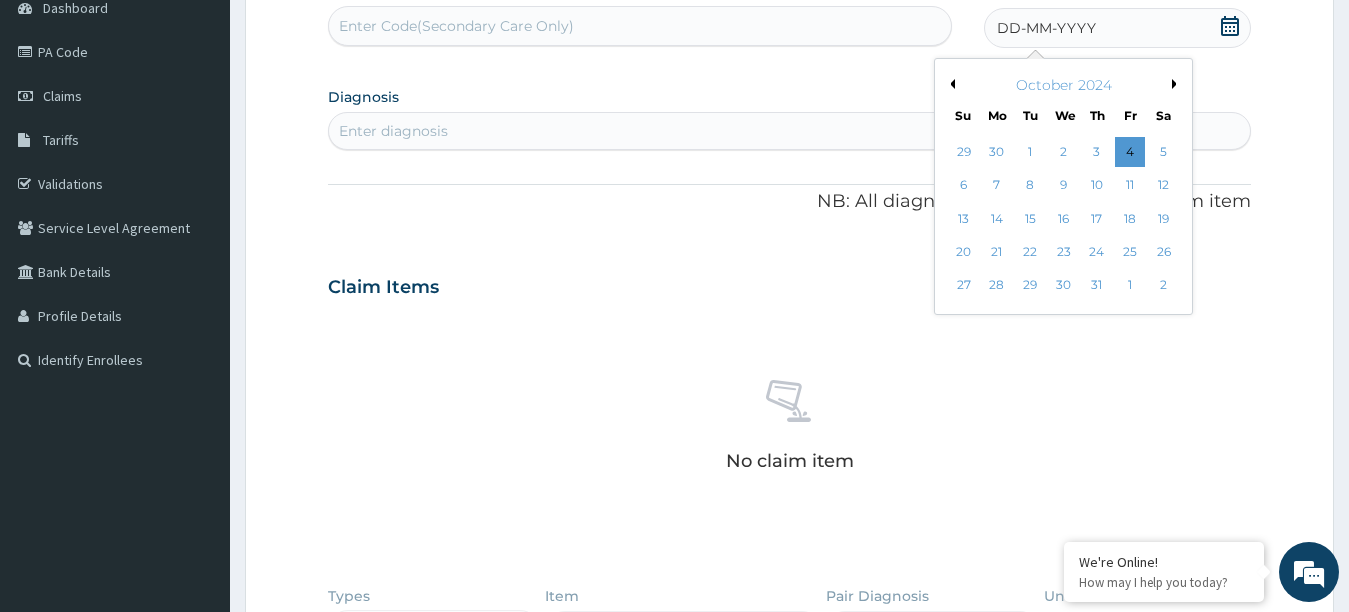 click on "Previous Month" at bounding box center (950, 84) 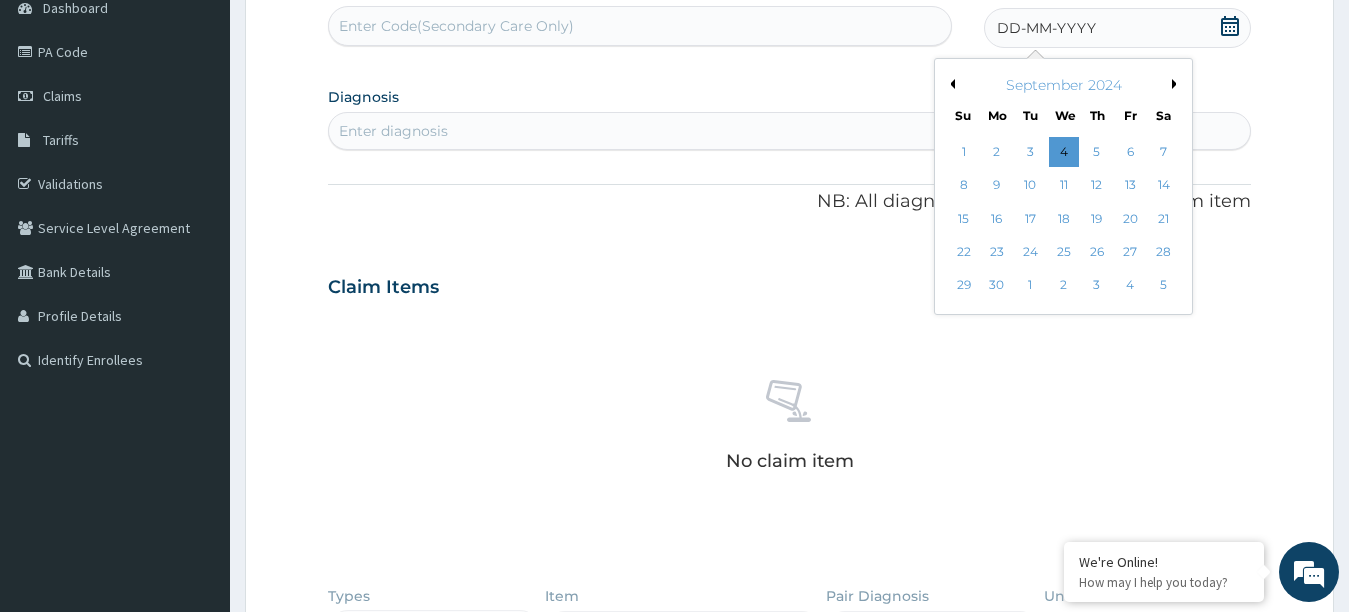 click on "Next Month" at bounding box center [1177, 84] 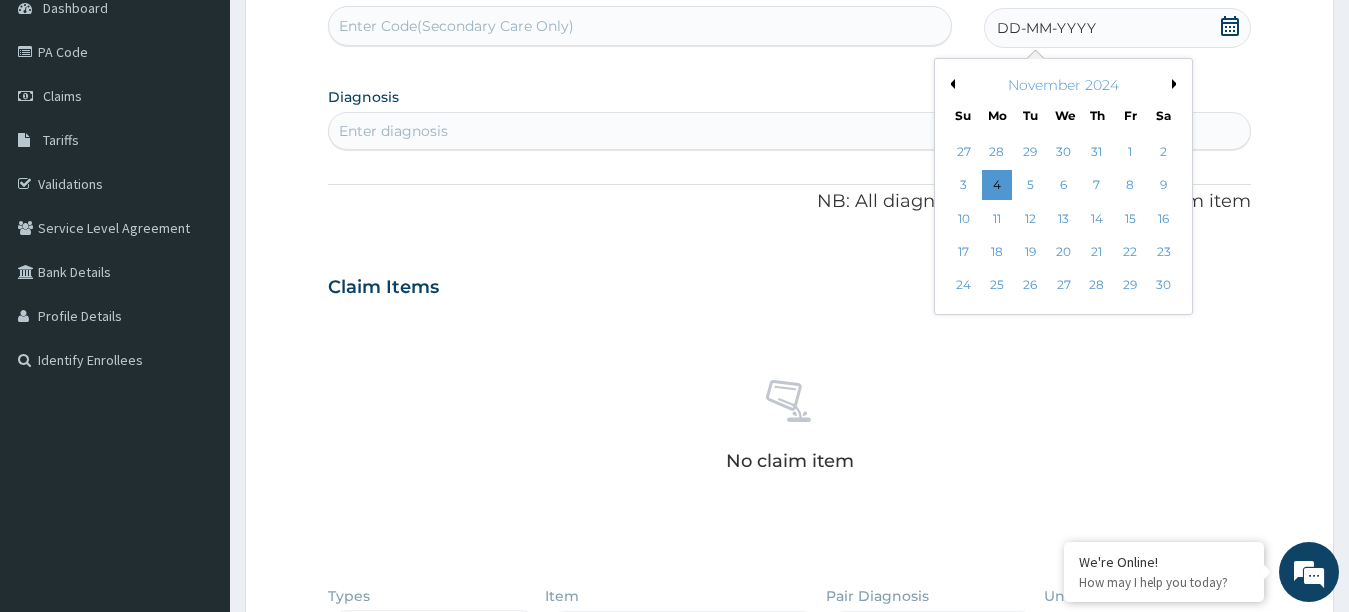 click on "Next Month" at bounding box center [1177, 84] 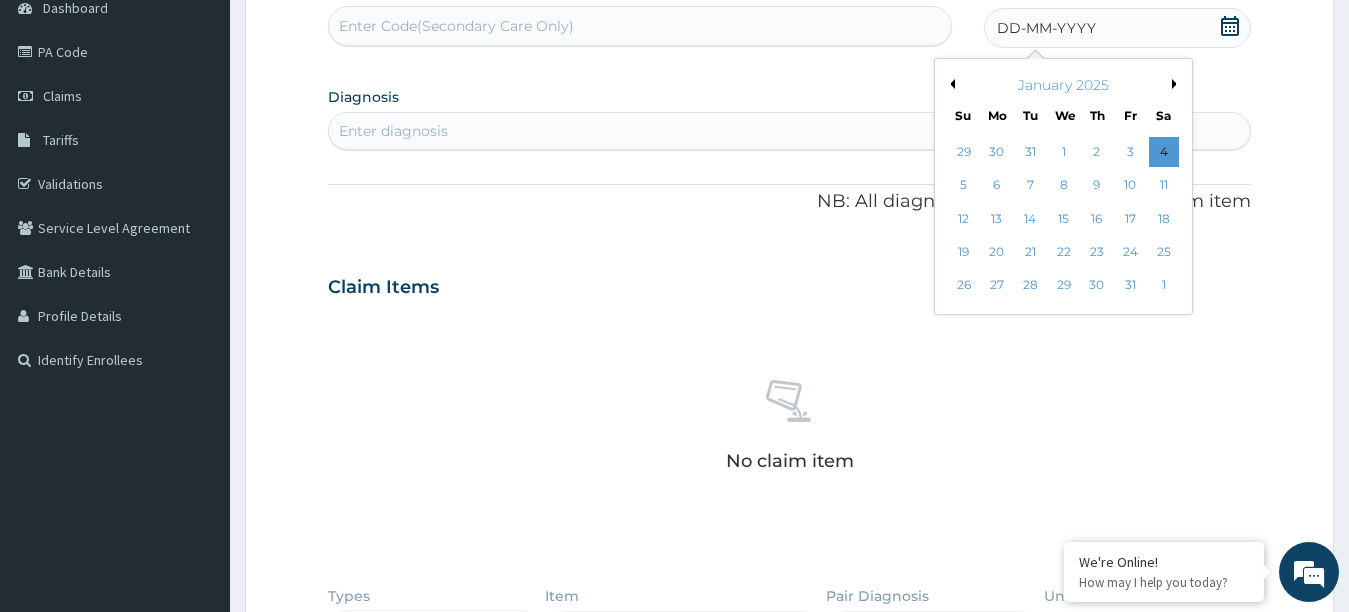 click on "Next Month" at bounding box center (1177, 84) 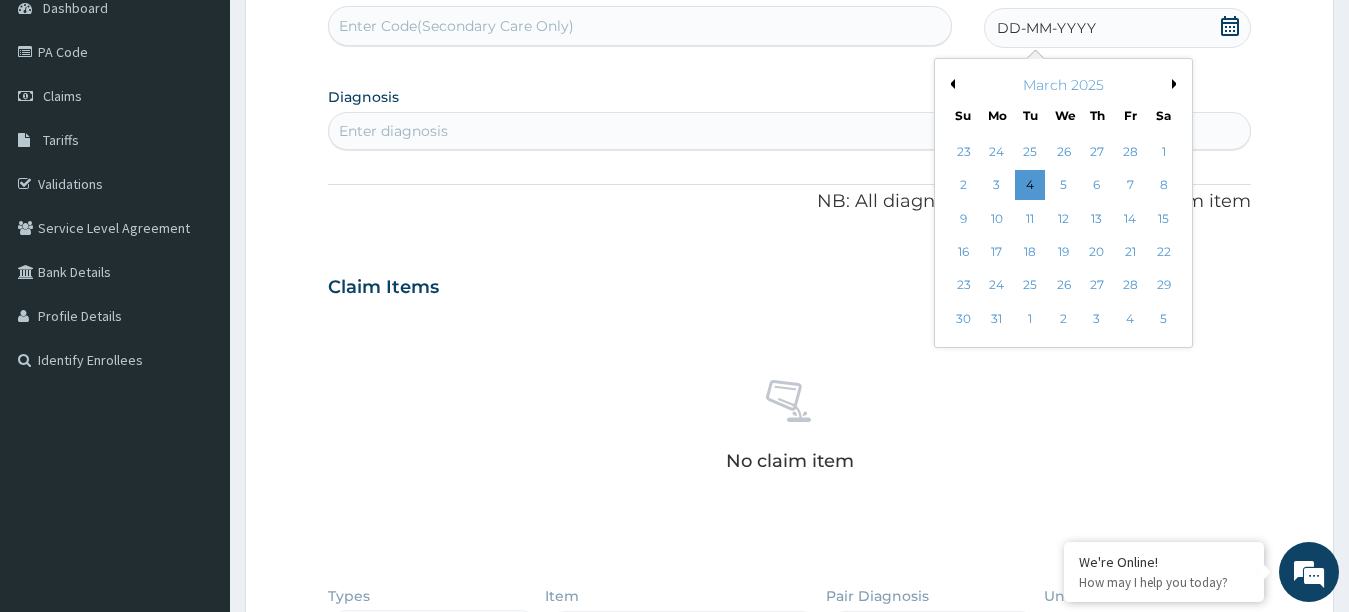 click on "Next Month" at bounding box center [1177, 84] 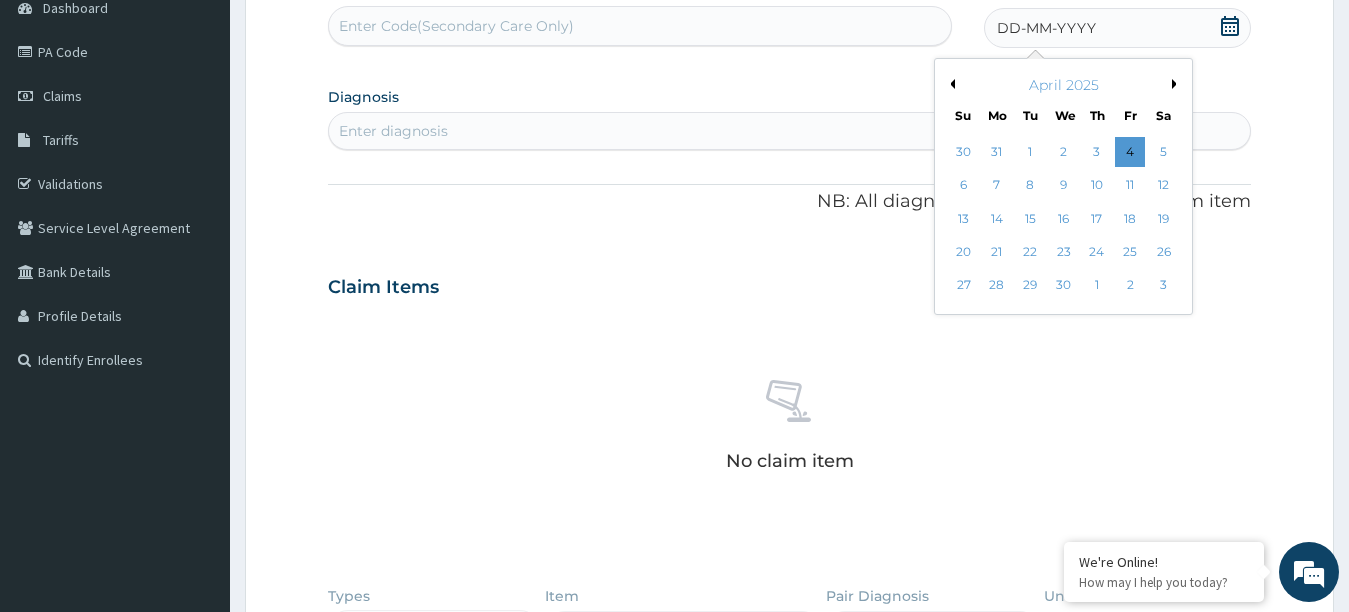 click on "Next Month" at bounding box center [1177, 84] 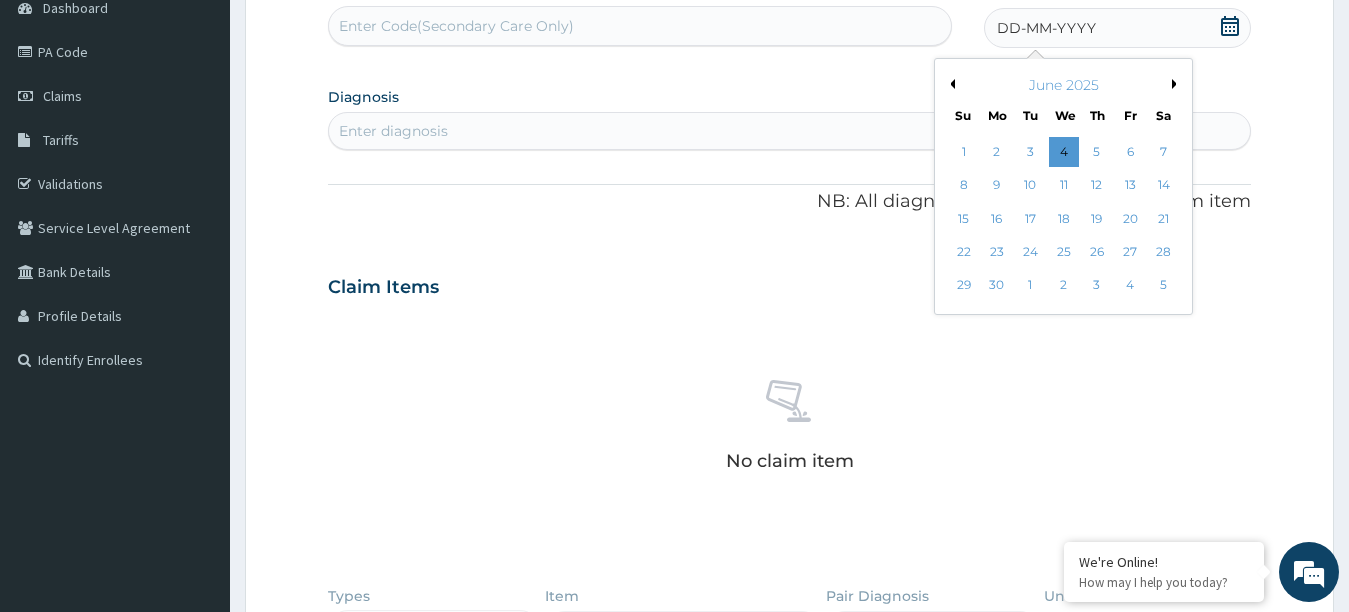 click on "Next Month" at bounding box center [1177, 84] 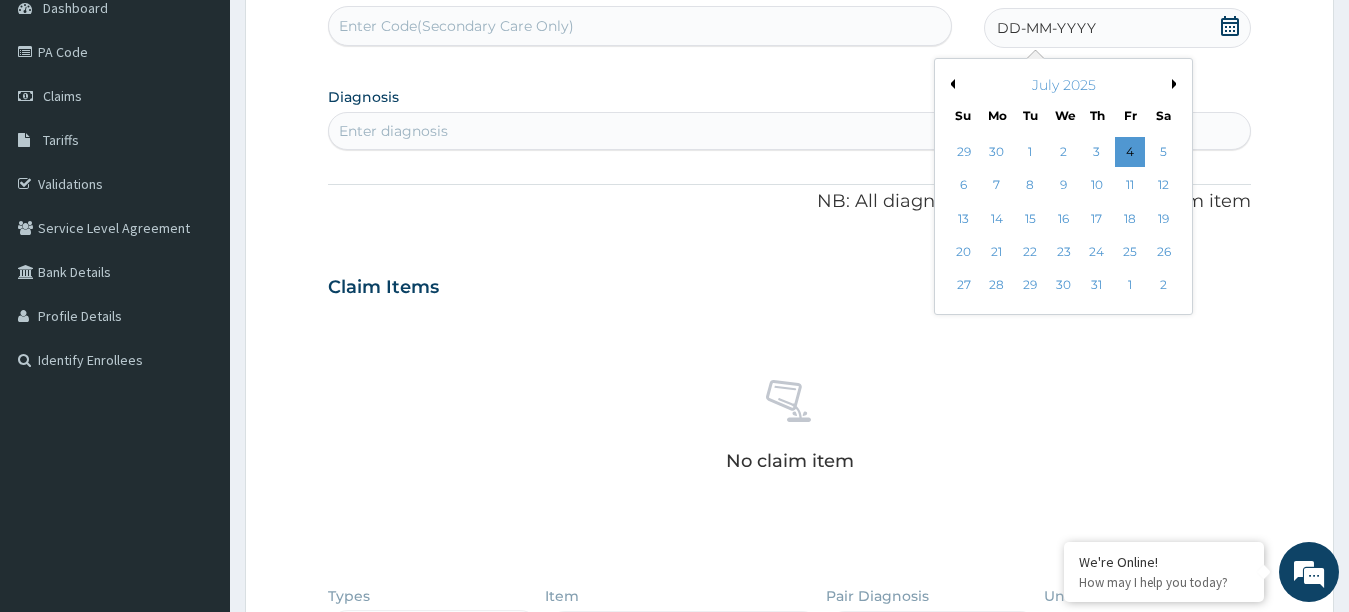 click on "Next Month" at bounding box center [1177, 84] 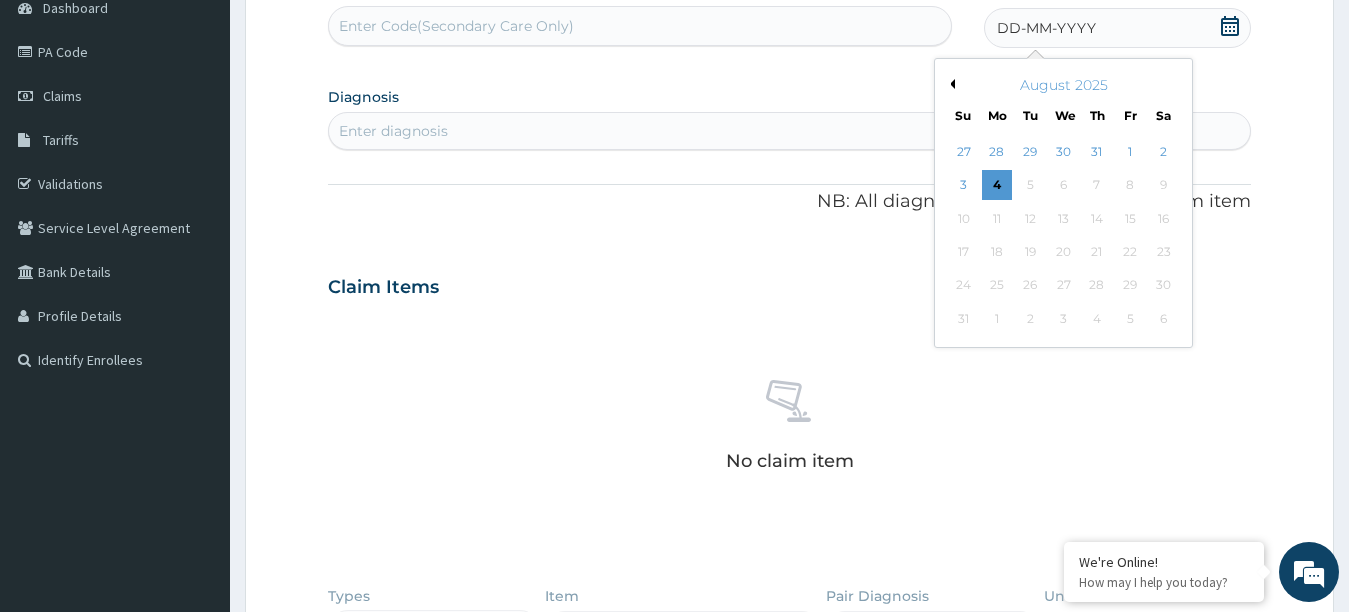 click on "Previous Month" at bounding box center (950, 84) 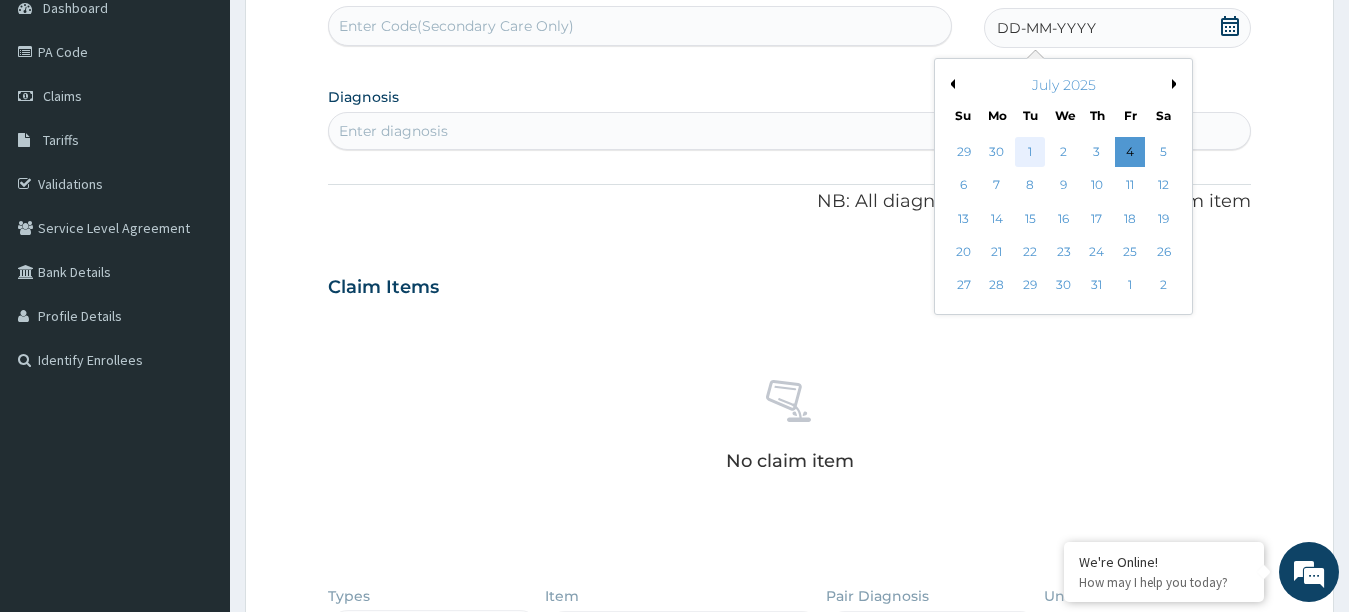 click on "1" at bounding box center [1030, 152] 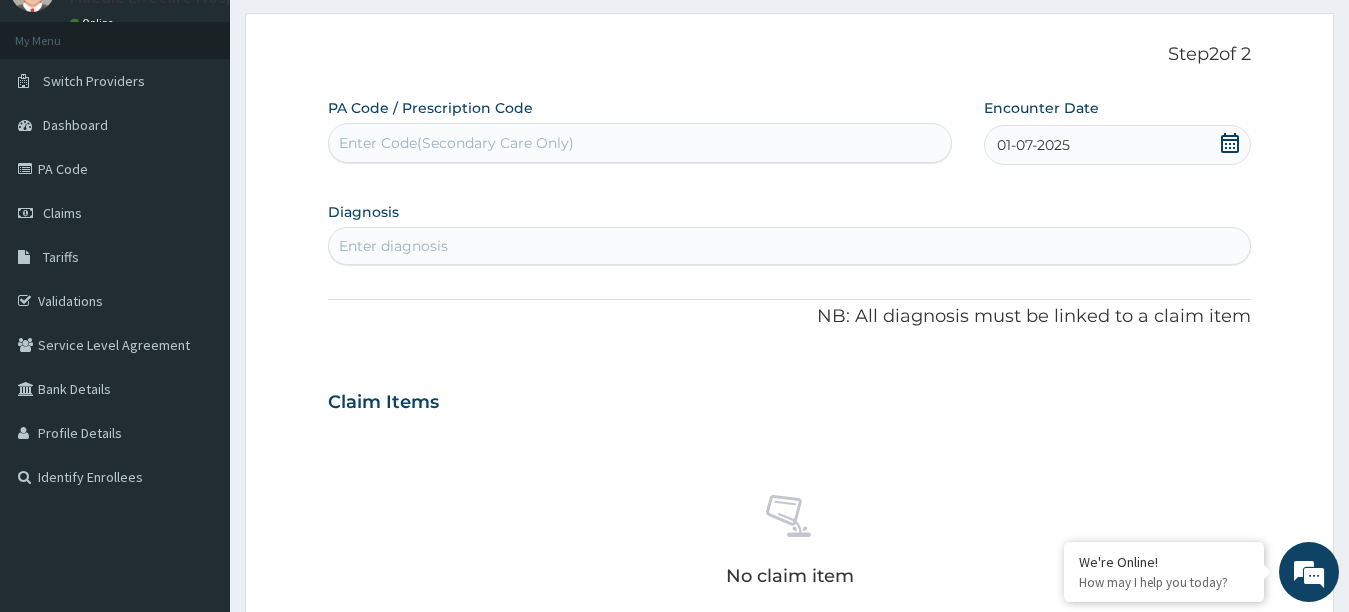 scroll, scrollTop: 200, scrollLeft: 0, axis: vertical 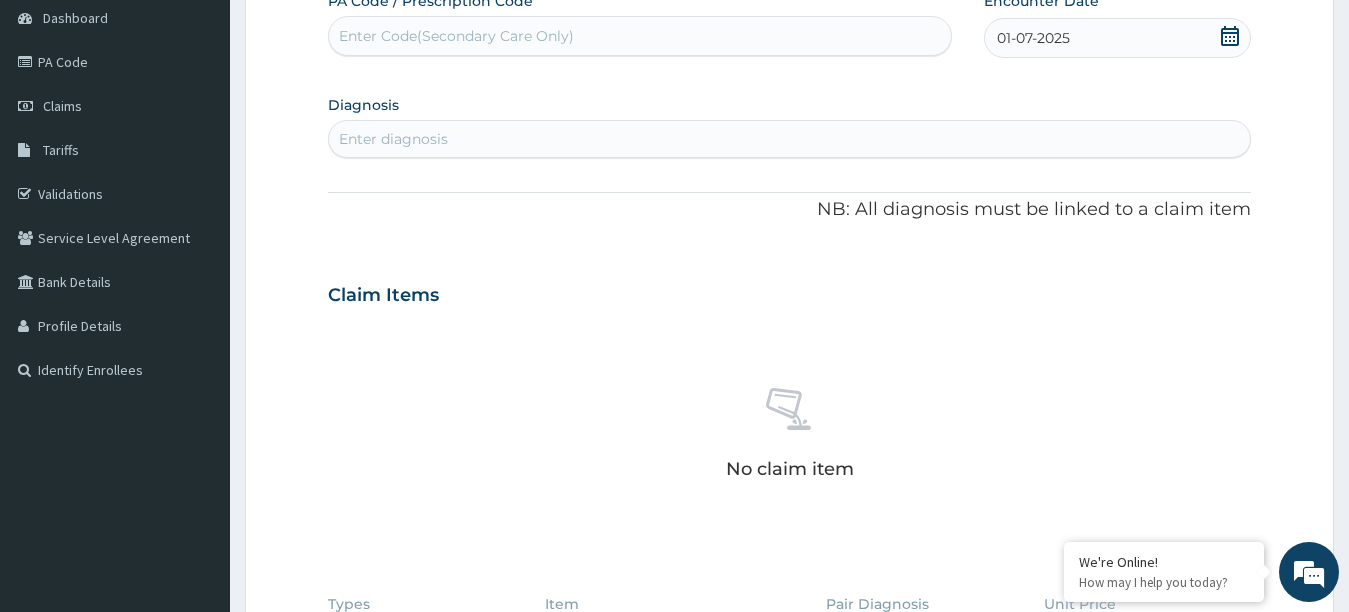 click on "Enter diagnosis" at bounding box center (790, 139) 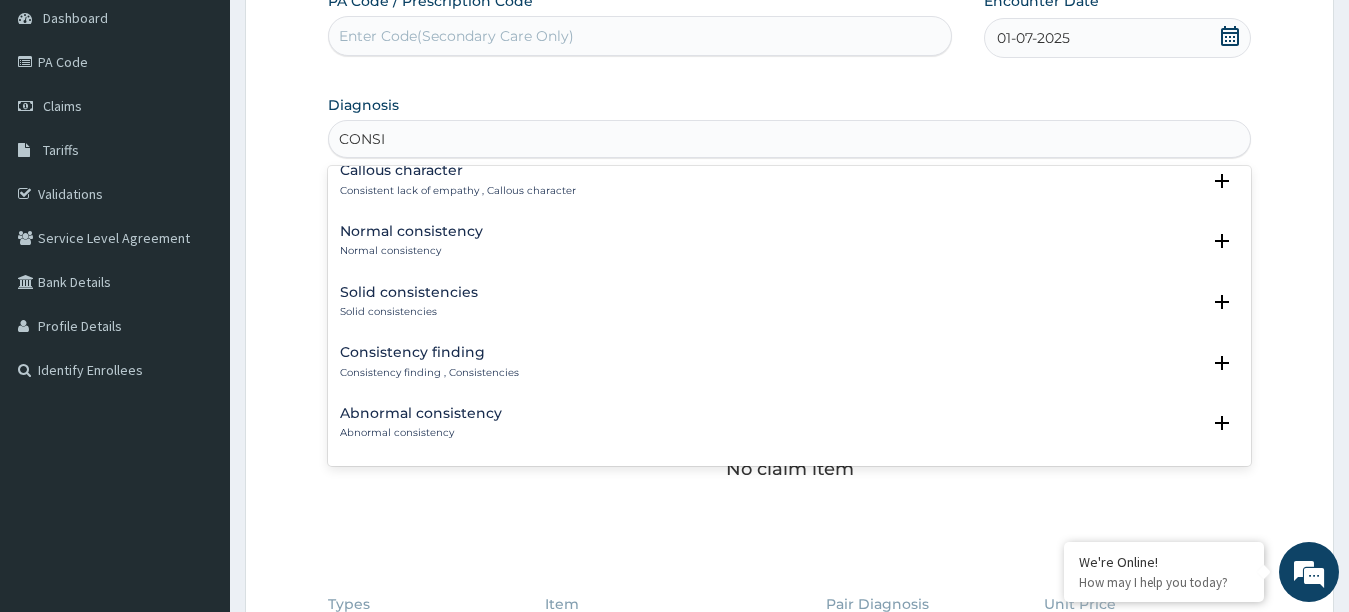 scroll, scrollTop: 0, scrollLeft: 0, axis: both 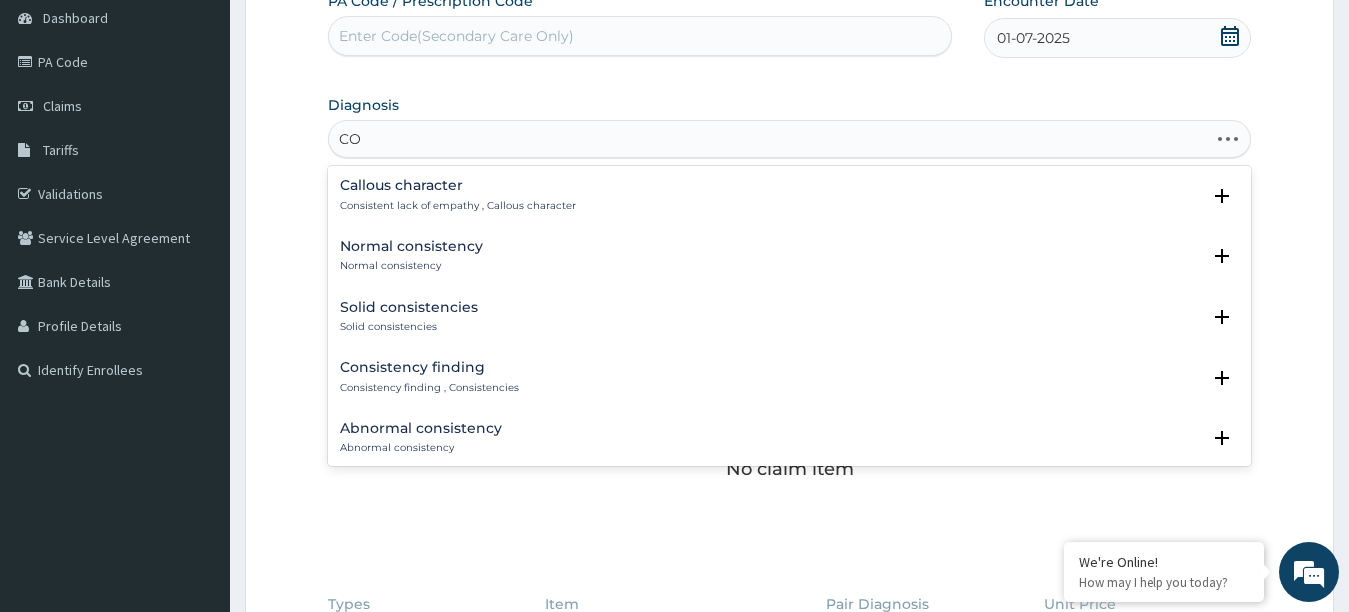 type on "C" 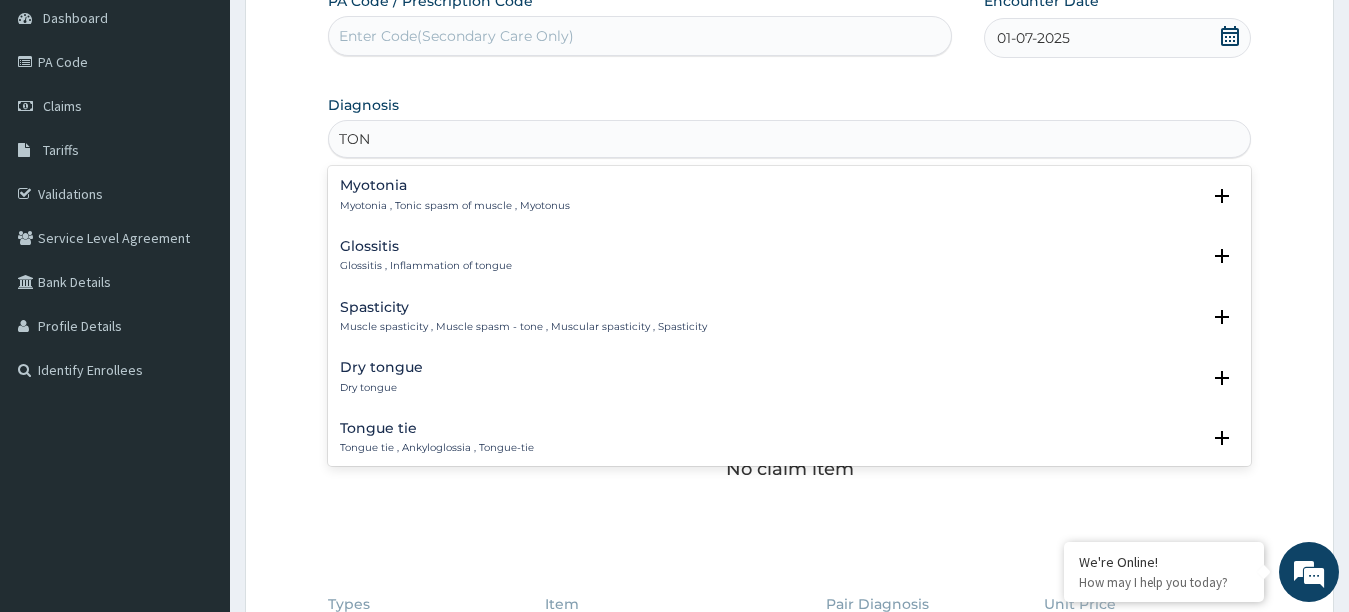 type on "TONS" 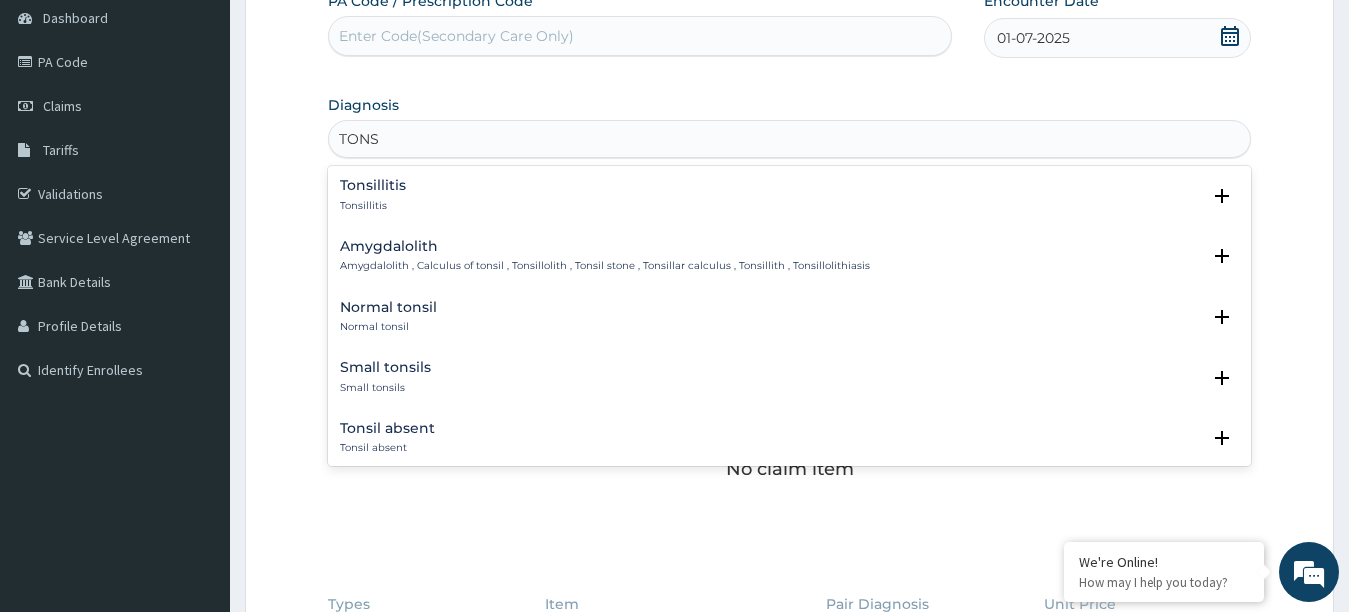 click on "Tonsillitis" at bounding box center [373, 185] 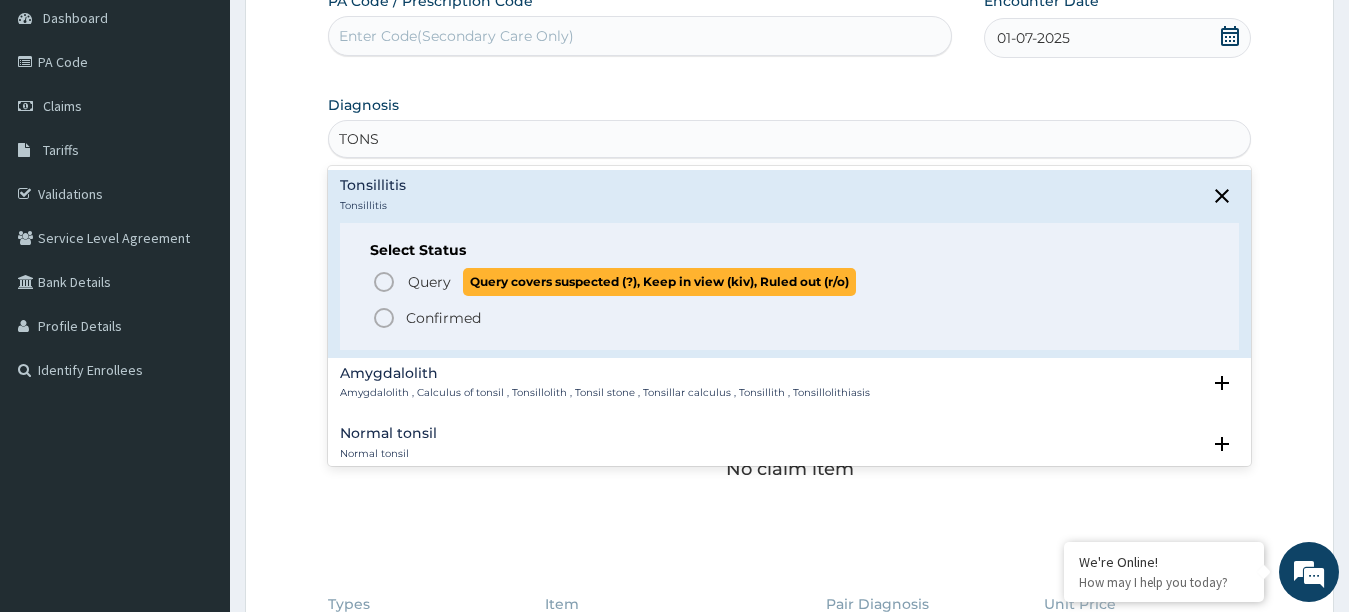 click 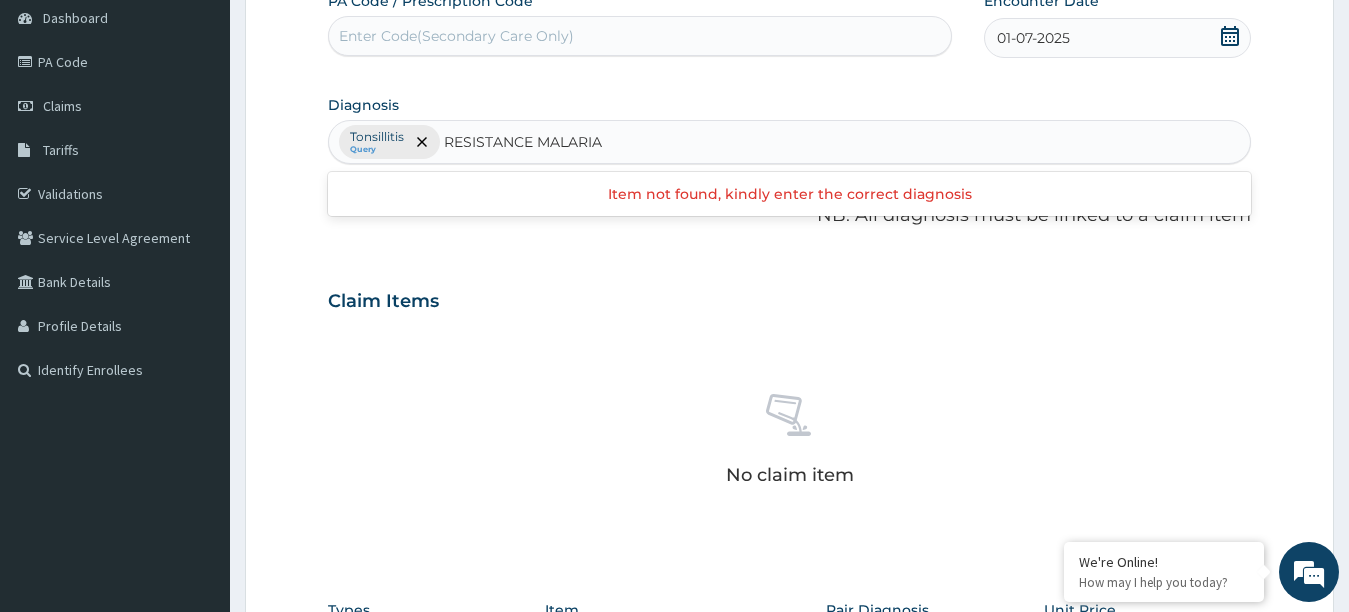 scroll, scrollTop: 0, scrollLeft: 0, axis: both 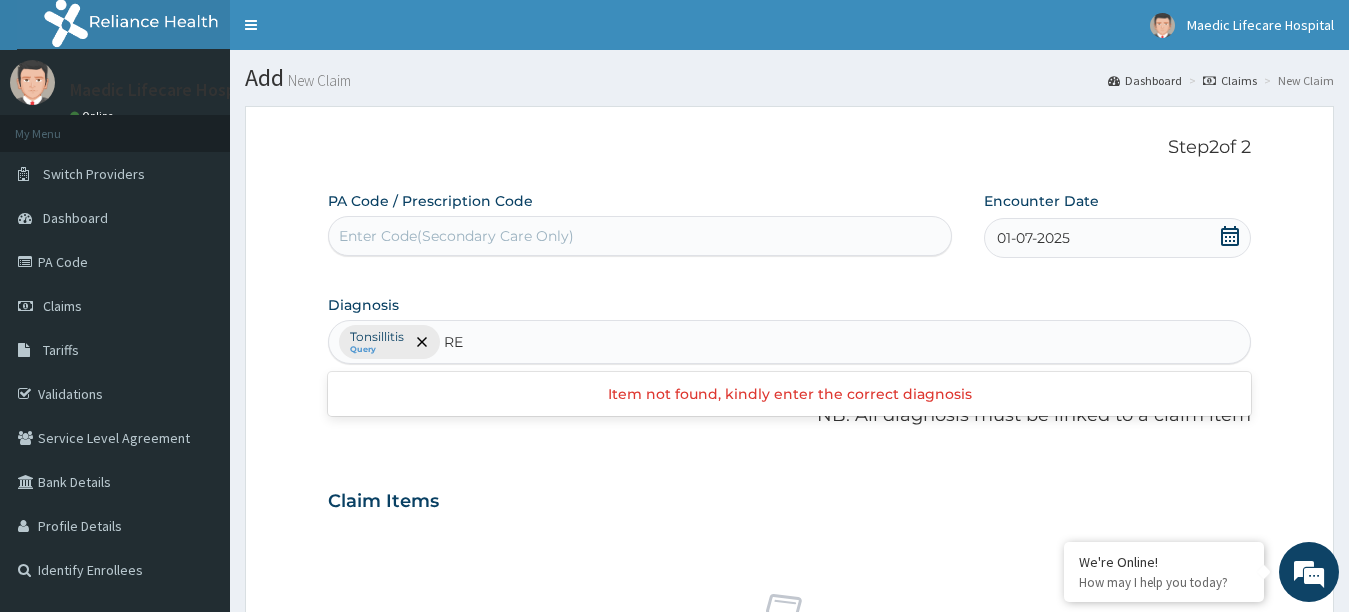 type on "R" 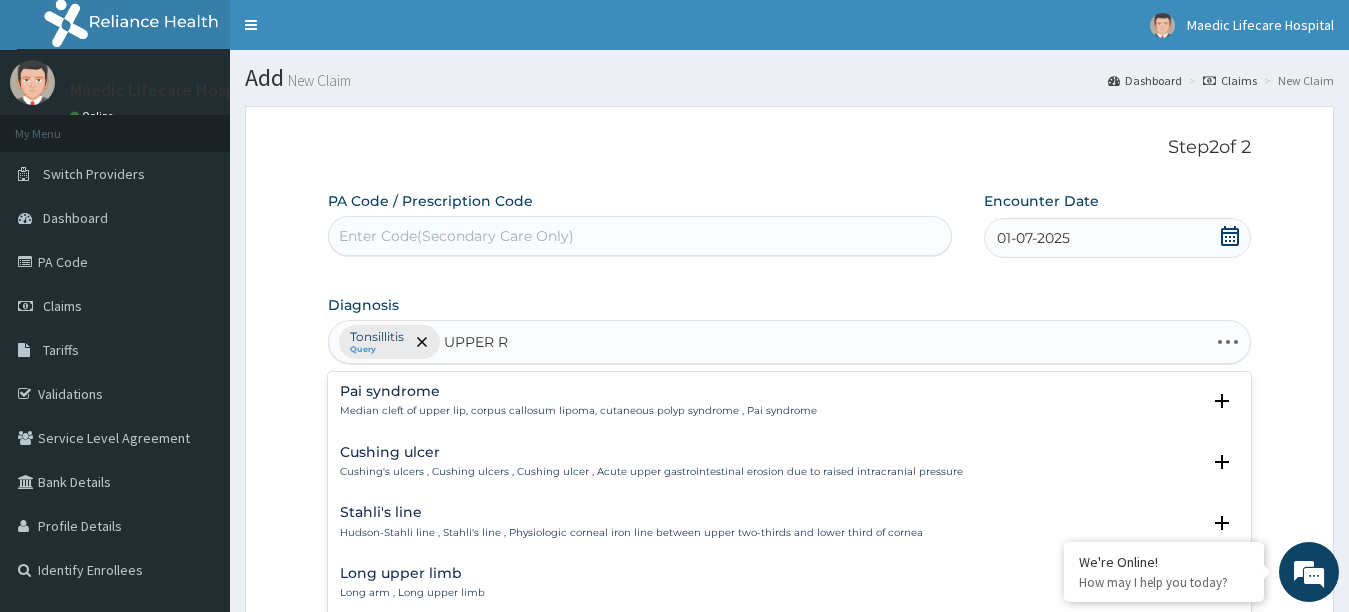 type on "UPPER RE" 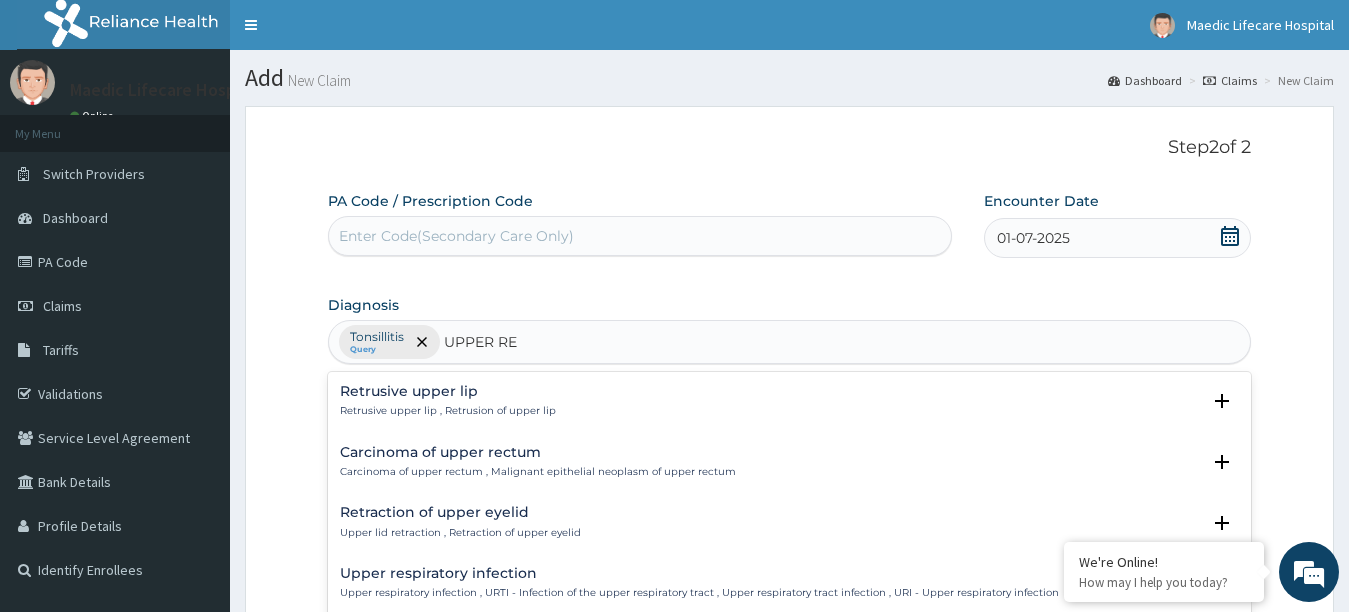 click on "Upper respiratory infection" at bounding box center [699, 573] 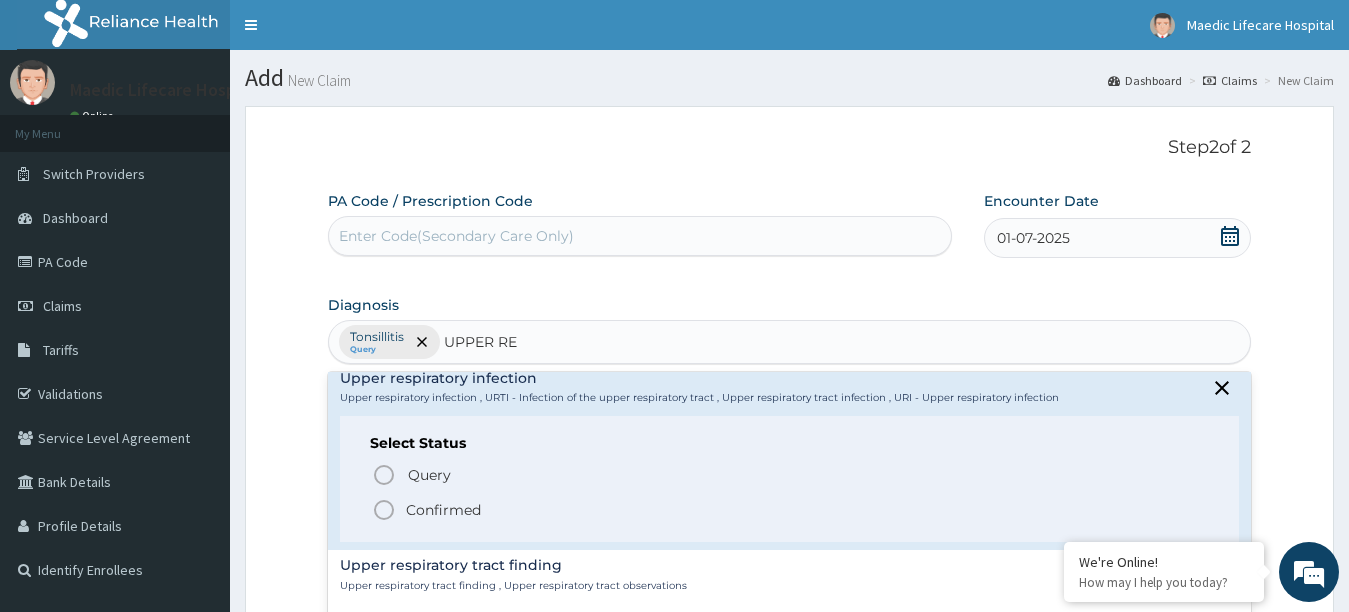 scroll, scrollTop: 200, scrollLeft: 0, axis: vertical 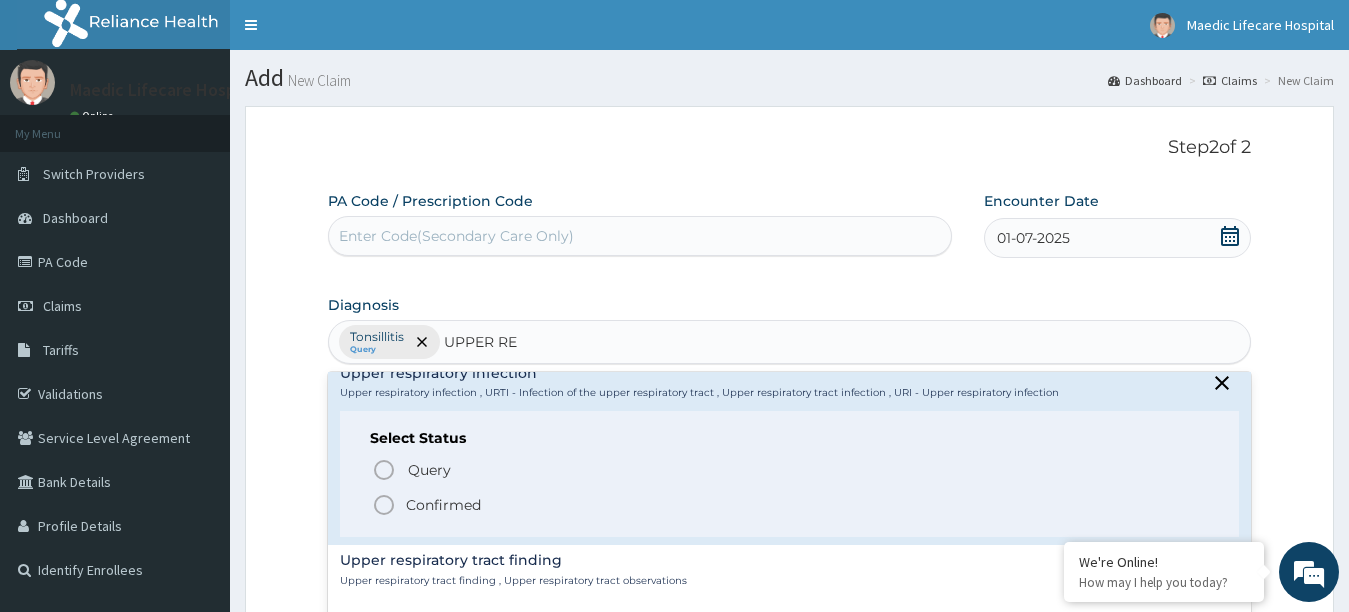 click 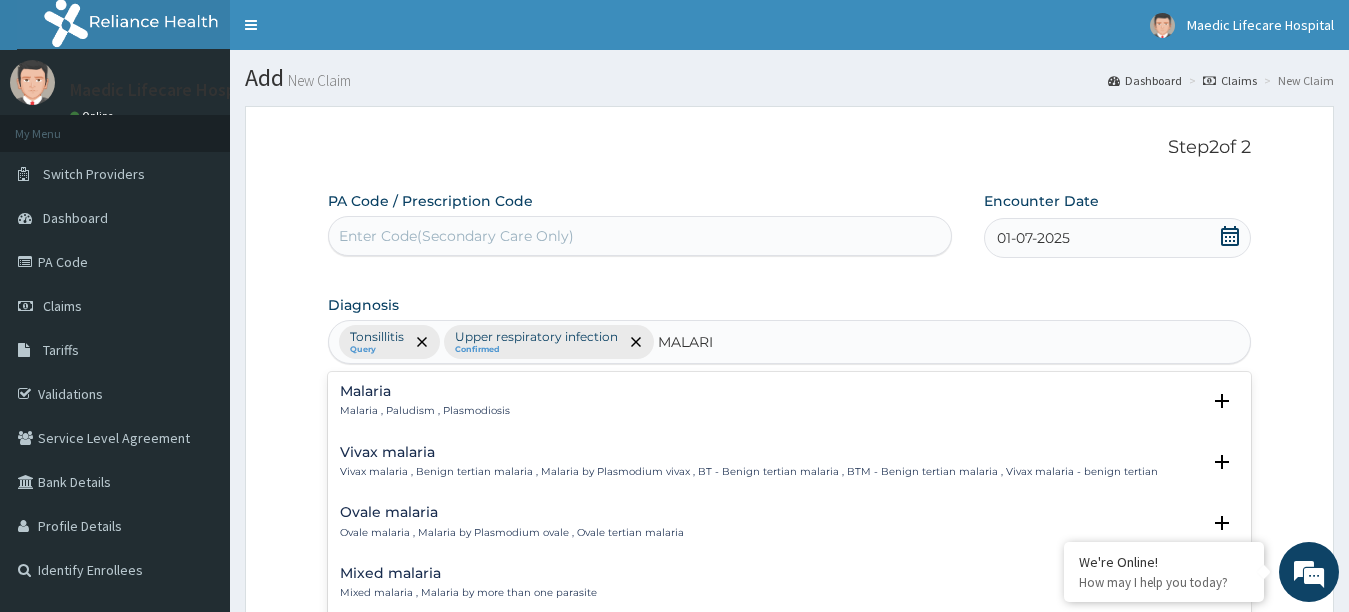 type on "MALARIA" 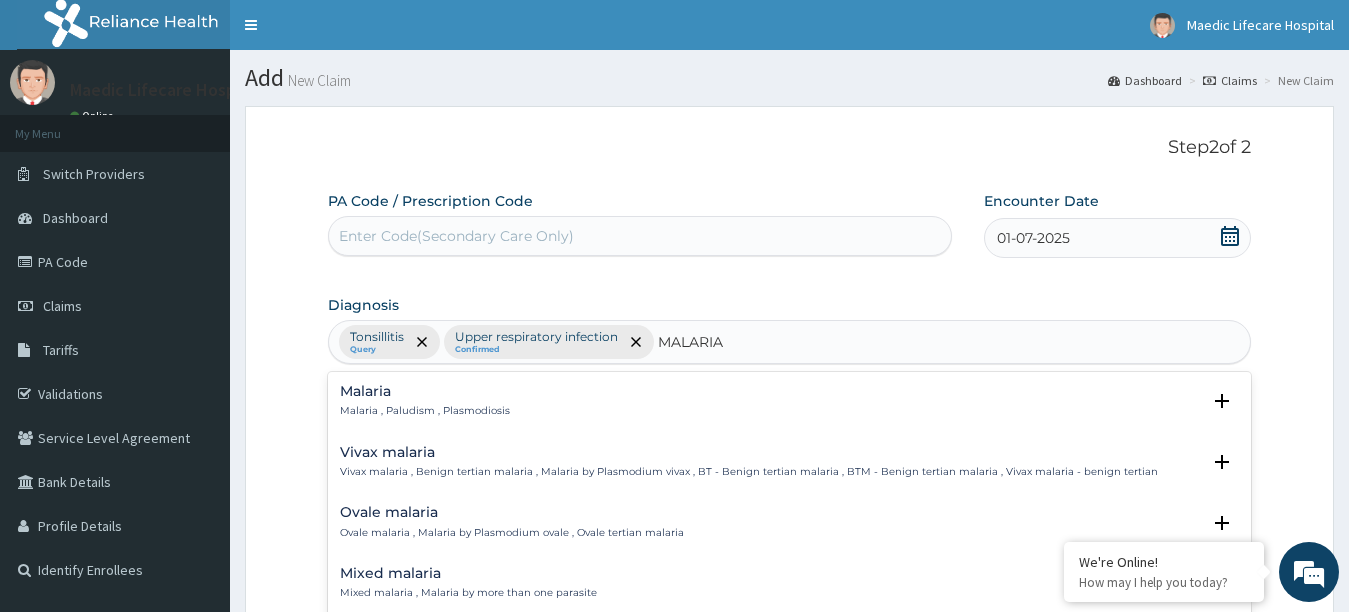 click on "Malaria , Paludism , Plasmodiosis" at bounding box center [425, 411] 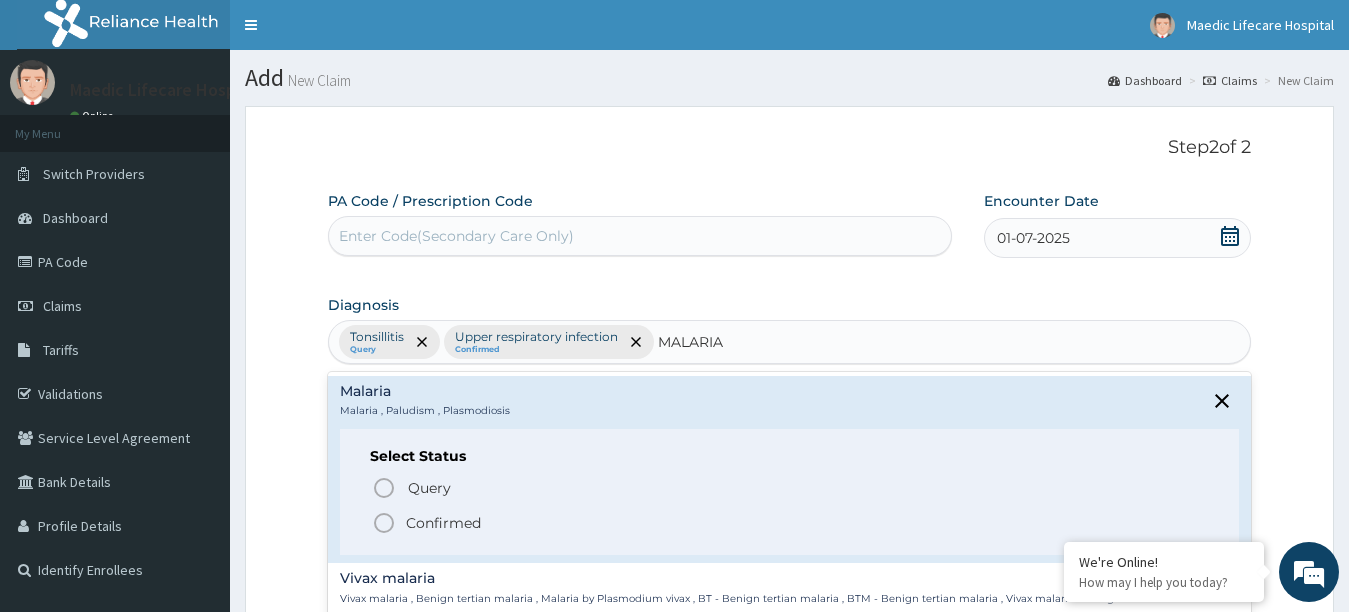 click 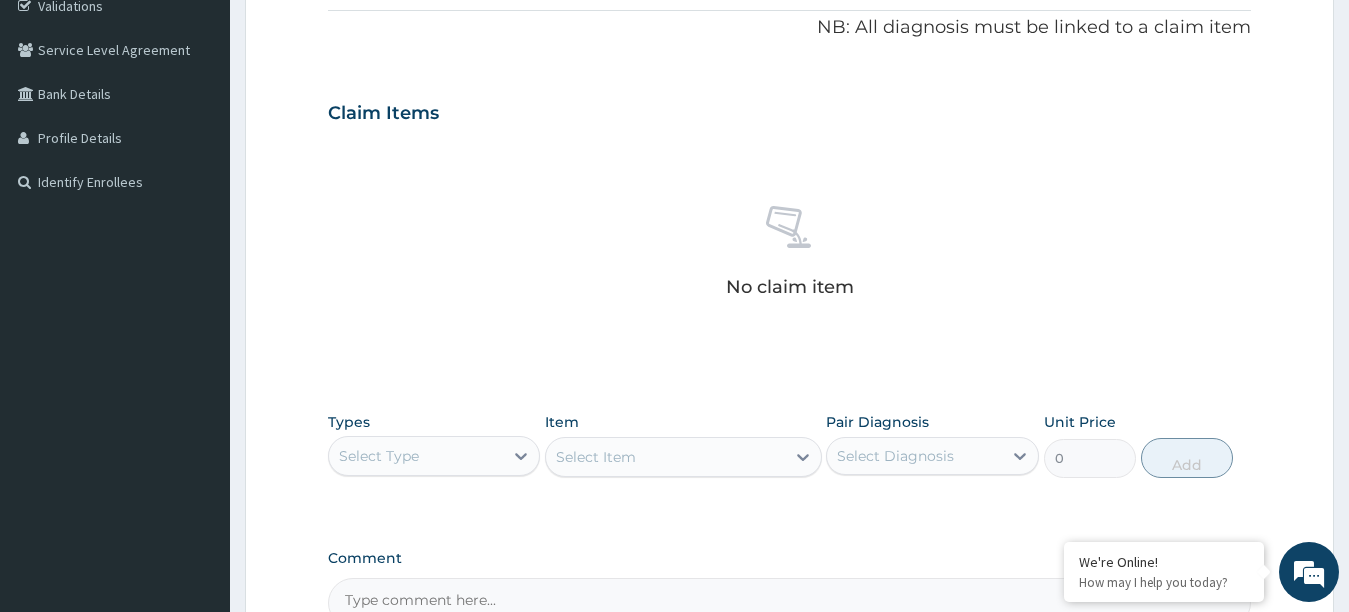 scroll, scrollTop: 400, scrollLeft: 0, axis: vertical 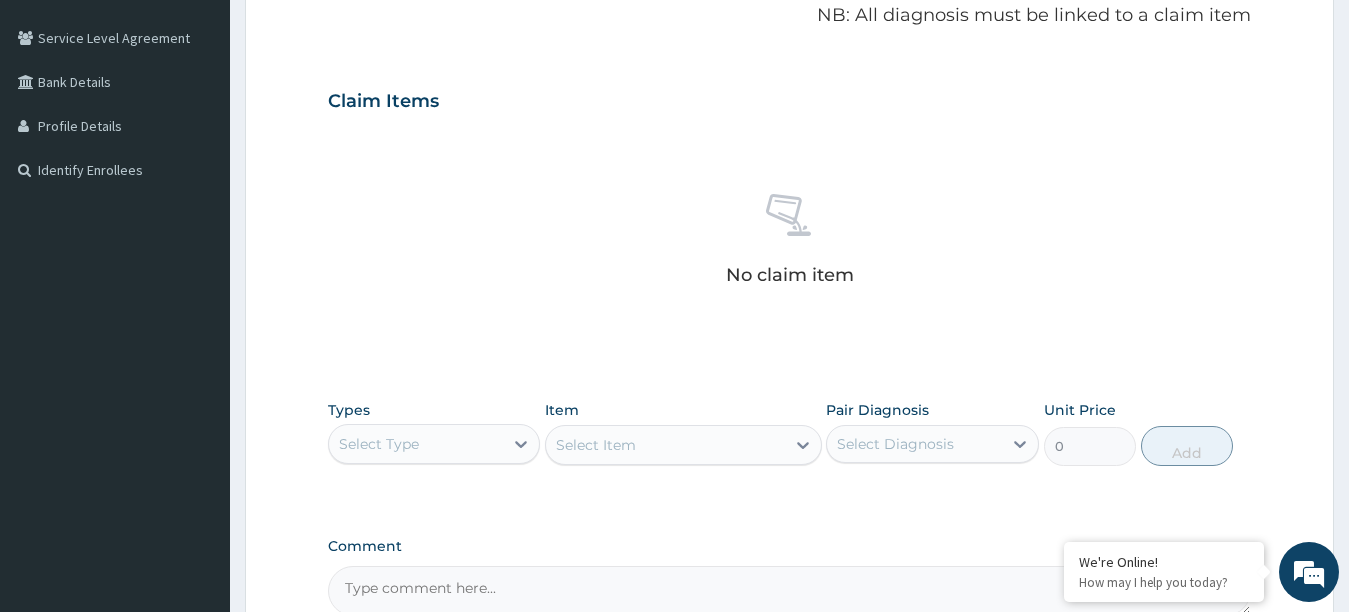 click on "Select Type" at bounding box center [416, 444] 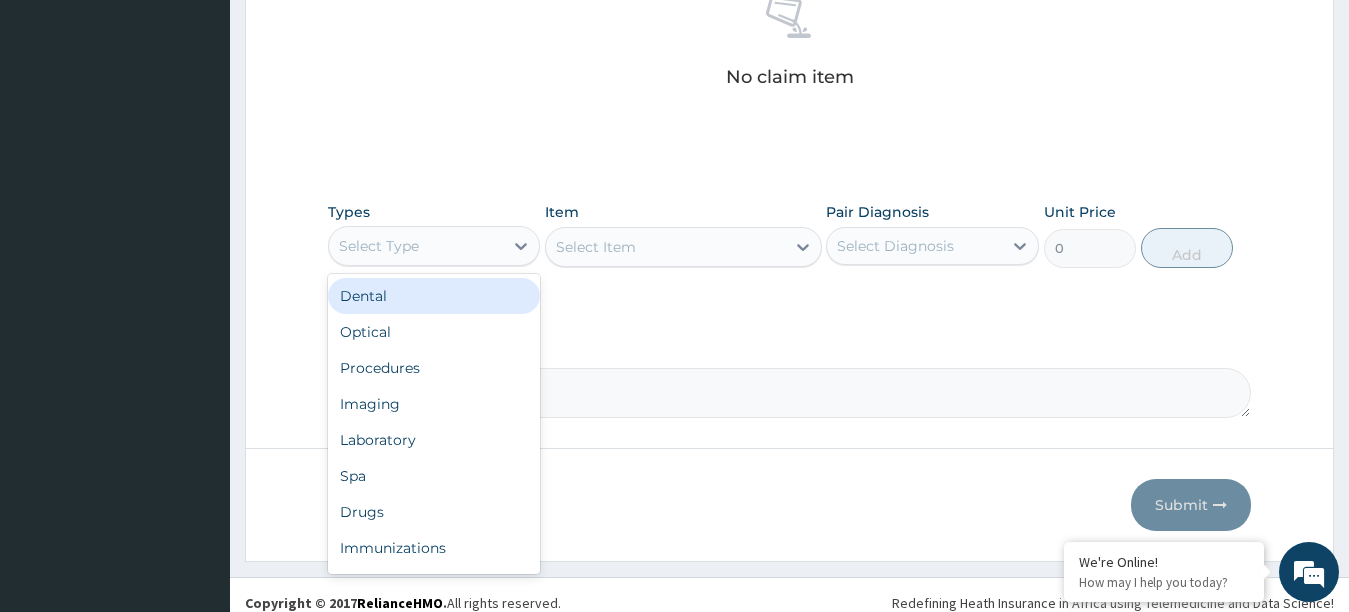 scroll, scrollTop: 600, scrollLeft: 0, axis: vertical 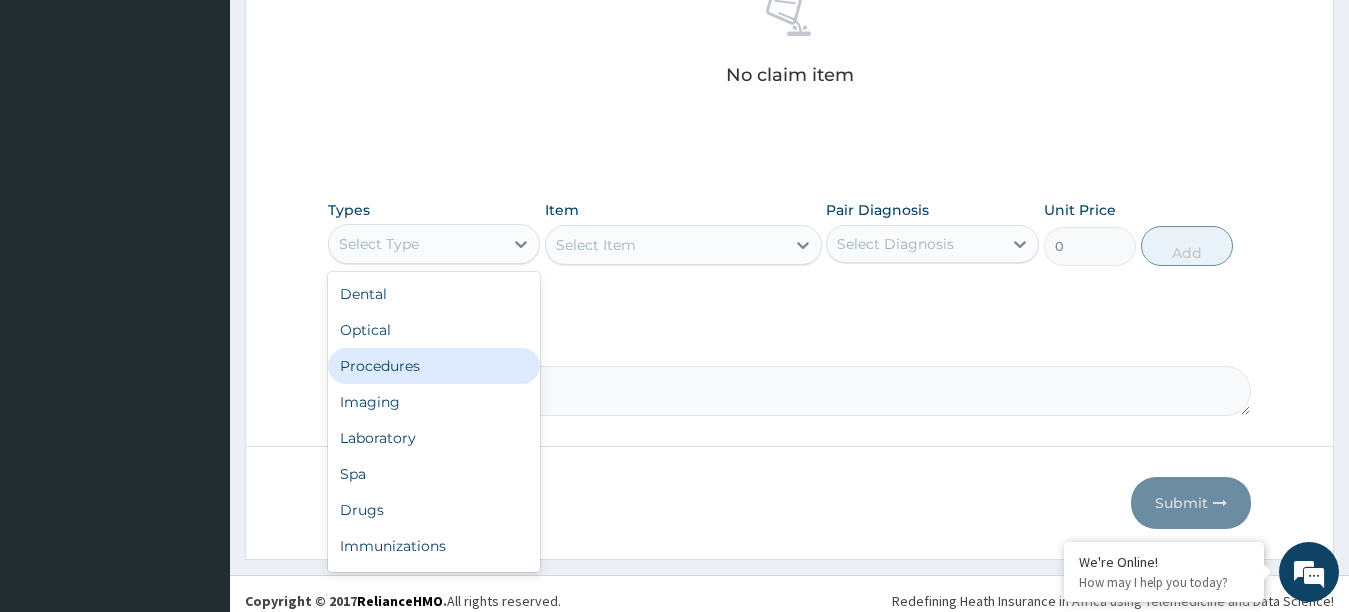 click on "Procedures" at bounding box center [434, 366] 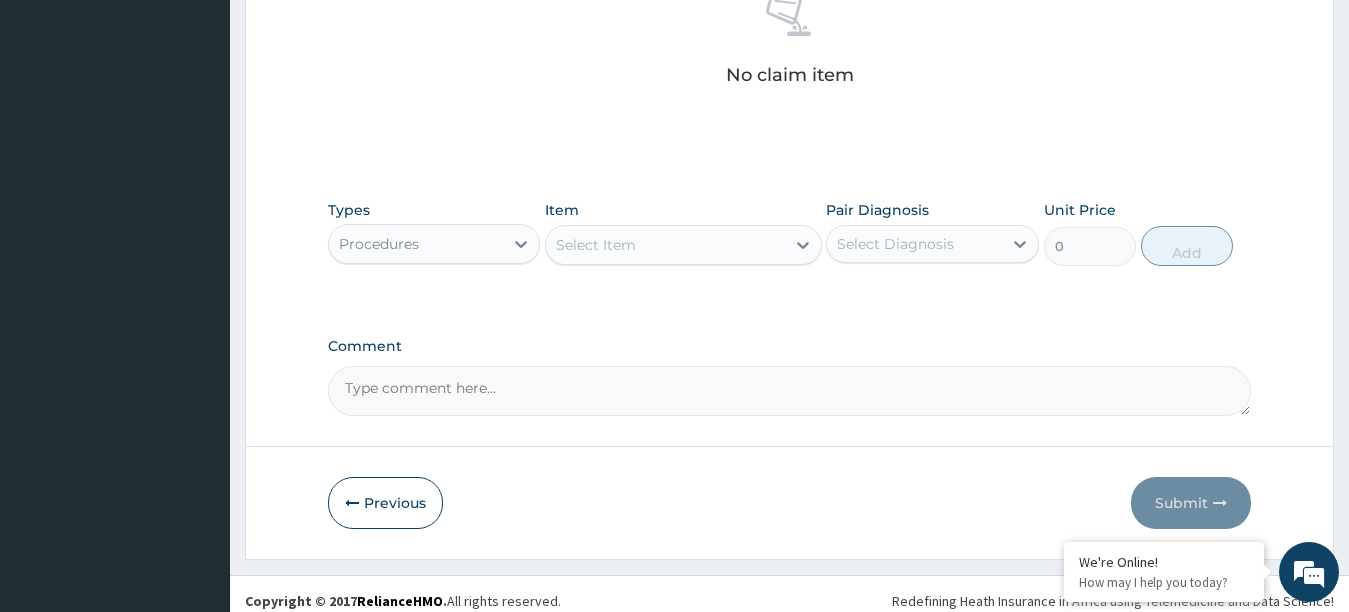click on "Select Item" at bounding box center [665, 245] 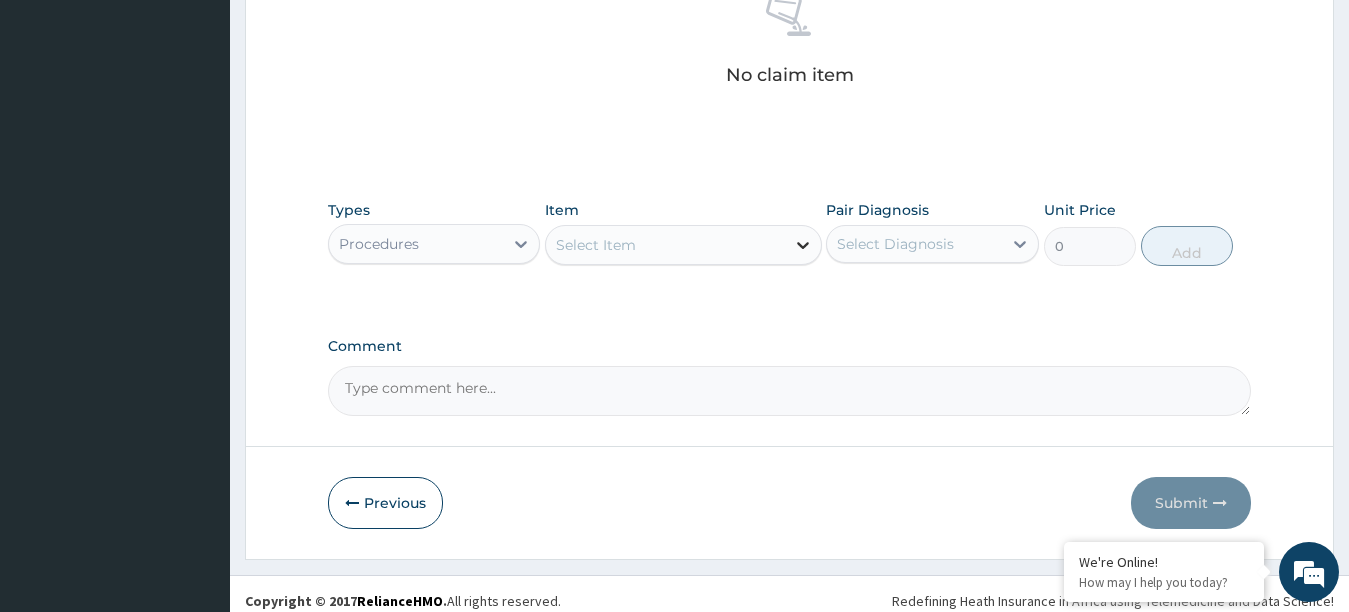 click 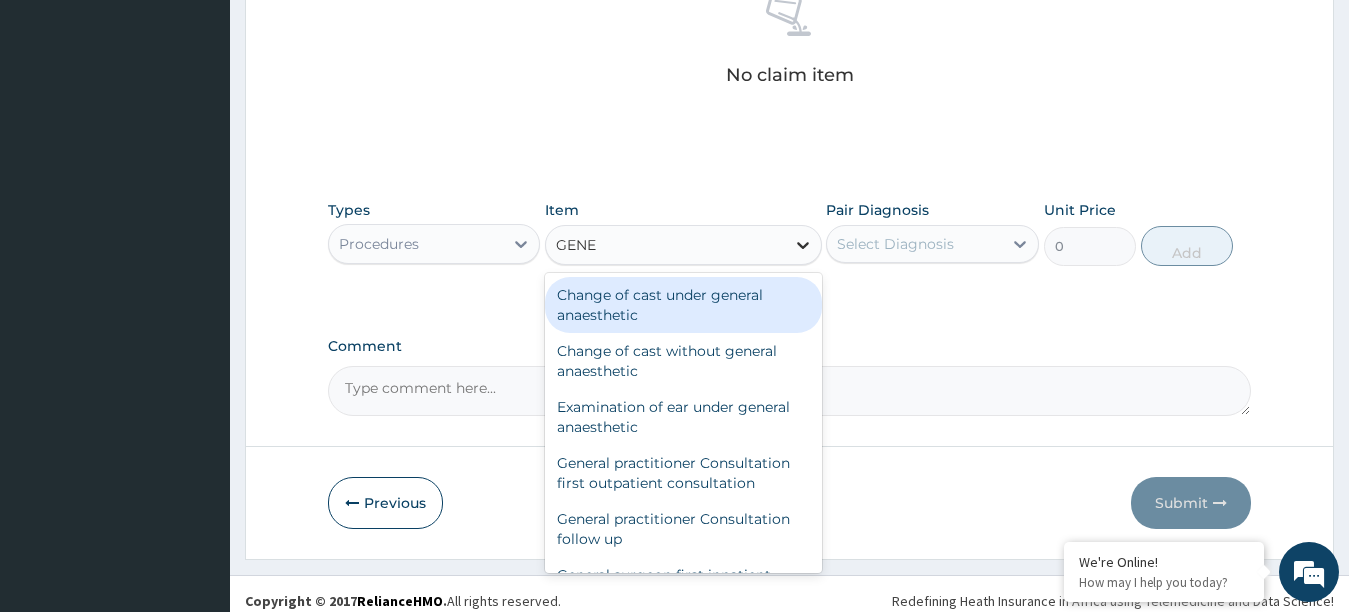 type on "GENER" 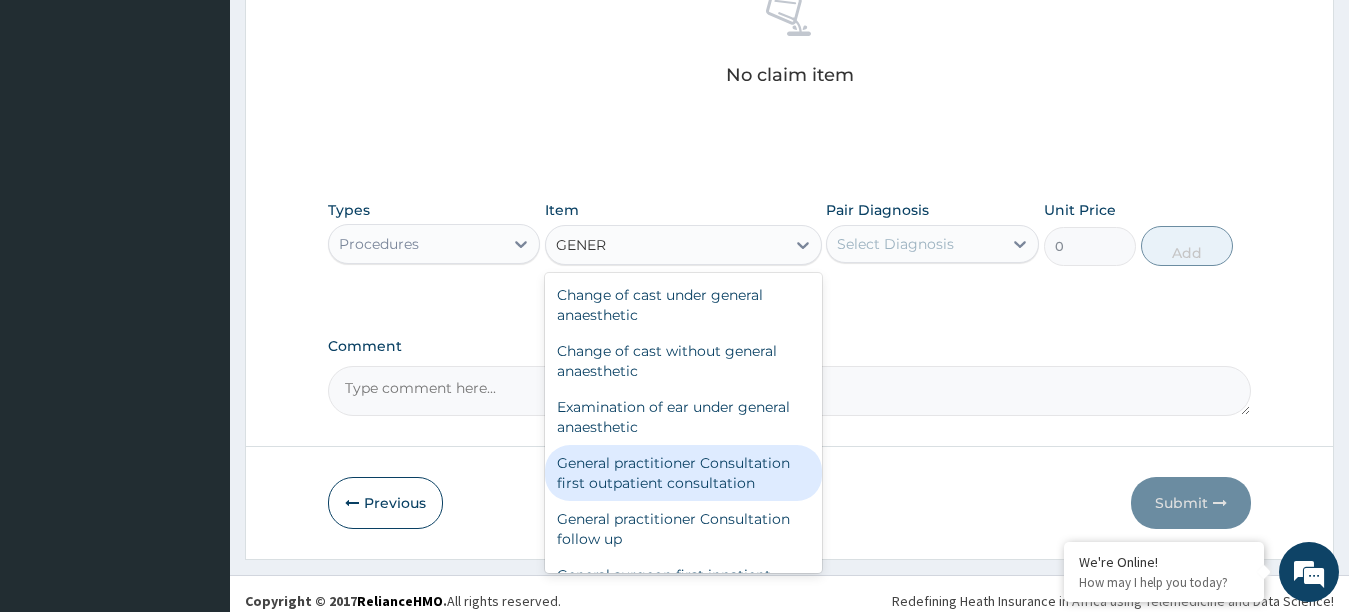 click on "General practitioner Consultation first outpatient consultation" at bounding box center (683, 473) 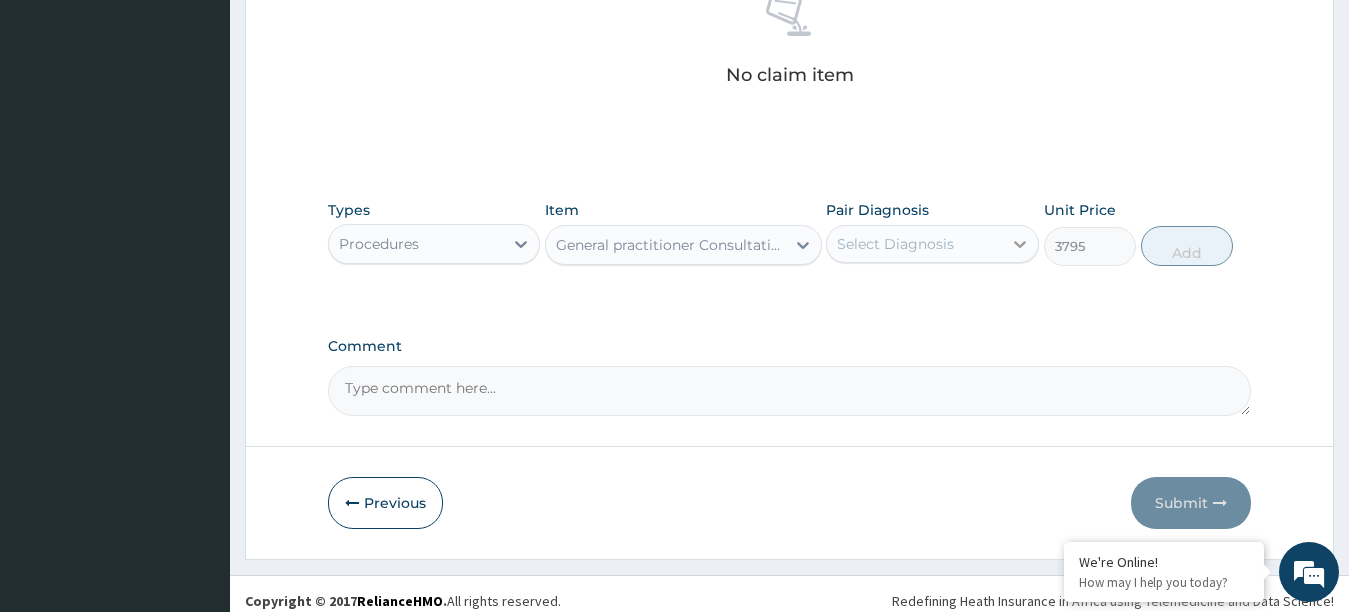 click 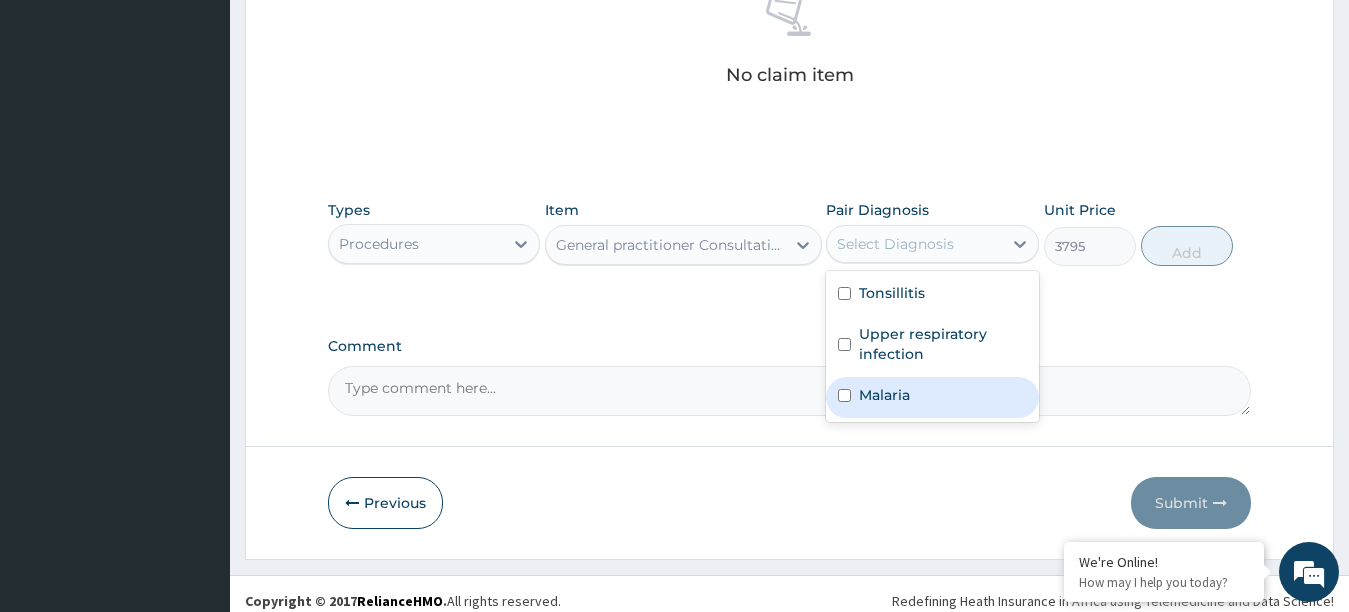 click at bounding box center (844, 395) 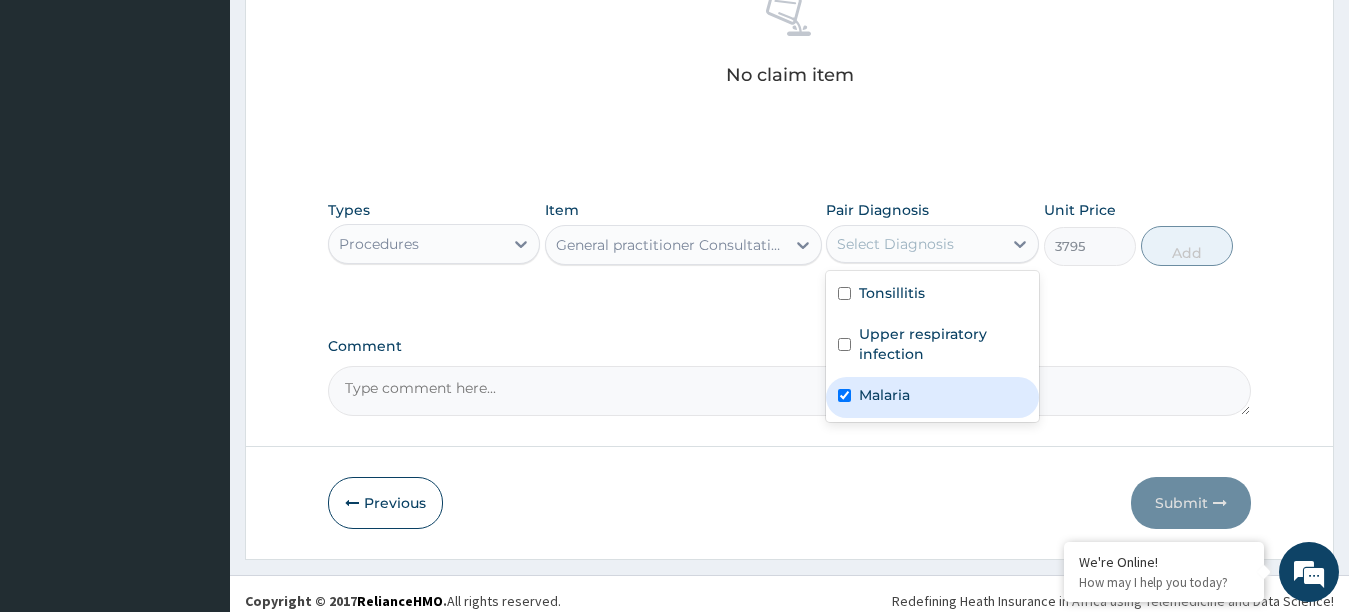 checkbox on "true" 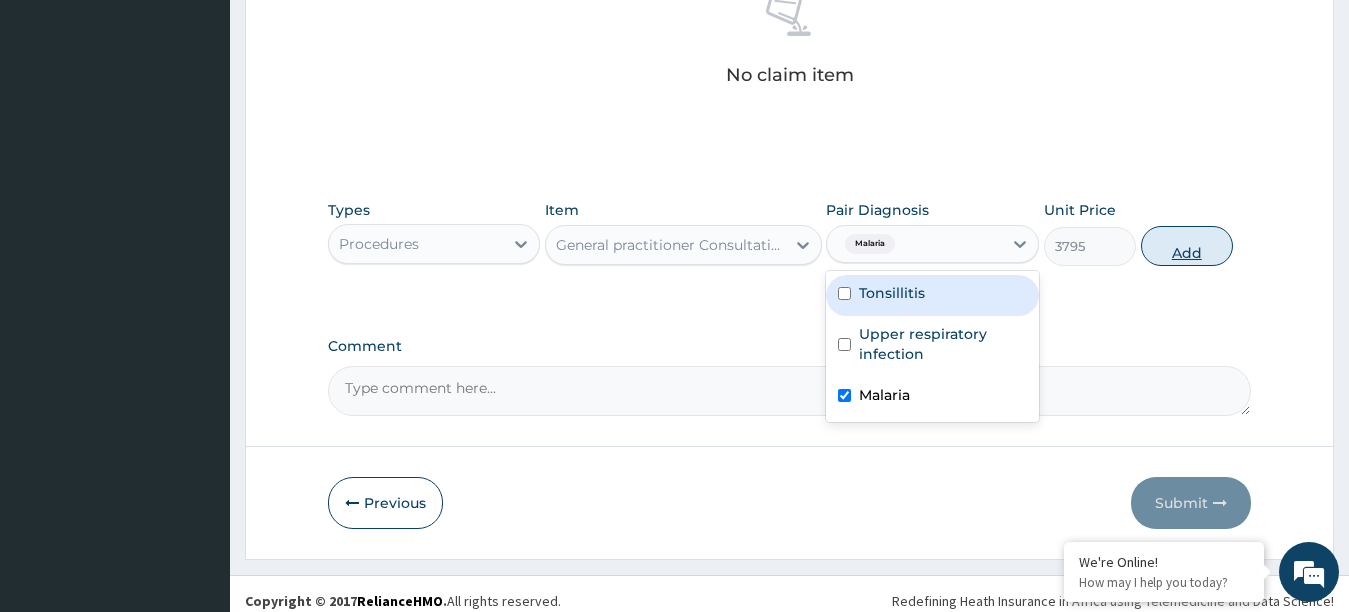click on "Add" at bounding box center (1187, 246) 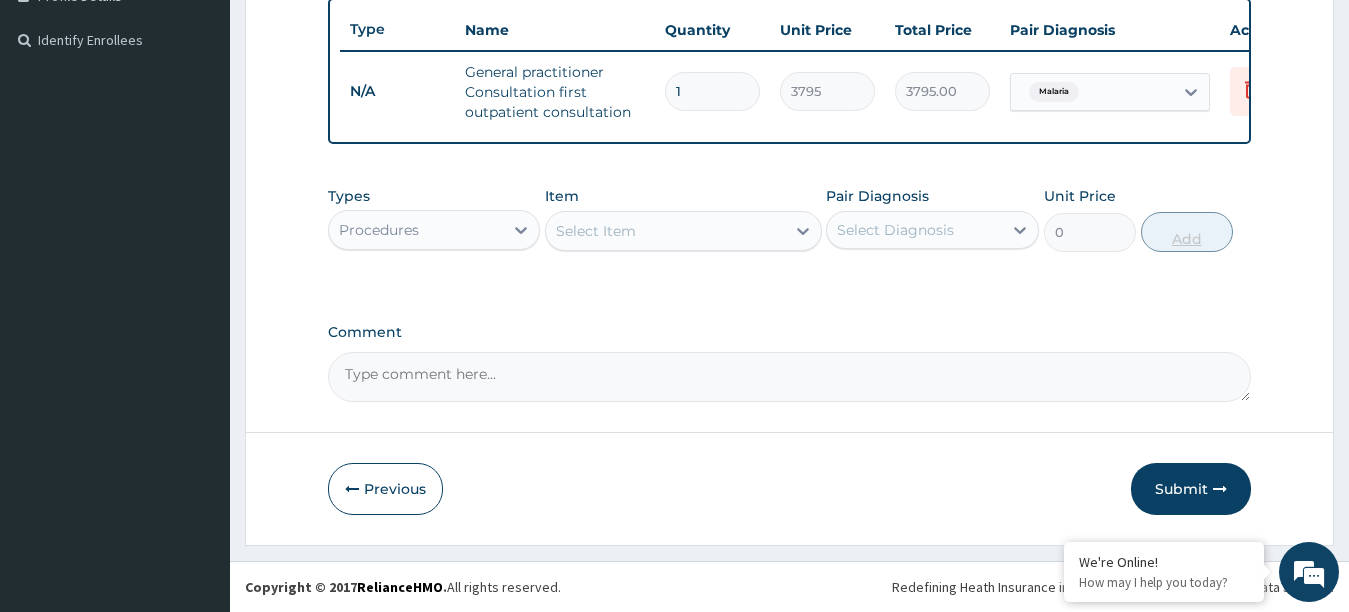 scroll, scrollTop: 547, scrollLeft: 0, axis: vertical 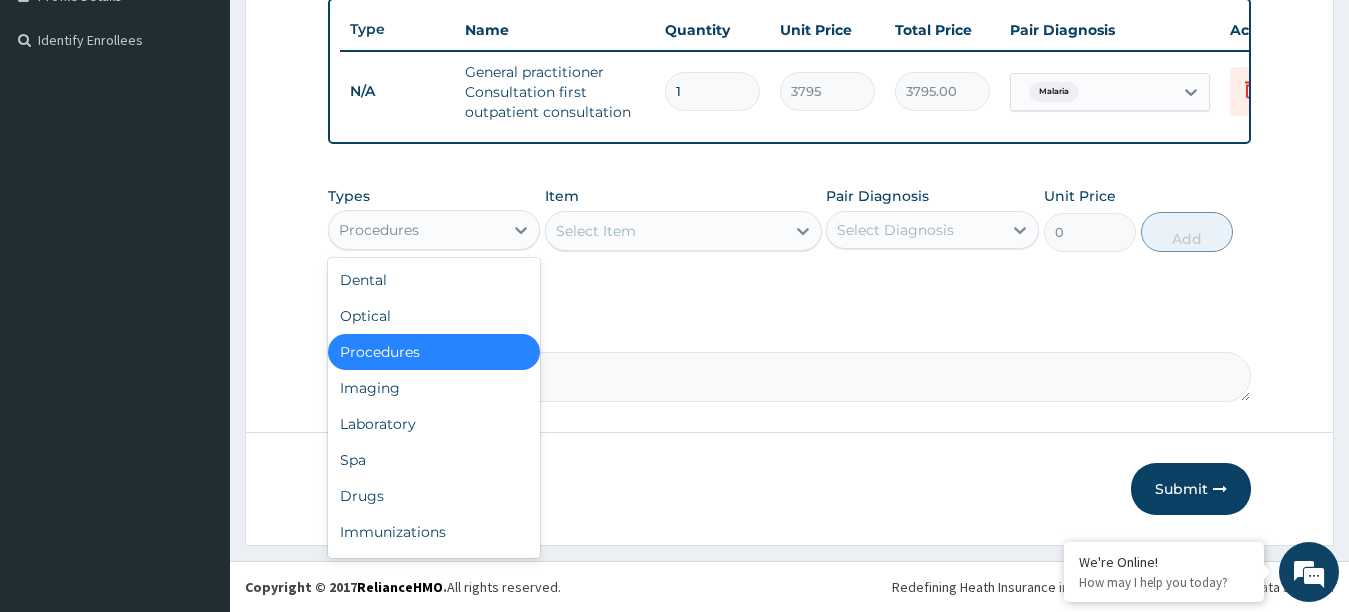 click on "Procedures" at bounding box center (416, 230) 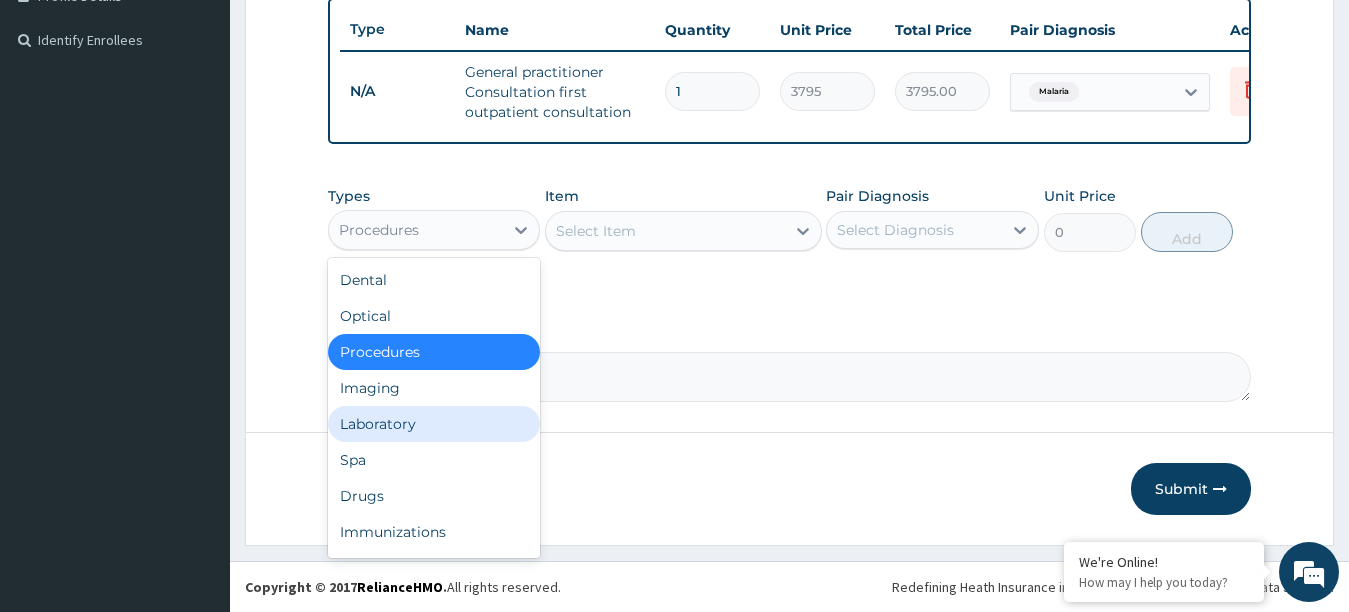 click on "Laboratory" at bounding box center (434, 424) 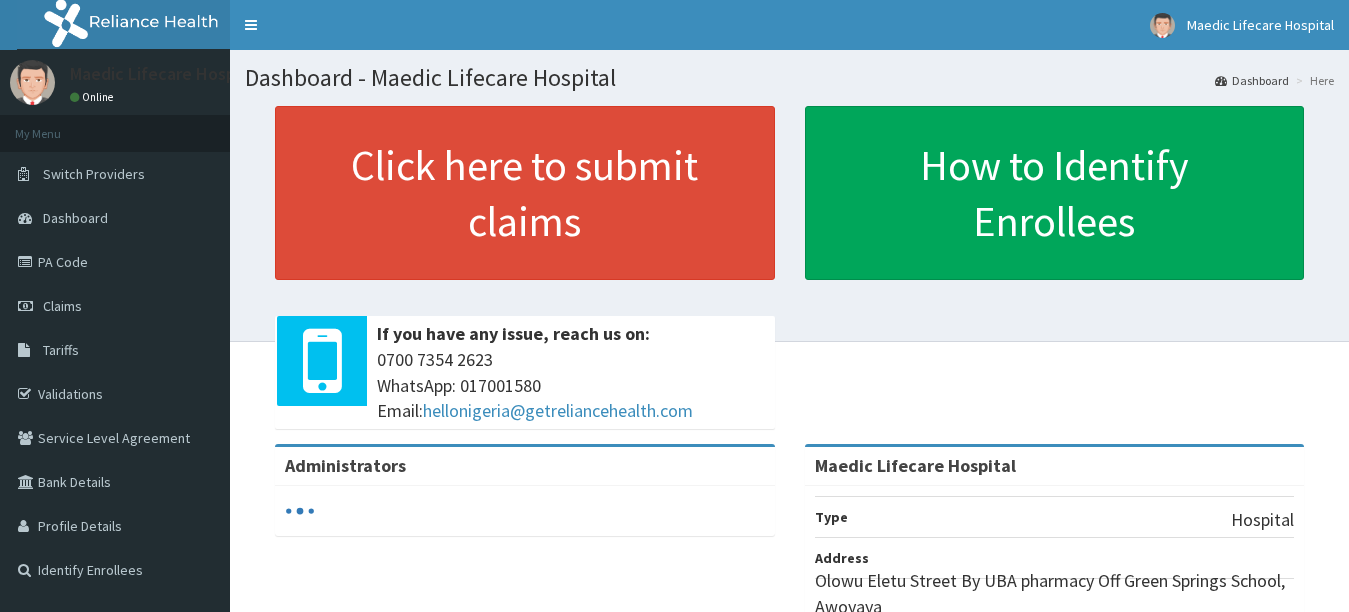 scroll, scrollTop: 0, scrollLeft: 0, axis: both 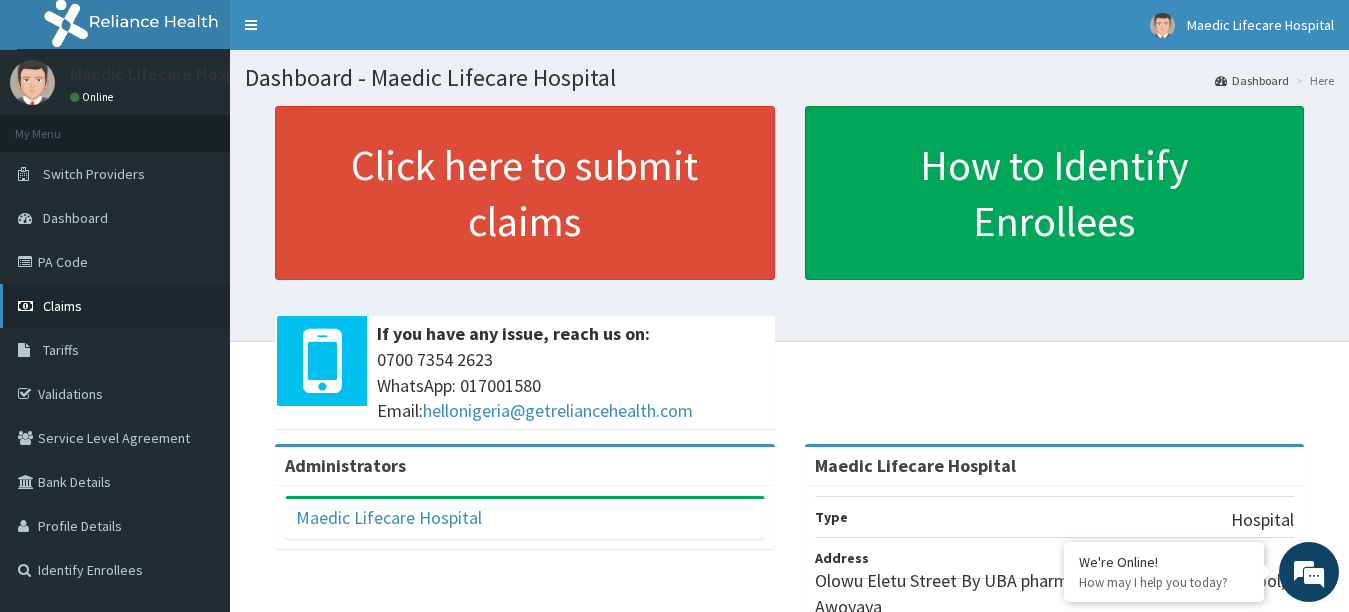 click on "Claims" at bounding box center (115, 306) 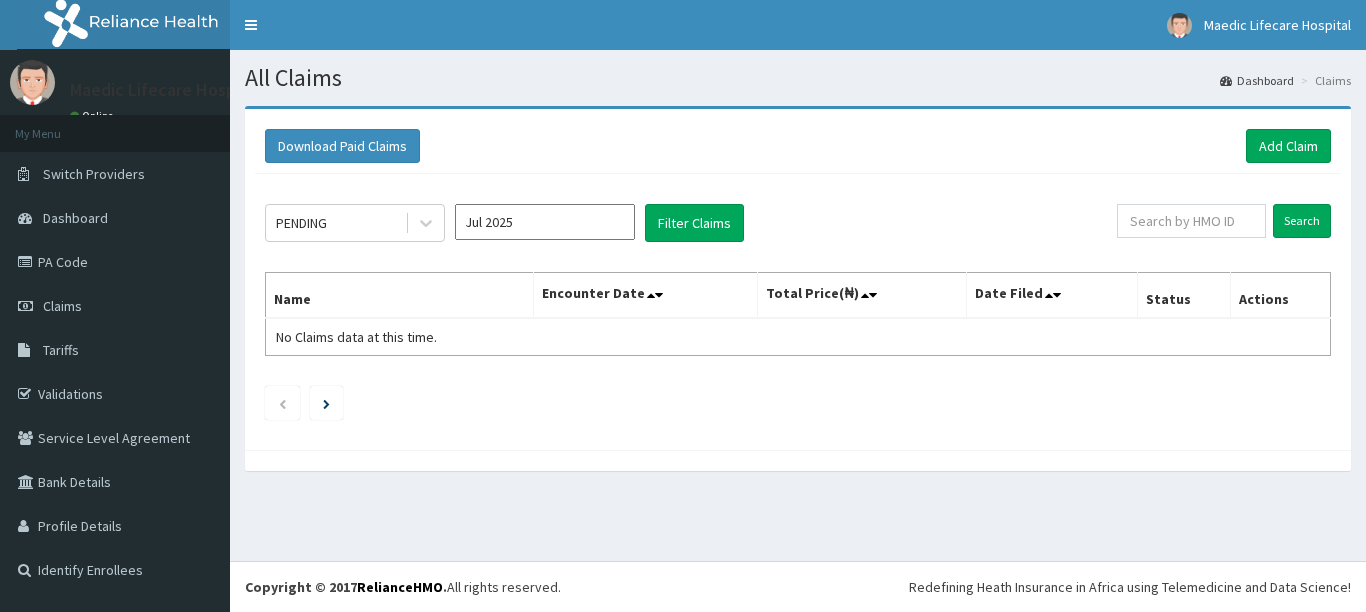 scroll, scrollTop: 0, scrollLeft: 0, axis: both 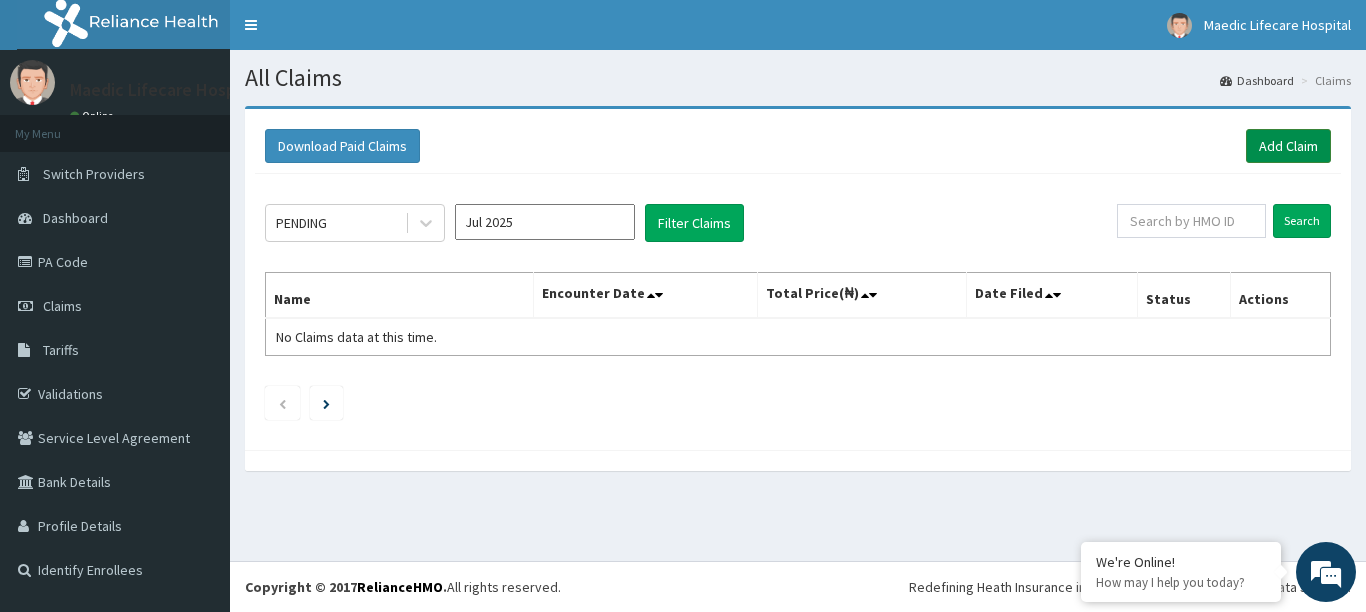click on "Add Claim" at bounding box center [1288, 146] 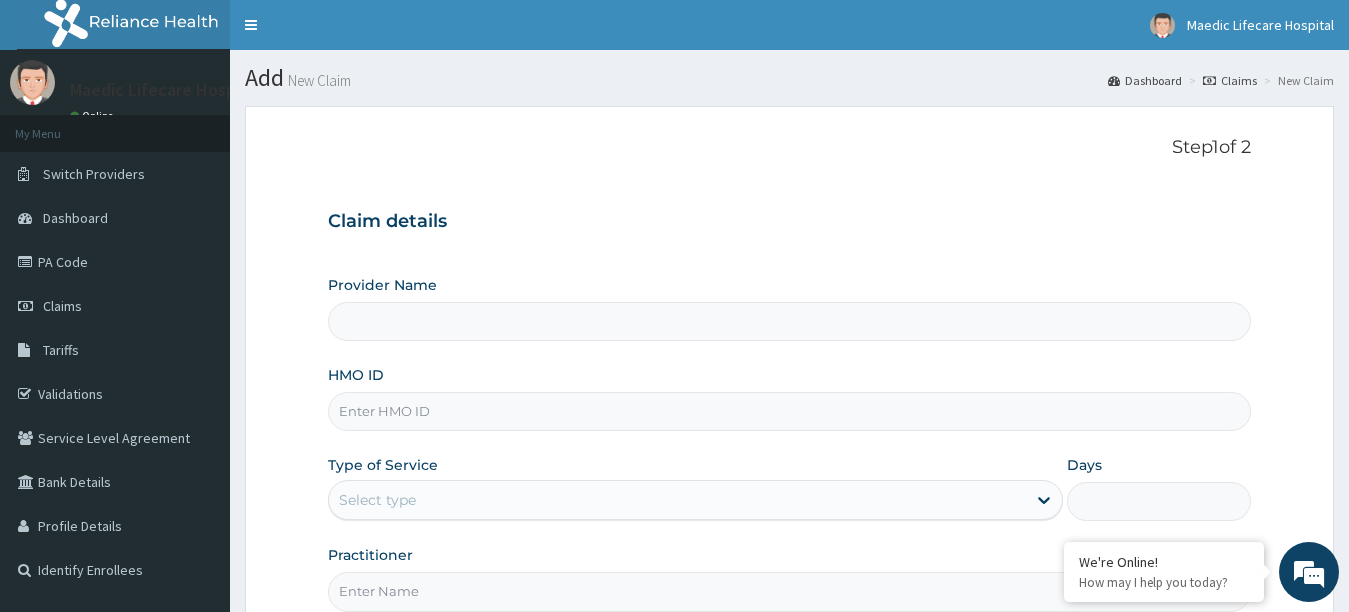scroll, scrollTop: 0, scrollLeft: 0, axis: both 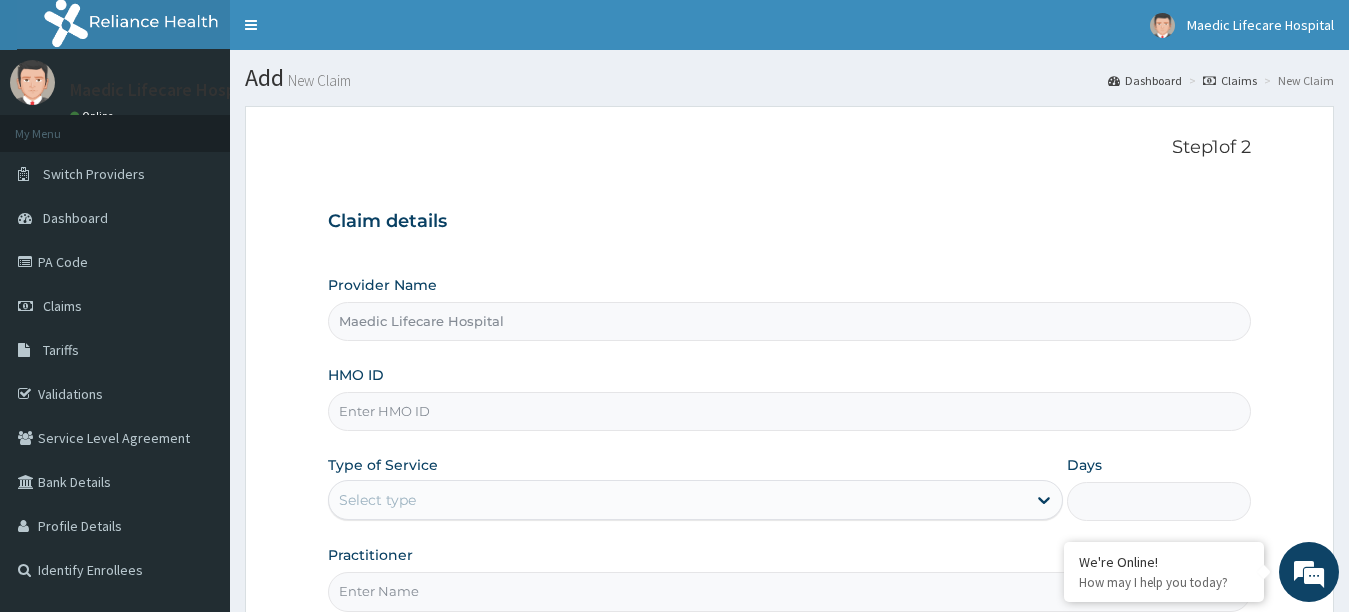 click on "HMO ID" at bounding box center (790, 411) 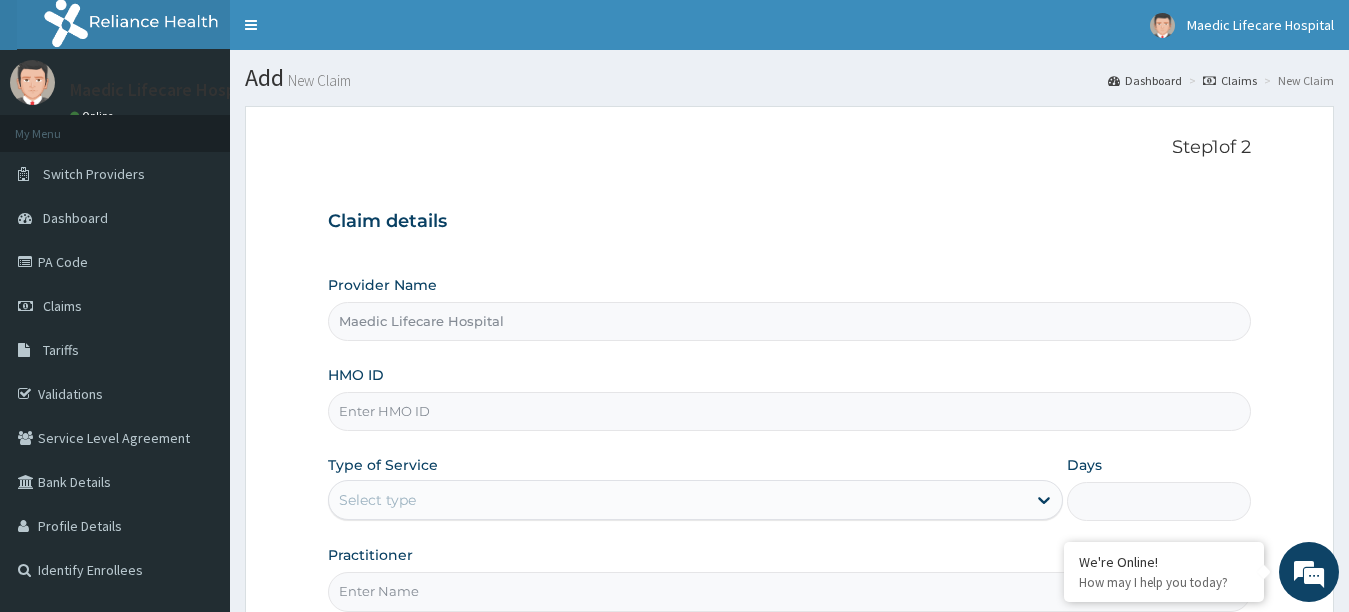 scroll, scrollTop: 0, scrollLeft: 0, axis: both 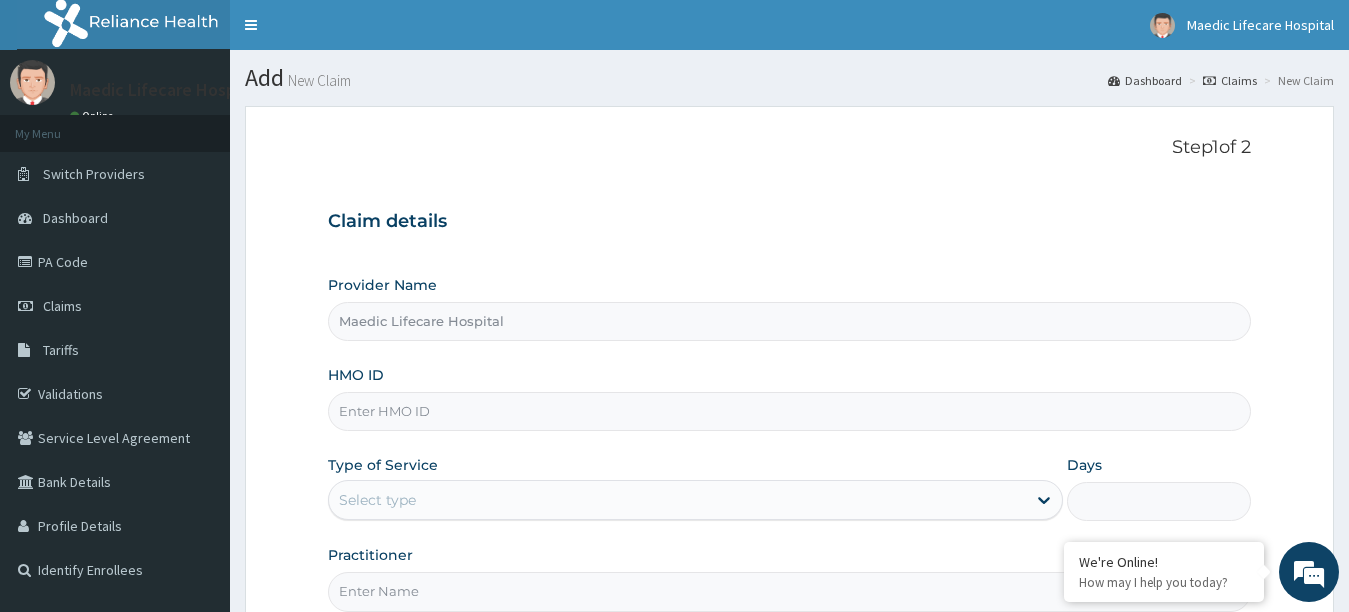 click on "HMO ID" at bounding box center [790, 411] 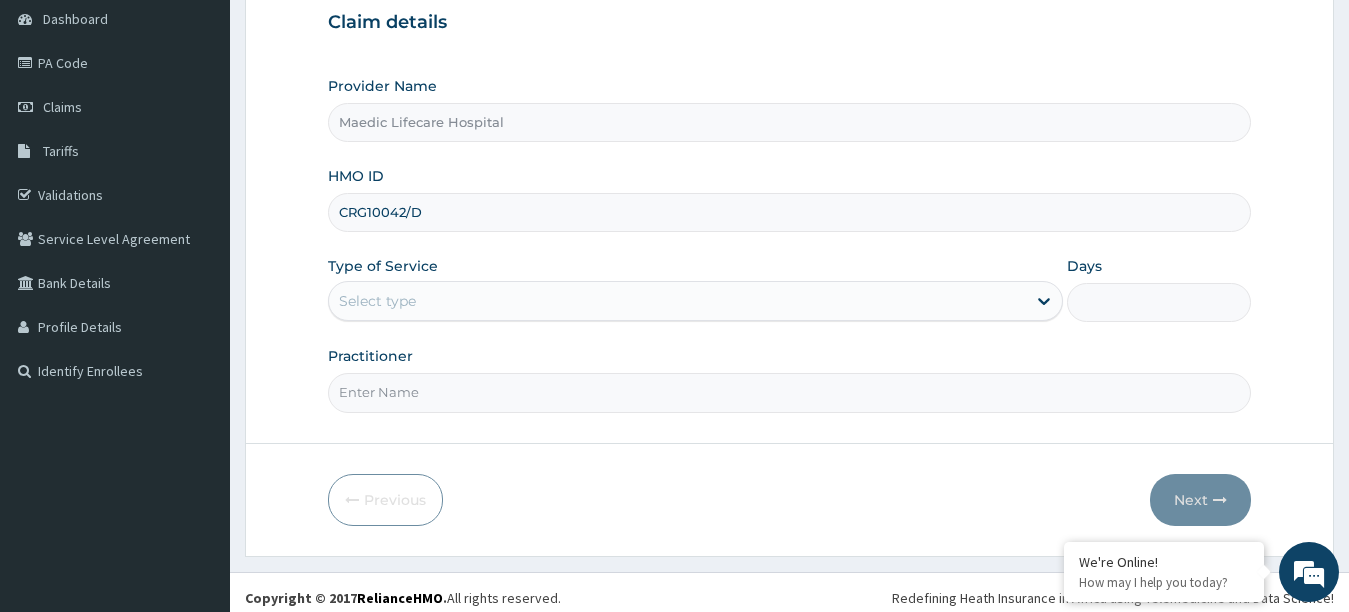 scroll, scrollTop: 200, scrollLeft: 0, axis: vertical 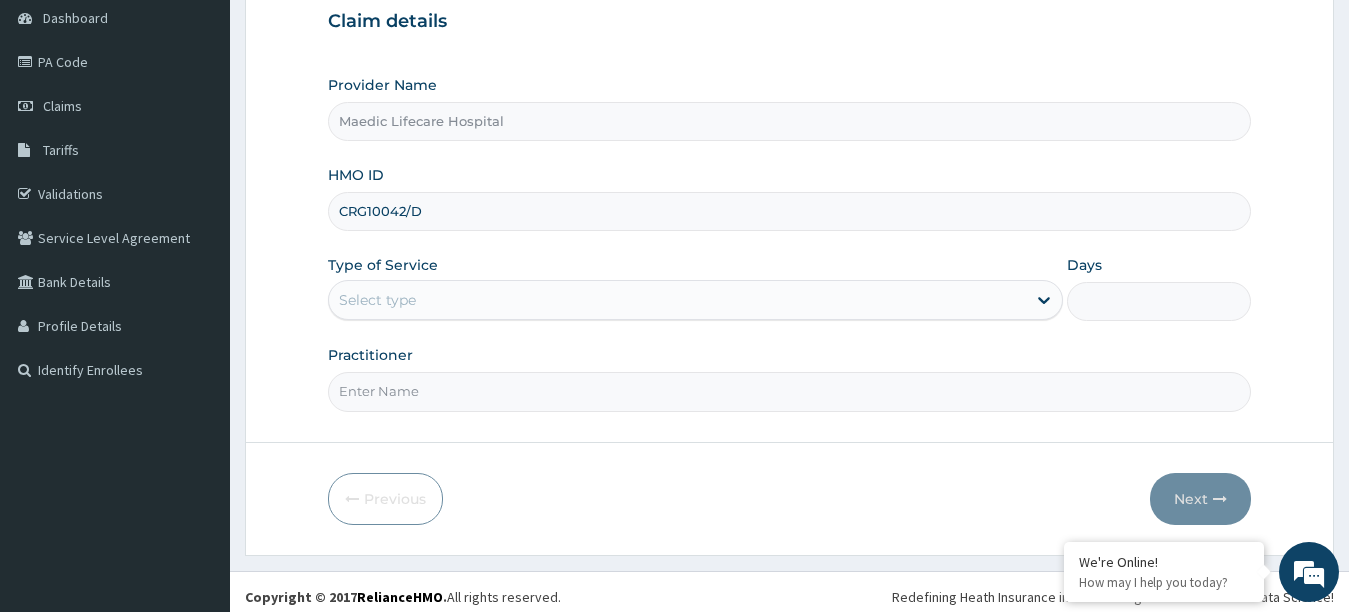 type on "CRG10042/D" 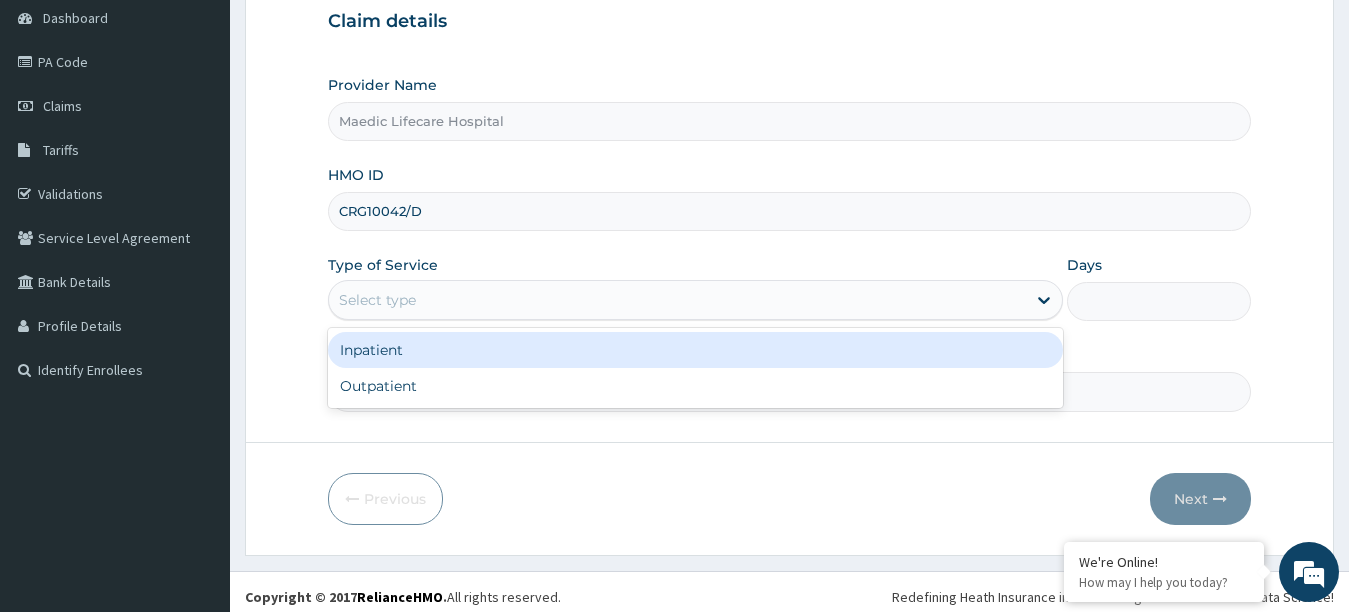 click on "Select type" at bounding box center (678, 300) 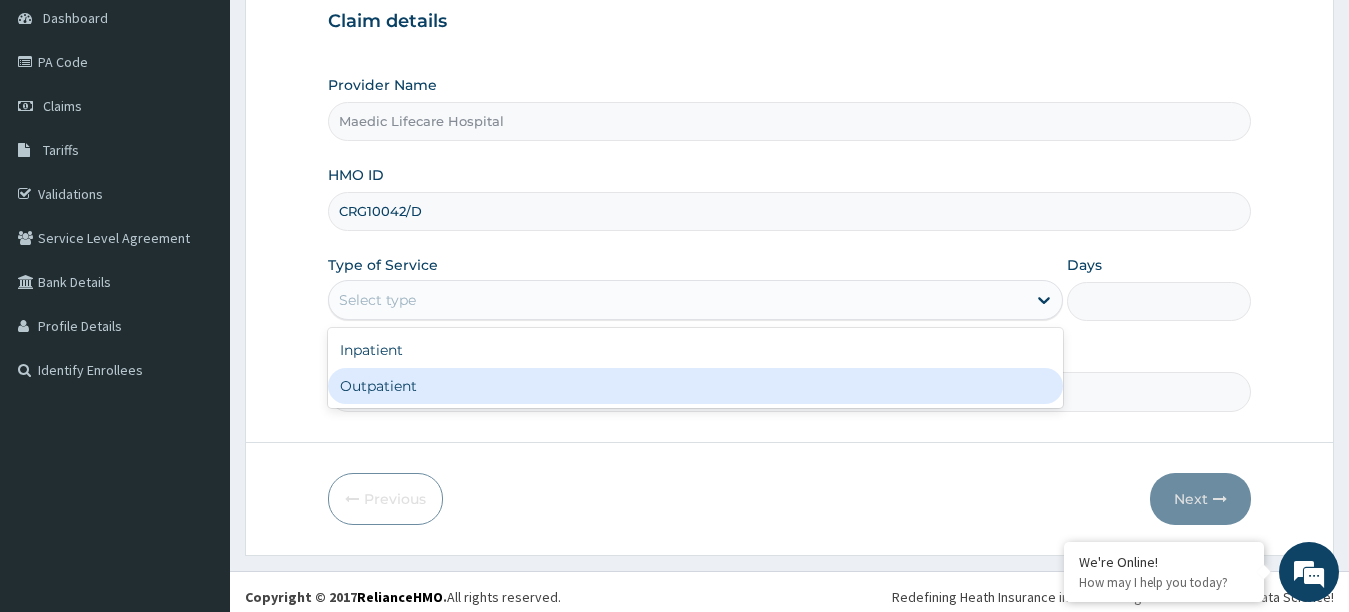 click on "Outpatient" at bounding box center (696, 386) 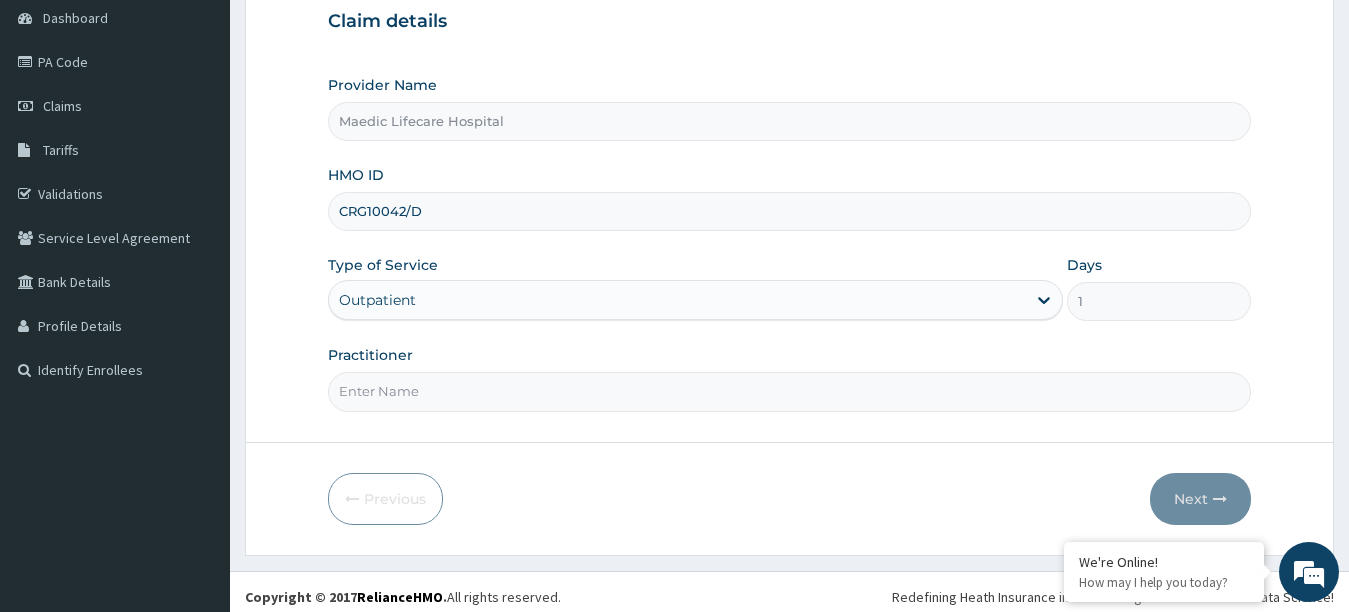 click on "Practitioner" at bounding box center (790, 391) 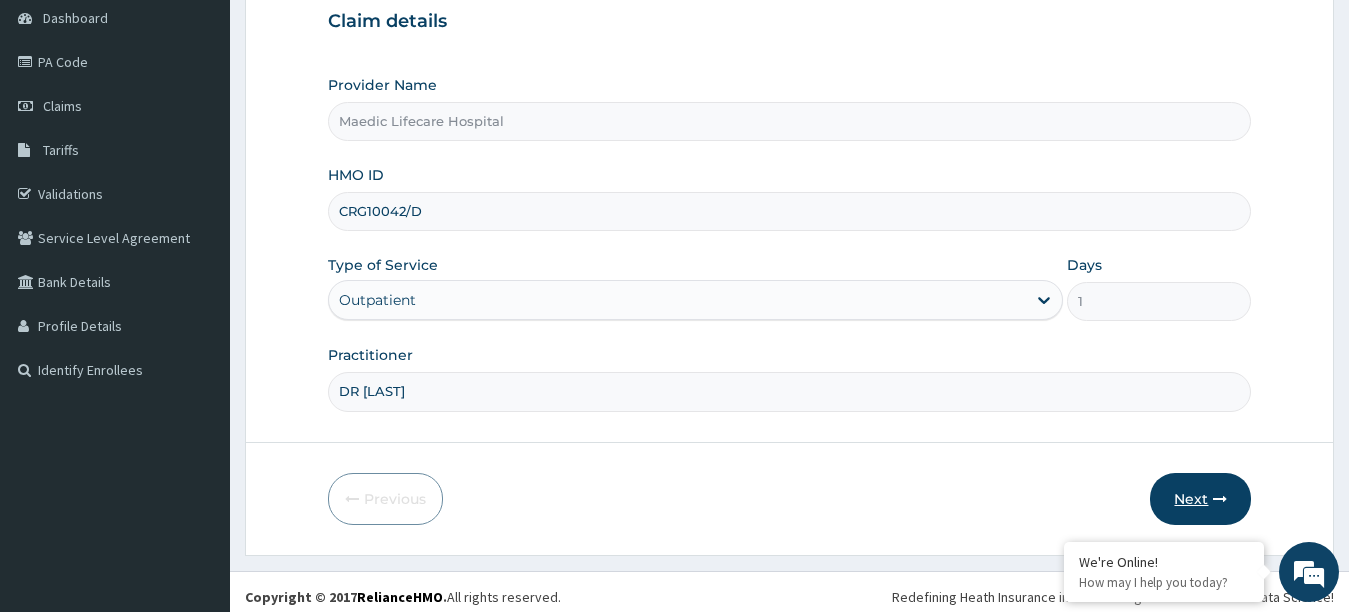 type on "DR APATA" 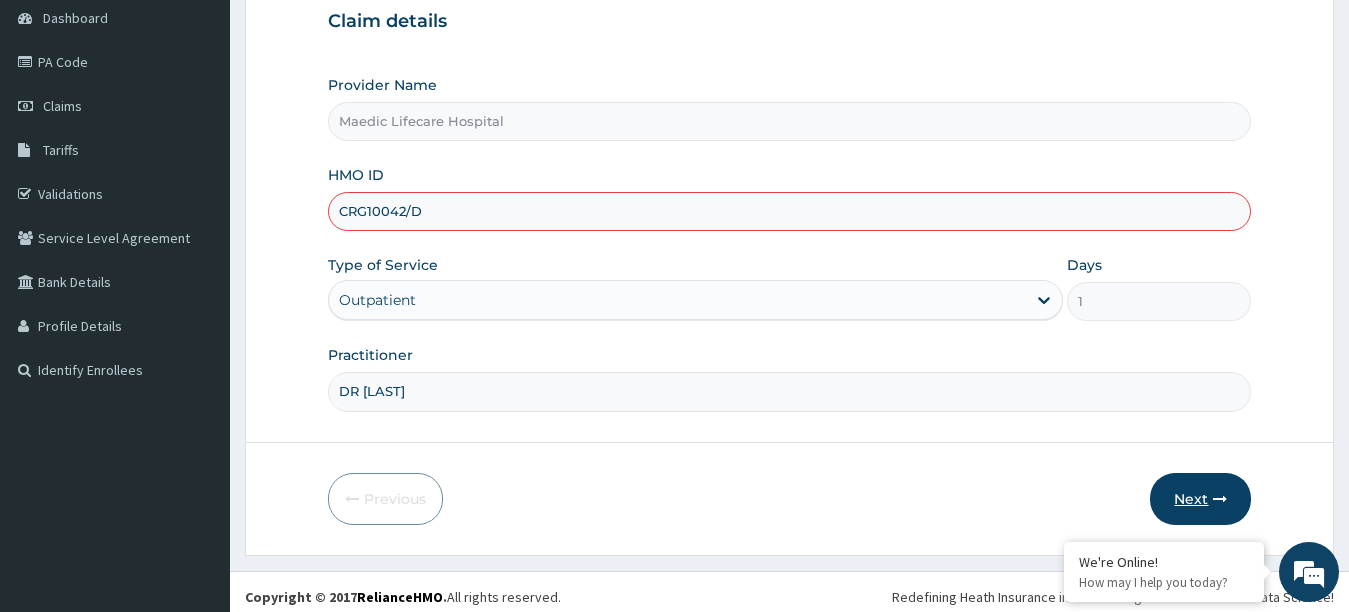 click on "Next" at bounding box center [1200, 499] 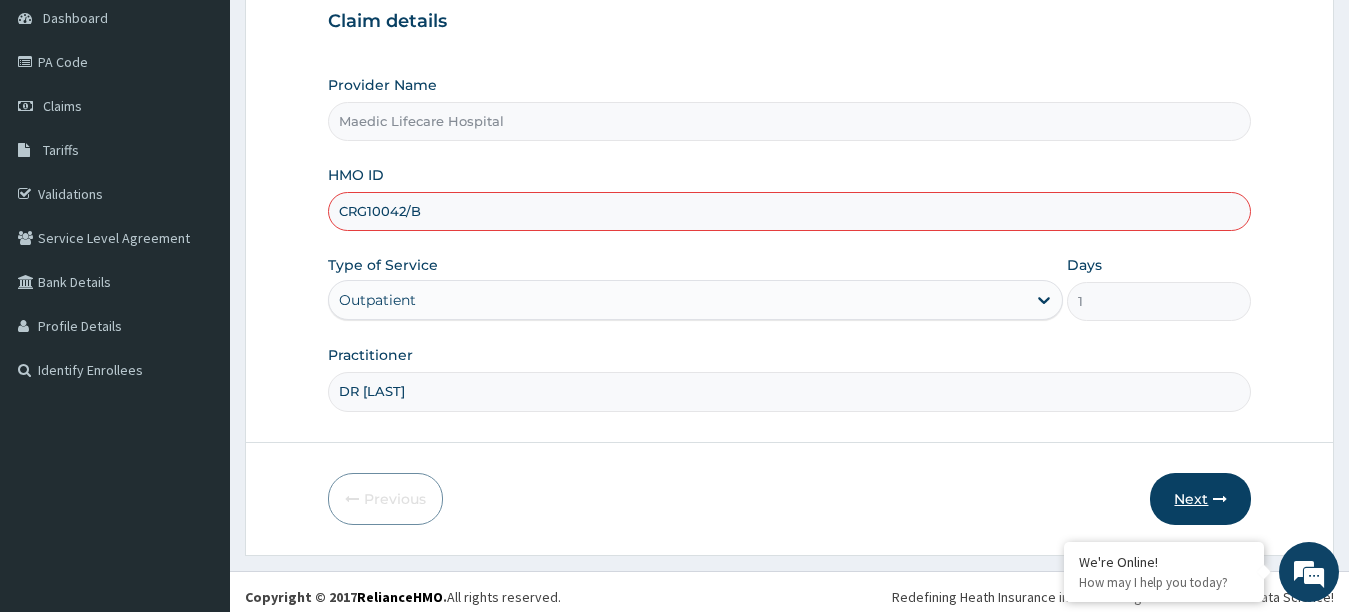 click on "Next" at bounding box center [1200, 499] 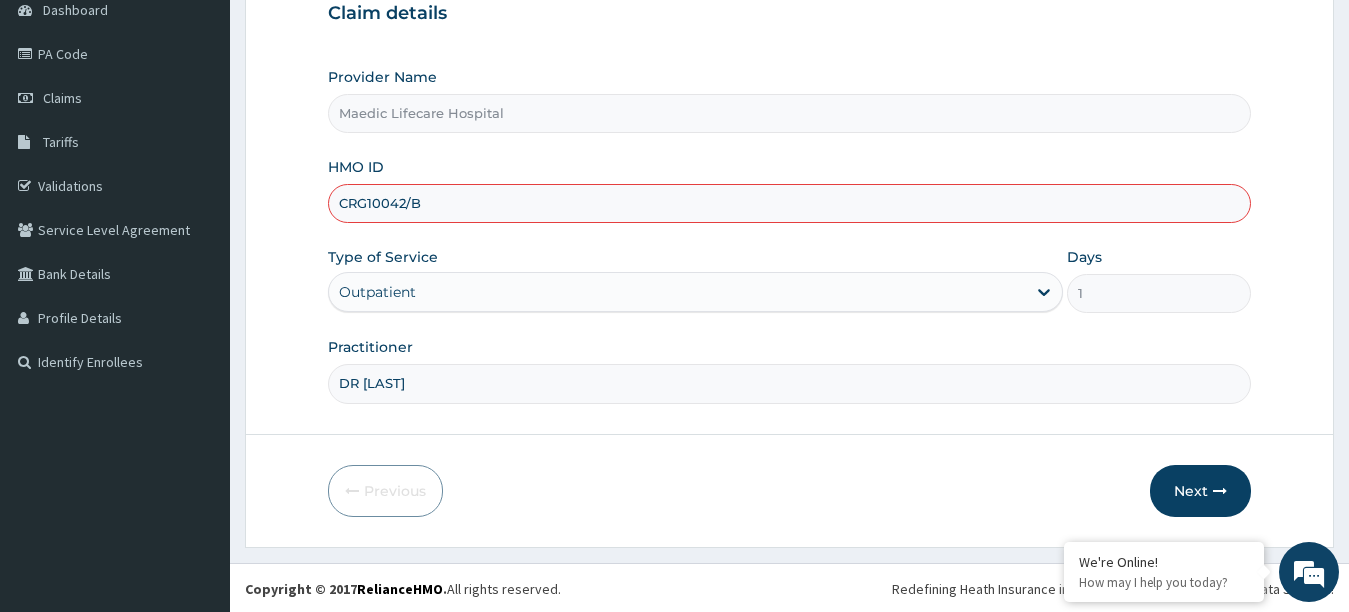 scroll, scrollTop: 210, scrollLeft: 0, axis: vertical 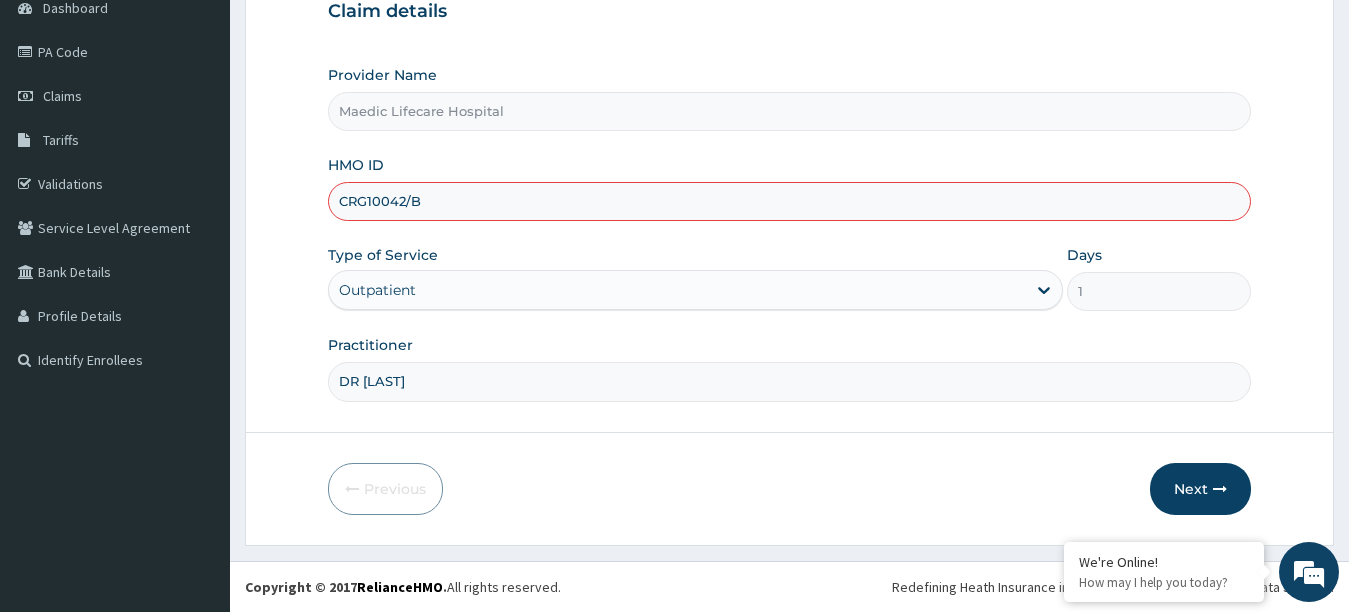 click on "CRG10042/B" at bounding box center [790, 201] 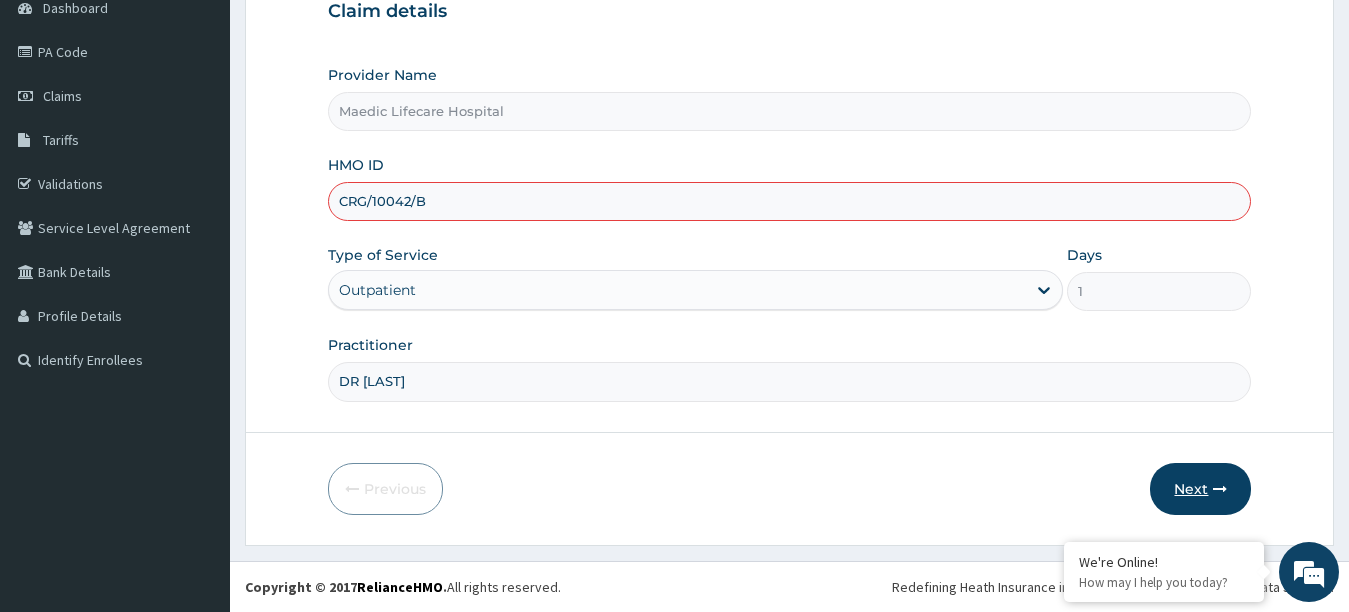 type on "CRG/10042/B" 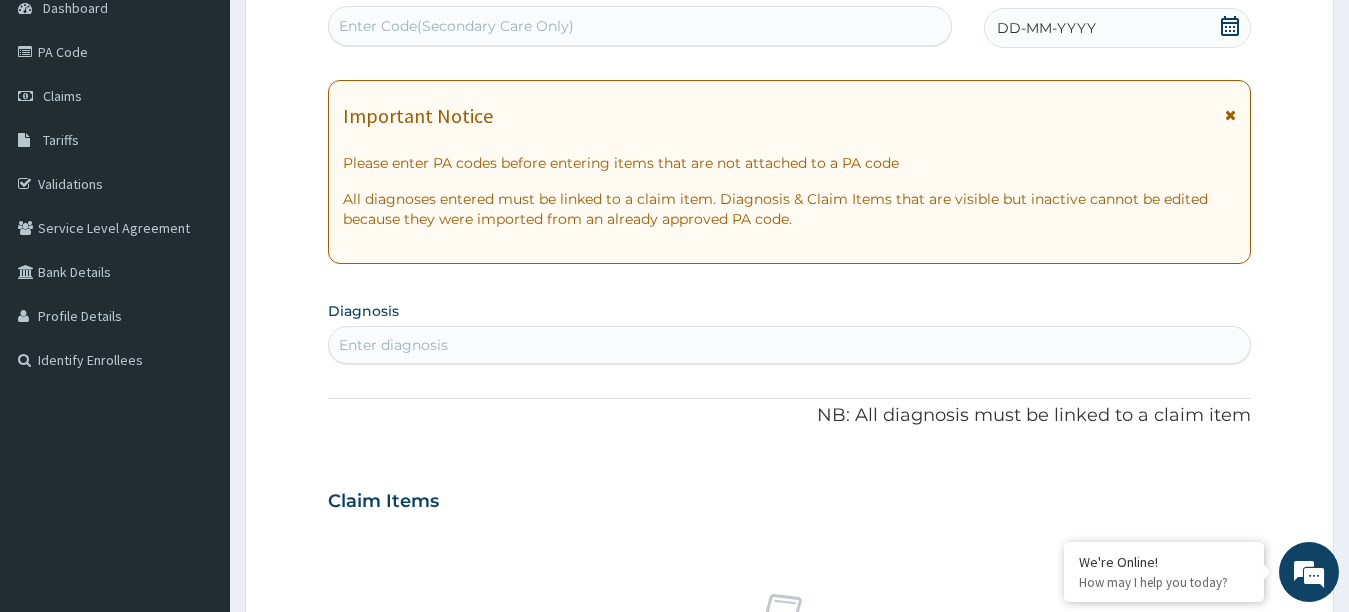 click at bounding box center (1230, 115) 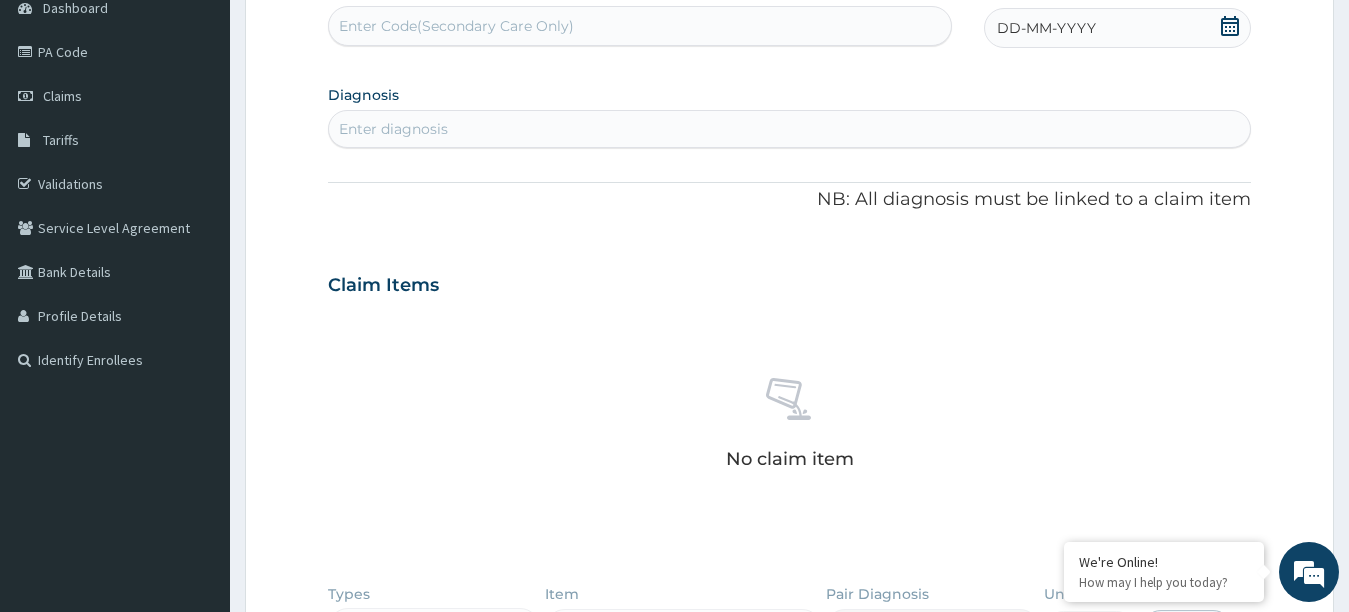 click 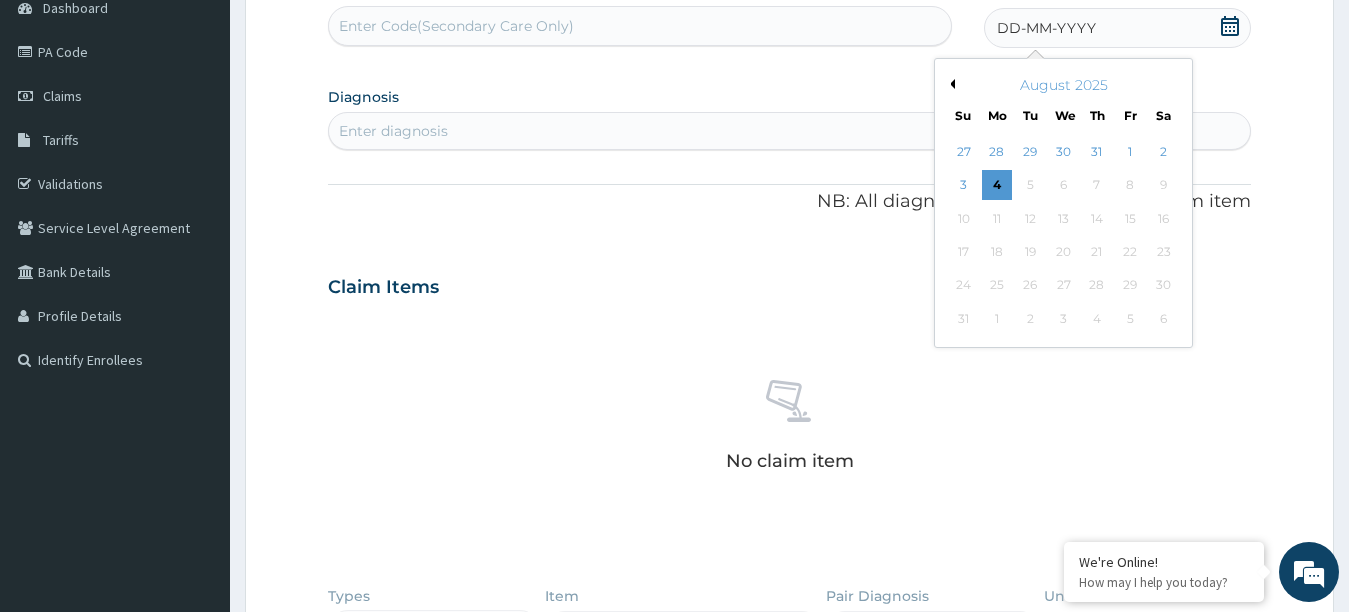 click on "Previous Month" at bounding box center (950, 84) 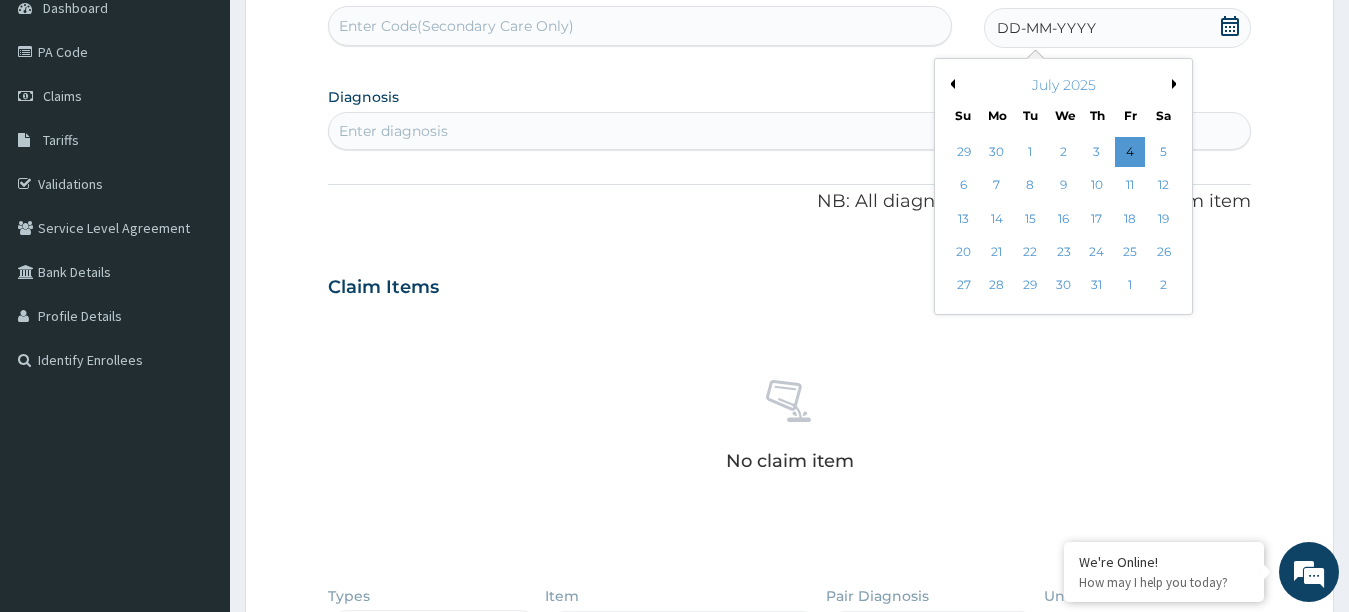 click on "Previous Month" at bounding box center [950, 84] 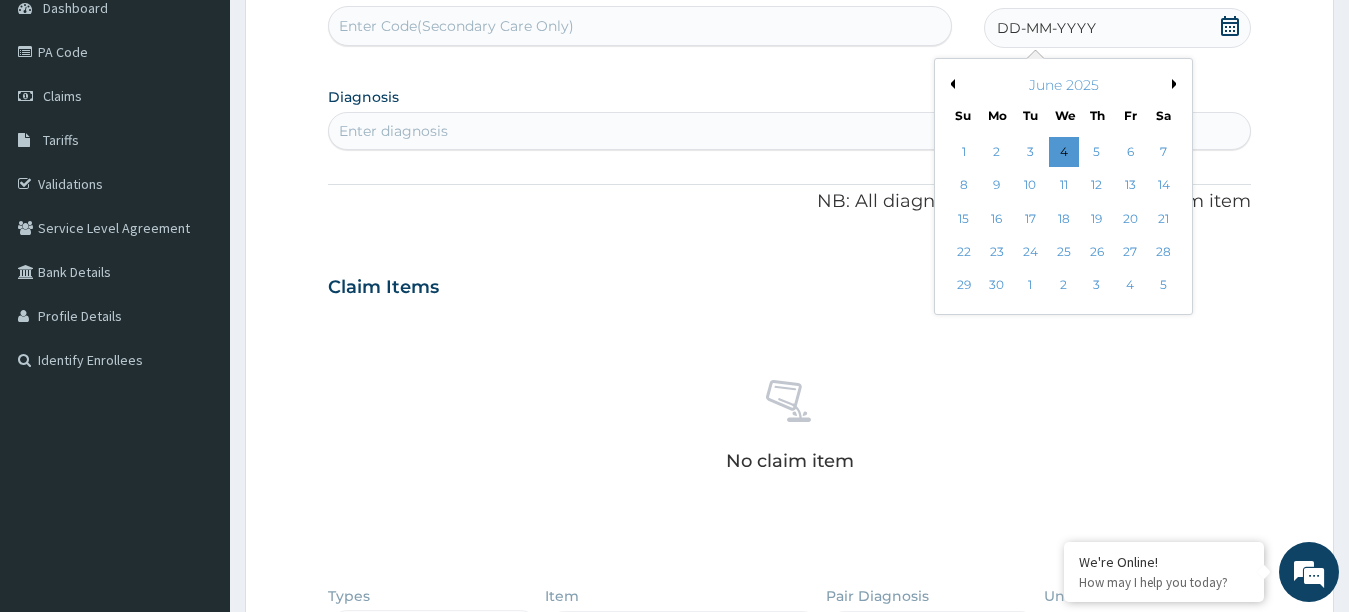 click on "Previous Month" at bounding box center (950, 84) 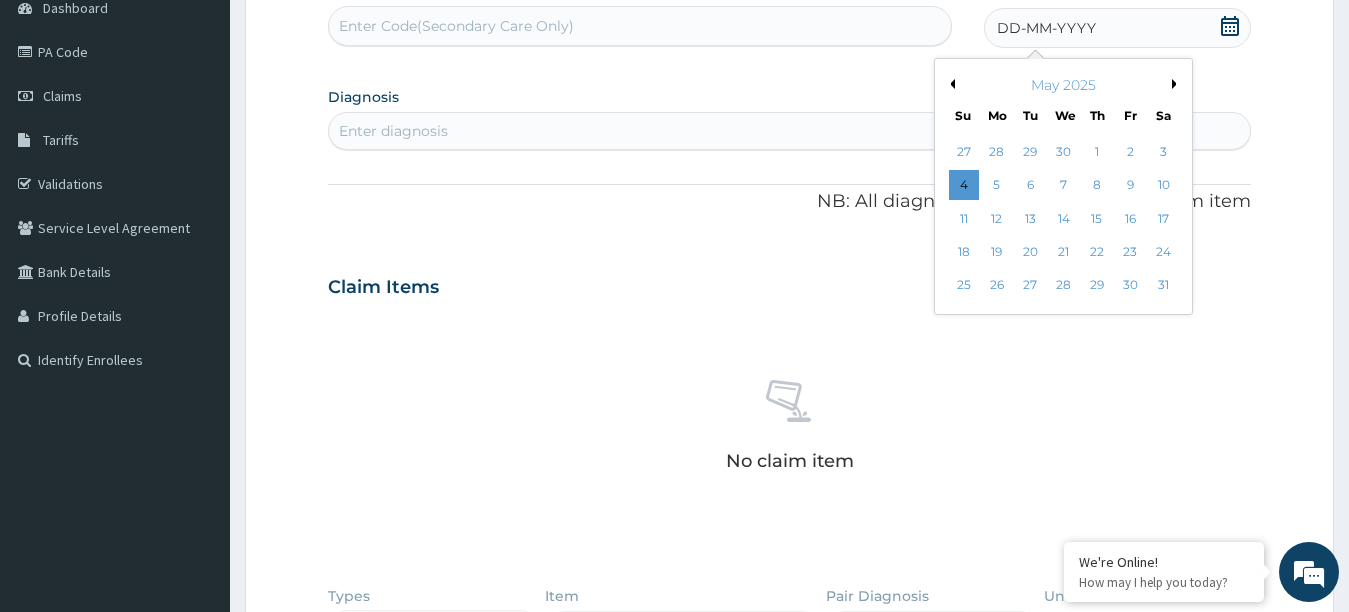 click on "Previous Month" at bounding box center (950, 84) 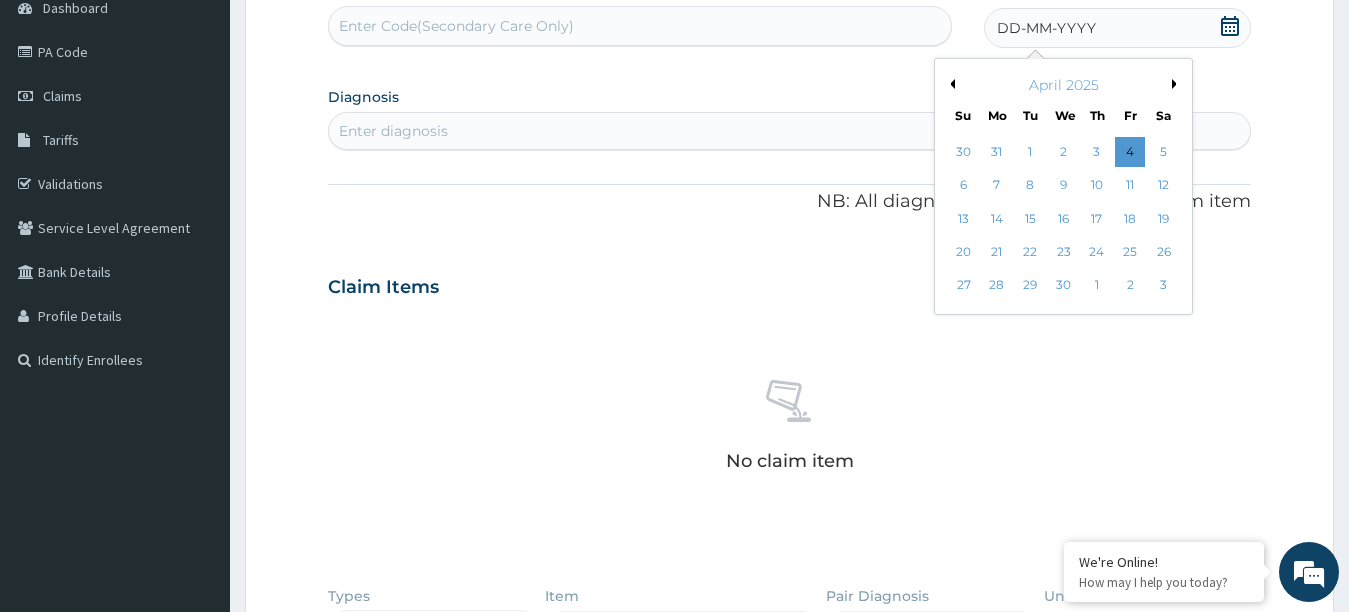click on "Previous Month" at bounding box center (950, 84) 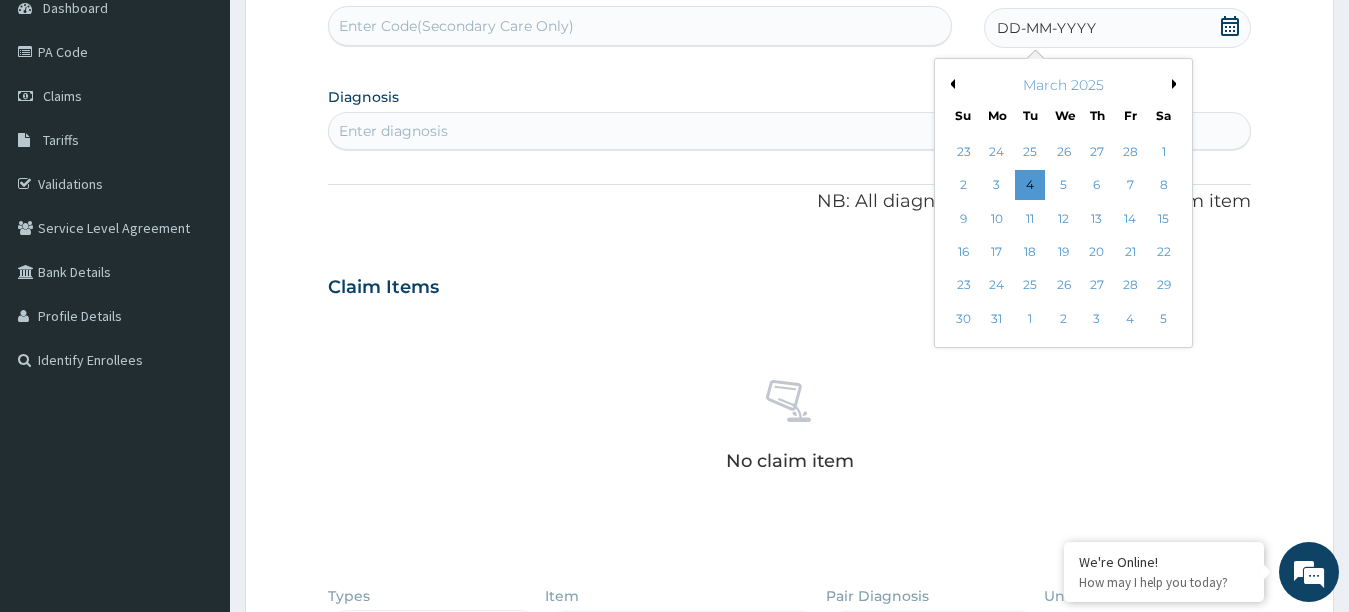 click on "Previous Month" at bounding box center (950, 84) 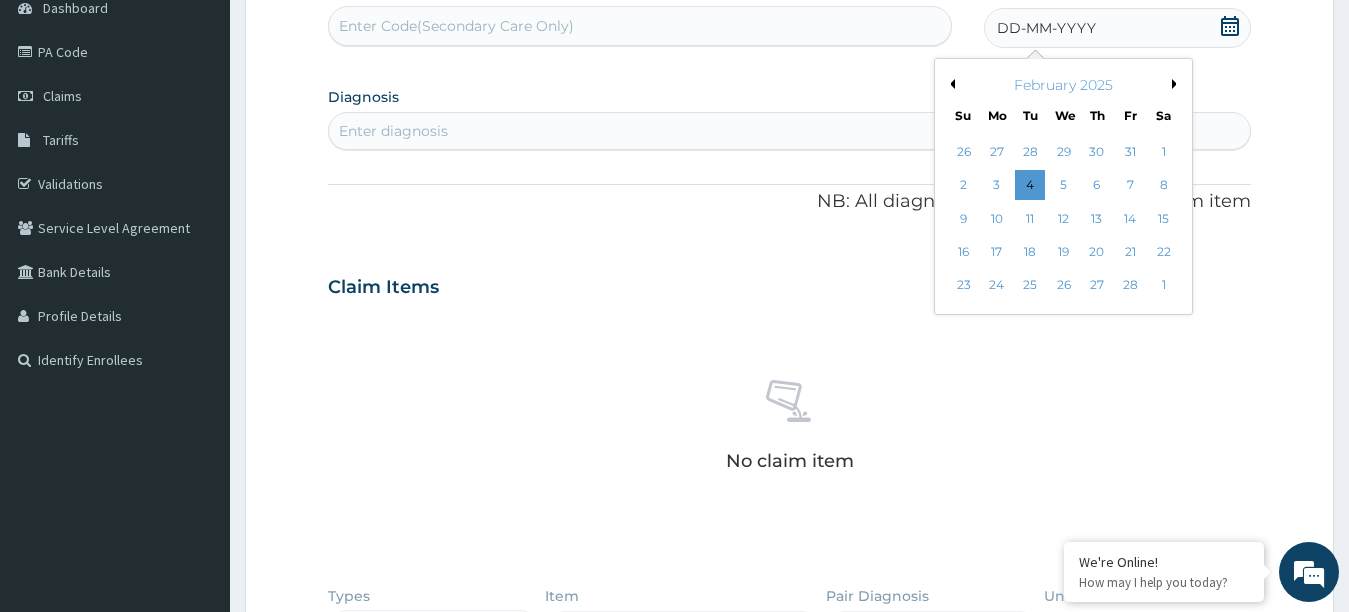 click on "Previous Month" at bounding box center (950, 84) 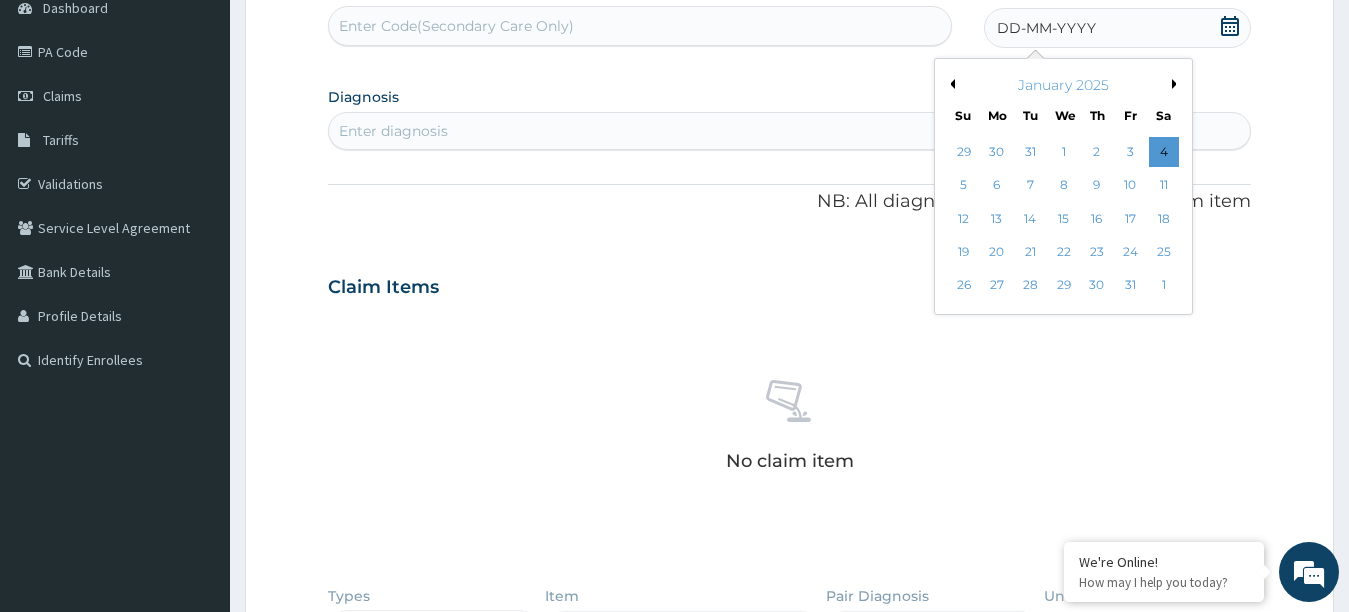 click on "Previous Month" at bounding box center [950, 84] 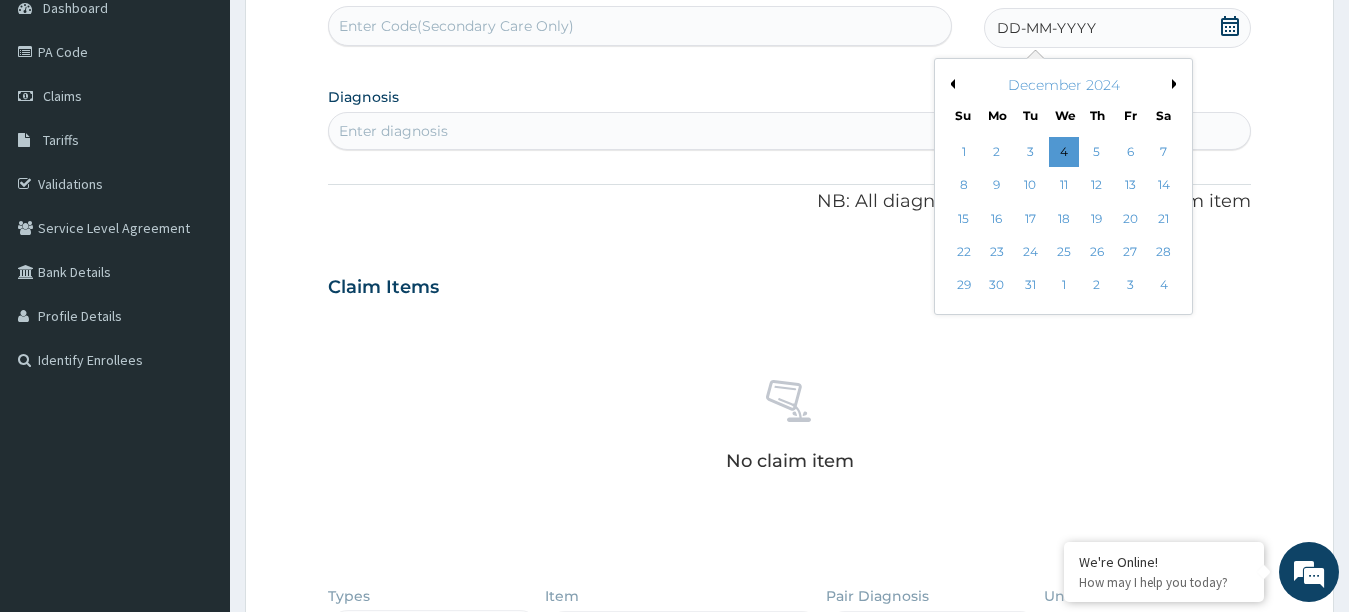 click on "Next Month" at bounding box center (1177, 84) 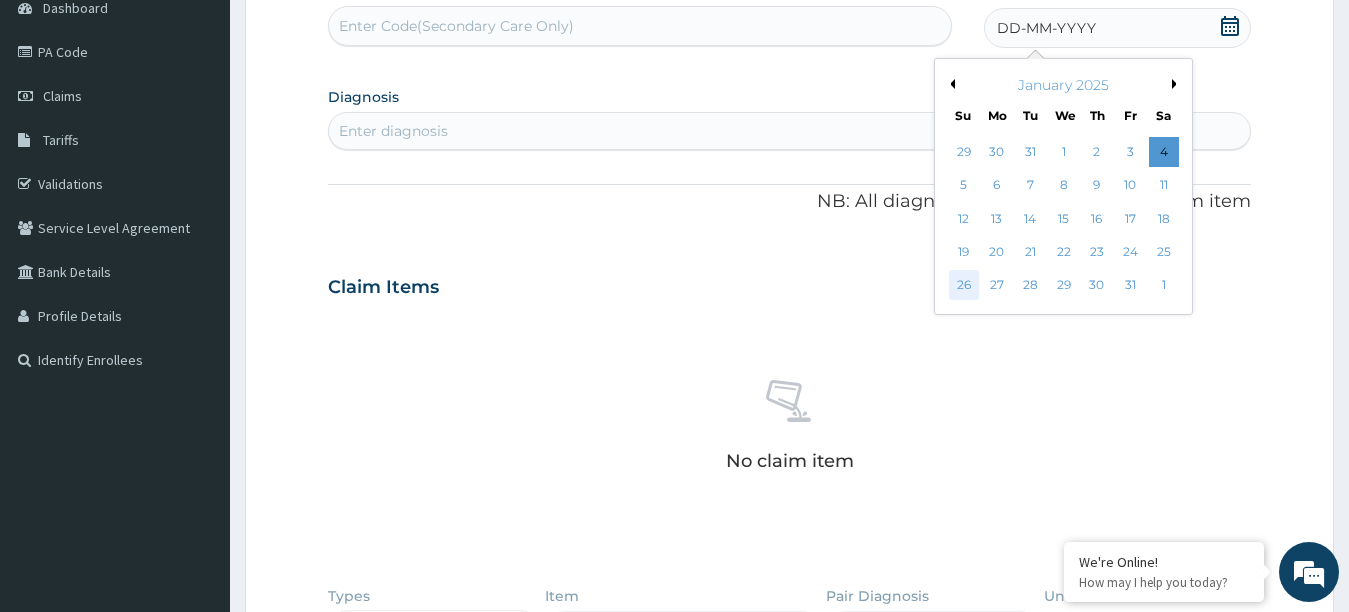 click on "26" at bounding box center (964, 286) 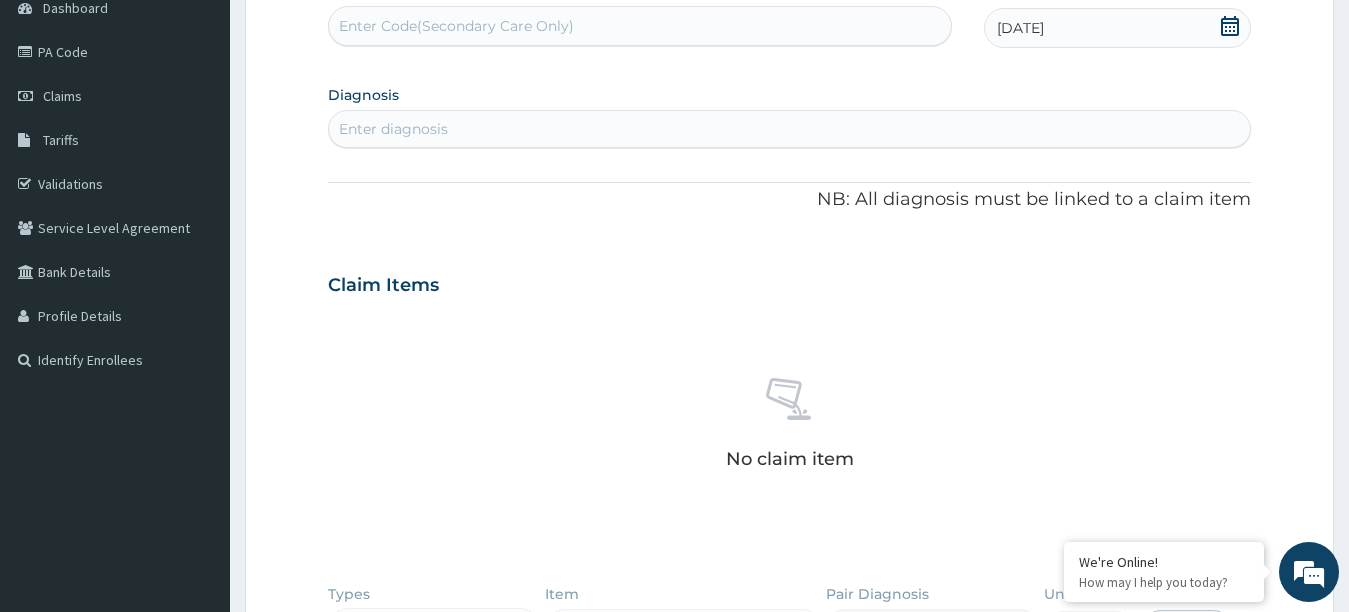 click on "Enter diagnosis" at bounding box center [790, 129] 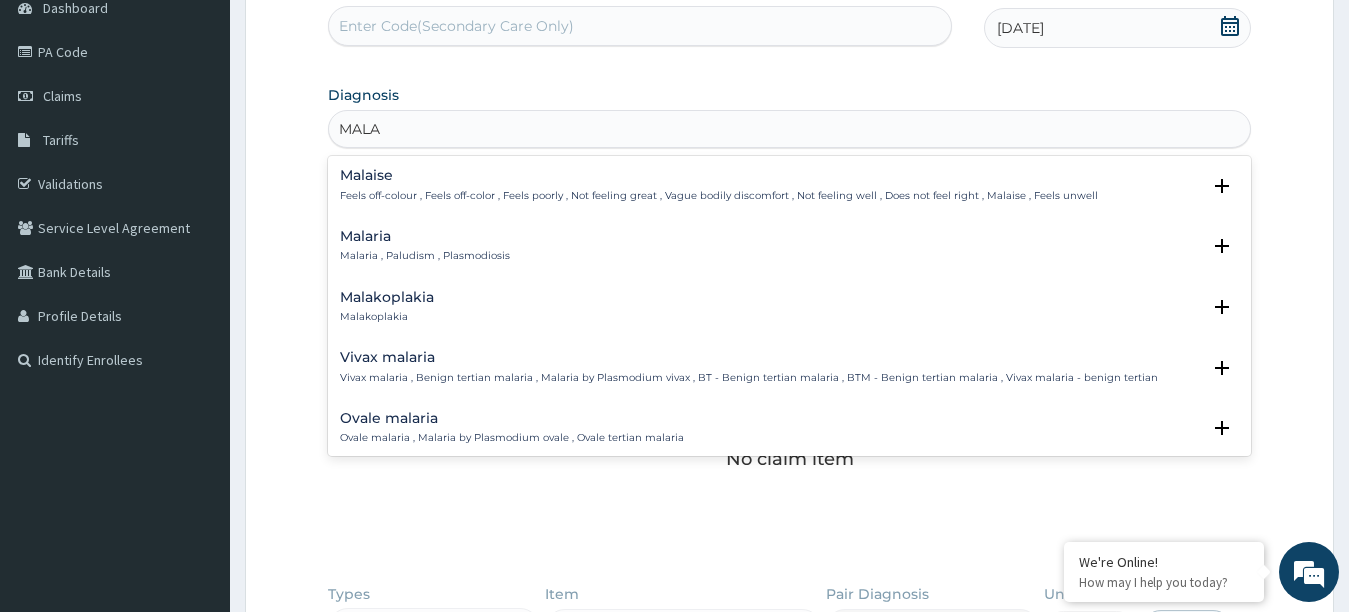 type on "MALAR" 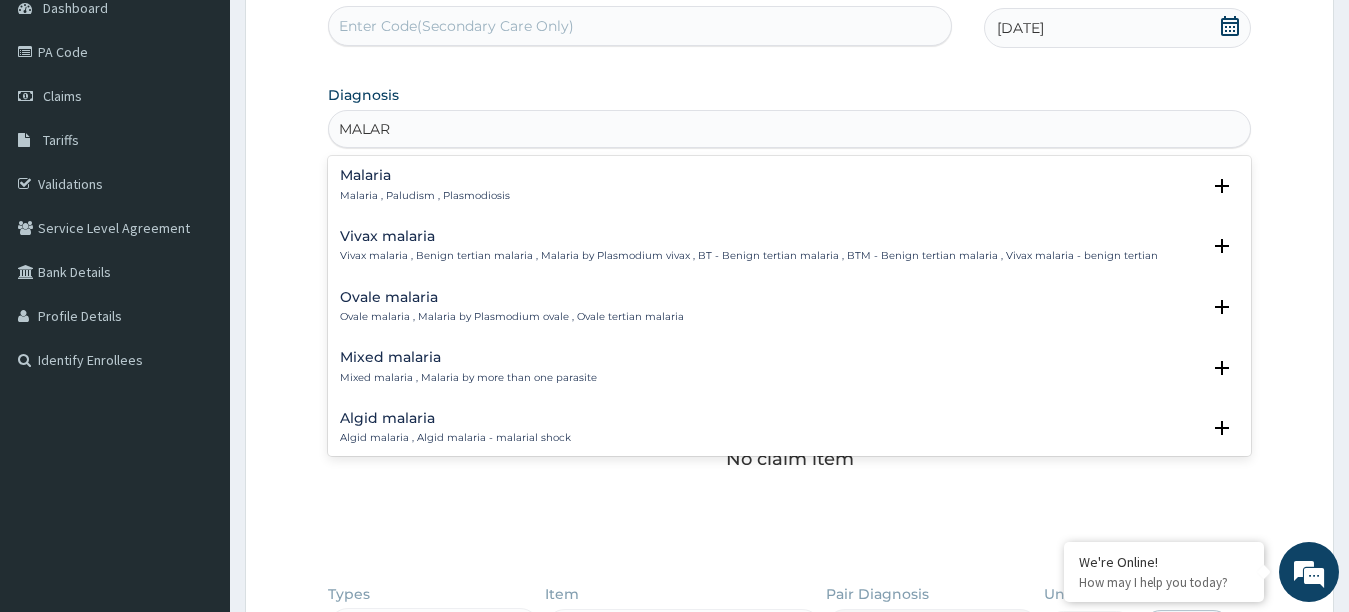 click on "Malaria , Paludism , Plasmodiosis" at bounding box center (425, 196) 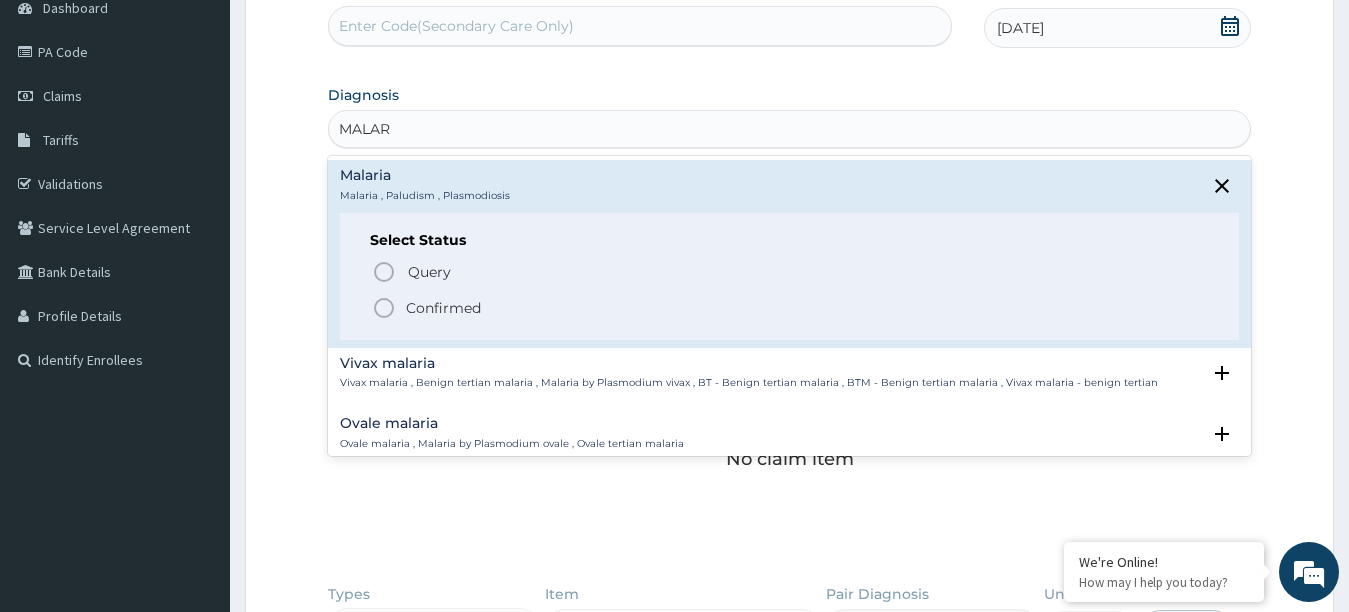 click 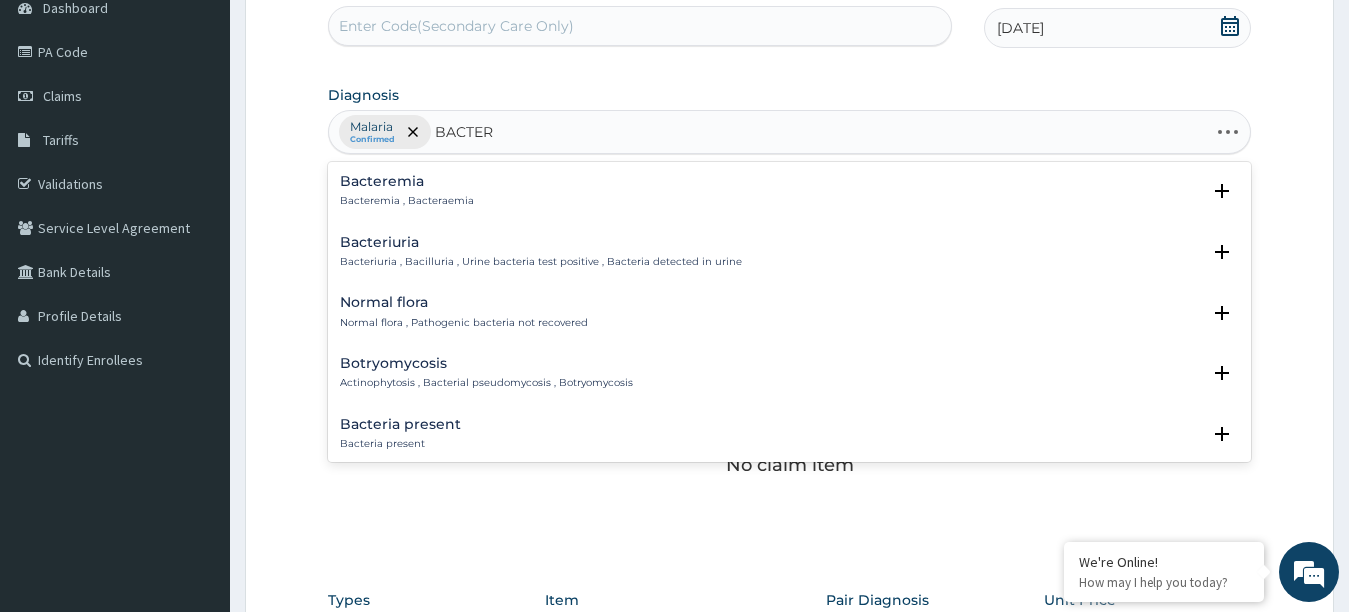type on "BACTERE" 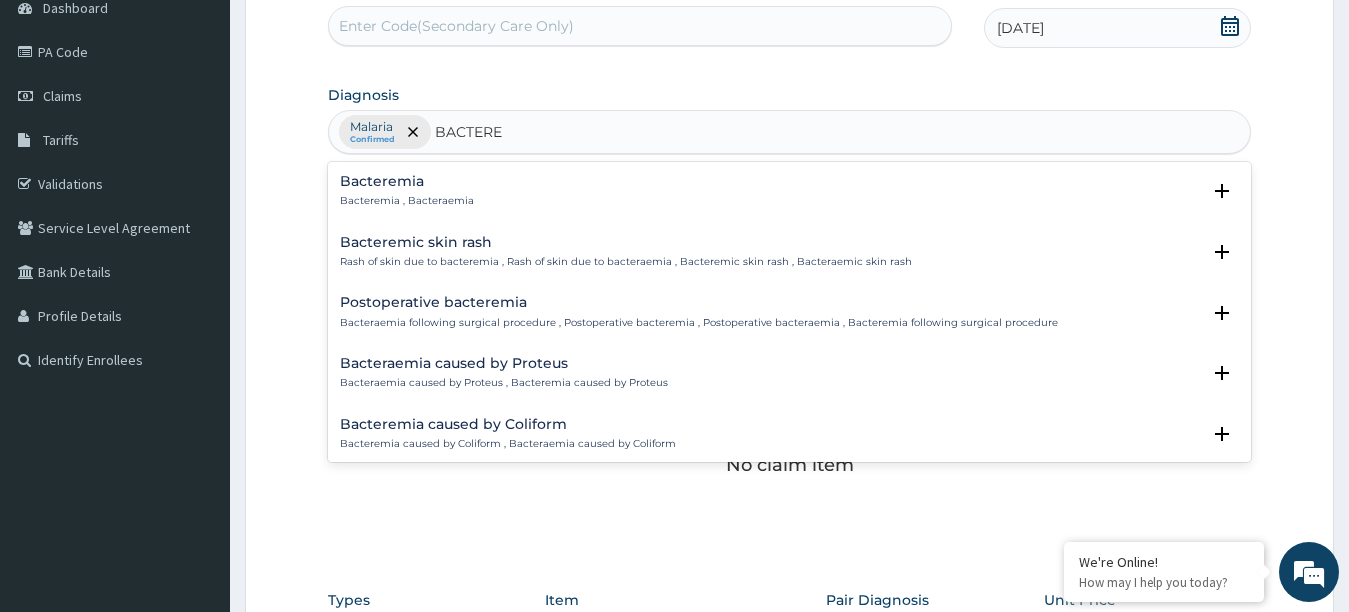 click on "Bacteremia" at bounding box center [407, 181] 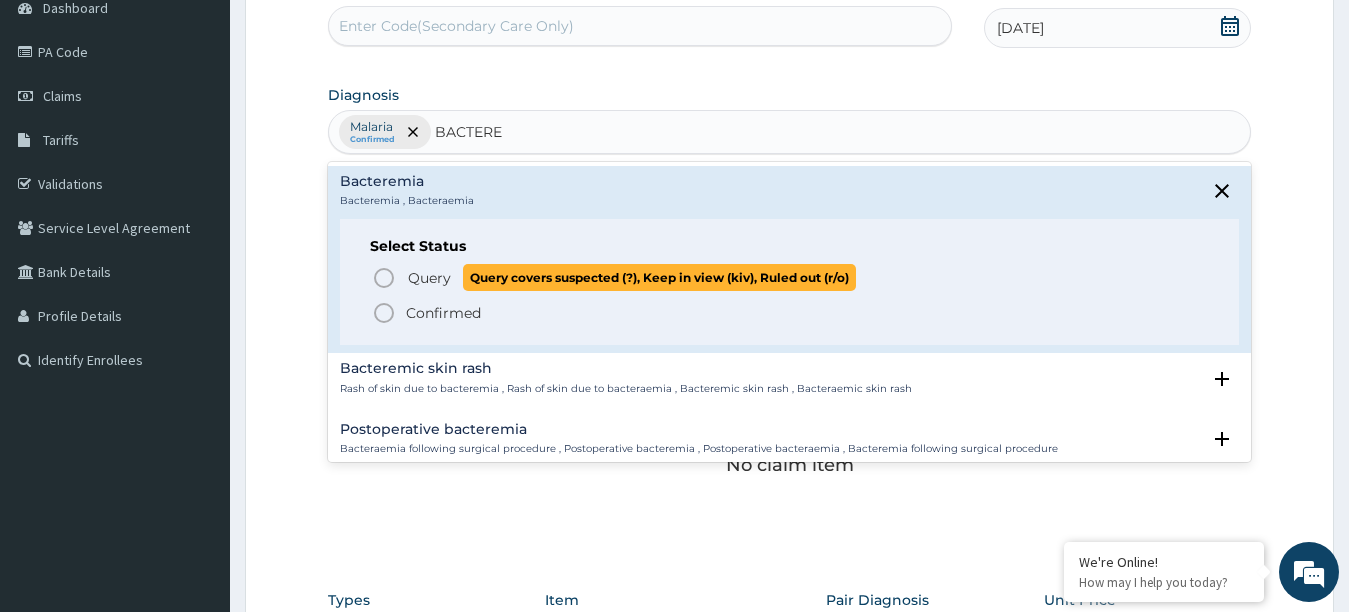 click 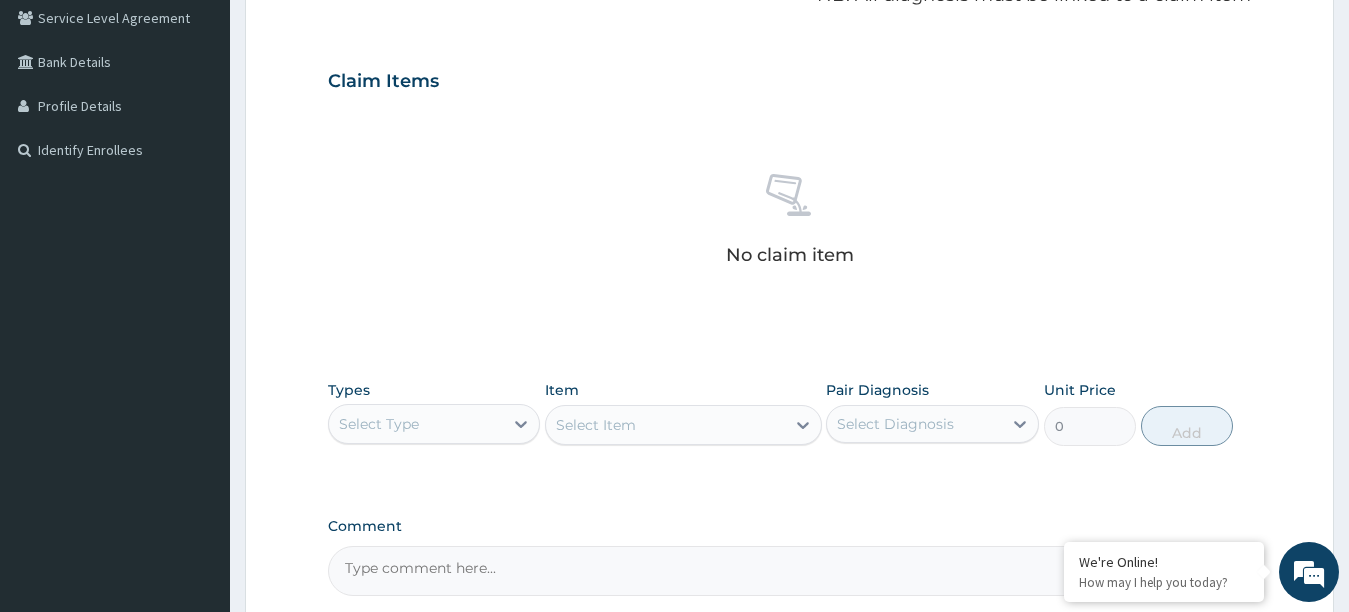 scroll, scrollTop: 510, scrollLeft: 0, axis: vertical 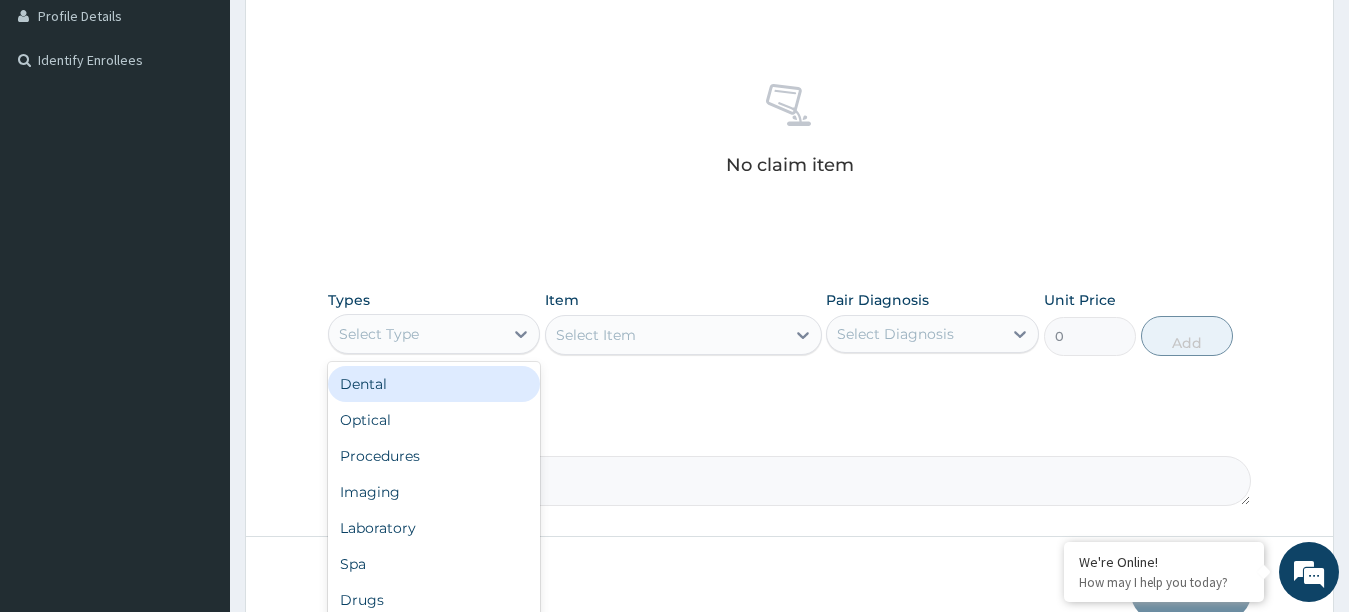 click on "Select Type" at bounding box center [416, 334] 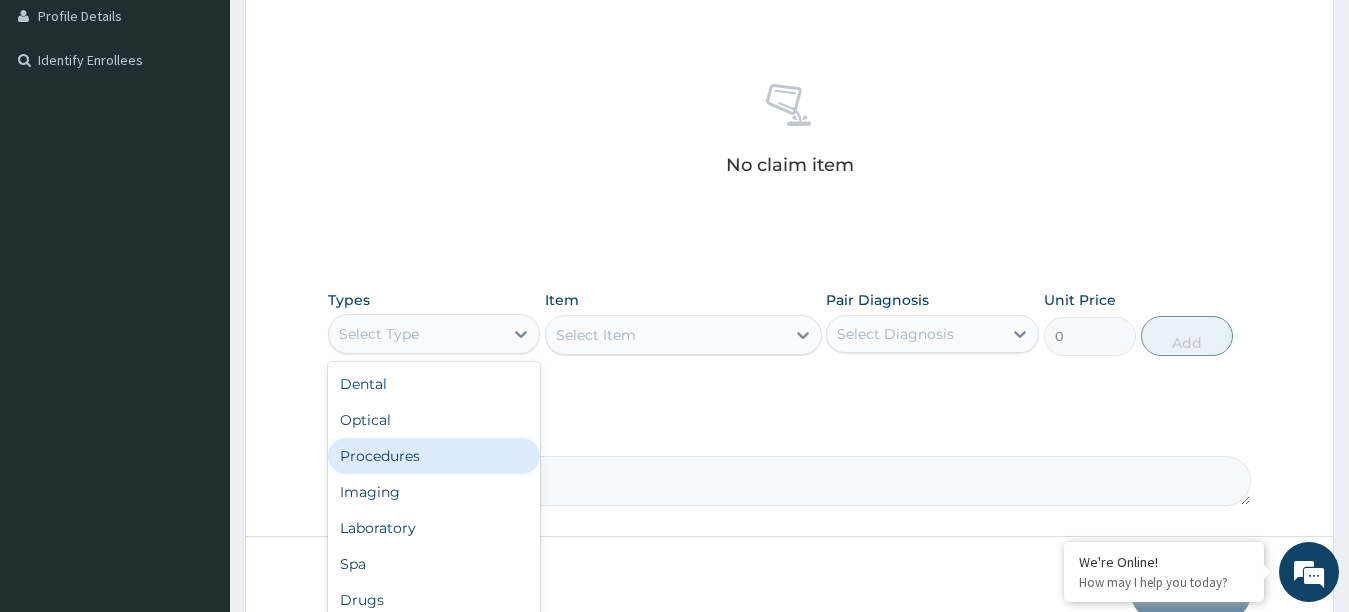 click on "Procedures" at bounding box center [434, 456] 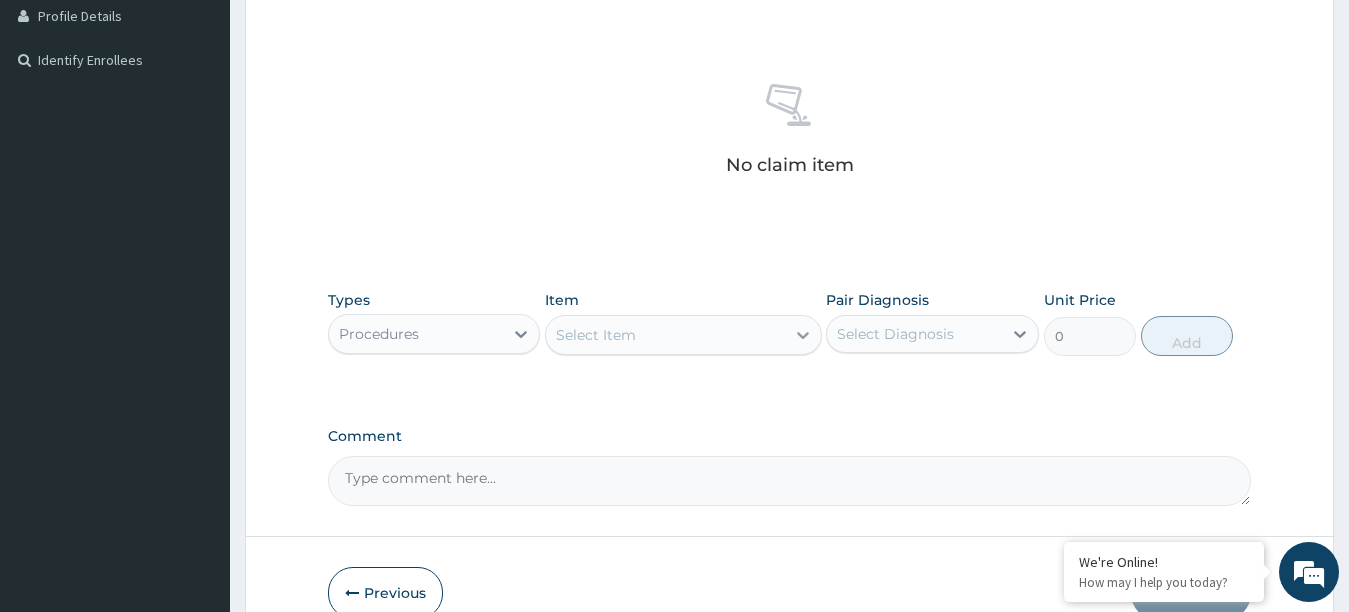 click 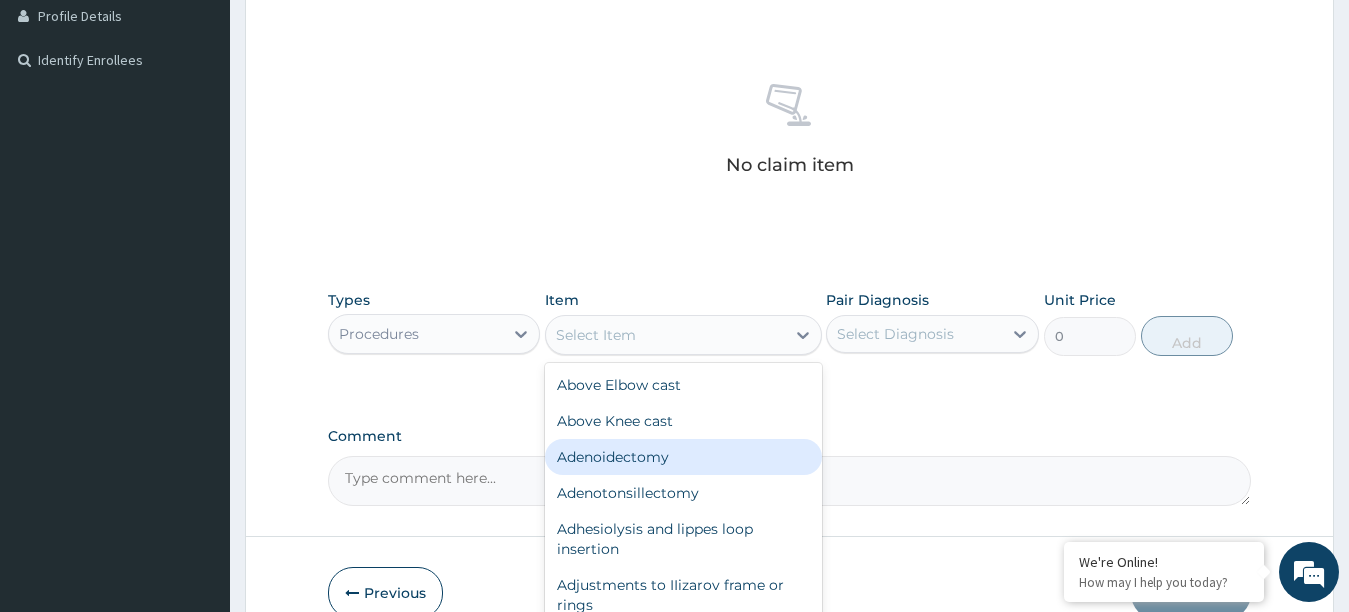 type on "G" 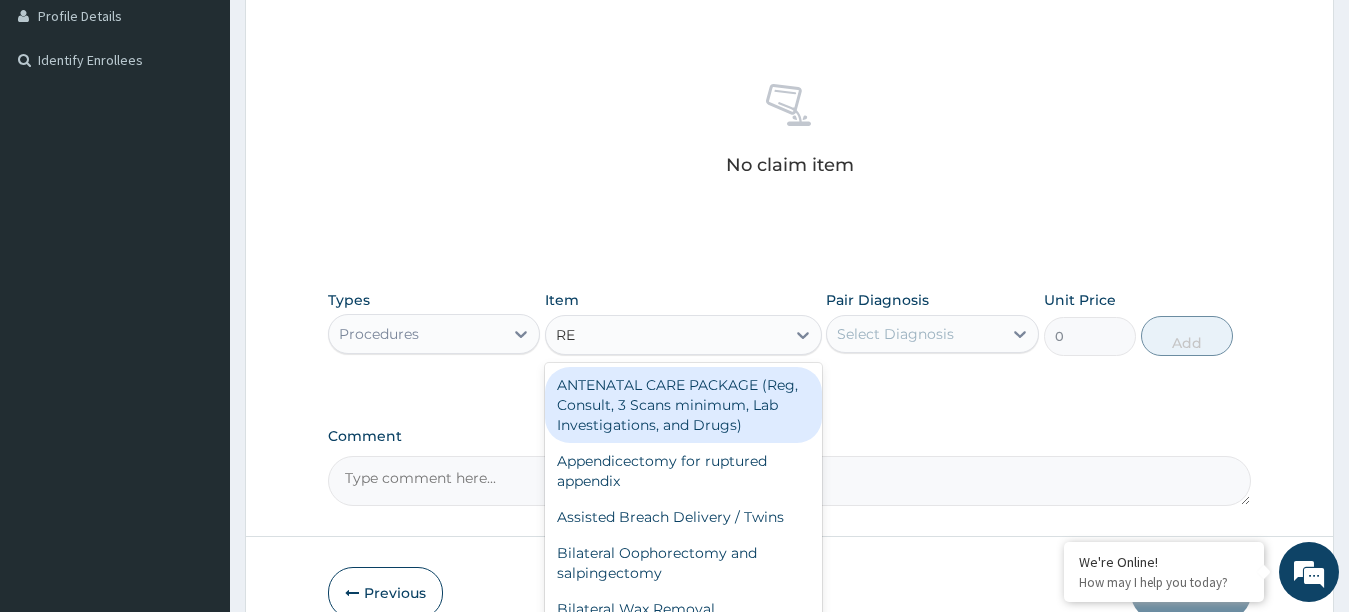 type on "REG" 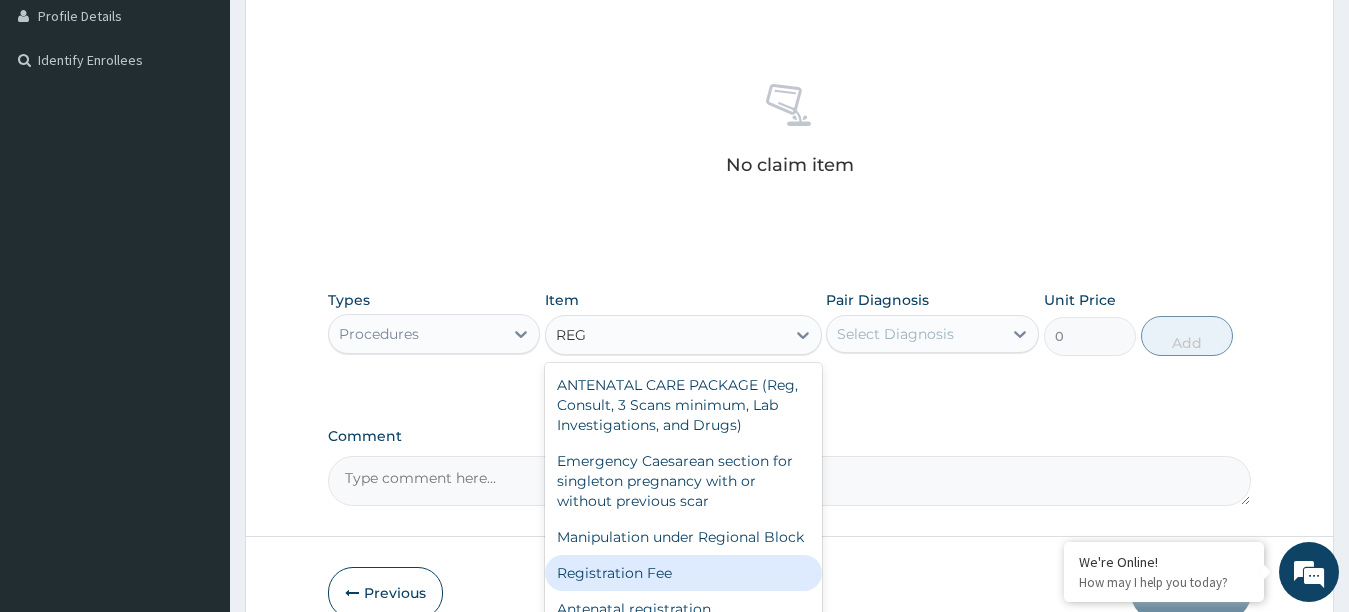 click on "Registration Fee" at bounding box center [683, 573] 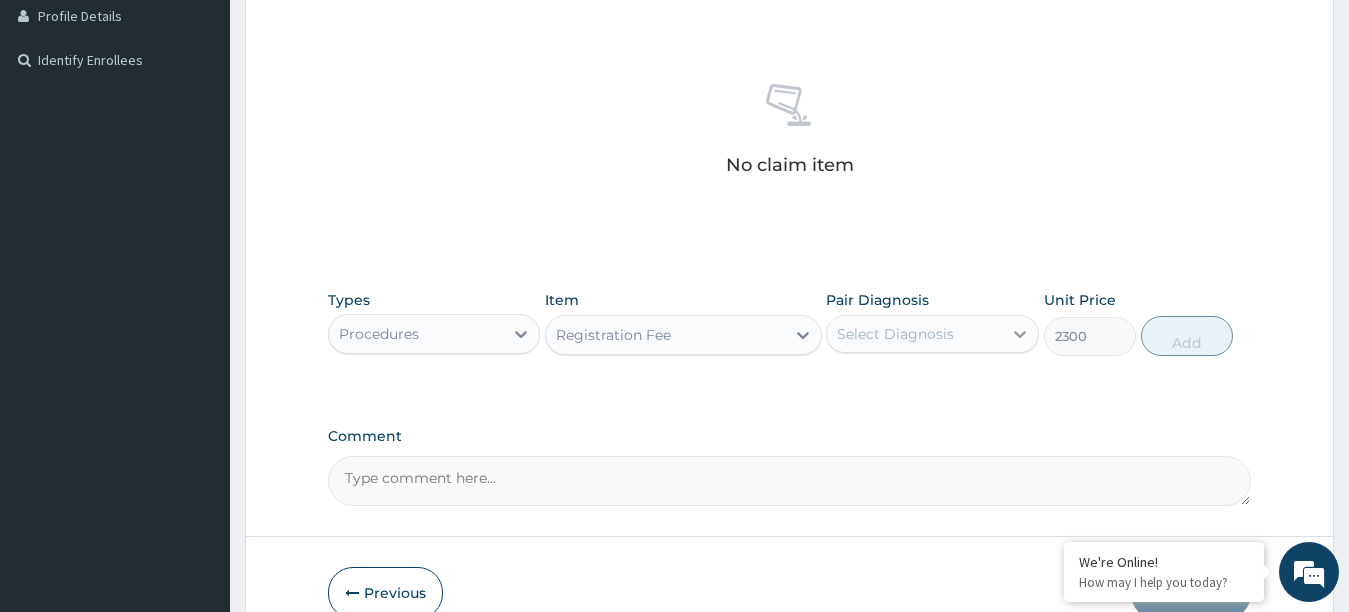 click at bounding box center (1020, 334) 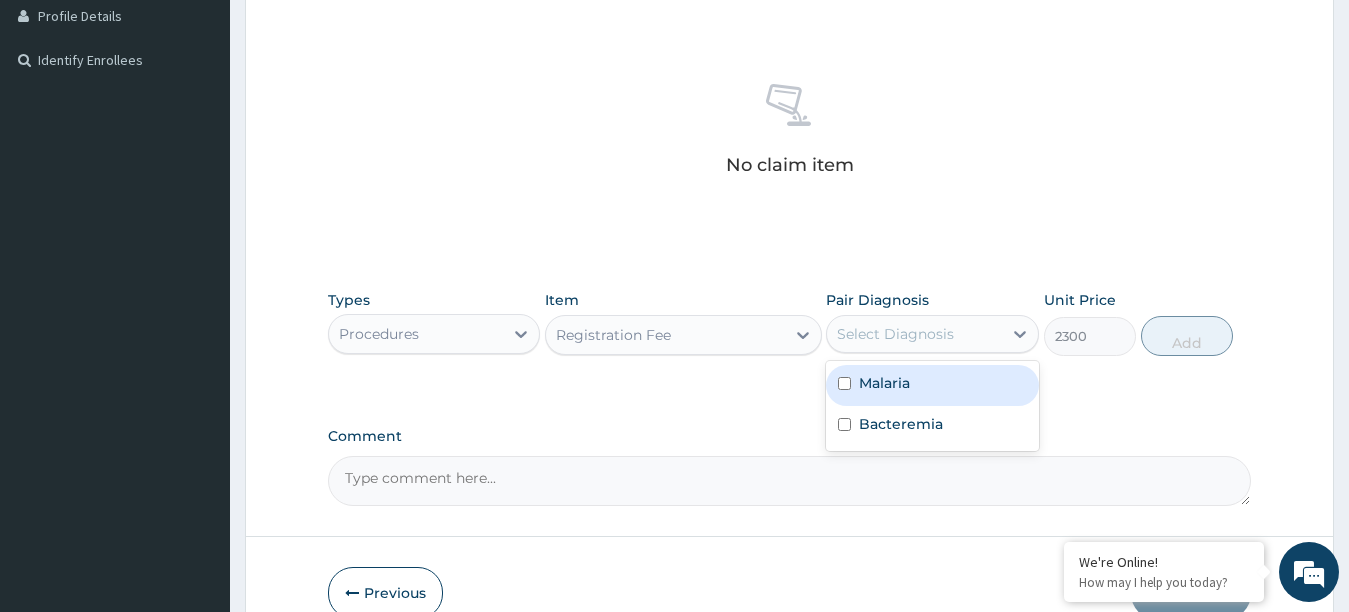 click at bounding box center [844, 383] 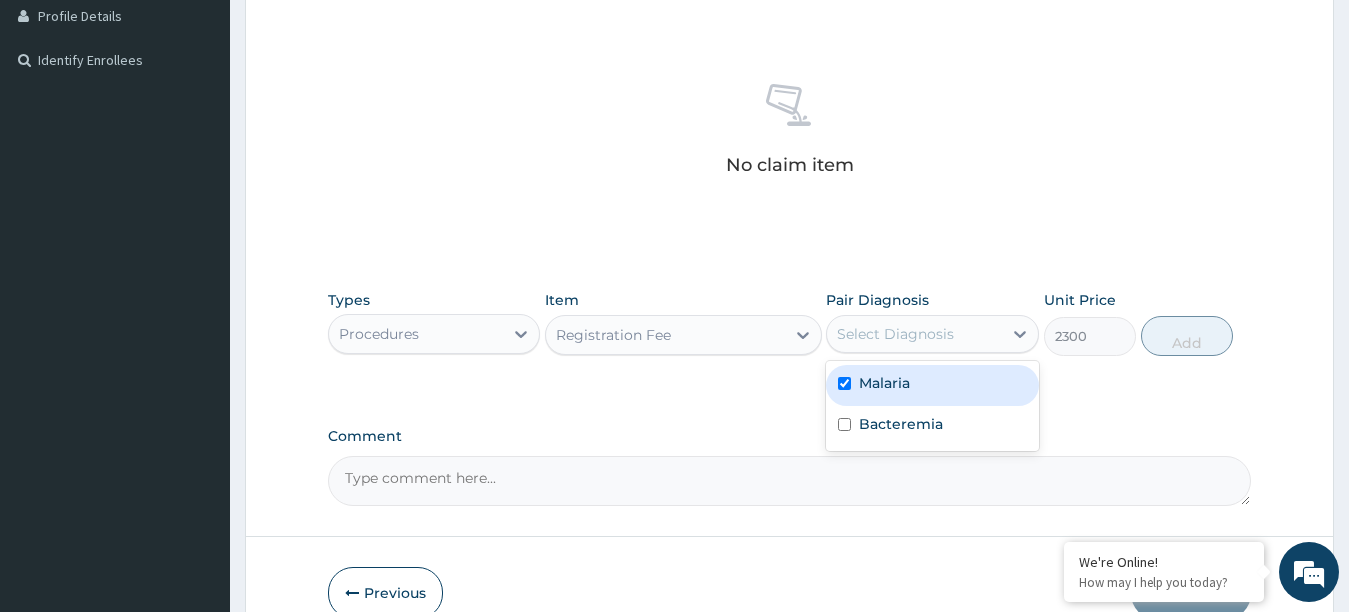 checkbox on "true" 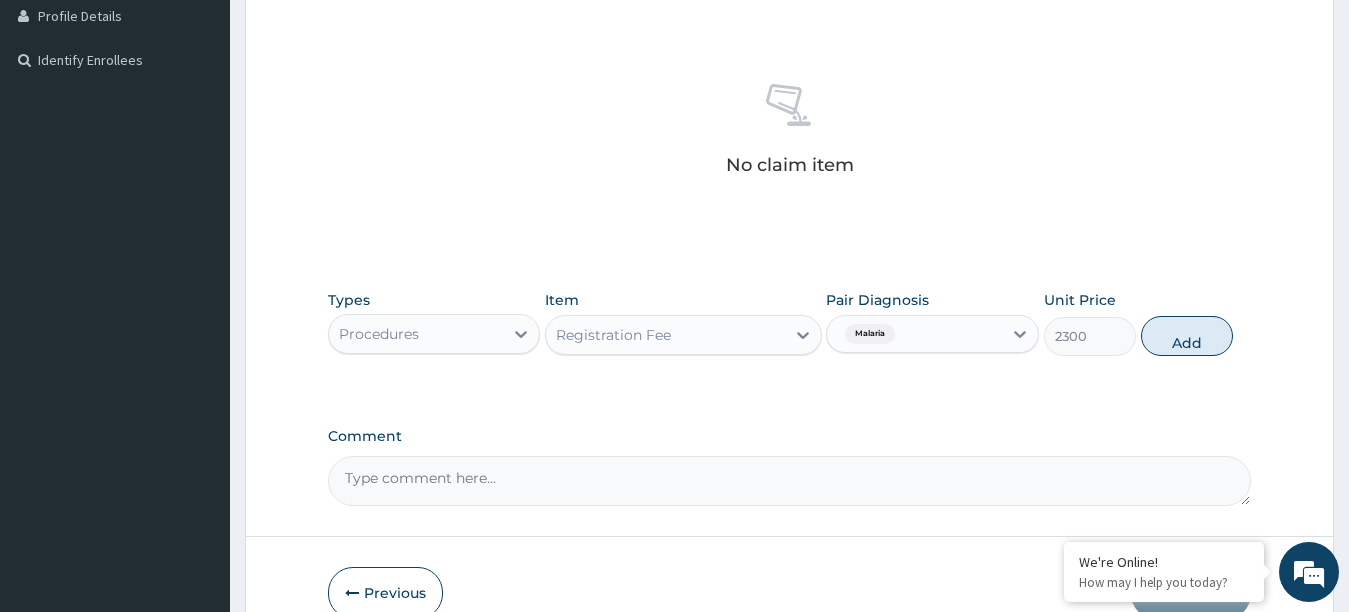 click on "Add" at bounding box center (1187, 336) 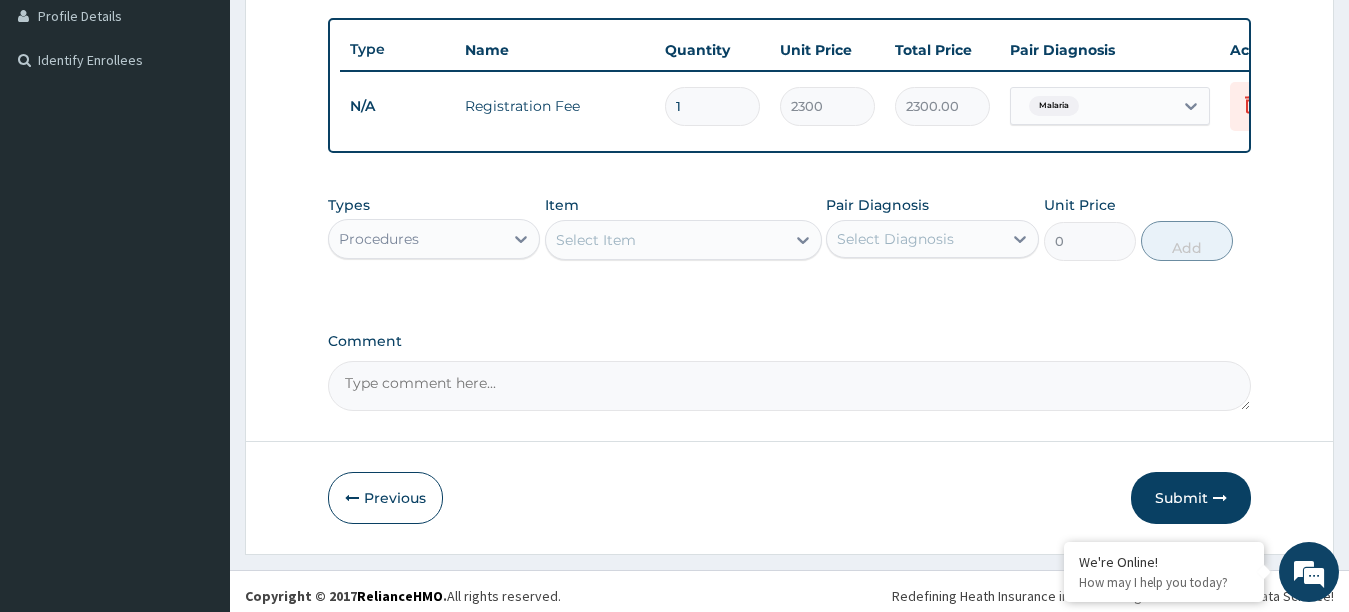 click on "Select Item" at bounding box center (665, 240) 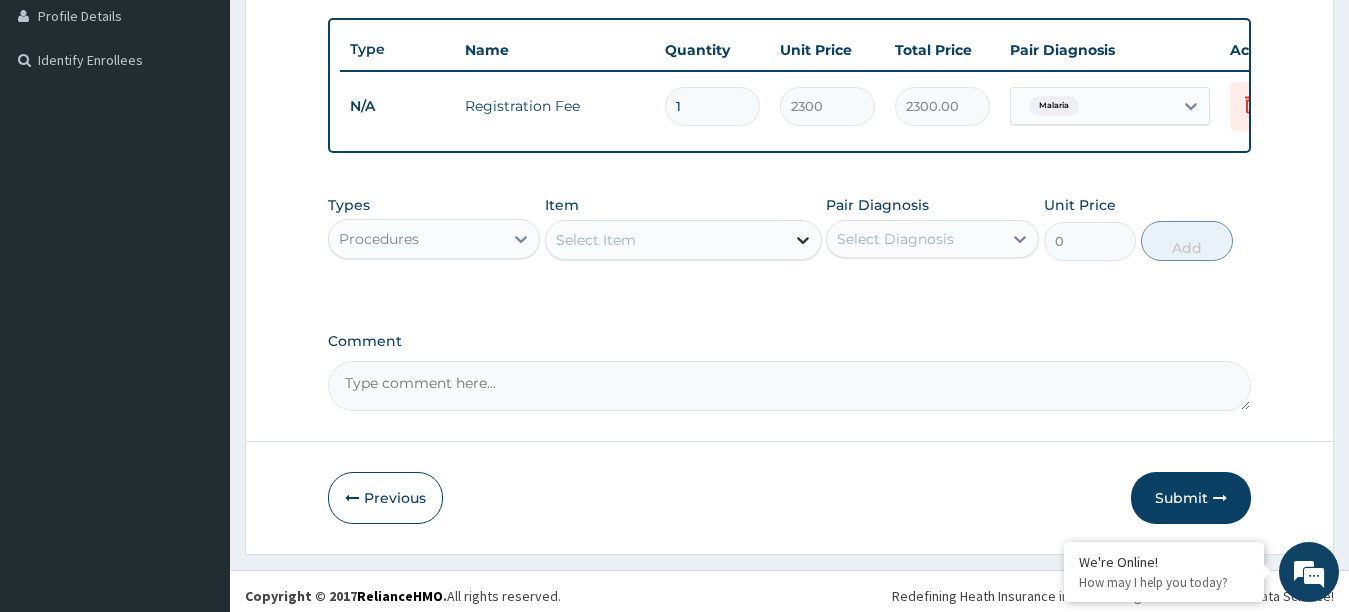 click 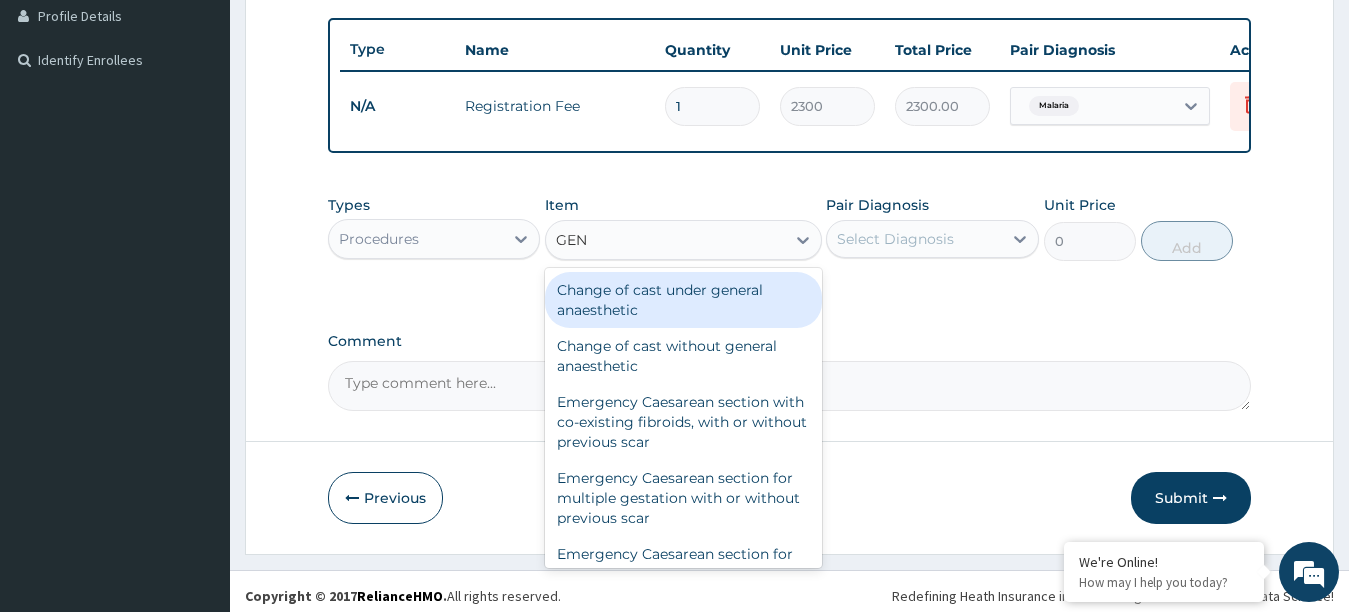 type on "GENE" 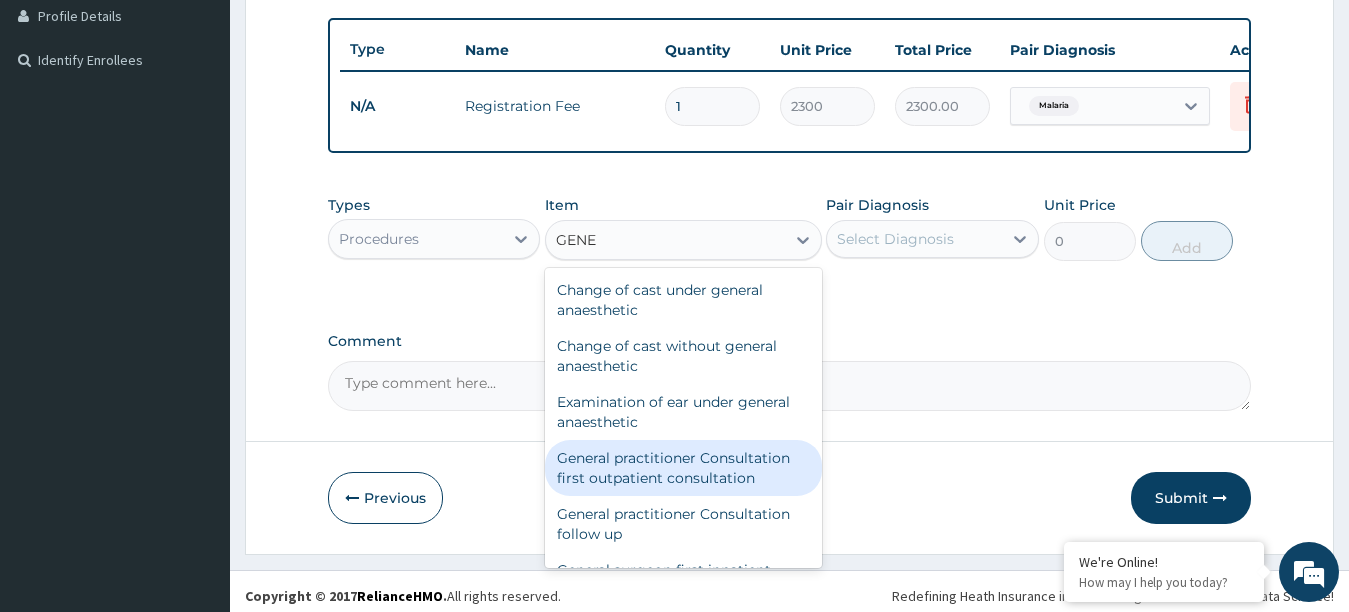 click on "General practitioner Consultation first outpatient consultation" at bounding box center (683, 468) 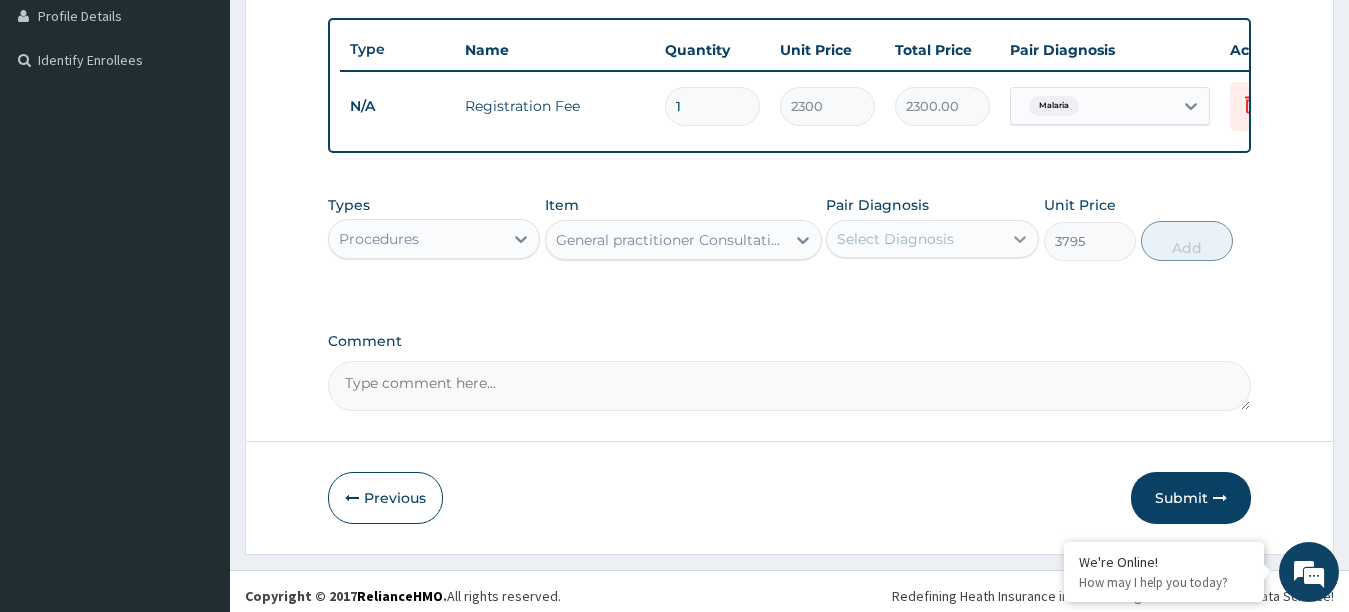 click at bounding box center (1020, 239) 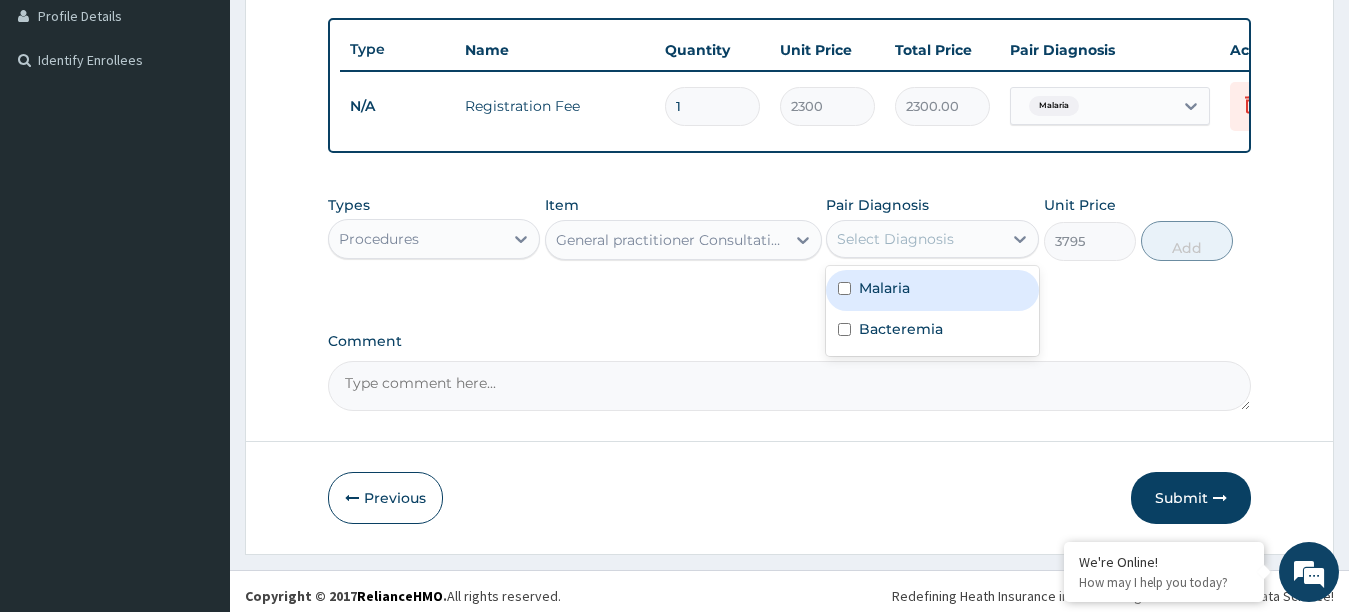click at bounding box center [844, 288] 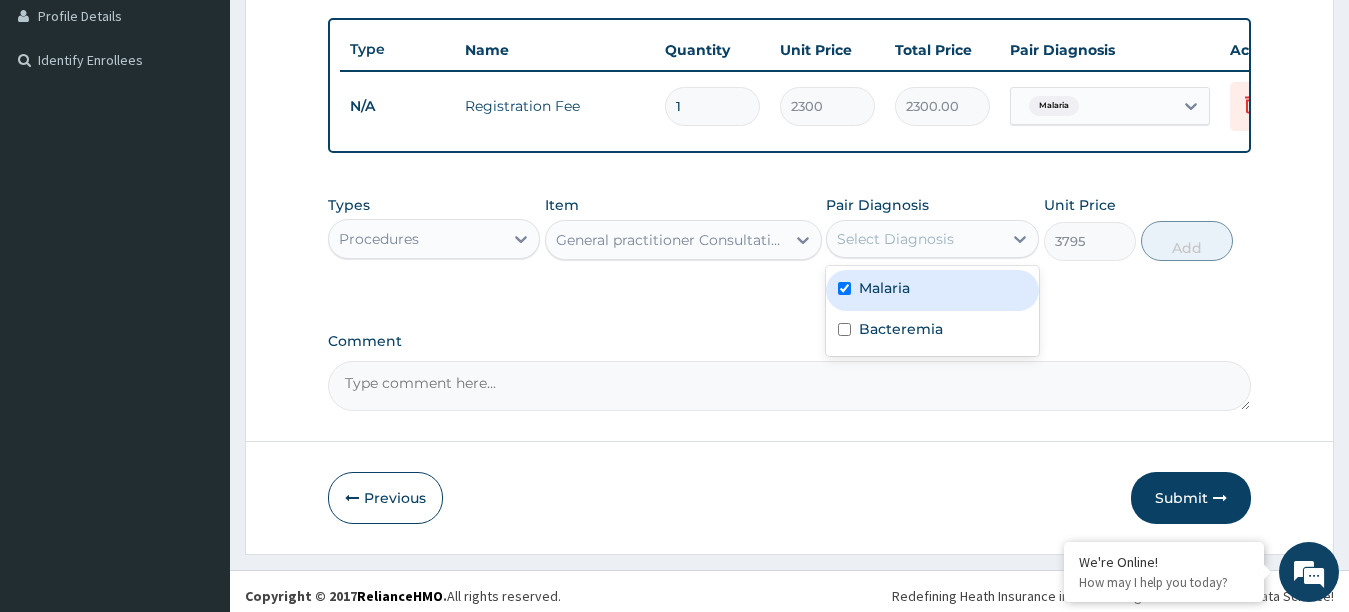 checkbox on "true" 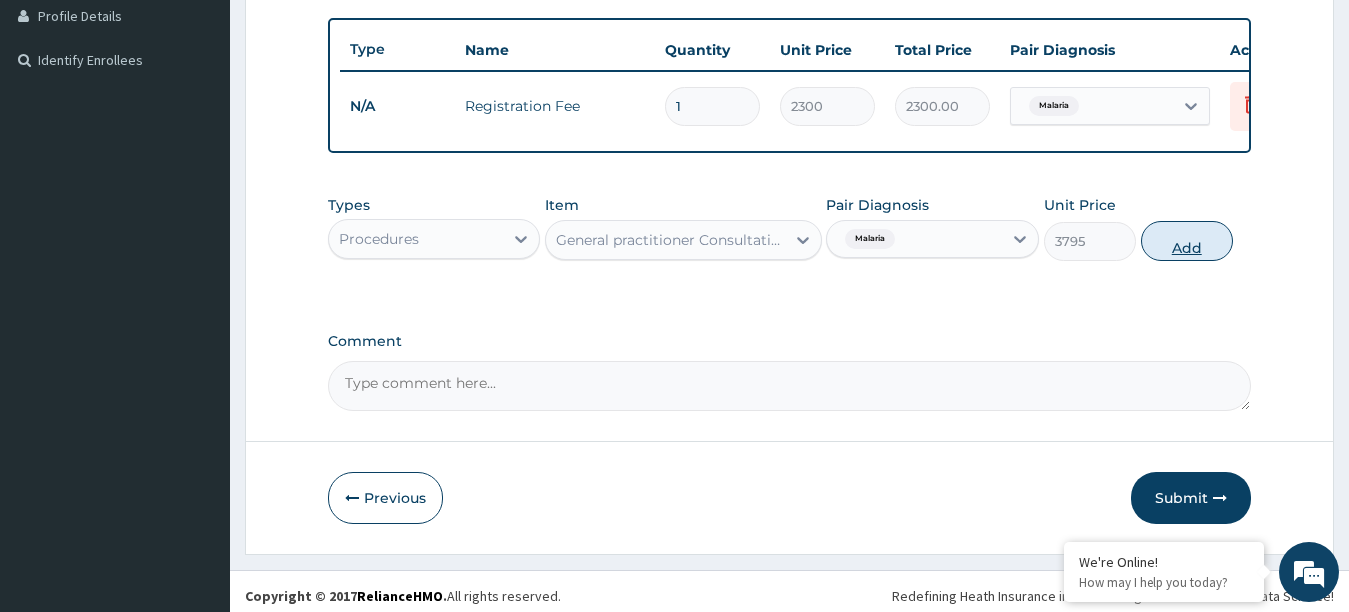 click on "Add" at bounding box center (1187, 241) 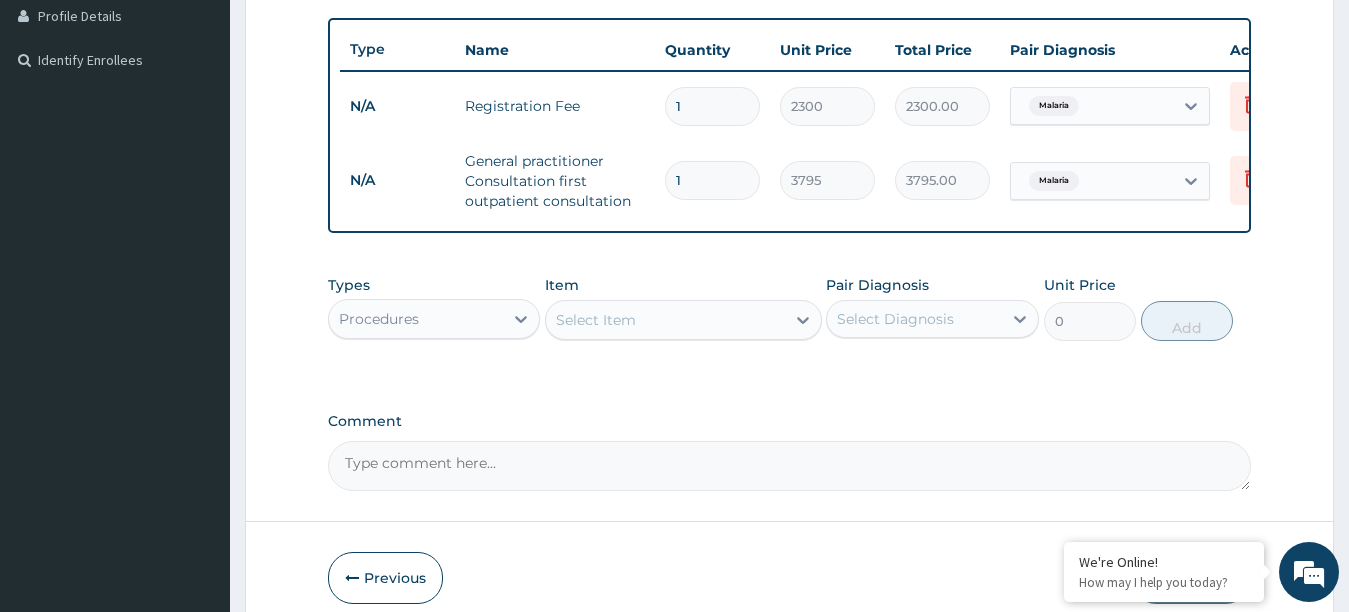 click on "Select Item" at bounding box center (665, 320) 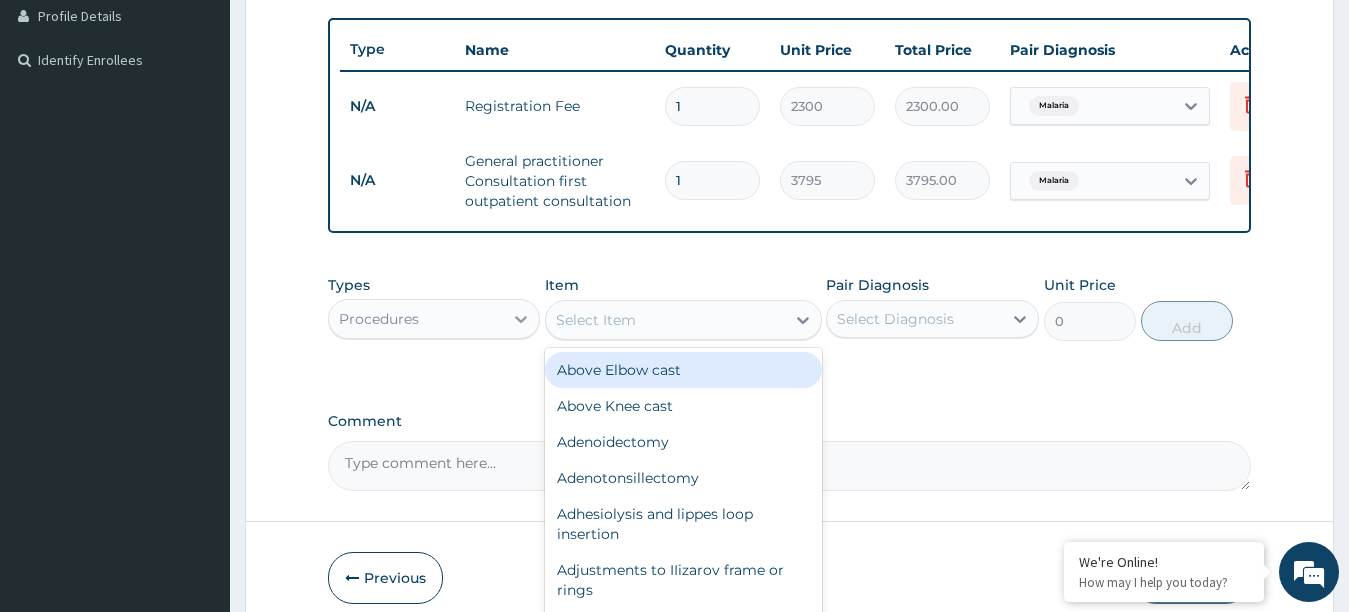 click at bounding box center (521, 319) 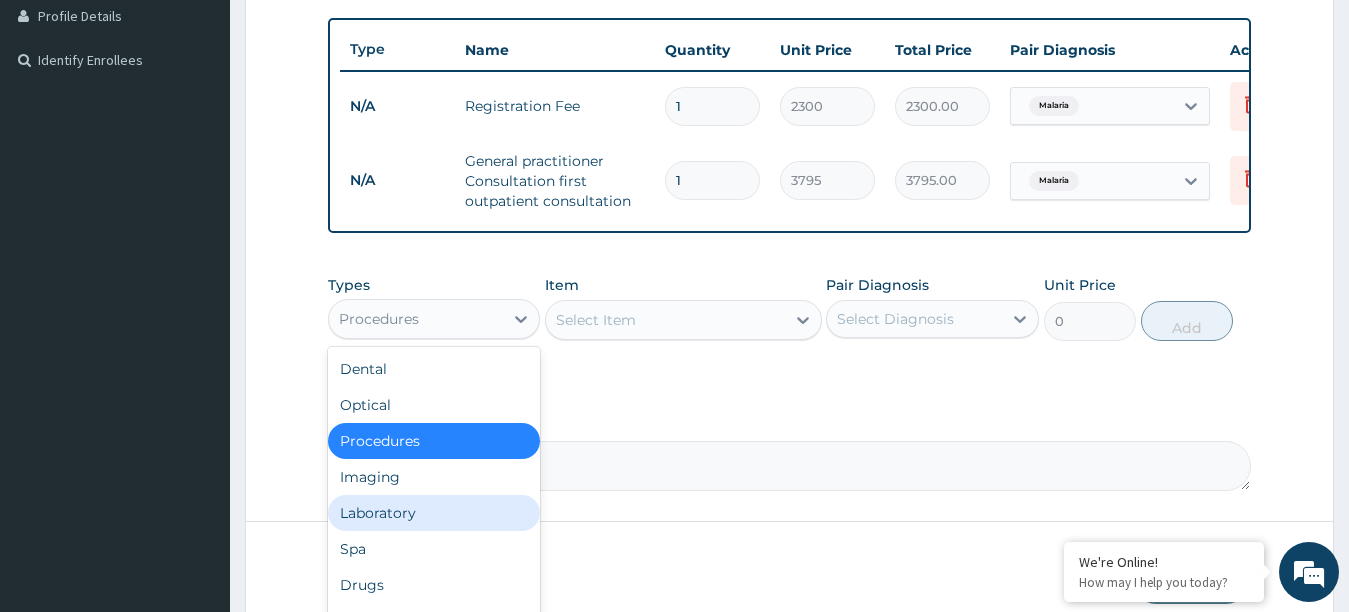 click on "Laboratory" at bounding box center (434, 513) 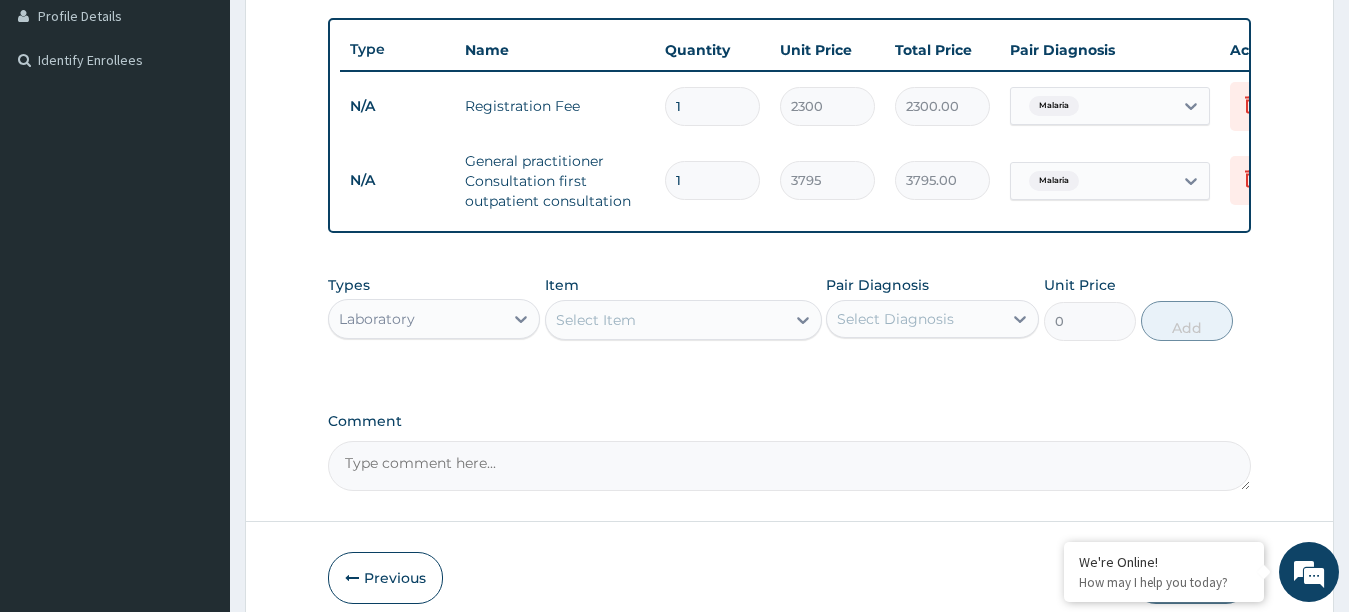 click on "Select Item" at bounding box center (665, 320) 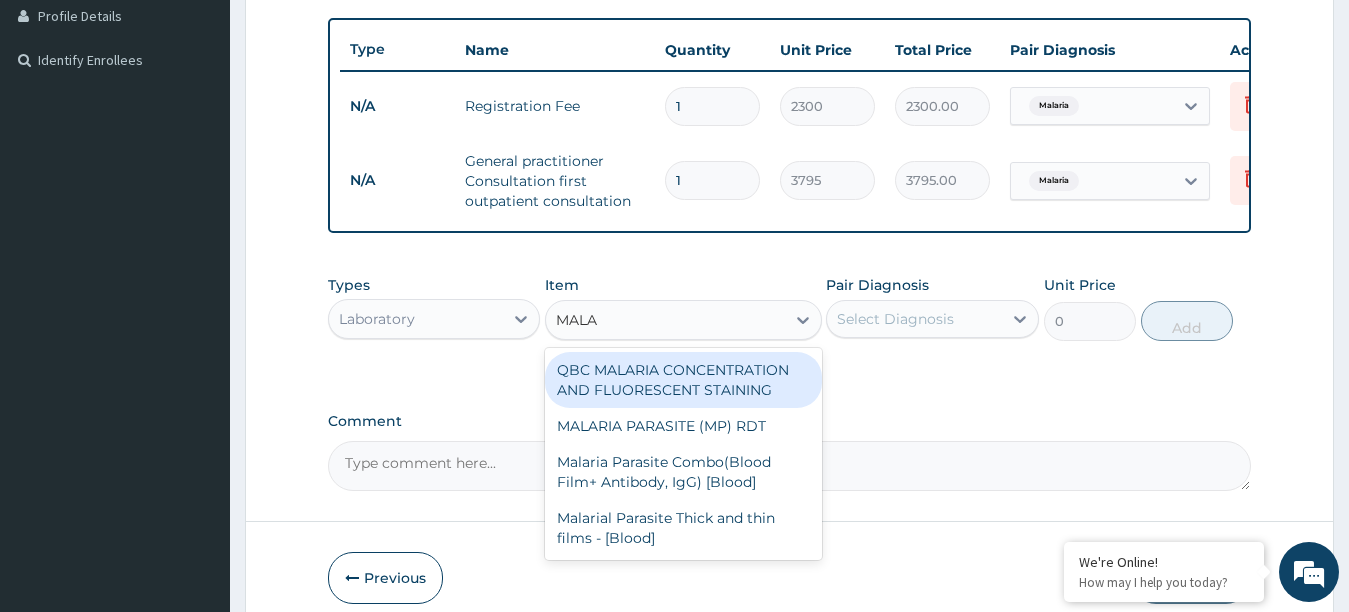 type on "MALAR" 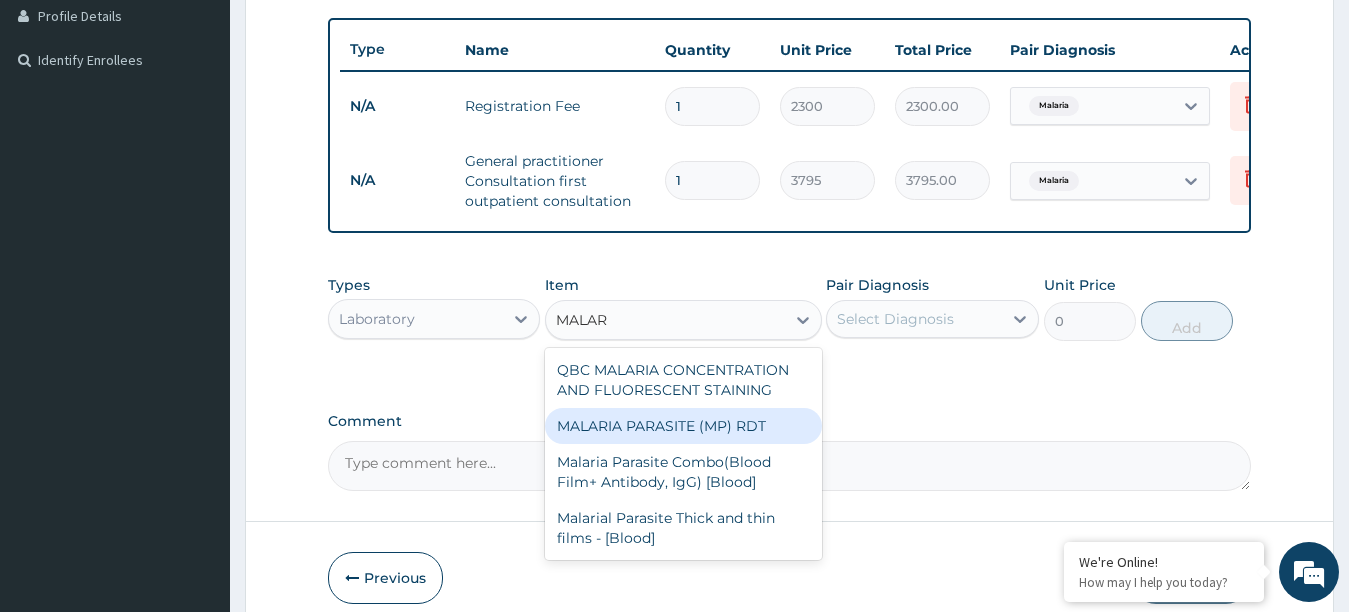 click on "MALARIA PARASITE (MP) RDT" at bounding box center (683, 426) 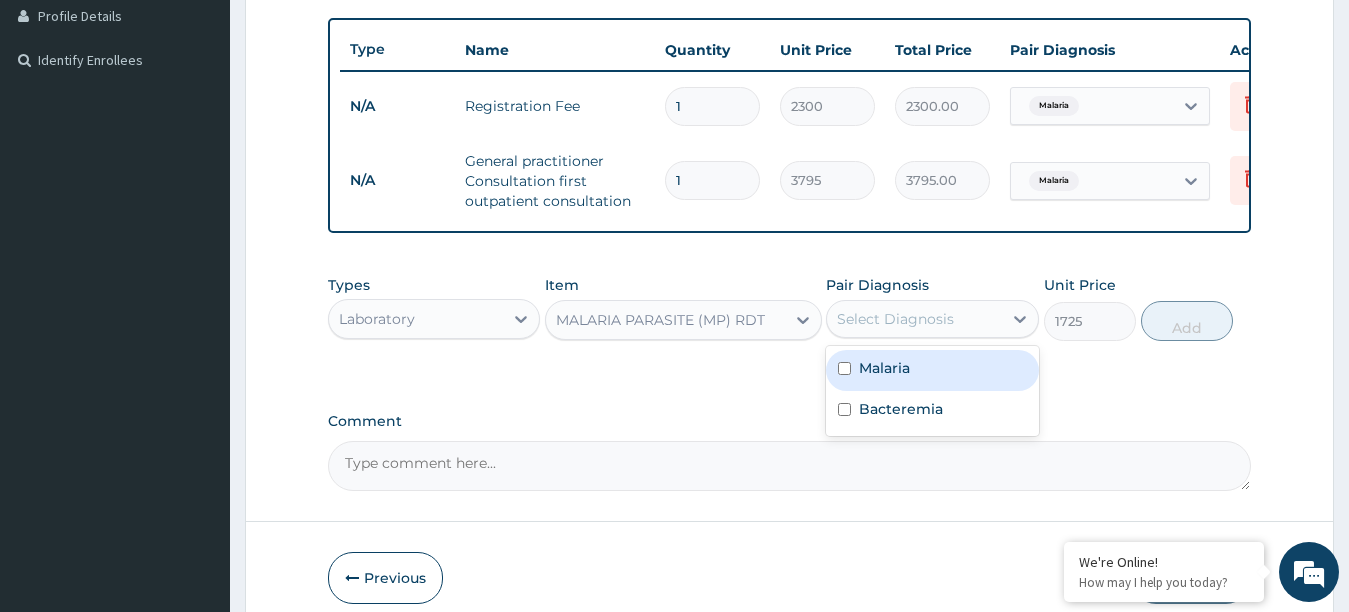 click on "Select Diagnosis" at bounding box center (895, 319) 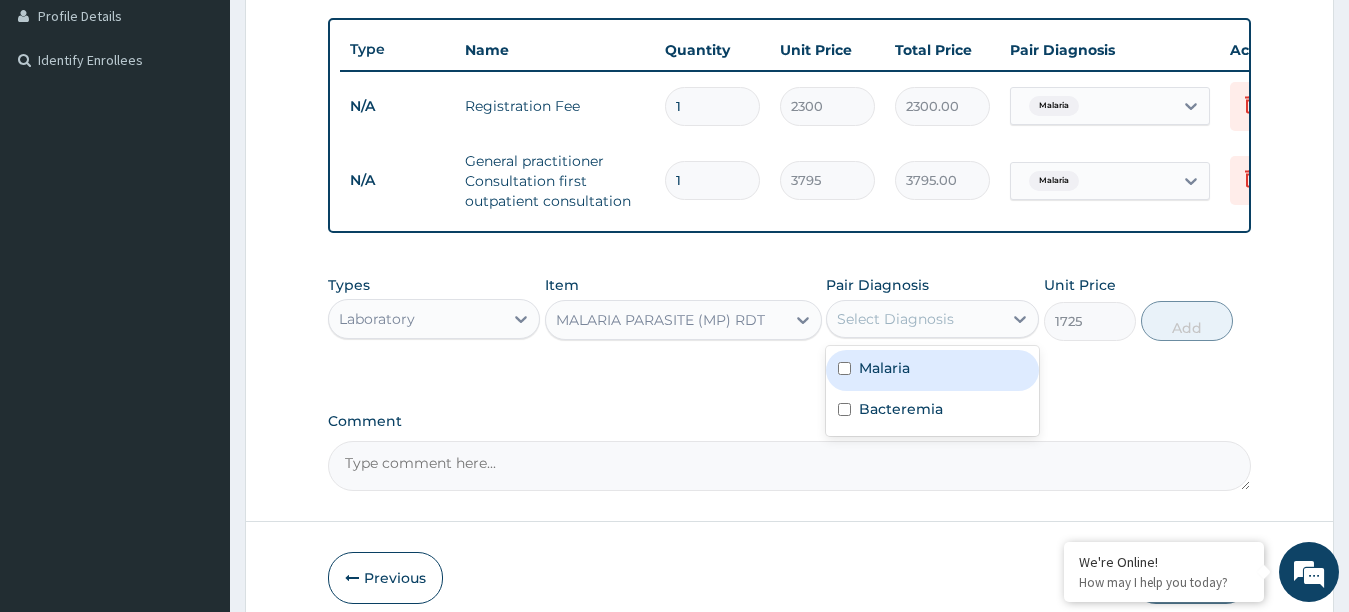 click at bounding box center [844, 368] 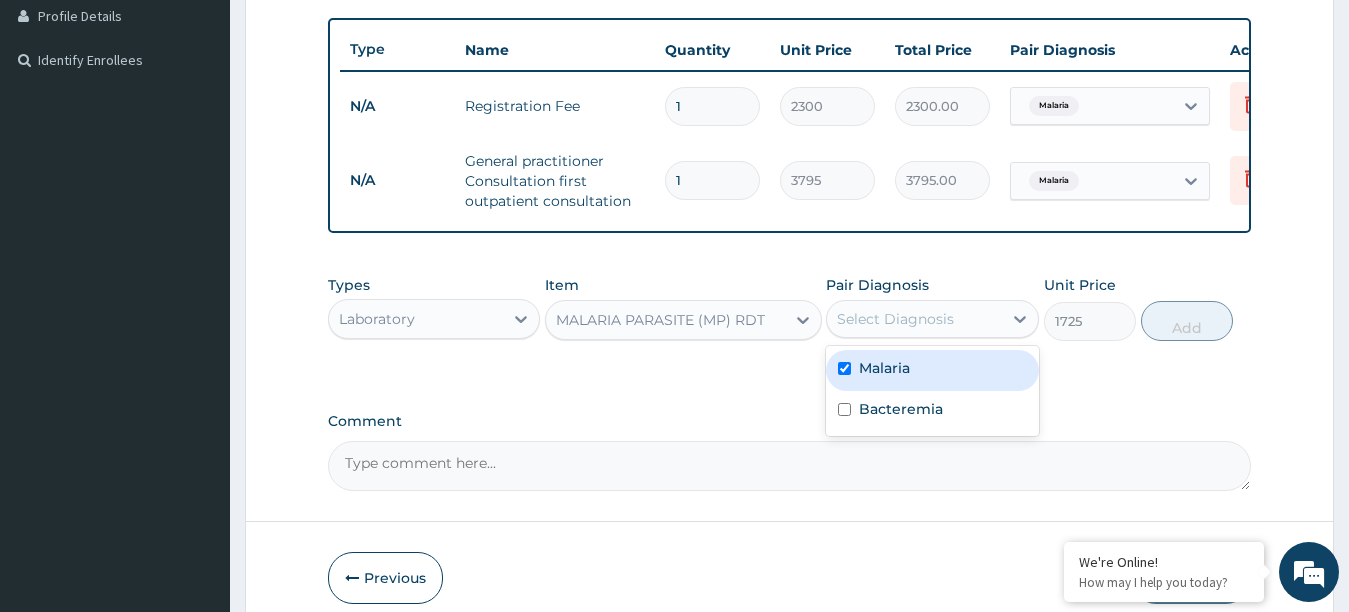 click at bounding box center [844, 368] 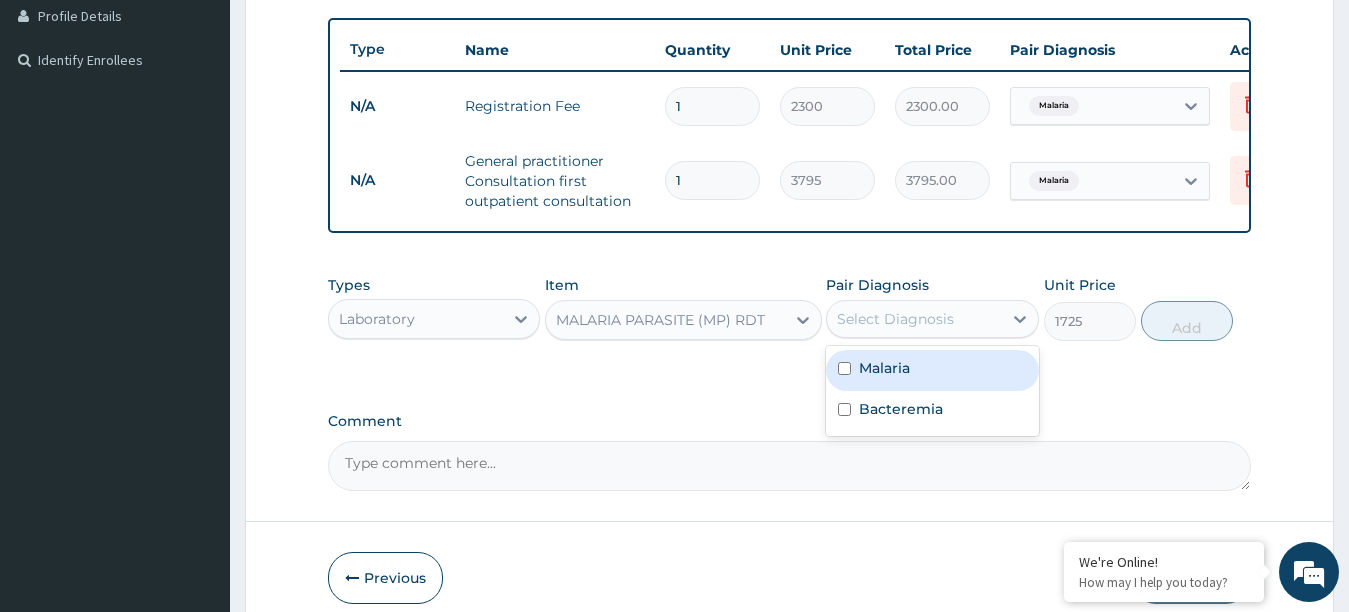 click at bounding box center [844, 368] 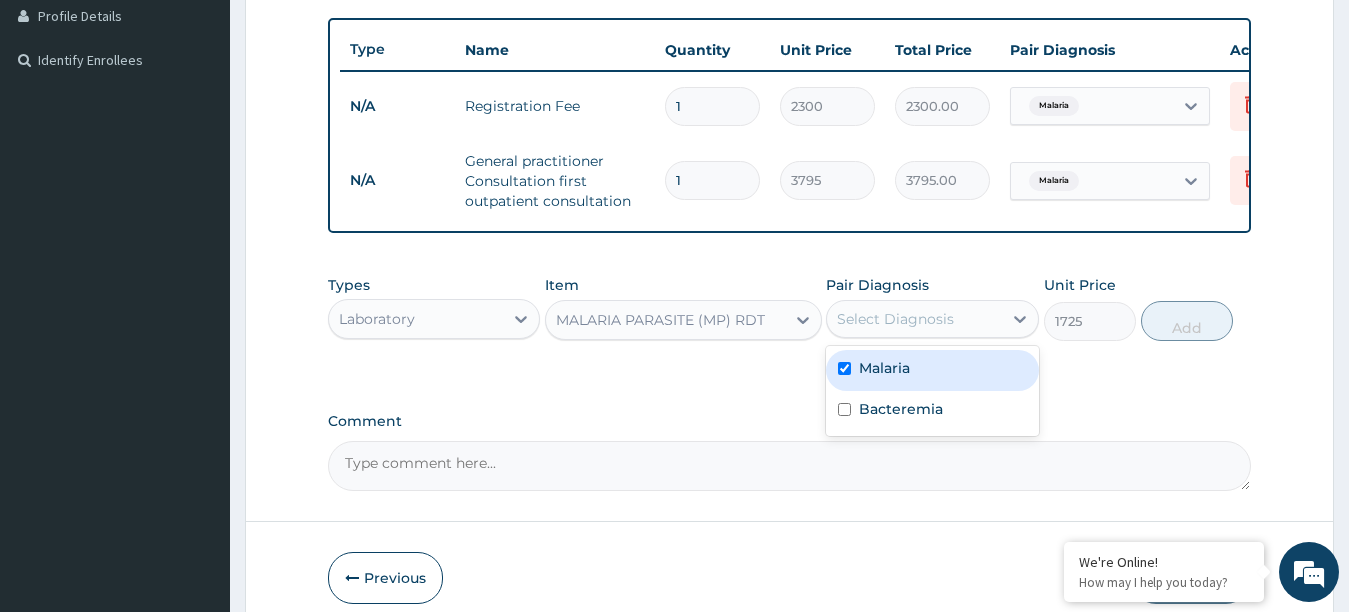 checkbox on "true" 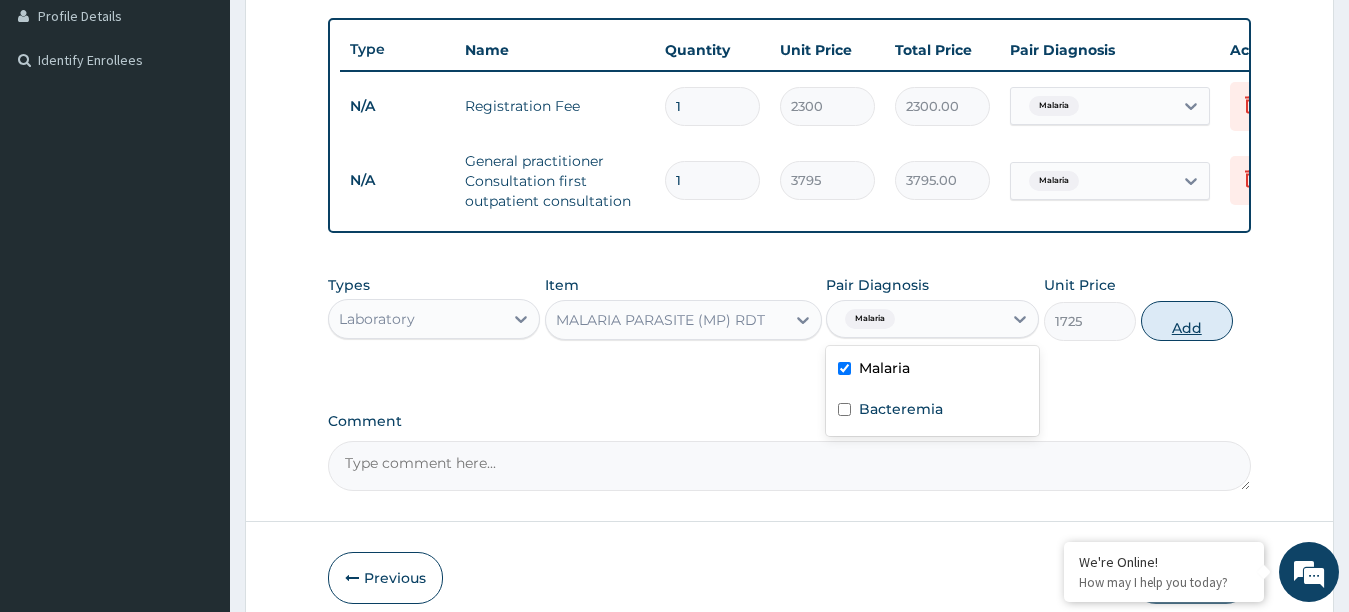 click on "Add" at bounding box center [1187, 321] 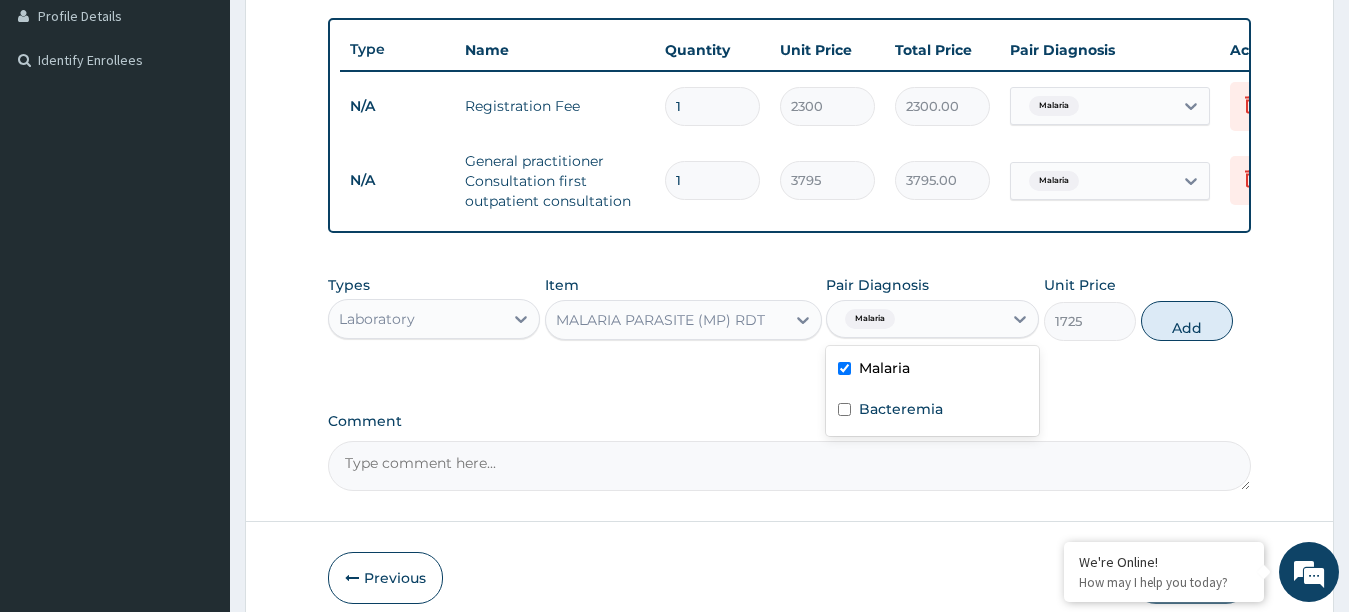 type on "0" 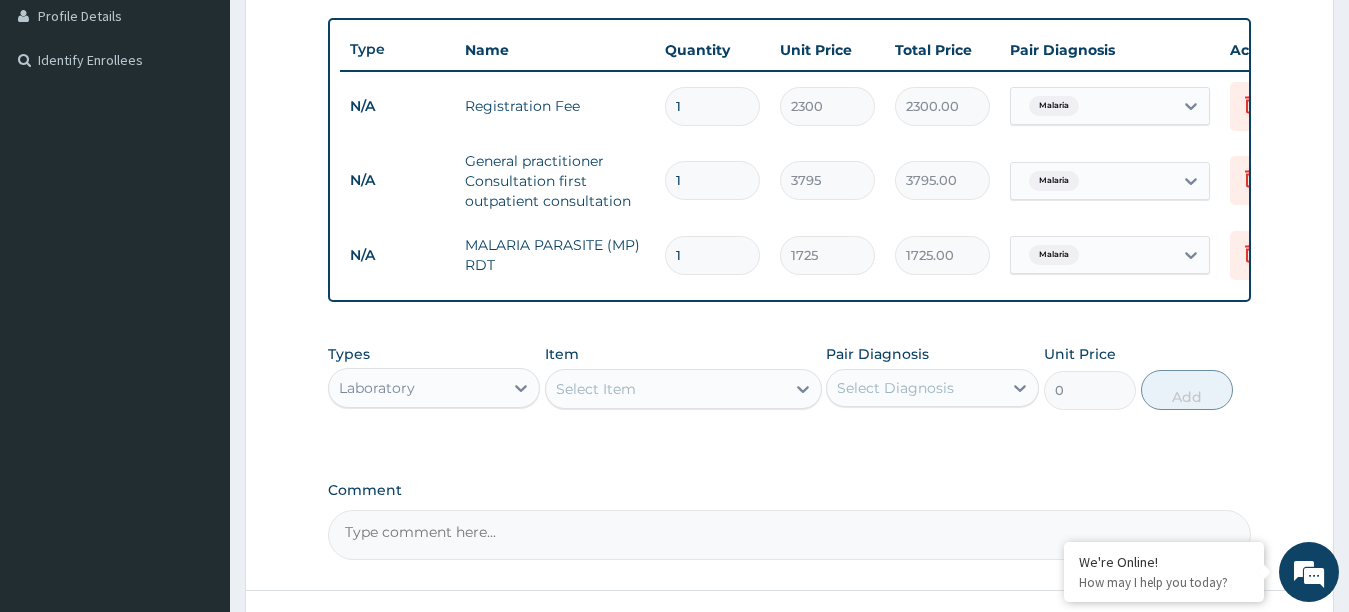 click on "Select Item" at bounding box center [665, 389] 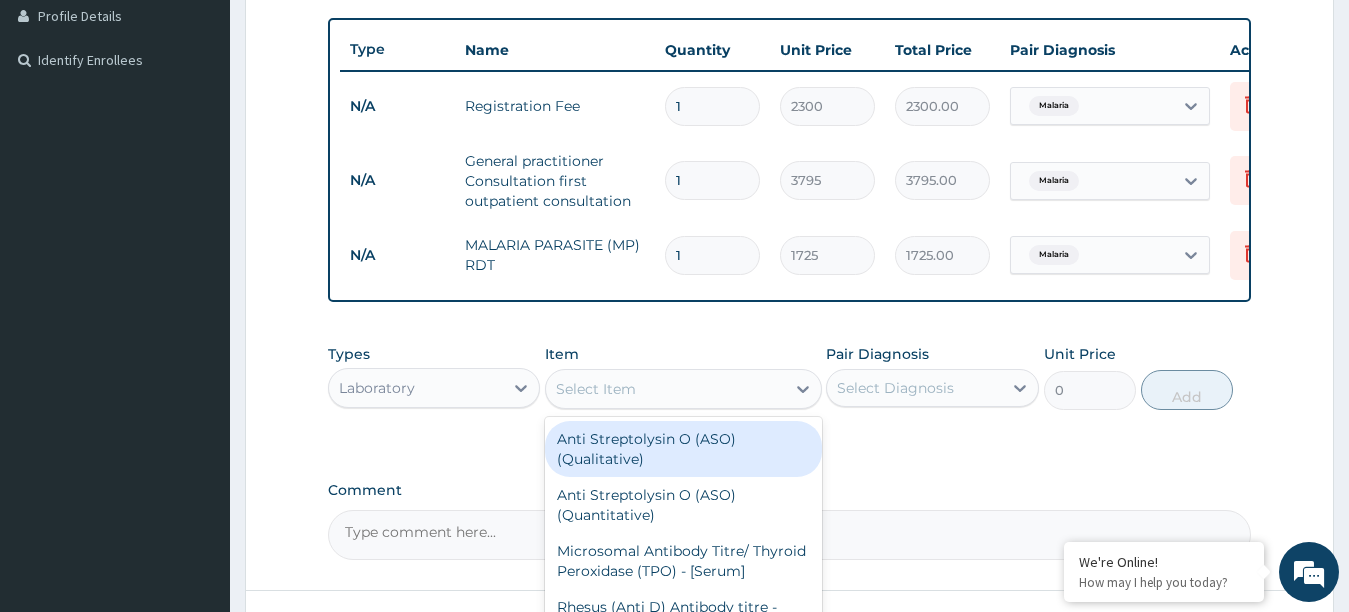type on "F" 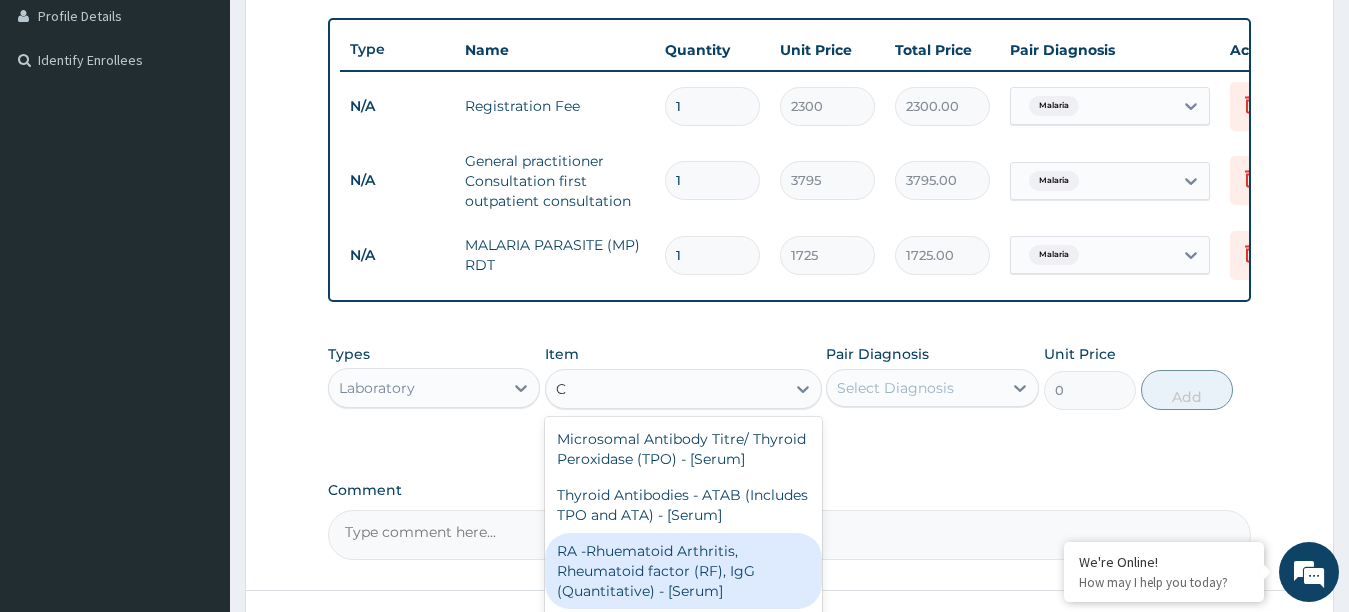type on "CB" 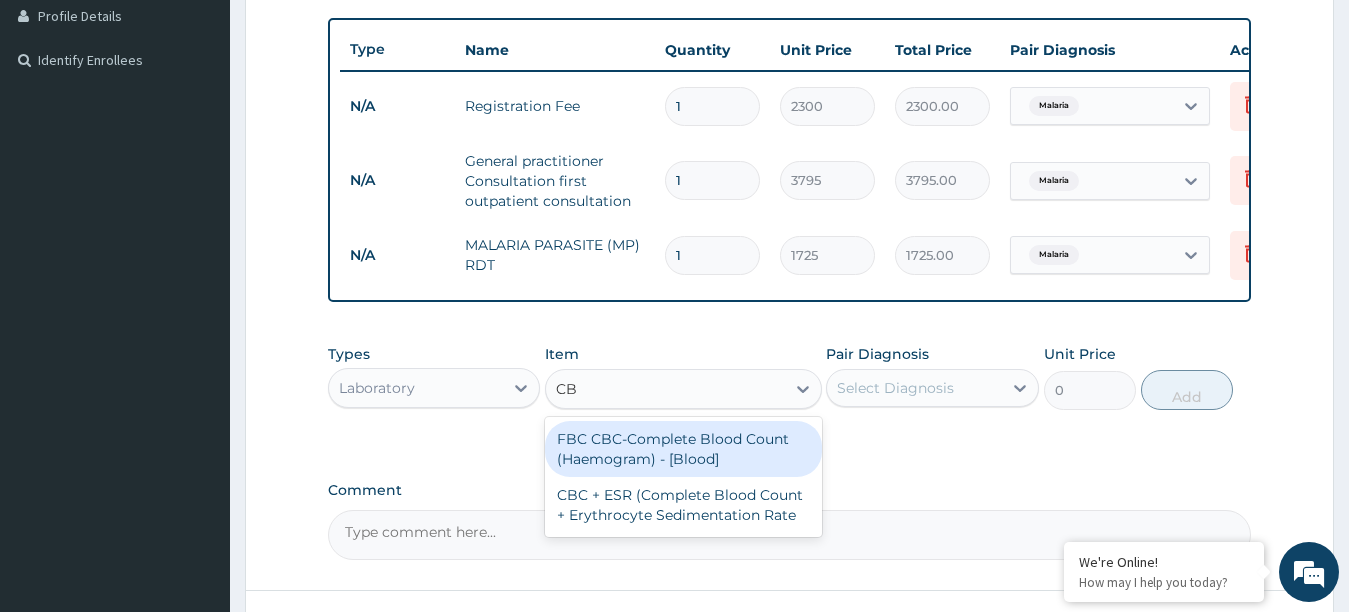 click on "FBC CBC-Complete Blood Count (Haemogram) - [Blood]" at bounding box center [683, 449] 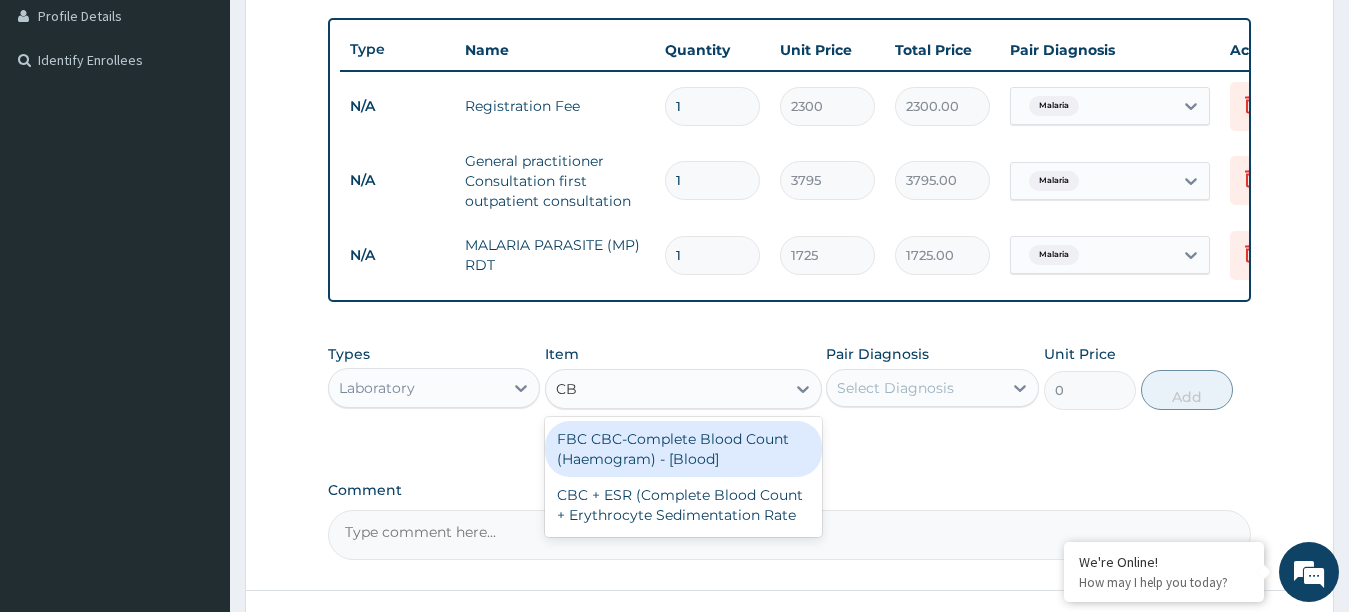type 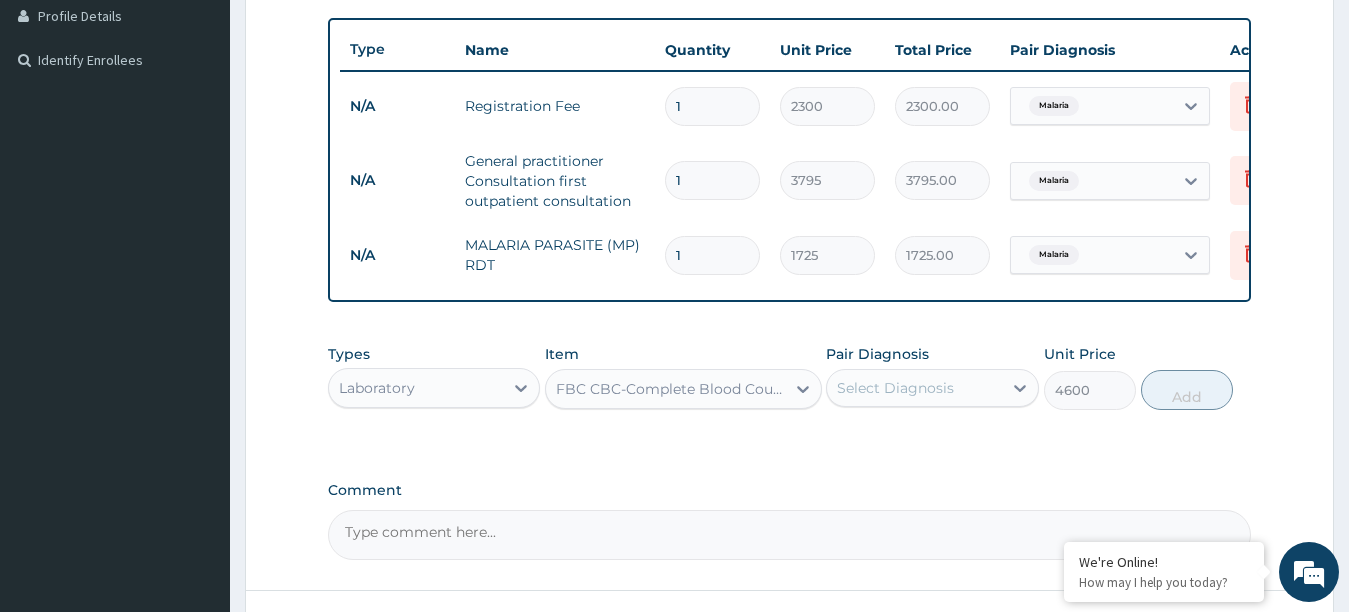 click on "Select Diagnosis" at bounding box center (914, 388) 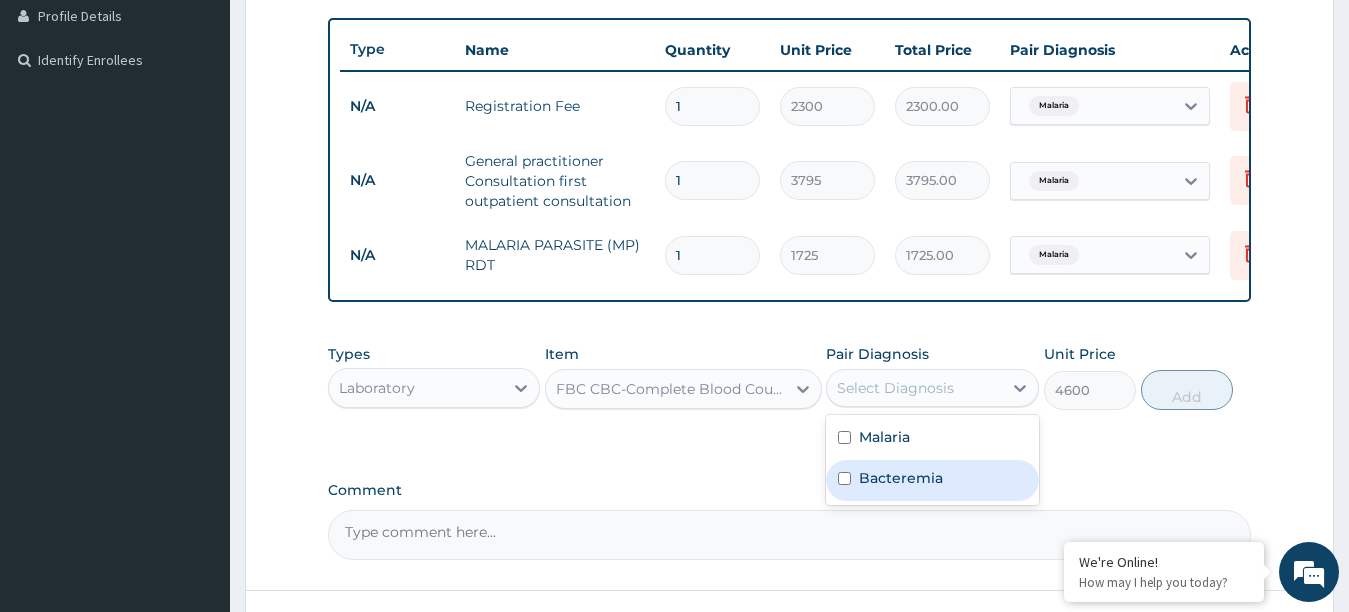 click at bounding box center (844, 478) 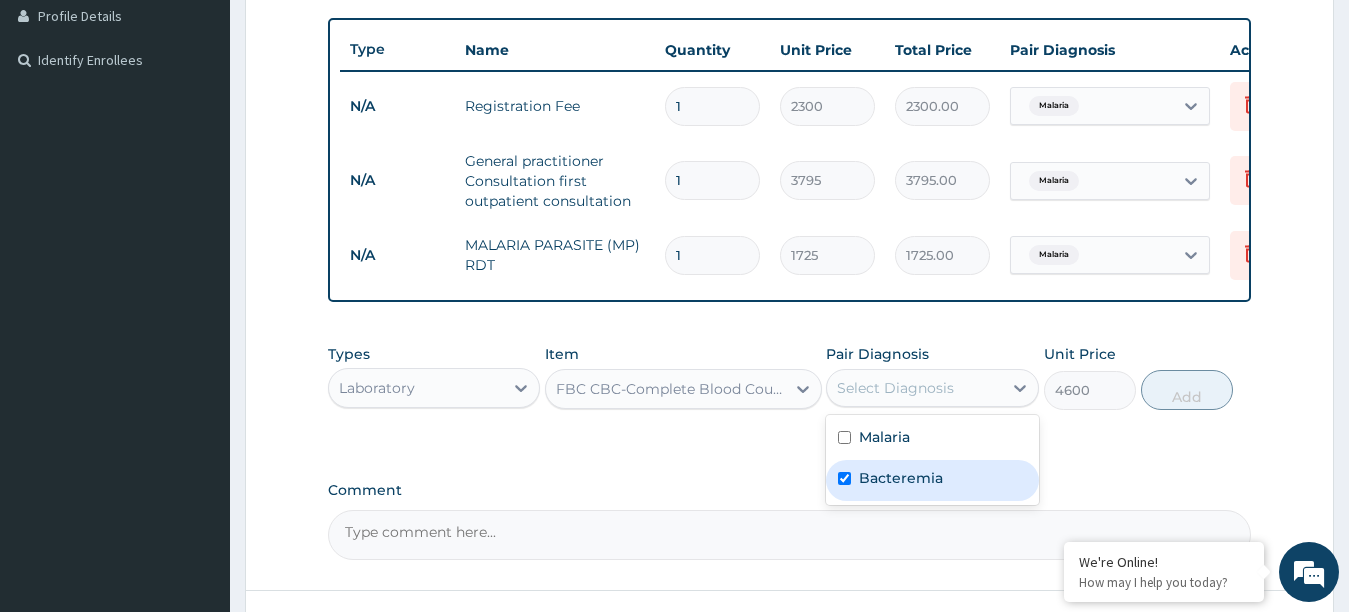 checkbox on "true" 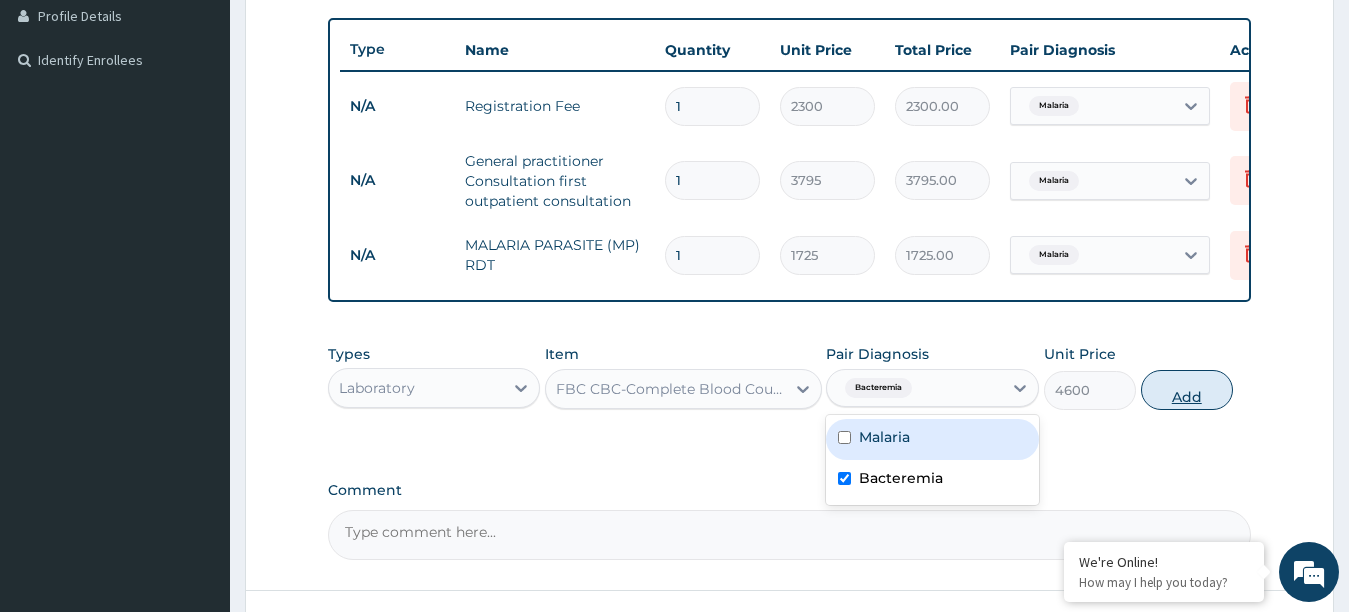 click on "Add" at bounding box center (1187, 390) 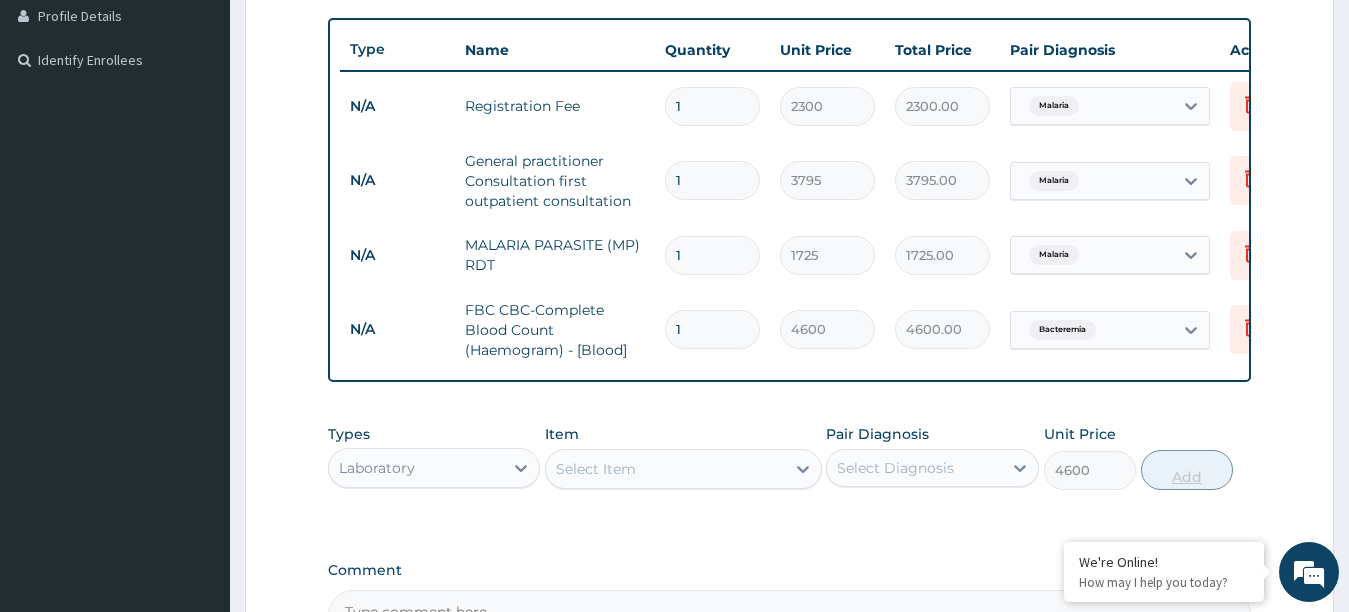 type on "0" 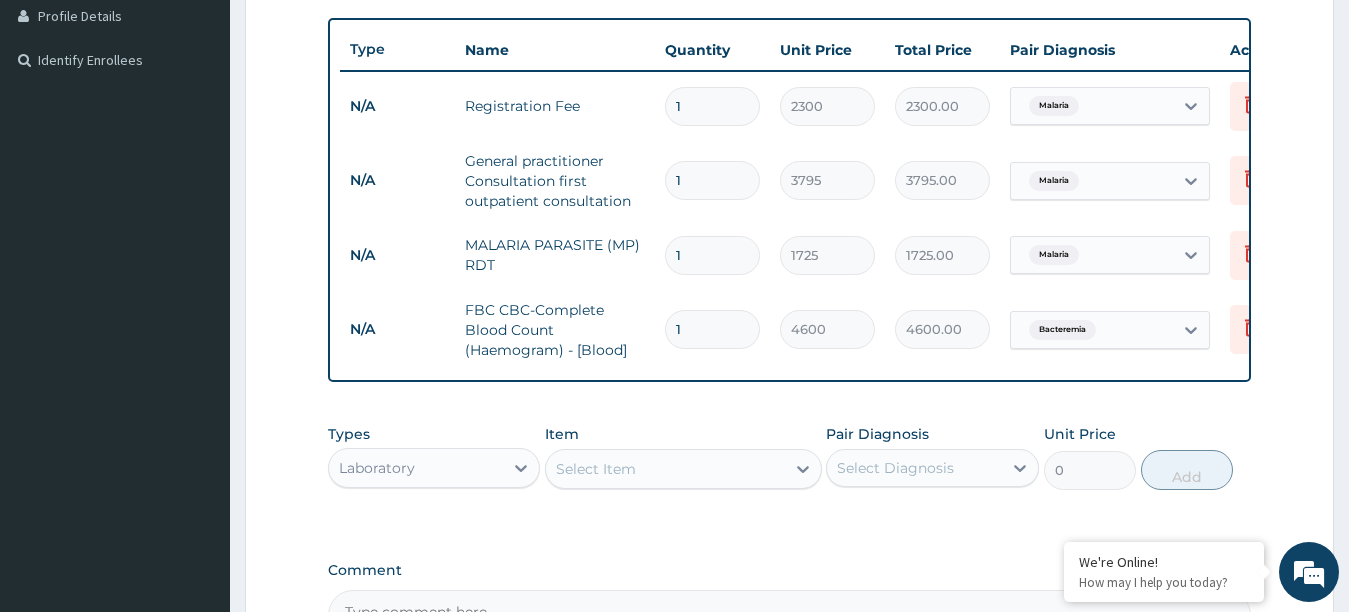 click on "Laboratory" at bounding box center (416, 468) 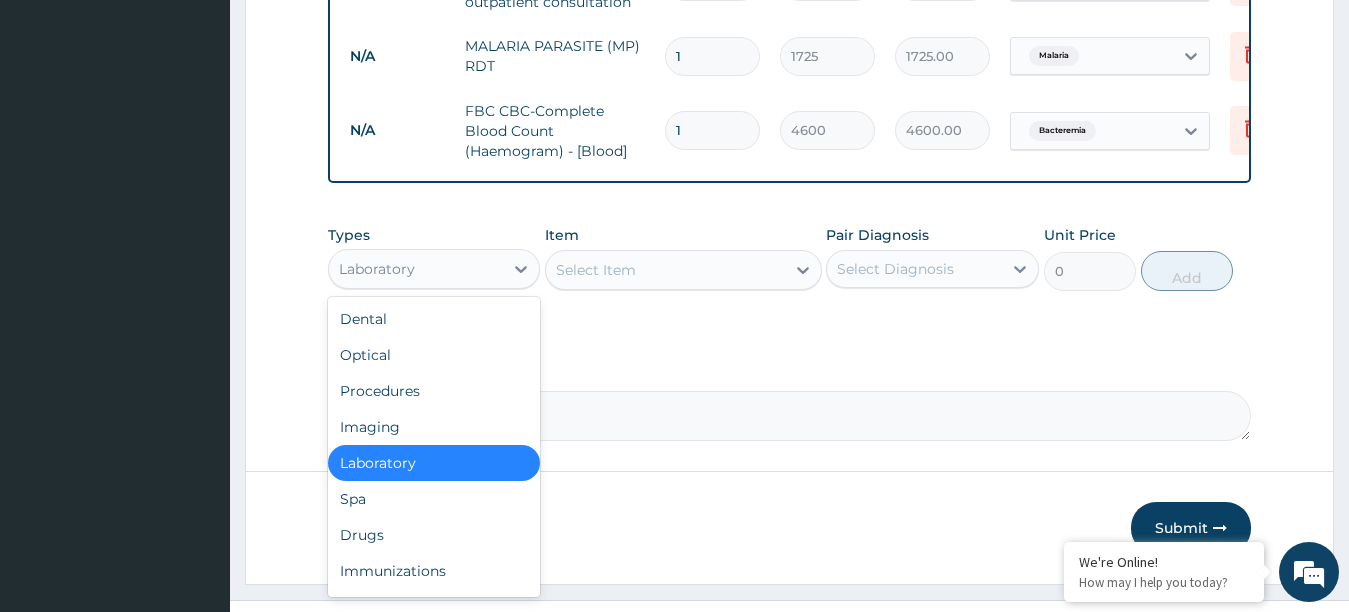 scroll, scrollTop: 710, scrollLeft: 0, axis: vertical 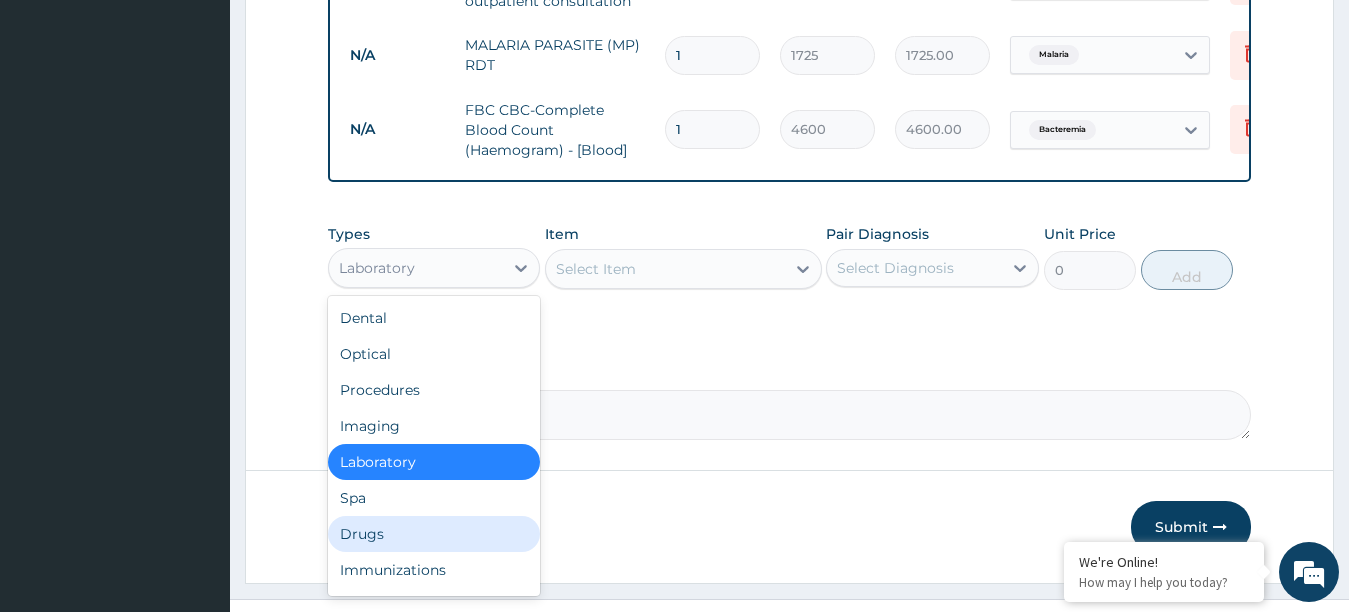 click on "Drugs" at bounding box center (434, 534) 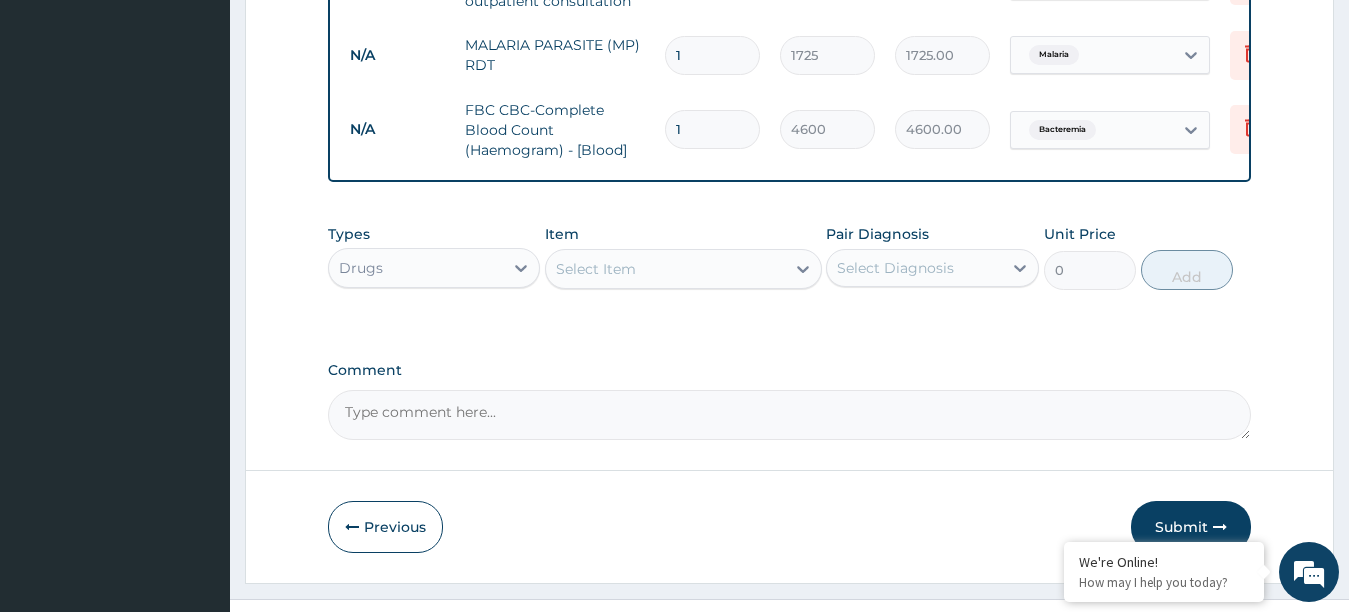 click on "Select Item" at bounding box center (665, 269) 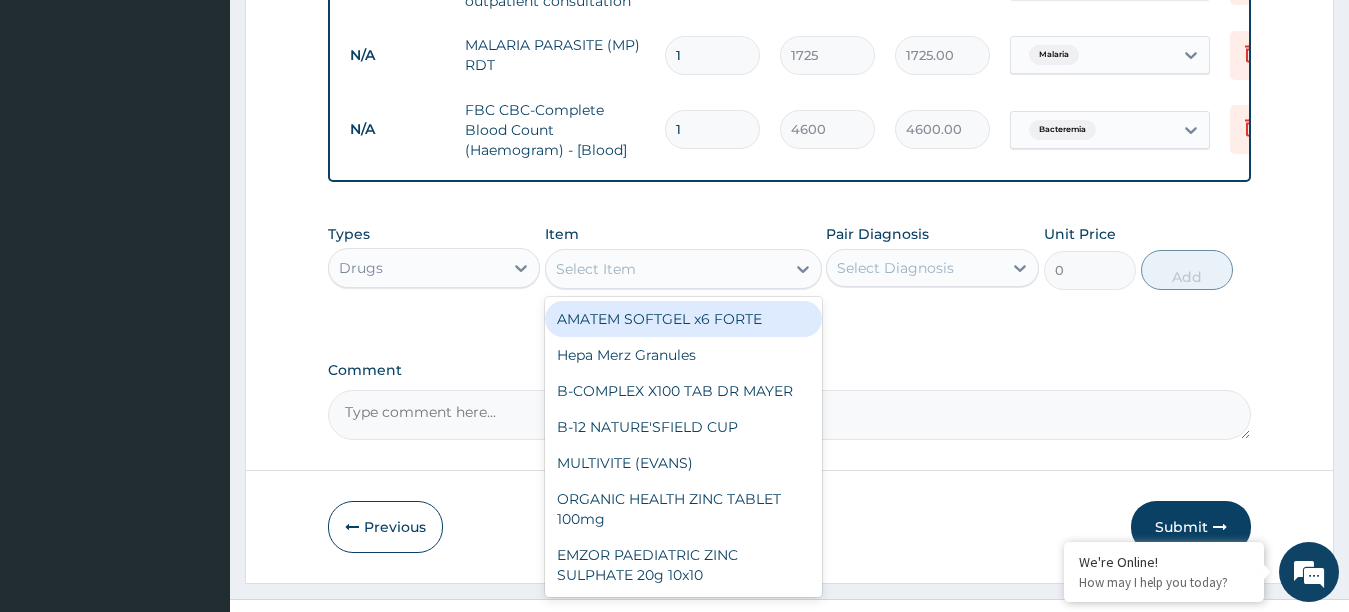 type on "A" 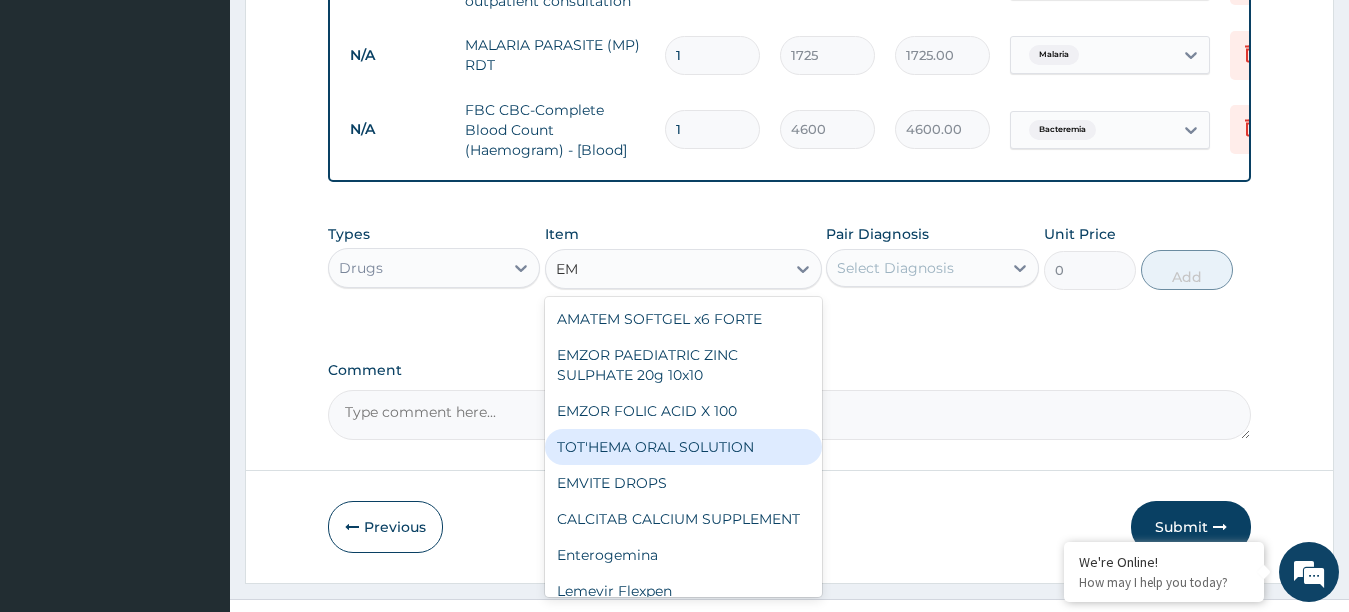 type on "E" 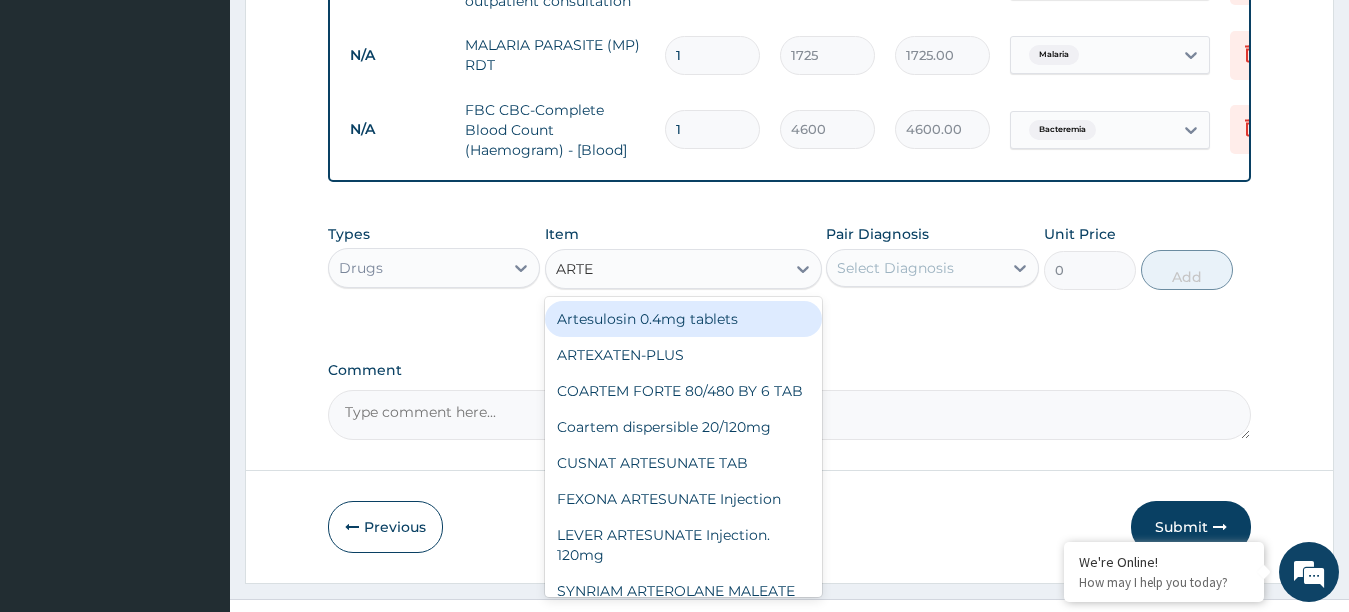 type on "ARTES" 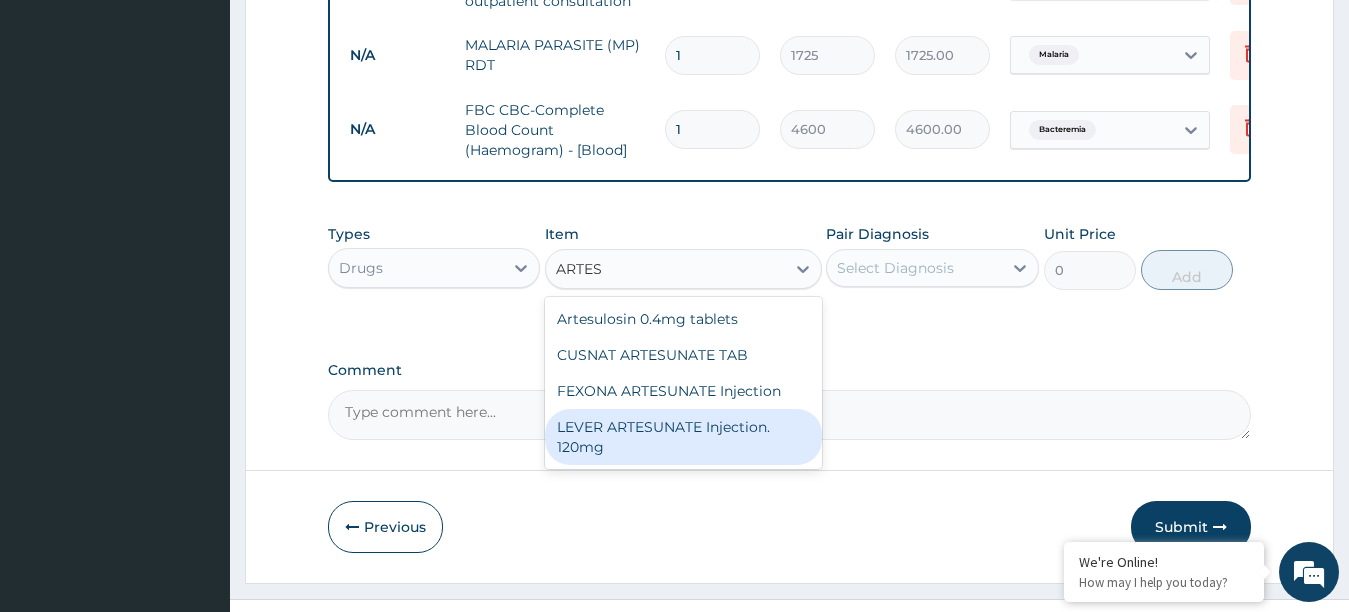 click on "LEVER ARTESUNATE Injection. 120mg" at bounding box center (683, 437) 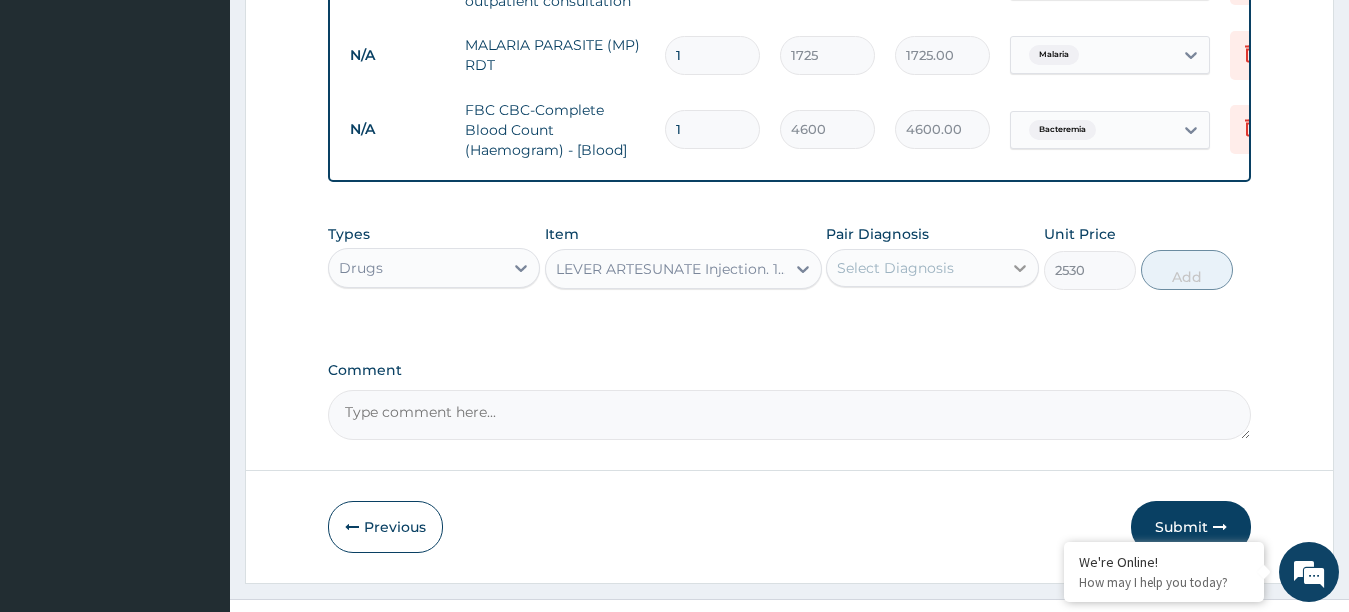 click at bounding box center [1020, 268] 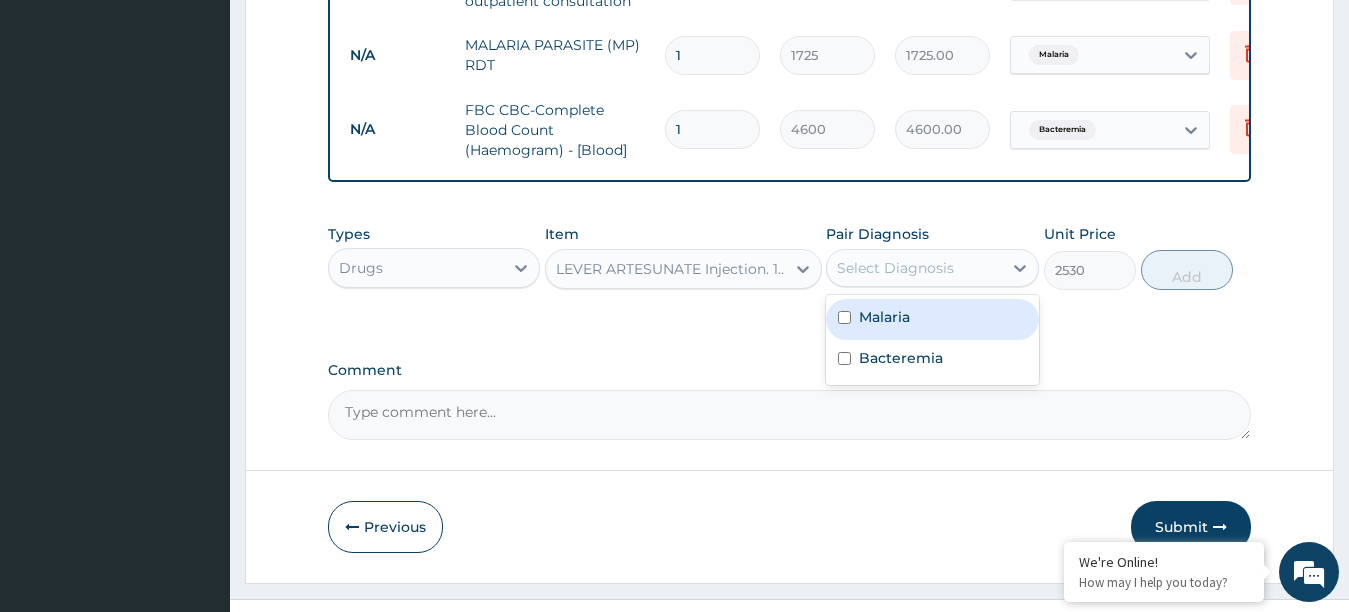 click at bounding box center [844, 317] 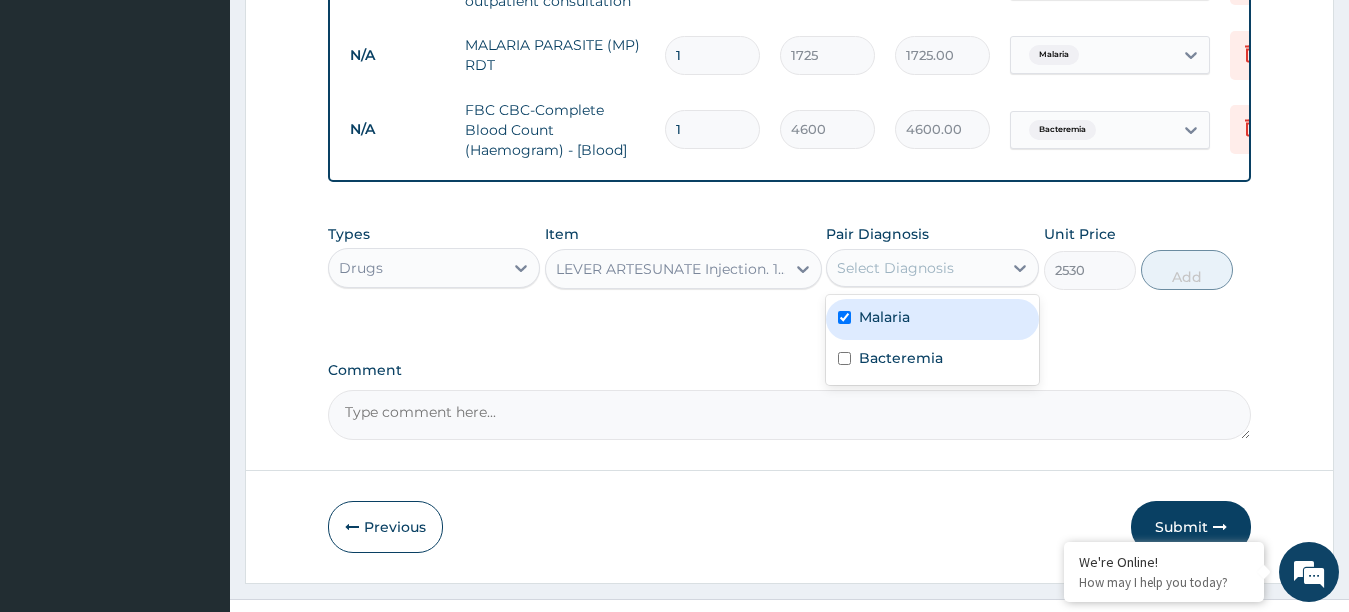 checkbox on "true" 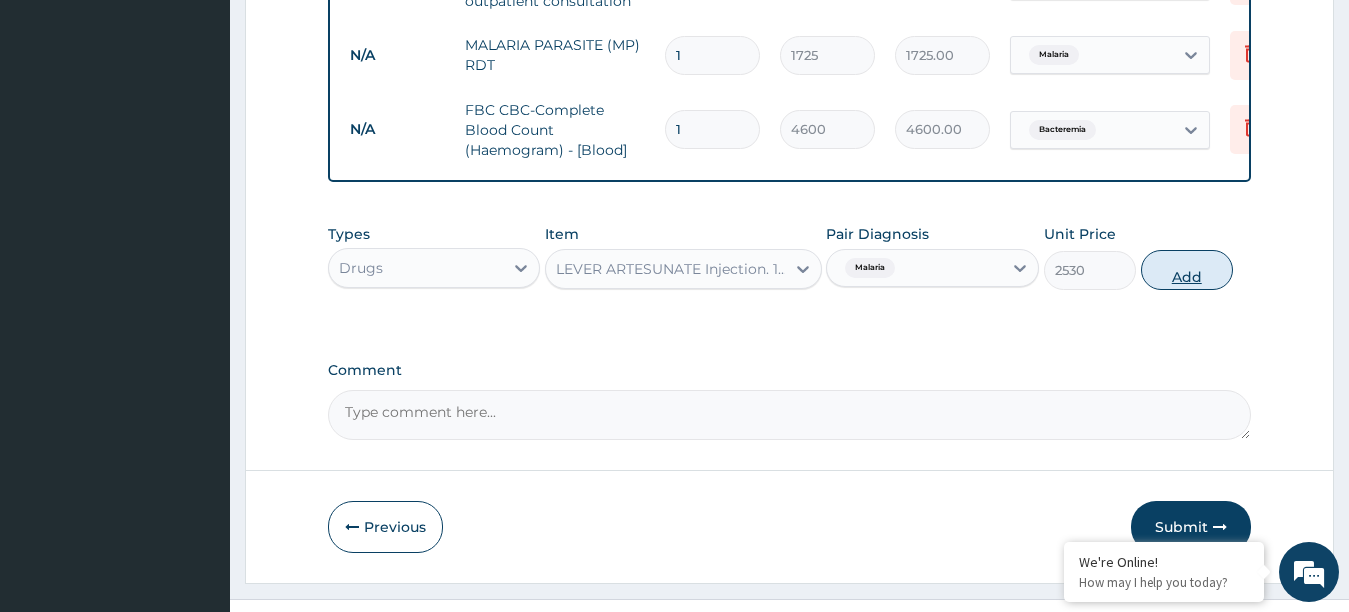 click on "Add" at bounding box center (1187, 270) 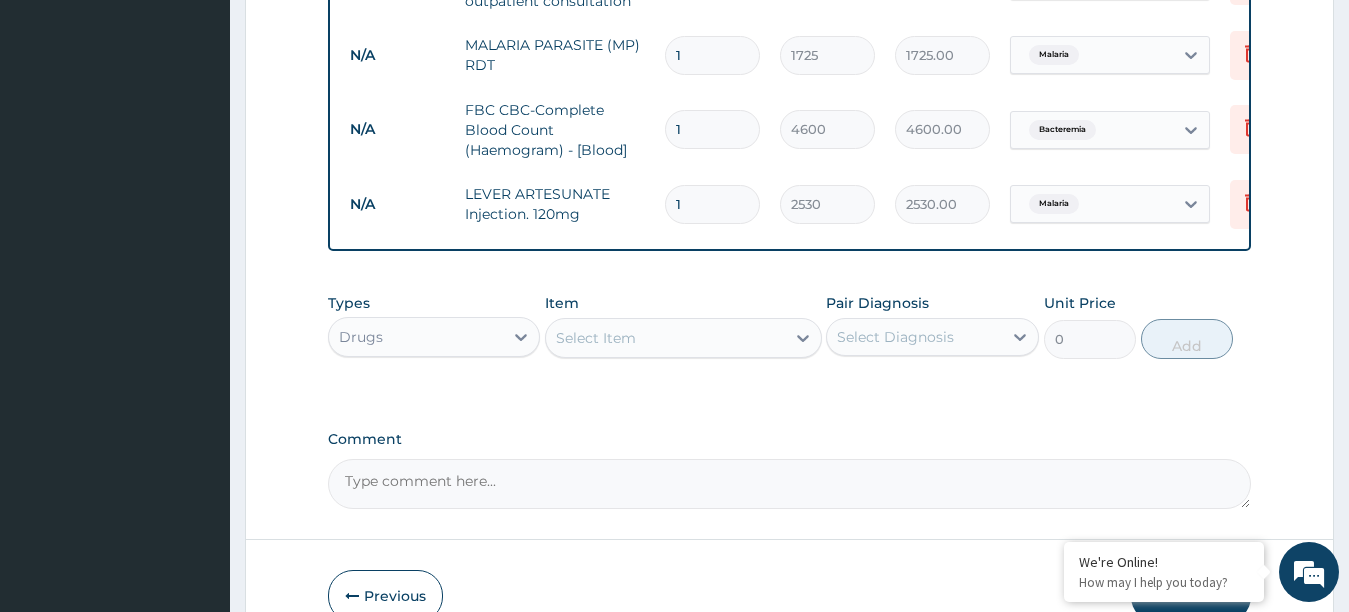 type 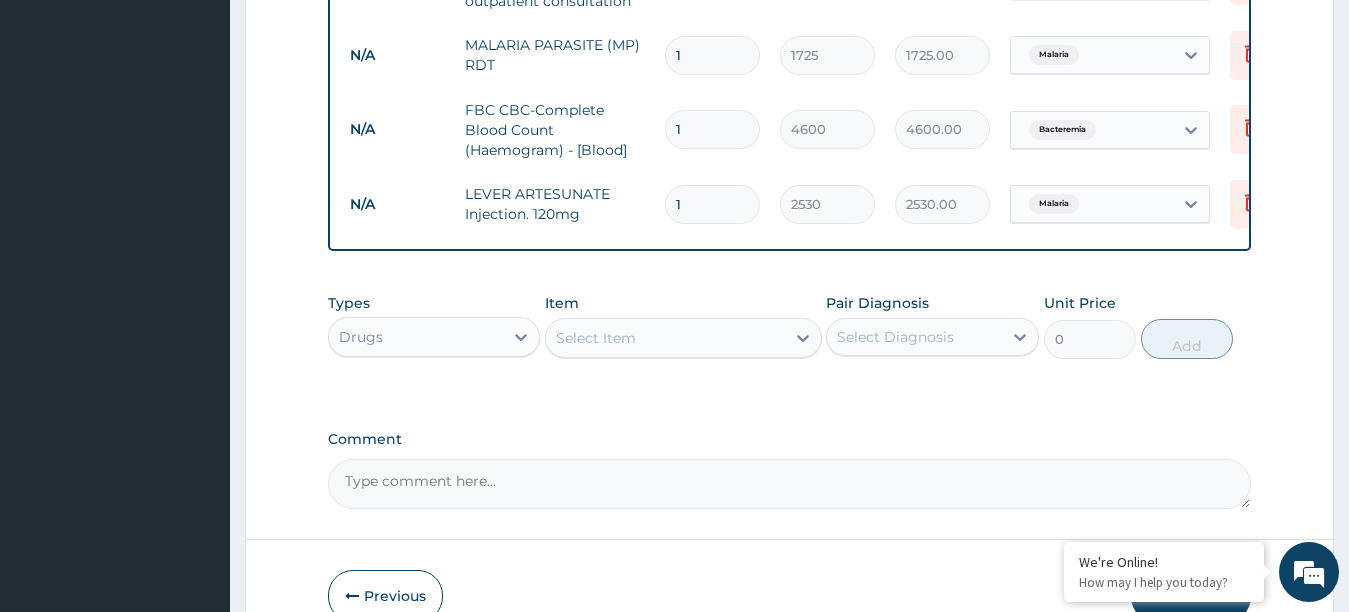 type on "0.00" 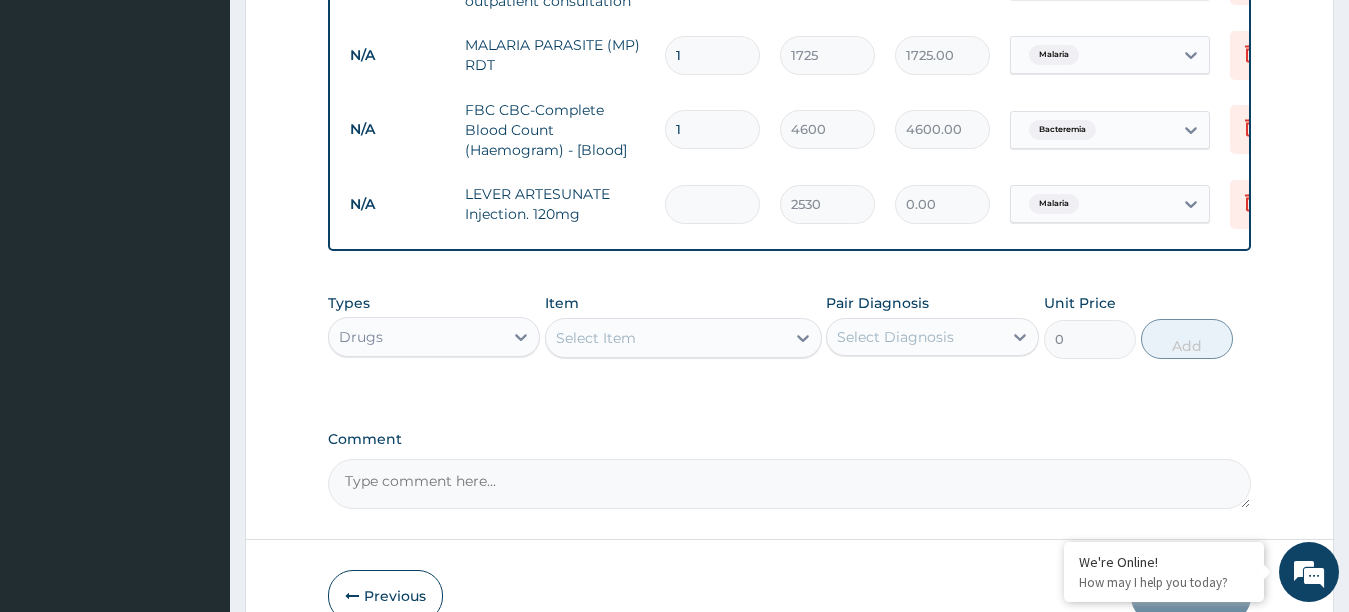 type on "2" 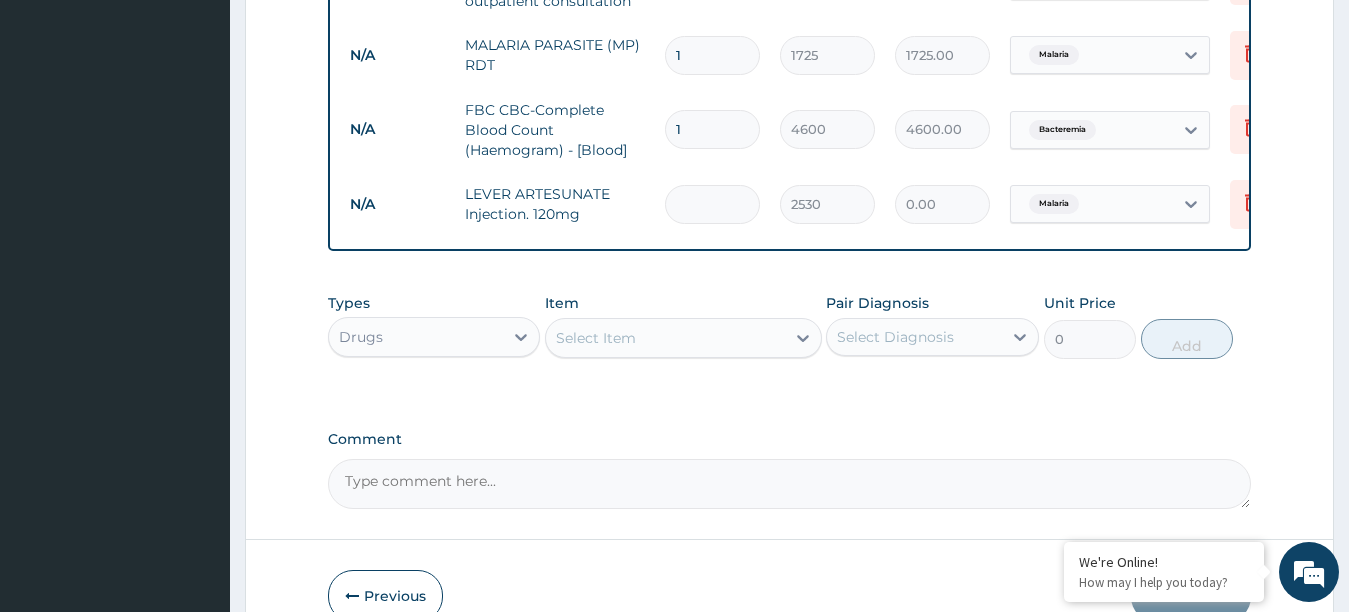type on "5060.00" 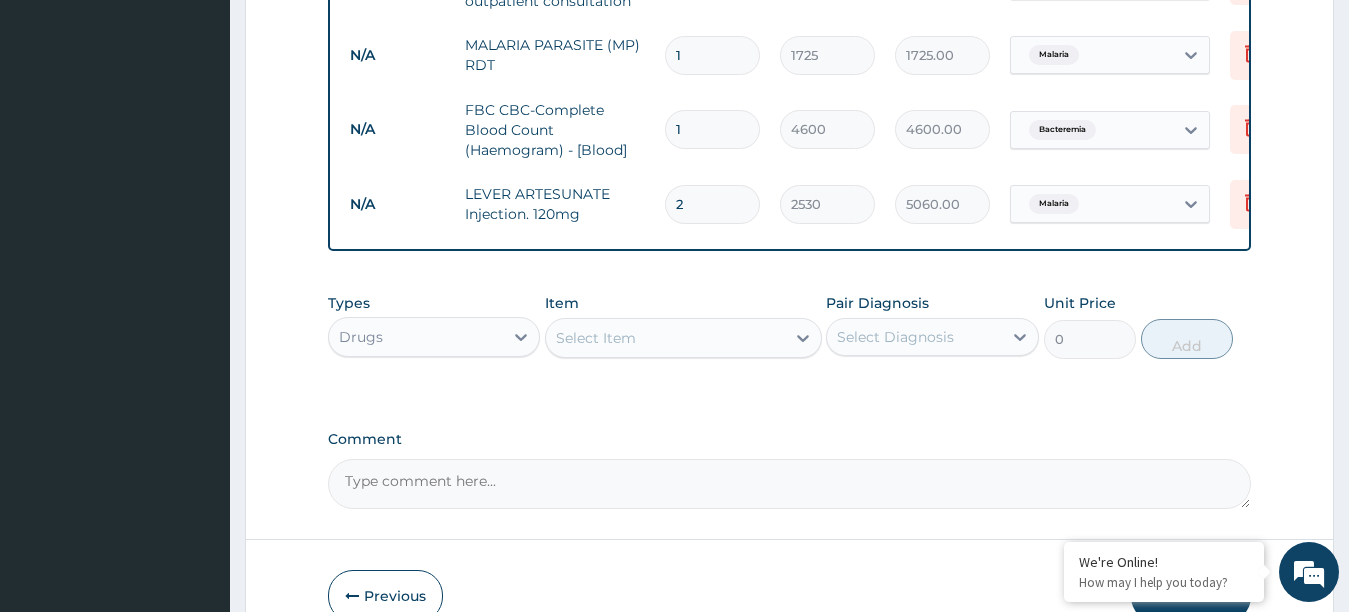 type on "2" 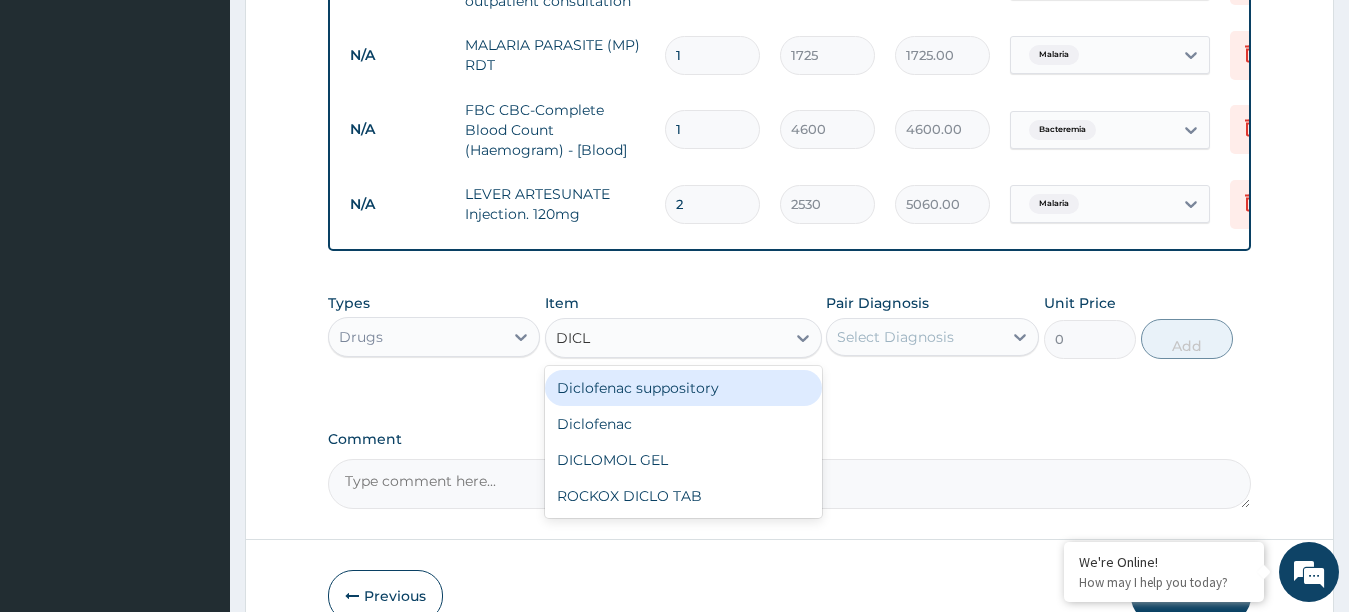 type on "DICLO" 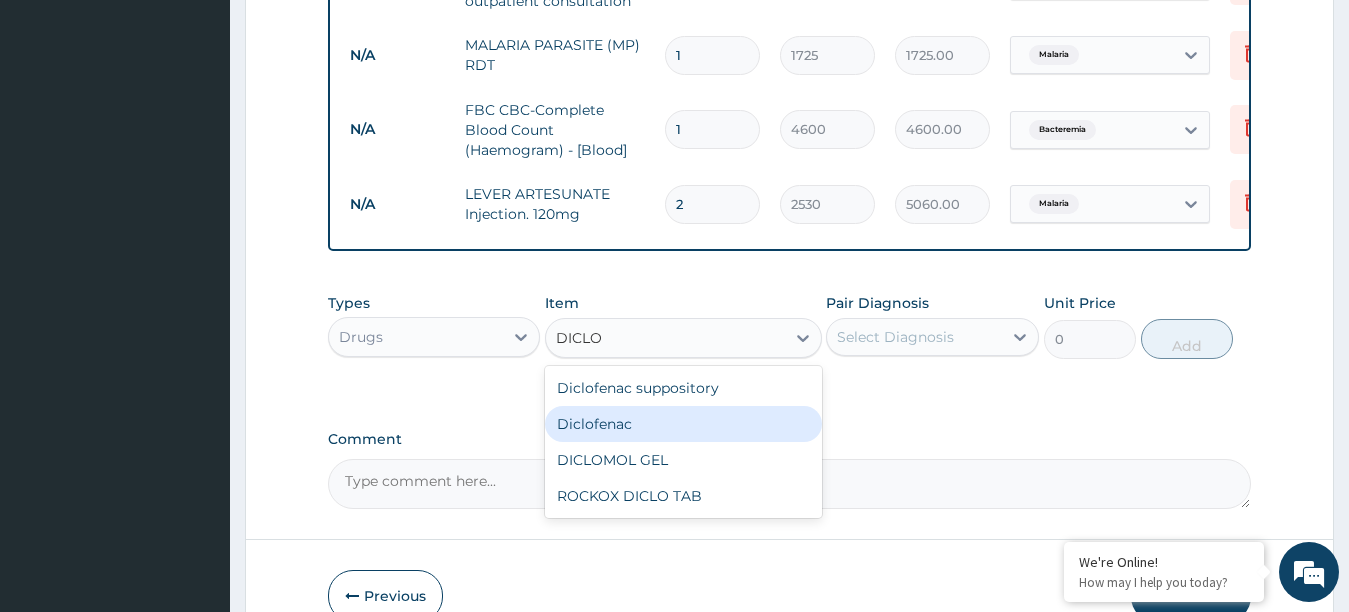 click on "Diclofenac" at bounding box center (683, 424) 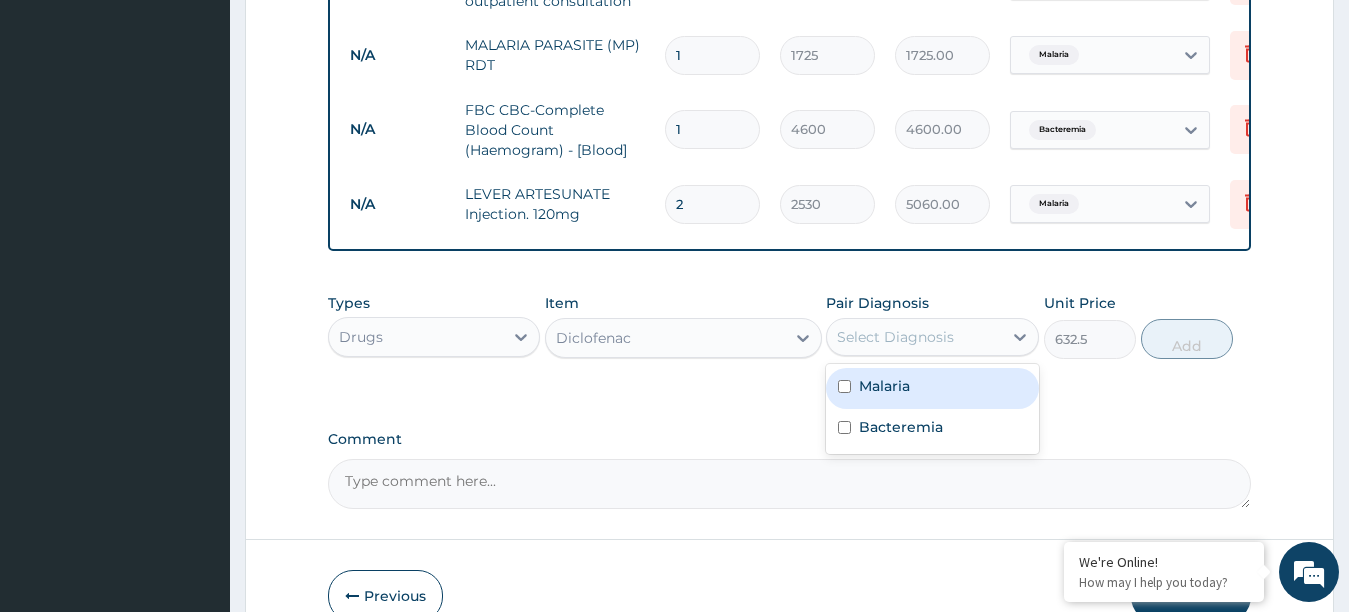 click on "Select Diagnosis" at bounding box center [914, 337] 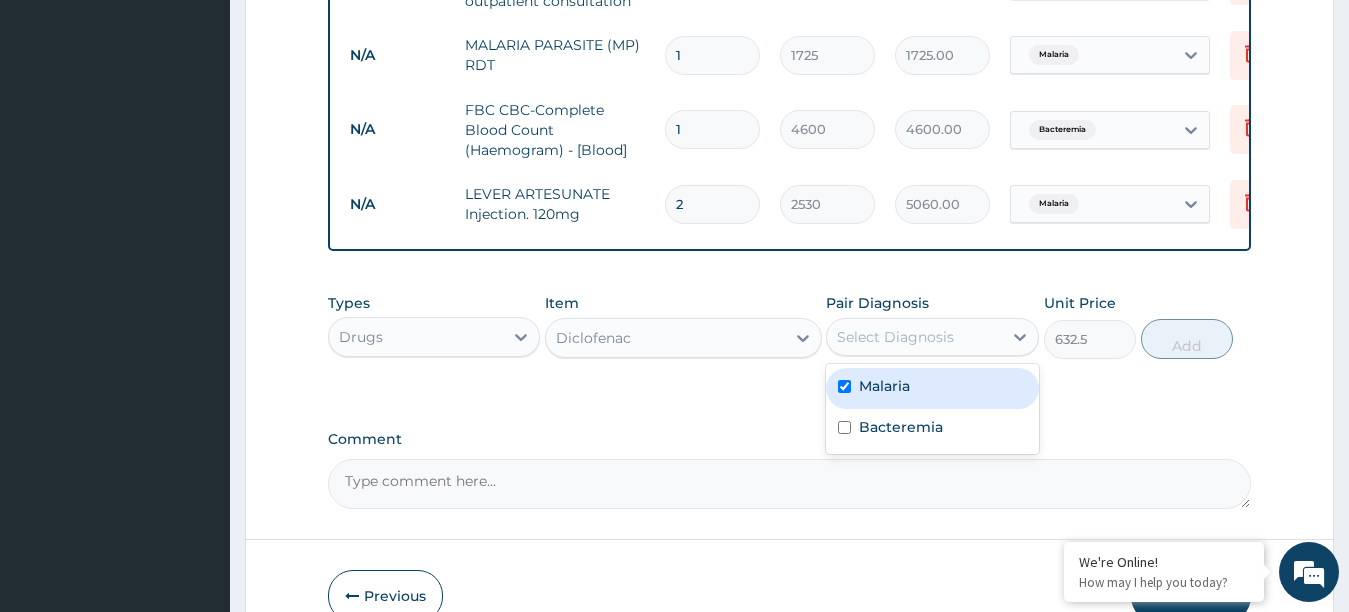 checkbox on "true" 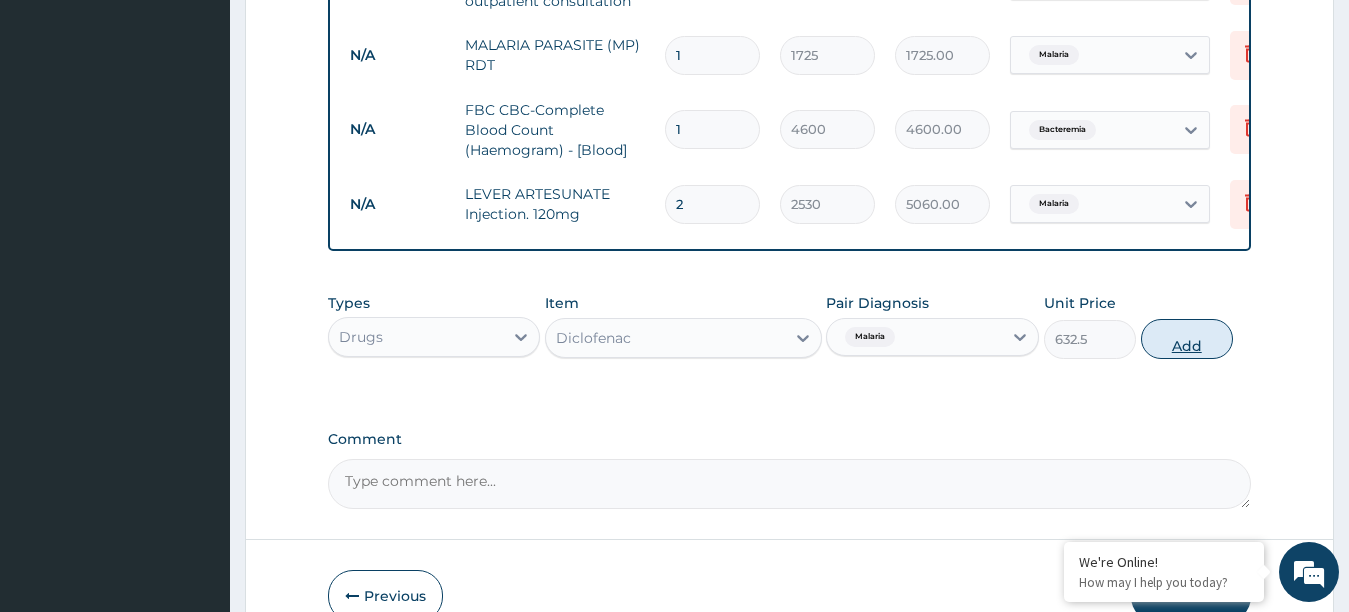 click on "Add" at bounding box center [1187, 339] 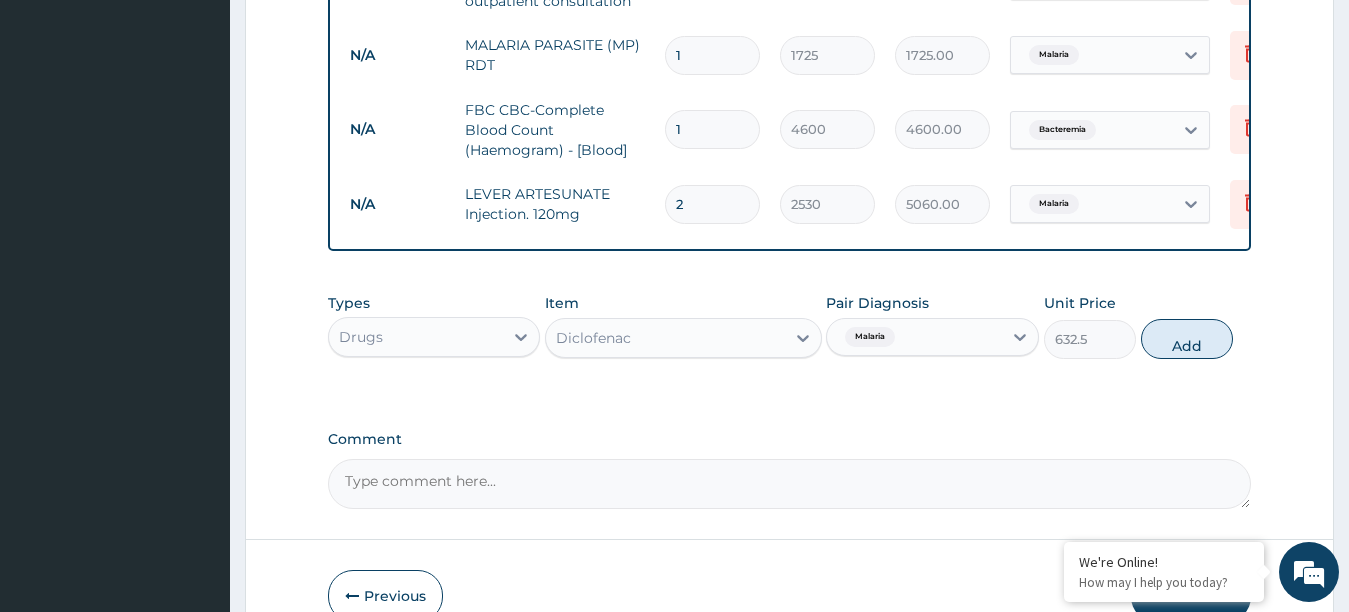 type on "0" 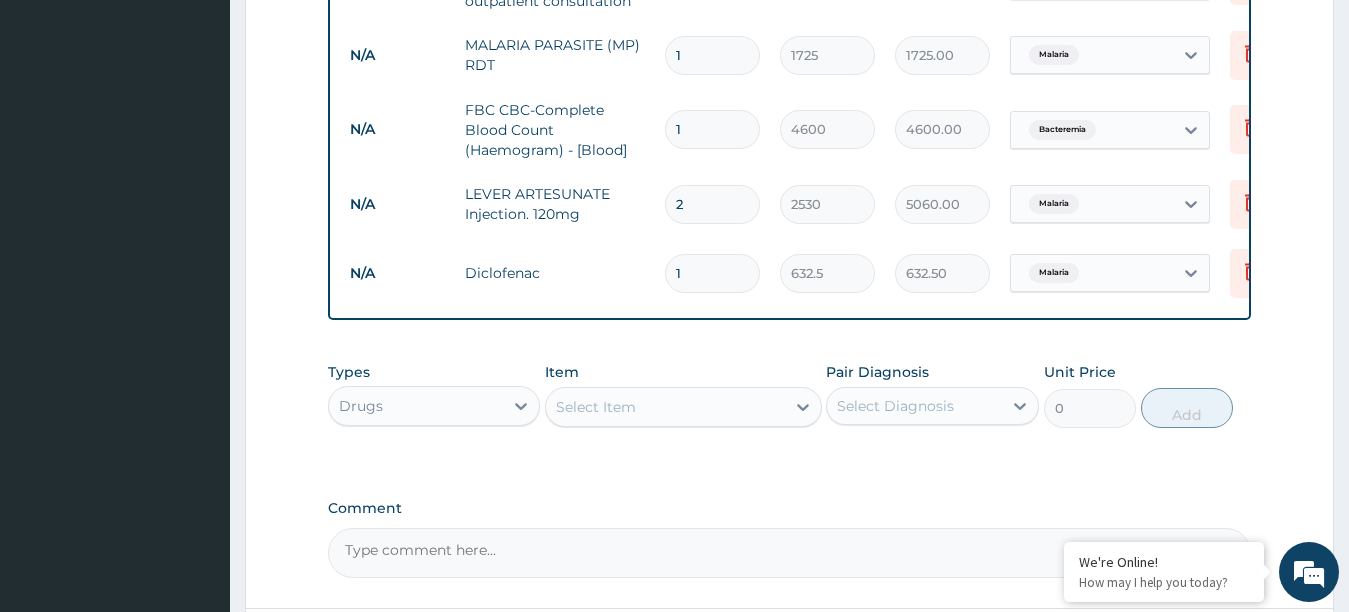 click on "Select Item" at bounding box center (665, 407) 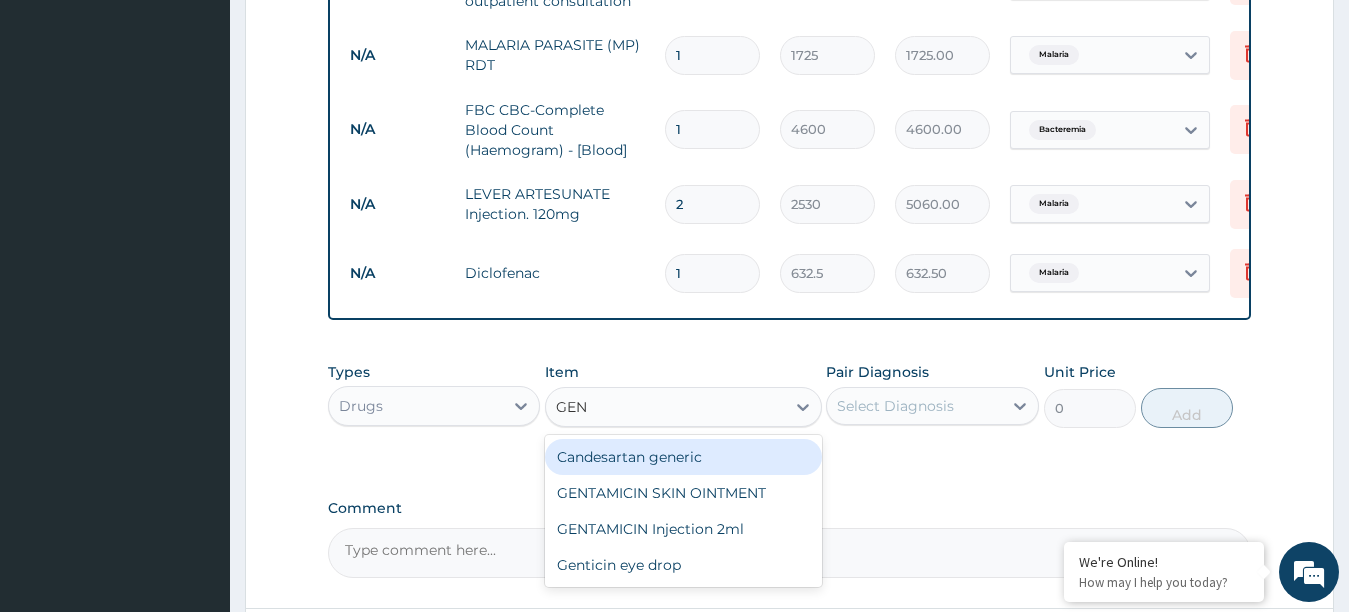 type on "GENT" 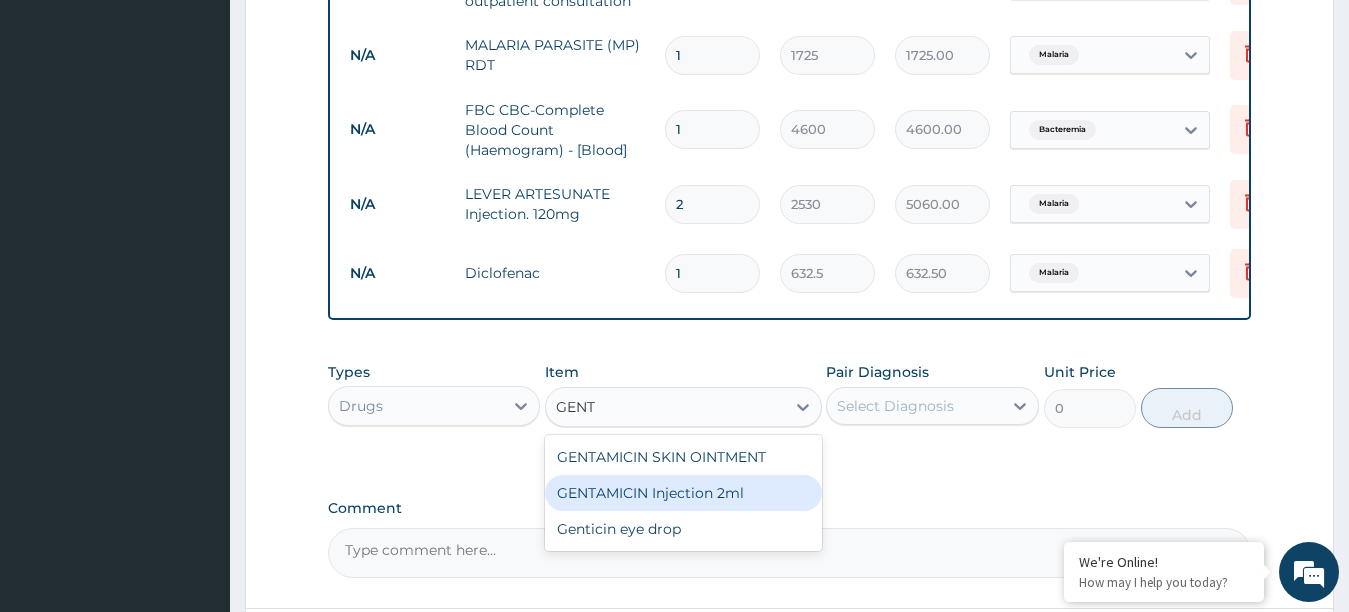 click on "GENTAMICIN Injection 2ml" at bounding box center [683, 493] 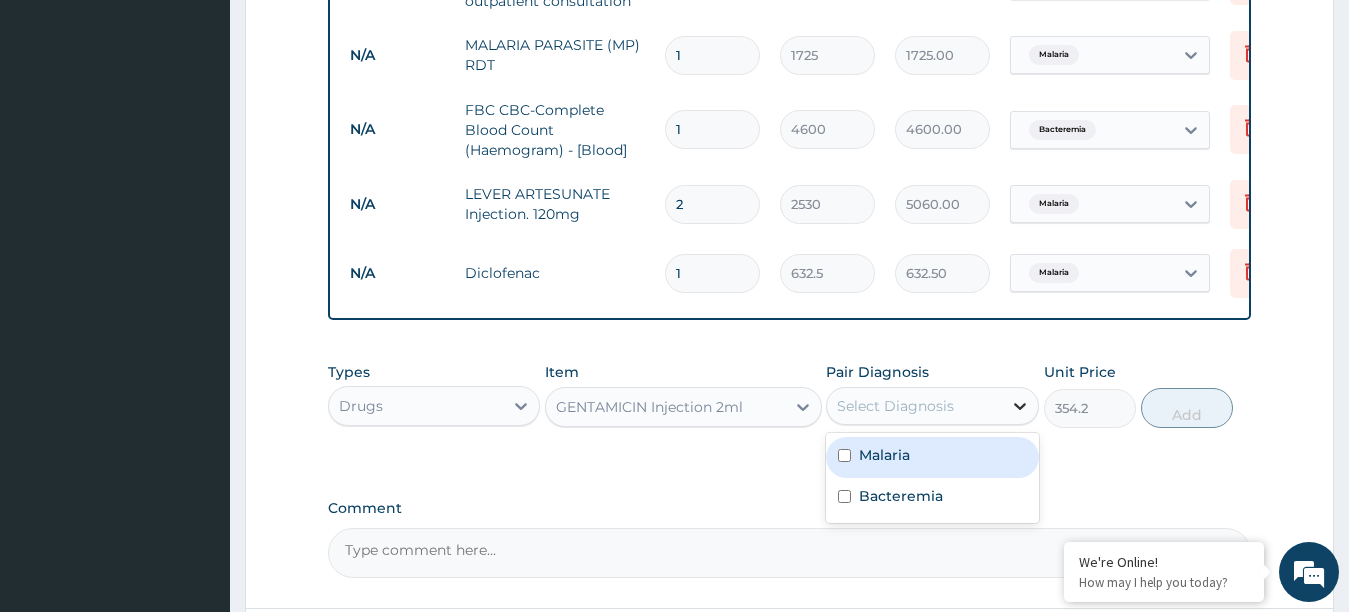click 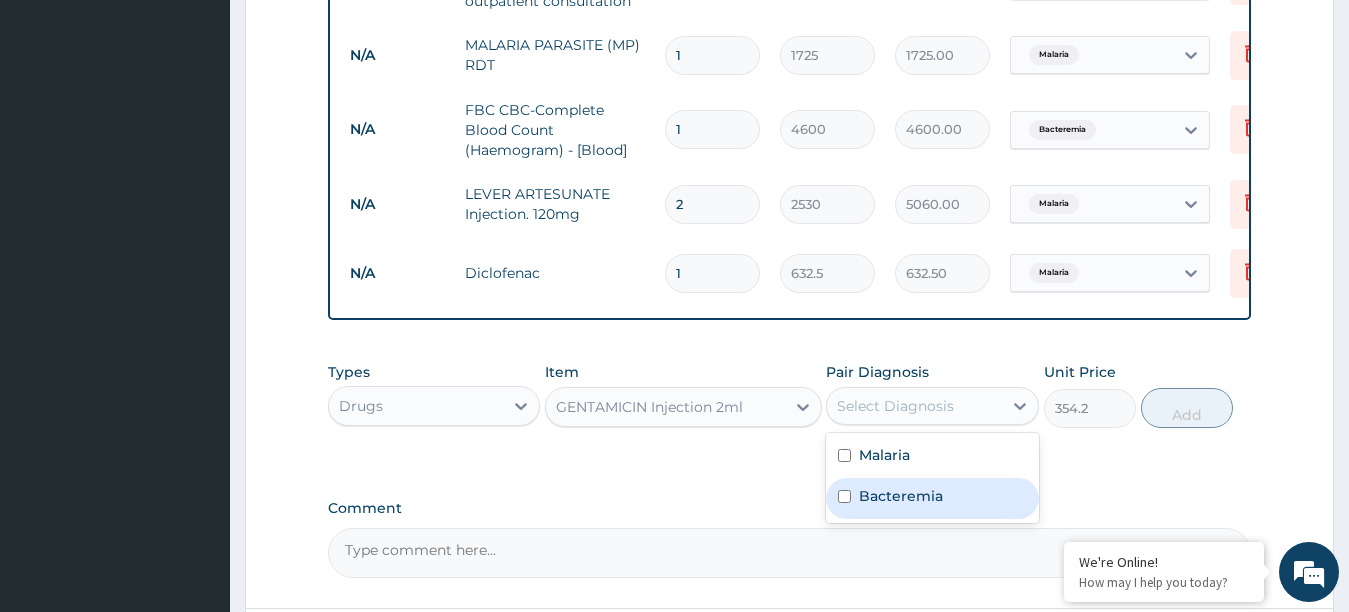 click at bounding box center [844, 496] 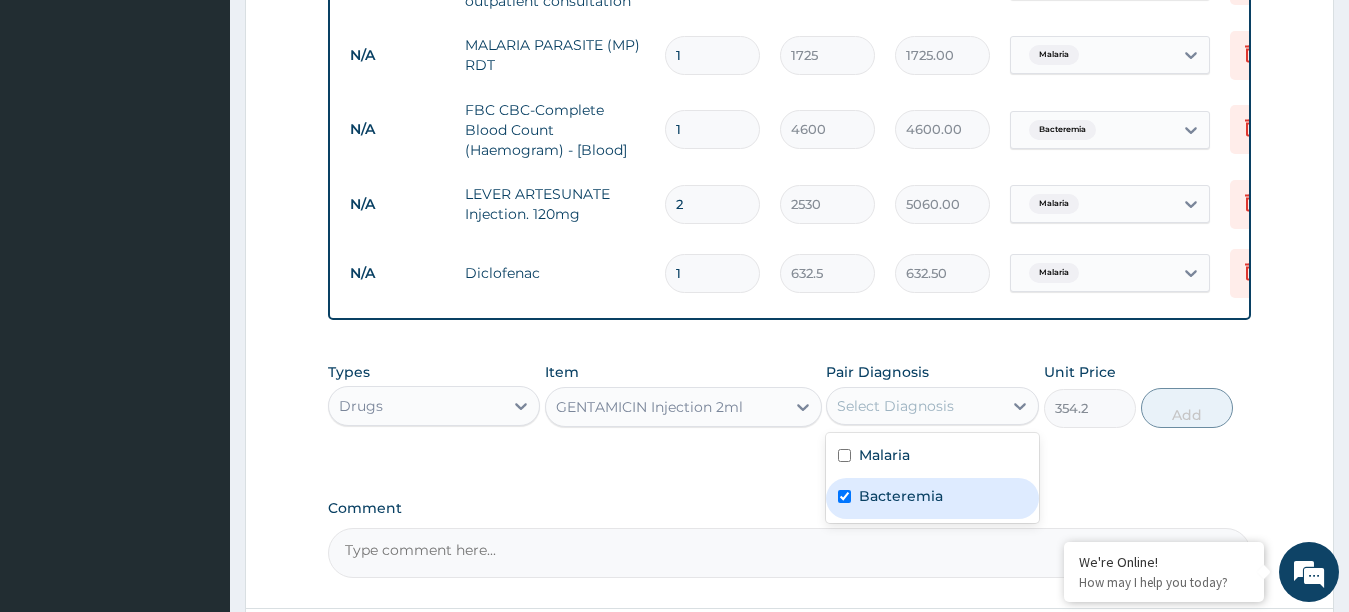 checkbox on "true" 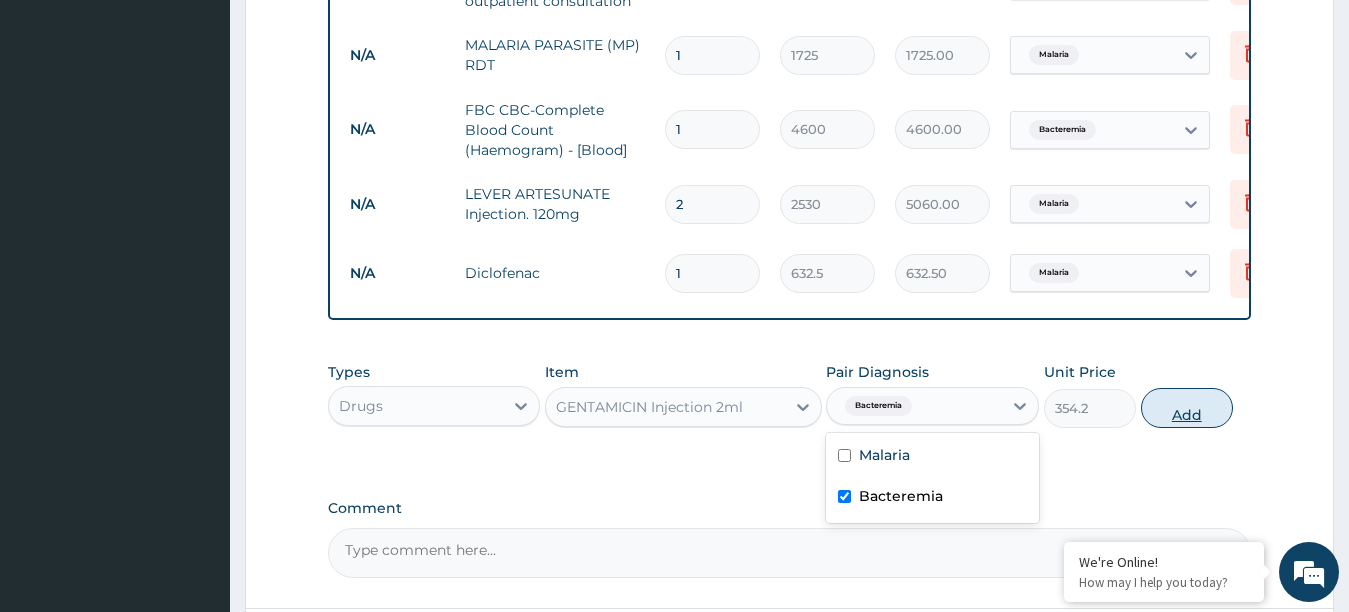 click on "Add" at bounding box center [1187, 408] 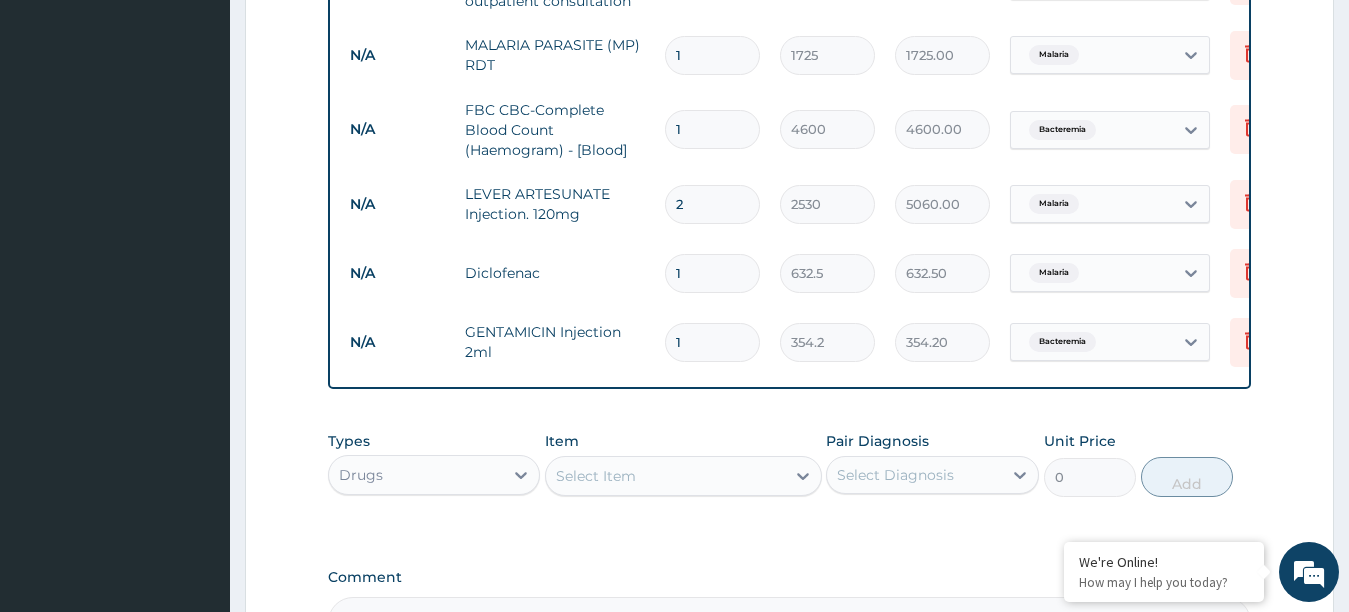 click on "1" at bounding box center [712, 342] 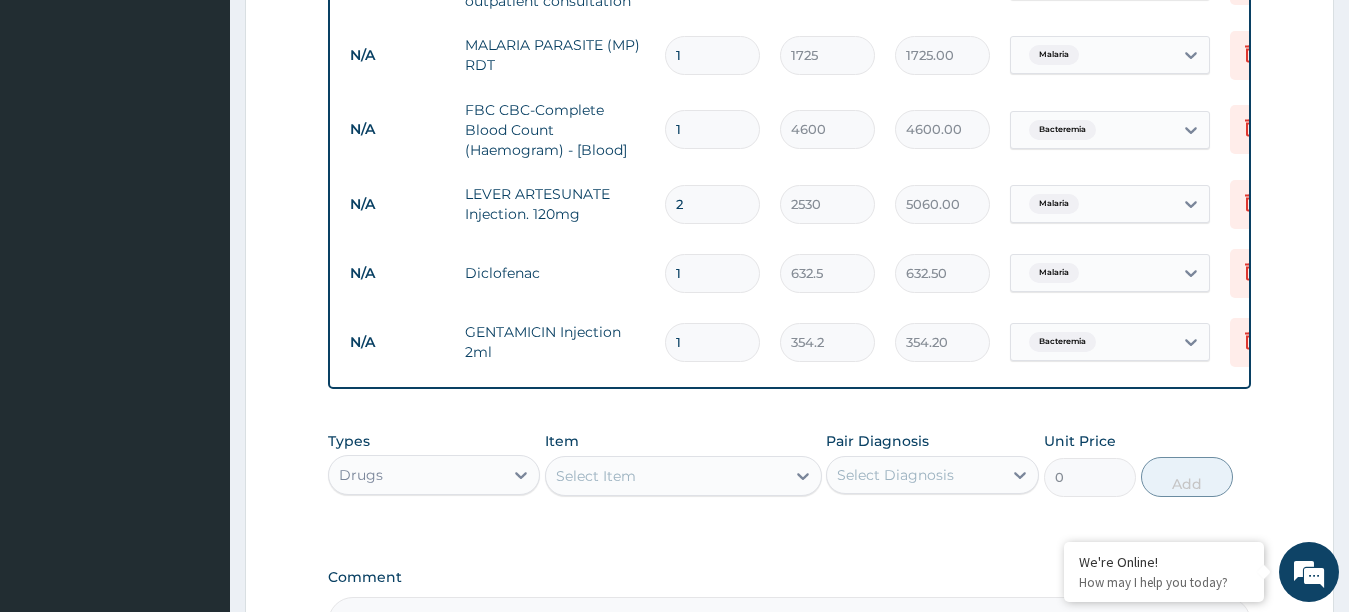 type 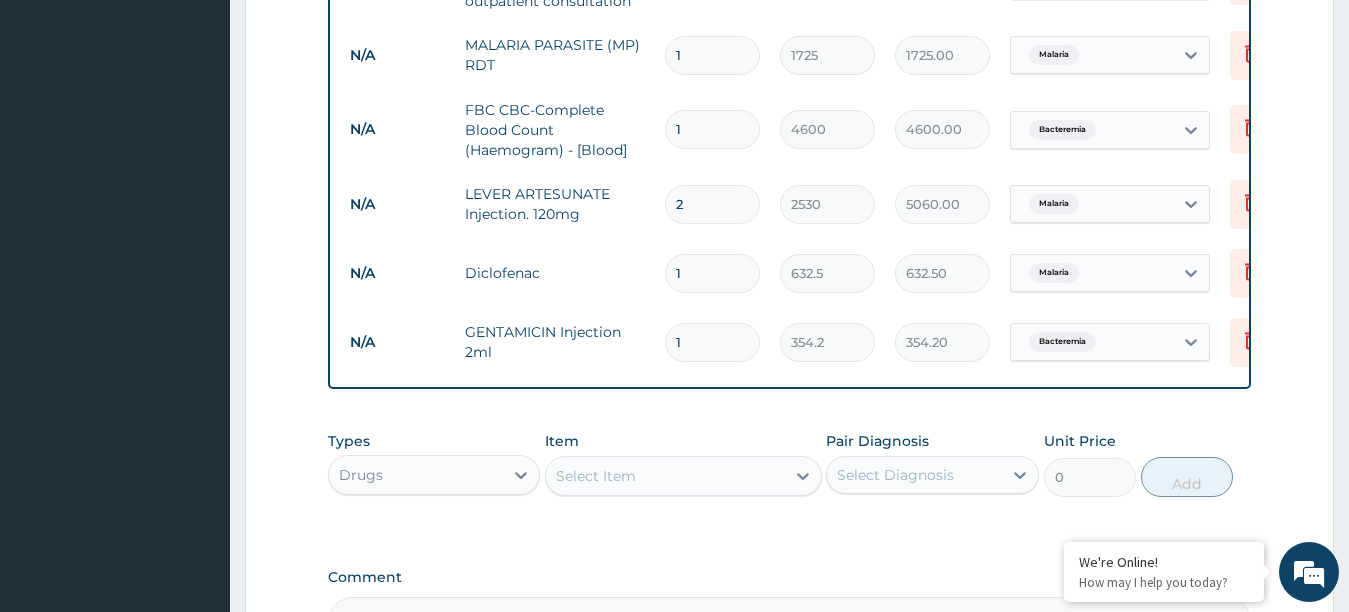 type on "0.00" 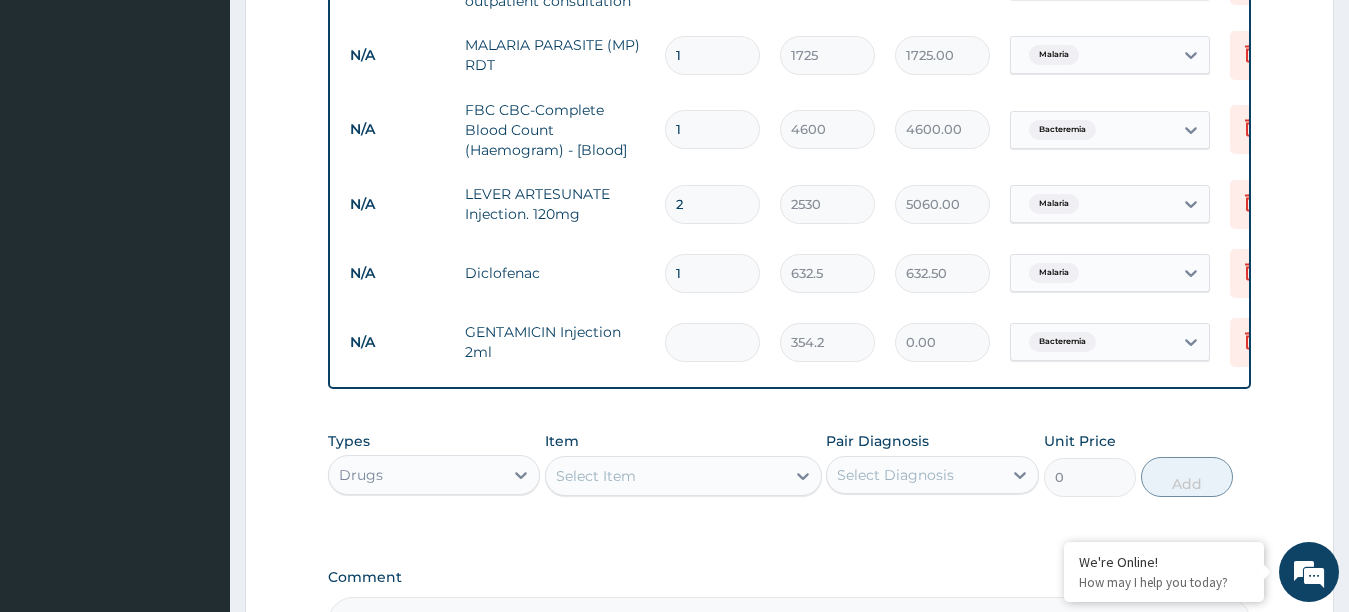 type on "2" 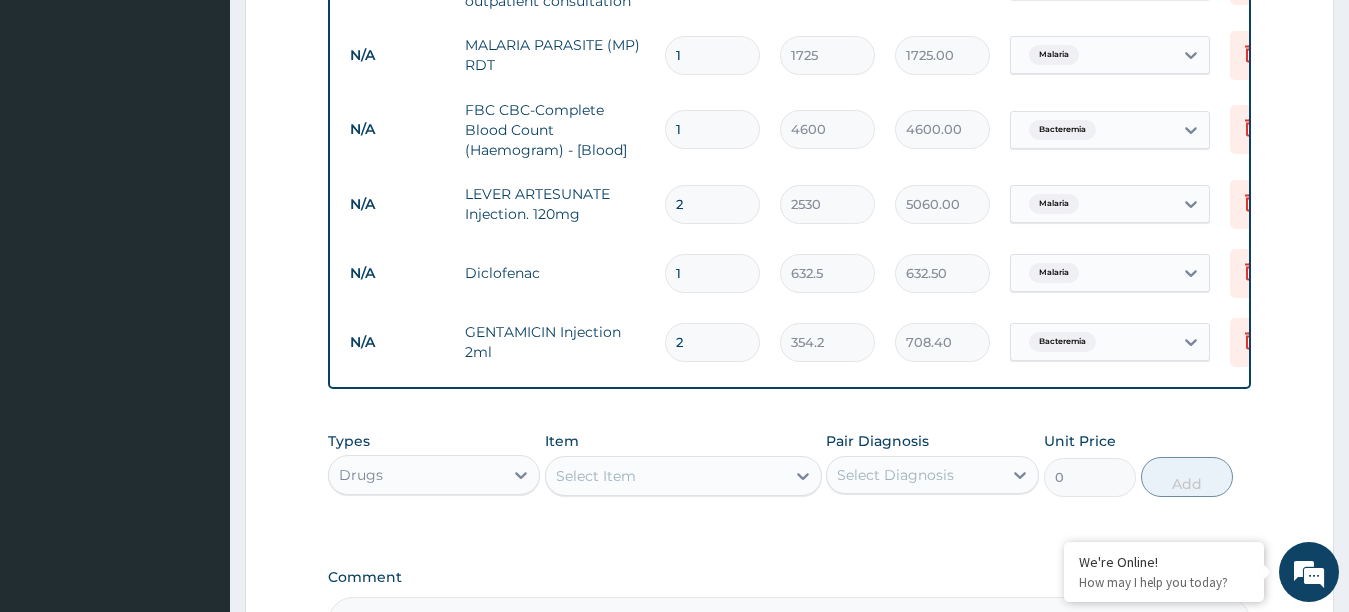 type on "2" 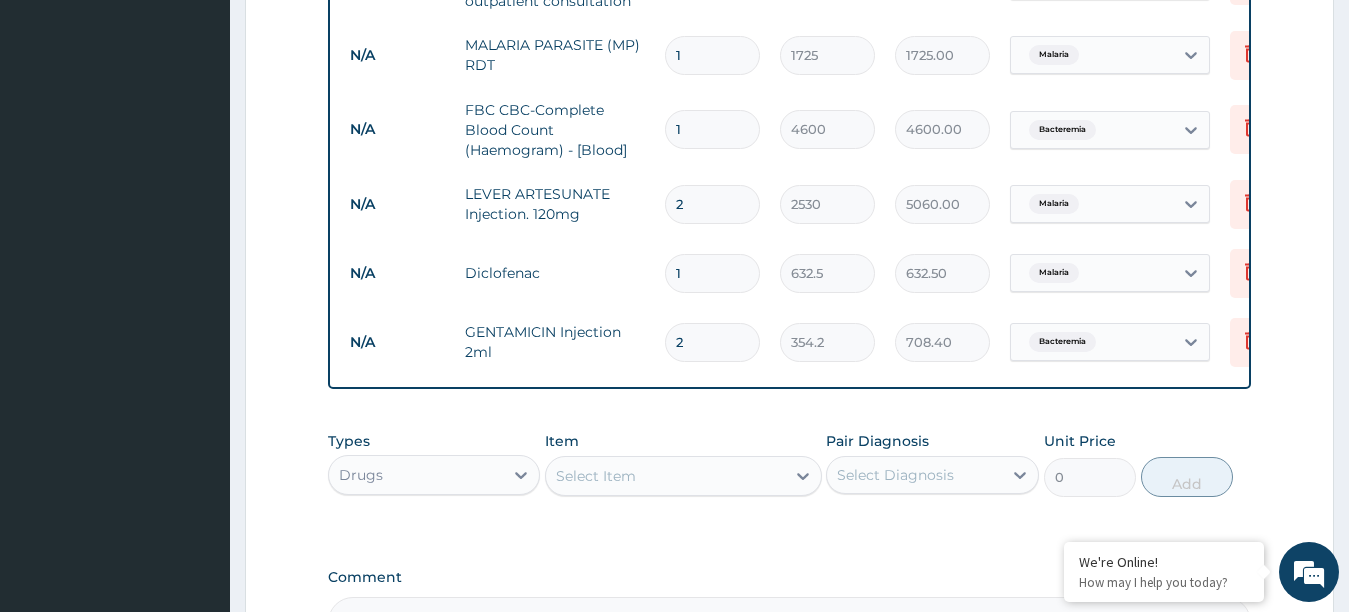click on "Select Item" at bounding box center (596, 476) 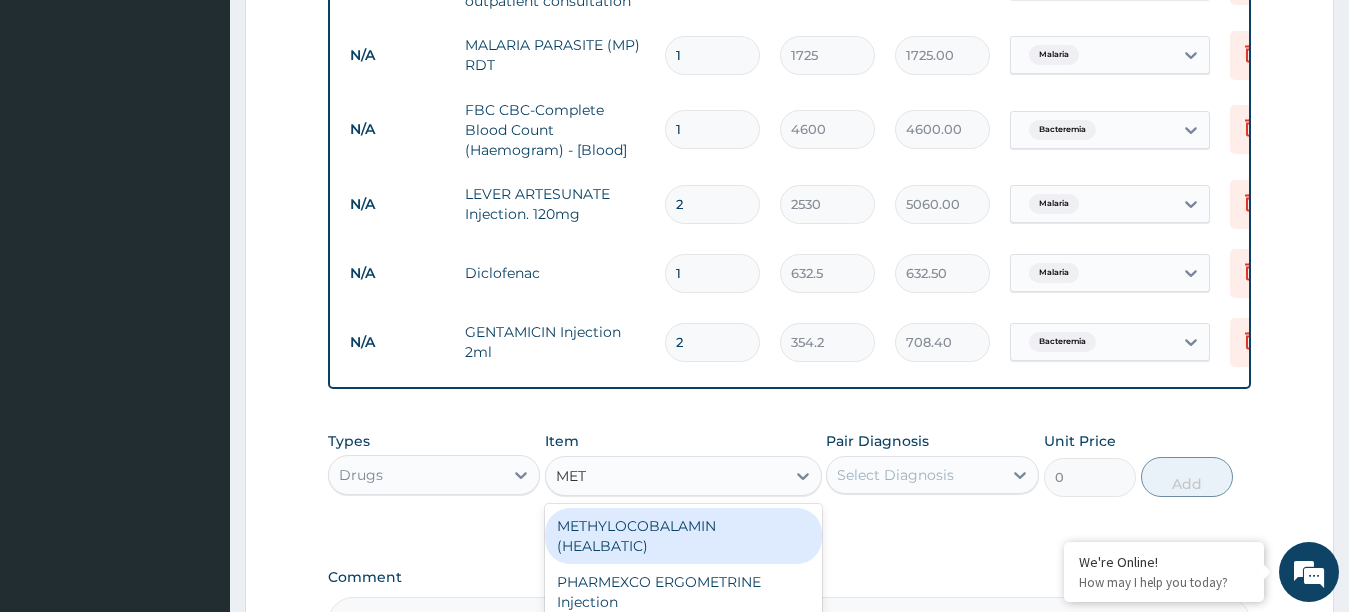 type on "METR" 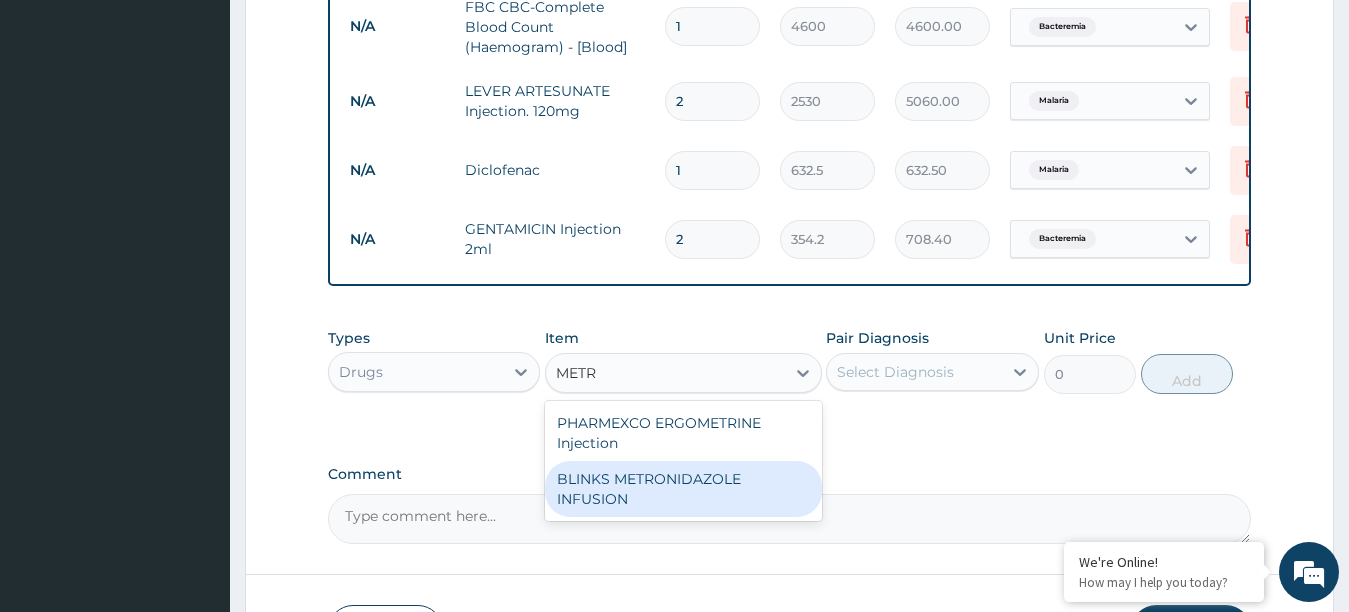 scroll, scrollTop: 910, scrollLeft: 0, axis: vertical 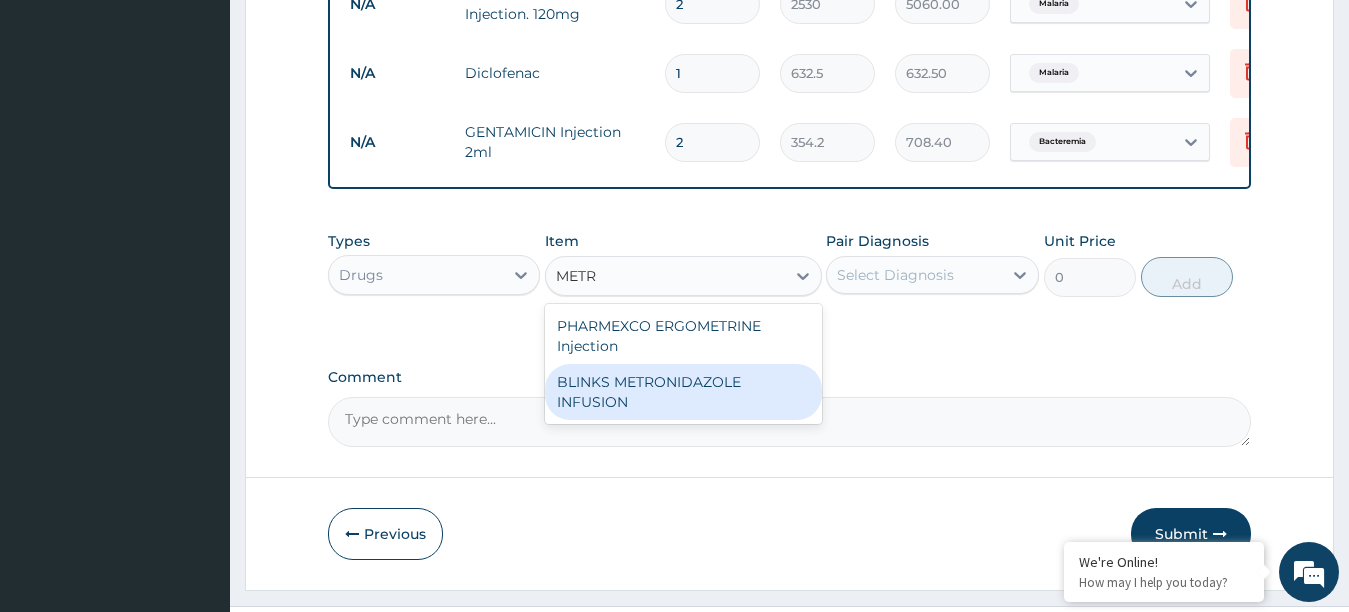 click on "BLINKS METRONIDAZOLE INFUSION" at bounding box center (683, 392) 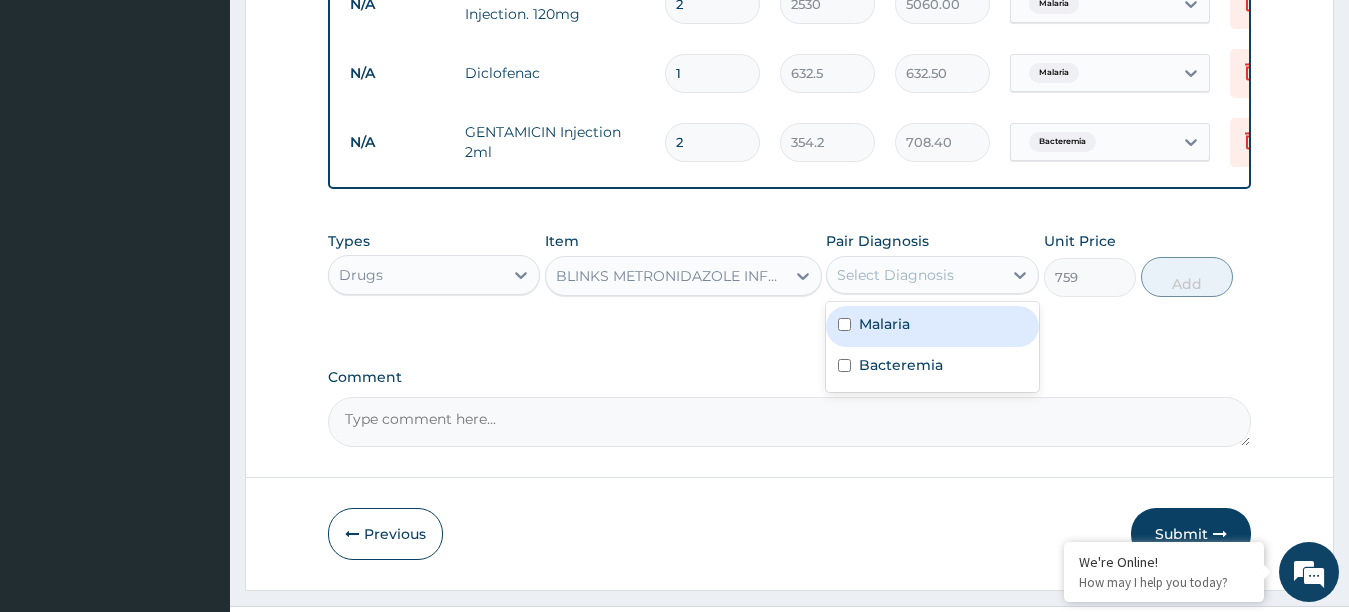 click on "Select Diagnosis" at bounding box center (895, 275) 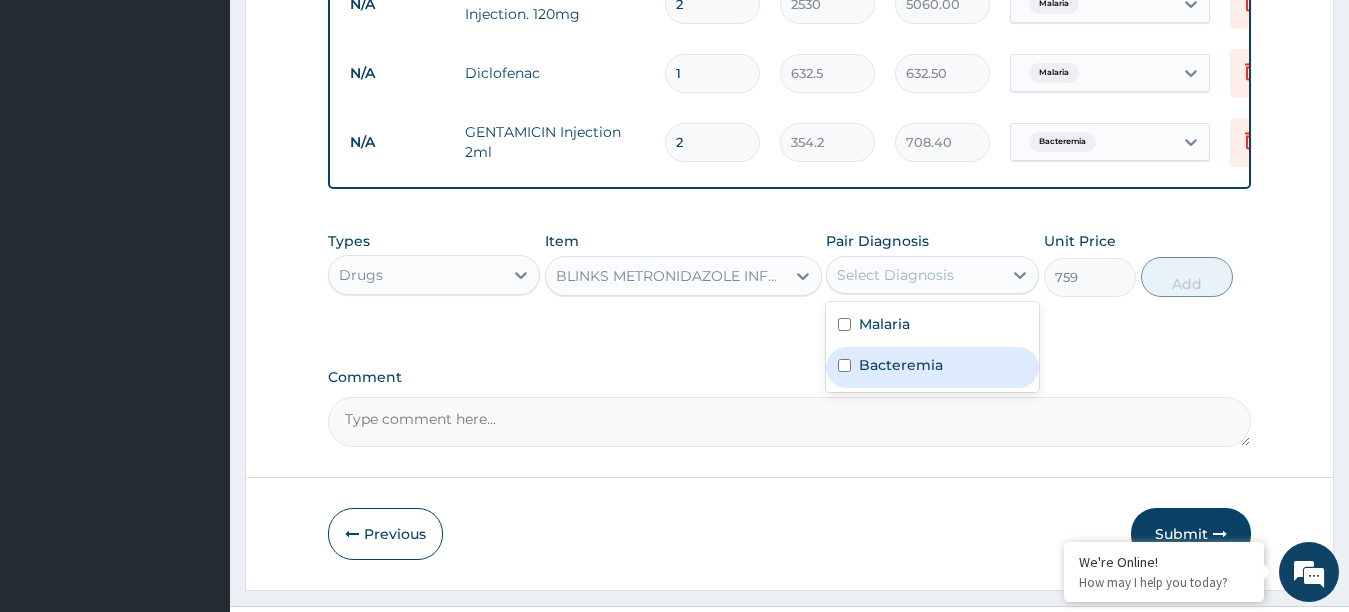 click at bounding box center (844, 365) 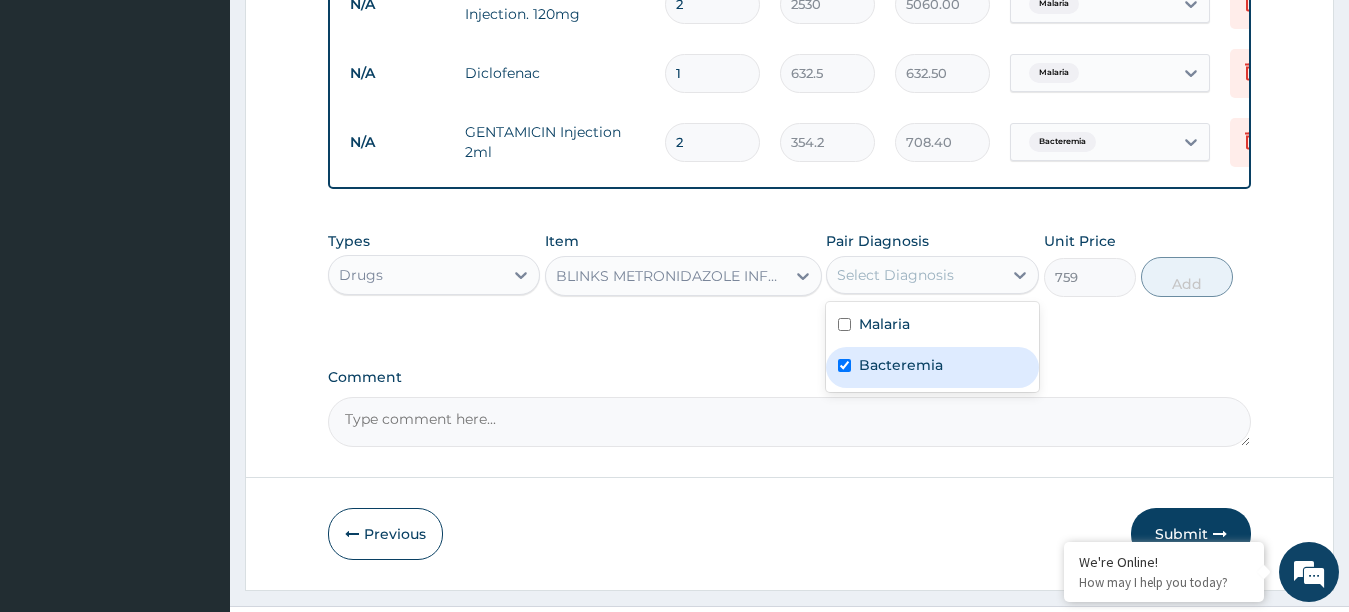 checkbox on "true" 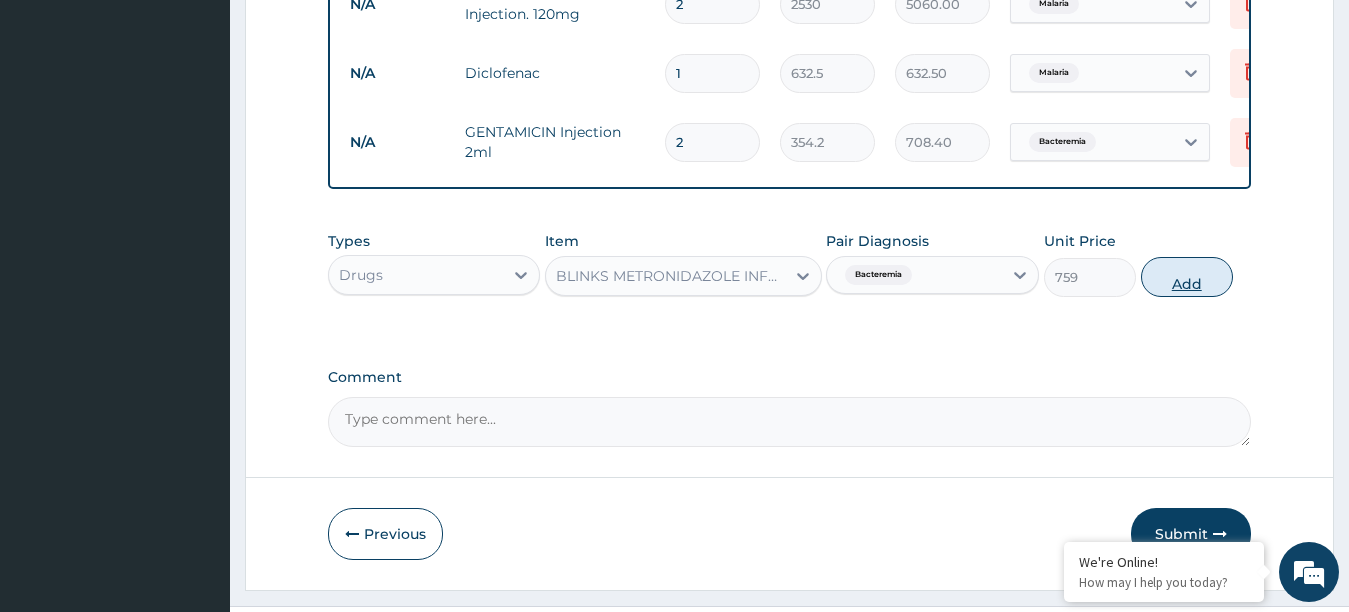 click on "Add" at bounding box center (1187, 277) 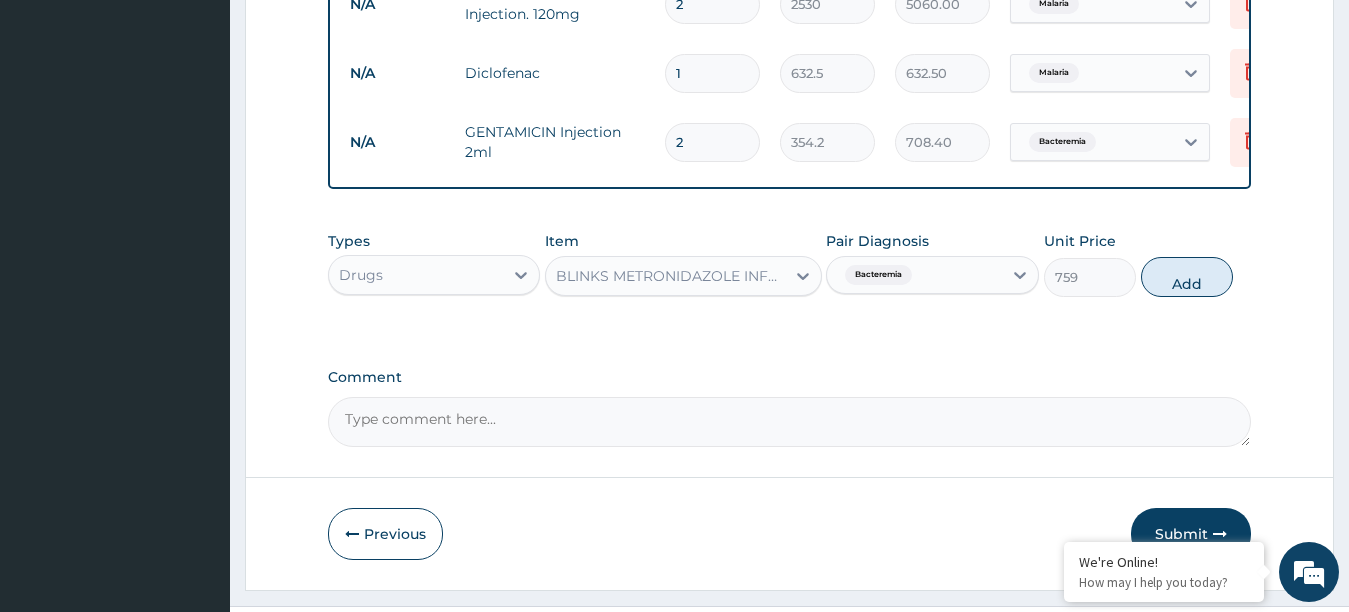 type on "0" 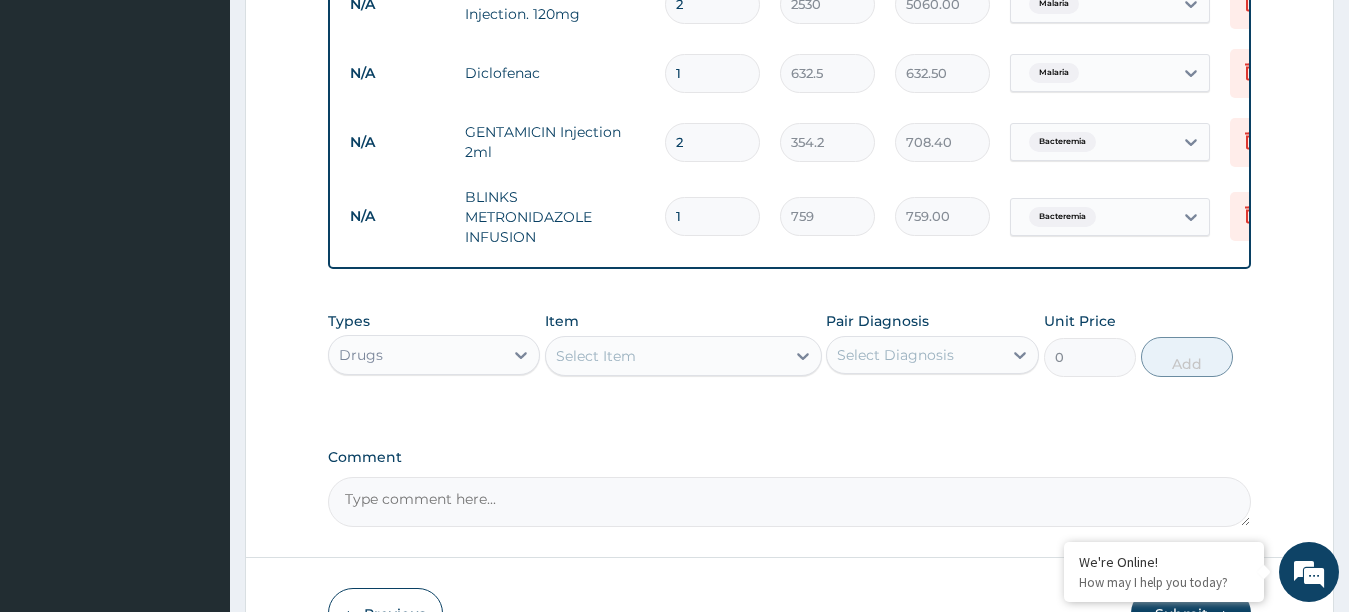 type 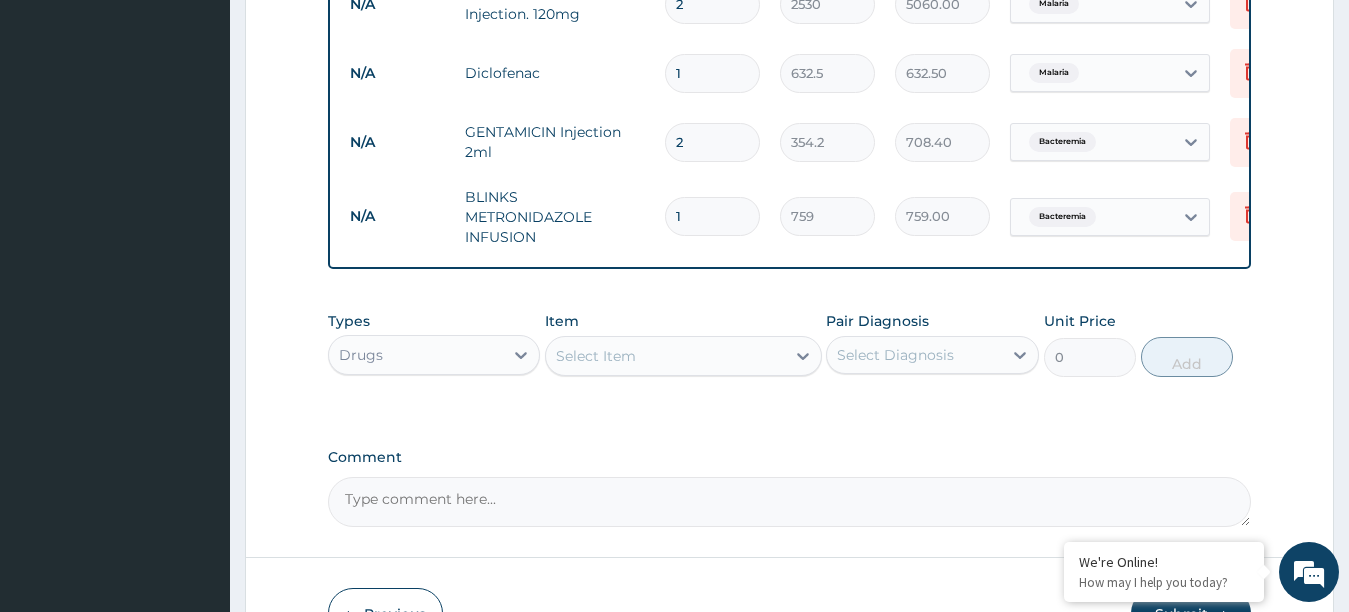 type on "0.00" 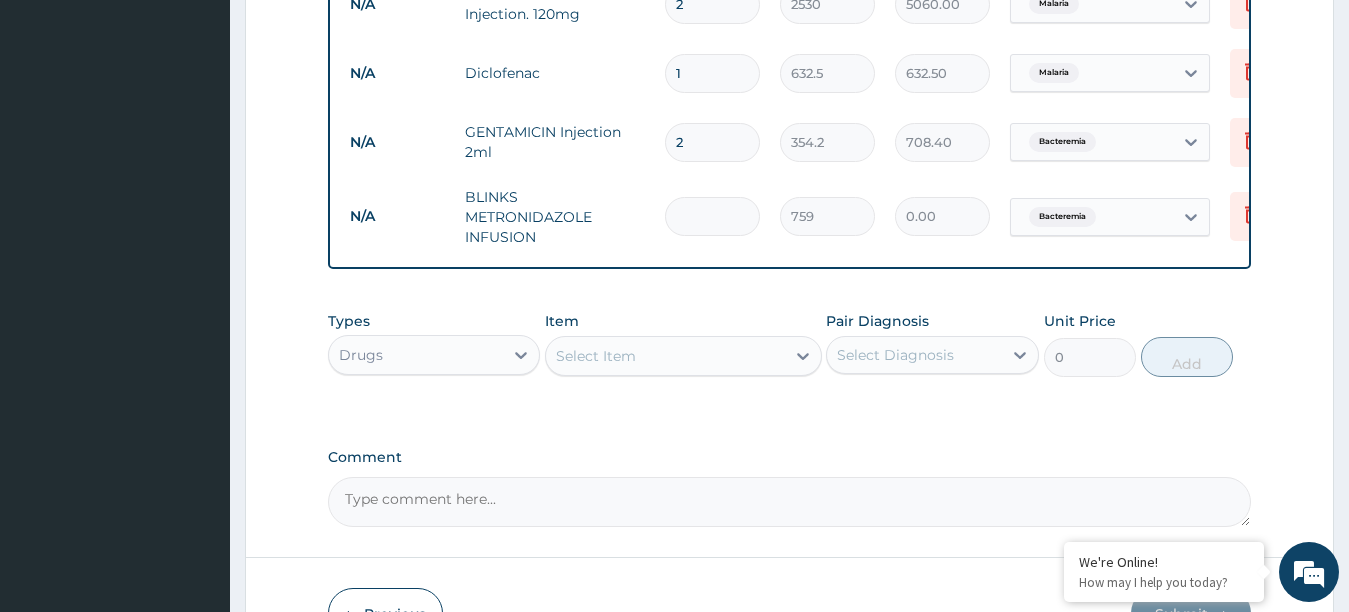 type on "2" 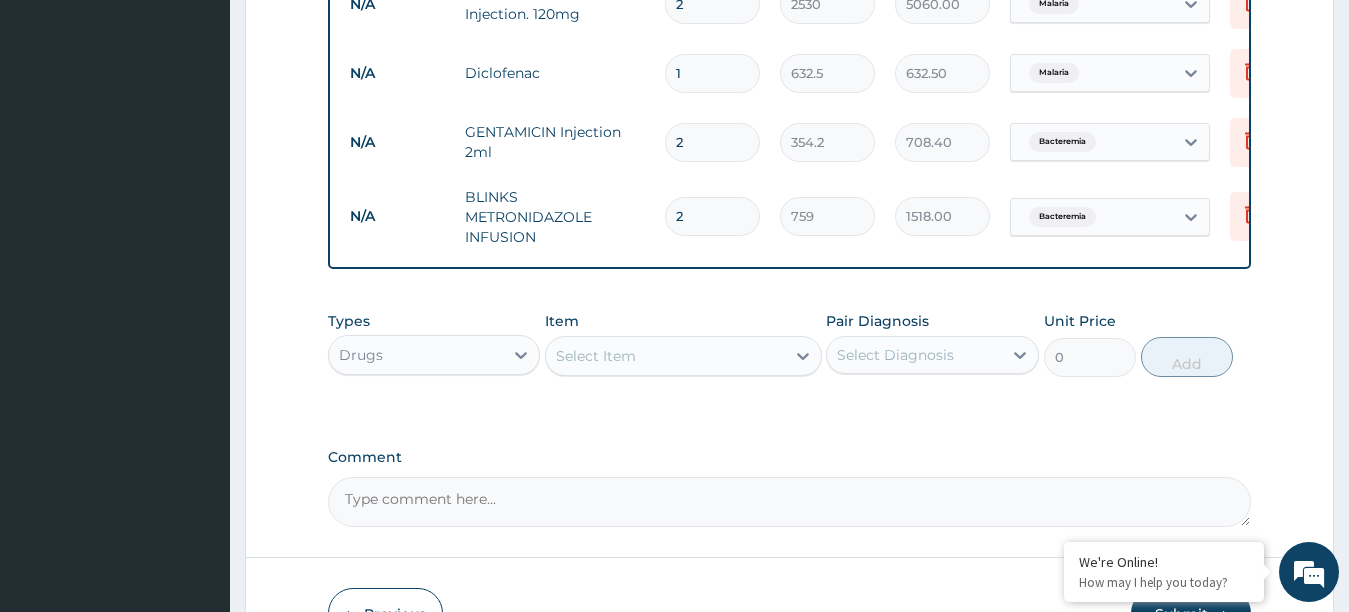 type on "2" 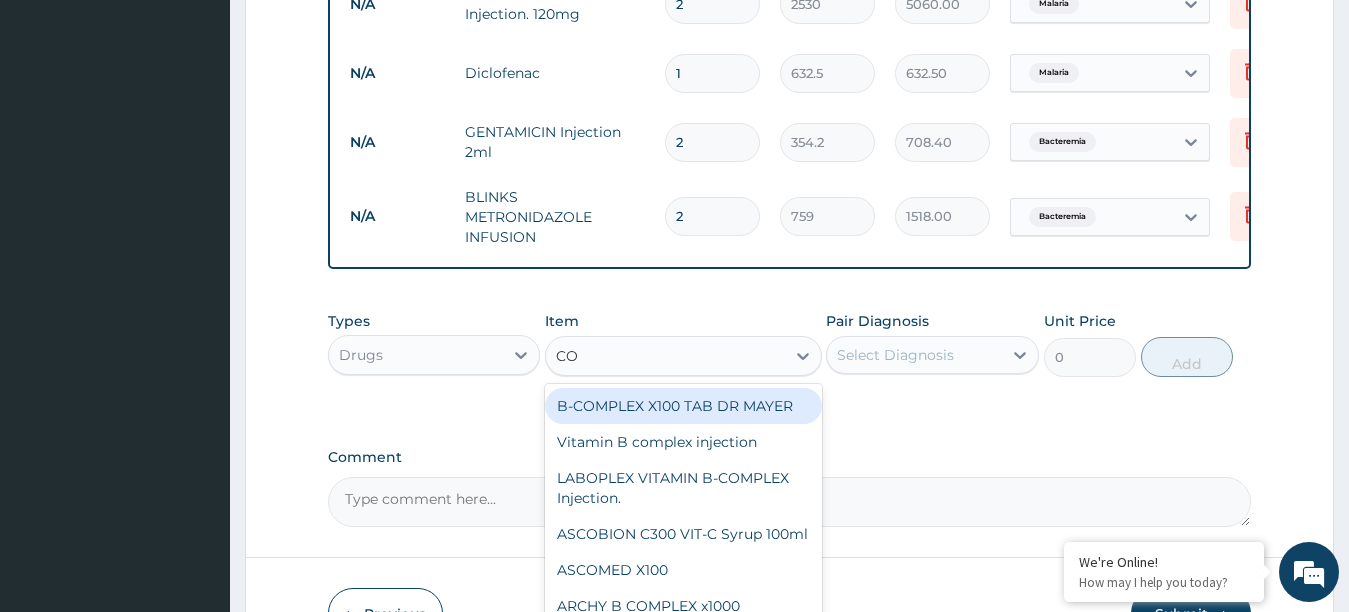 type on "COA" 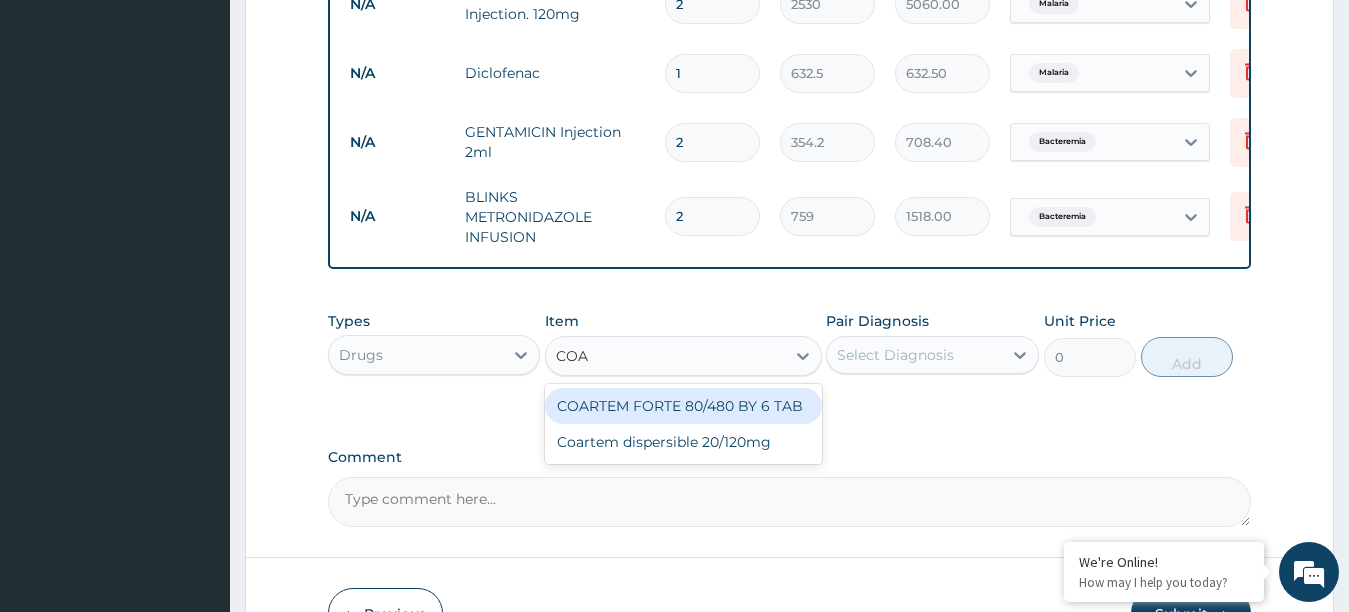 click on "COARTEM FORTE 80/480 BY 6 TAB" at bounding box center [683, 406] 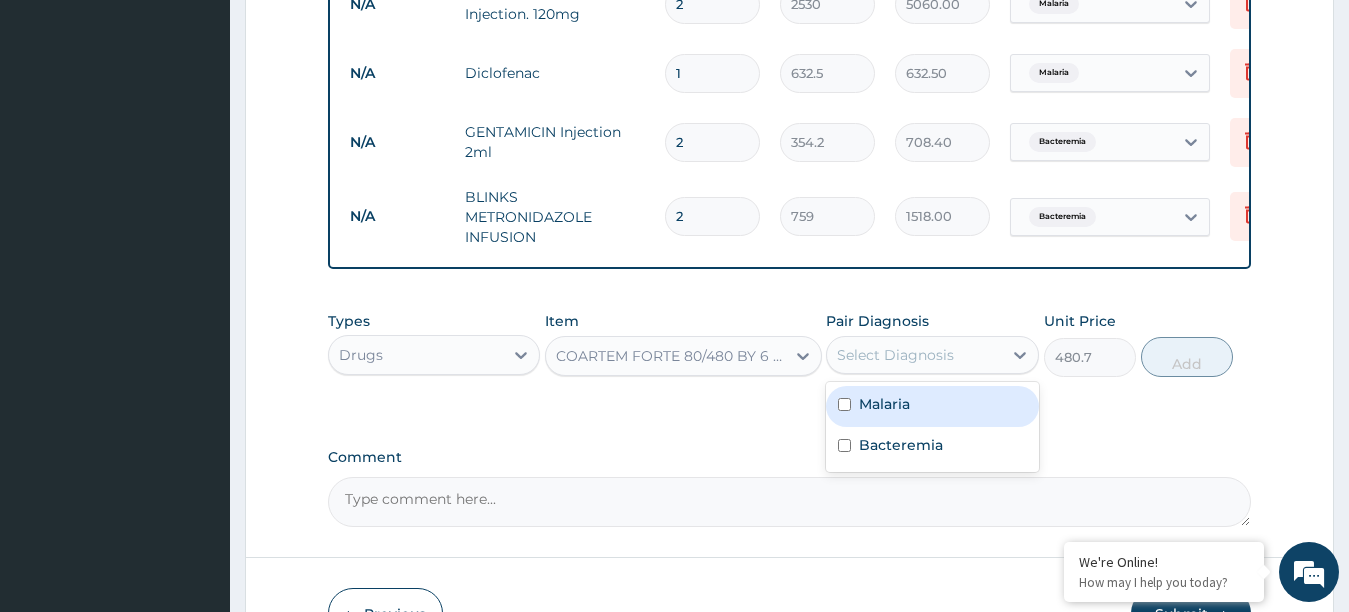 click on "Select Diagnosis" at bounding box center [914, 355] 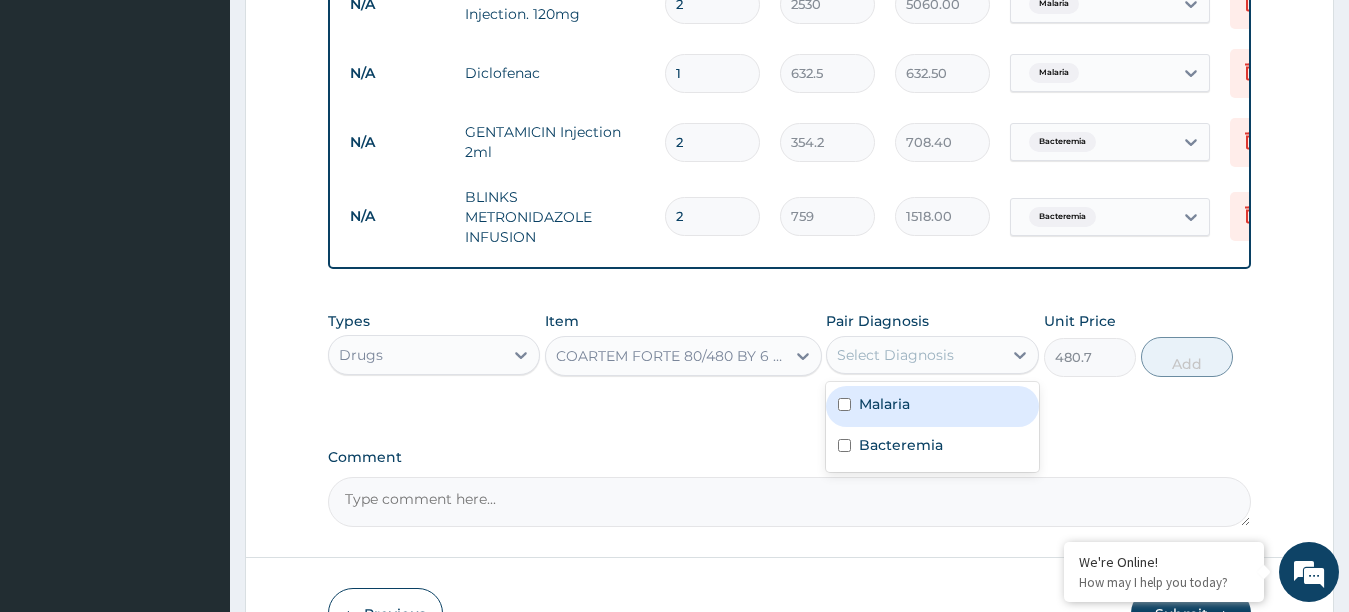 click at bounding box center [844, 404] 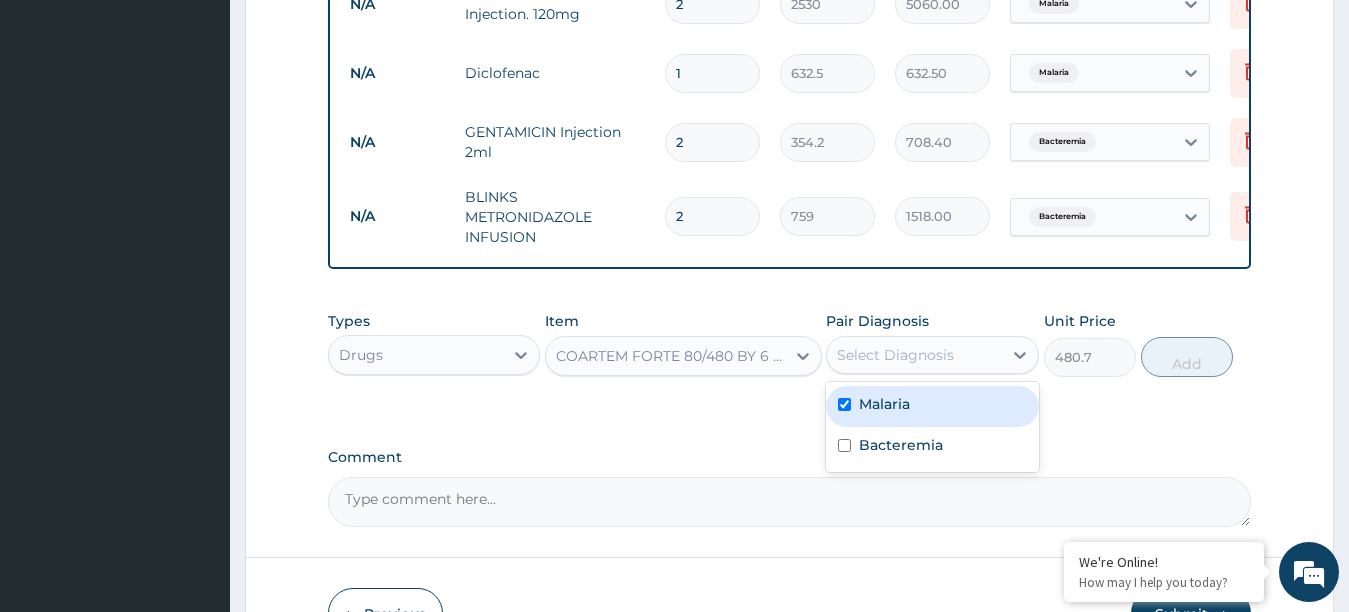 checkbox on "true" 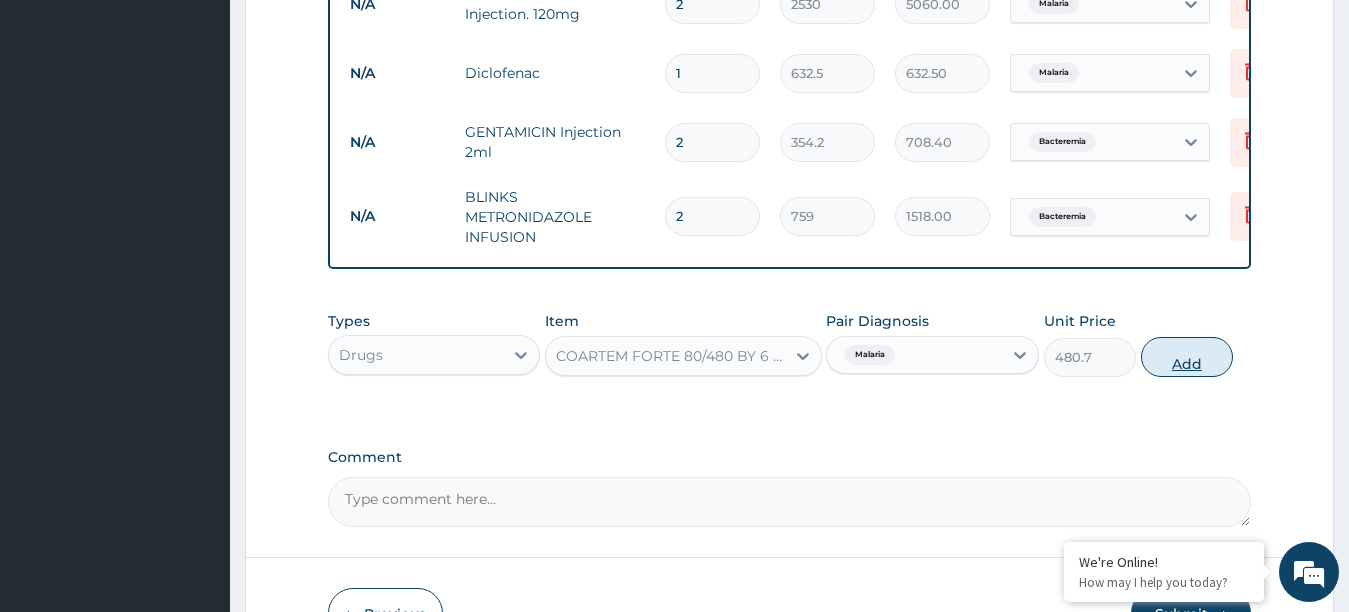 click on "Add" at bounding box center (1187, 357) 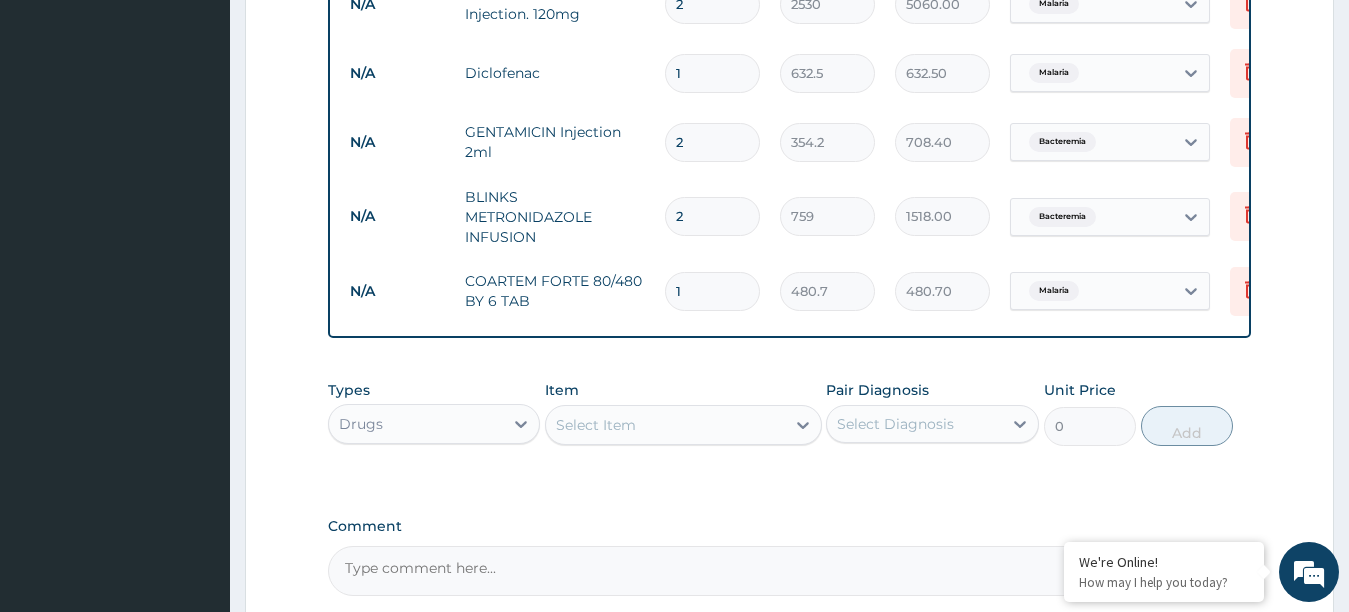 click on "1" at bounding box center [712, 291] 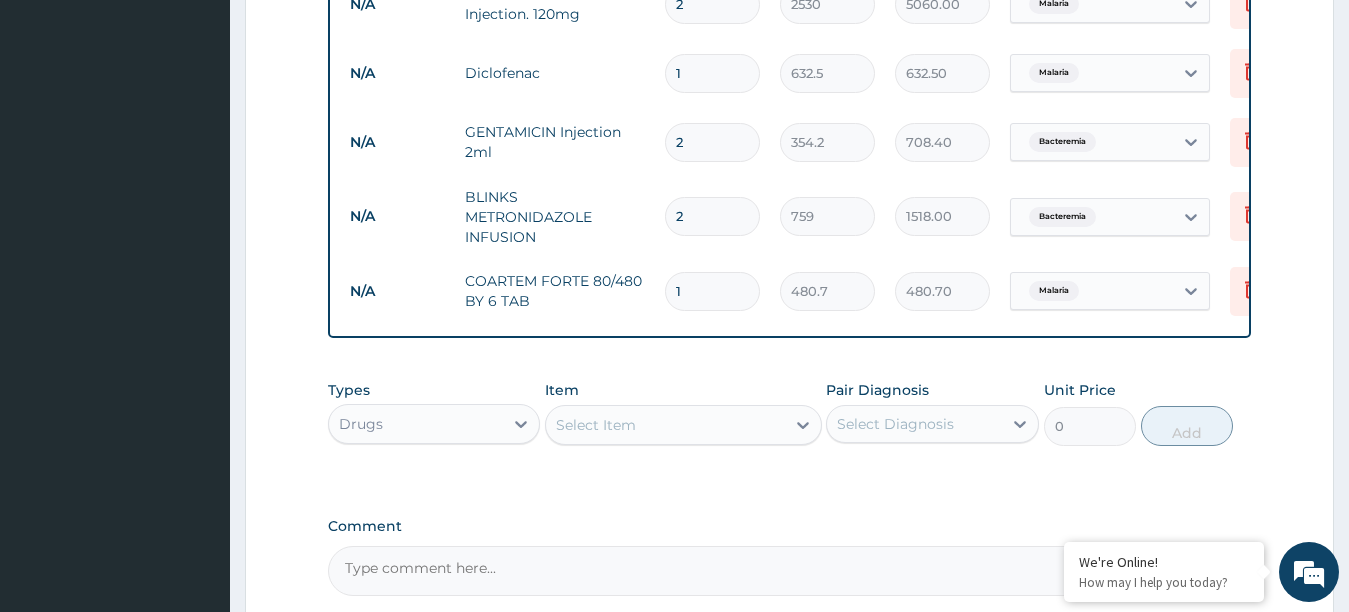 type 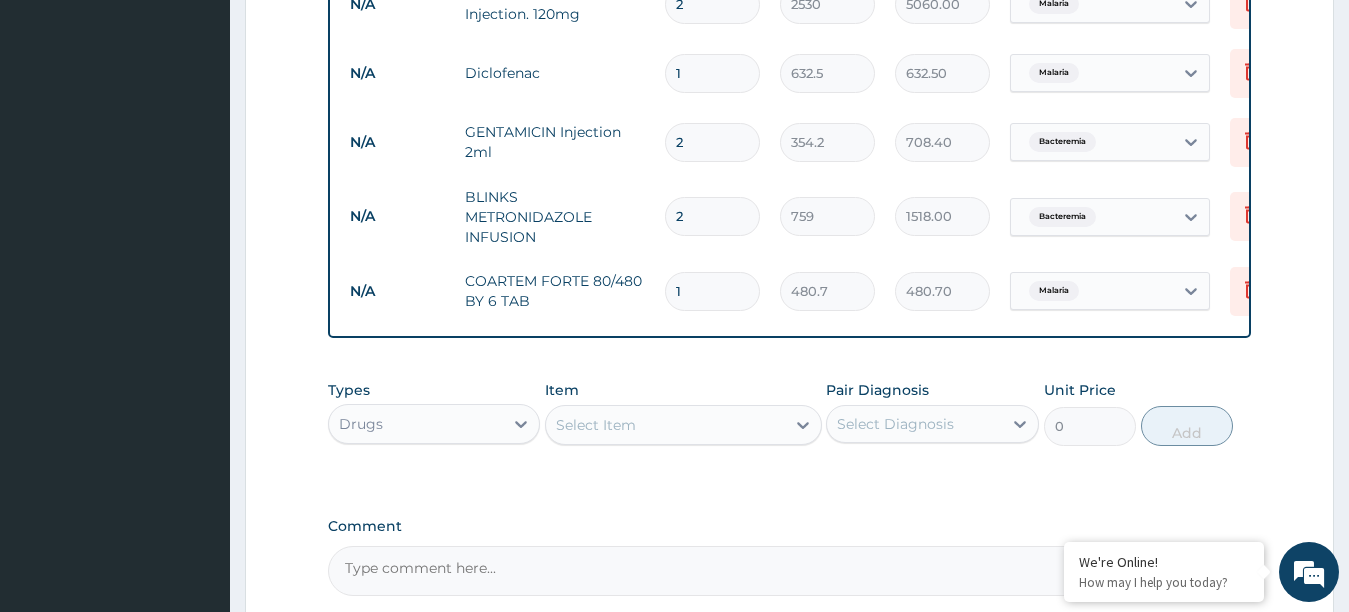 type on "0.00" 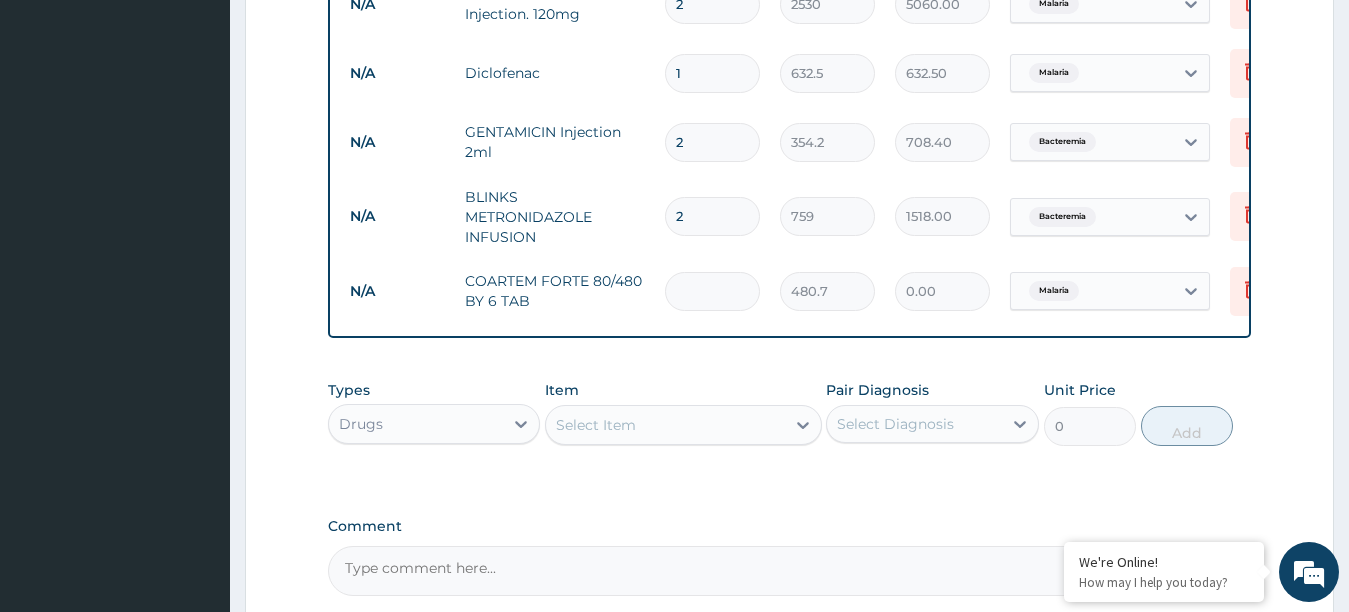 type on "6" 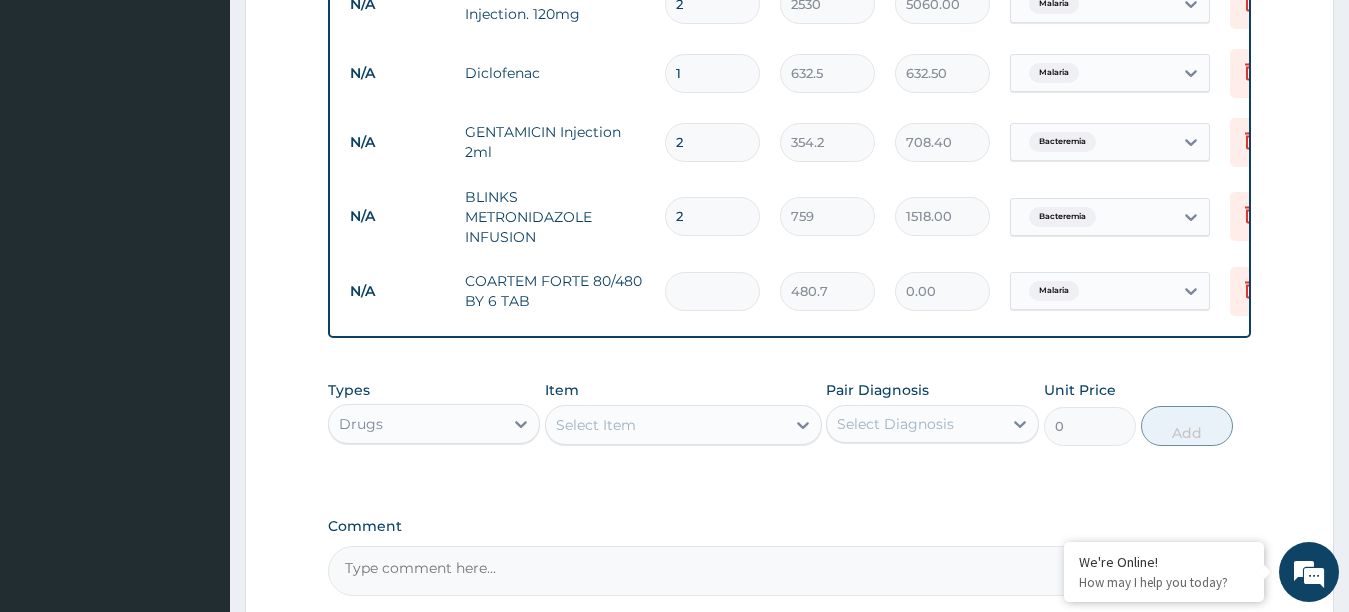 type on "2884.20" 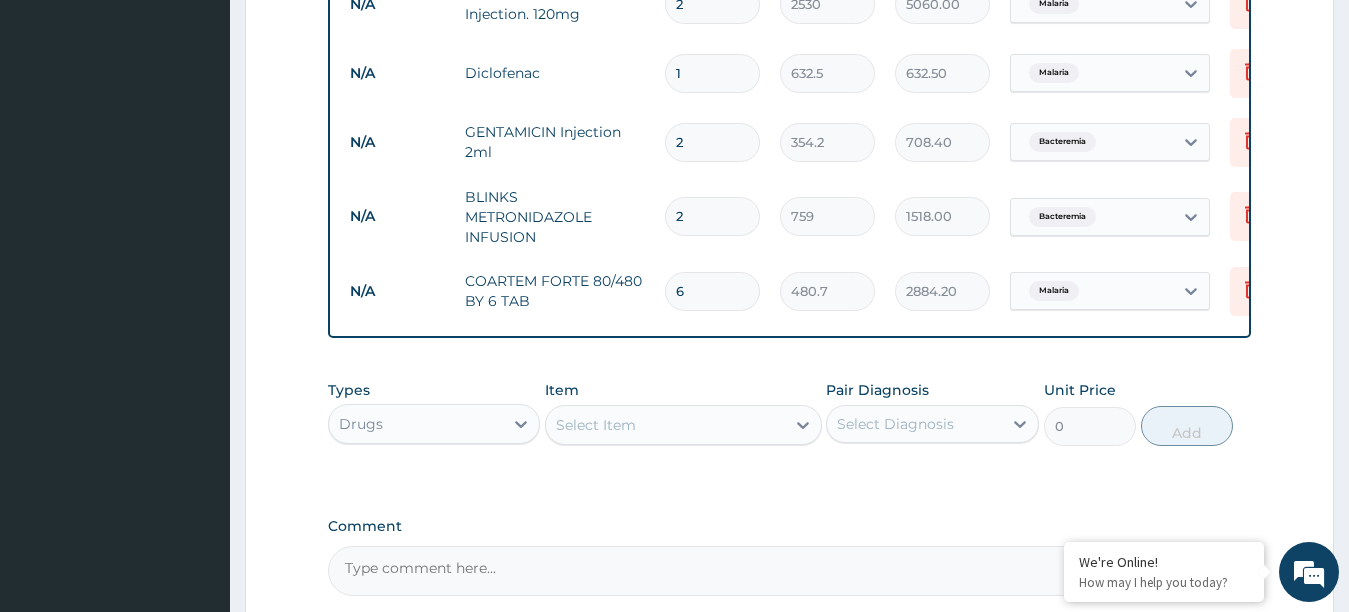 type on "6" 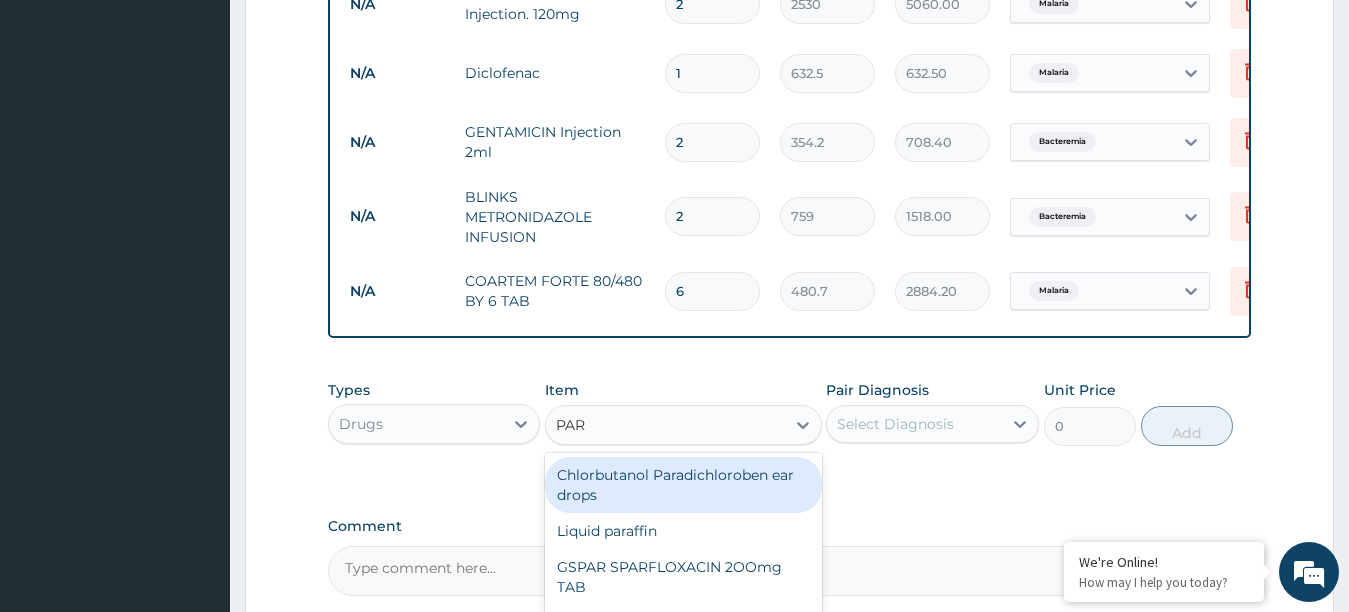 type on "PARA" 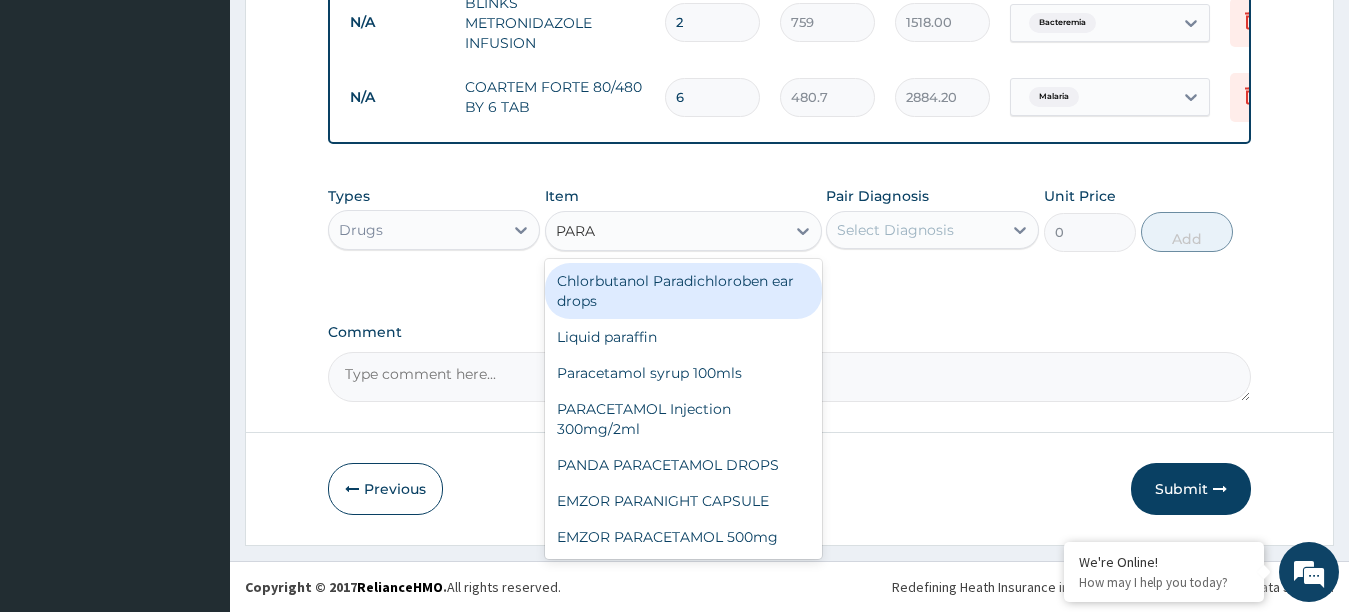 scroll, scrollTop: 1110, scrollLeft: 0, axis: vertical 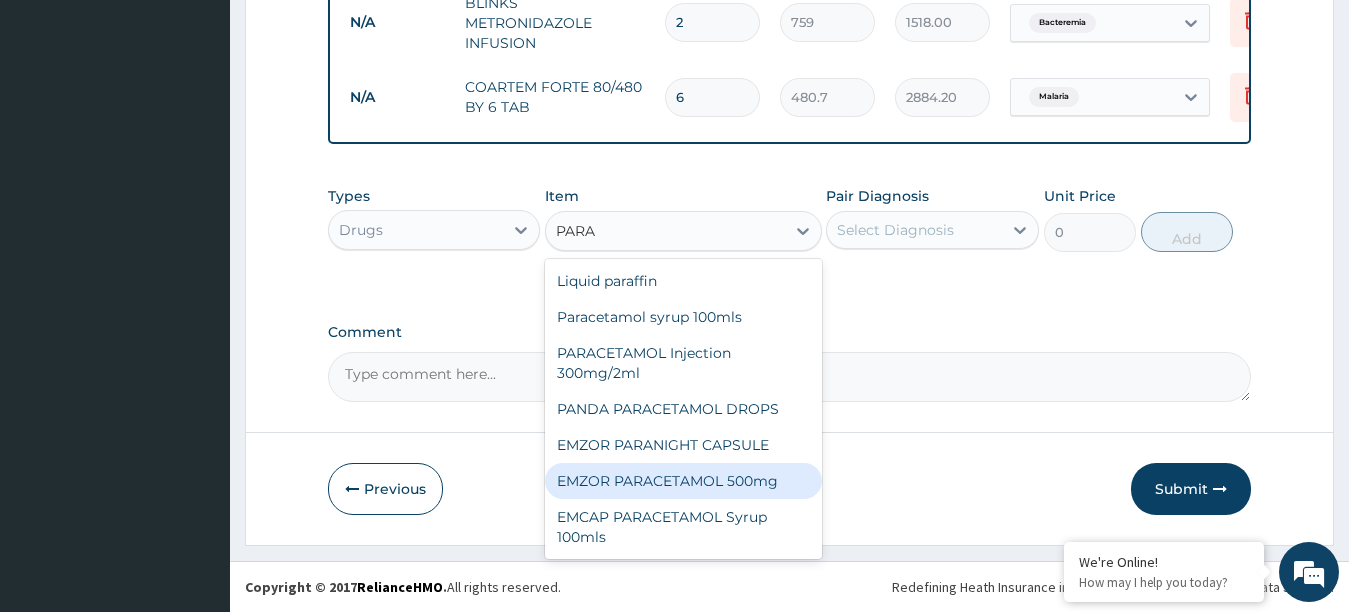 click on "EMZOR PARACETAMOL 500mg" at bounding box center [683, 481] 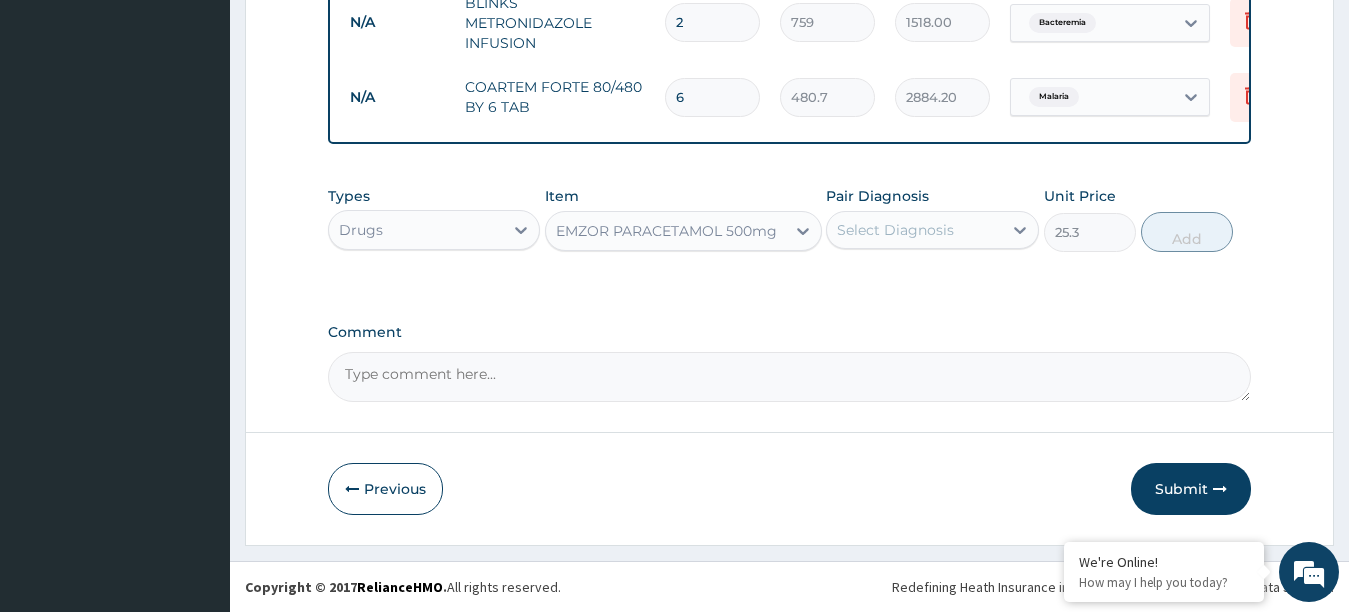 click on "Select Diagnosis" at bounding box center (895, 230) 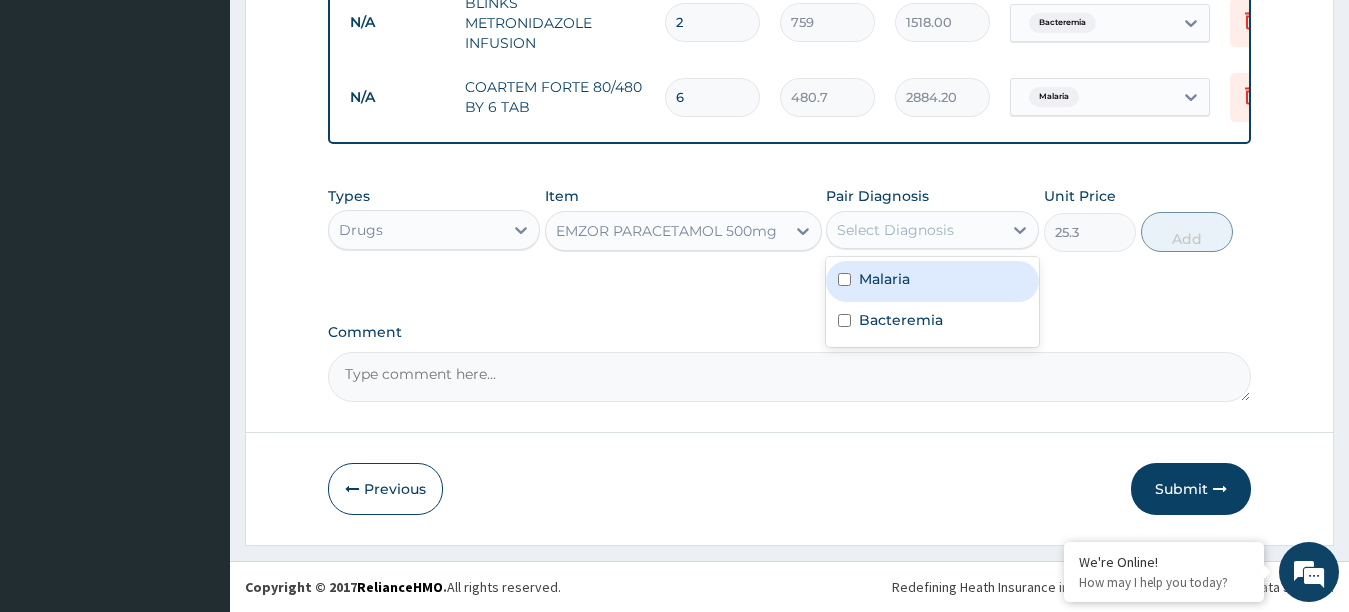 click at bounding box center (844, 279) 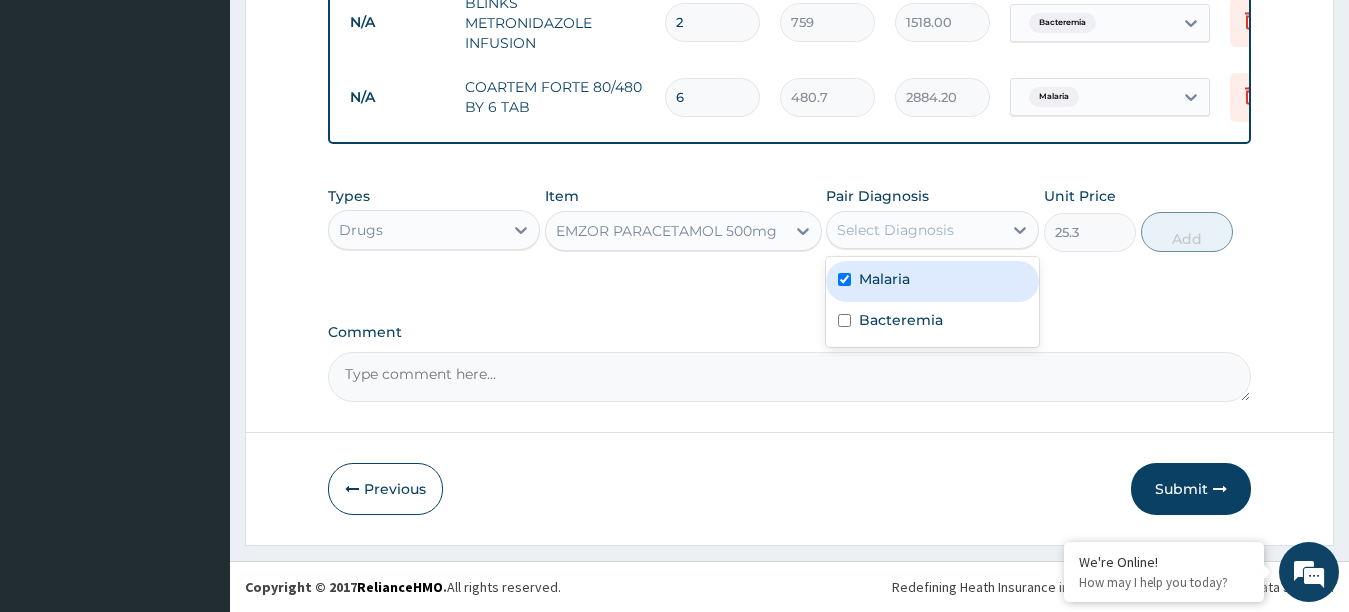 checkbox on "true" 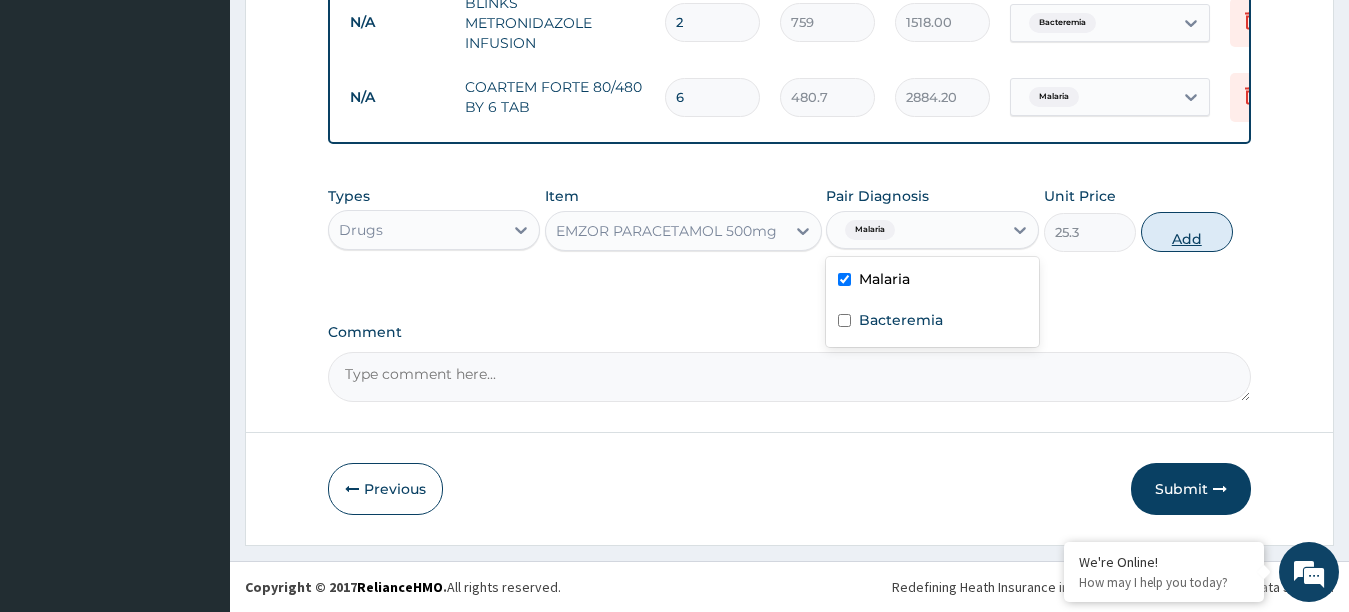click on "Add" at bounding box center (1187, 232) 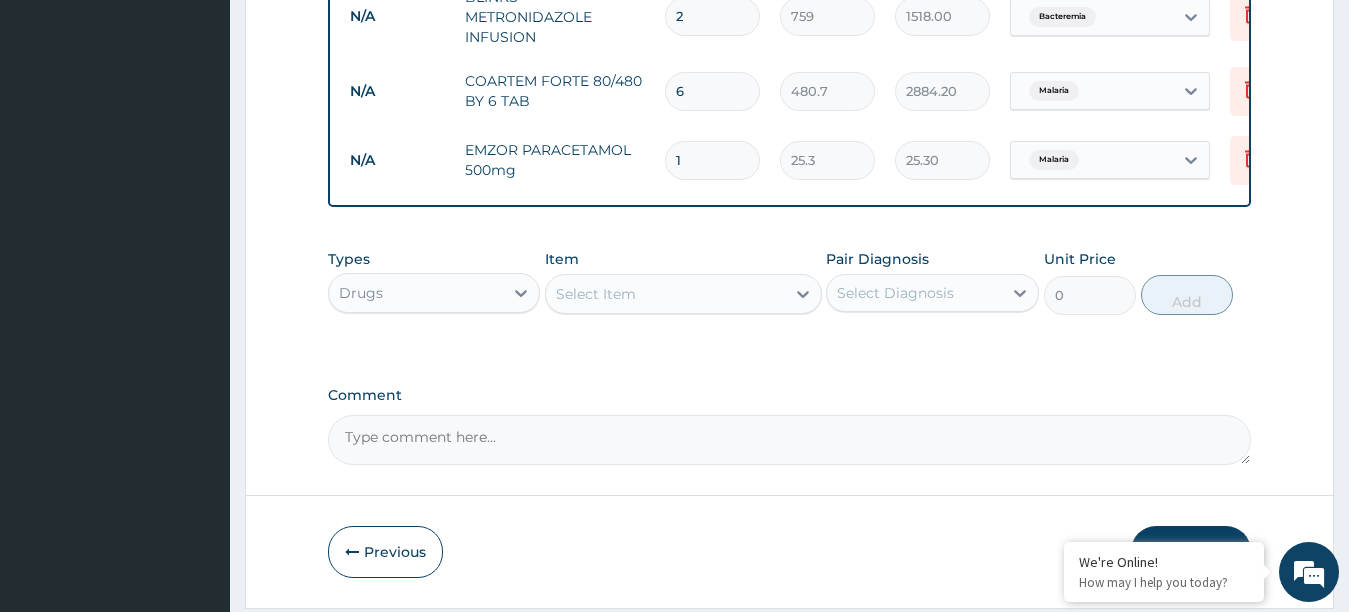 type 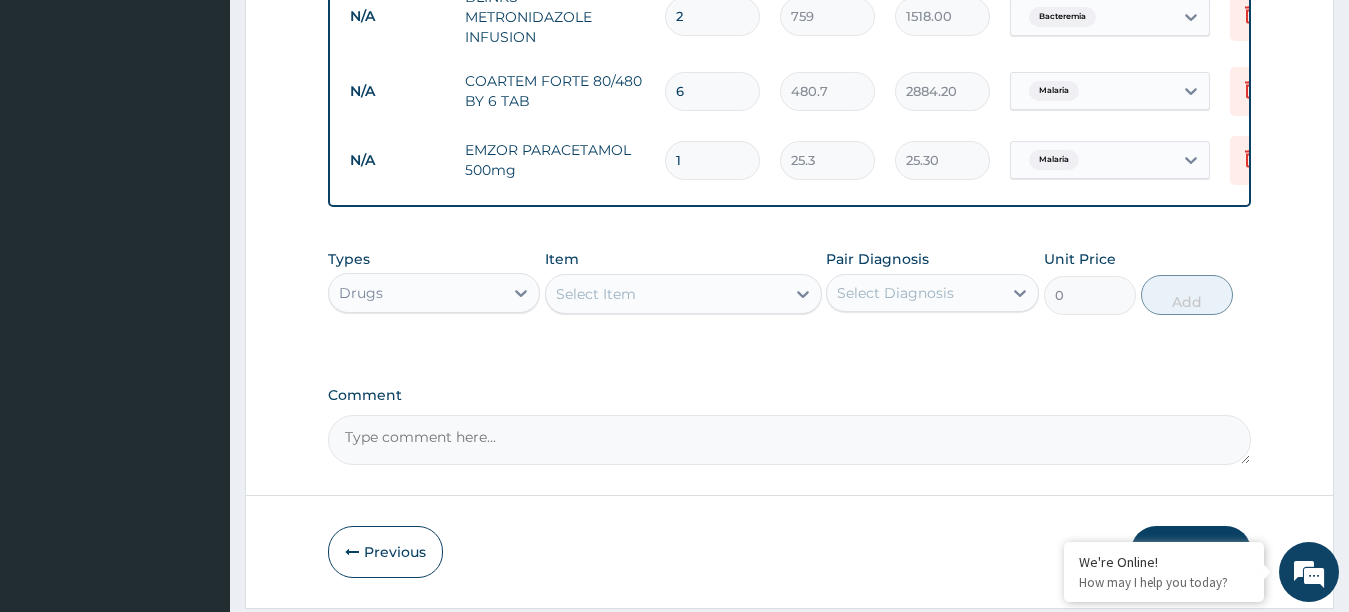 type on "0.00" 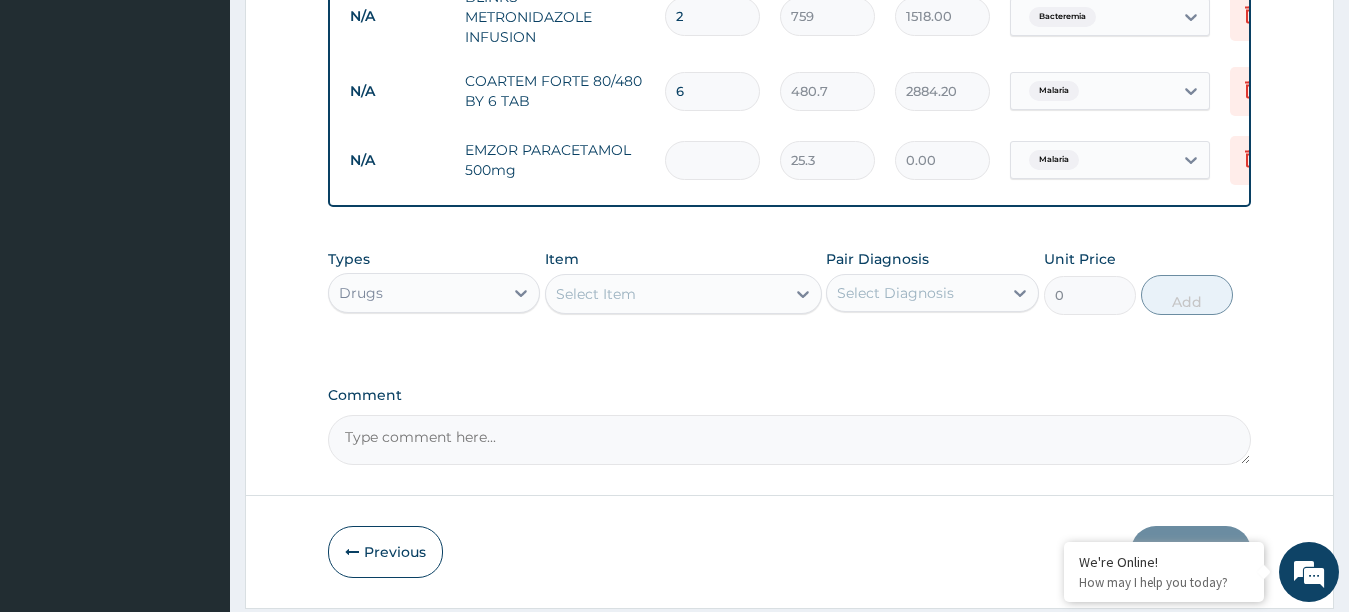 click at bounding box center [712, 160] 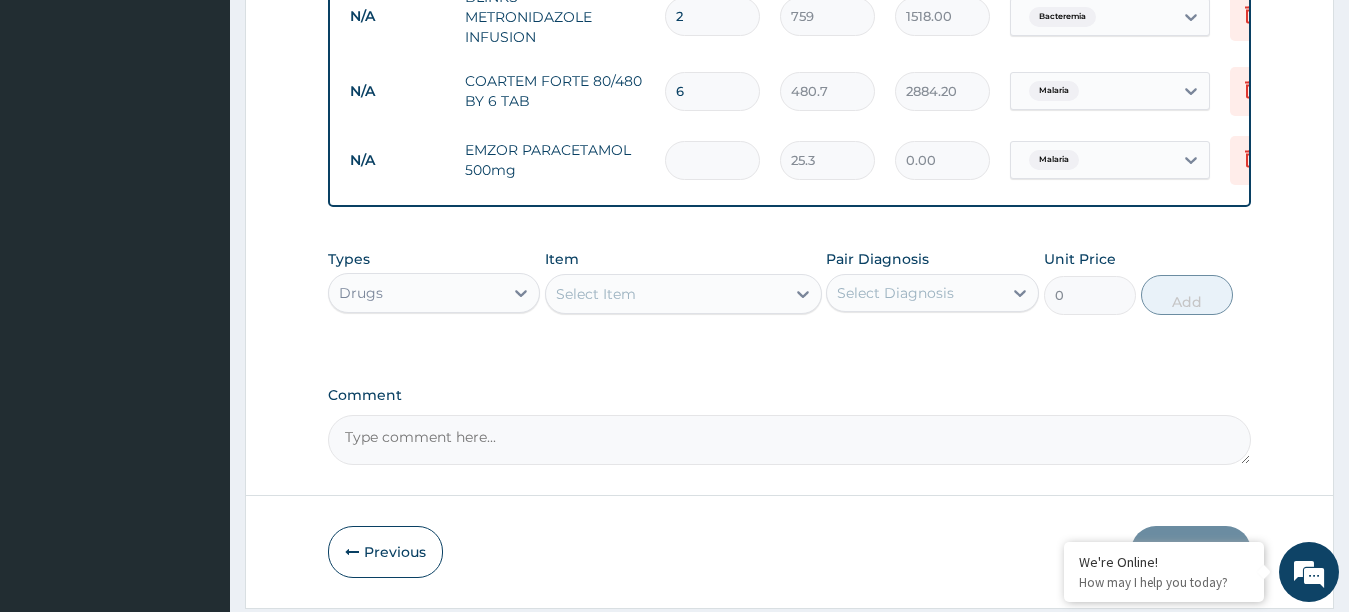 type on "1" 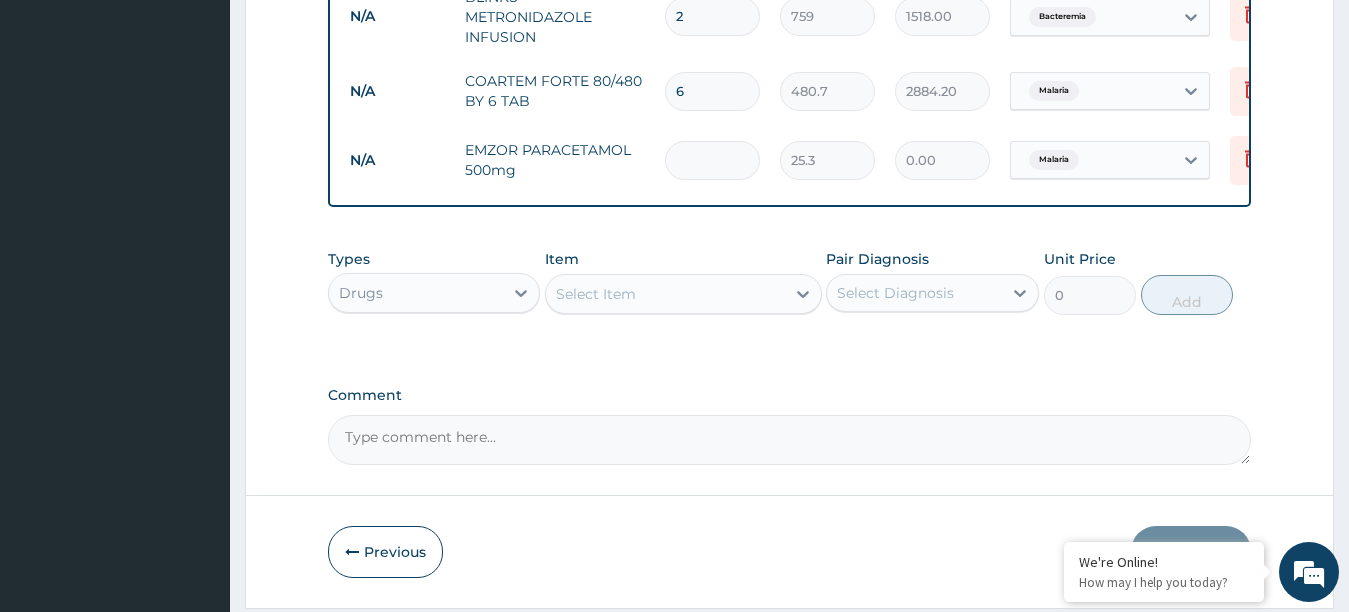 type on "25.30" 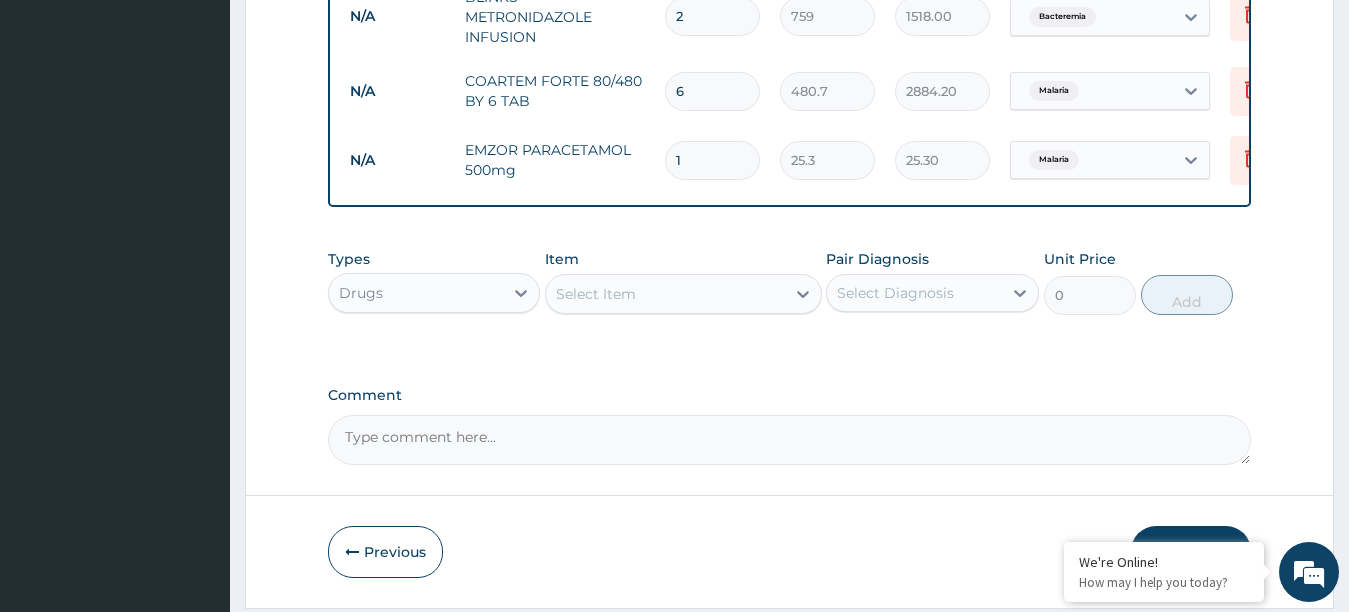type on "15" 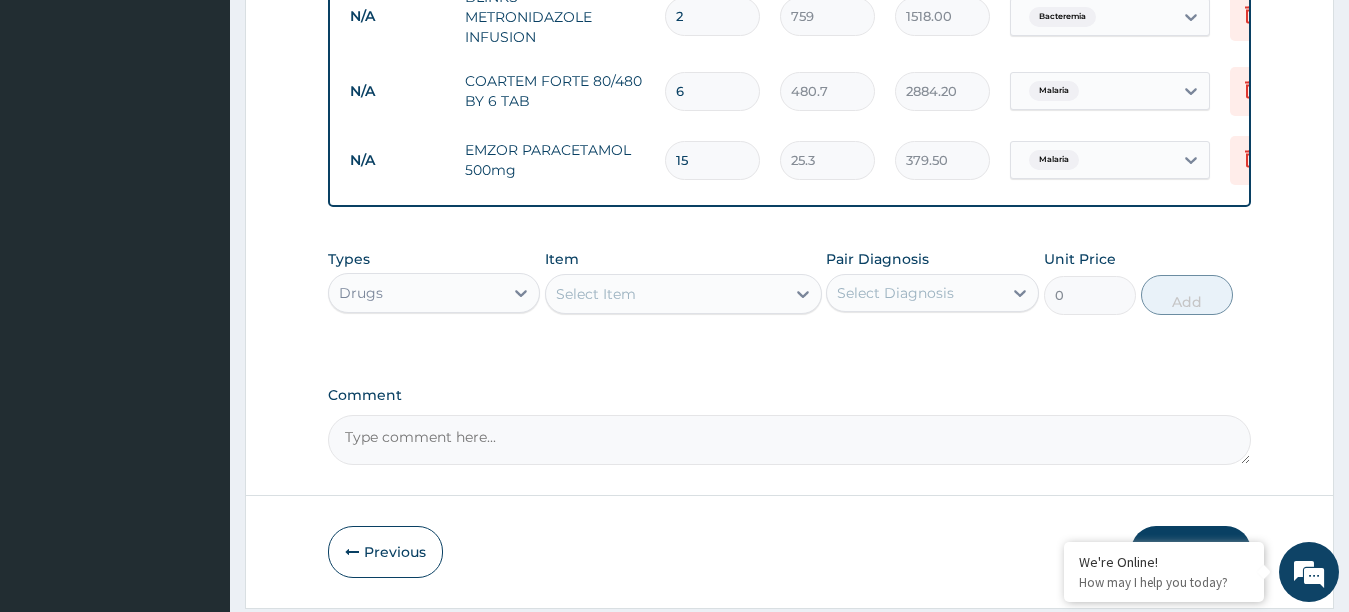 type on "15" 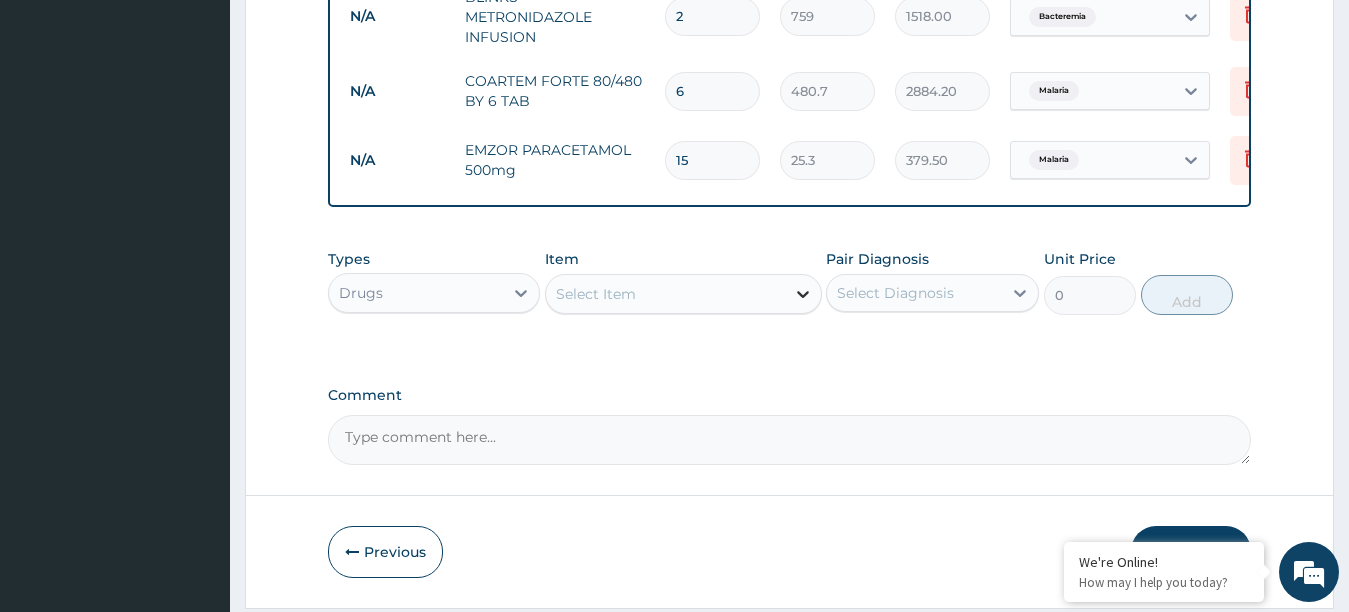 click 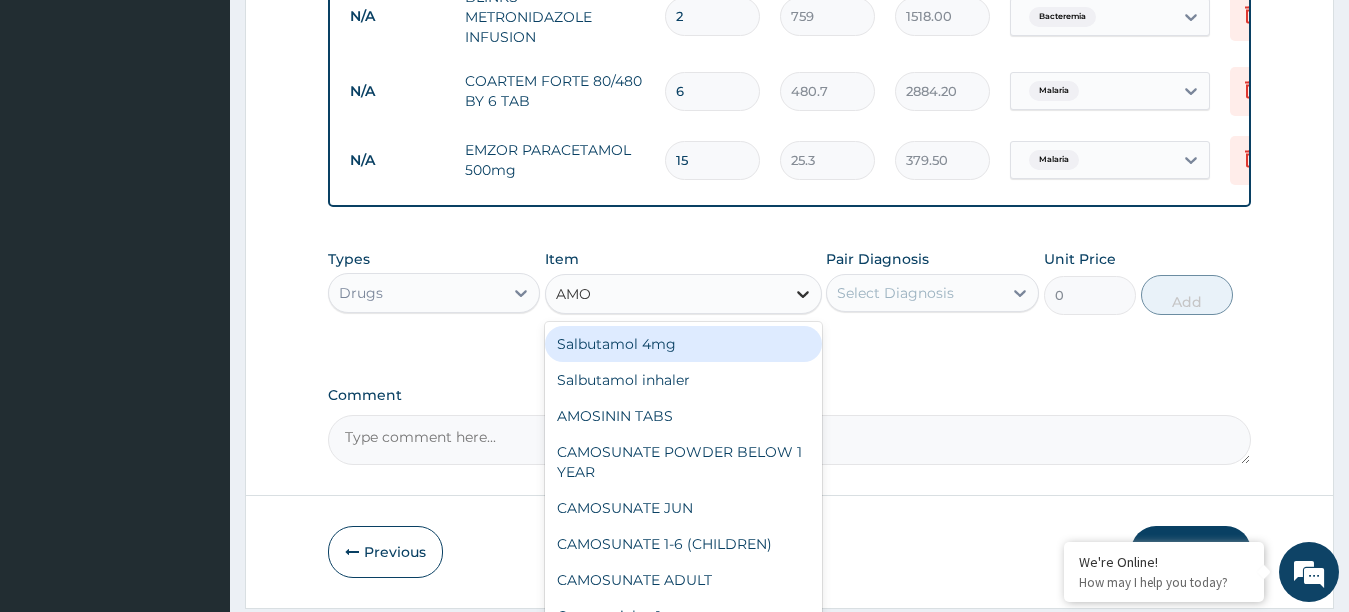 type on "AMOX" 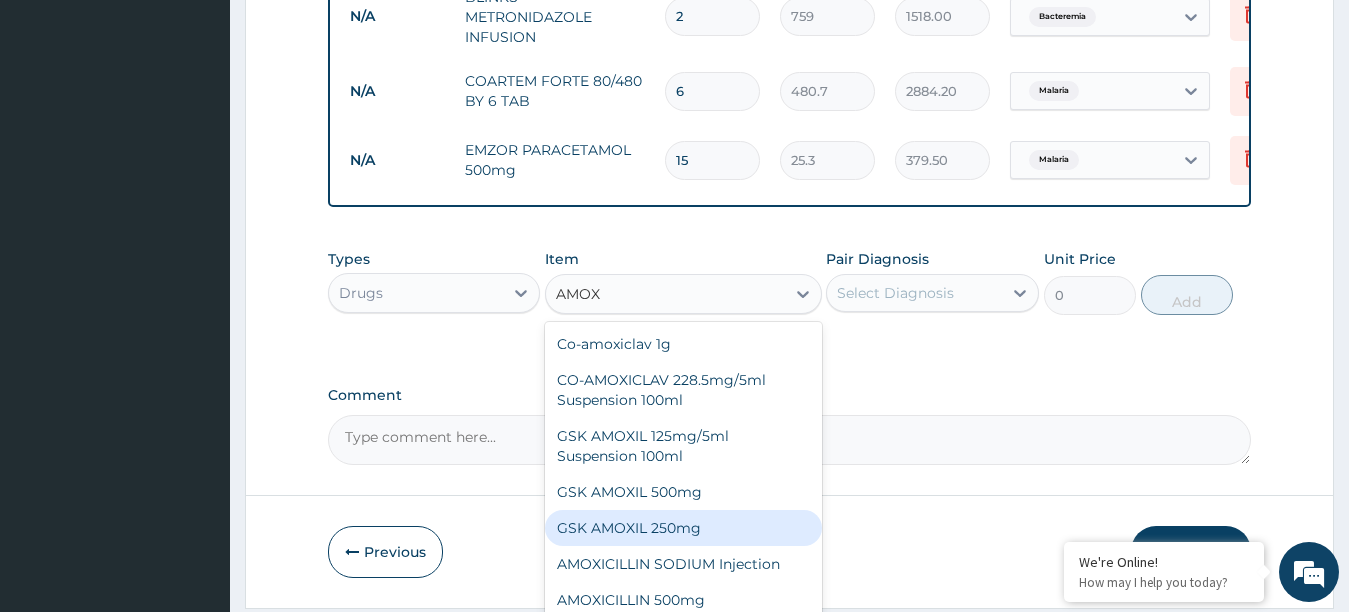 scroll, scrollTop: 36, scrollLeft: 0, axis: vertical 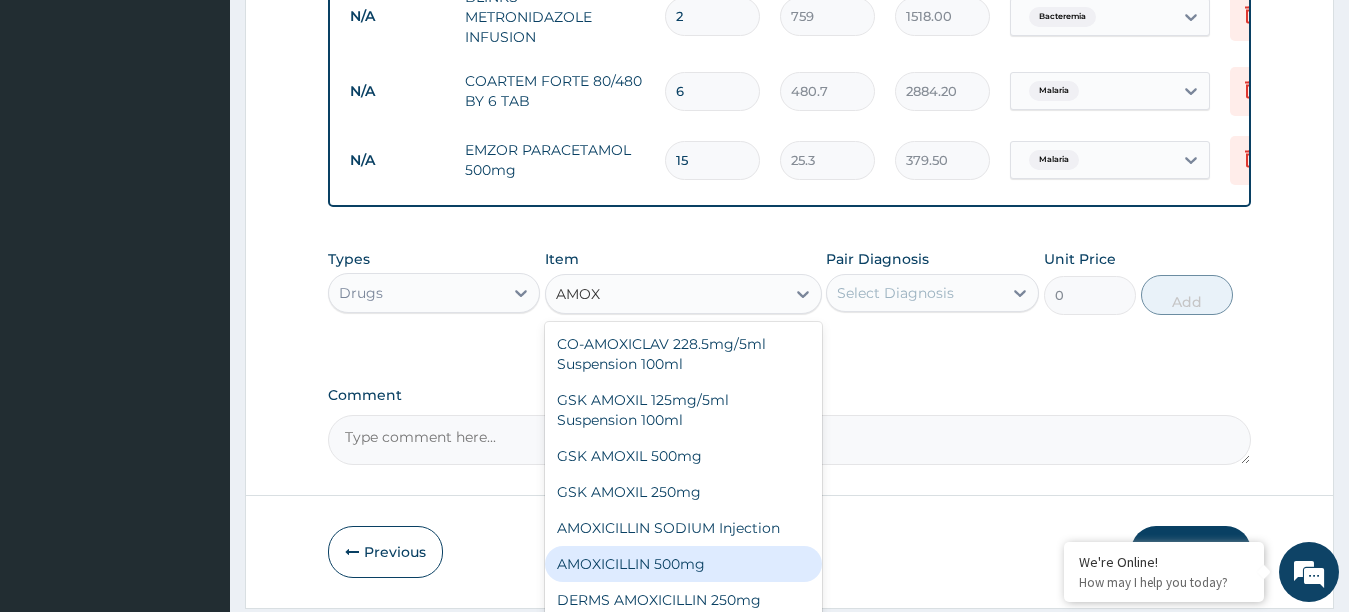 click on "AMOXICILLIN 500mg" at bounding box center (683, 564) 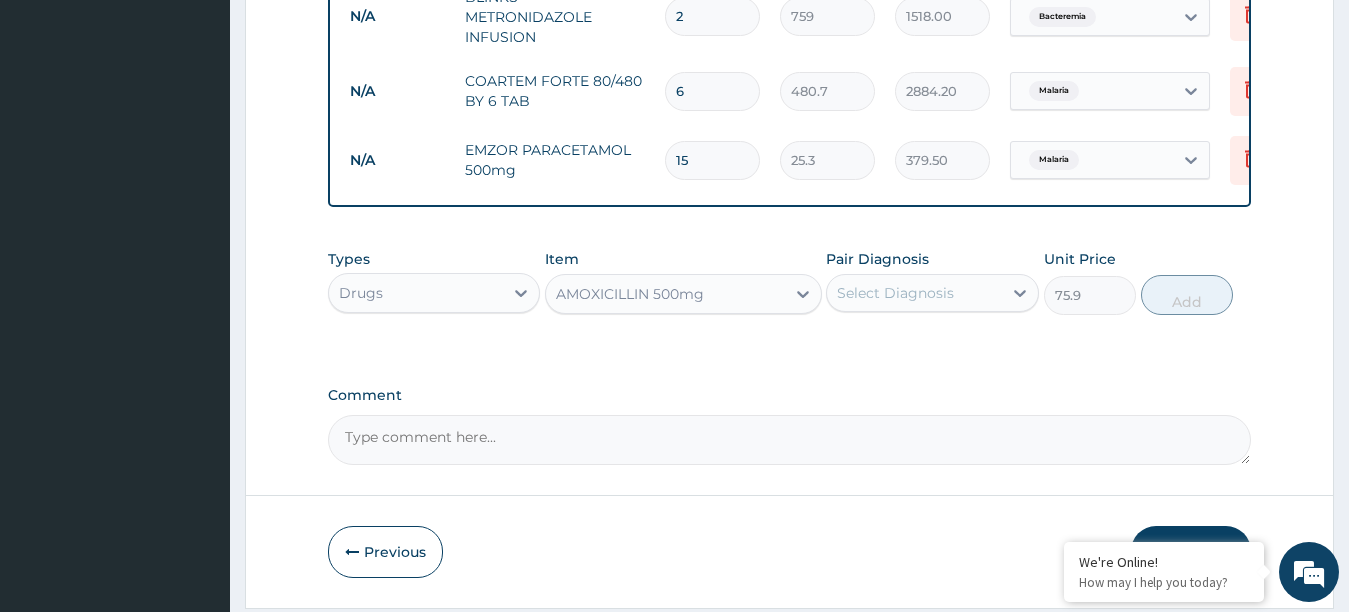 click on "Select Diagnosis" at bounding box center (914, 293) 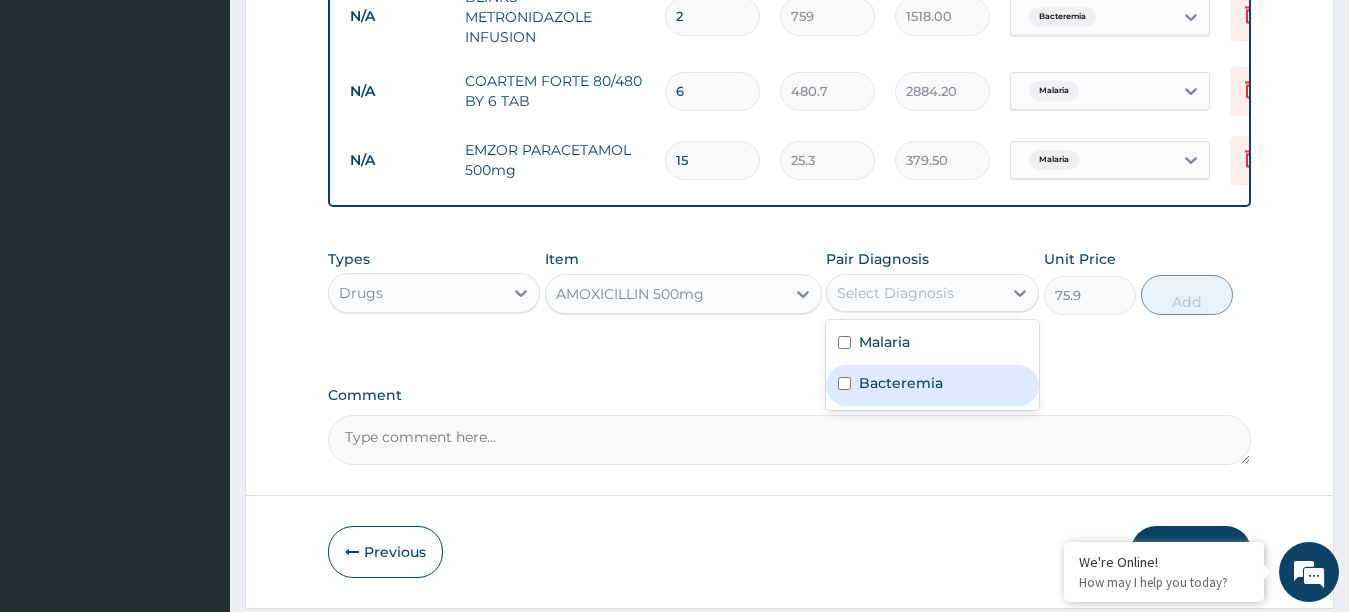 click at bounding box center [844, 383] 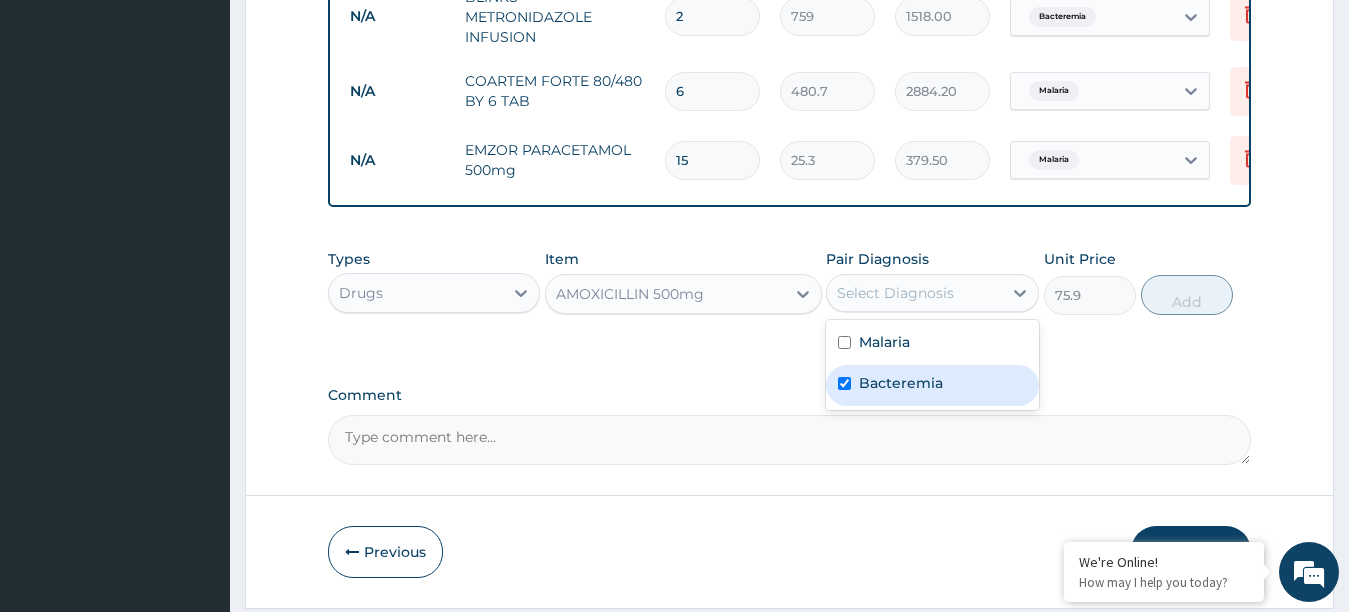 checkbox on "true" 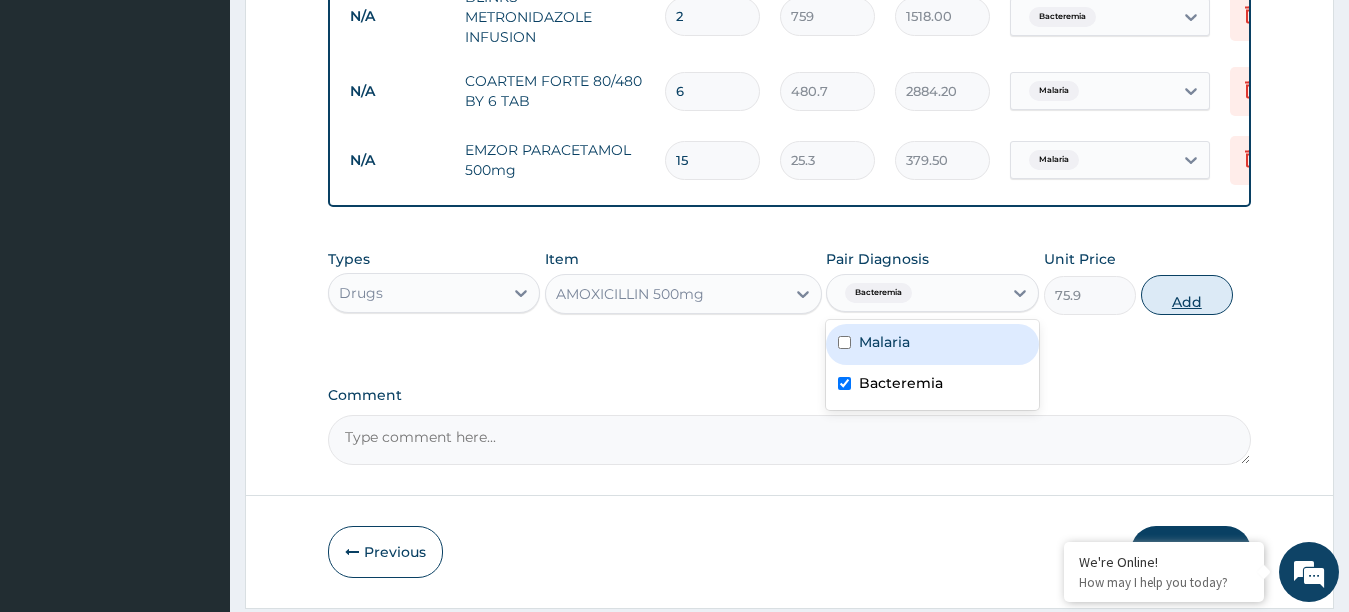 click on "Add" at bounding box center [1187, 295] 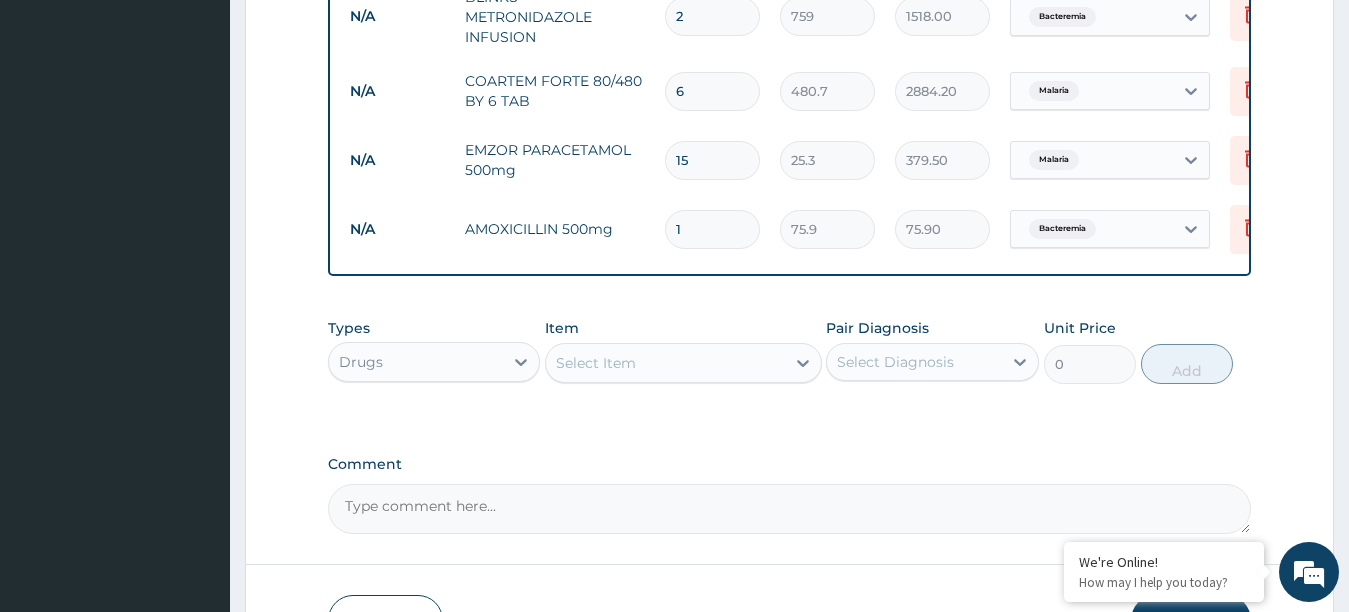 type 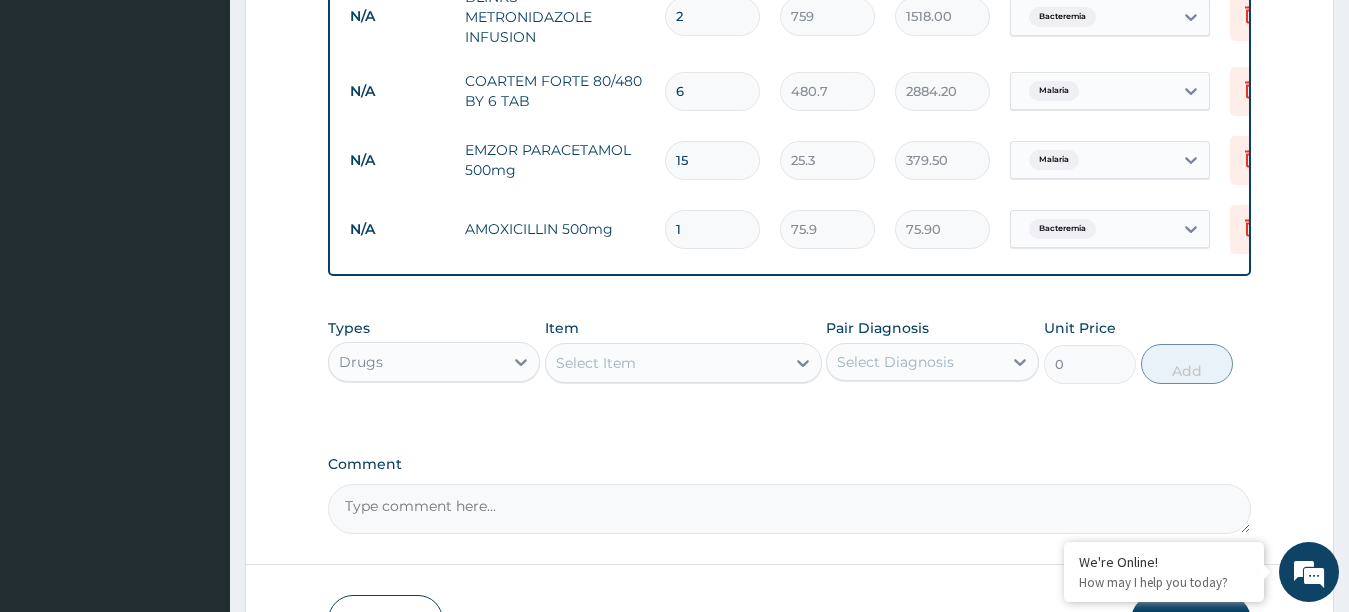 type on "0.00" 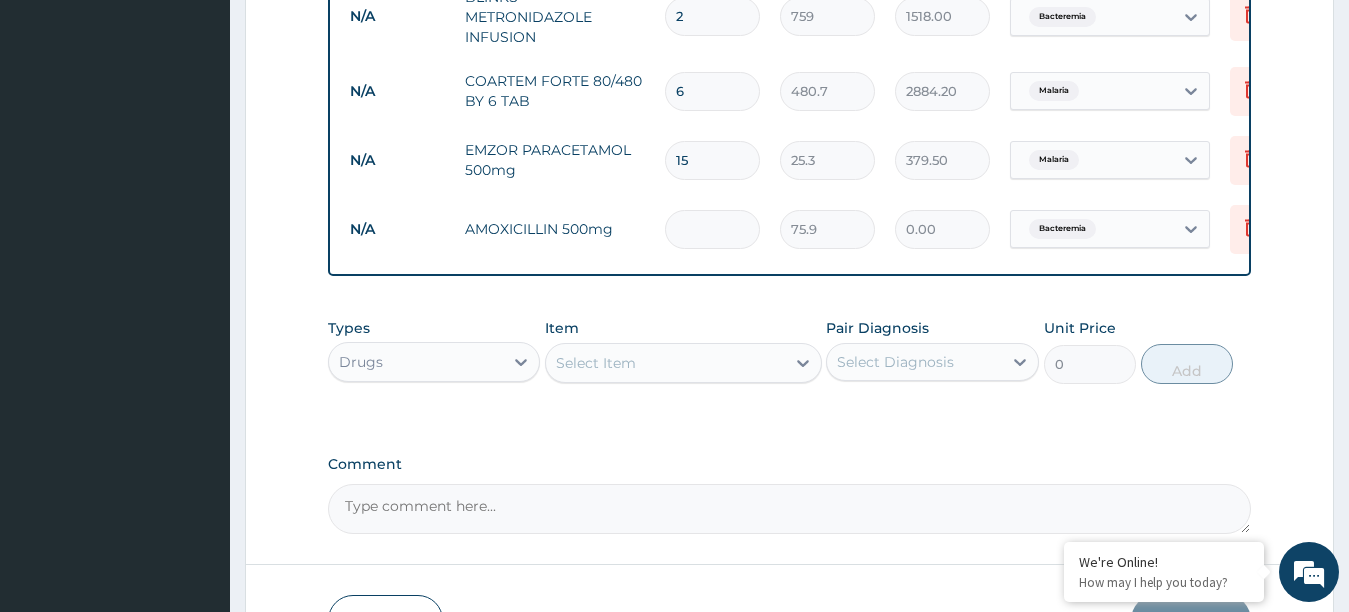 type on "1" 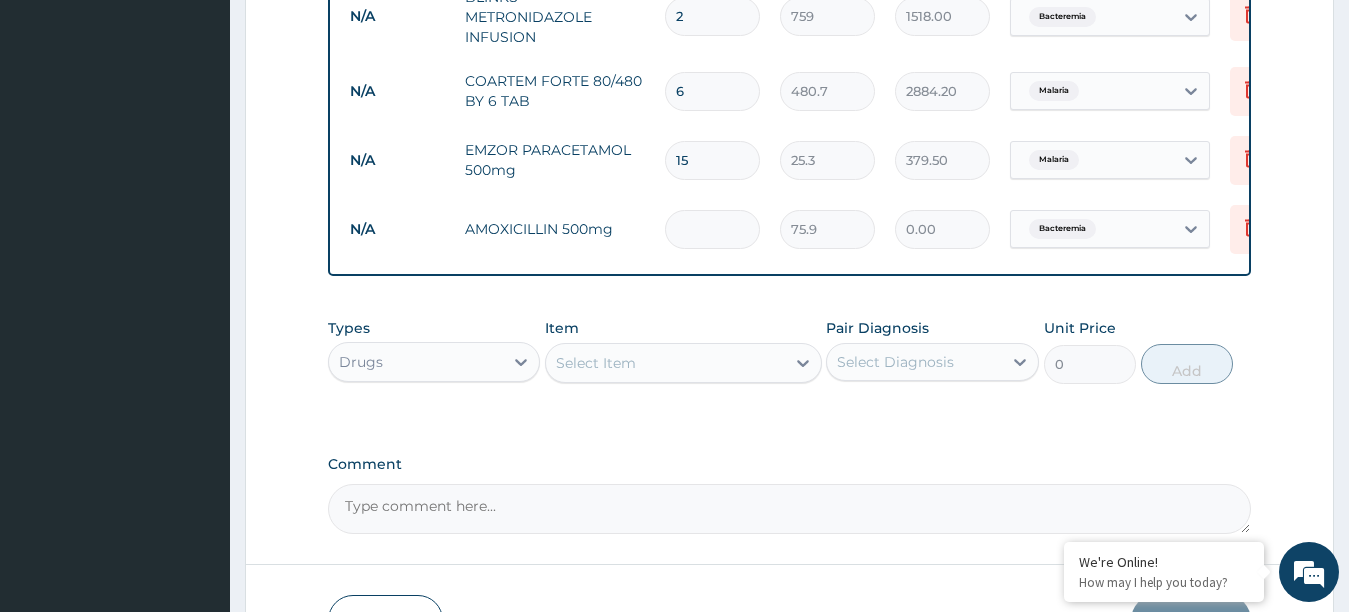 type on "75.90" 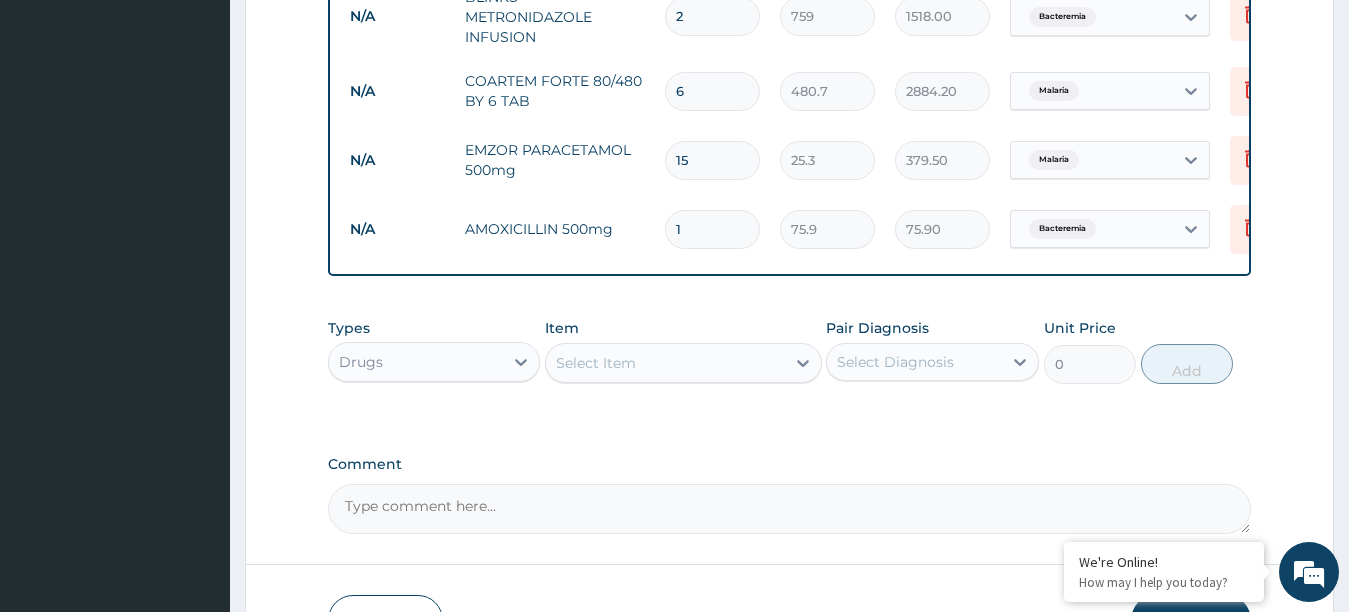 type on "15" 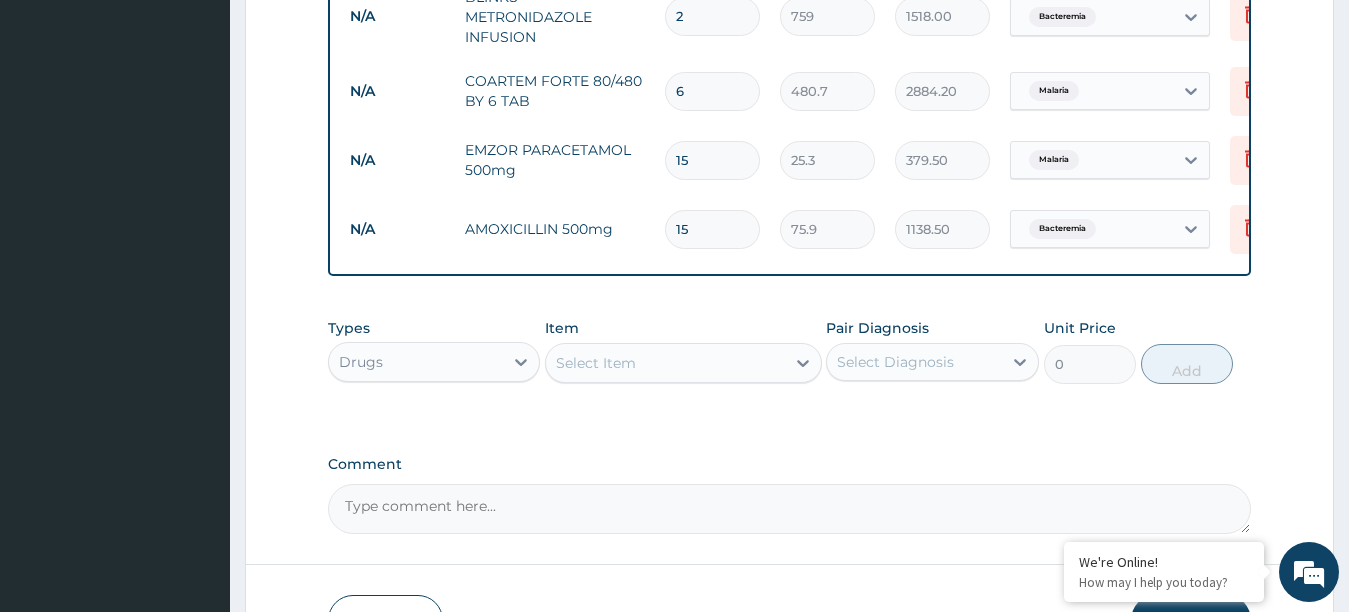 type on "15" 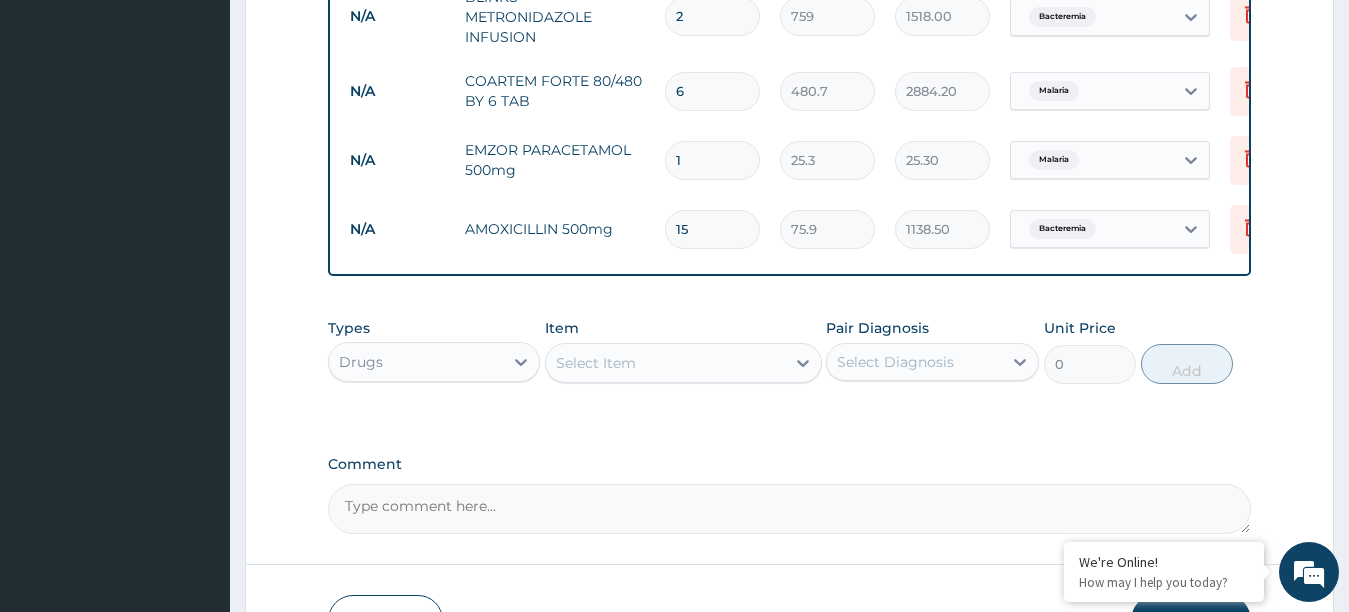 type on "18" 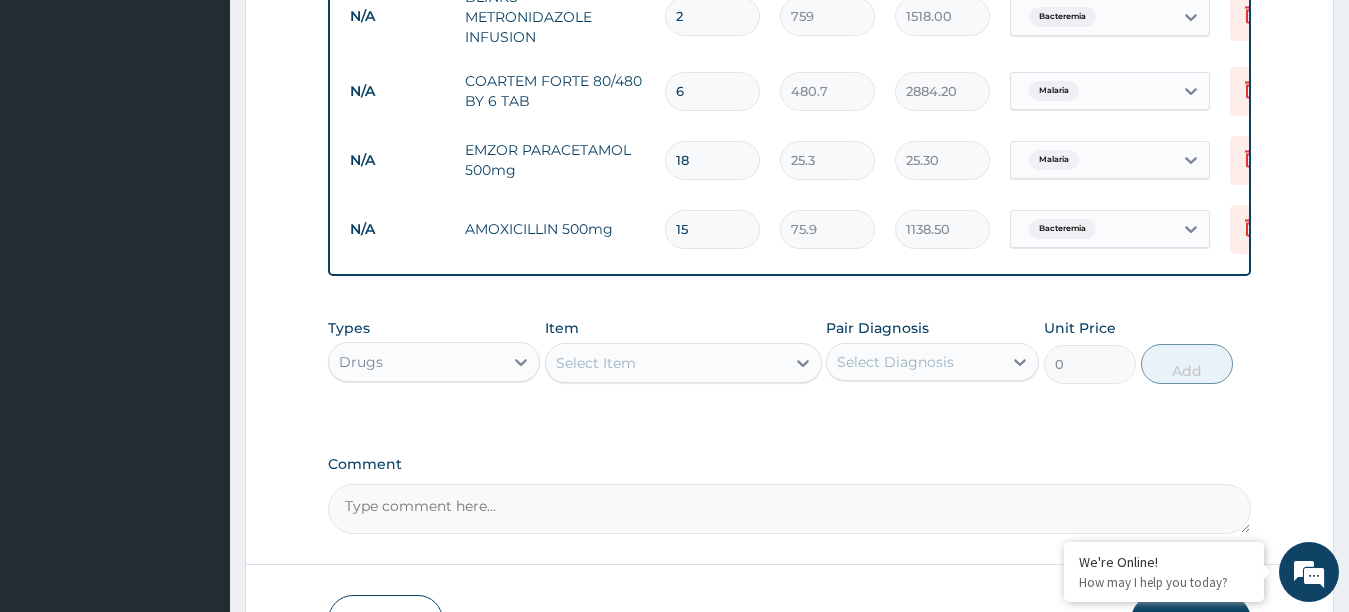 type on "455.40" 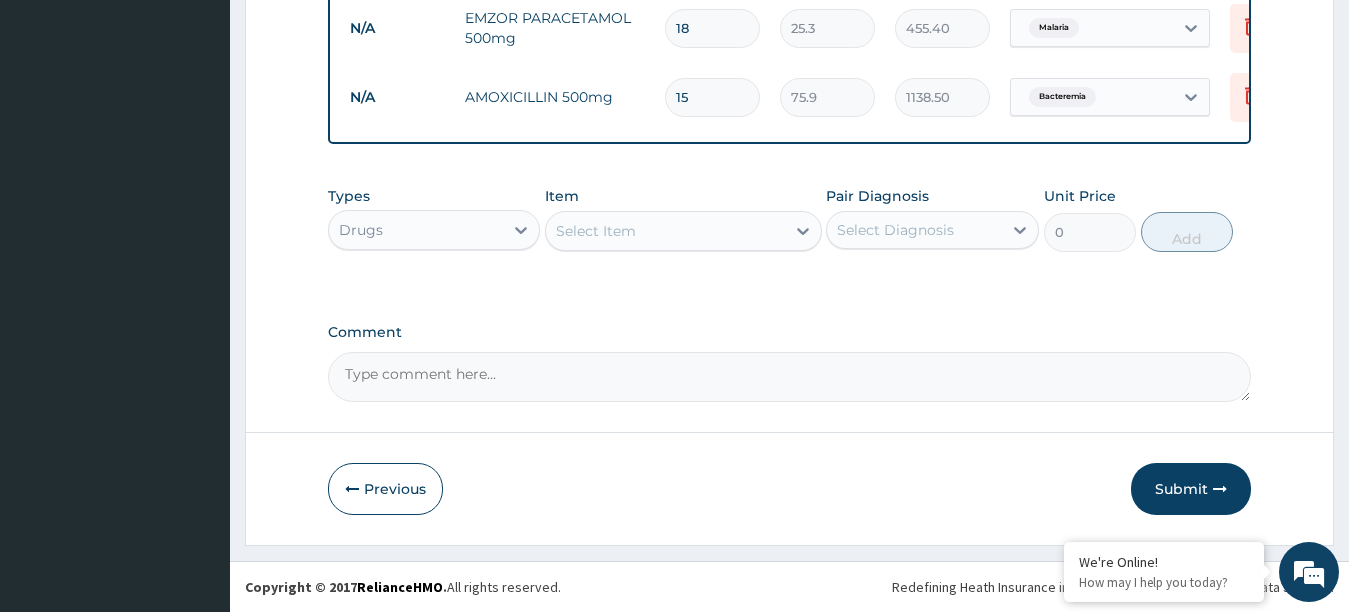 scroll, scrollTop: 1259, scrollLeft: 0, axis: vertical 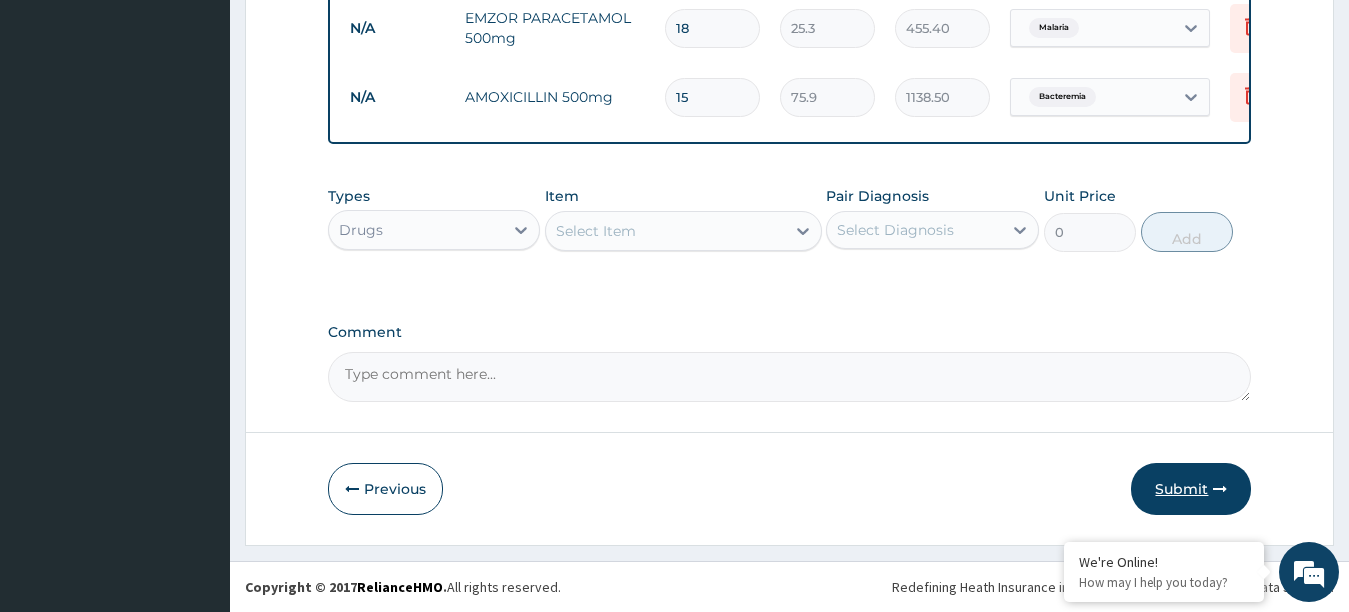 type on "18" 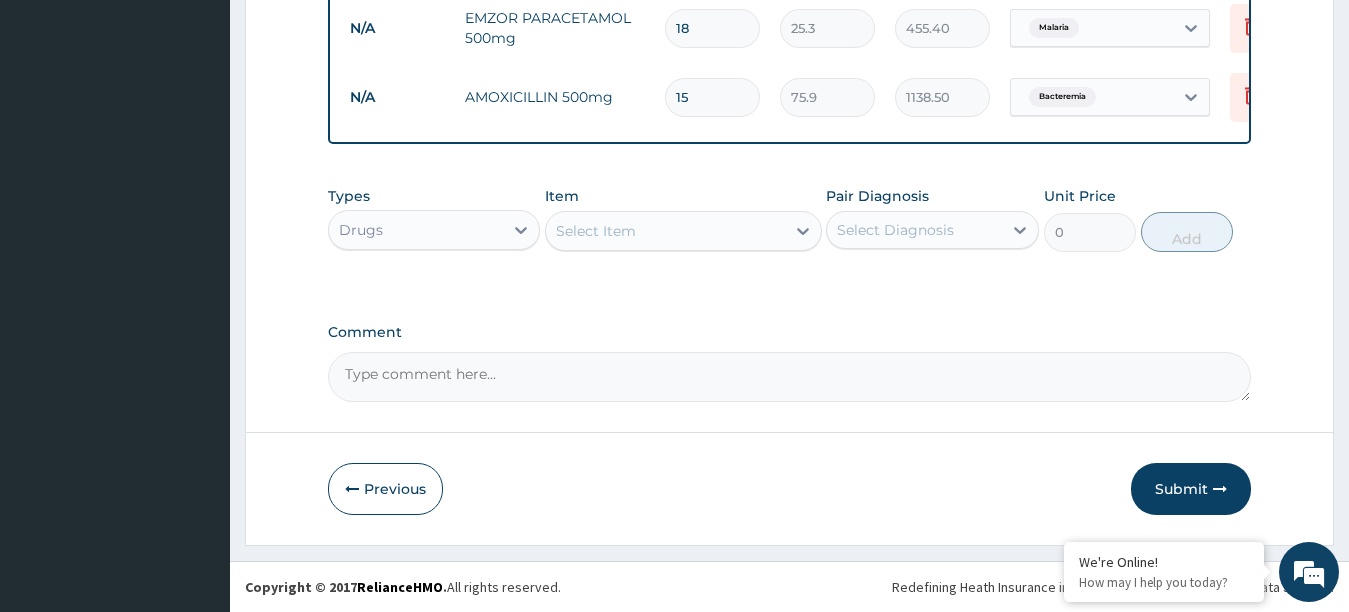 click on "Submit" at bounding box center (1191, 489) 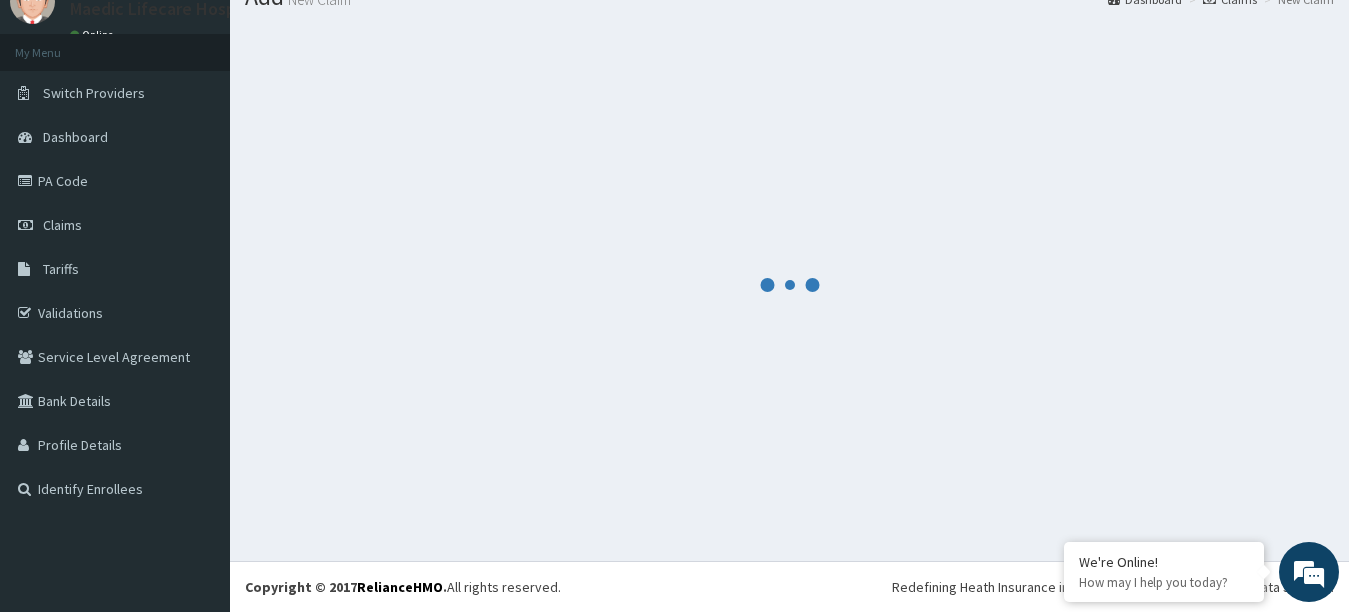 scroll, scrollTop: 81, scrollLeft: 0, axis: vertical 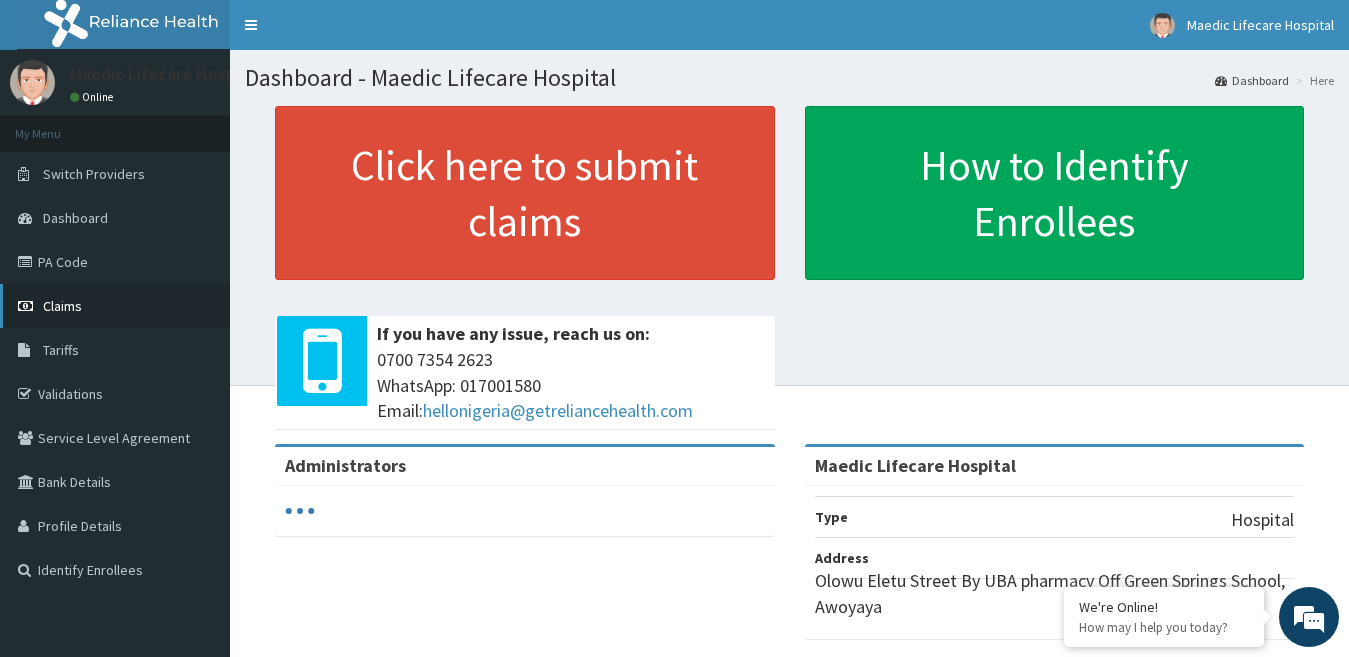 click on "Claims" at bounding box center (62, 306) 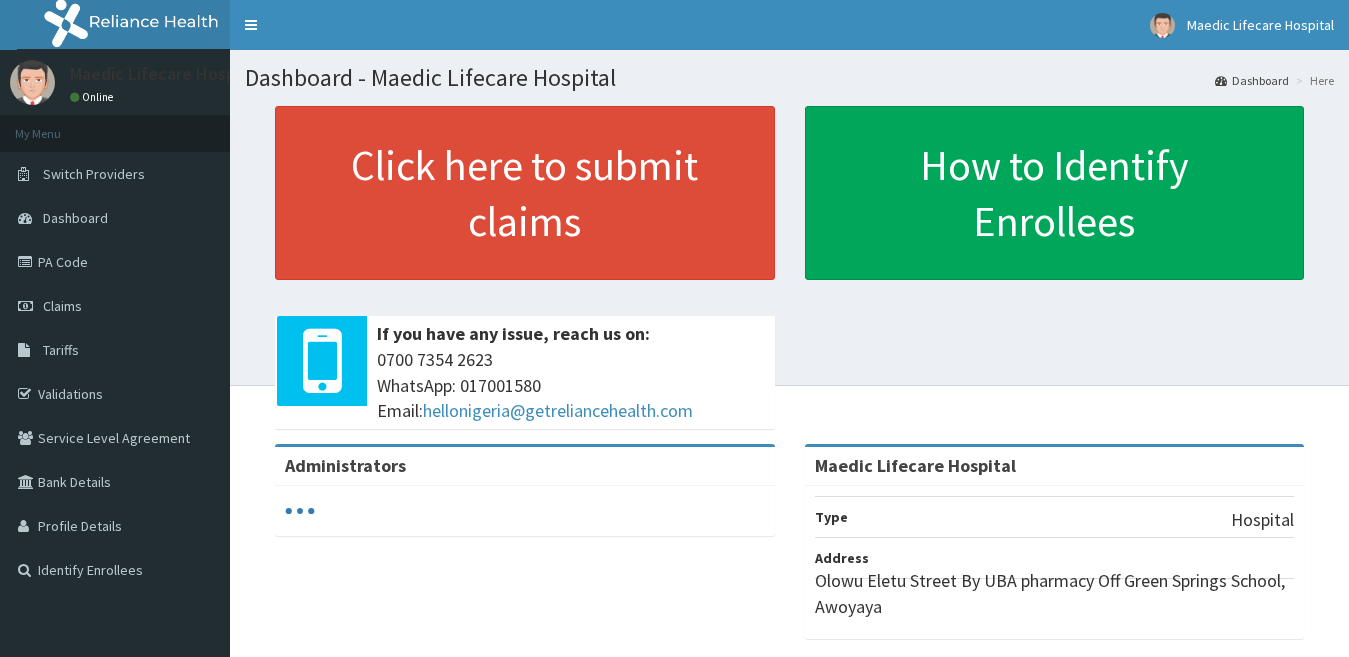 scroll, scrollTop: 0, scrollLeft: 0, axis: both 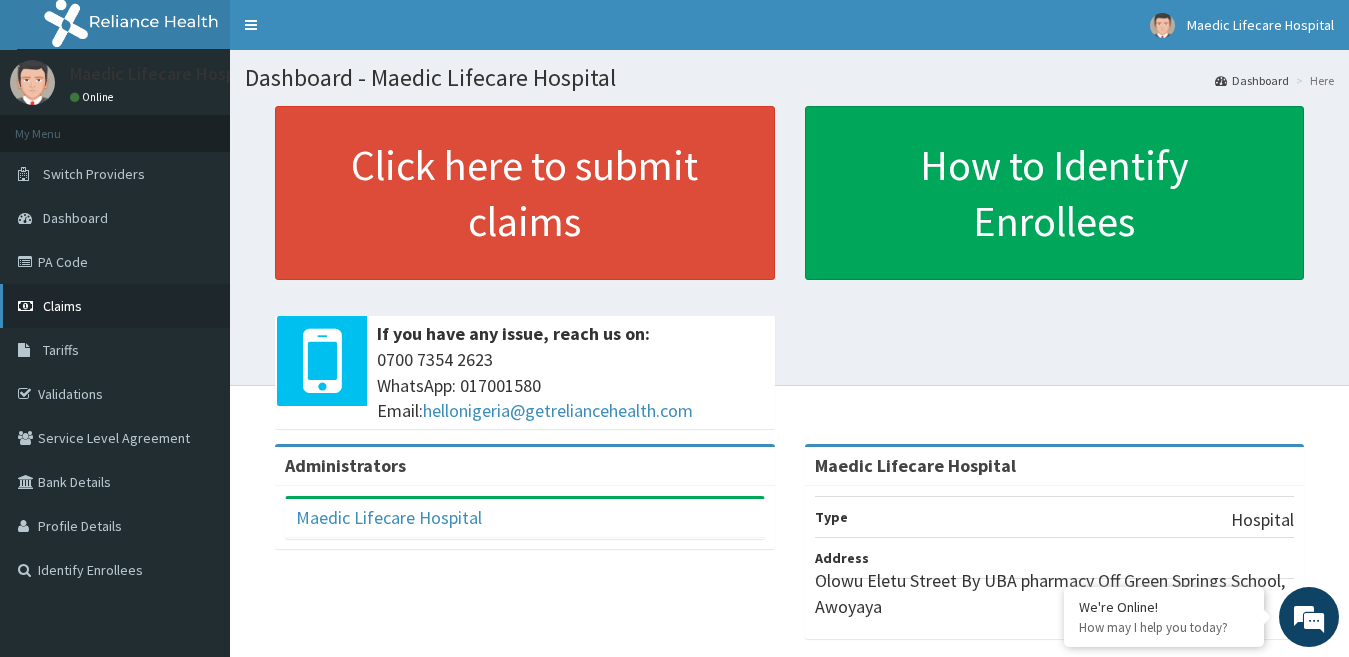 click on "Claims" at bounding box center (62, 306) 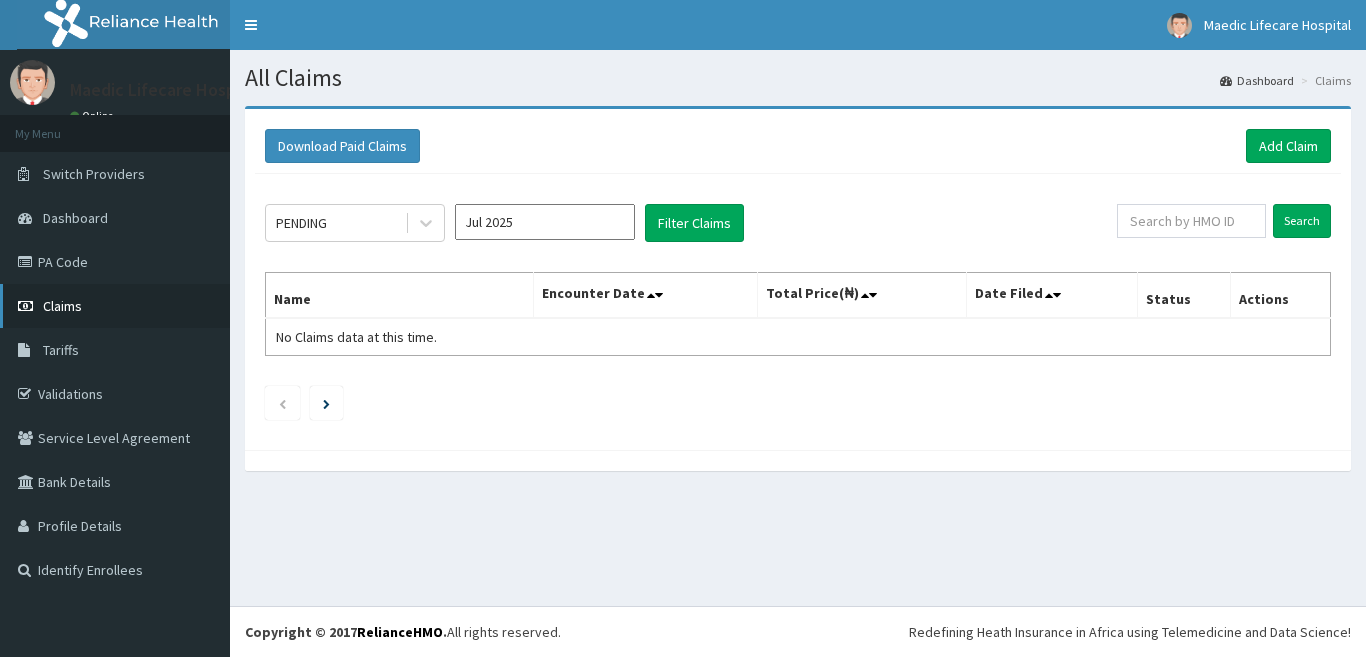 scroll, scrollTop: 0, scrollLeft: 0, axis: both 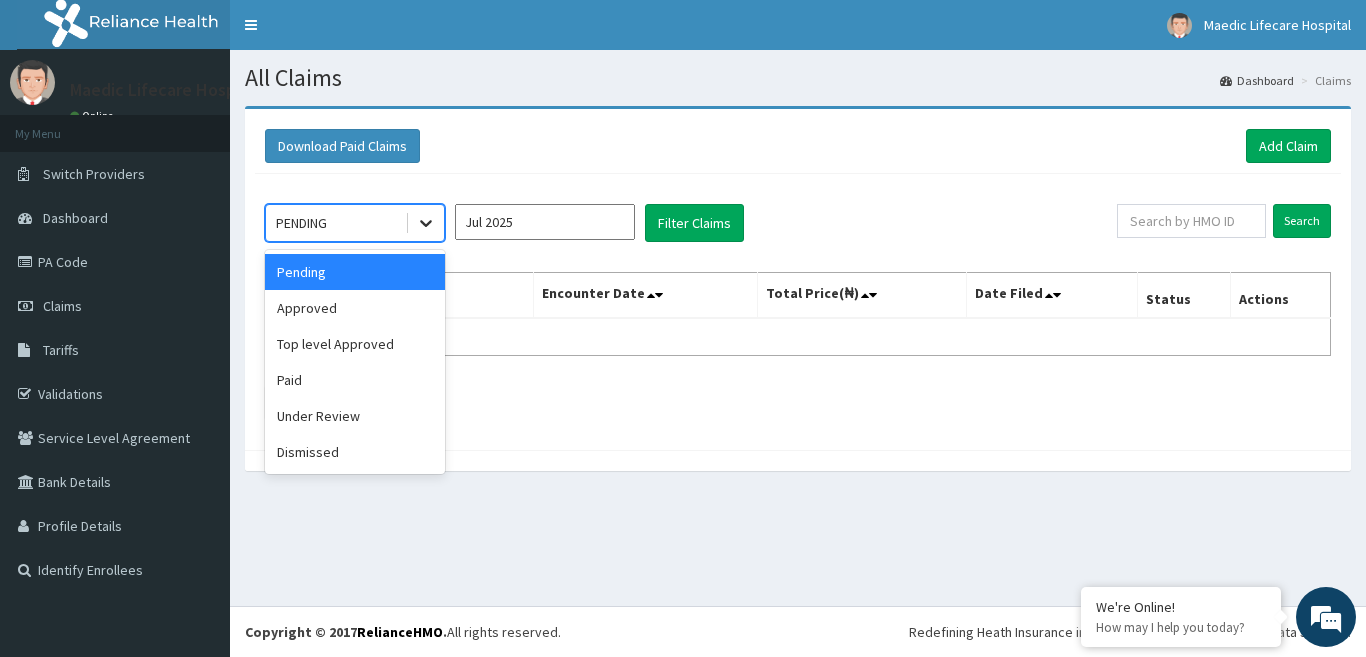 click 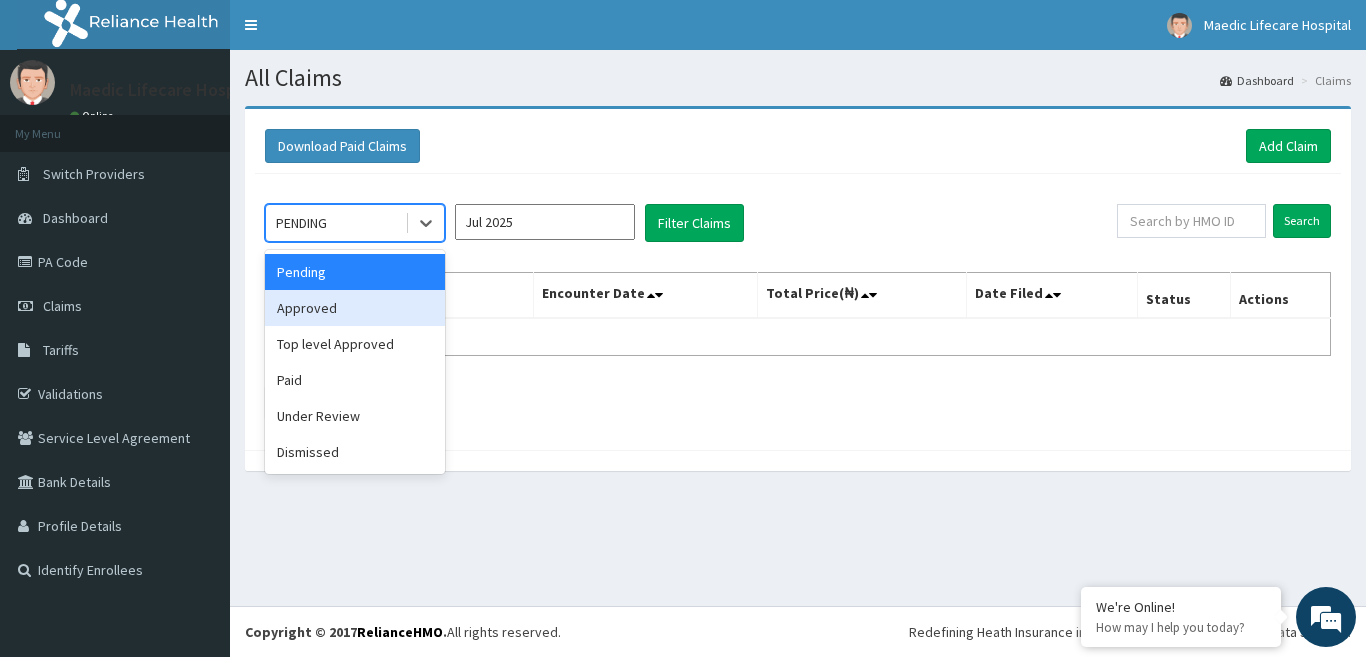 click on "Approved" at bounding box center [355, 308] 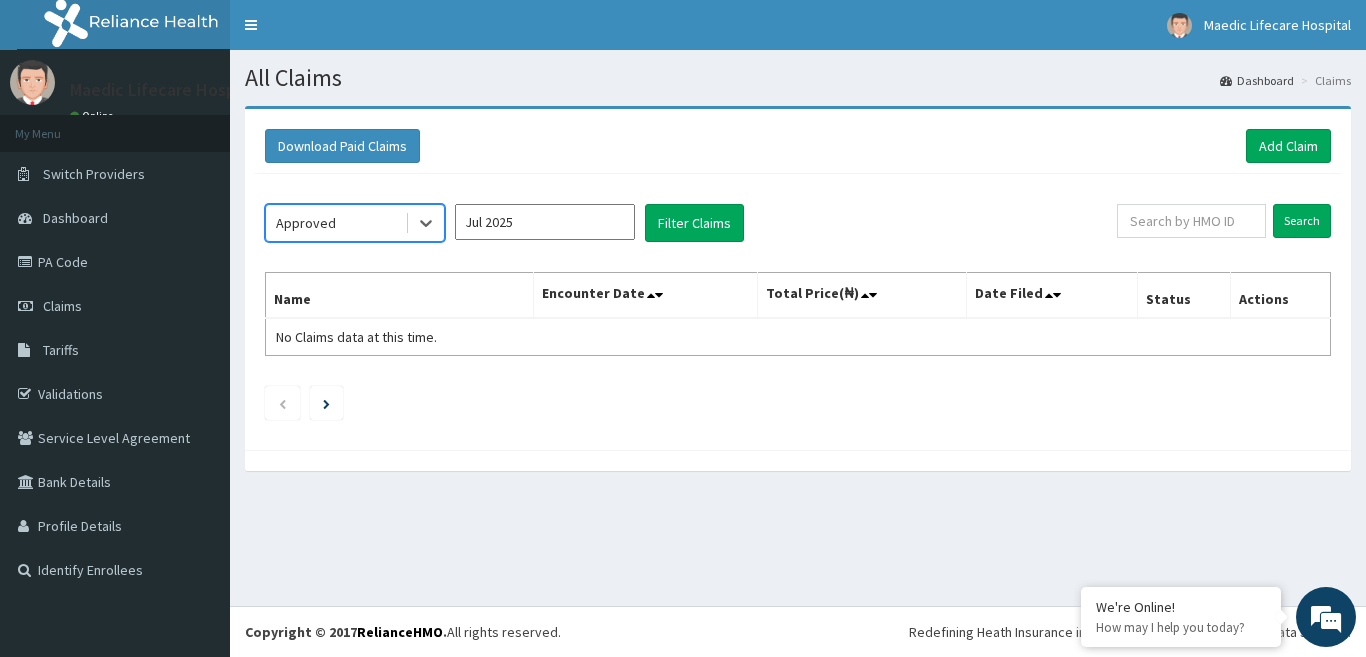 click on "Jul 2025" at bounding box center [545, 222] 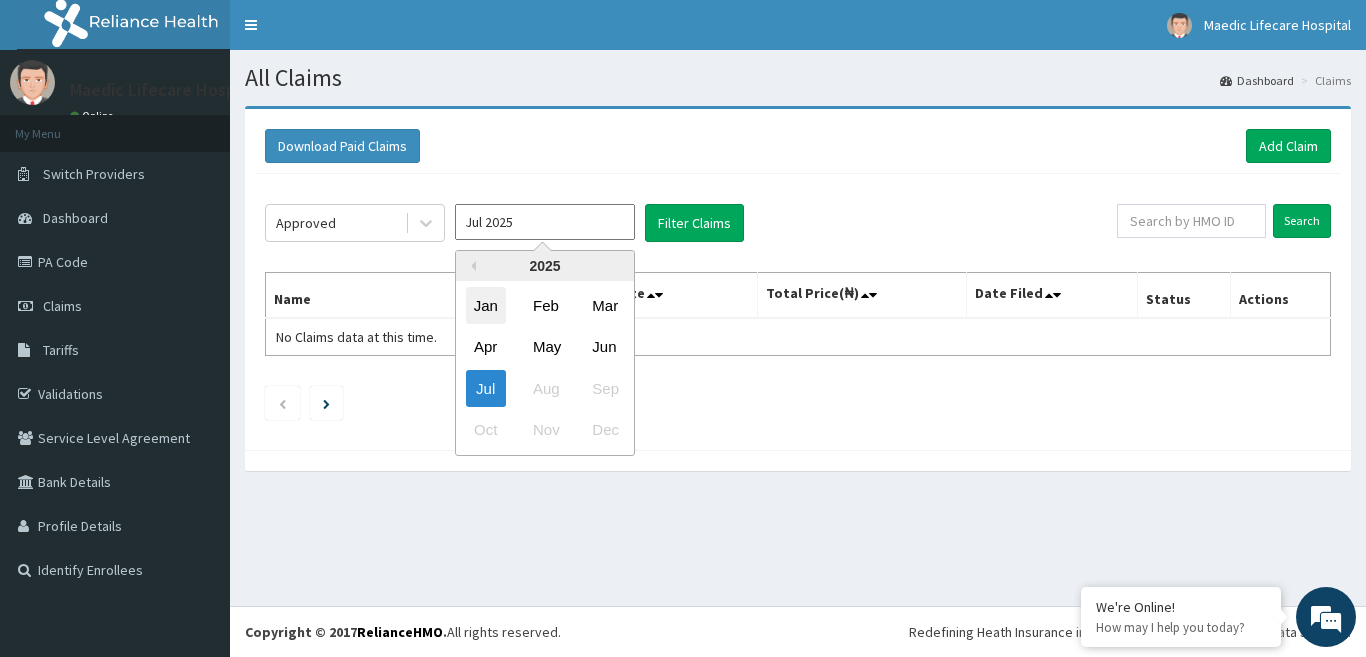 click on "Jan" at bounding box center (486, 305) 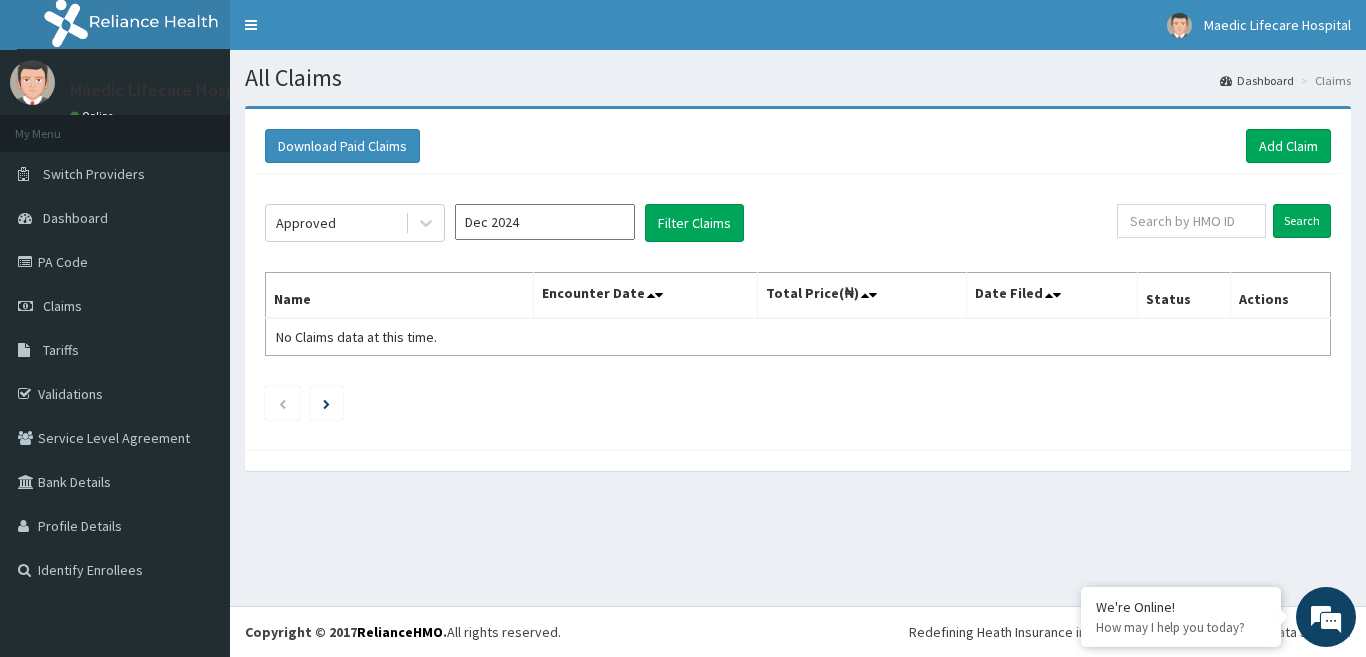 click on "Dec 2024" at bounding box center [545, 222] 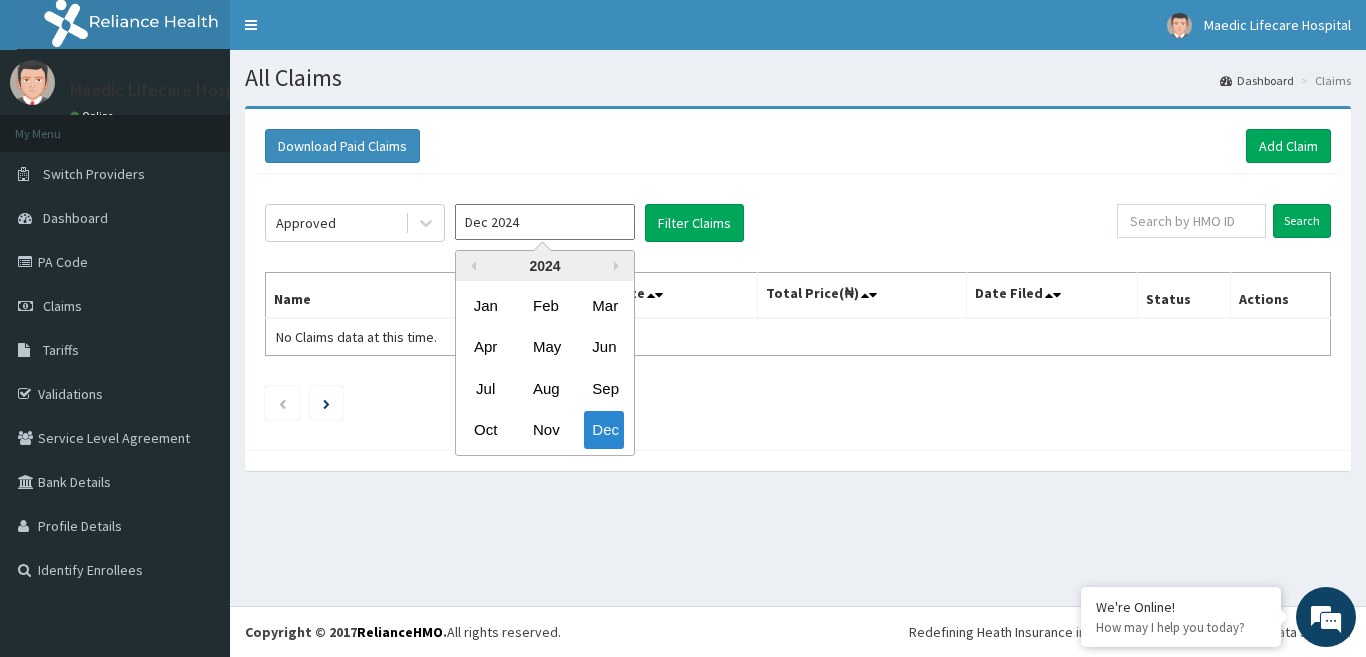 click on "2024" at bounding box center (545, 266) 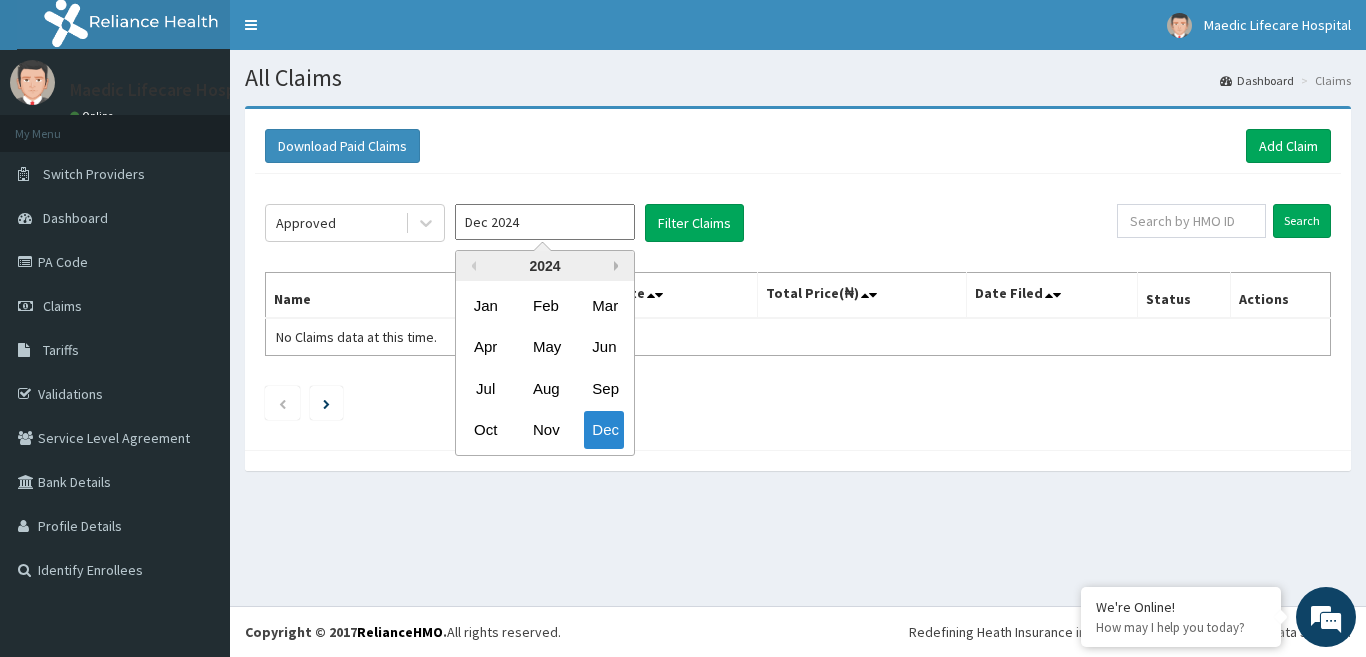 click on "Next Year" at bounding box center (619, 266) 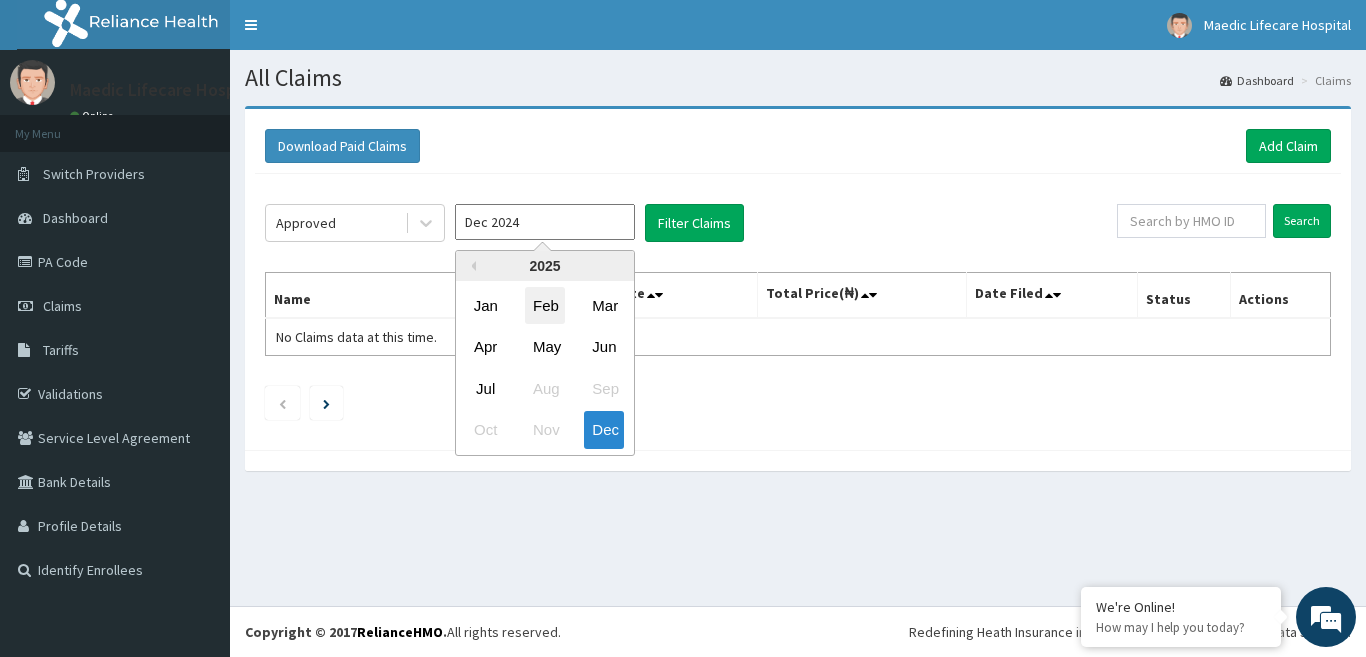 click on "Feb" at bounding box center [545, 305] 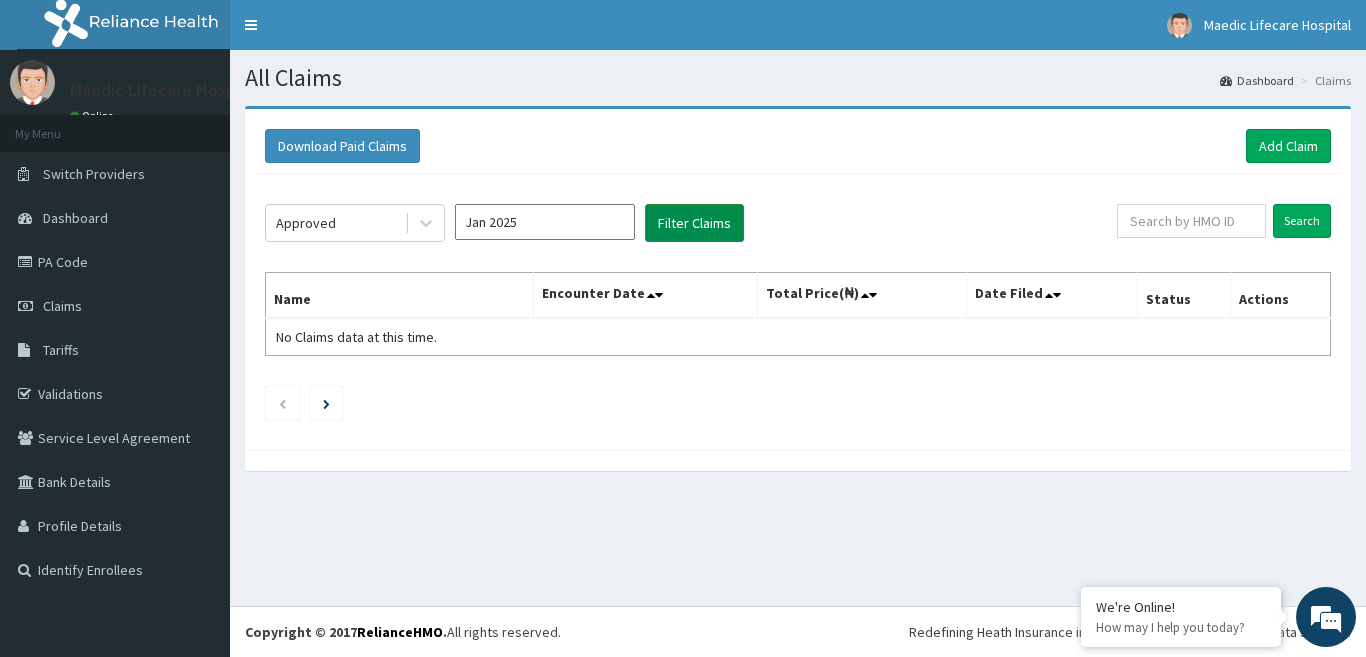 click on "Filter Claims" at bounding box center [694, 223] 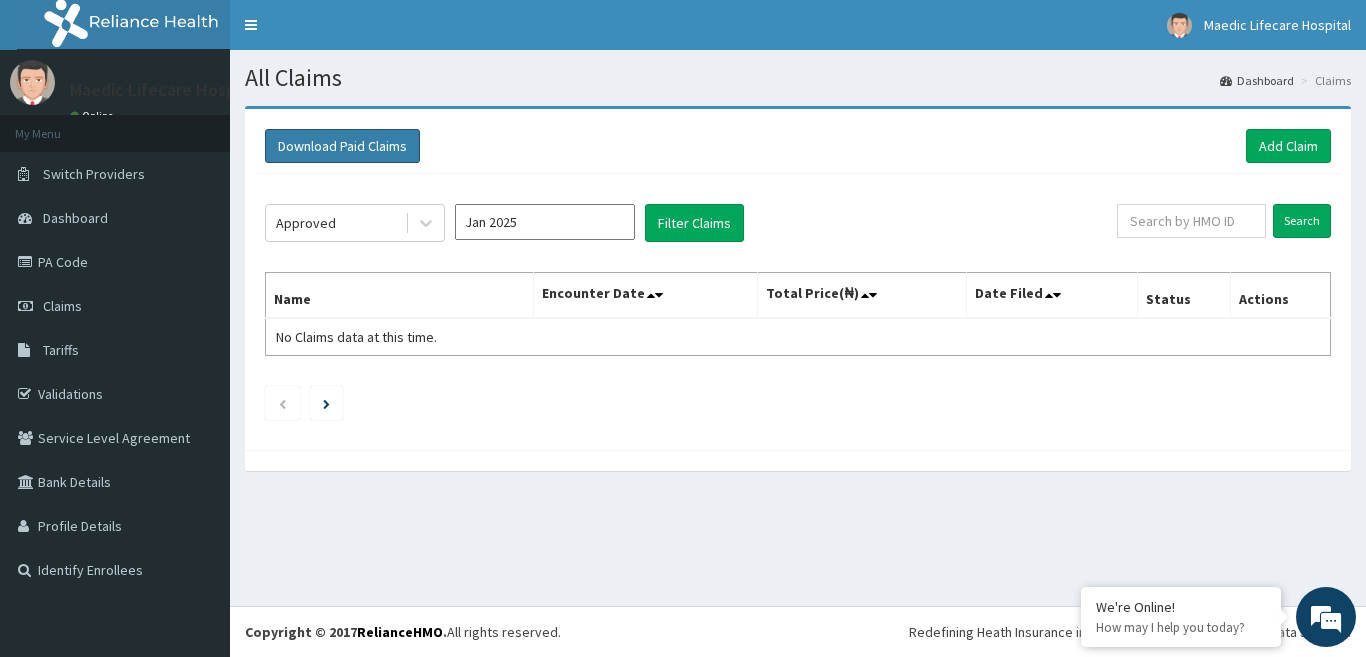 click on "Download Paid Claims" at bounding box center (342, 146) 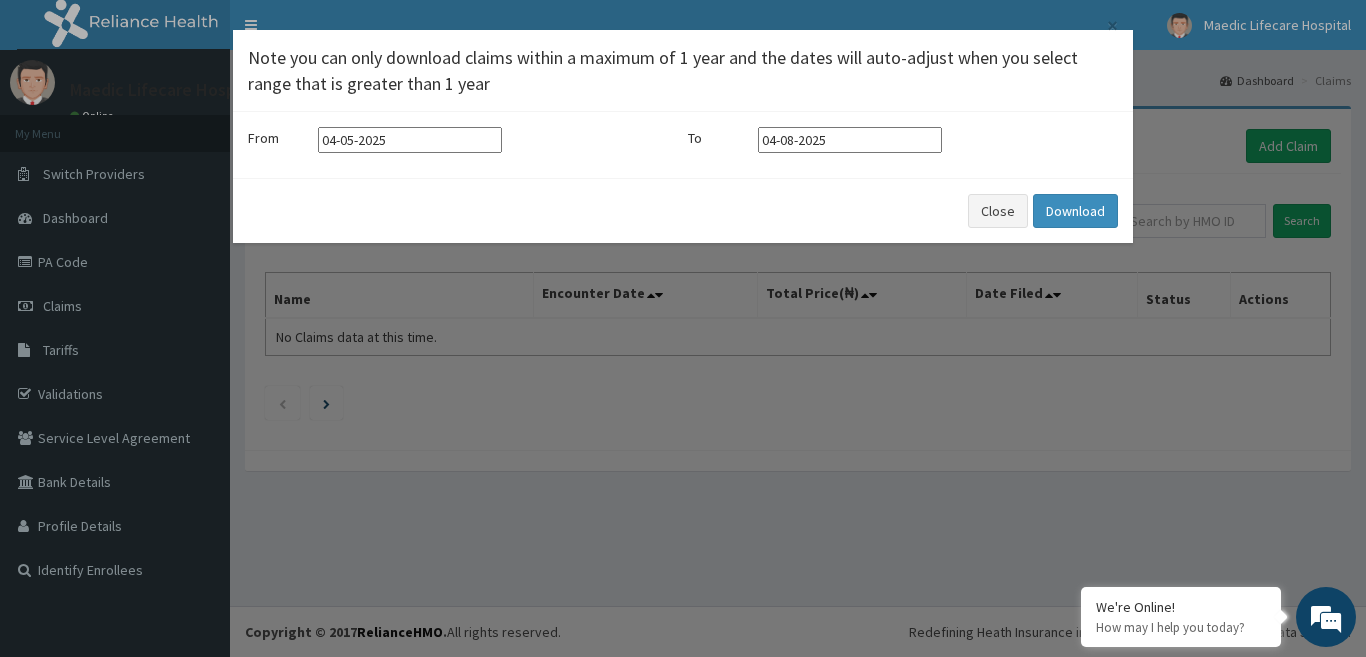 click on "04-05-2025" at bounding box center [410, 140] 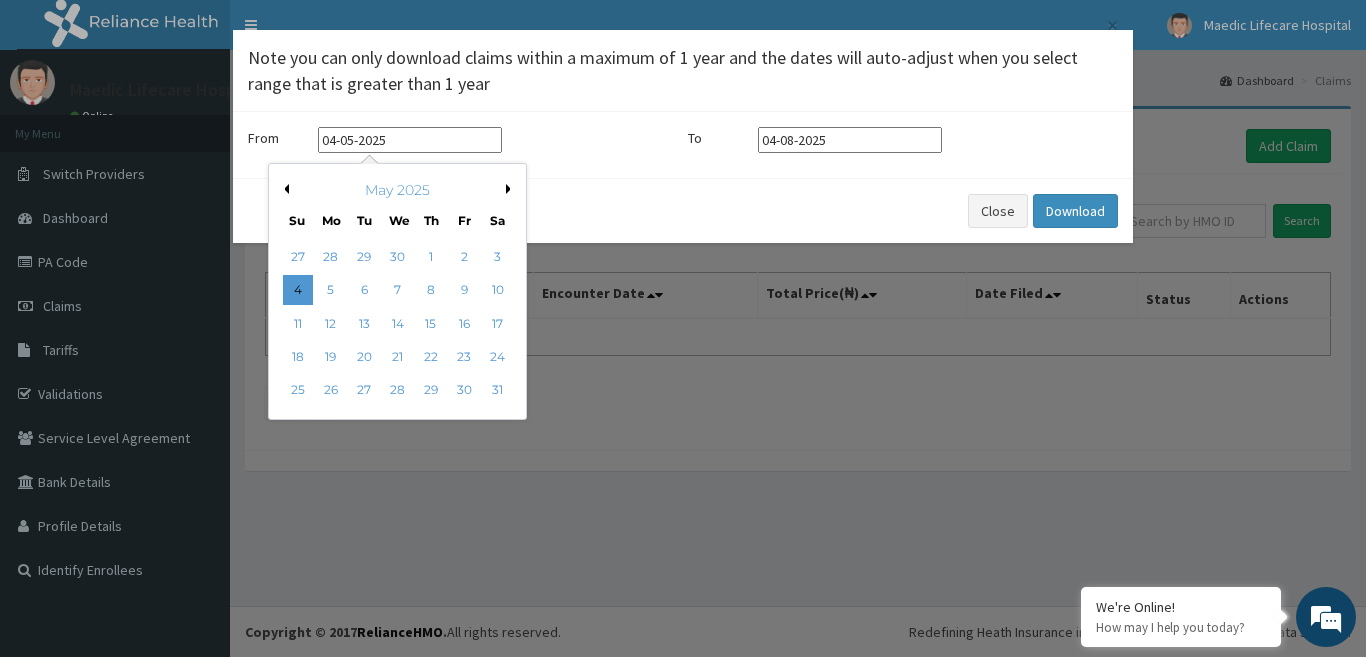 click on "May 2025" at bounding box center [397, 190] 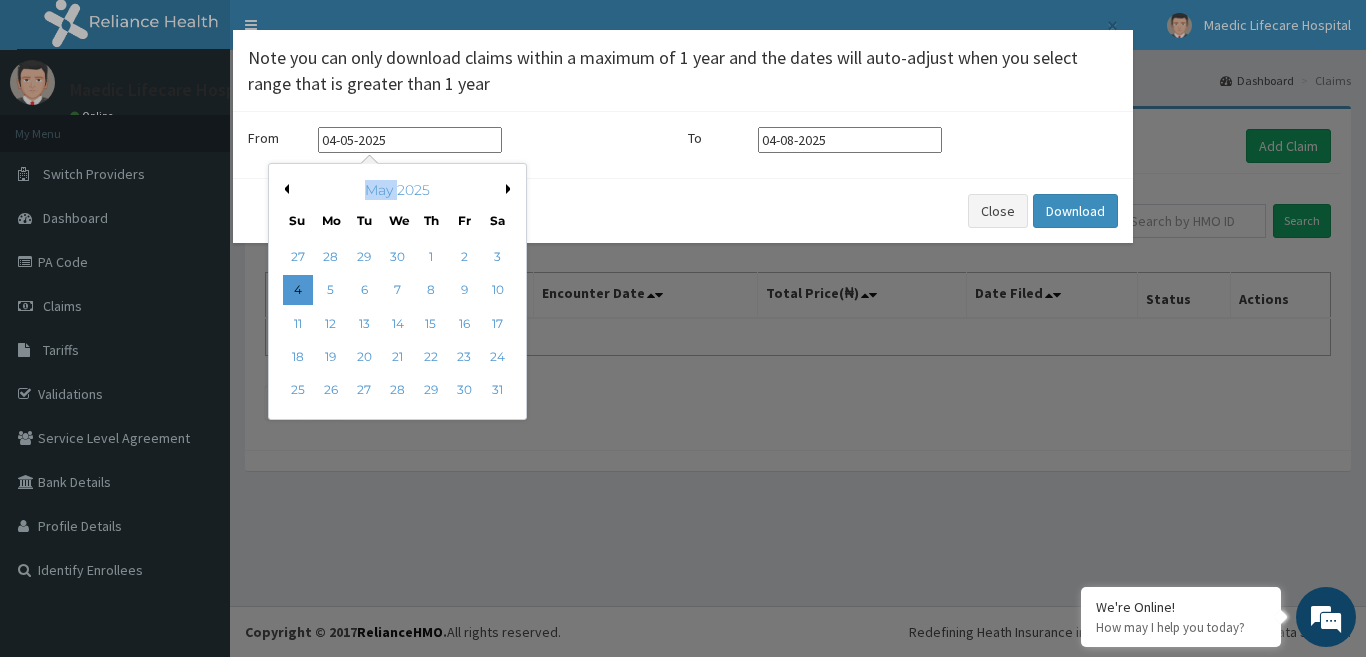 click on "May 2025" at bounding box center [397, 190] 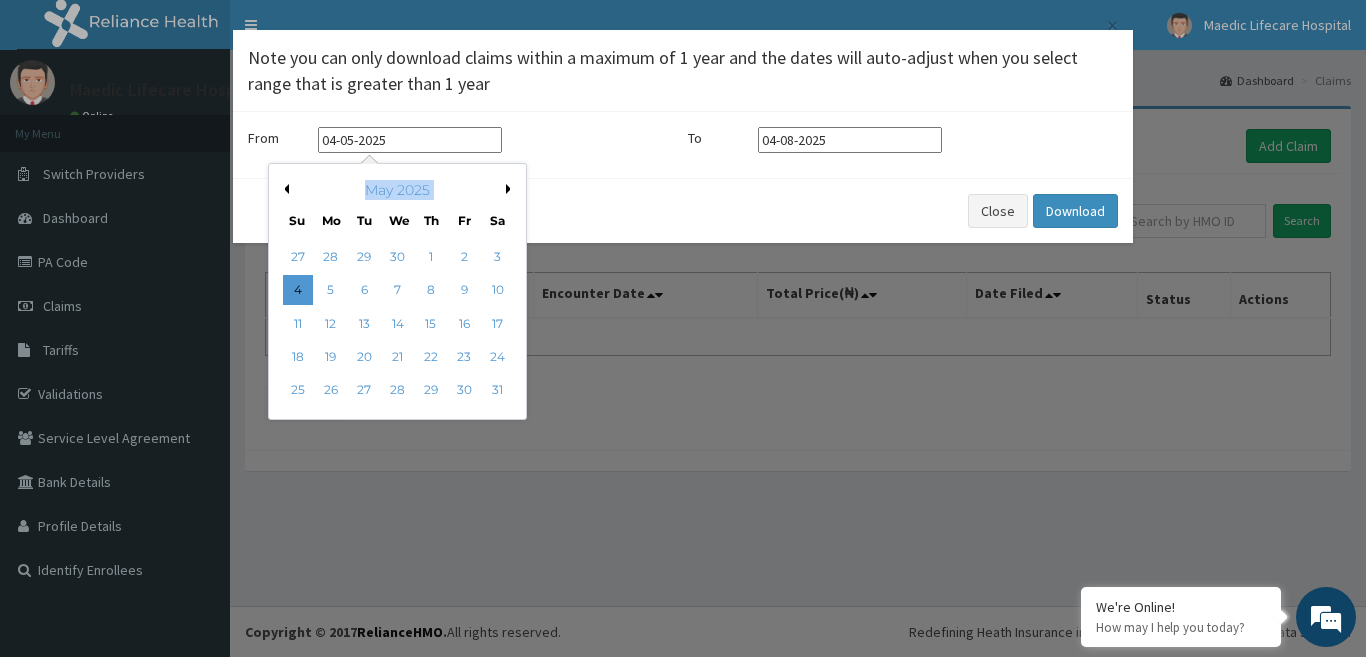 click on "May 2025" at bounding box center [397, 190] 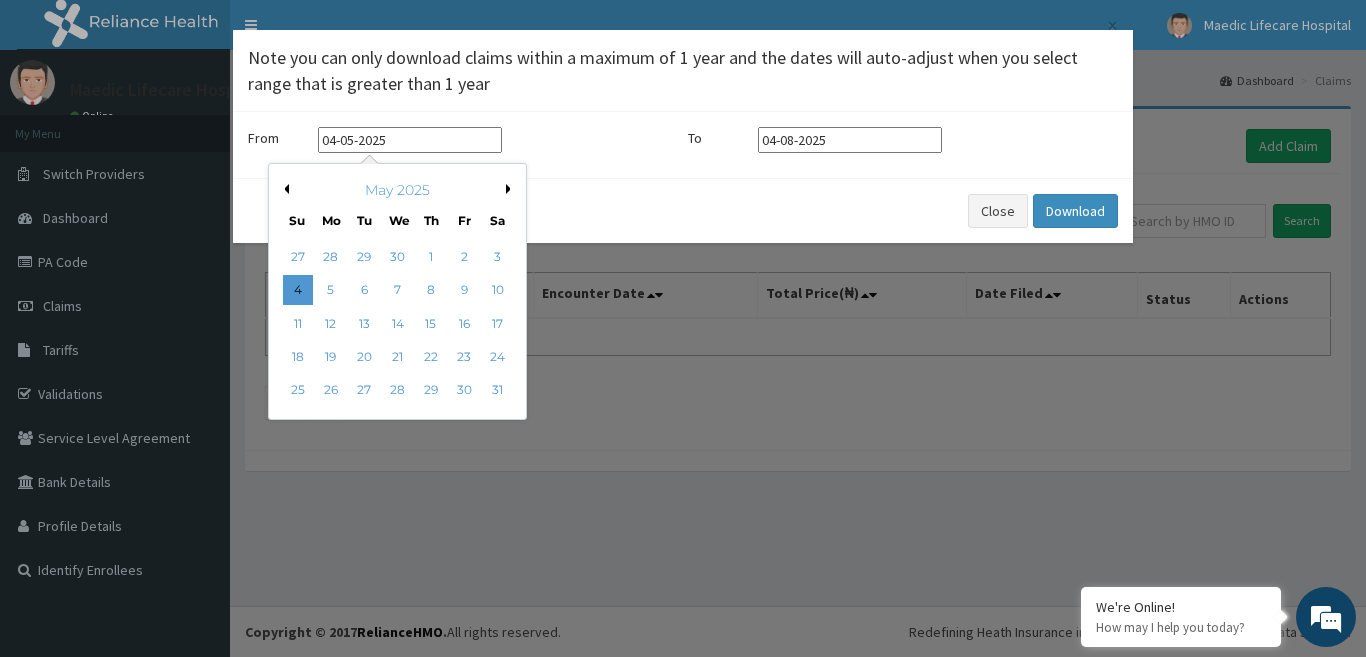 click on "Previous Month" at bounding box center [284, 189] 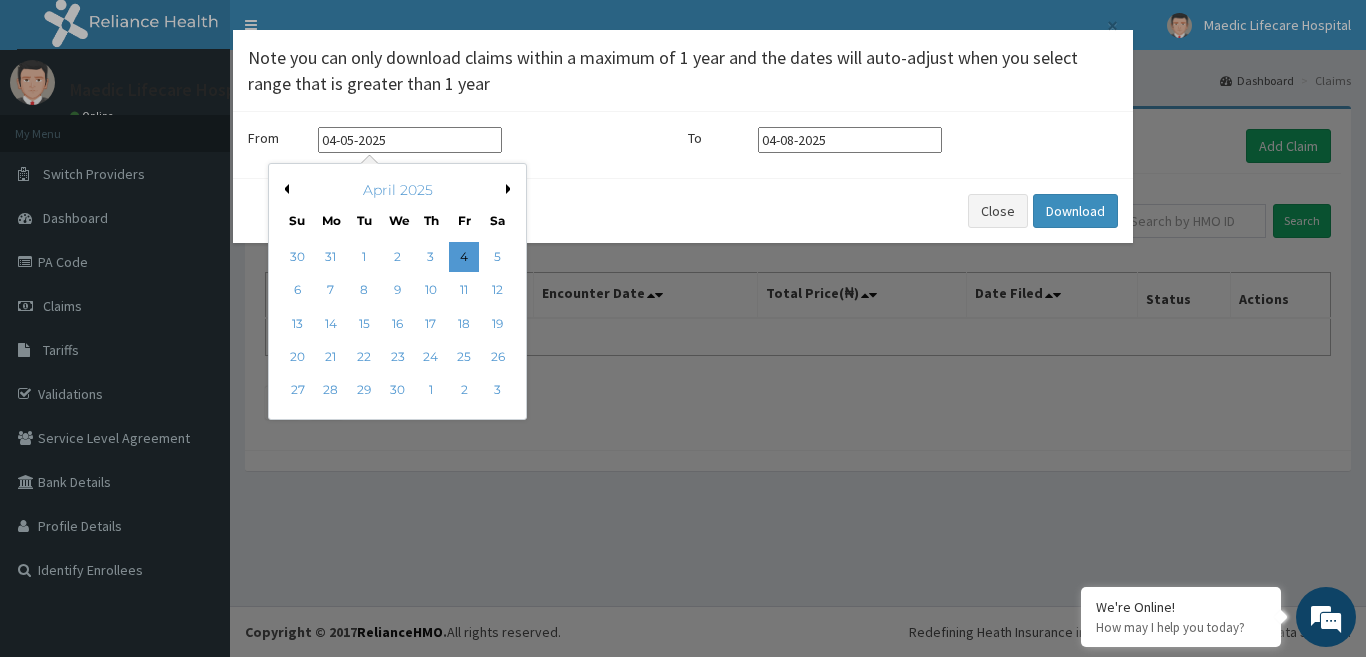 click on "Previous Month" at bounding box center (284, 189) 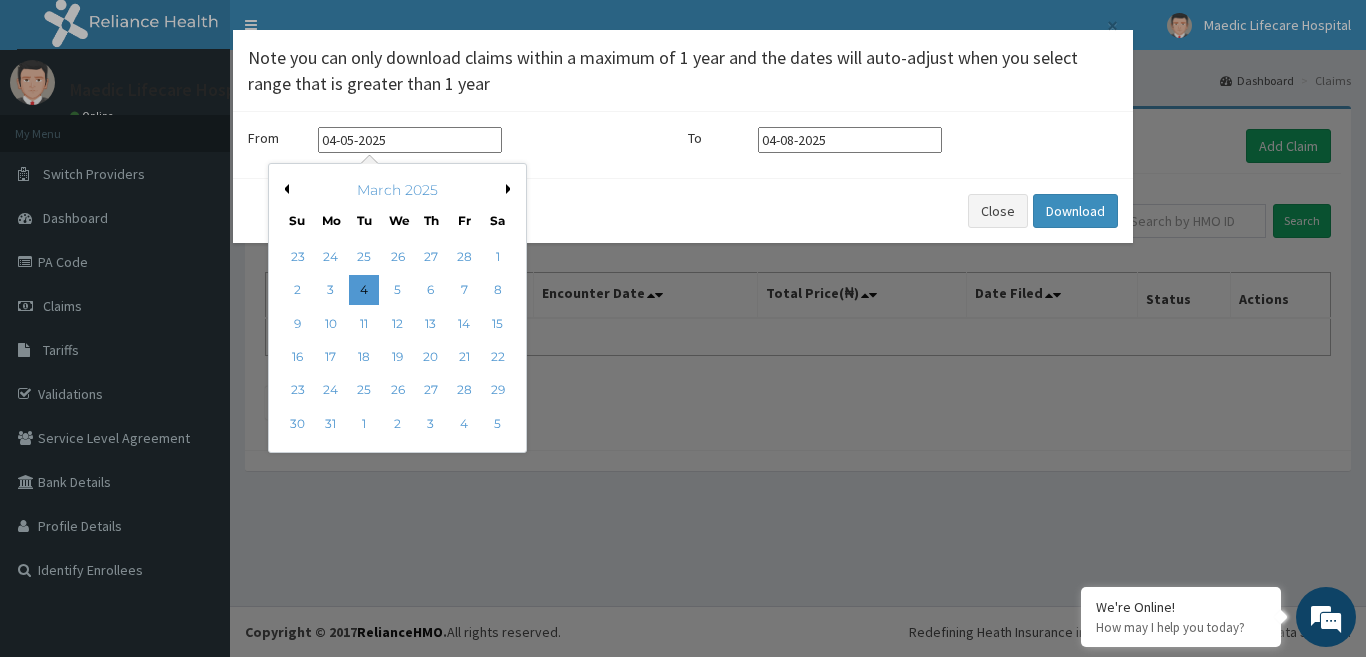 click on "Previous Month" at bounding box center [284, 189] 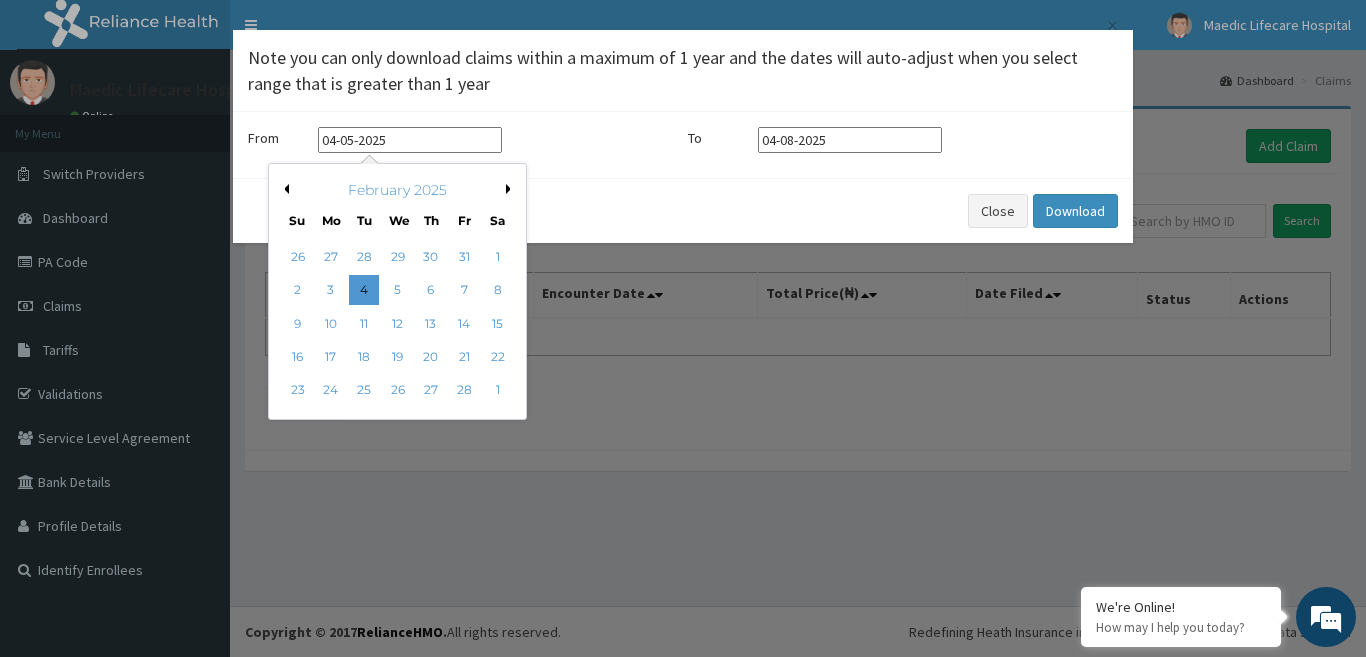 click on "Previous Month" at bounding box center (284, 189) 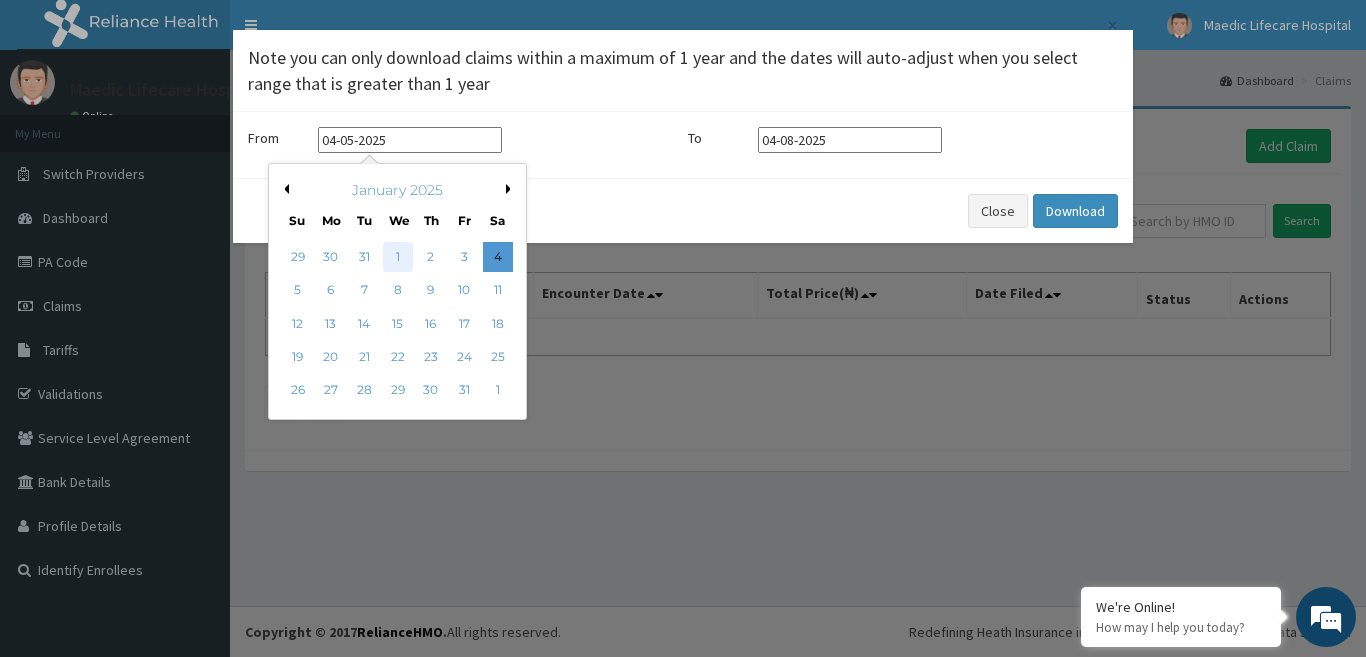 click on "1" at bounding box center (398, 257) 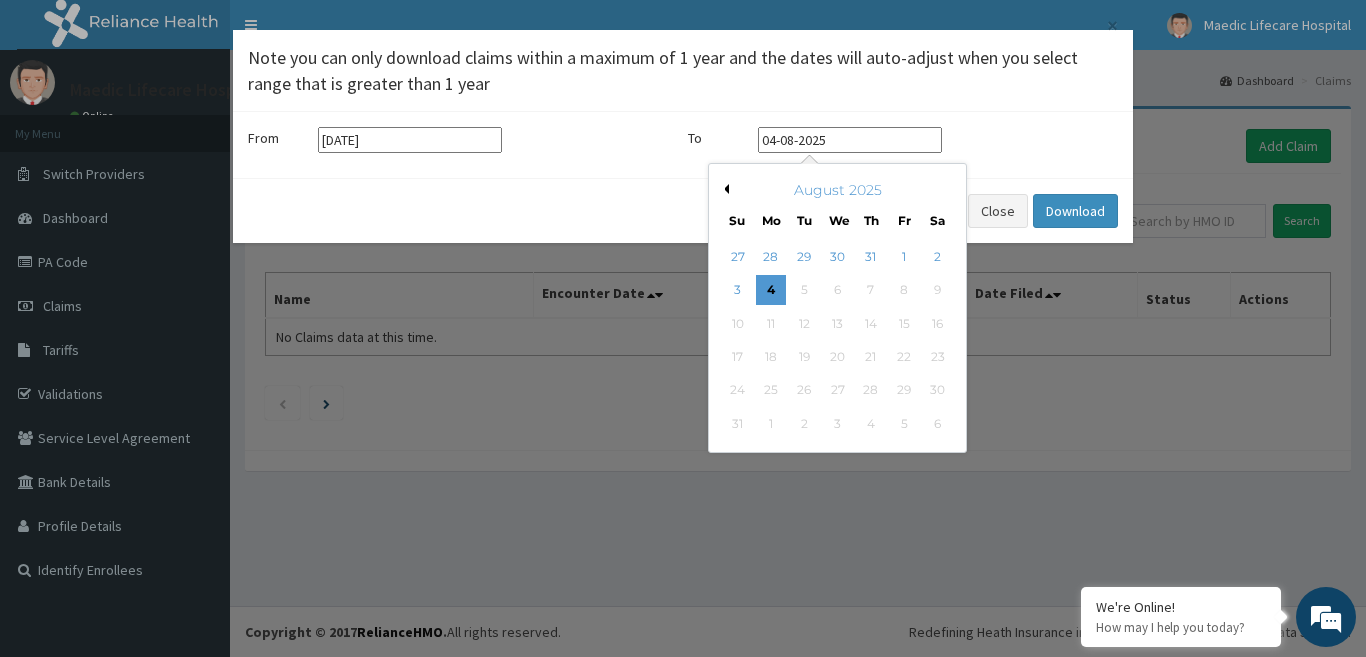 click on "04-08-2025" at bounding box center (850, 140) 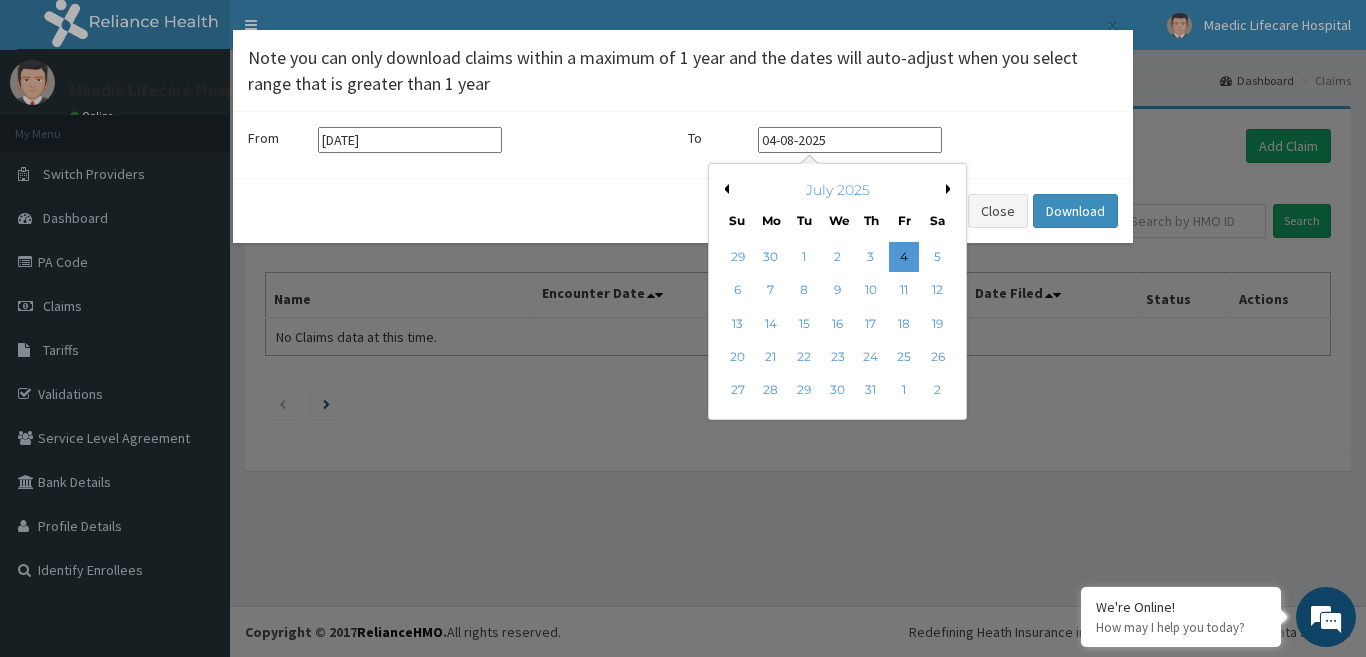 click on "Previous Month" at bounding box center (724, 189) 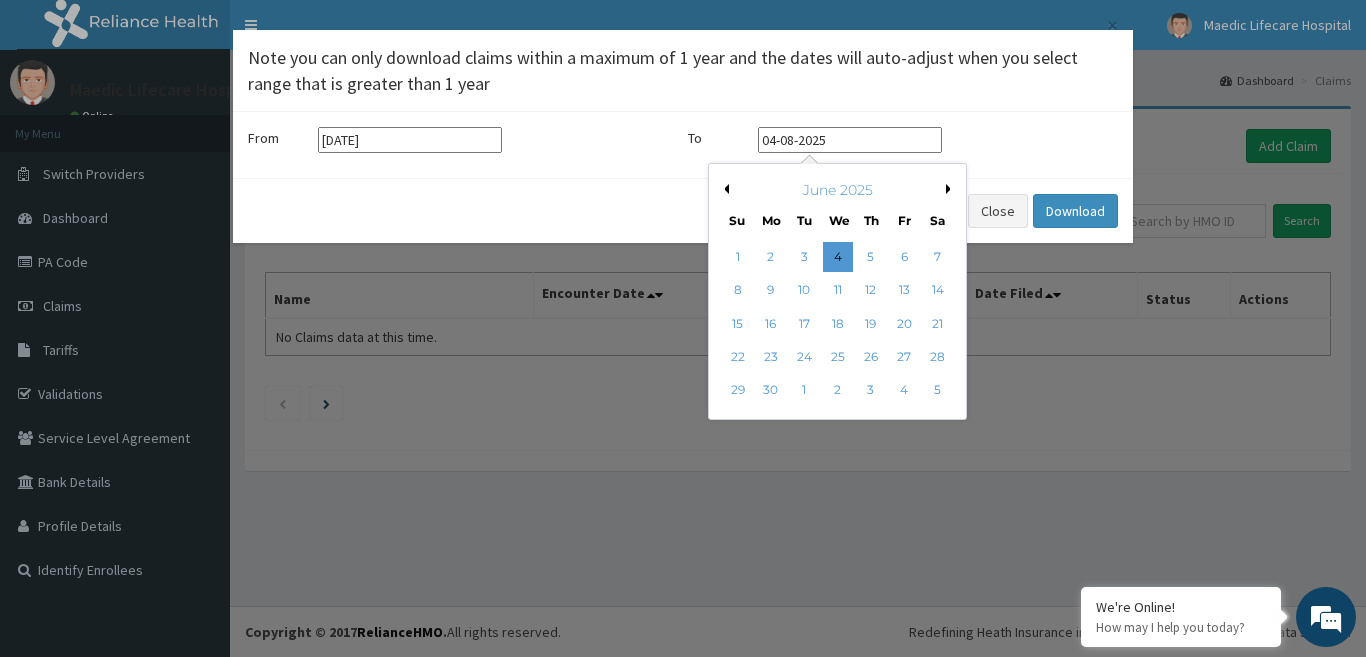click on "Previous Month" at bounding box center [724, 189] 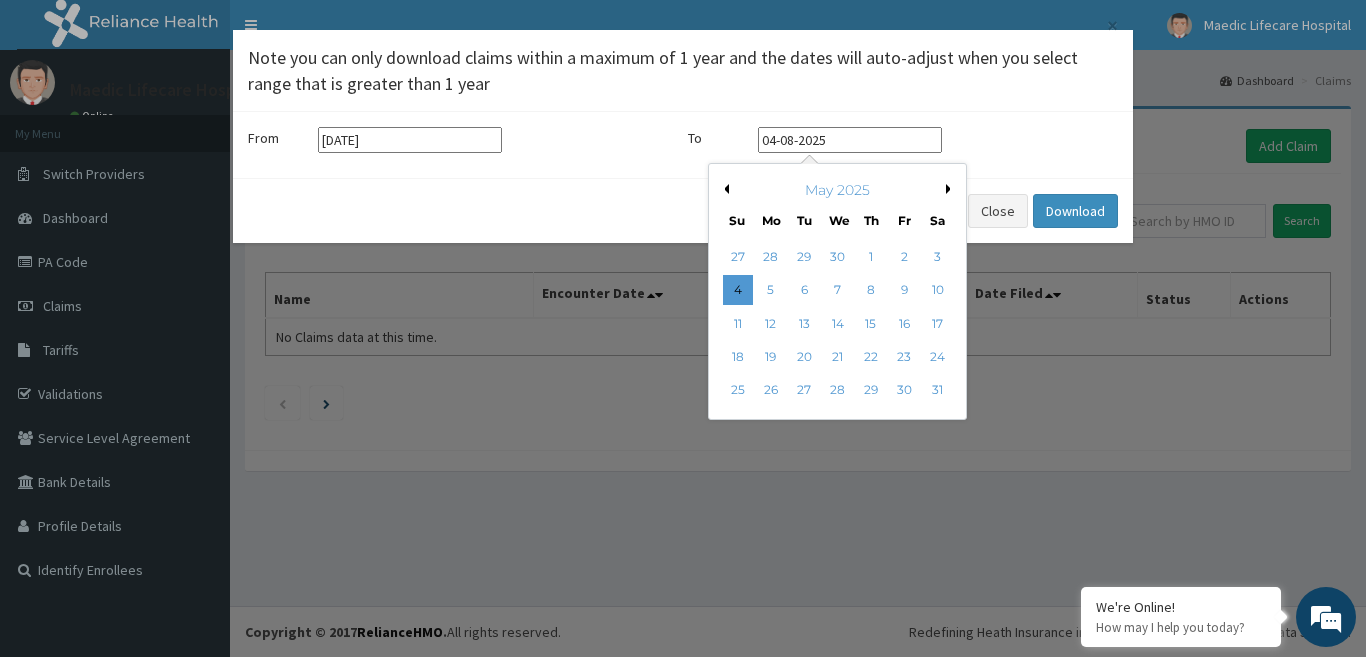 click on "Previous Month" at bounding box center (724, 189) 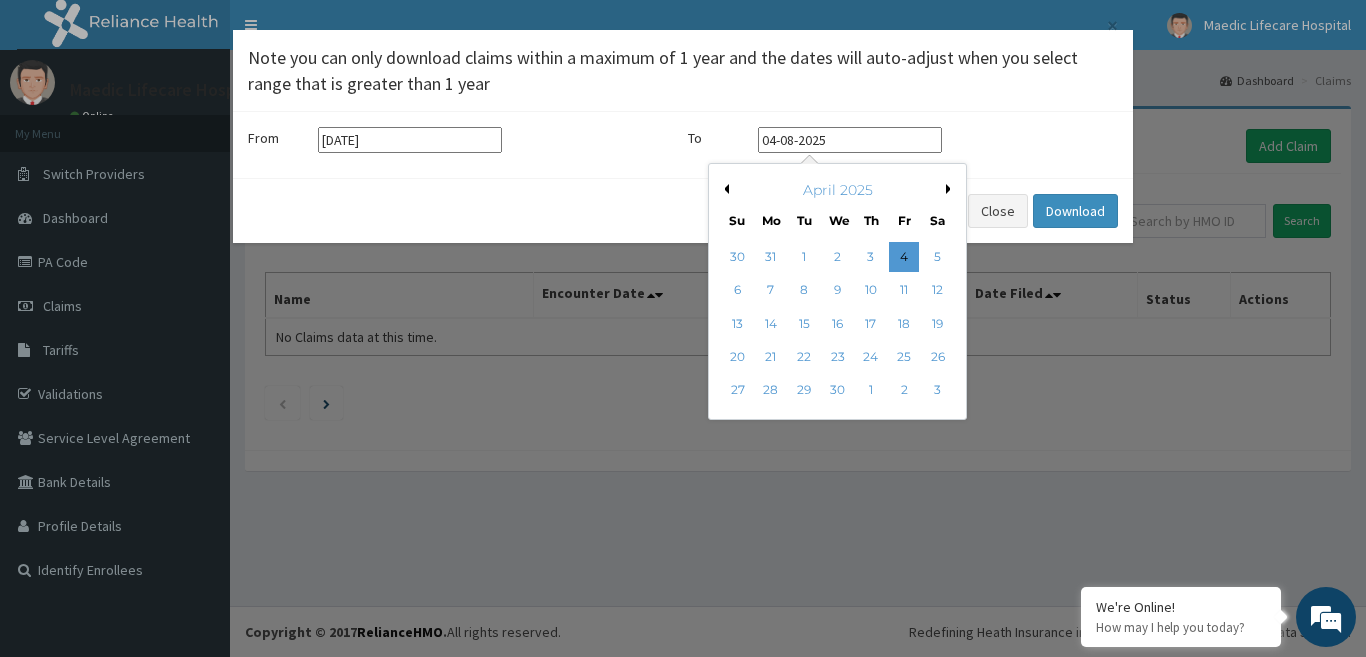 click on "Previous Month" at bounding box center (724, 189) 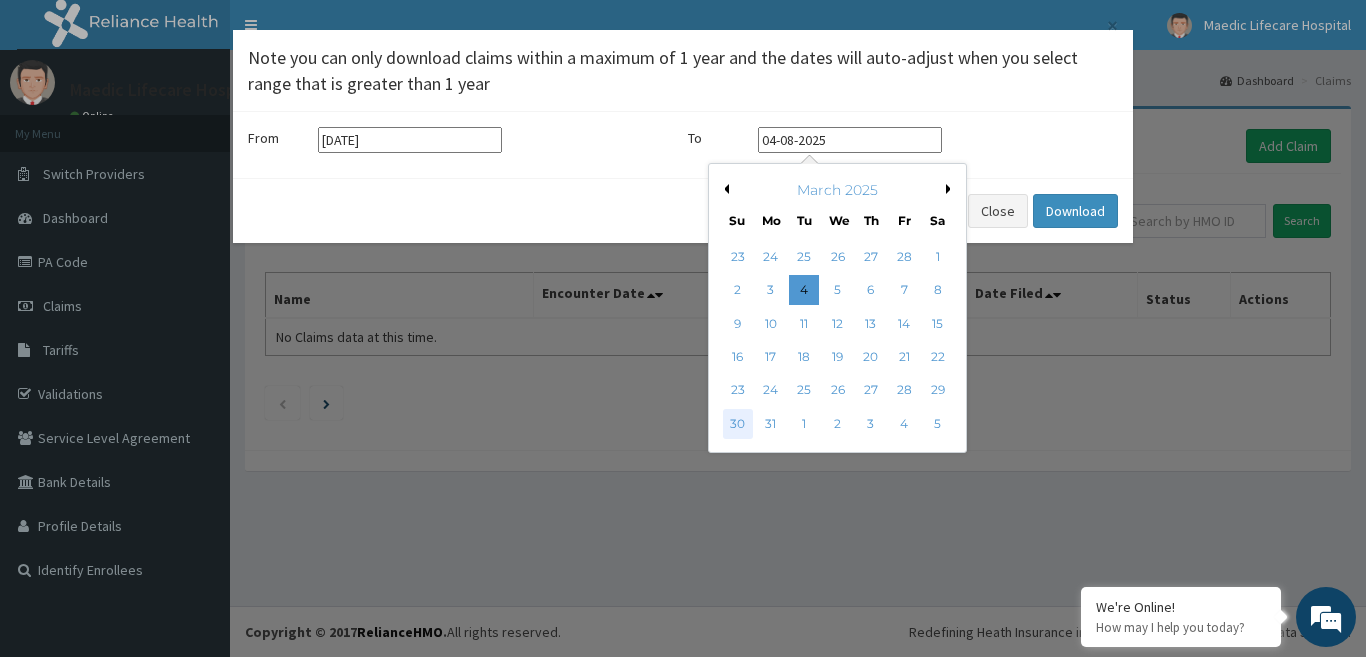 click on "30" at bounding box center [738, 424] 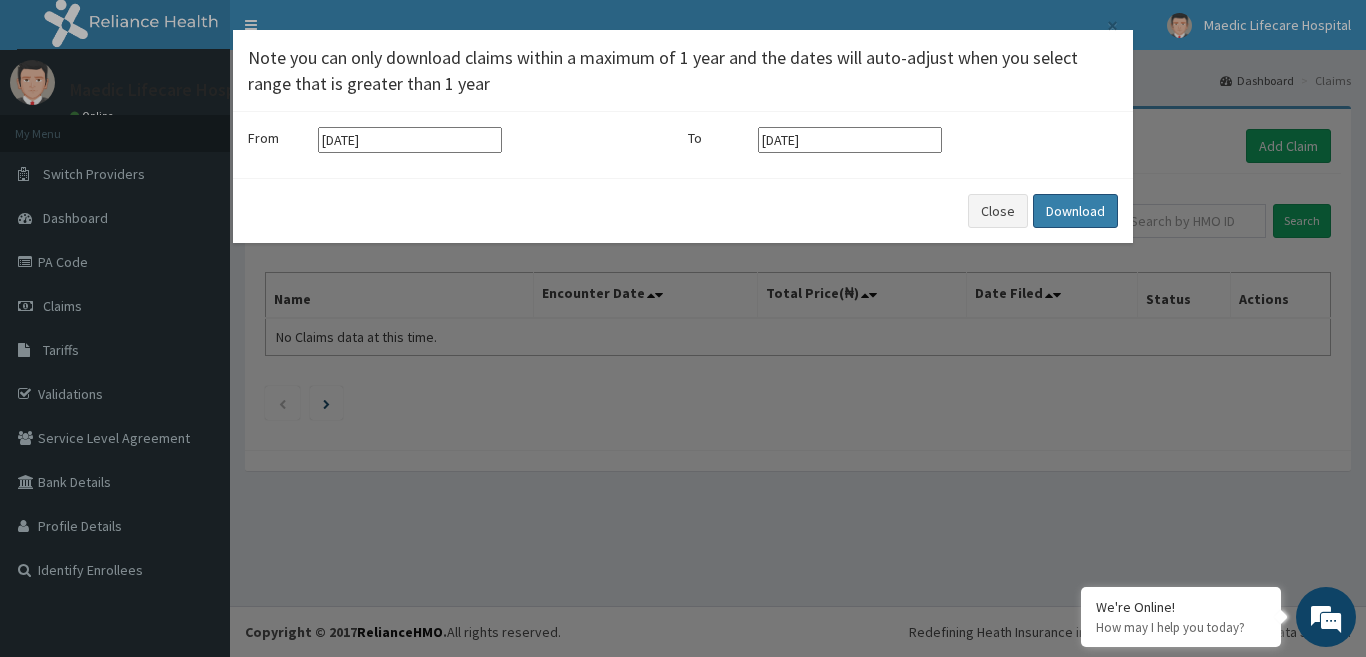 click on "Download" at bounding box center (1075, 211) 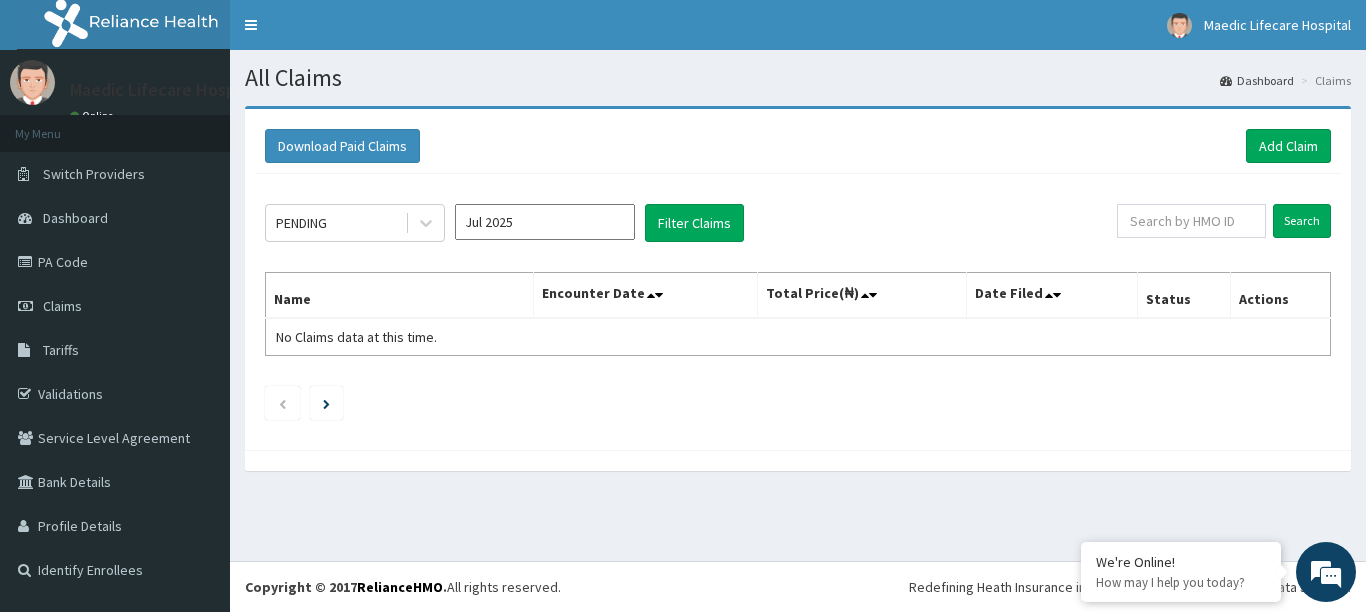 scroll, scrollTop: 0, scrollLeft: 0, axis: both 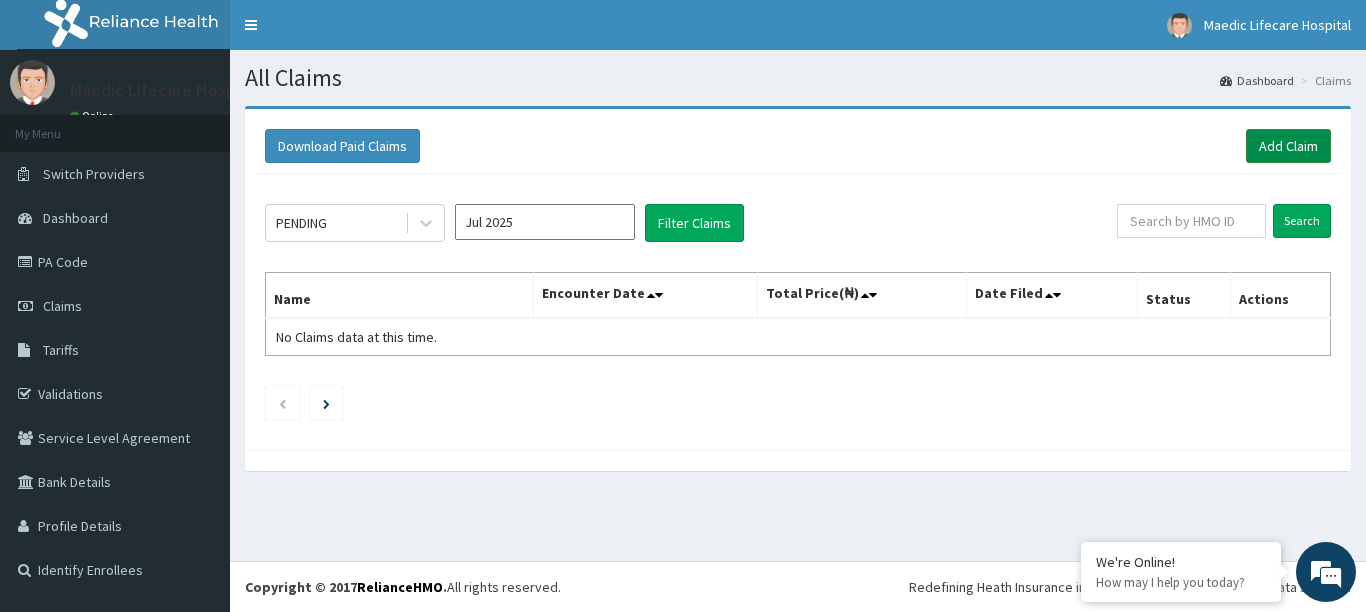 click on "Add Claim" at bounding box center [1288, 146] 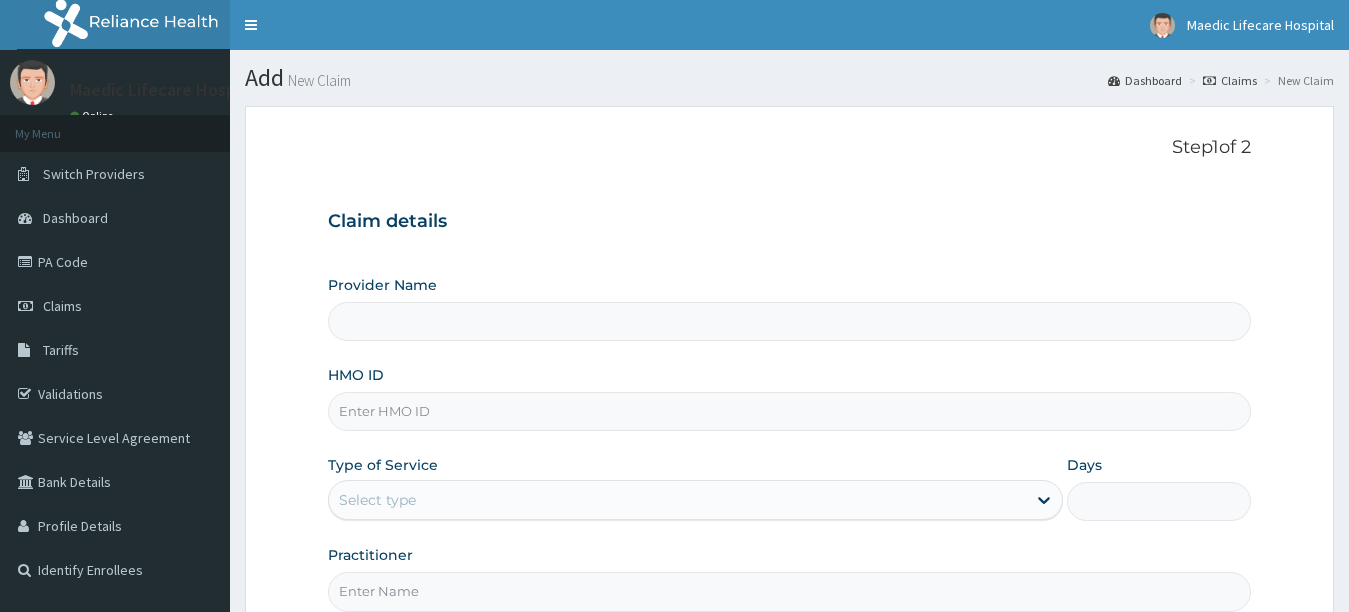scroll, scrollTop: 0, scrollLeft: 0, axis: both 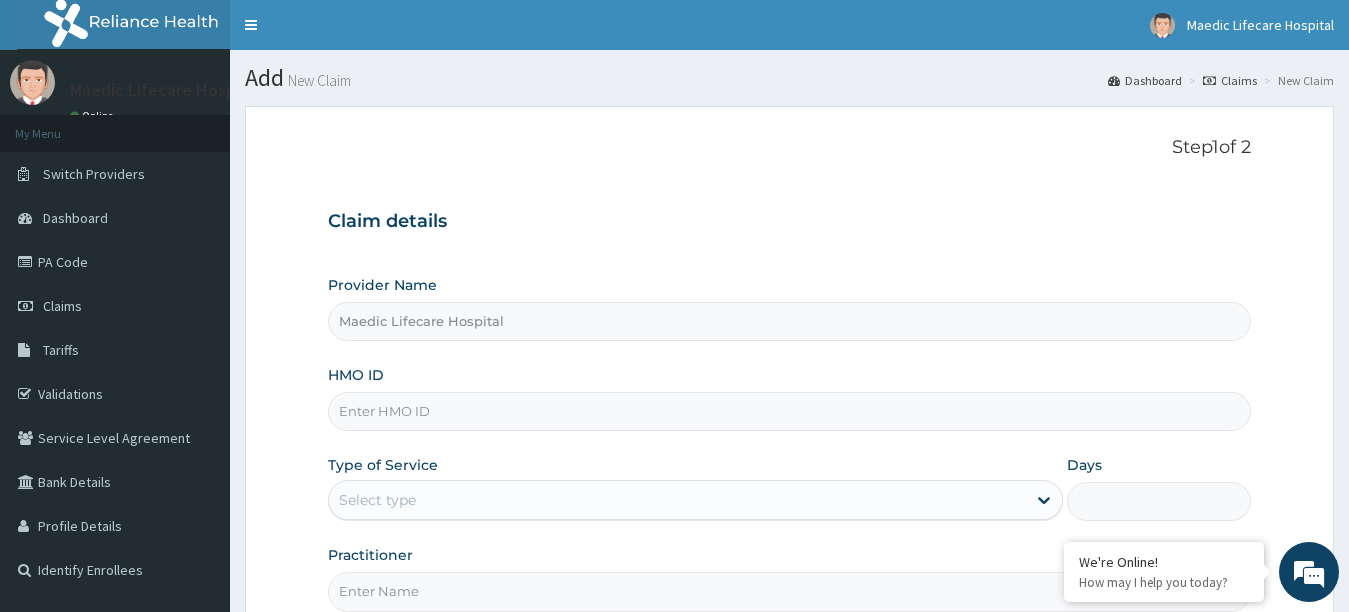 click on "HMO ID" at bounding box center (790, 411) 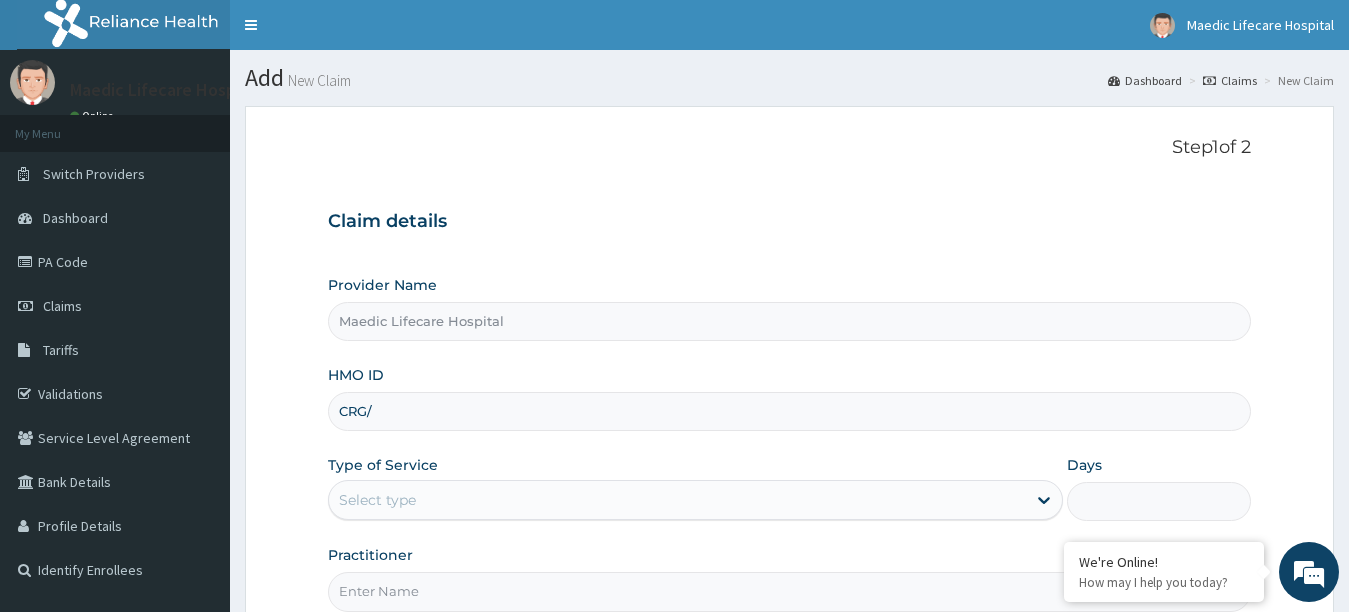 scroll, scrollTop: 0, scrollLeft: 0, axis: both 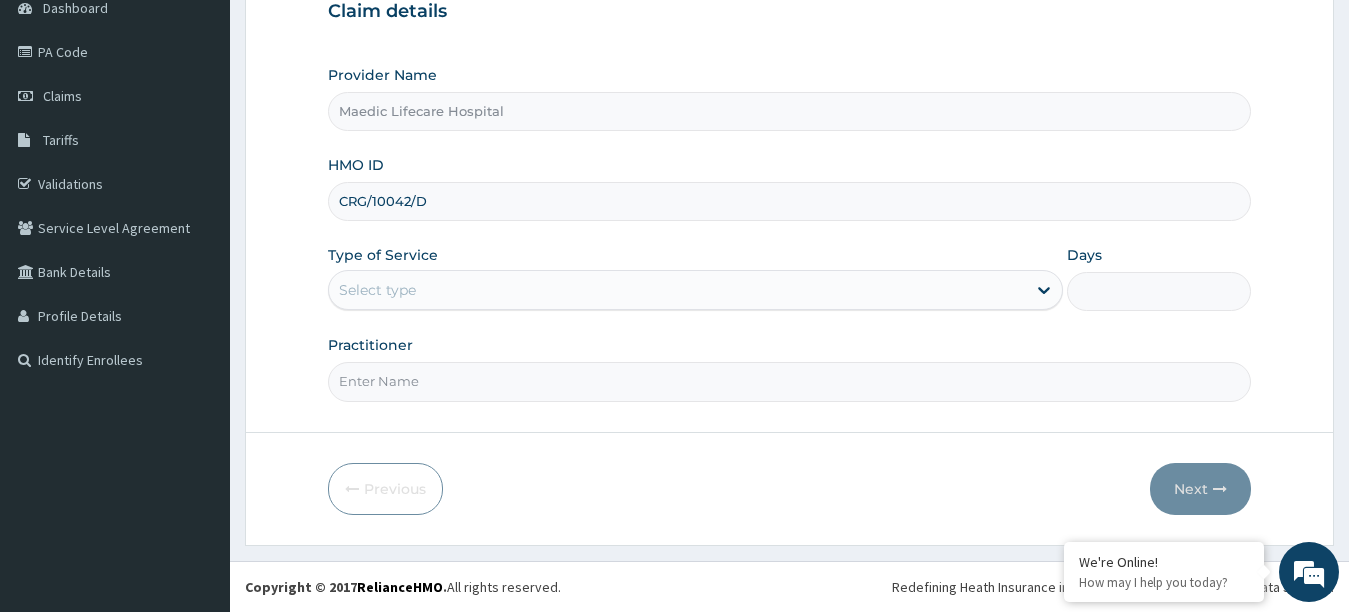 type on "CRG/10042/D" 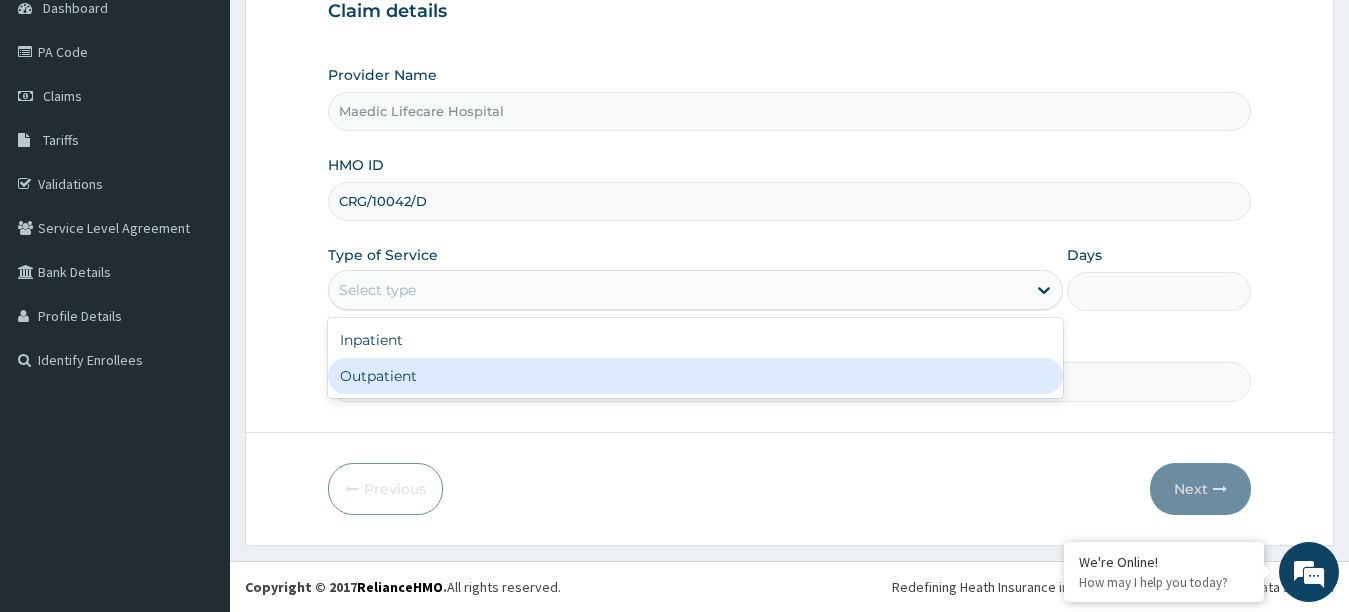 click on "Outpatient" at bounding box center (696, 376) 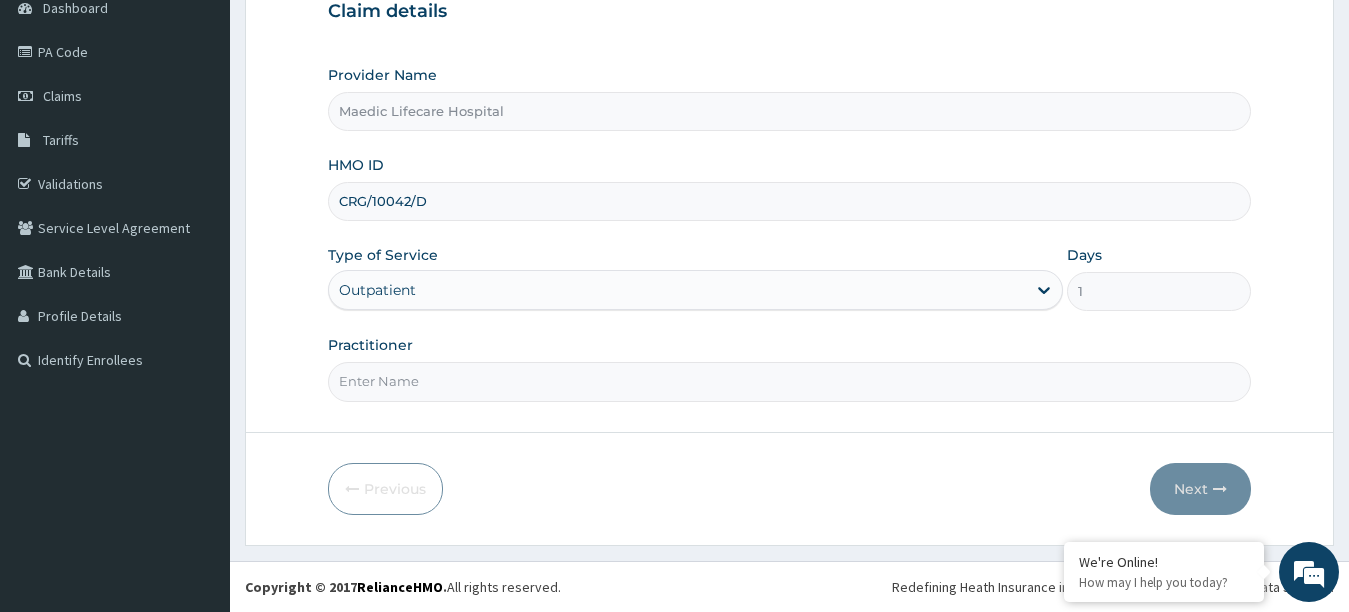 click on "Practitioner" at bounding box center (790, 381) 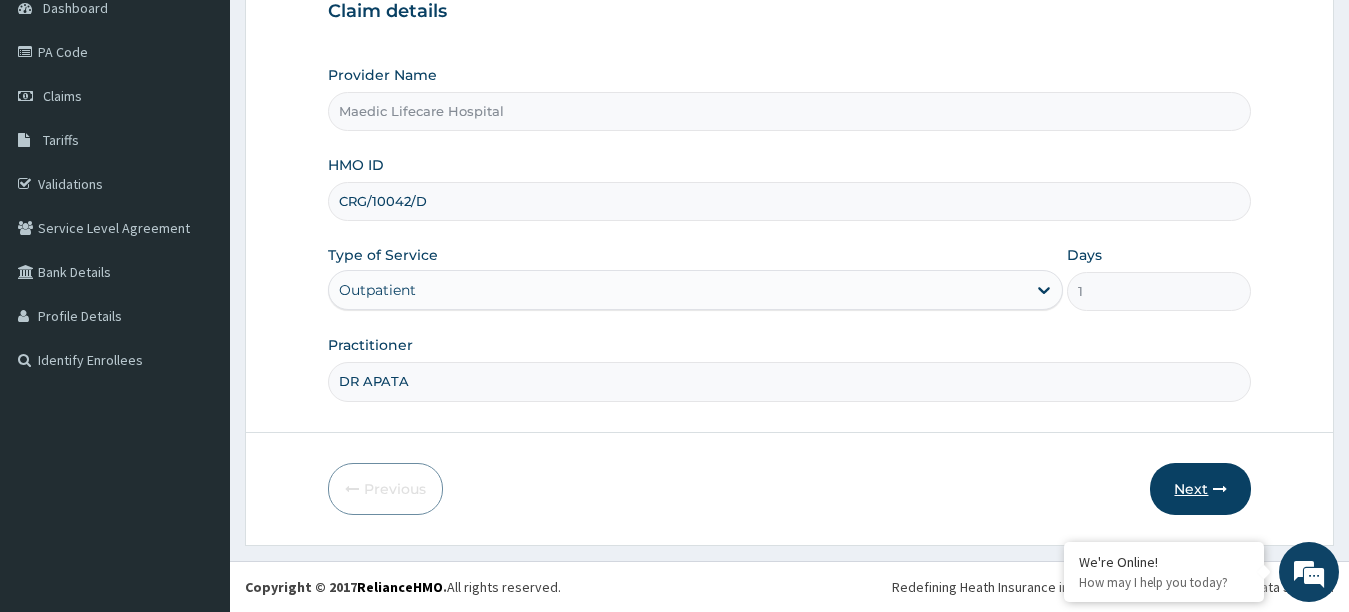 type on "DR APATA" 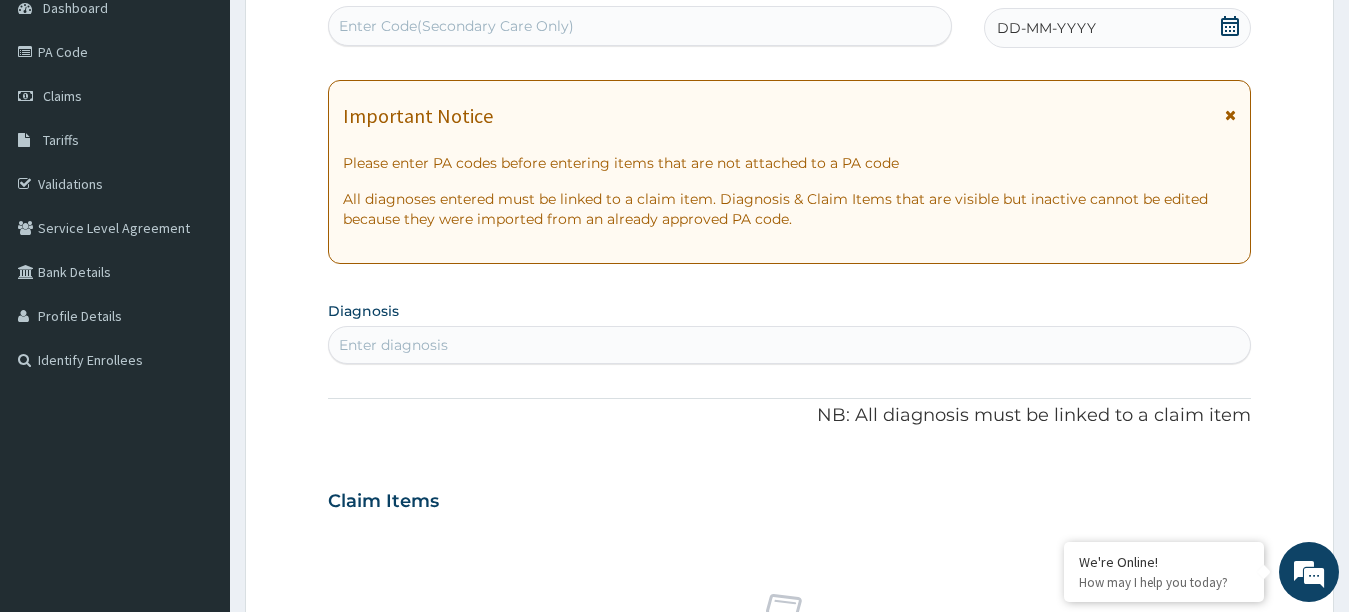 click at bounding box center [1230, 115] 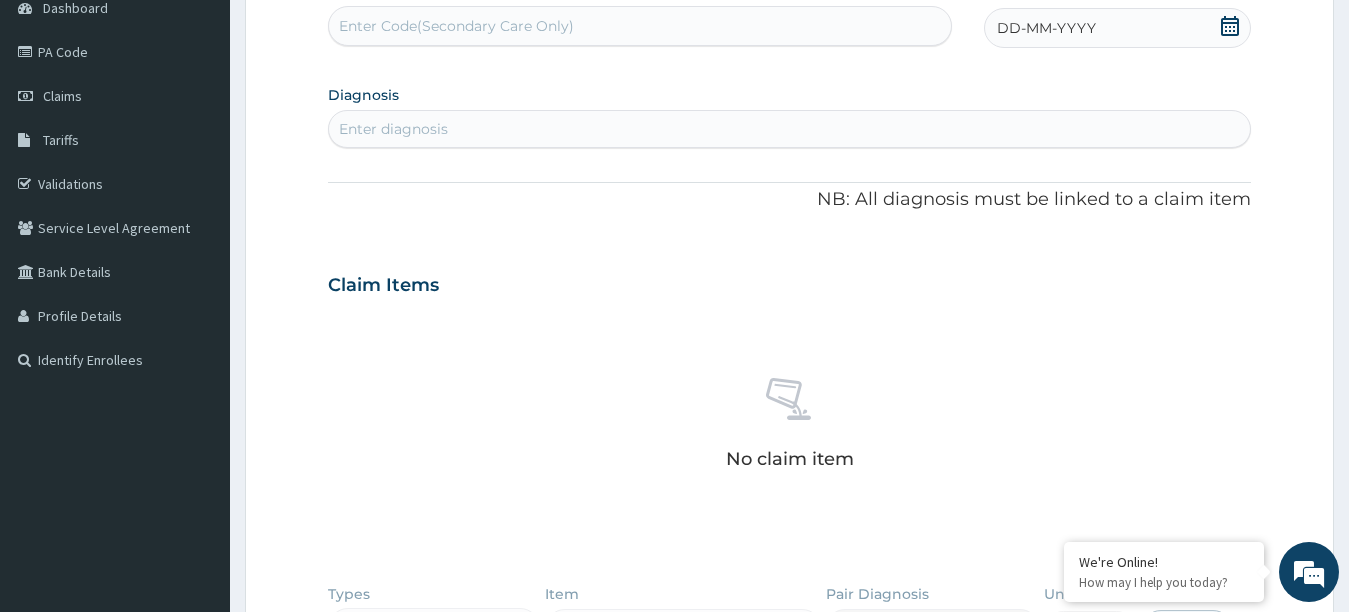 click 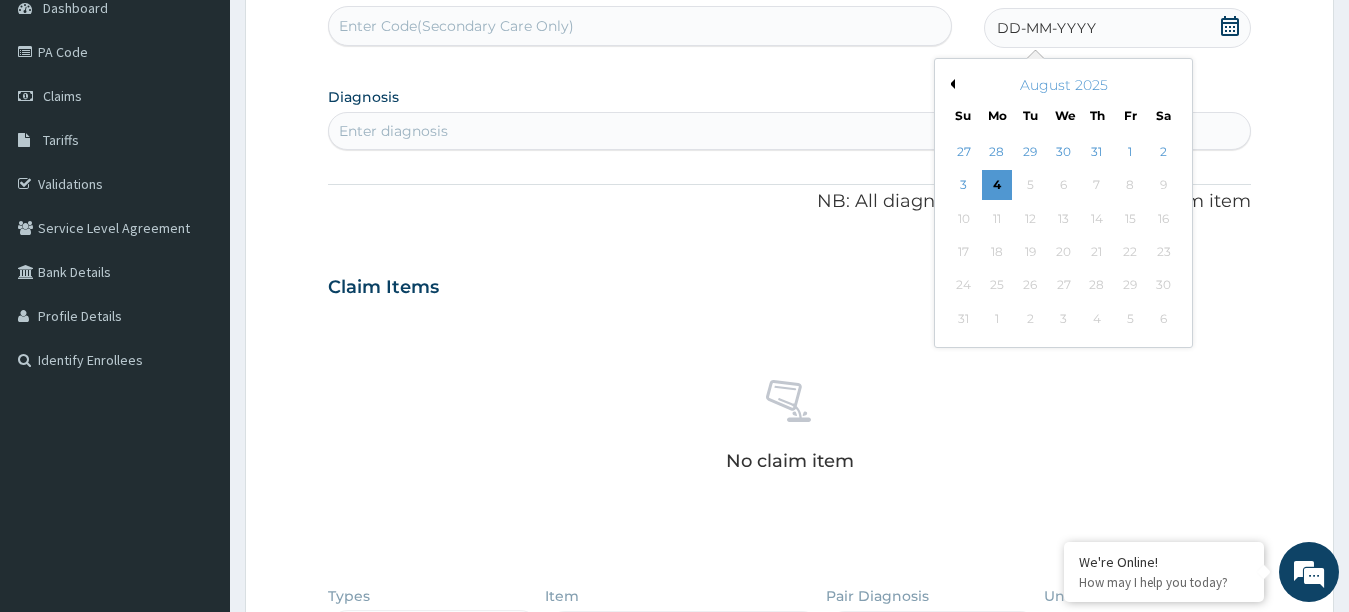 click on "Previous Month" at bounding box center (950, 84) 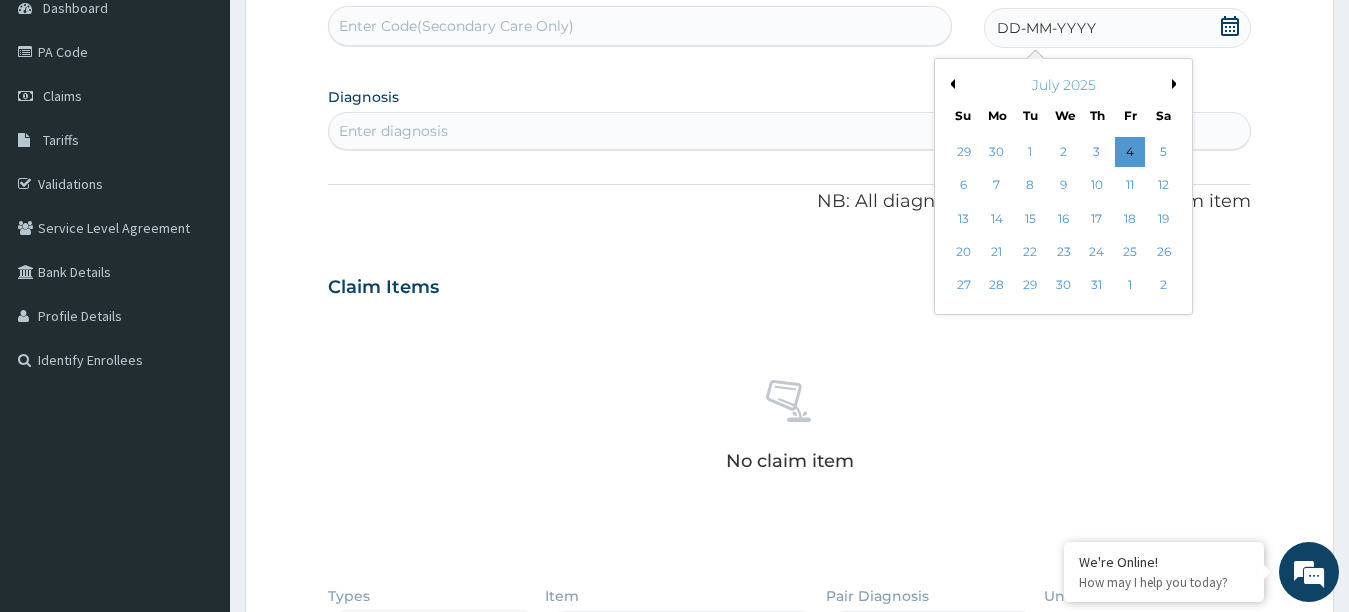 click on "Previous Month" at bounding box center [950, 84] 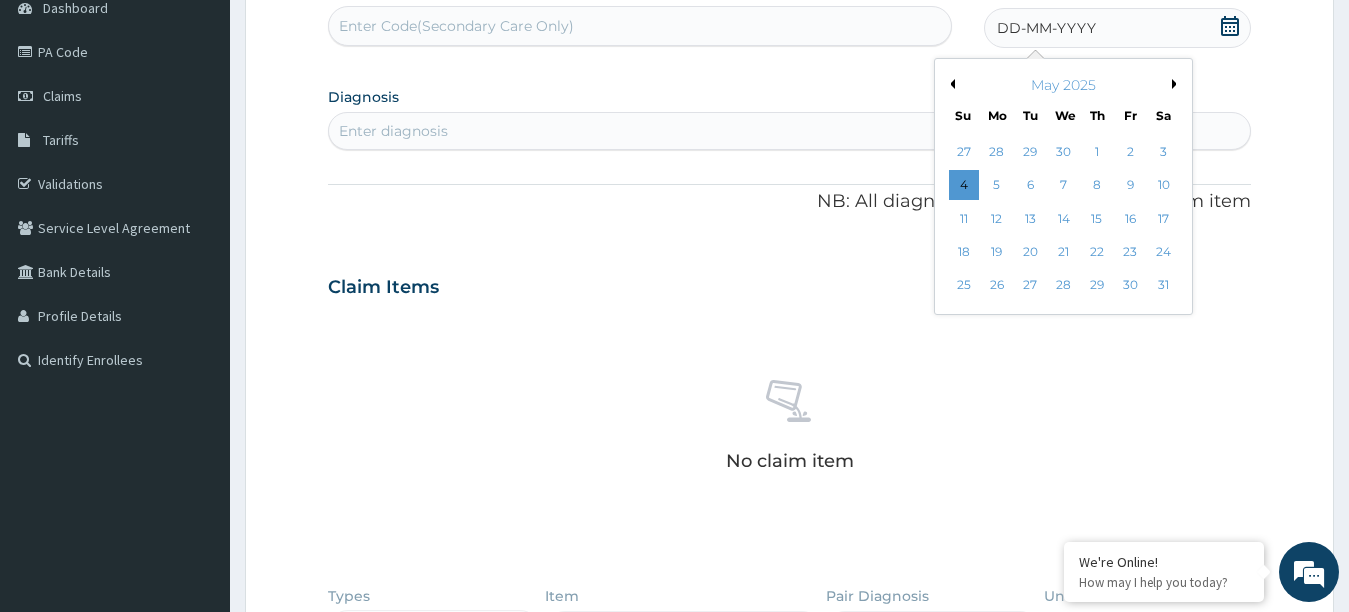 click on "Previous Month" at bounding box center [950, 84] 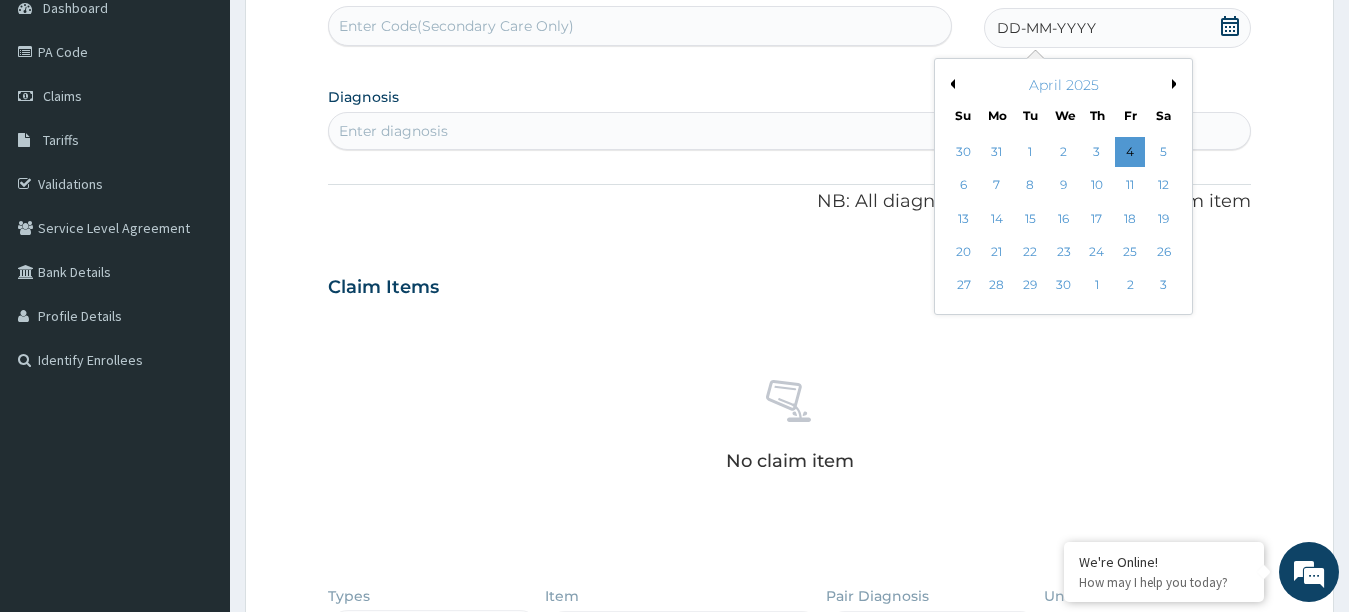 click on "Previous Month" at bounding box center (950, 84) 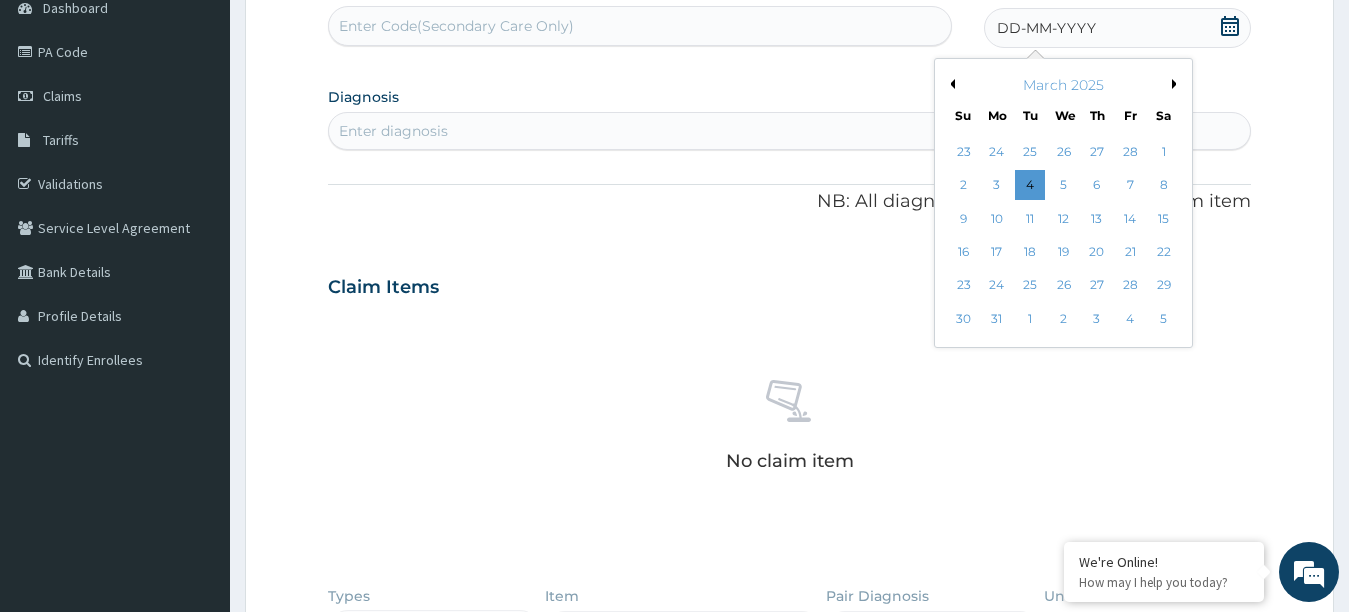 click on "Previous Month" at bounding box center [950, 84] 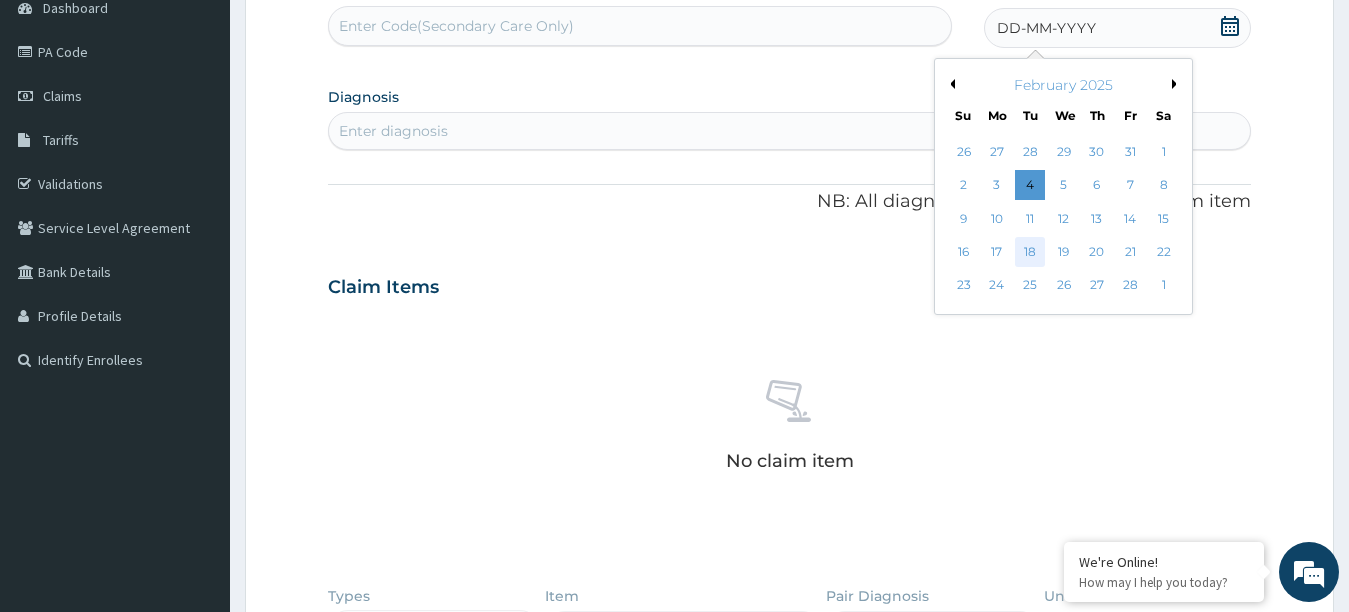 click on "18" at bounding box center (1030, 252) 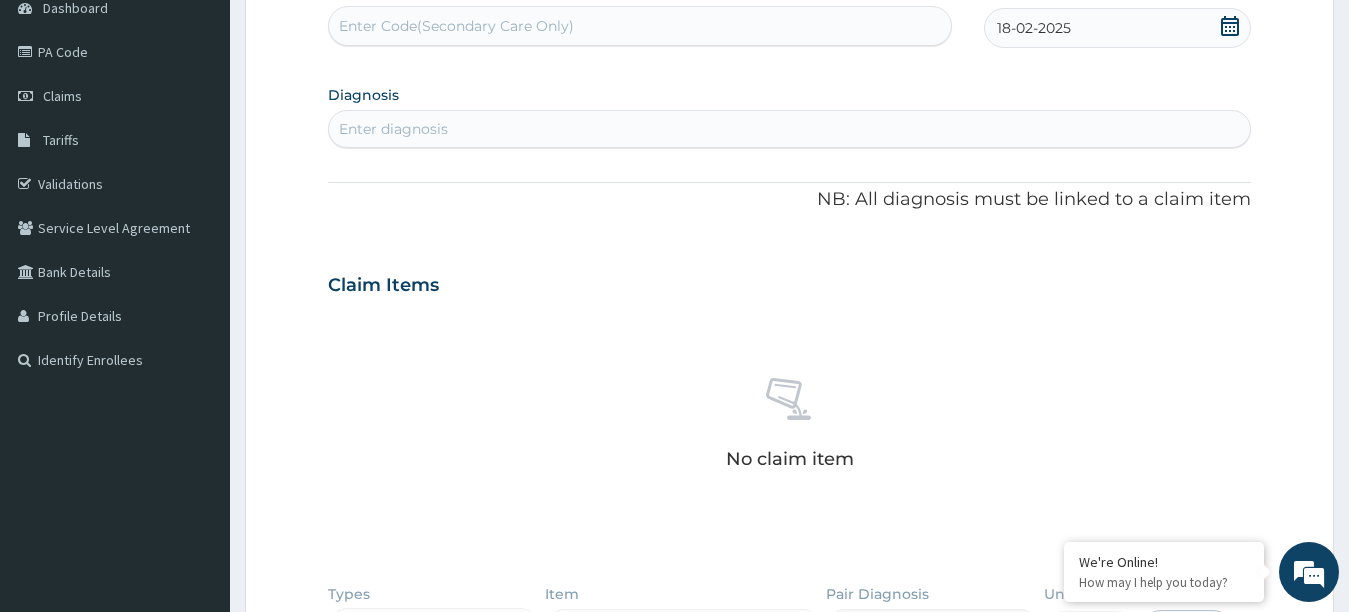 click on "Enter diagnosis" at bounding box center [790, 129] 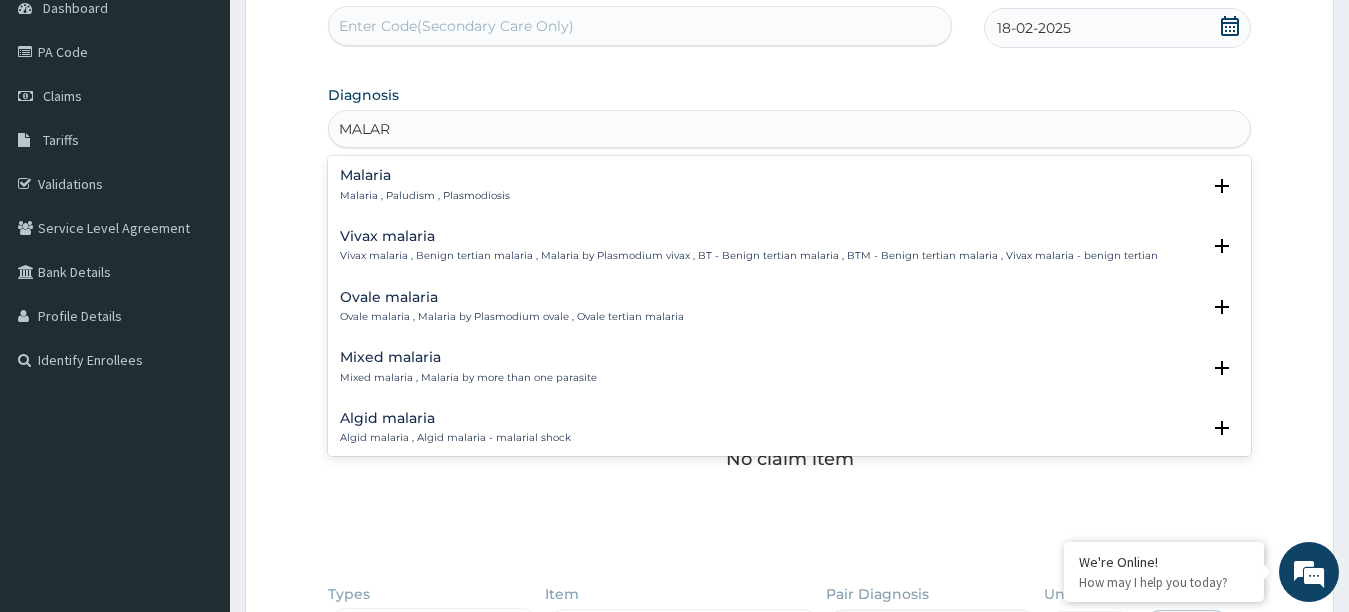 type on "MALARI" 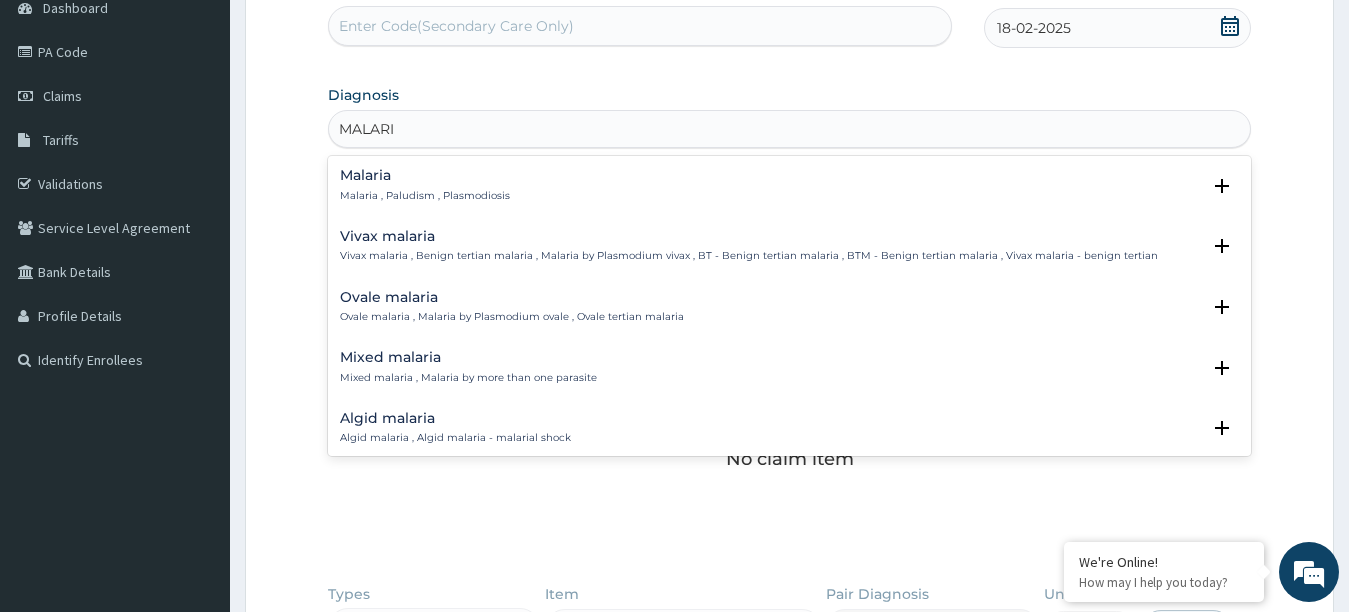 click on "Malaria" at bounding box center (425, 175) 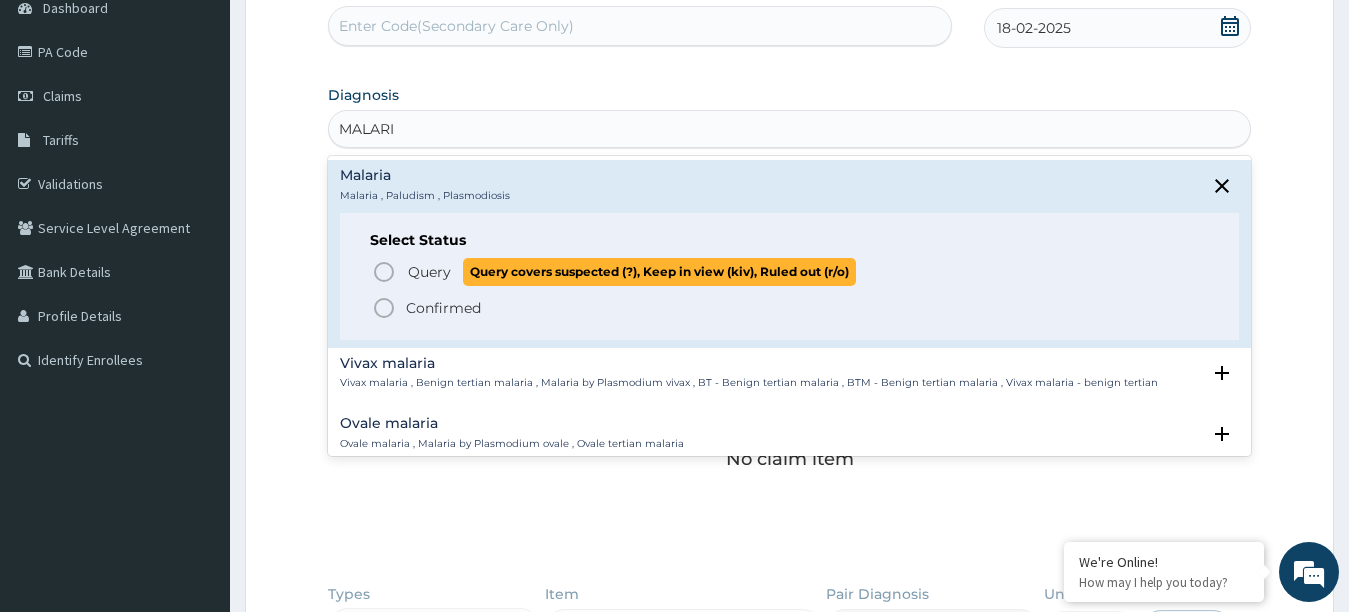 click 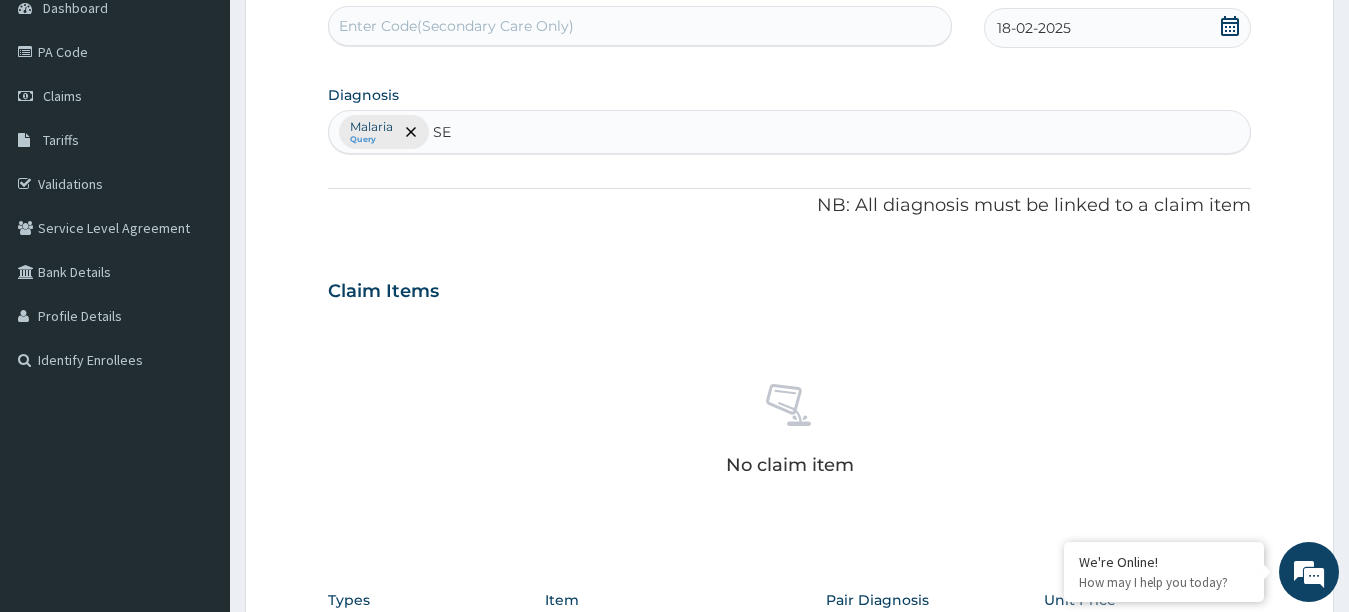 type on "SEP" 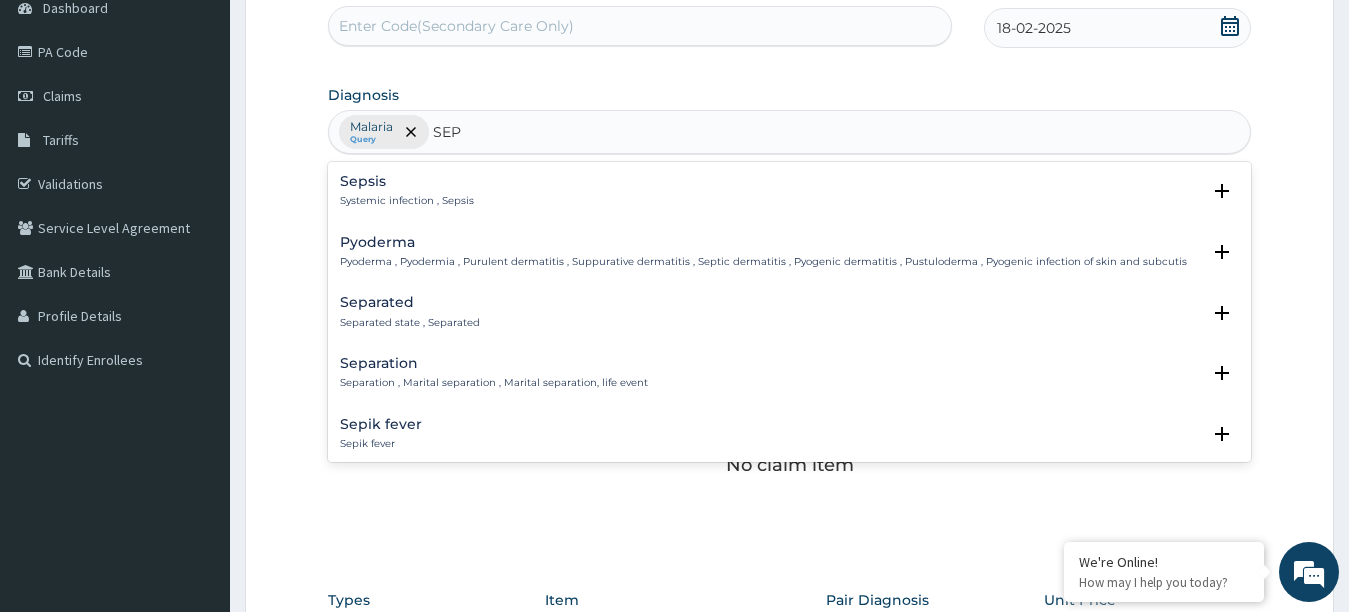 click on "Sepsis" at bounding box center (407, 181) 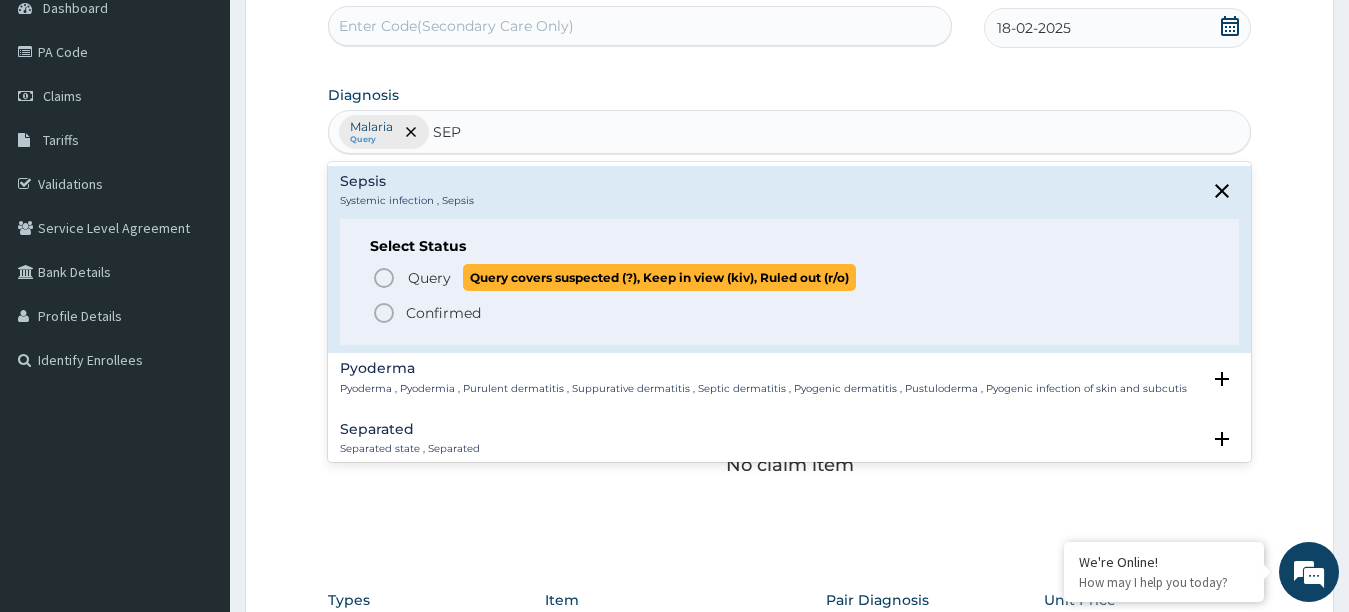 click 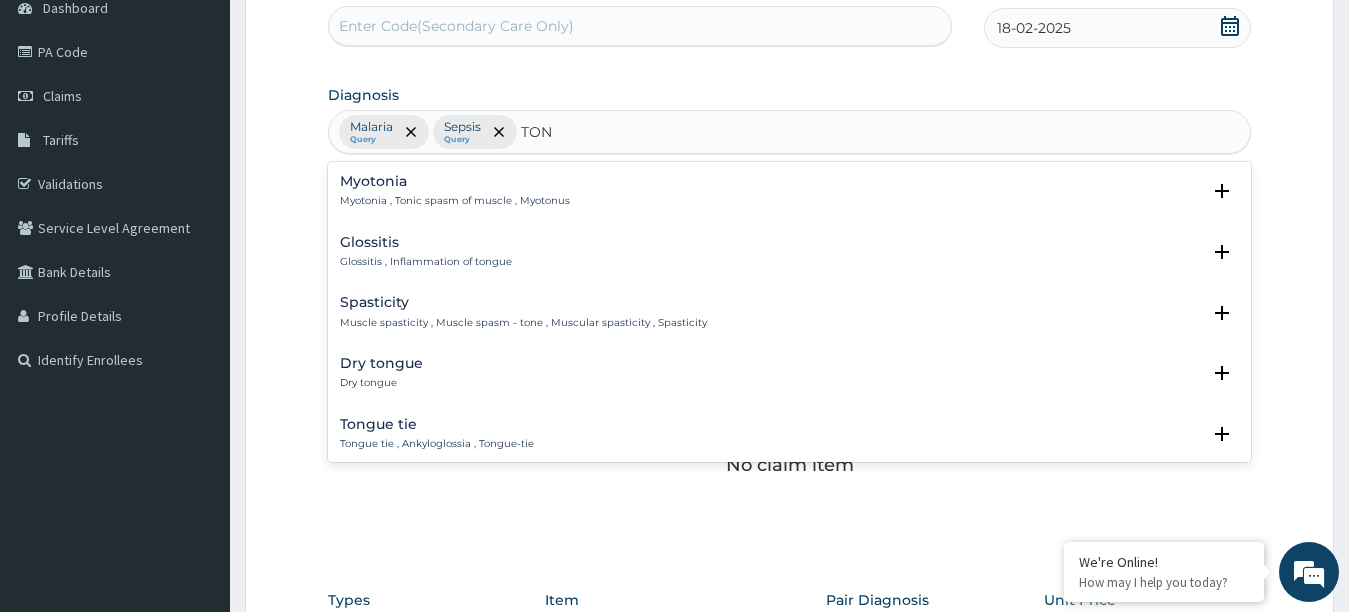 type on "TONS" 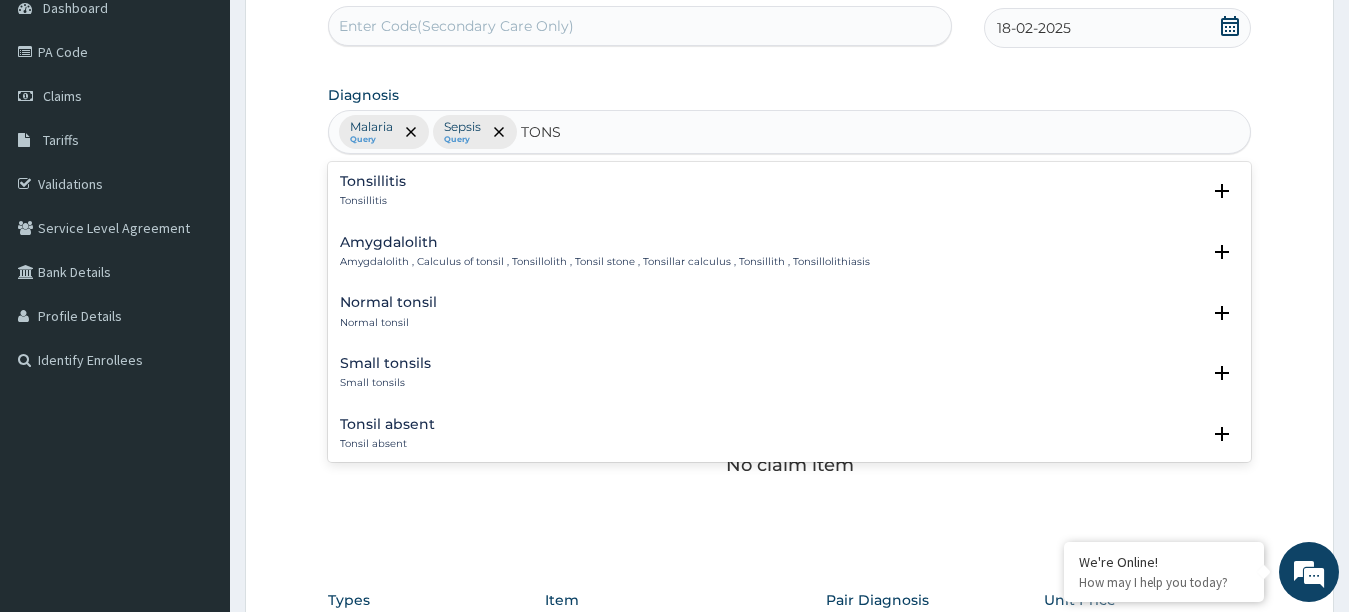 click on "Tonsillitis" at bounding box center (373, 181) 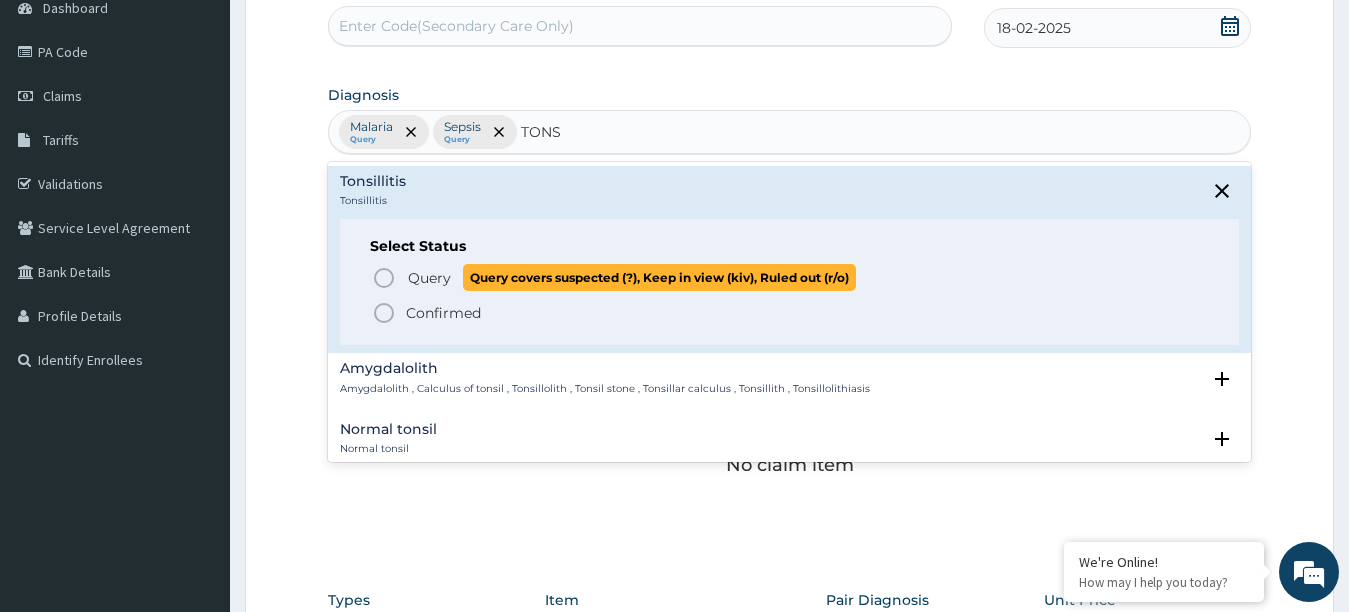 click 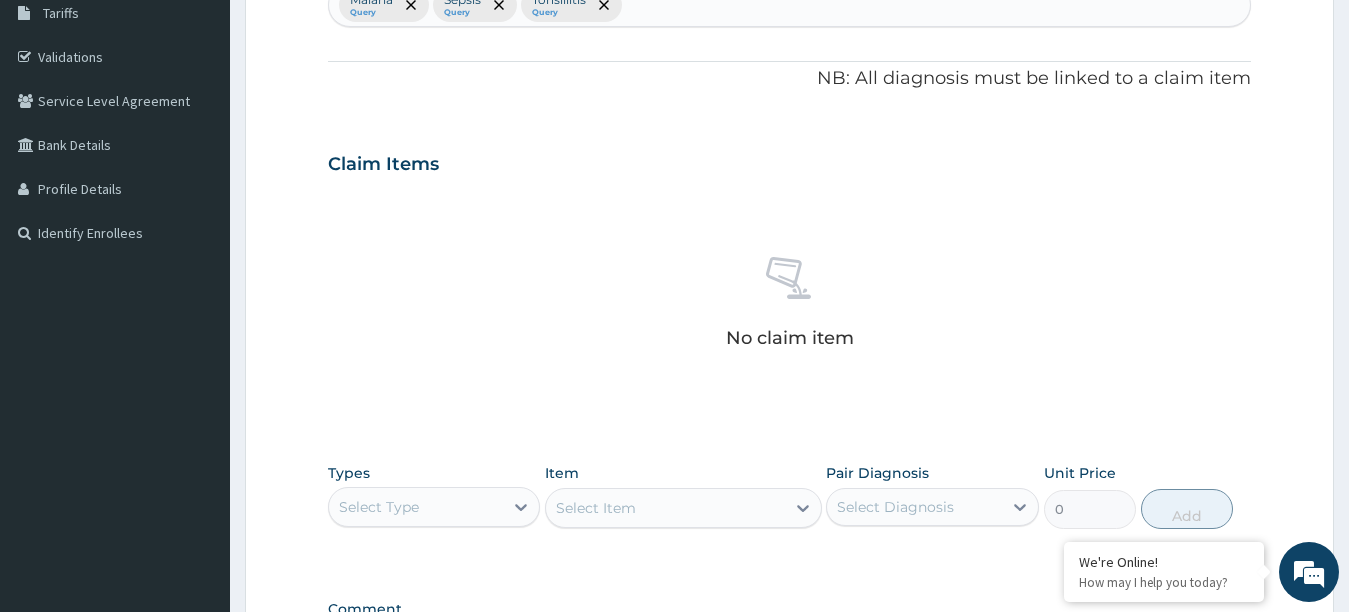 scroll, scrollTop: 610, scrollLeft: 0, axis: vertical 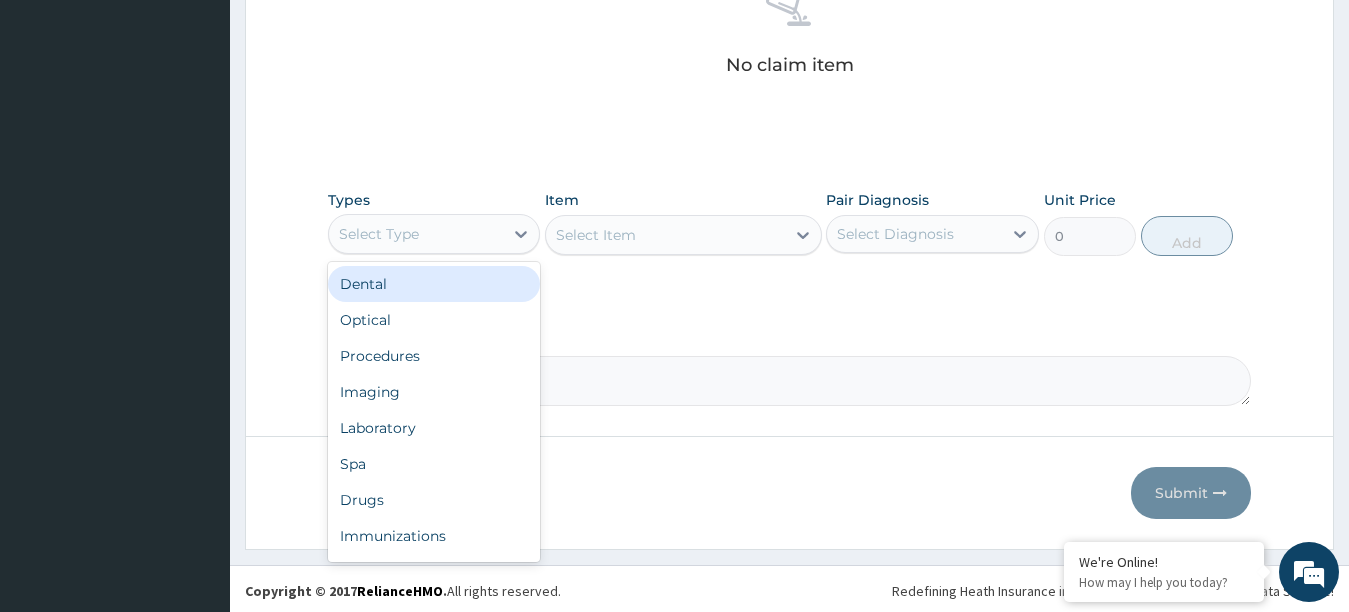 click on "Select Type" at bounding box center (416, 234) 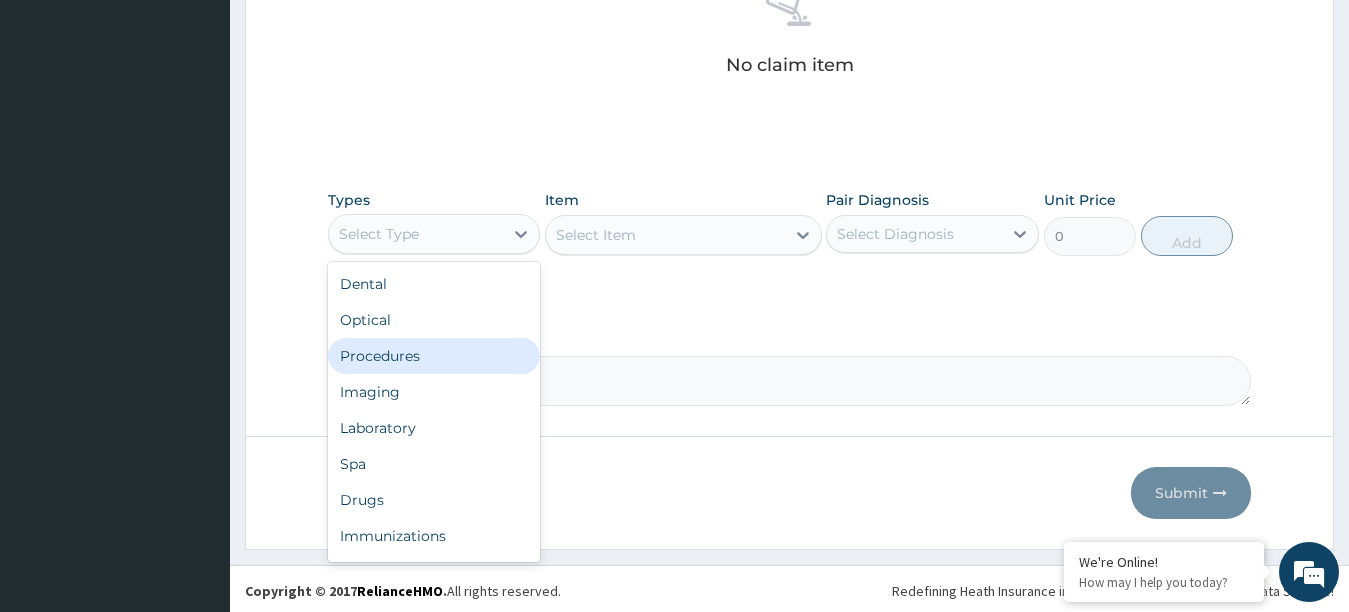 click on "Procedures" at bounding box center (434, 356) 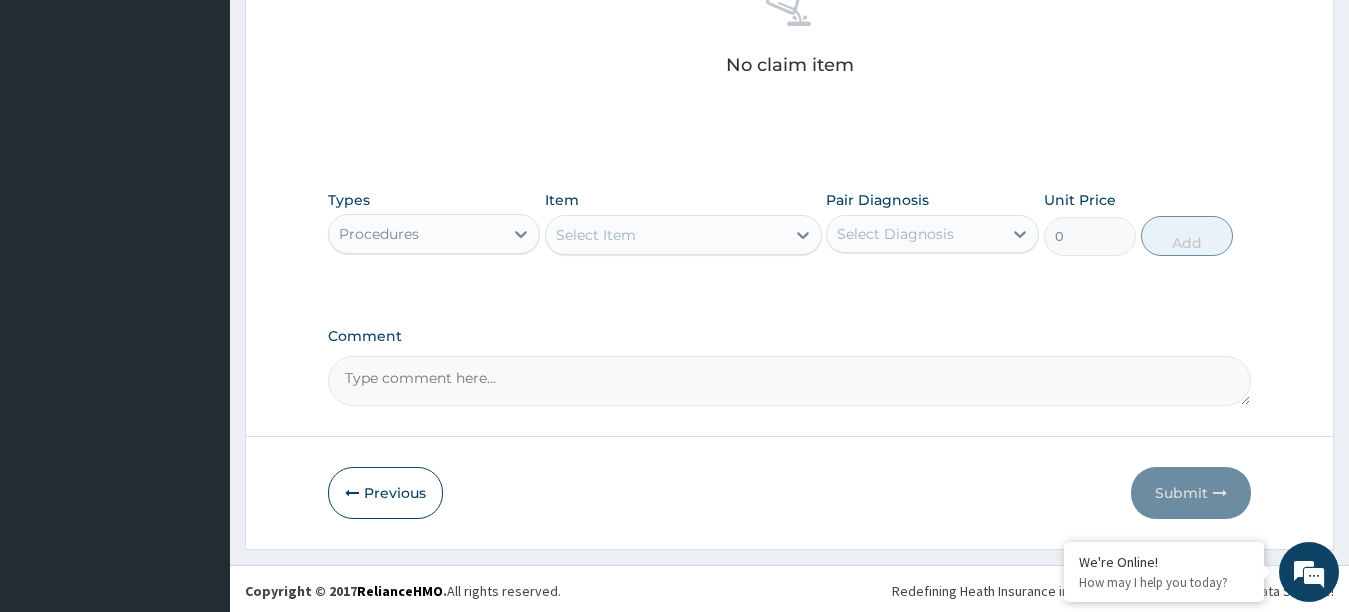 click on "Select Item" at bounding box center (665, 235) 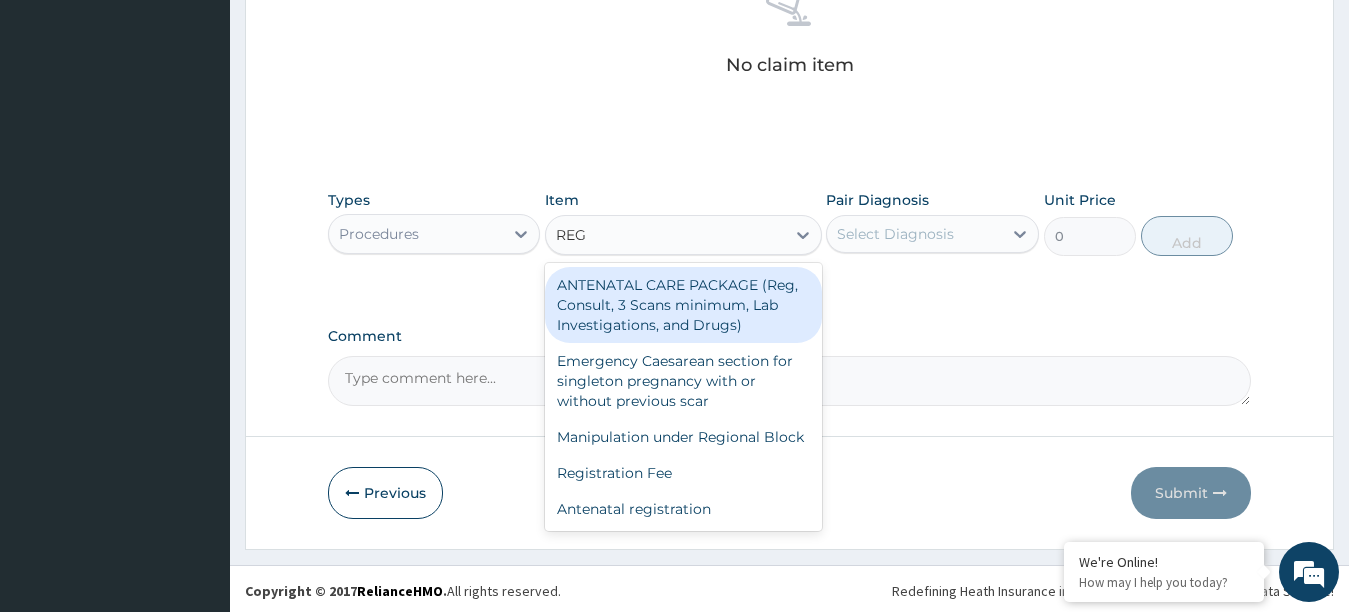 type on "REGI" 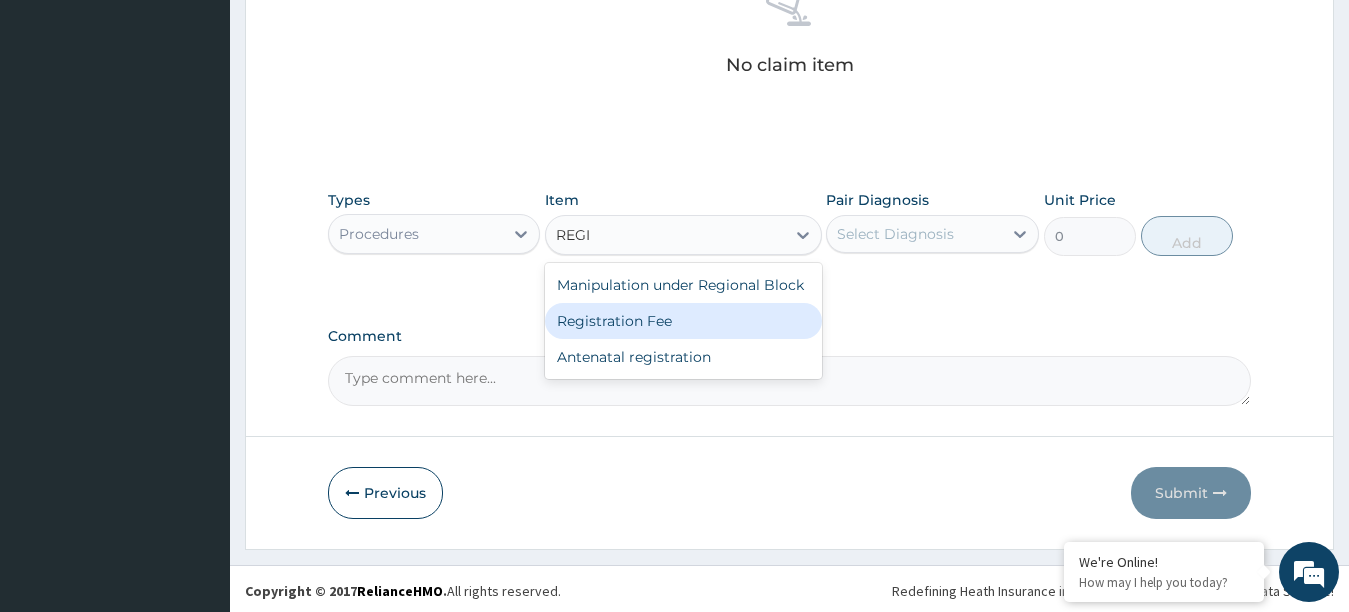 click on "Registration Fee" at bounding box center (683, 321) 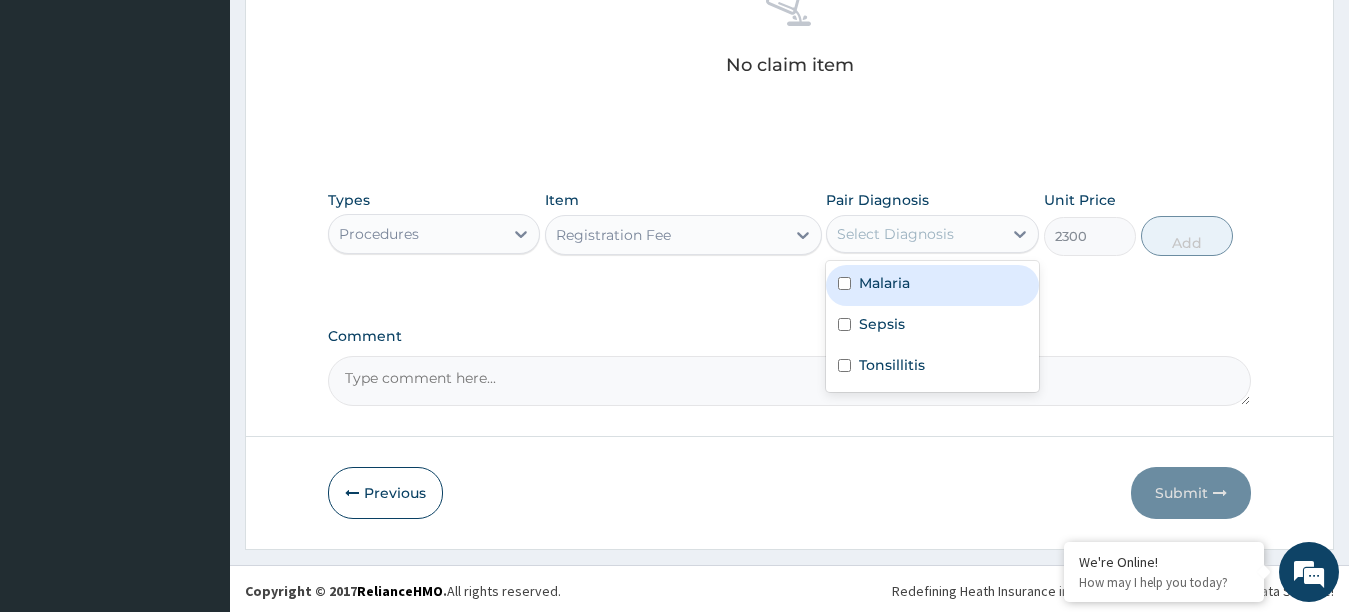 click on "Select Diagnosis" at bounding box center (914, 234) 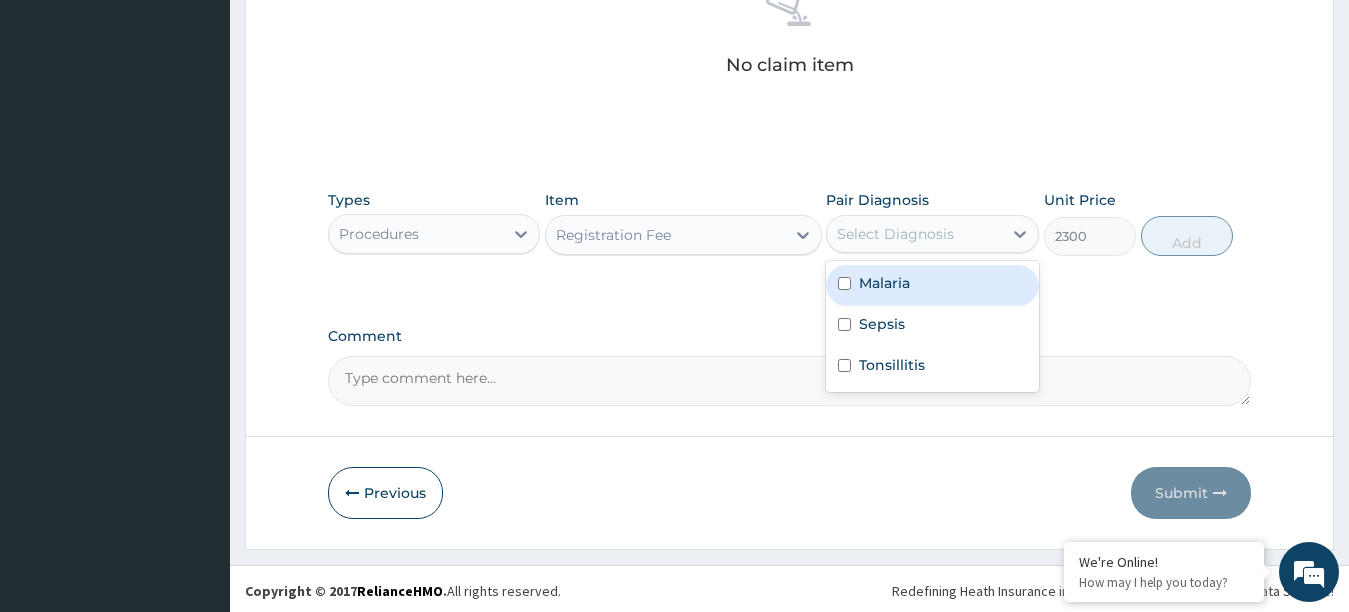 click at bounding box center [844, 283] 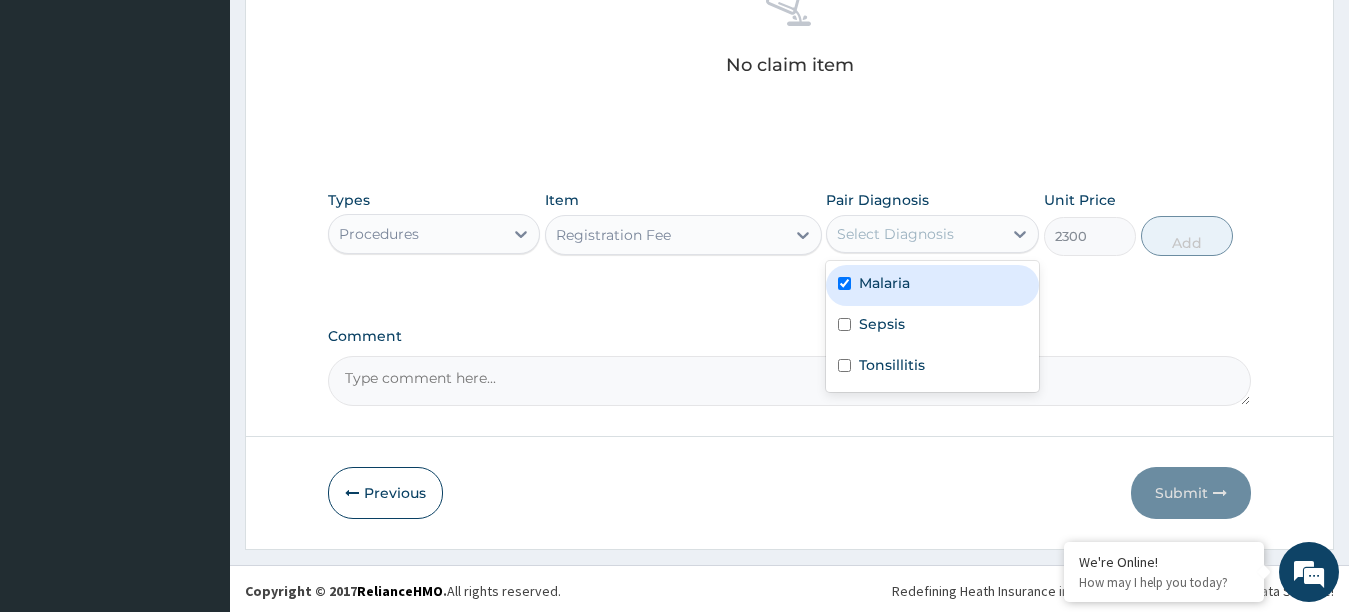 click at bounding box center (844, 283) 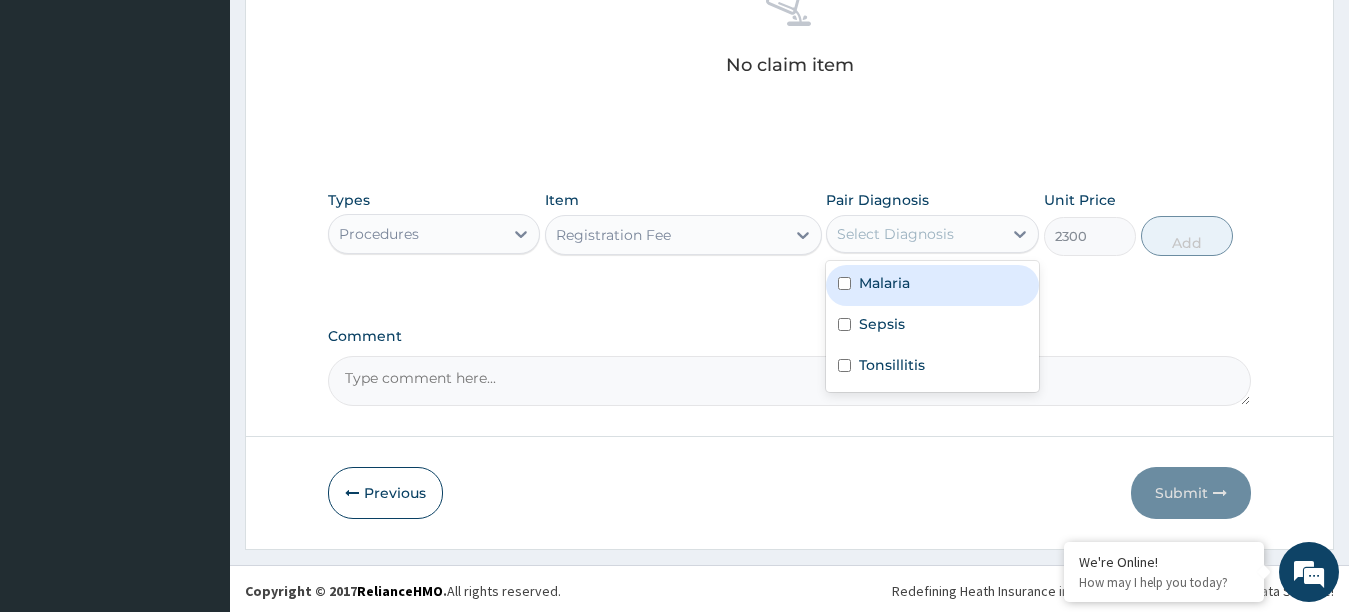 click at bounding box center [844, 283] 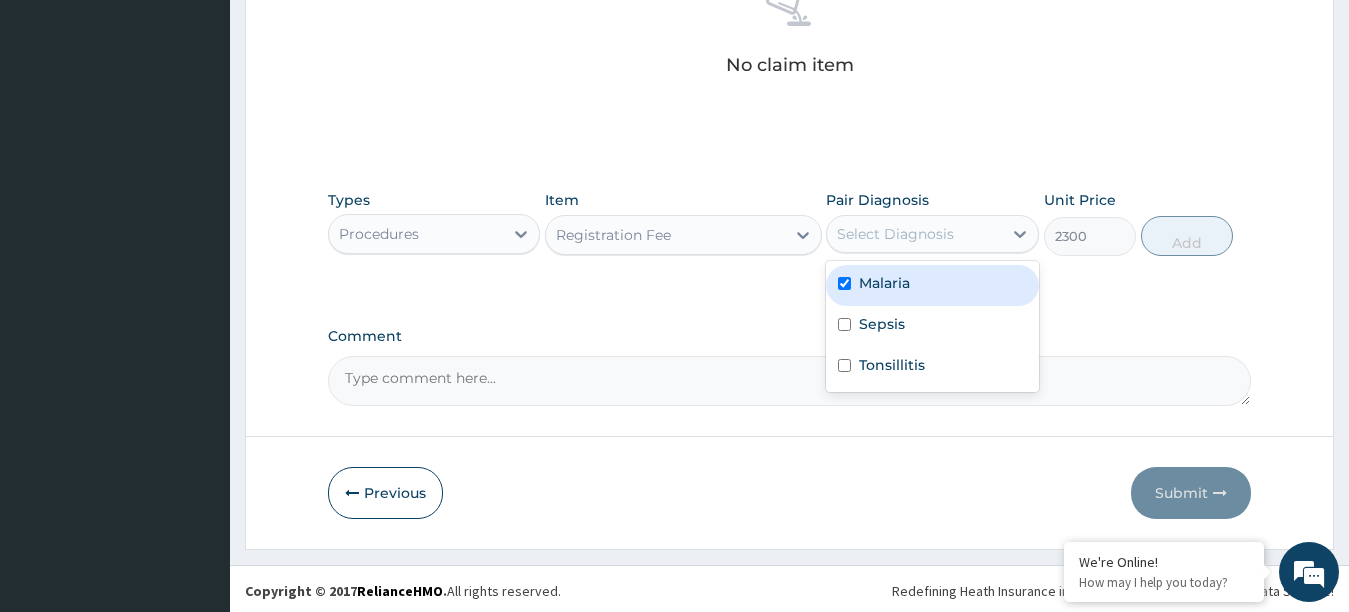 checkbox on "true" 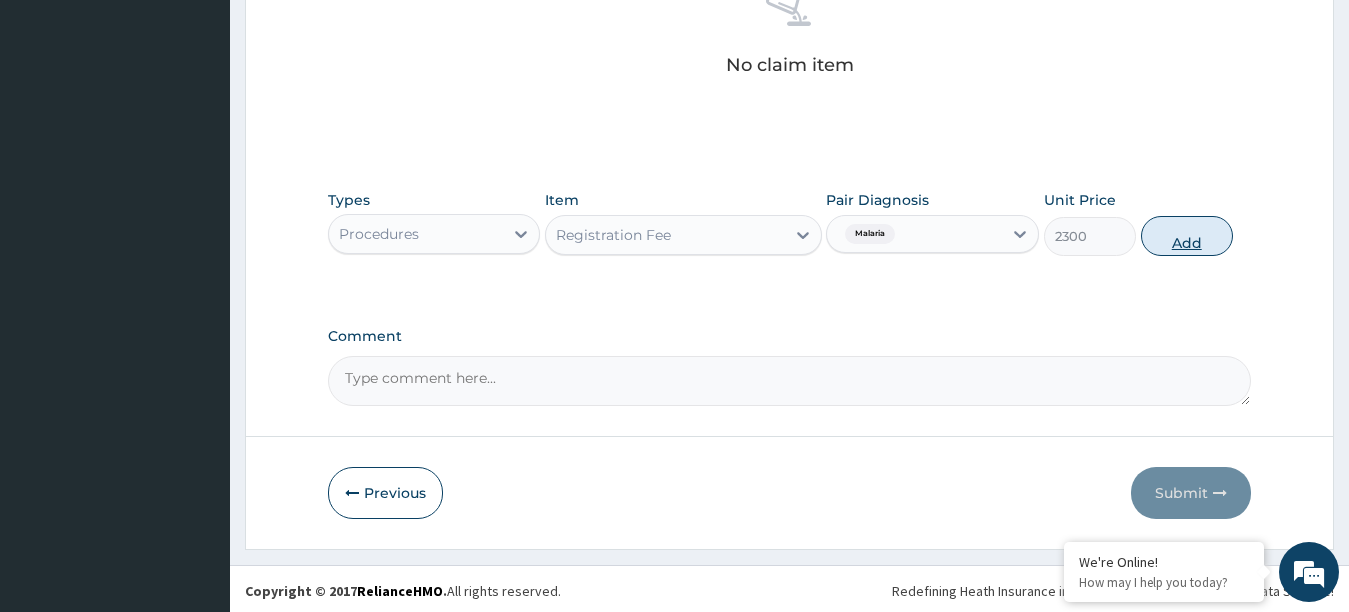 click on "Add" at bounding box center (1187, 236) 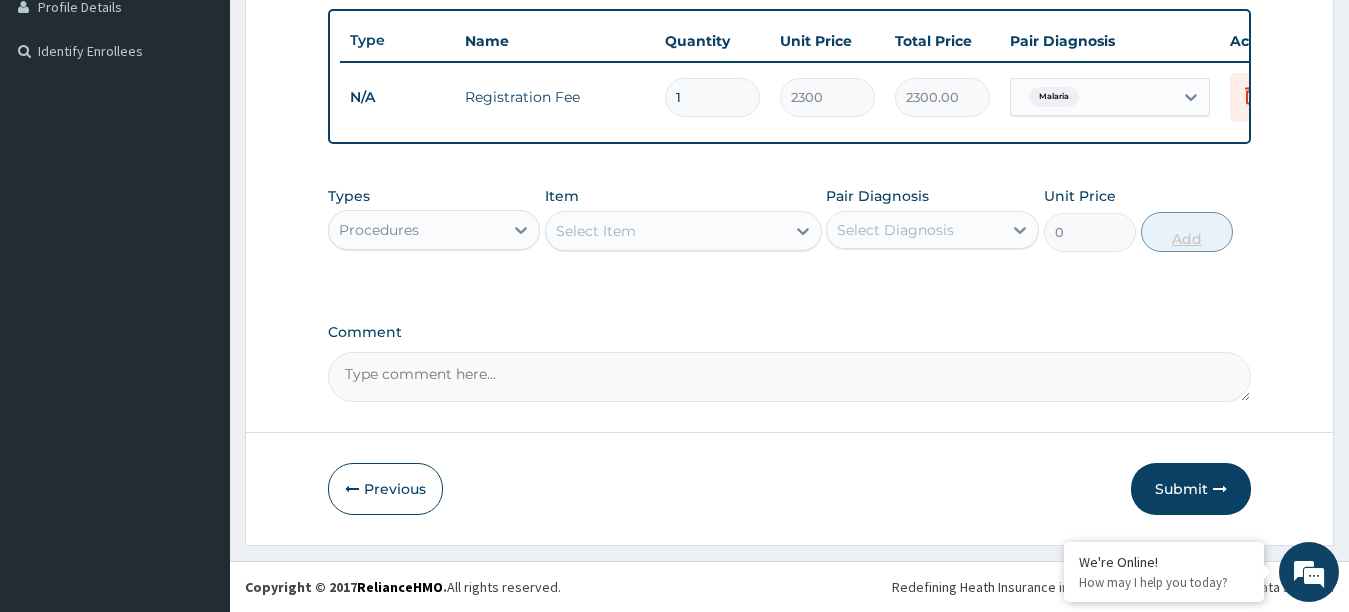 scroll, scrollTop: 536, scrollLeft: 0, axis: vertical 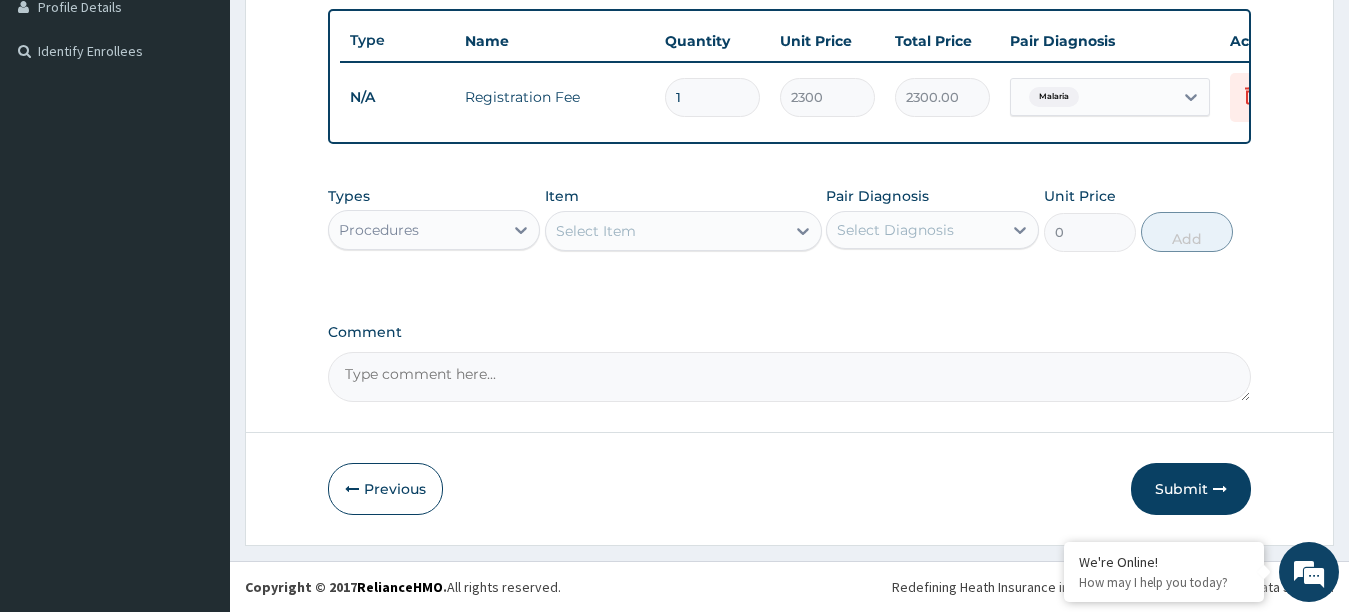click on "Select Item" at bounding box center [665, 231] 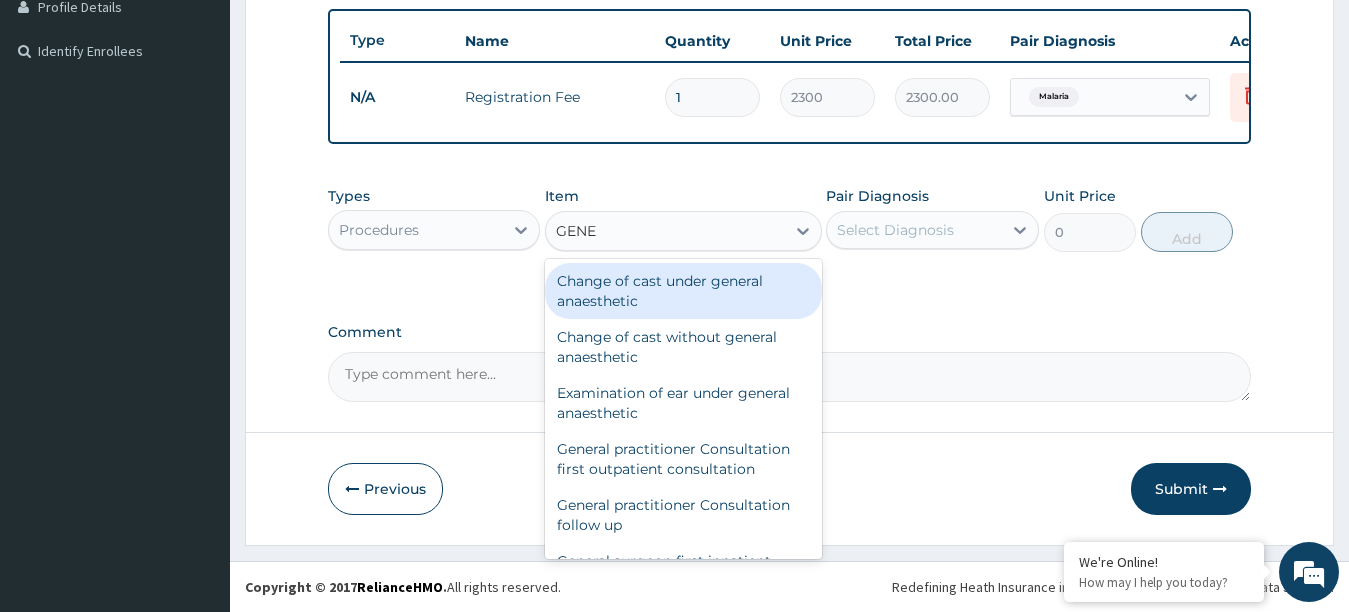 type on "GENER" 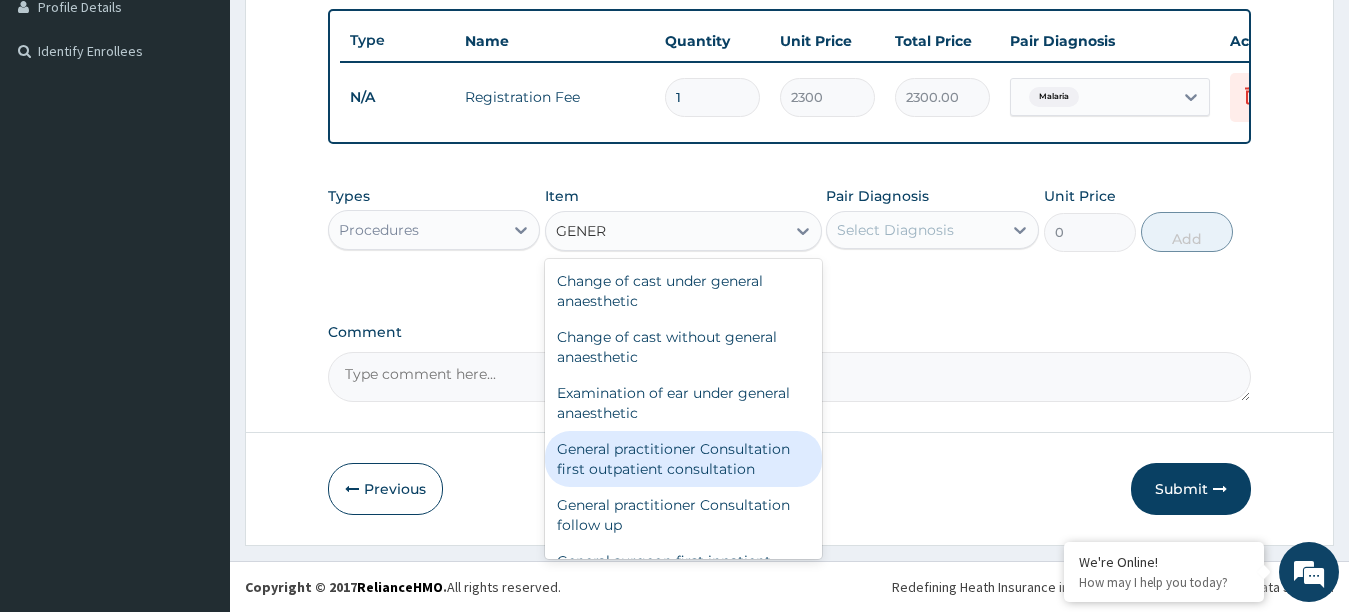 click on "General practitioner Consultation first outpatient consultation" at bounding box center [683, 459] 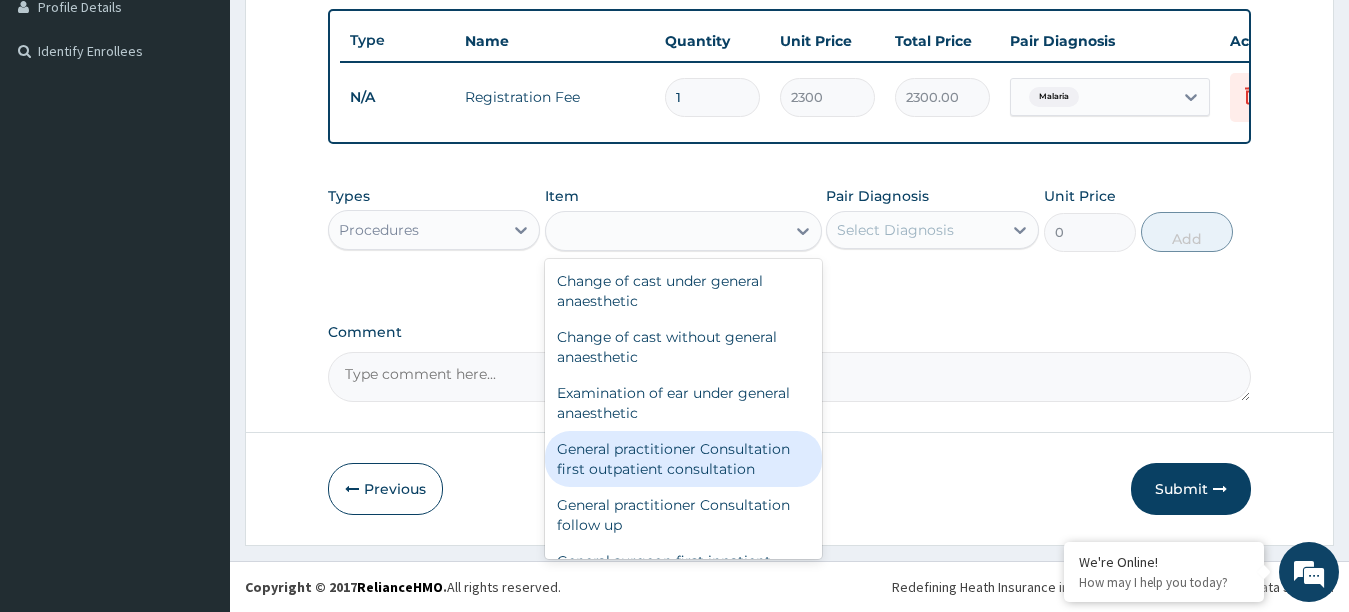 type on "3795" 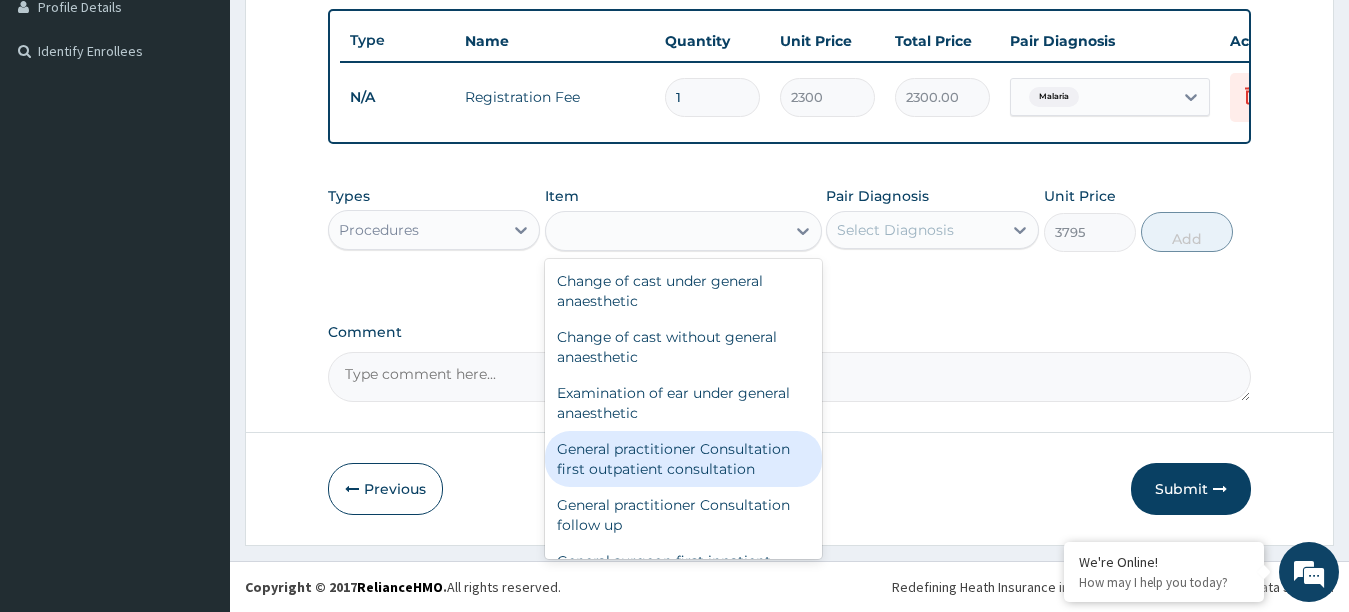 click on "Previous   Submit" at bounding box center (790, 489) 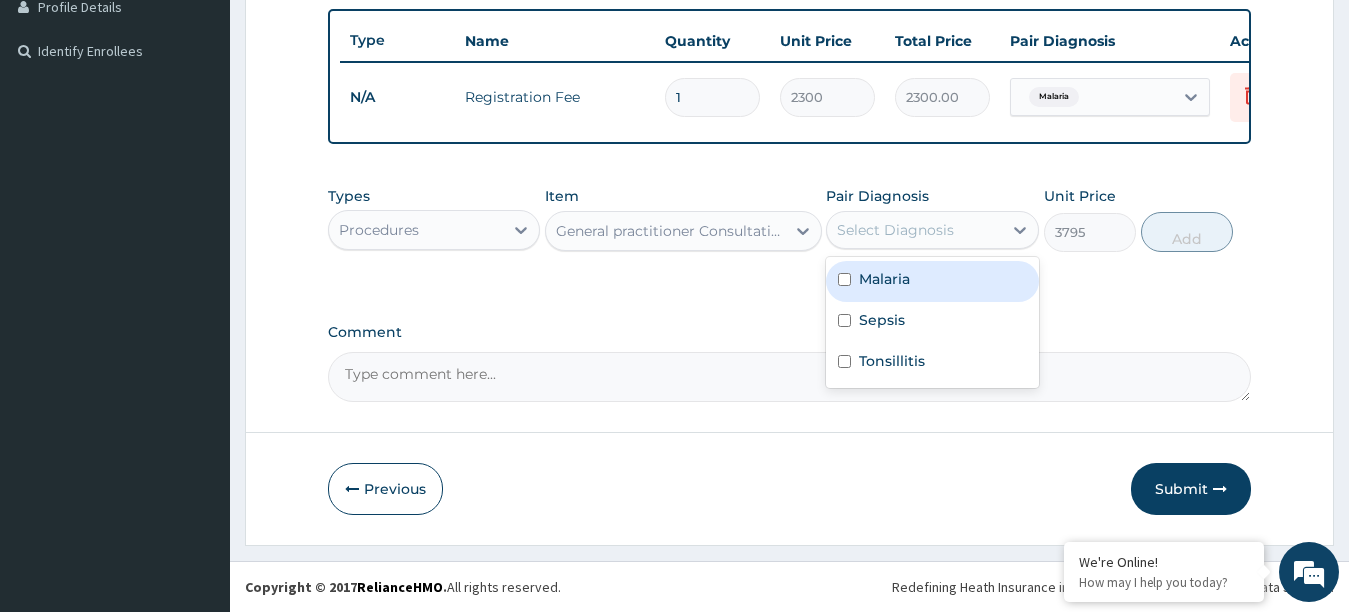 click on "Select Diagnosis" at bounding box center [914, 230] 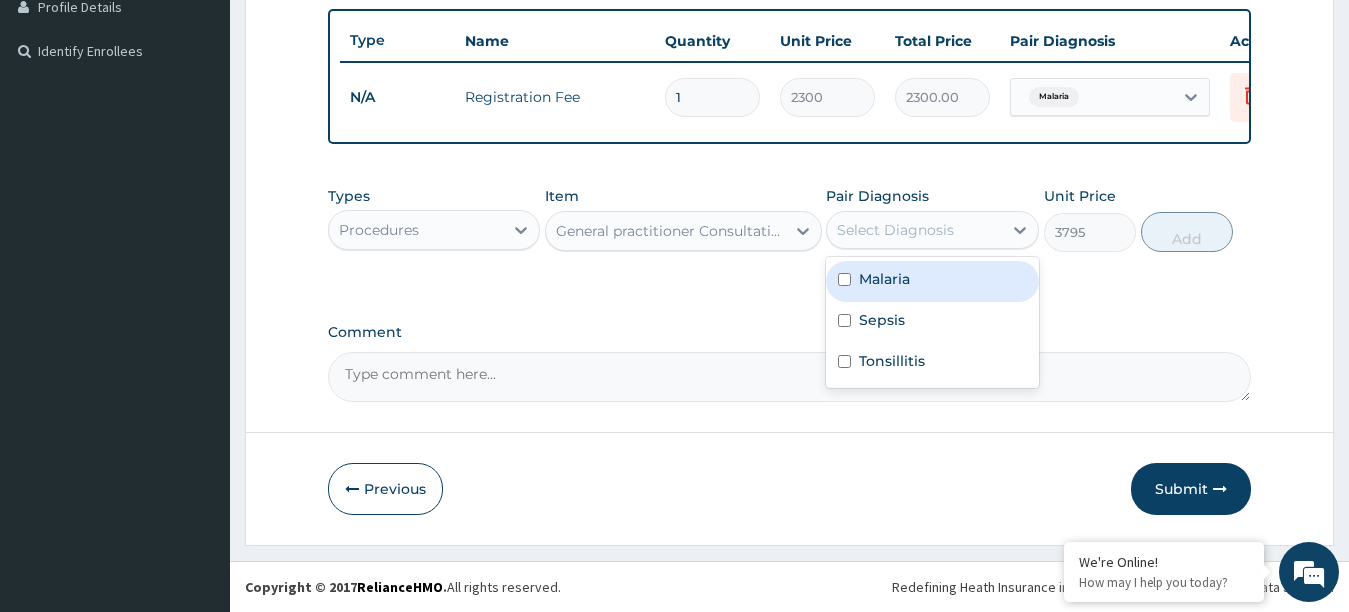 click at bounding box center (844, 279) 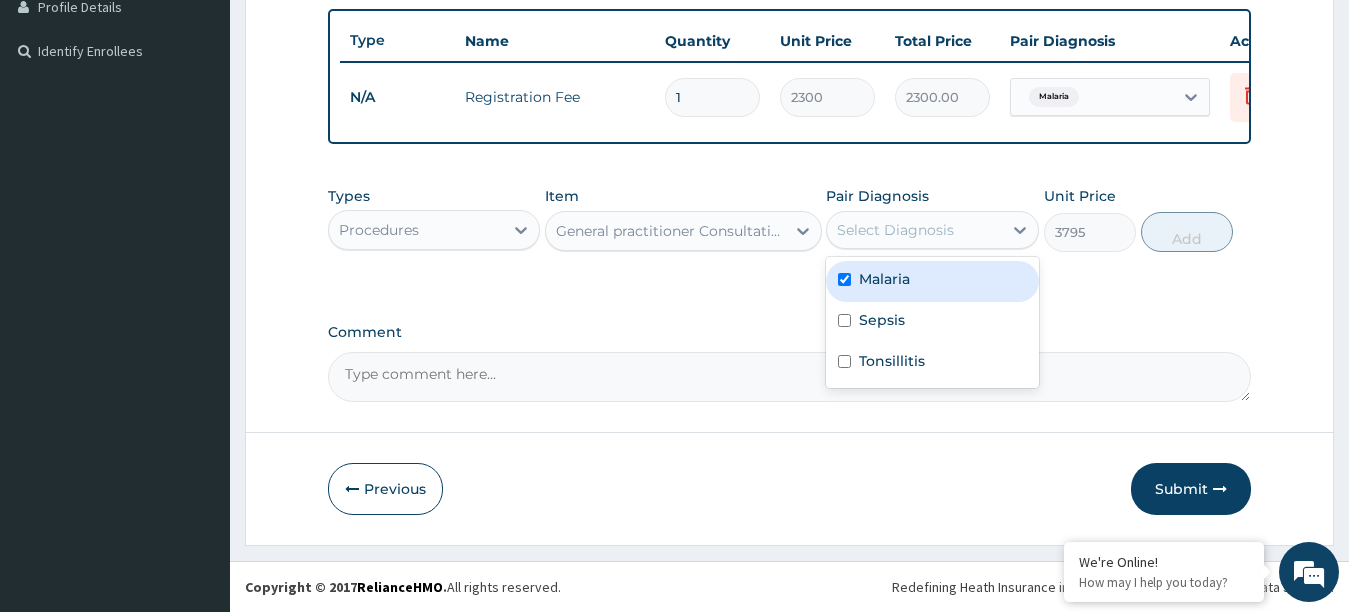 checkbox on "true" 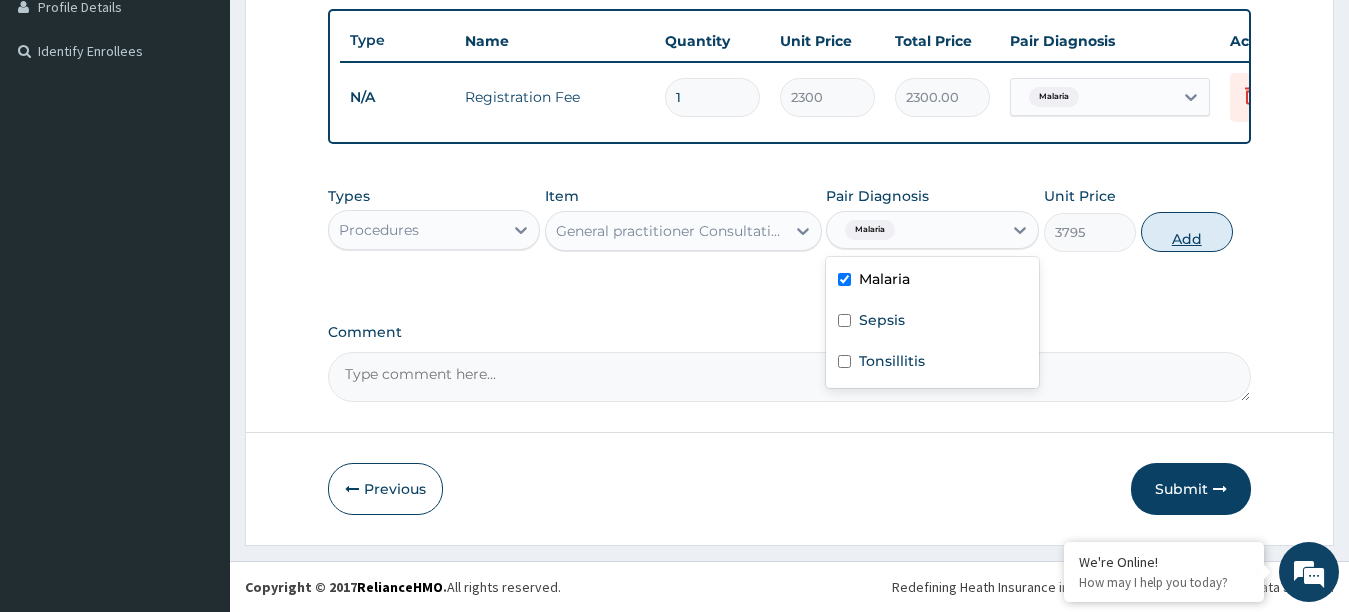 click on "Add" at bounding box center [1187, 232] 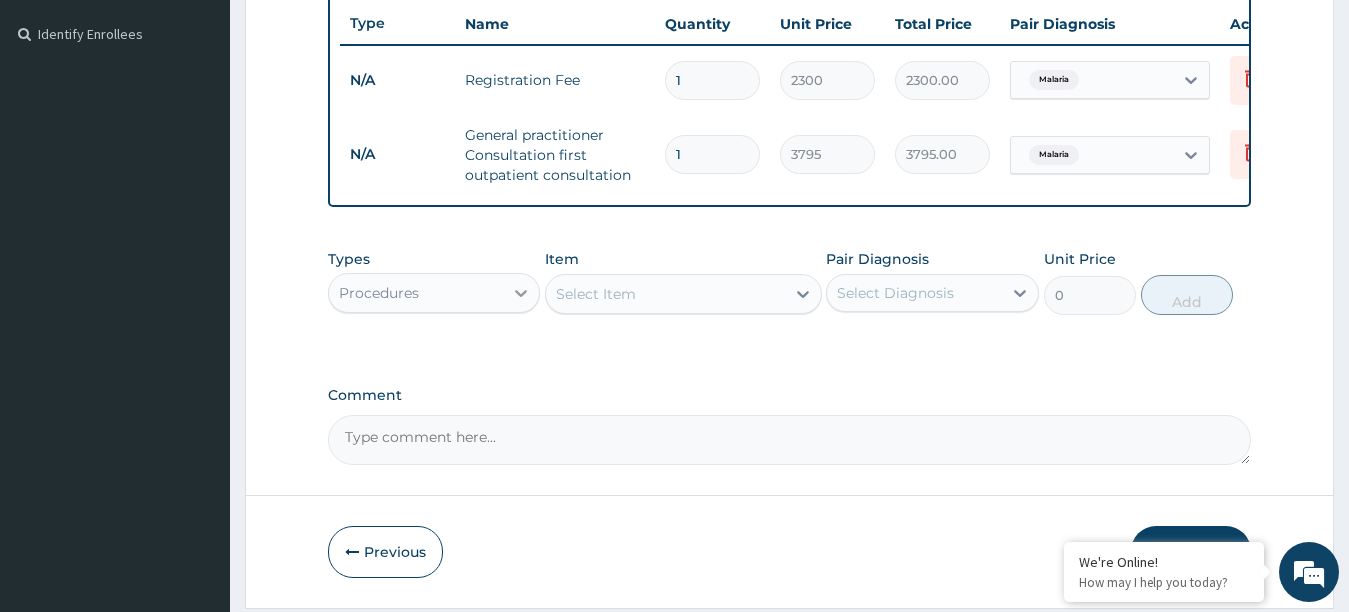 click 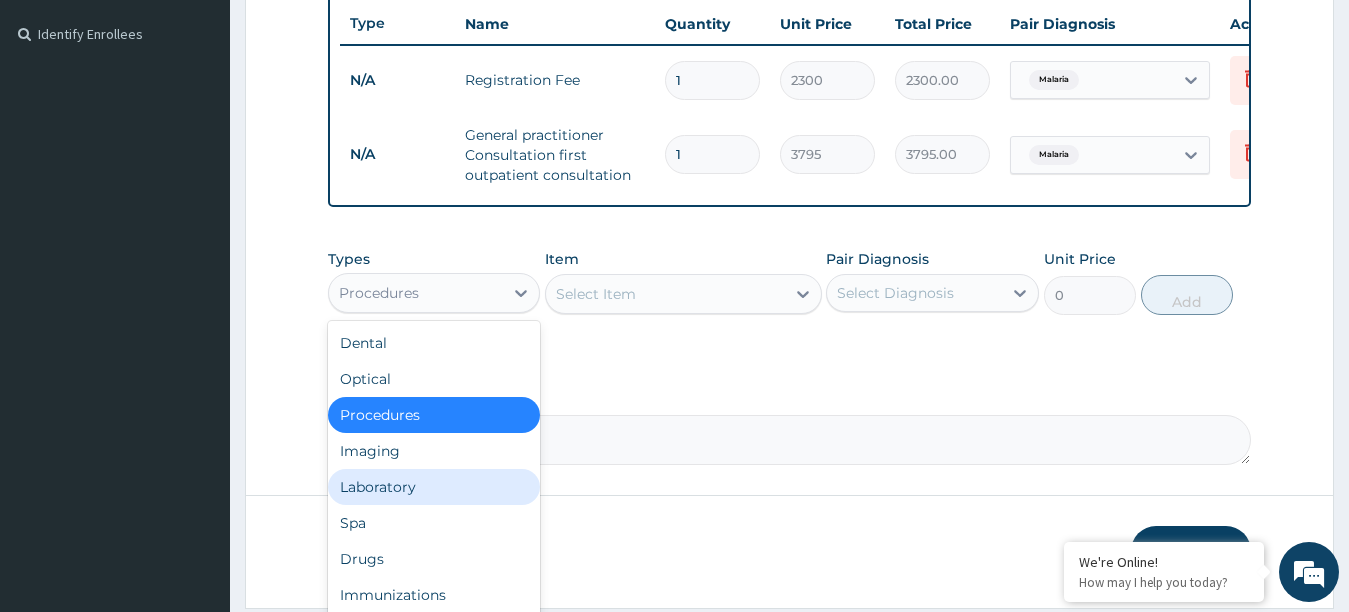 click on "Laboratory" at bounding box center [434, 487] 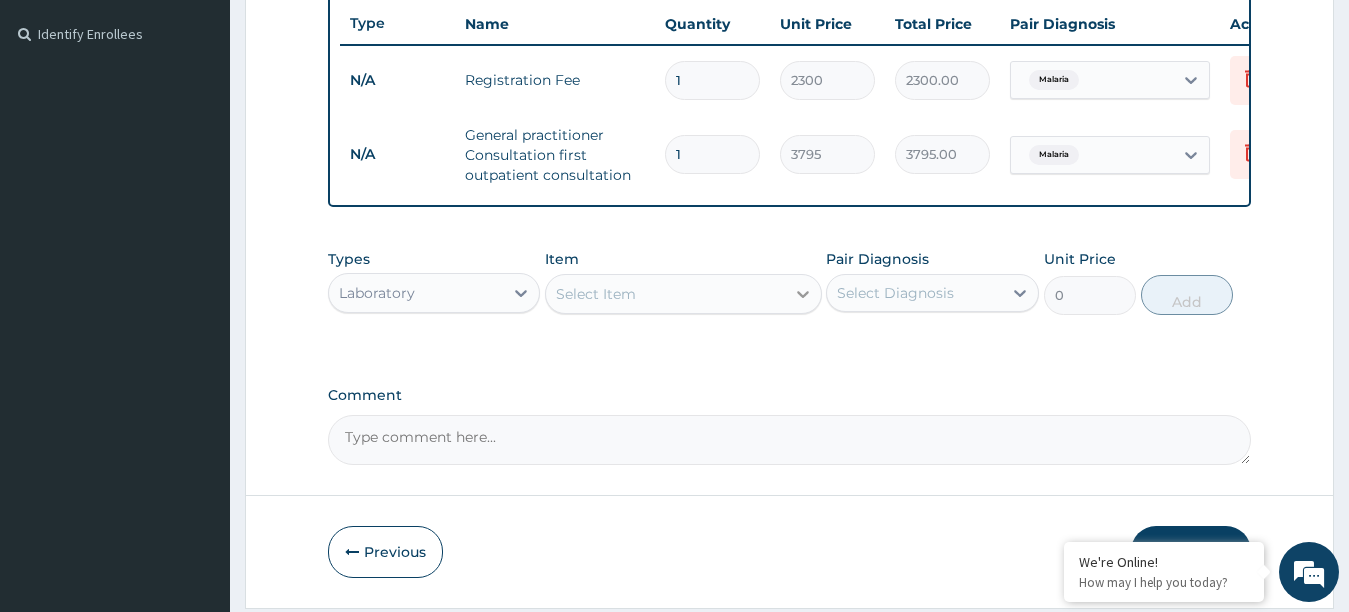 click 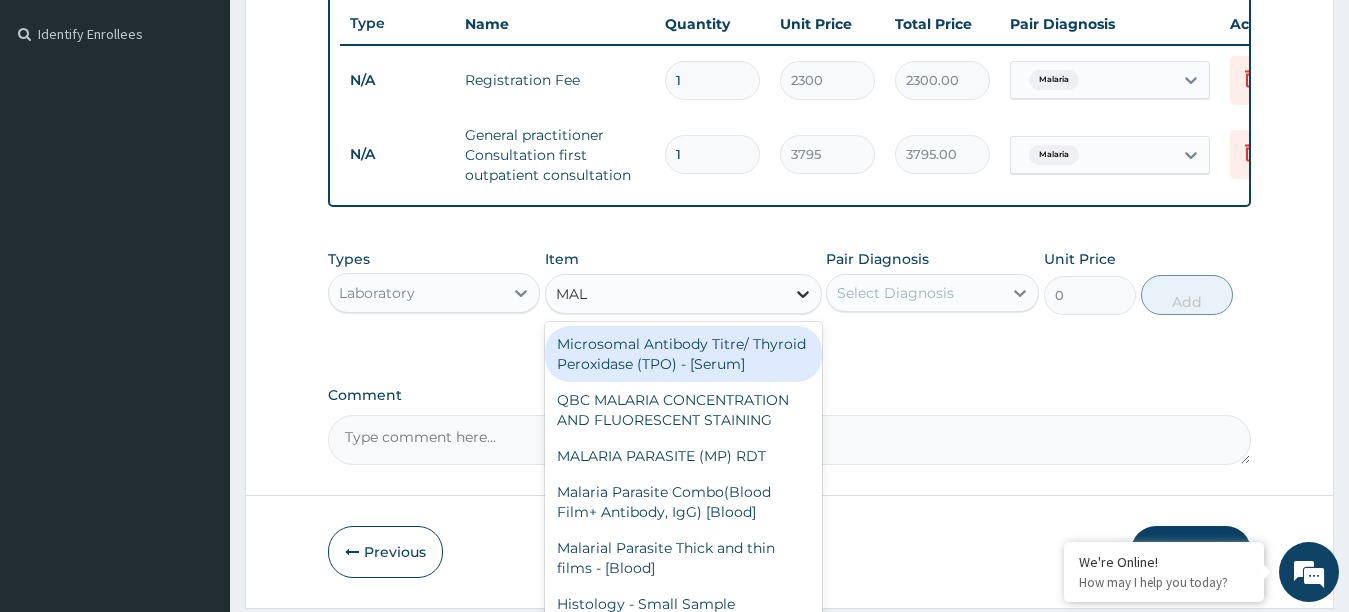 type on "MALA" 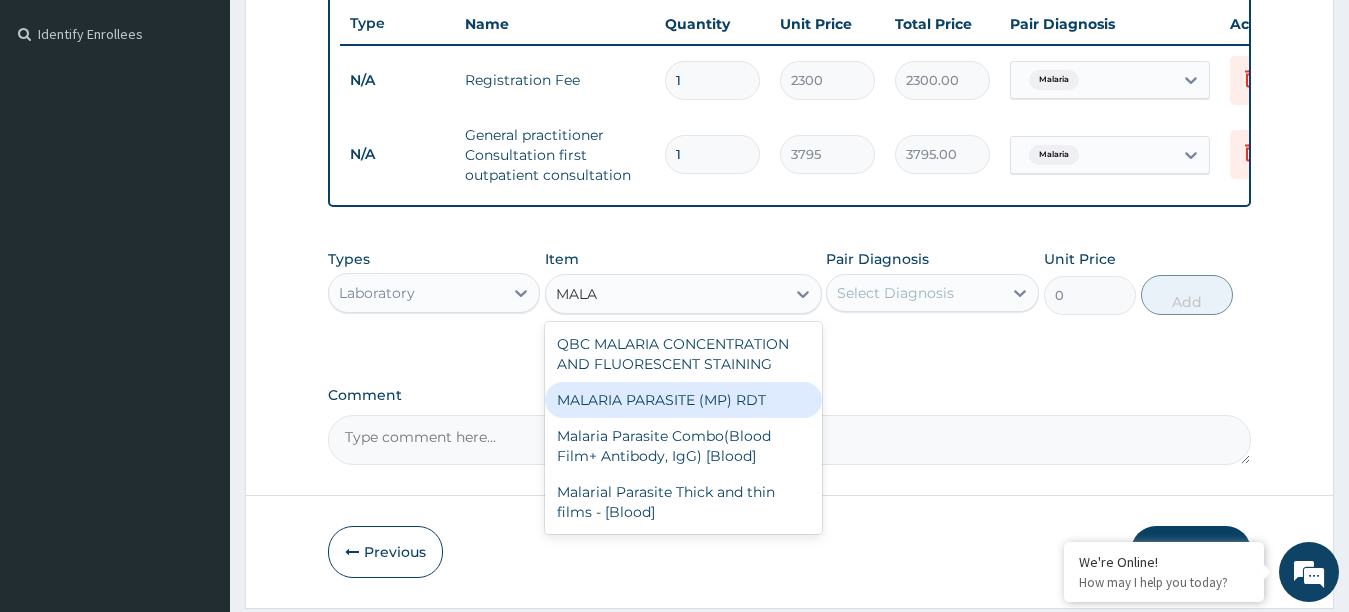 click on "MALARIA PARASITE (MP) RDT" at bounding box center (683, 400) 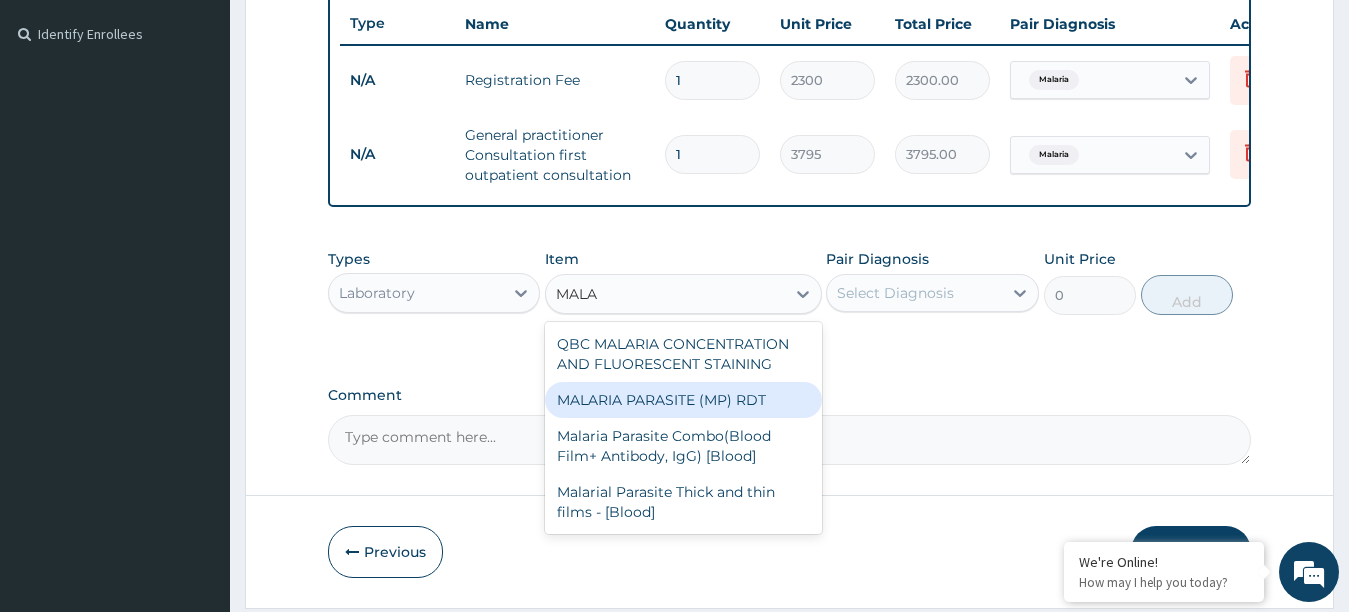 type 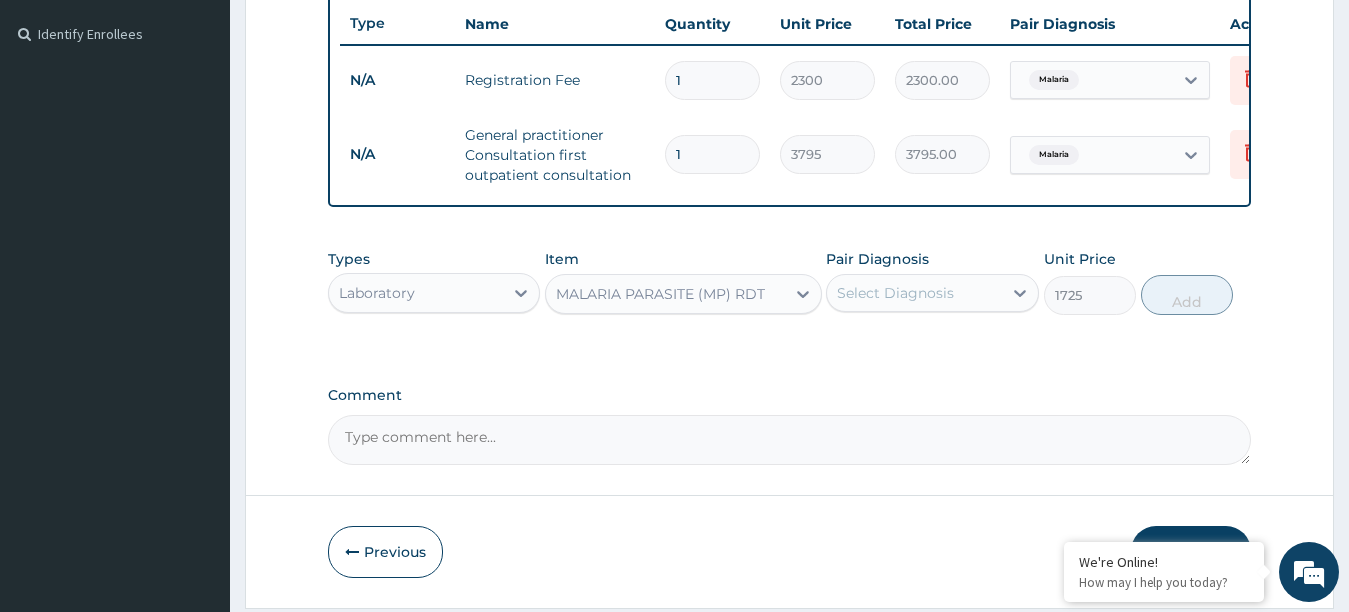 click on "Select Diagnosis" at bounding box center (914, 293) 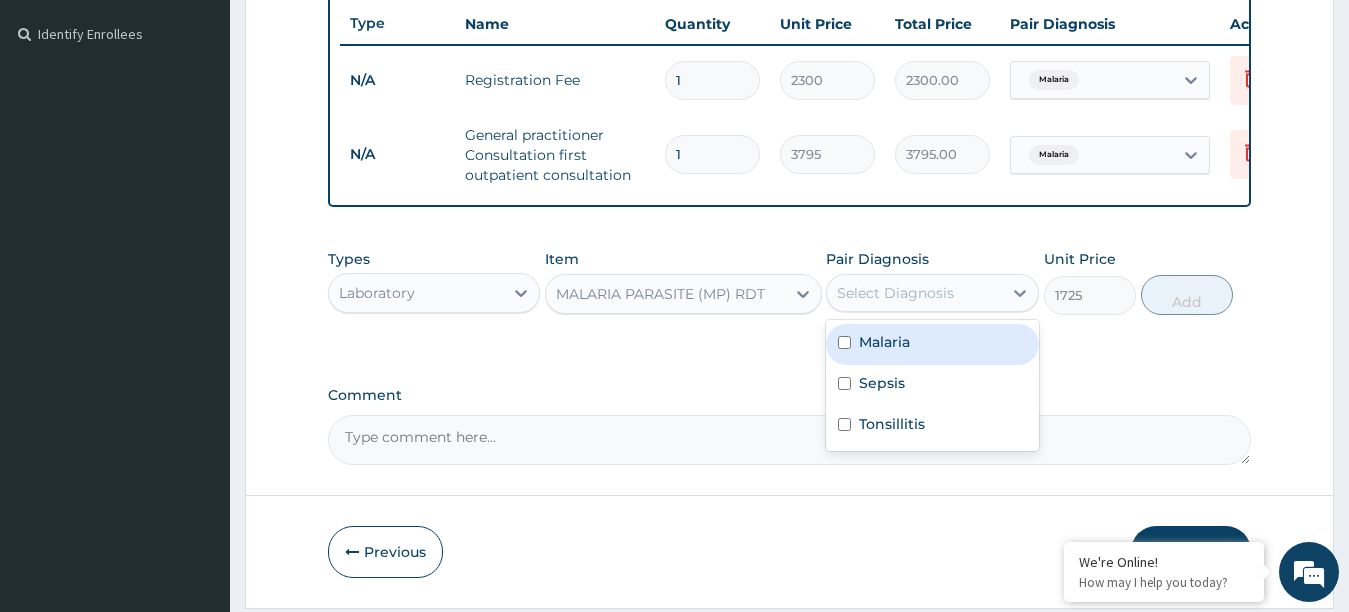 click at bounding box center [844, 342] 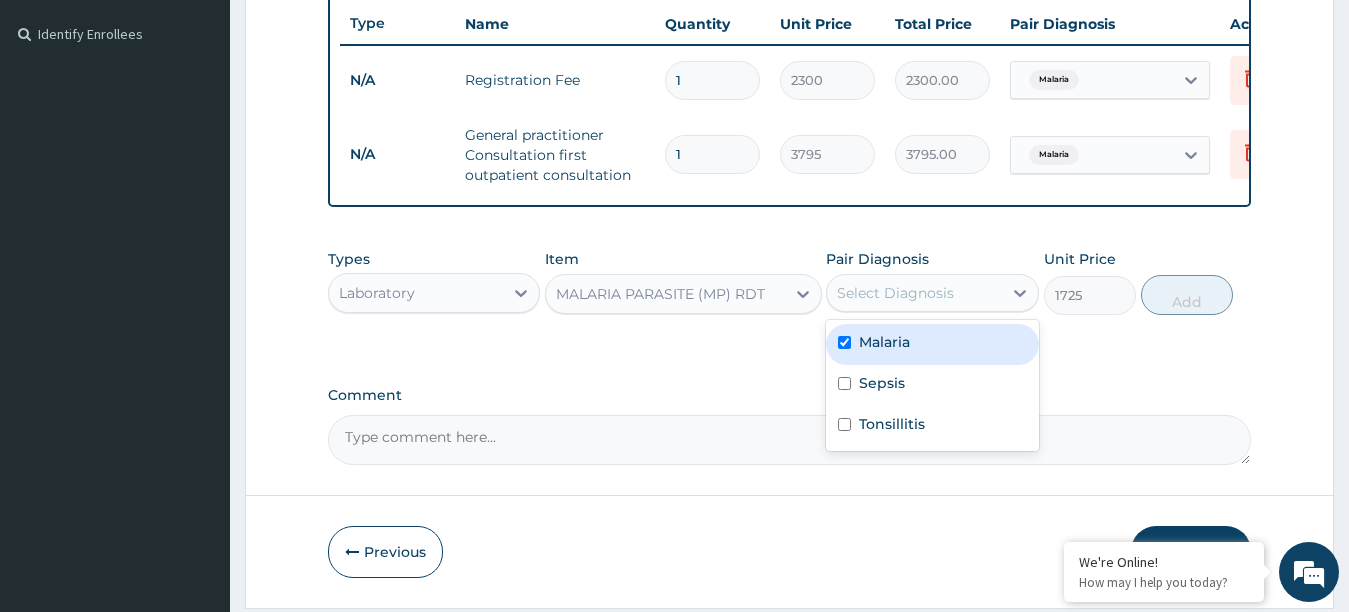 checkbox on "true" 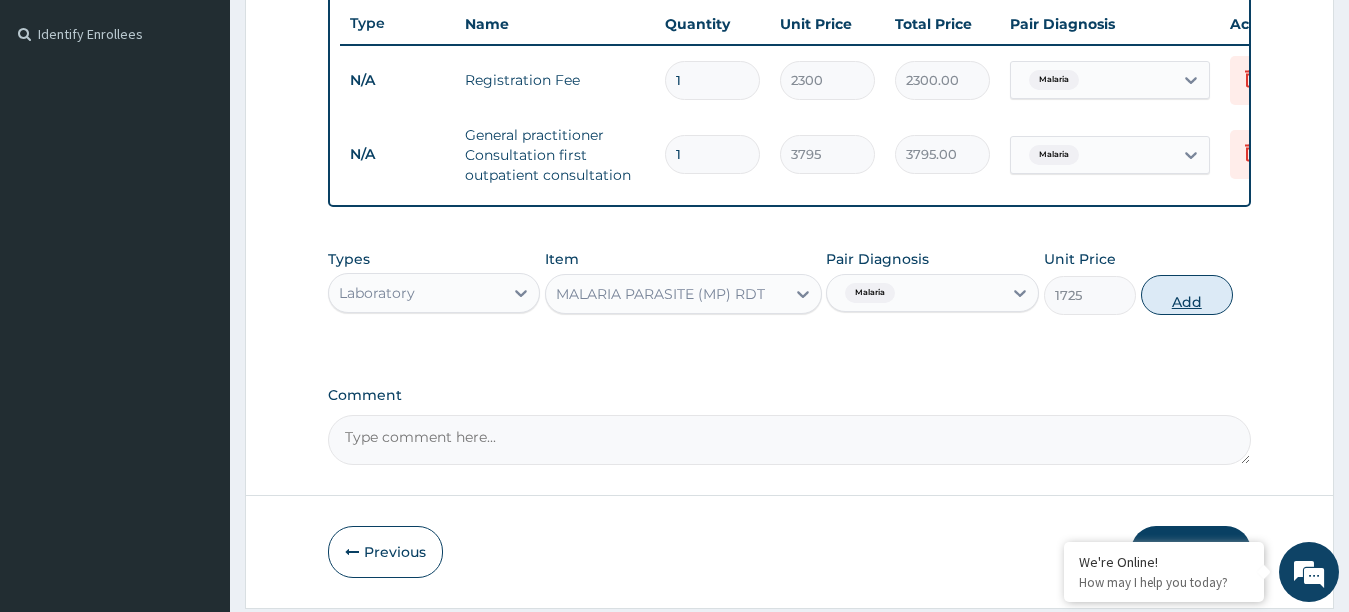 click on "Add" at bounding box center [1187, 295] 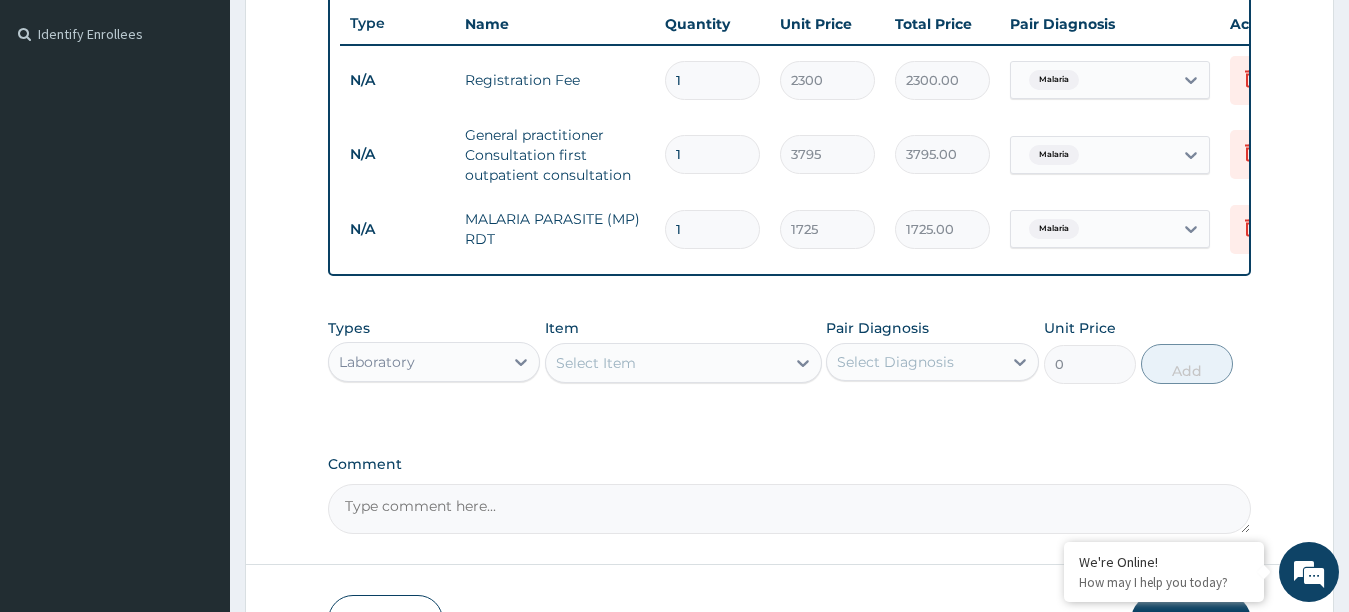 click on "Select Item" at bounding box center (665, 363) 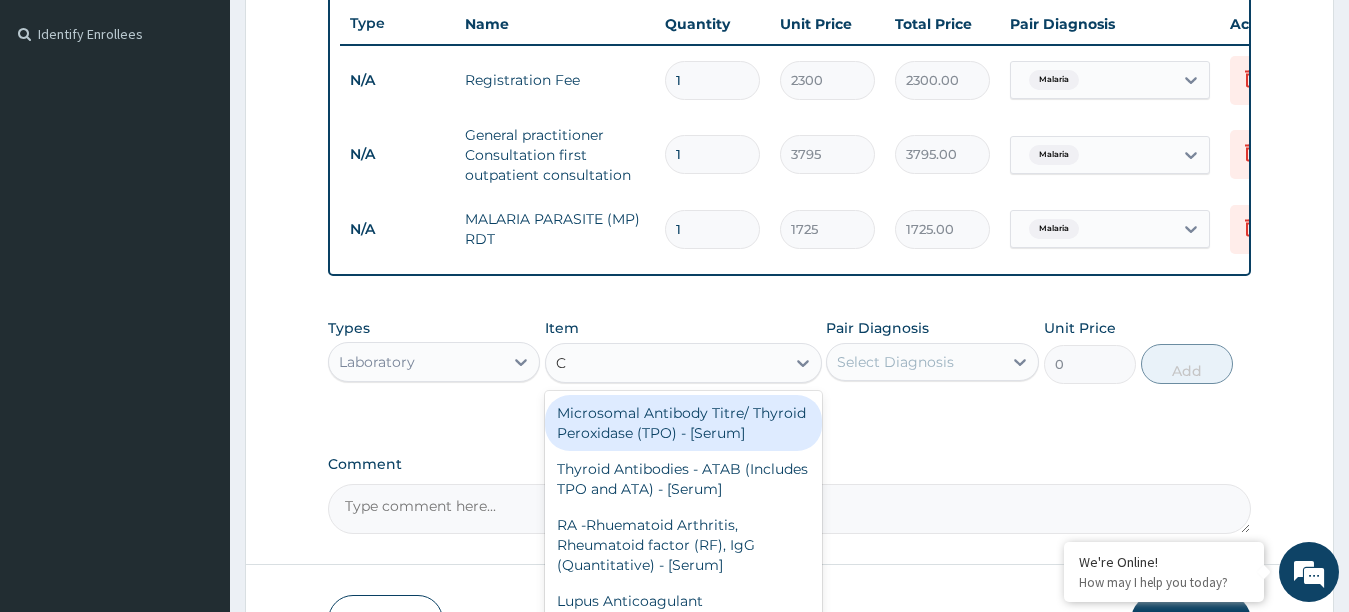 type on "CB" 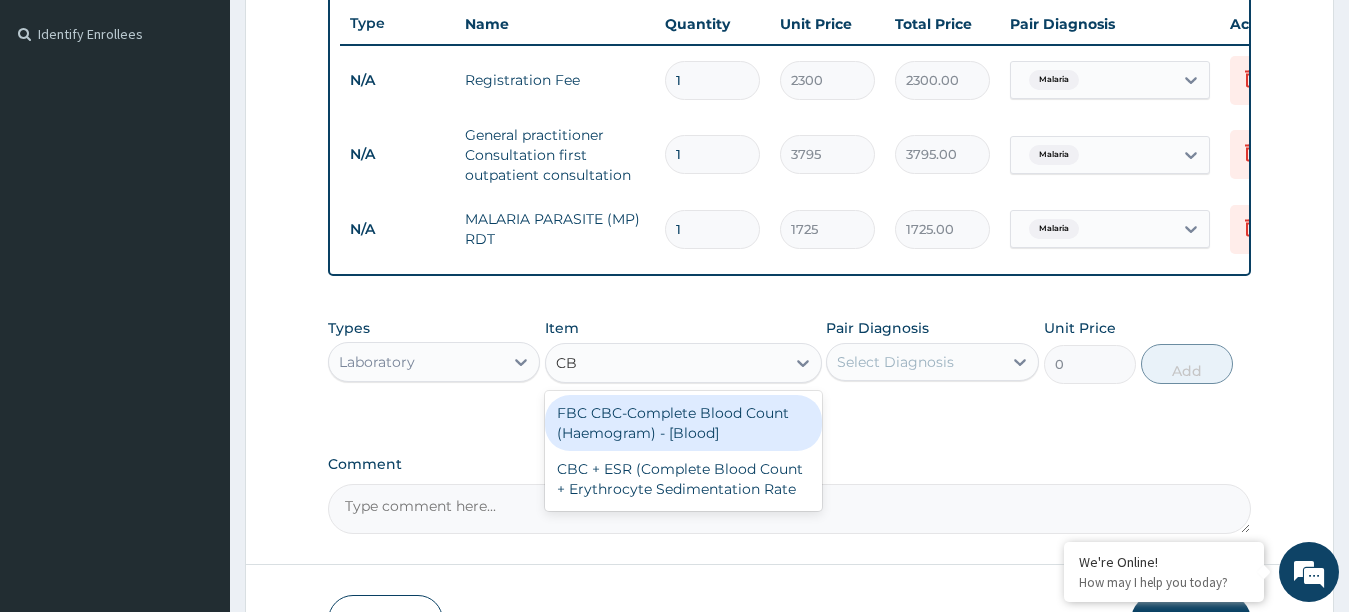 click on "FBC CBC-Complete Blood Count (Haemogram) - [Blood]" at bounding box center [683, 423] 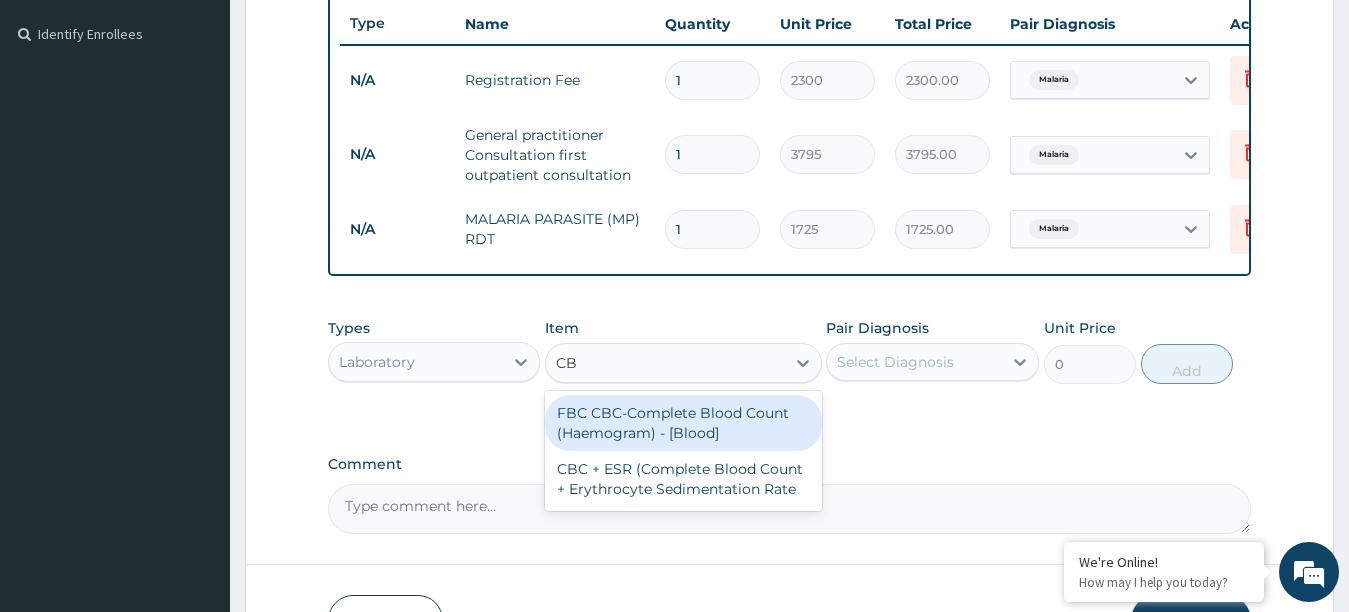 type 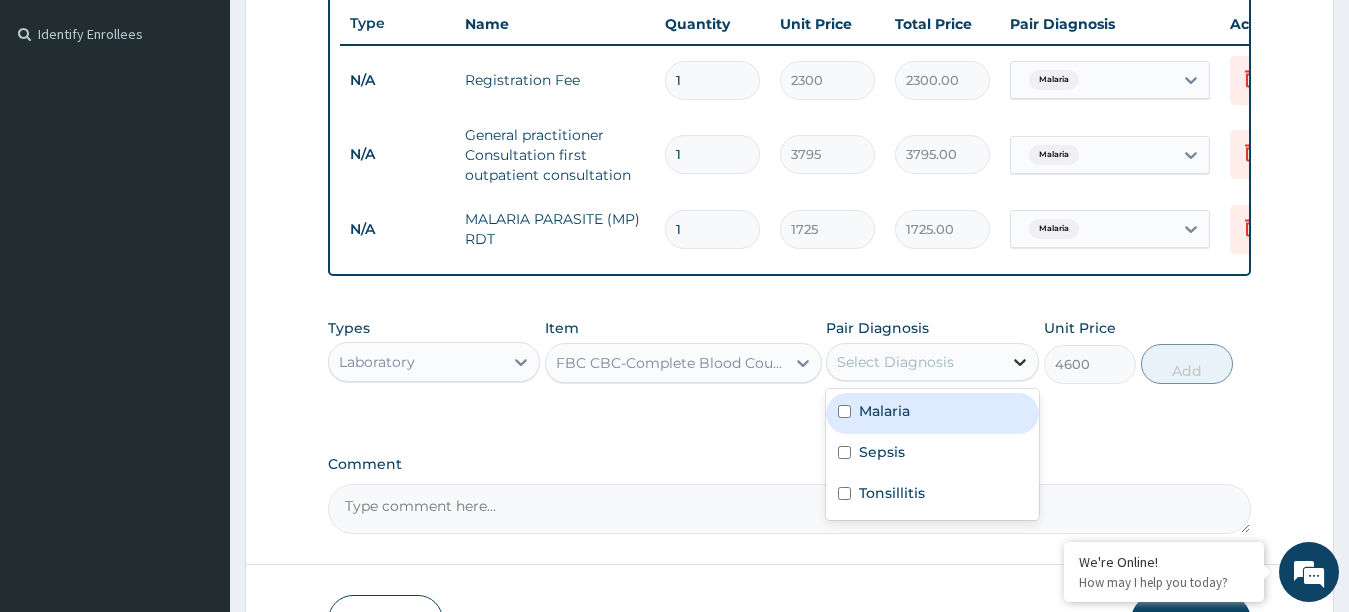 click 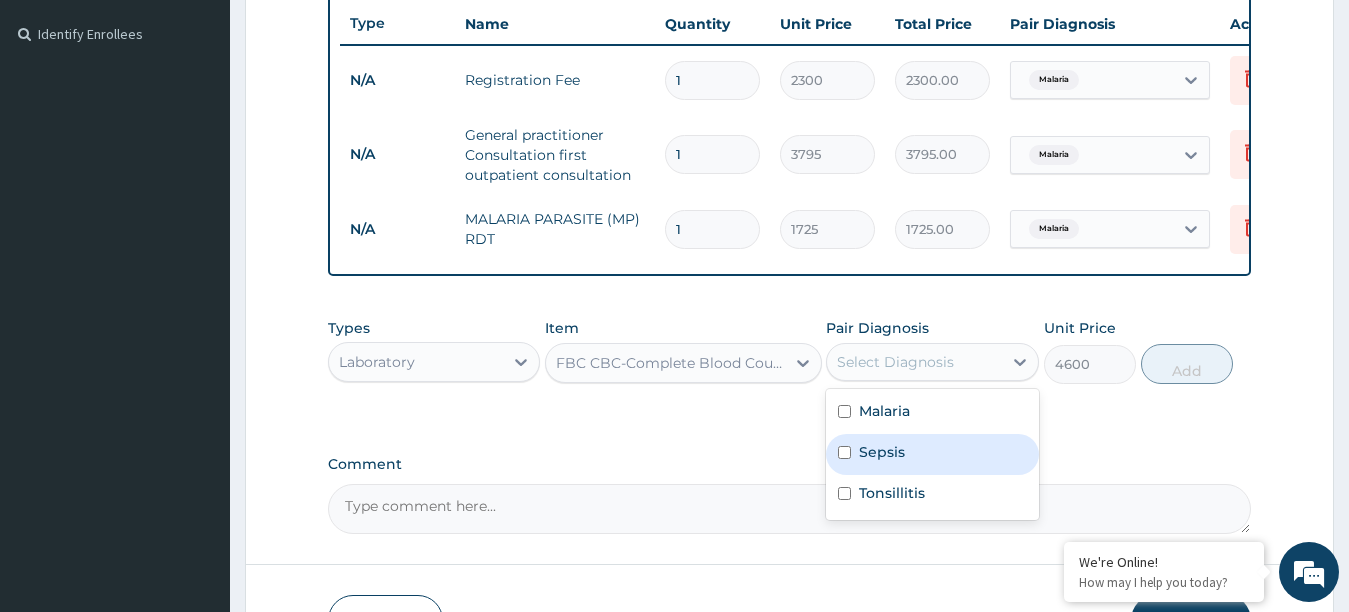click at bounding box center [844, 452] 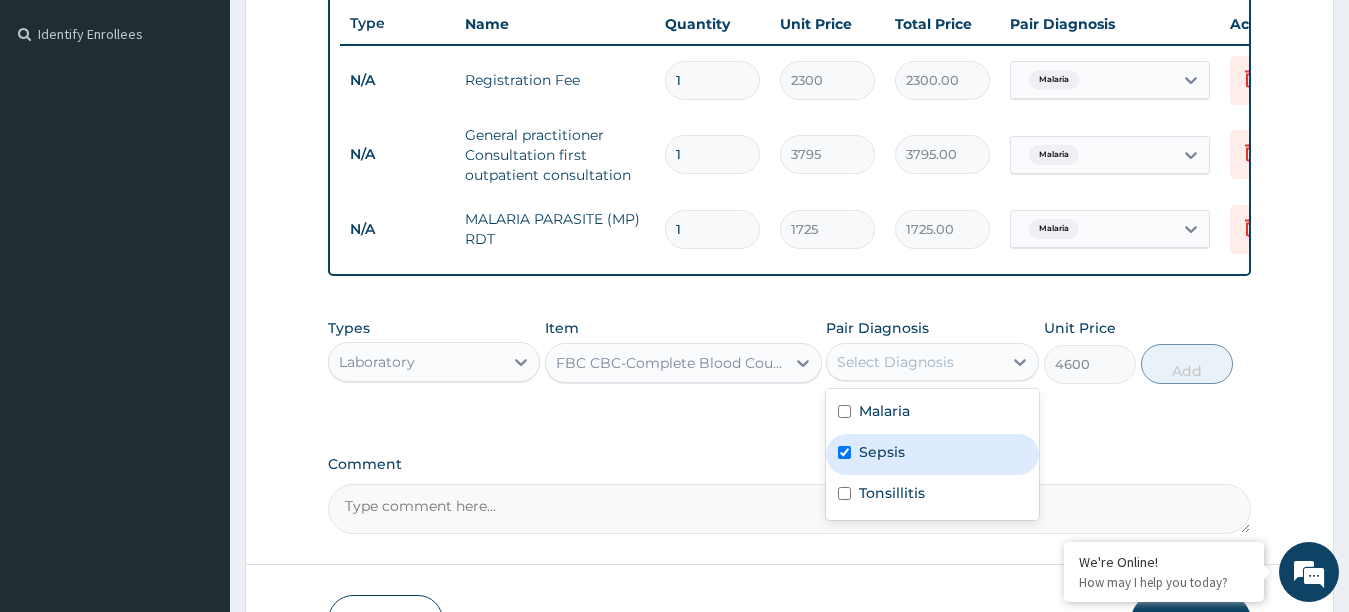 checkbox on "true" 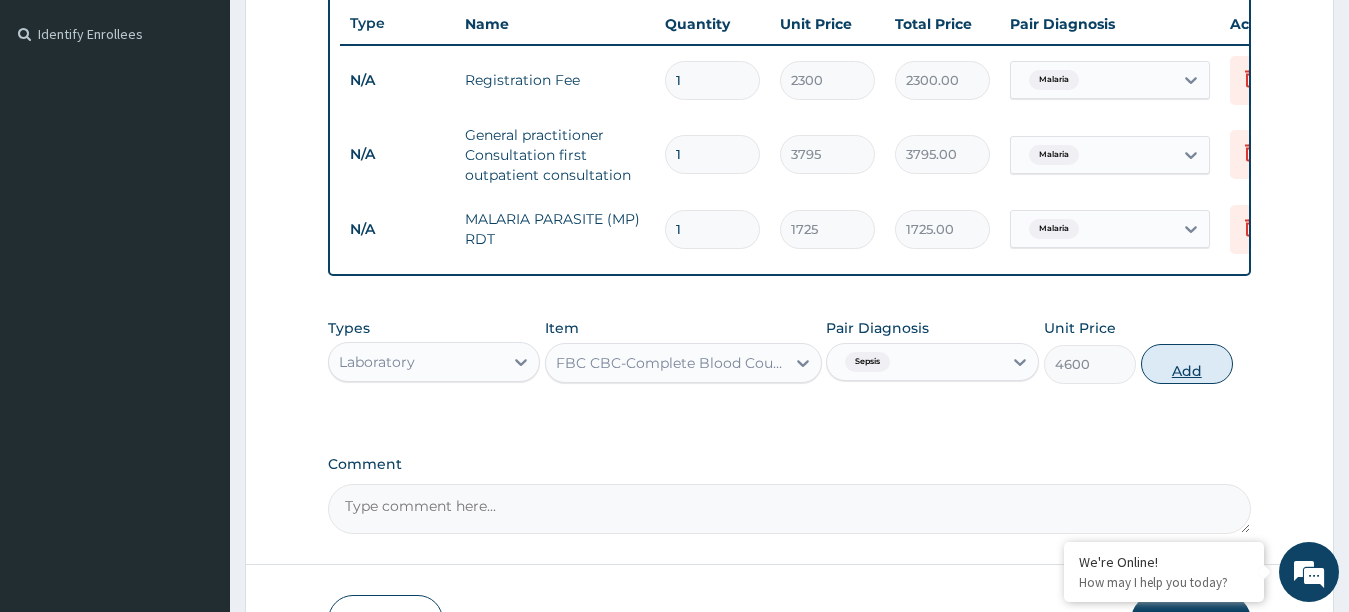 click on "Add" at bounding box center (1187, 364) 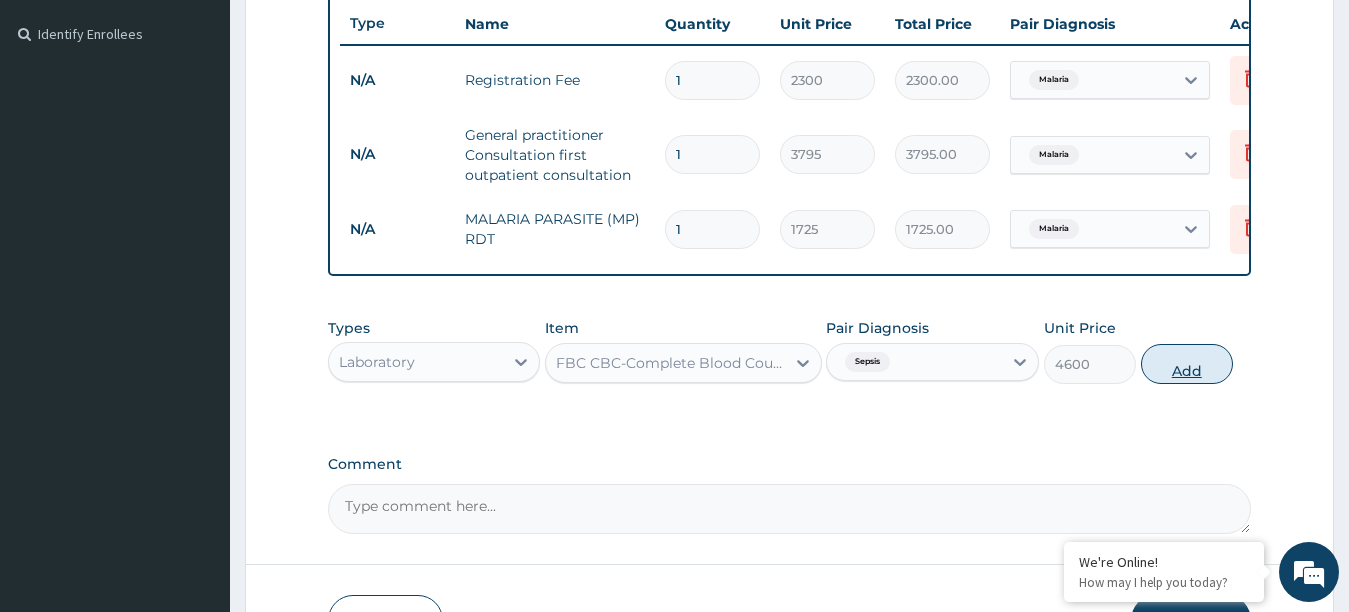 type on "0" 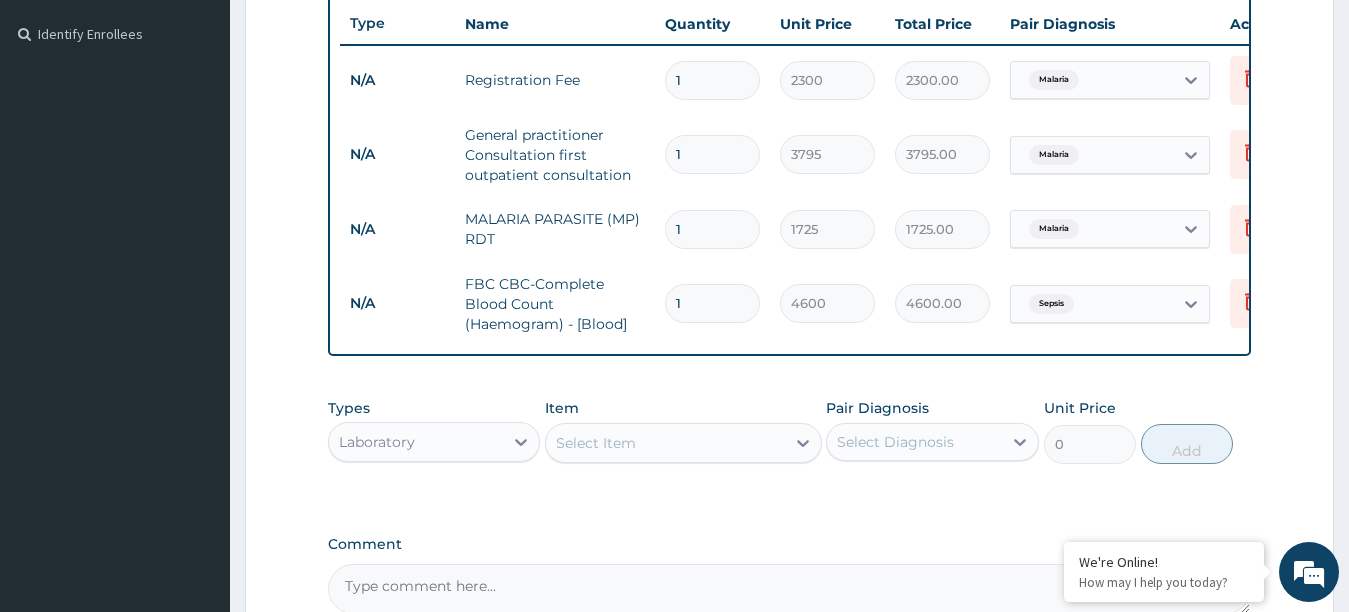 click on "Select Item" at bounding box center [596, 443] 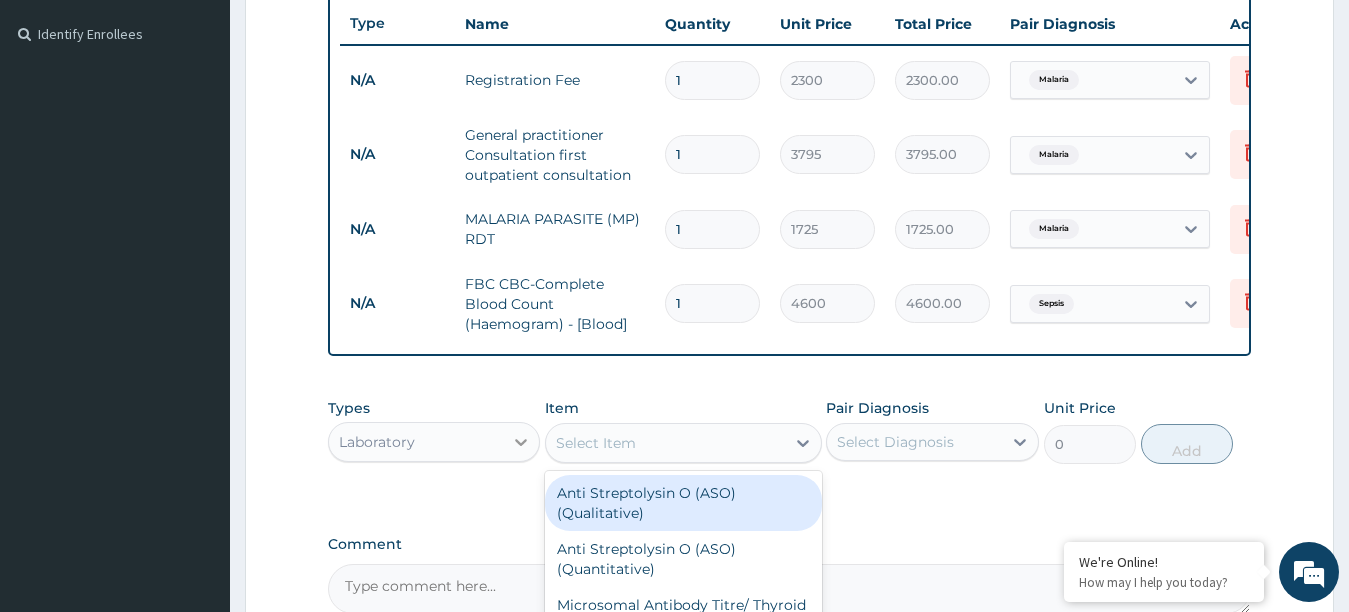 click 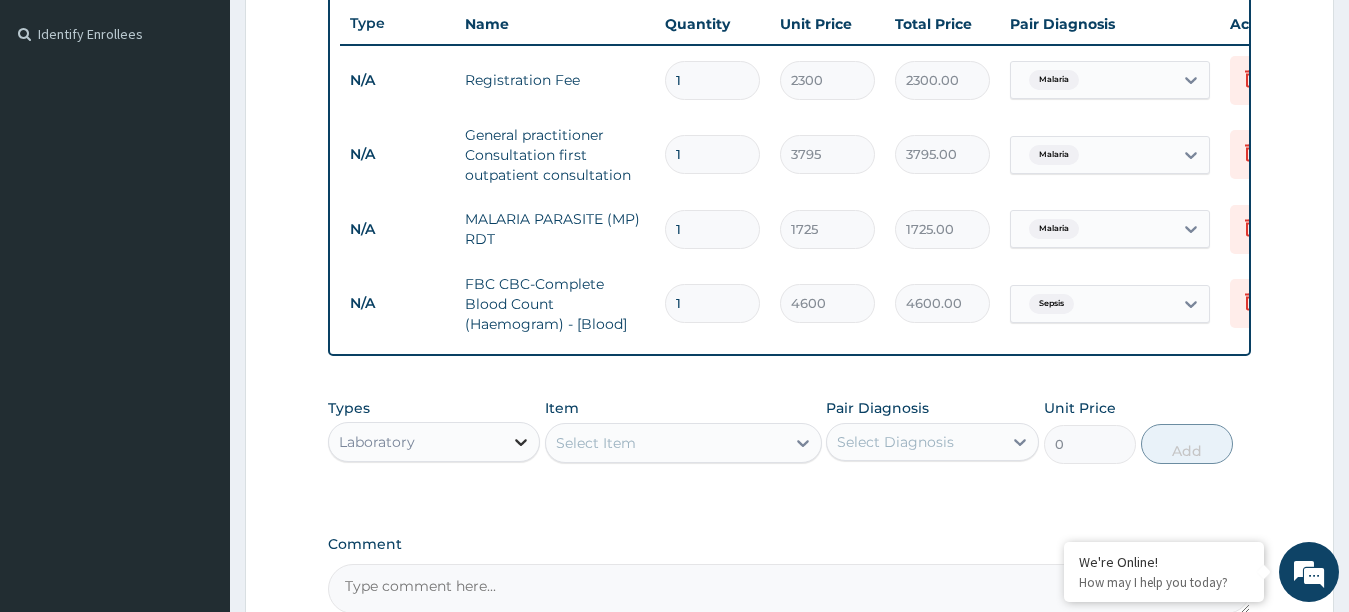 click 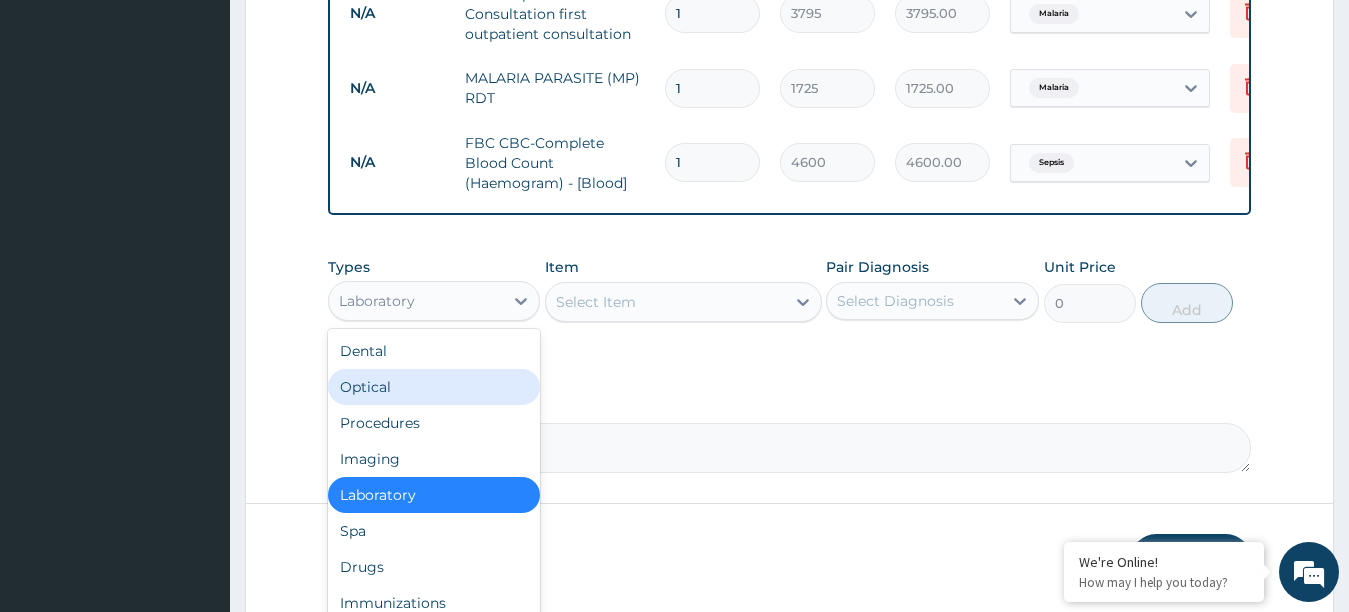 scroll, scrollTop: 765, scrollLeft: 0, axis: vertical 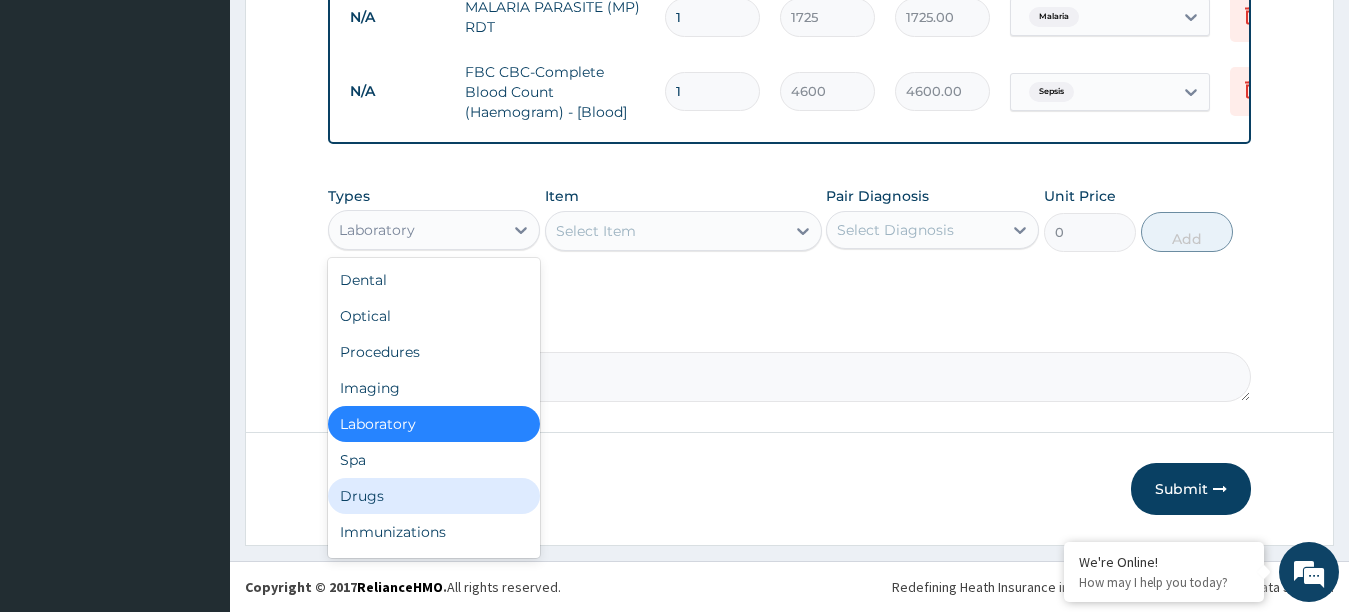 click on "Drugs" at bounding box center (434, 496) 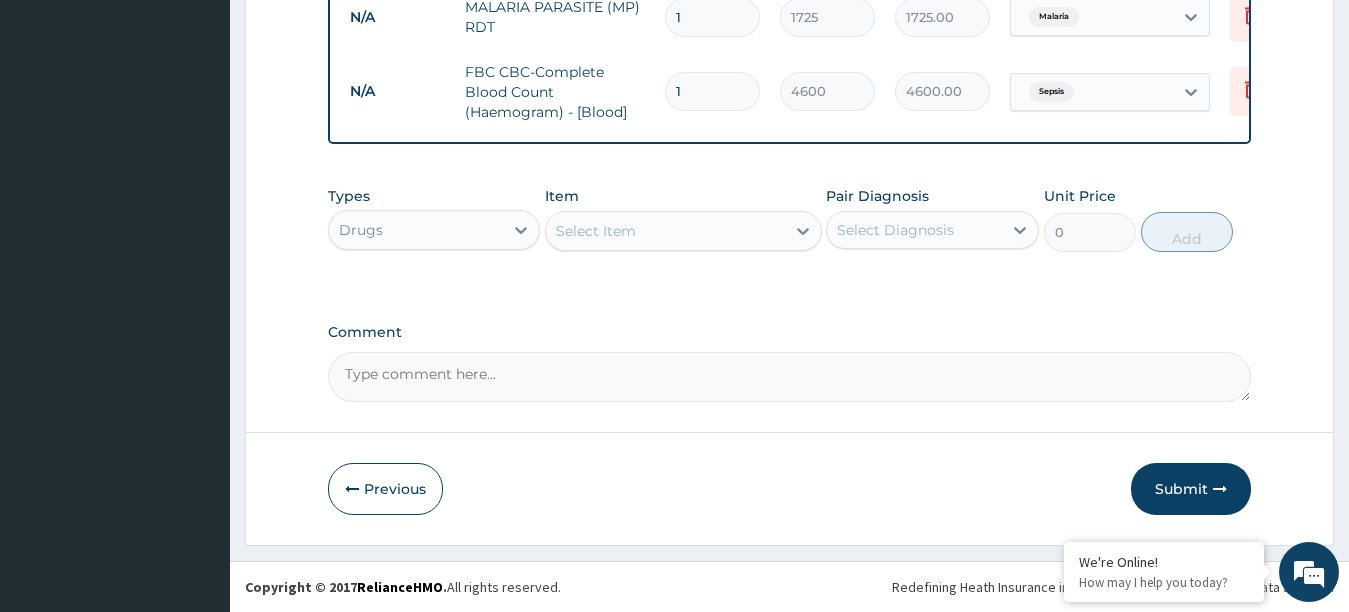 click on "Select Item" at bounding box center (665, 231) 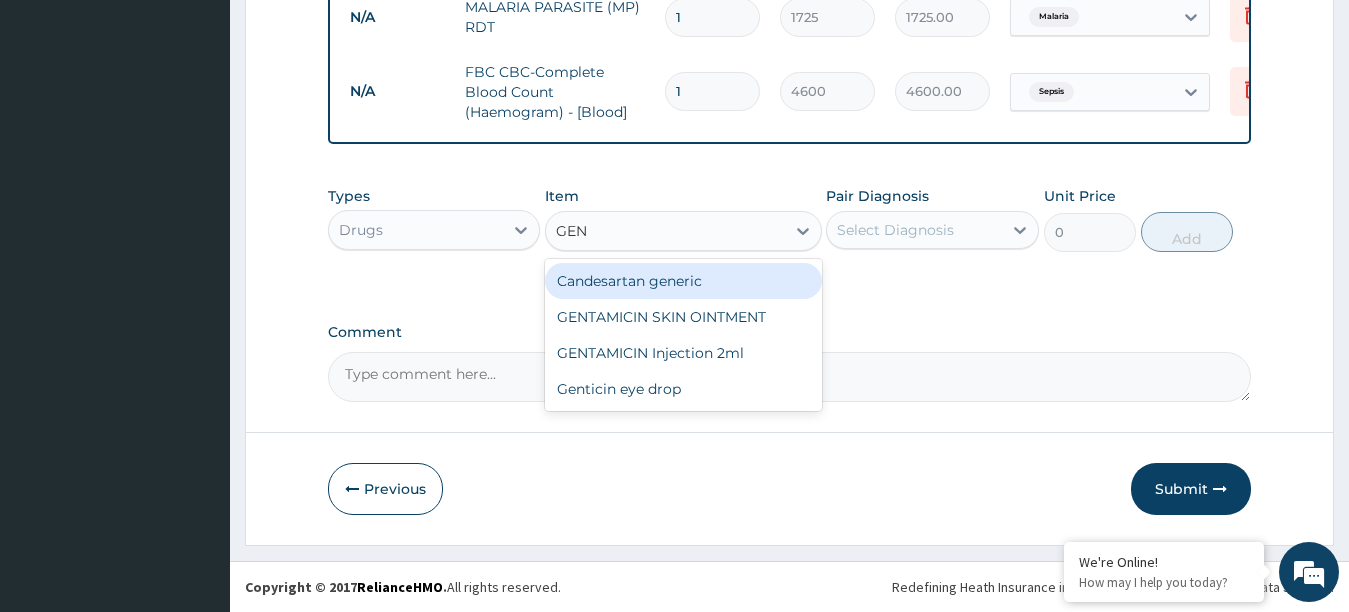 type on "GENT" 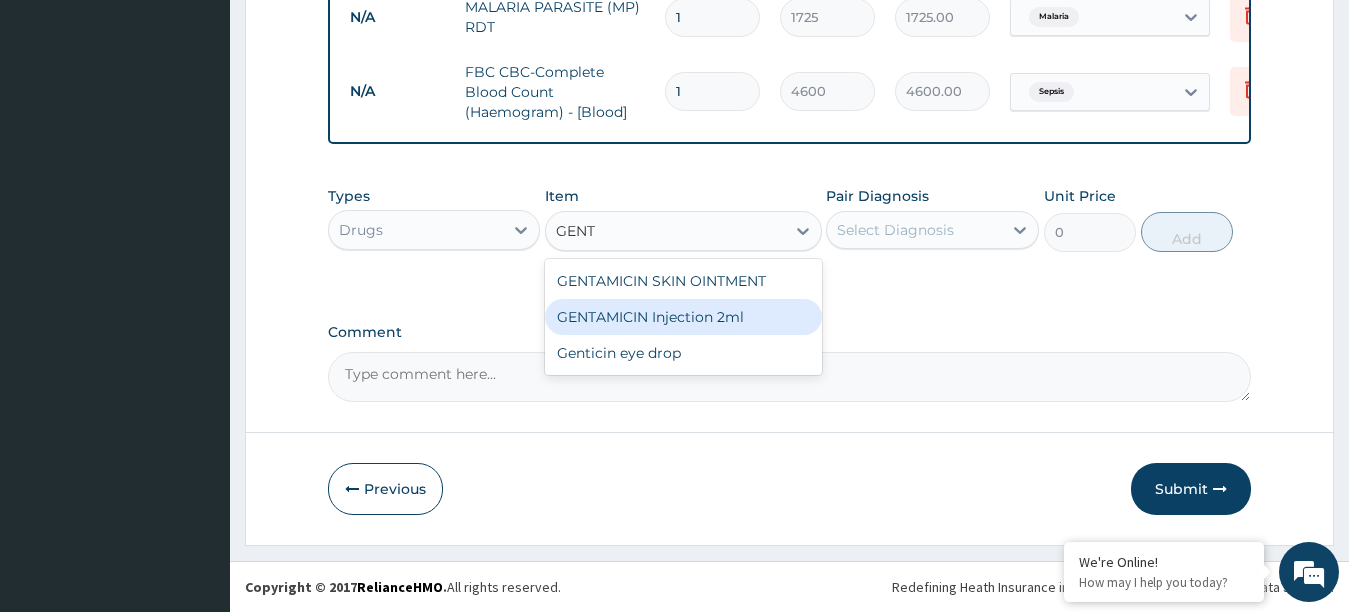 click on "GENTAMICIN Injection 2ml" at bounding box center [683, 317] 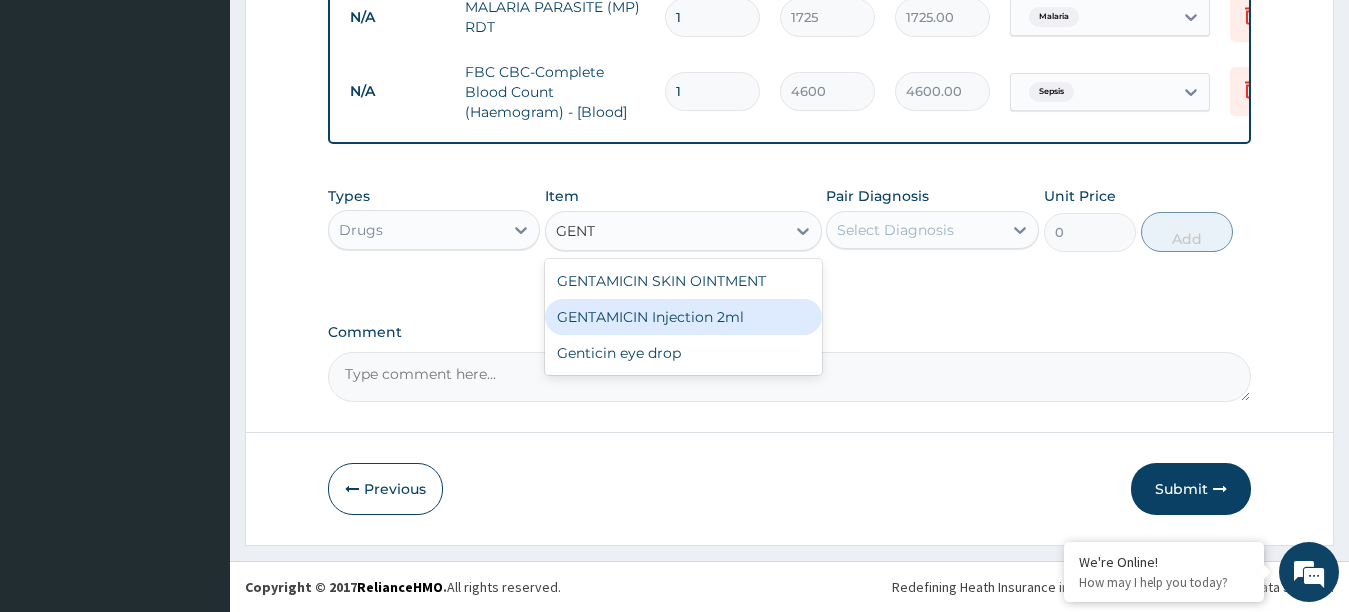 type 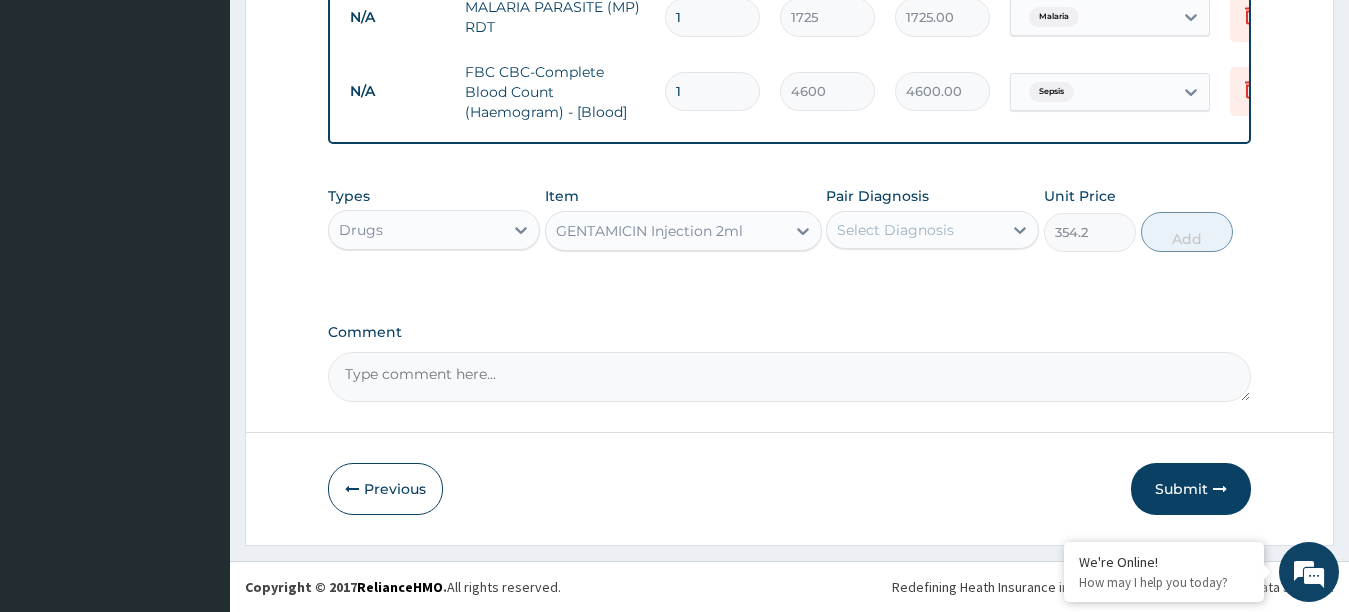 click on "Select Diagnosis" at bounding box center [895, 230] 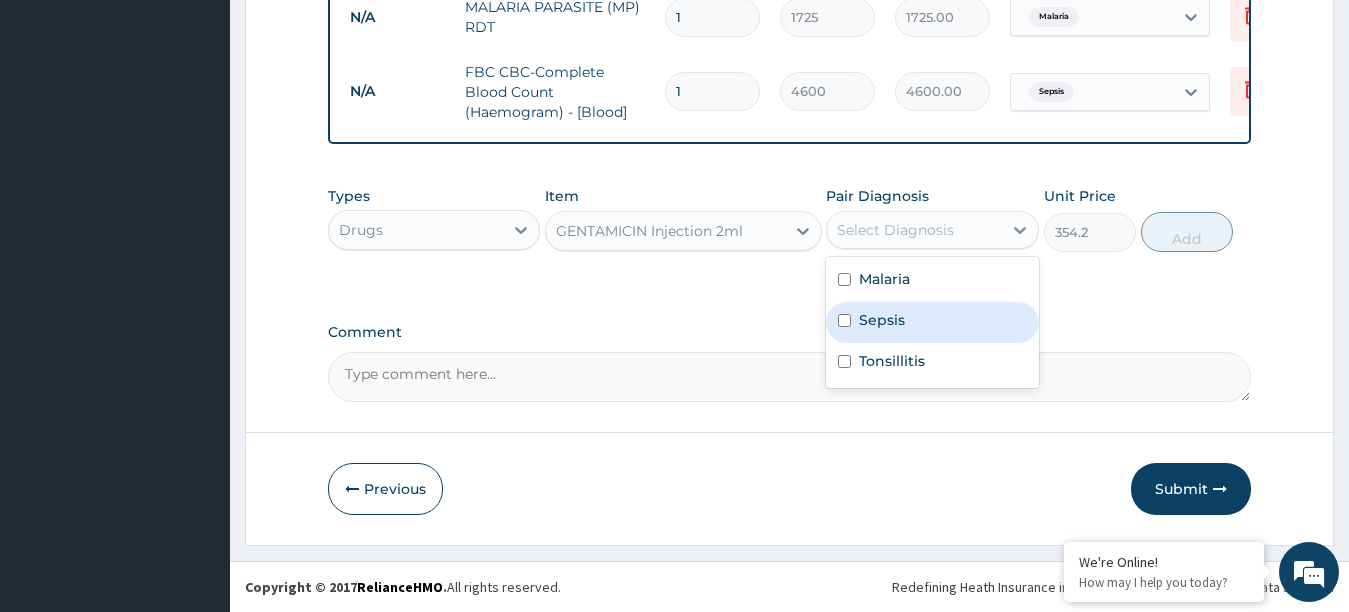 click at bounding box center (844, 320) 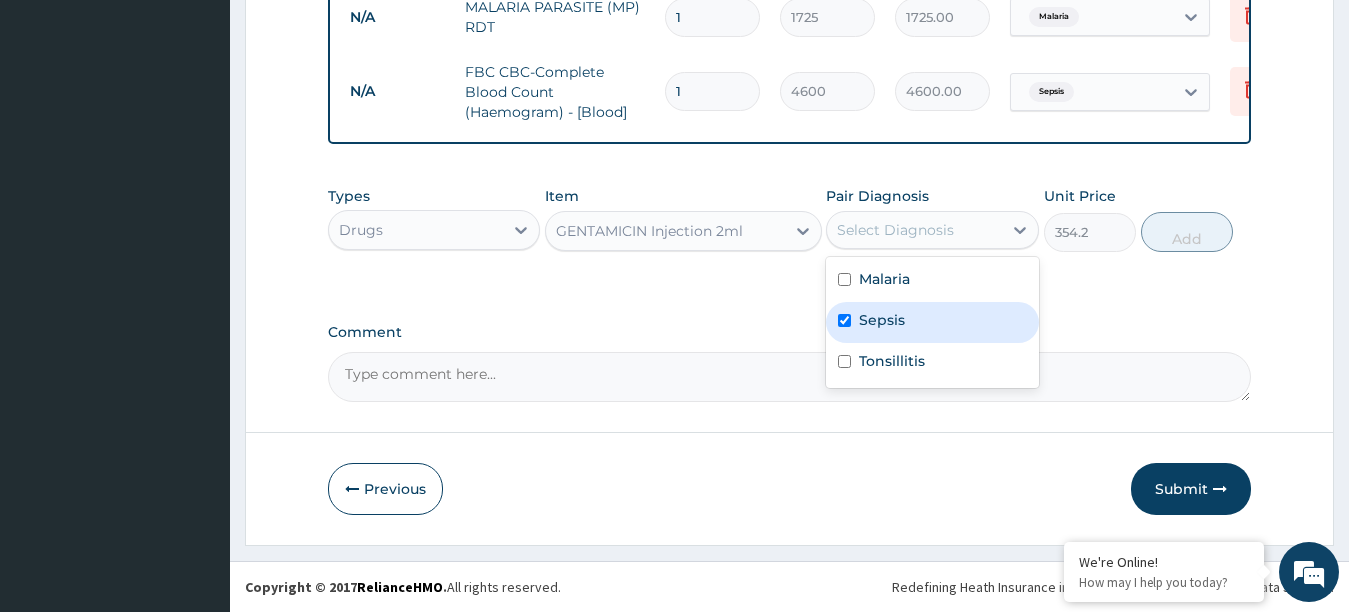 checkbox on "true" 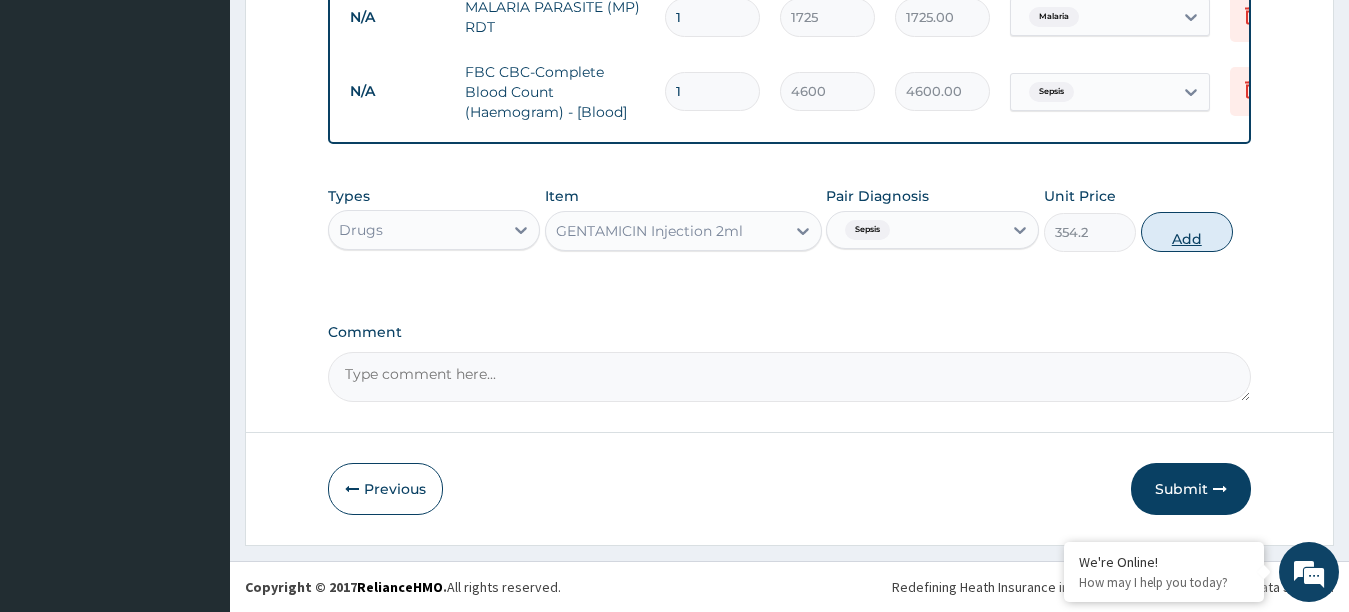 click on "Add" at bounding box center [1187, 232] 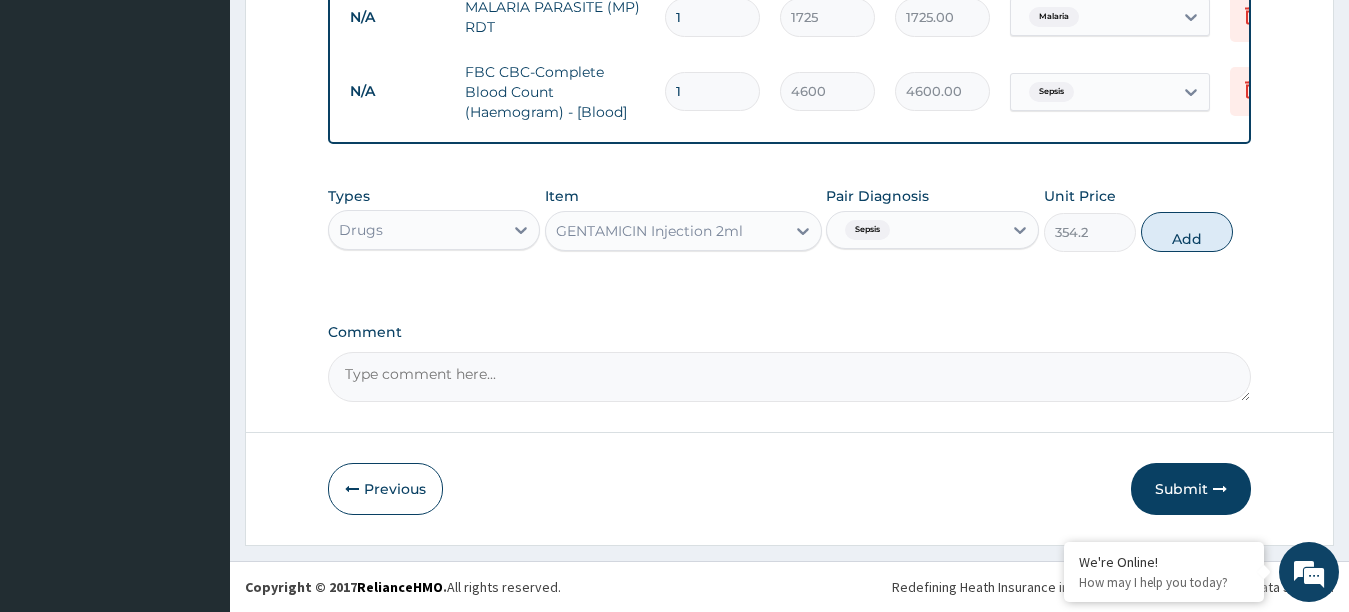 type on "0" 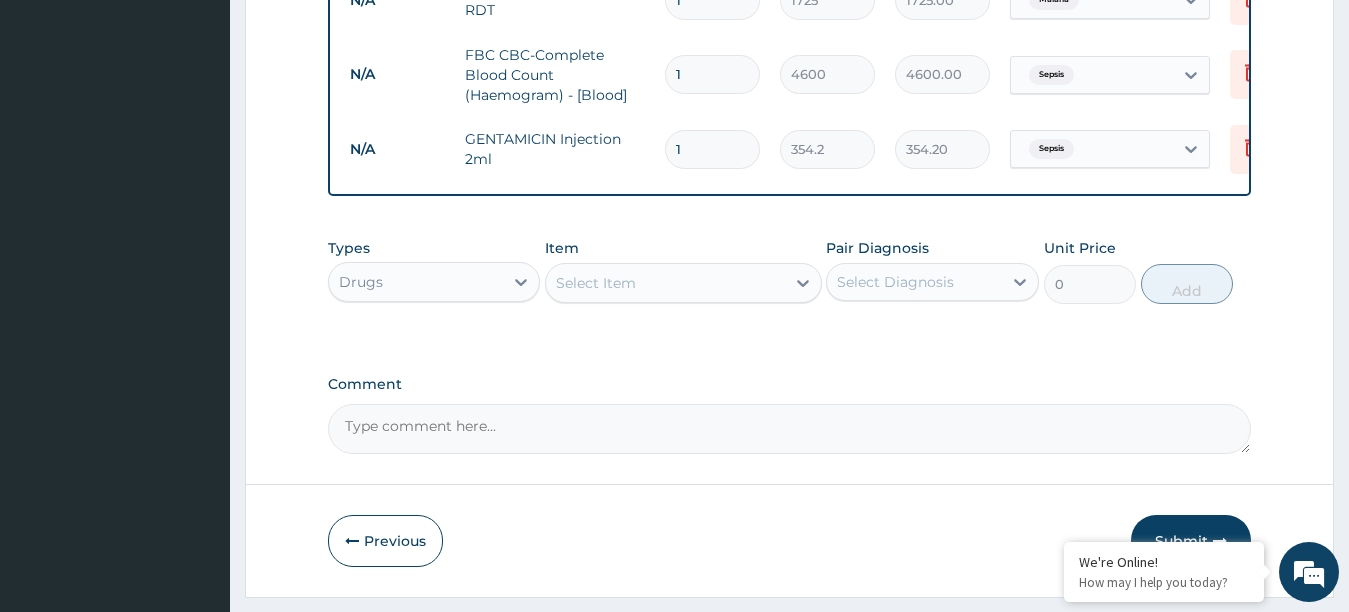type 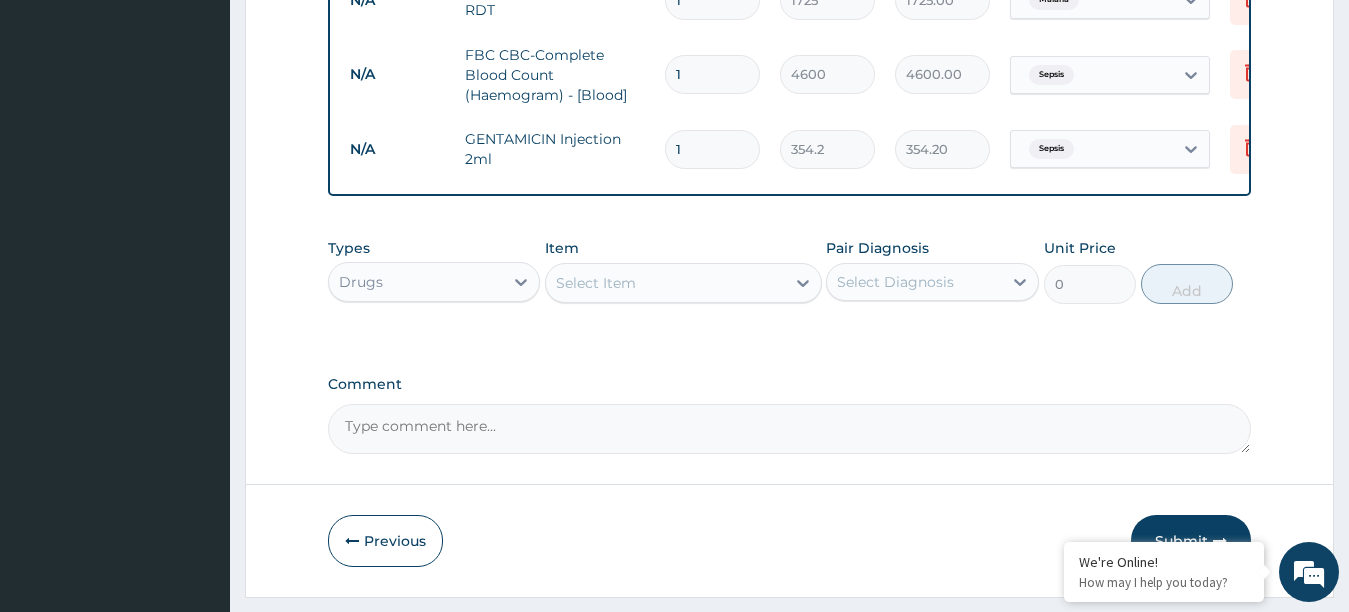type on "0.00" 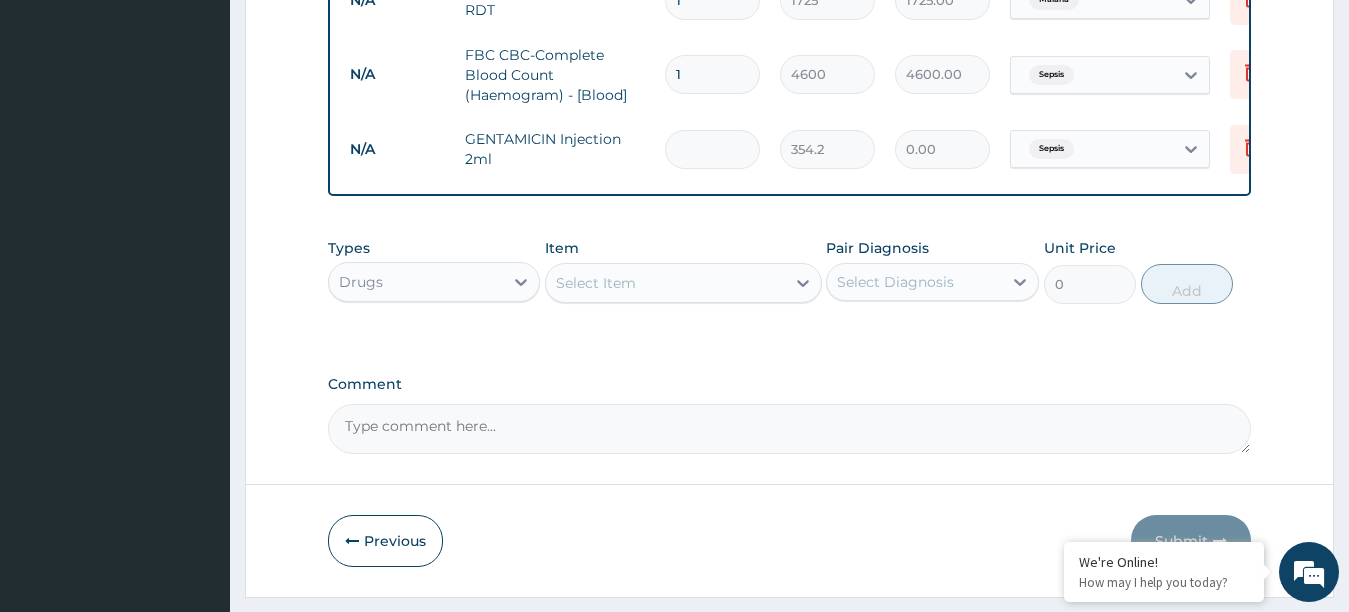 type on "2" 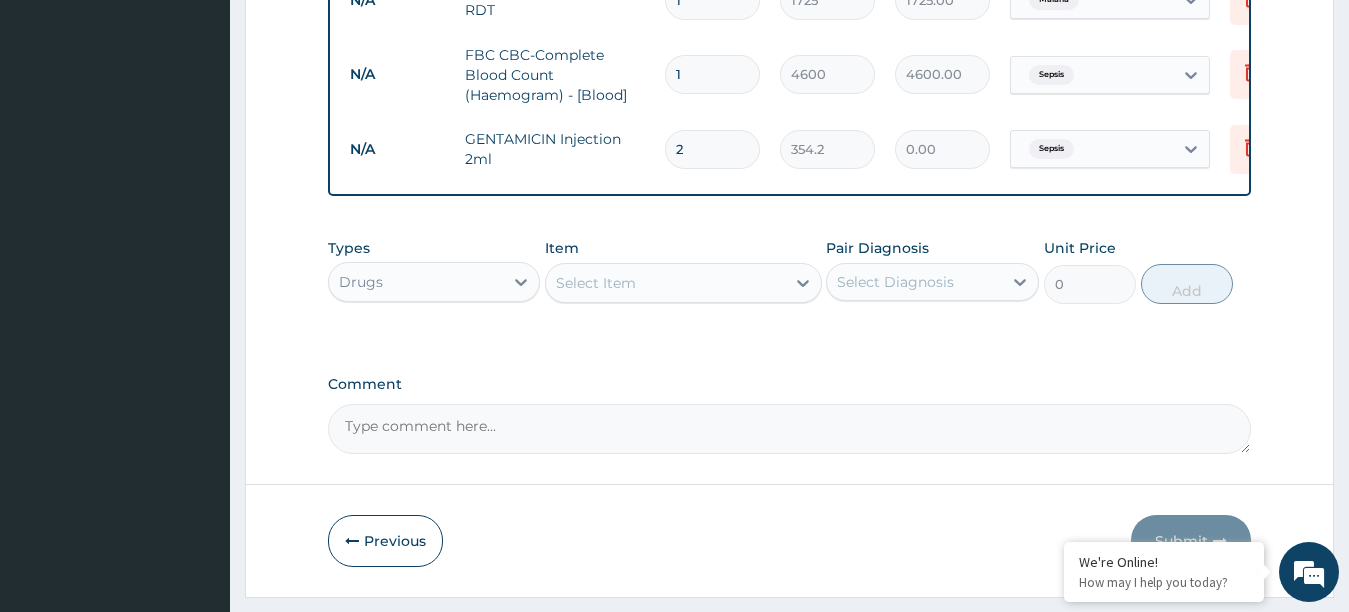 type on "708.40" 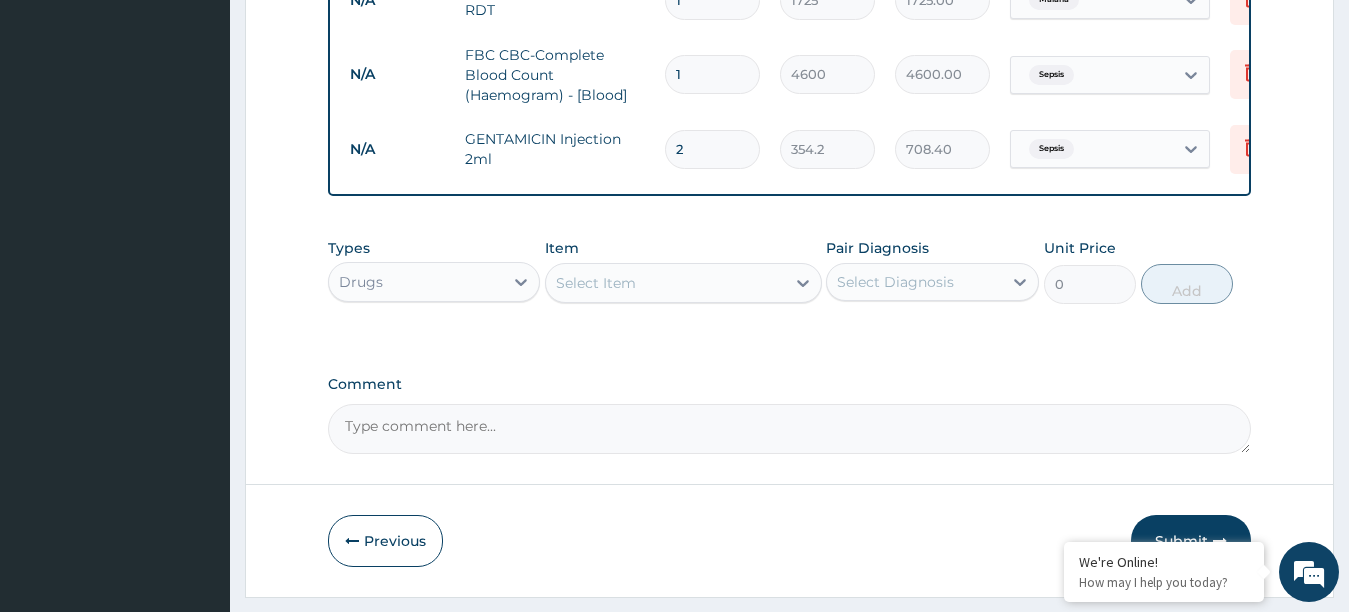 type on "2" 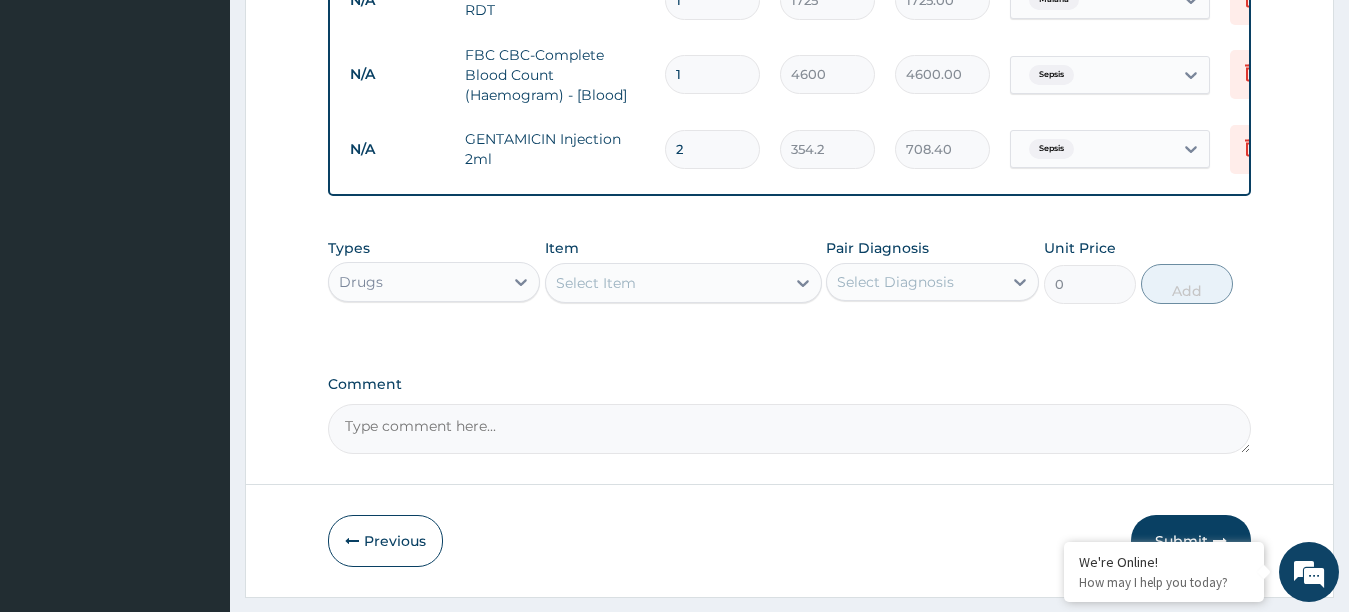 click on "Select Item" at bounding box center (665, 283) 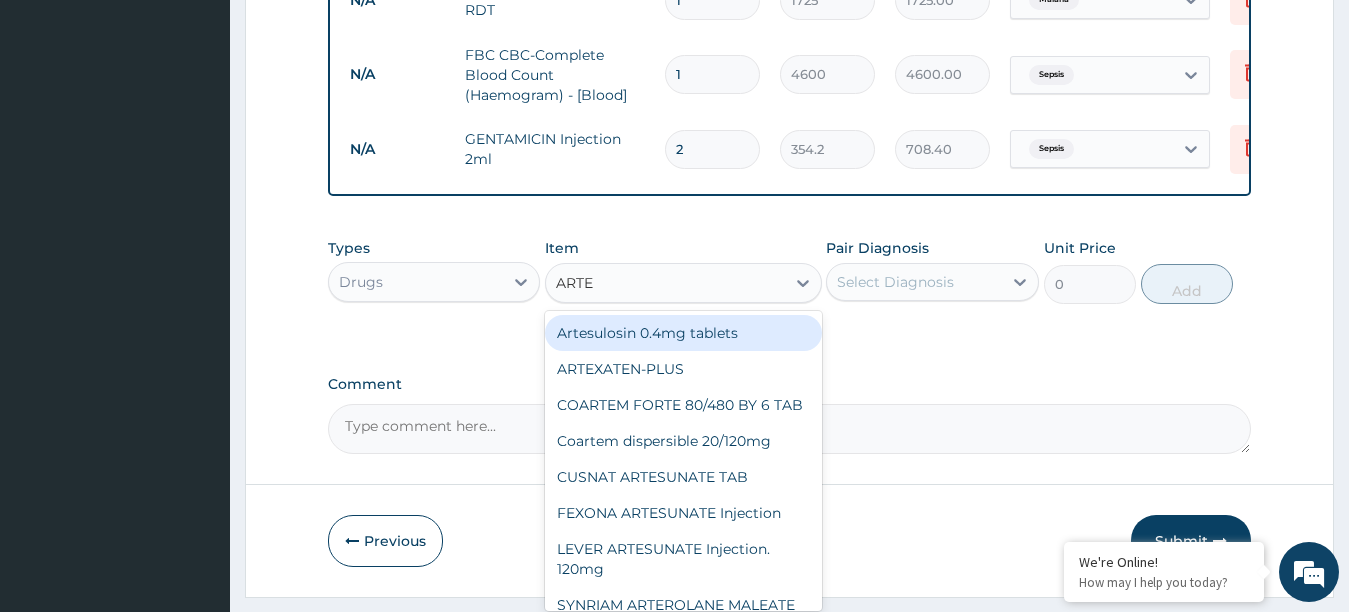 type on "ARTEM" 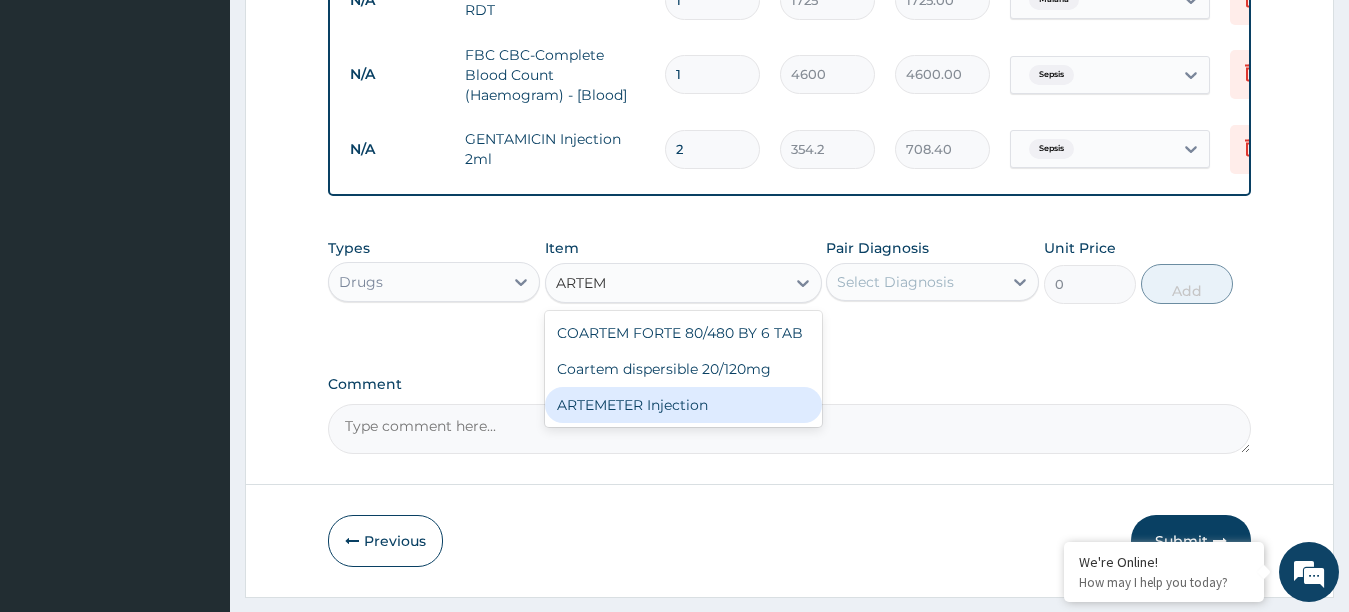 click on "ARTEMETER Injection" at bounding box center [683, 405] 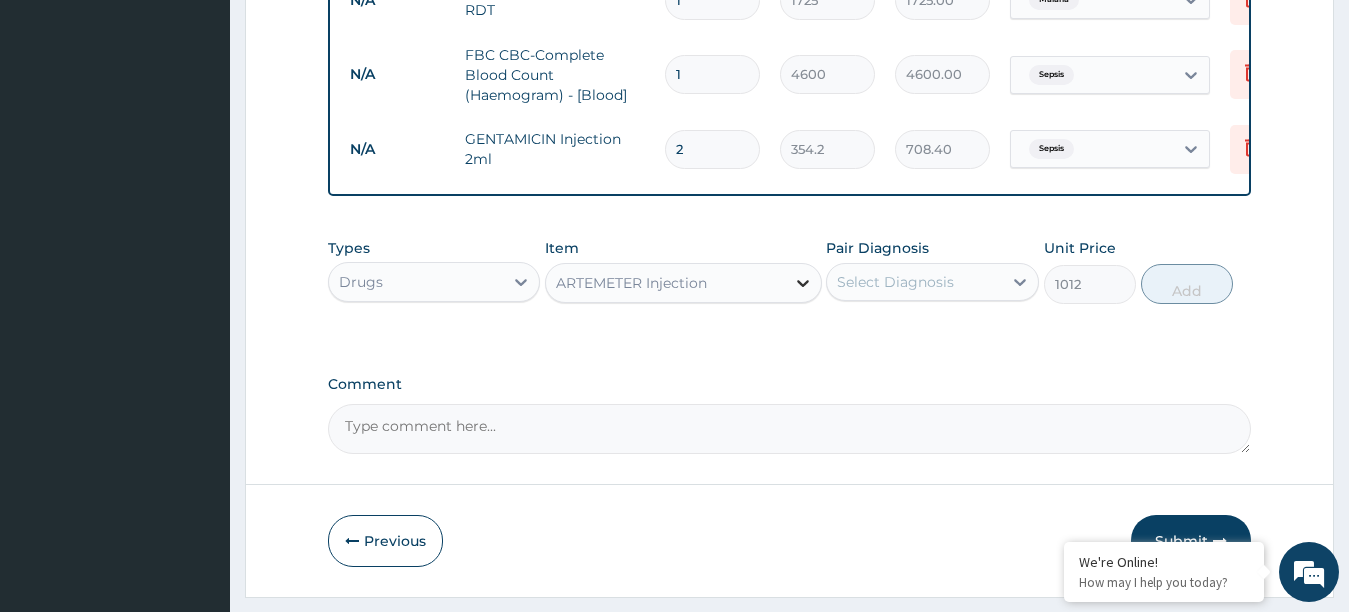 click 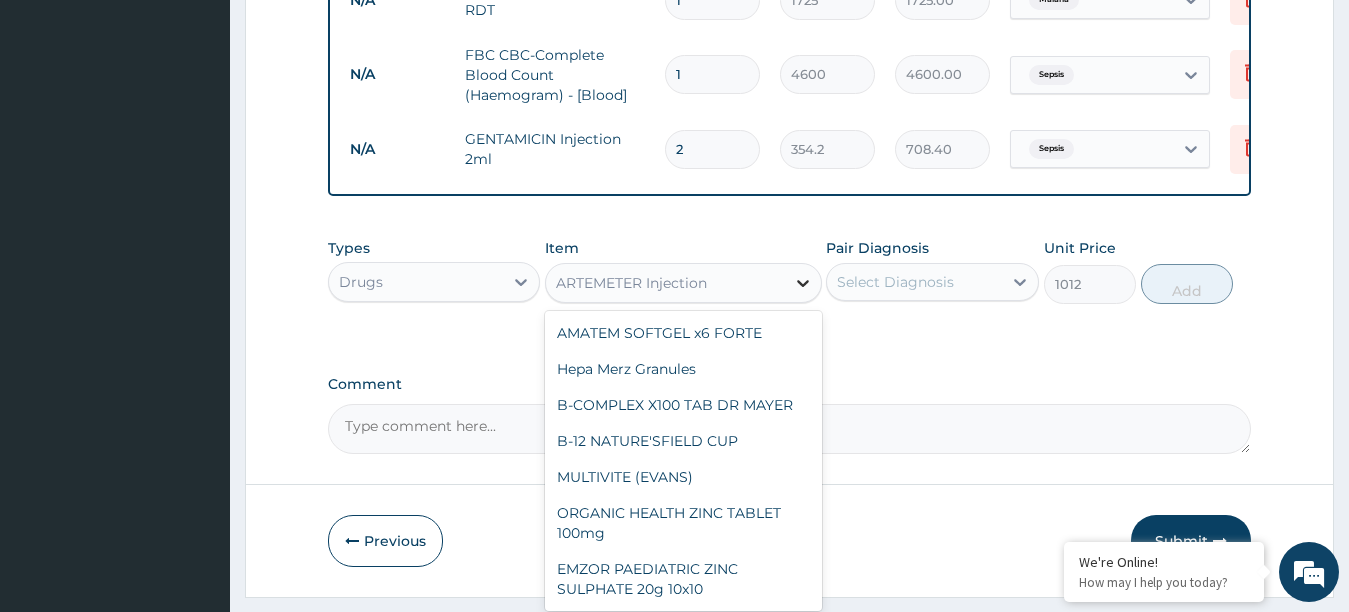 scroll, scrollTop: 12184, scrollLeft: 0, axis: vertical 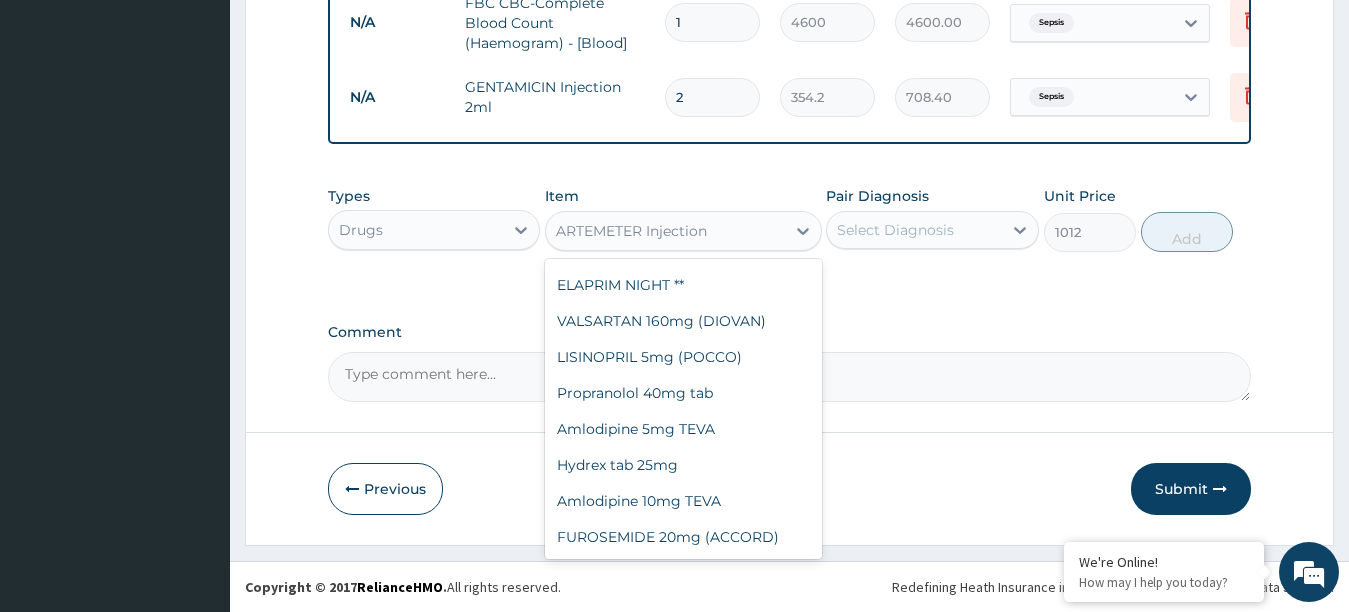 click on "E MAL ARTEETHER Injection. FIDSON" at bounding box center [683, 203] 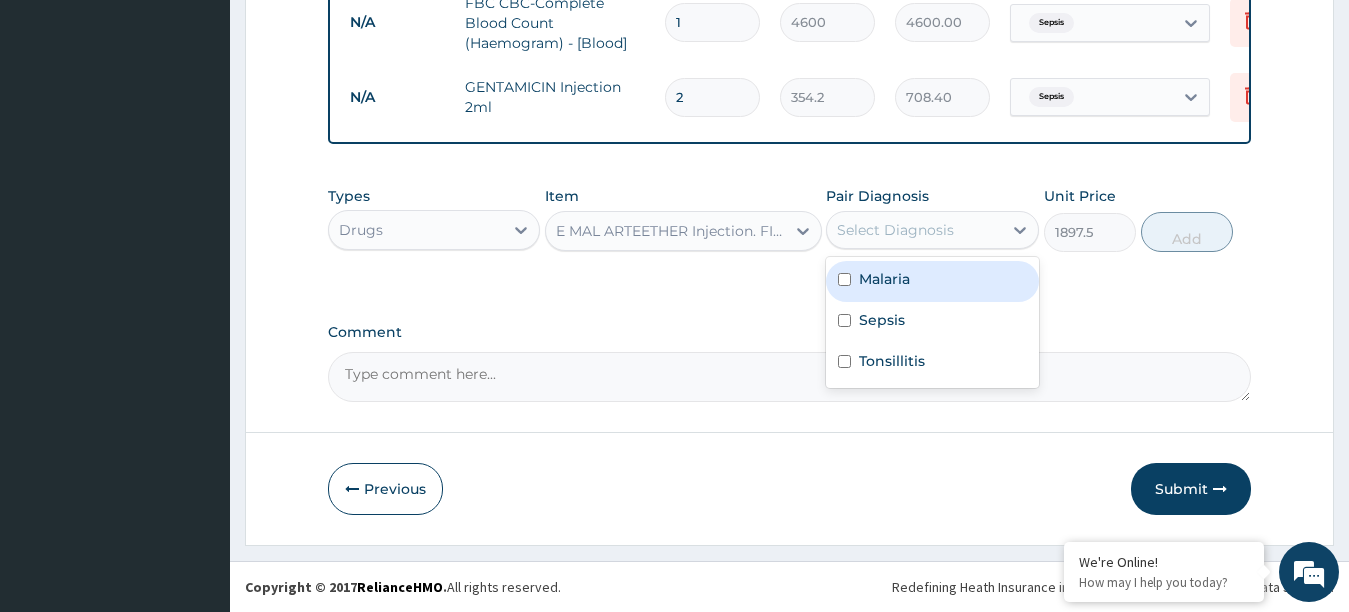 click on "Select Diagnosis" at bounding box center (914, 230) 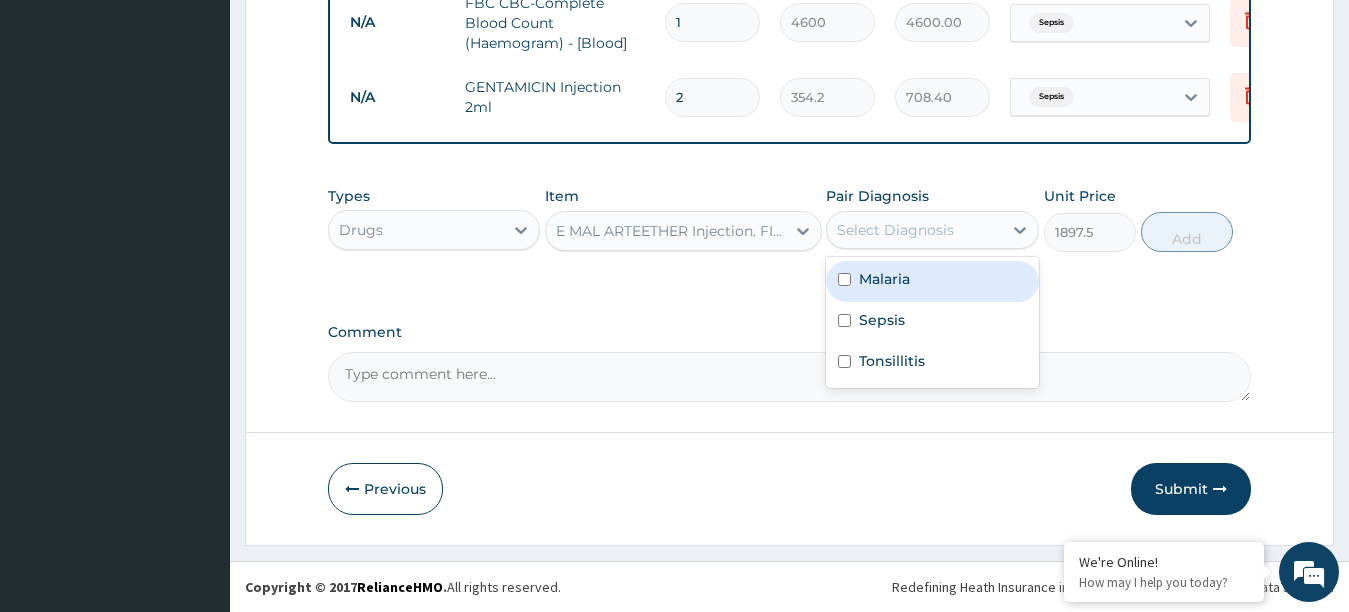 click at bounding box center (844, 279) 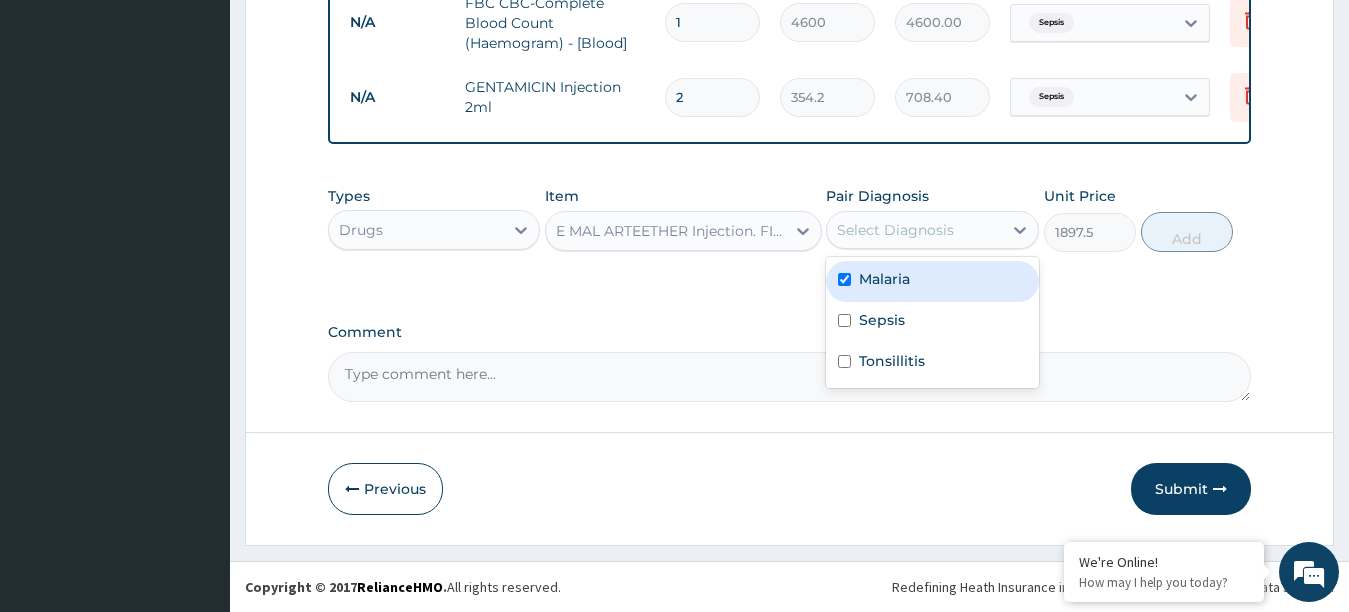 checkbox on "true" 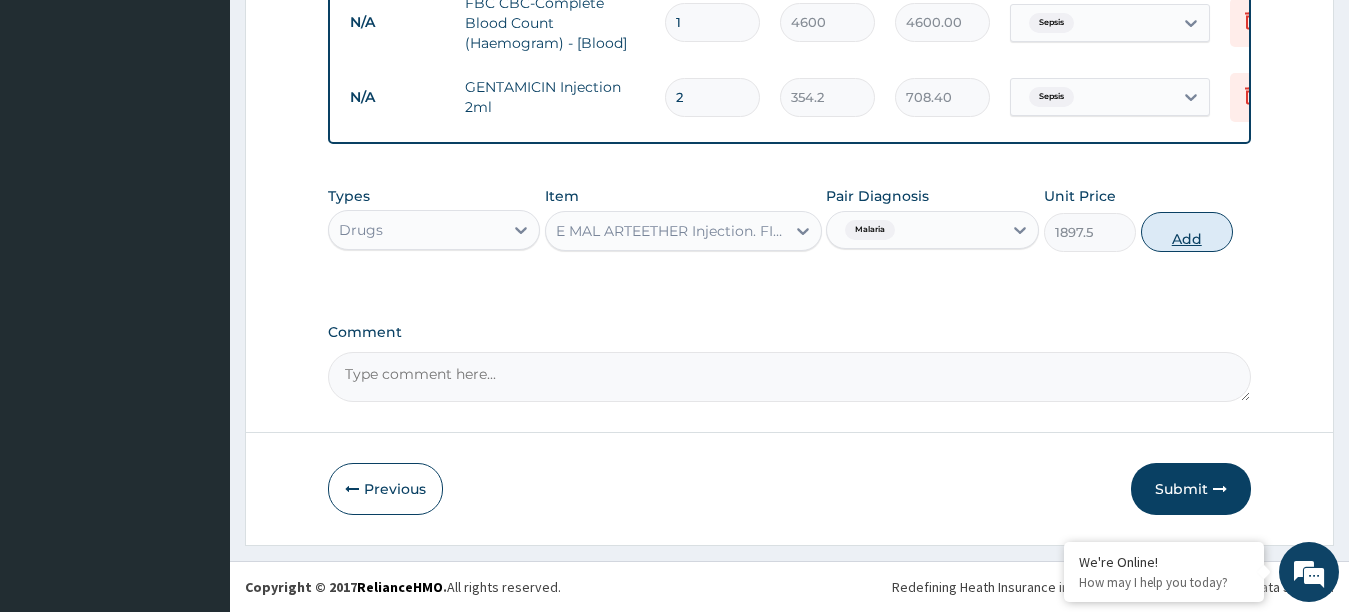 click on "Add" at bounding box center [1187, 232] 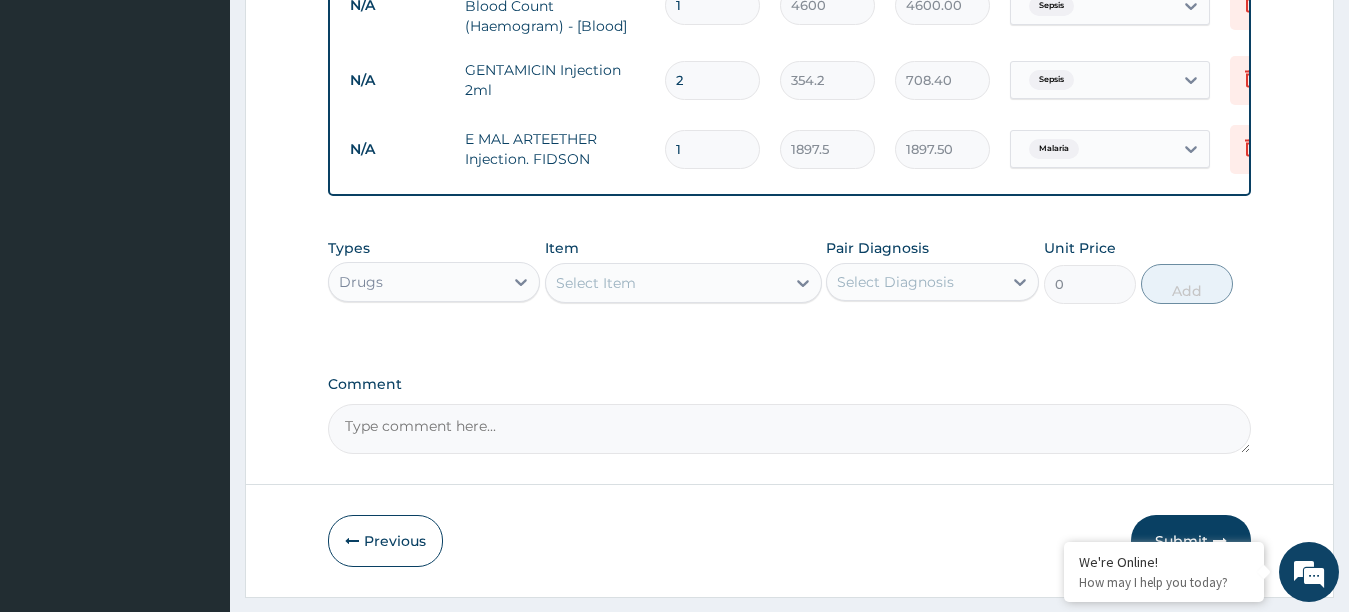 click on "Select Item" at bounding box center [665, 283] 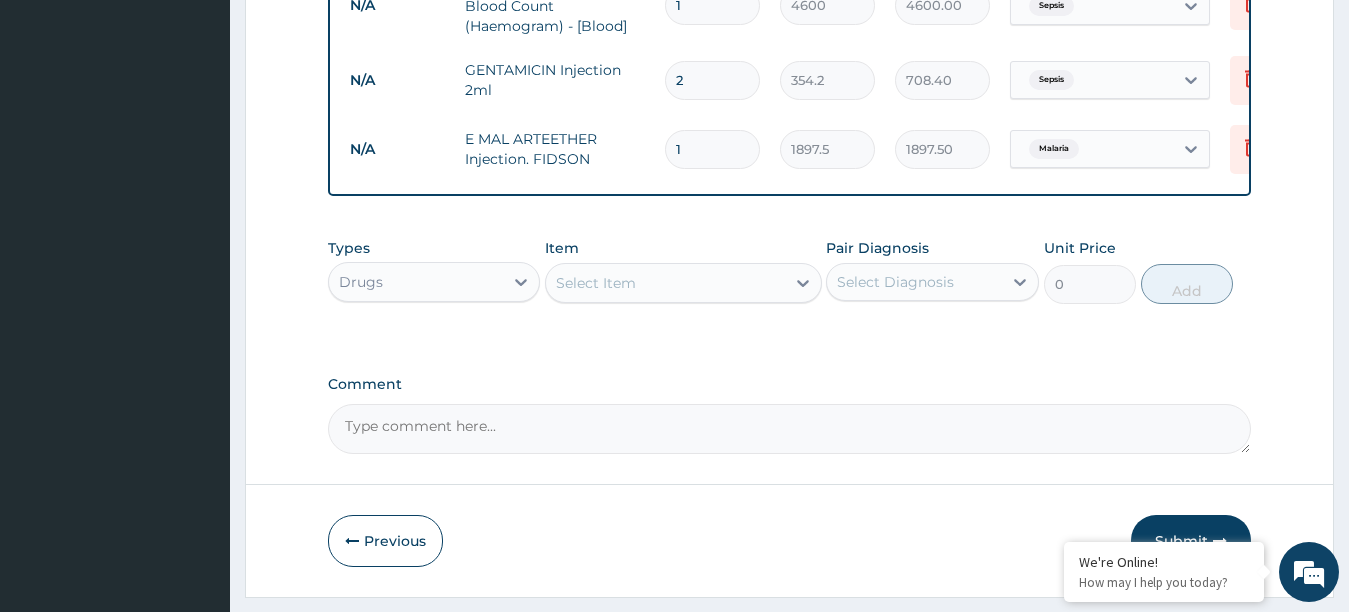type 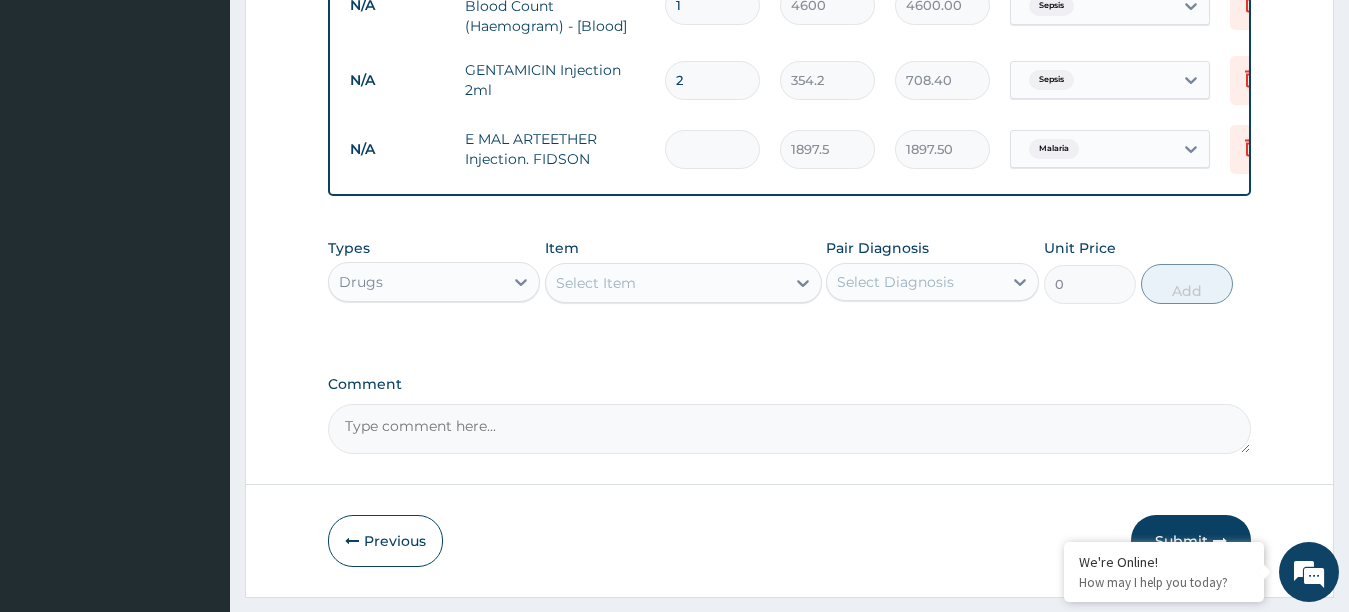 type on "0.00" 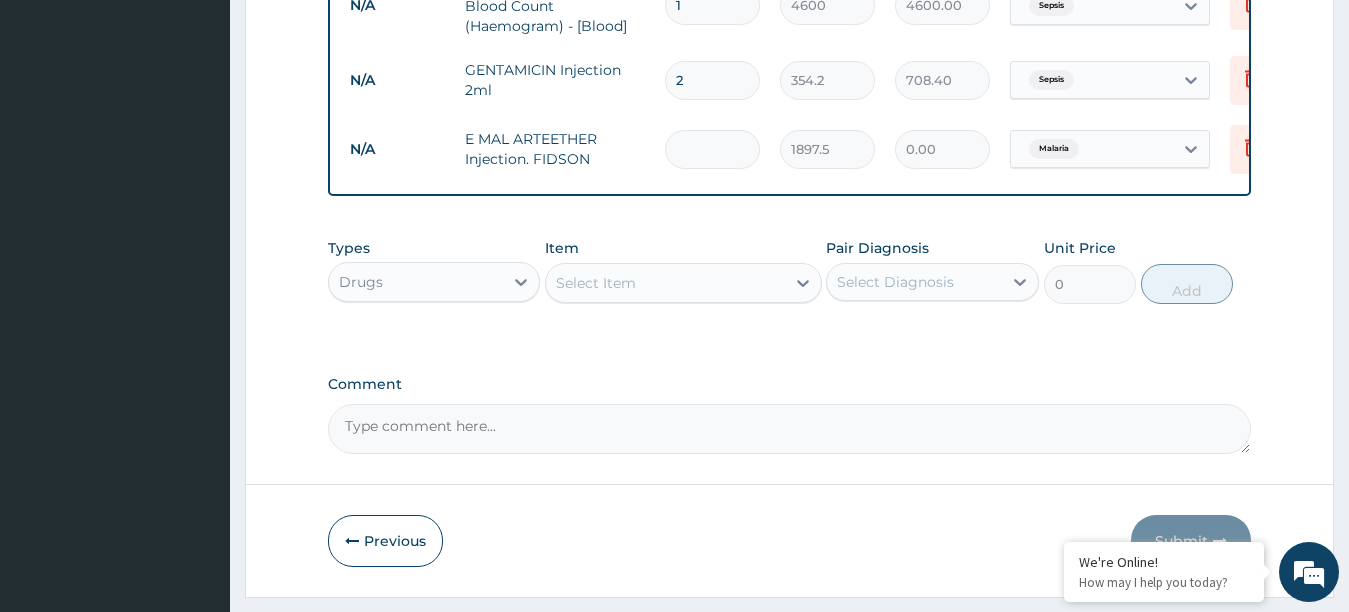 type on "2" 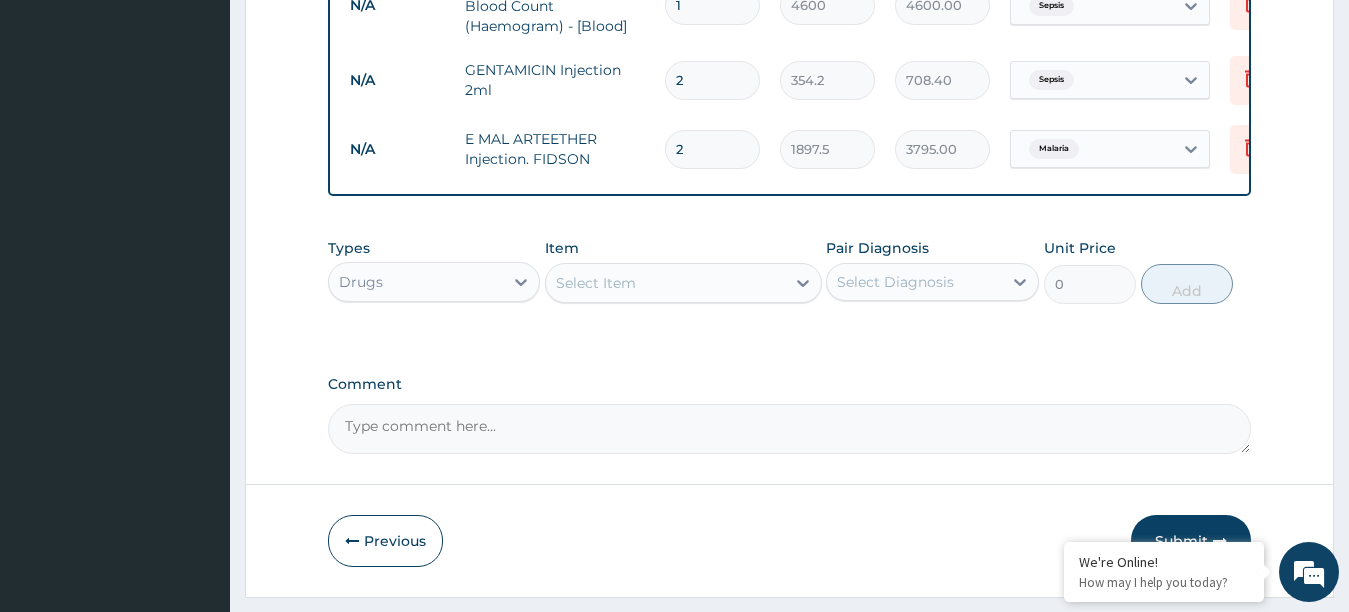 type on "2" 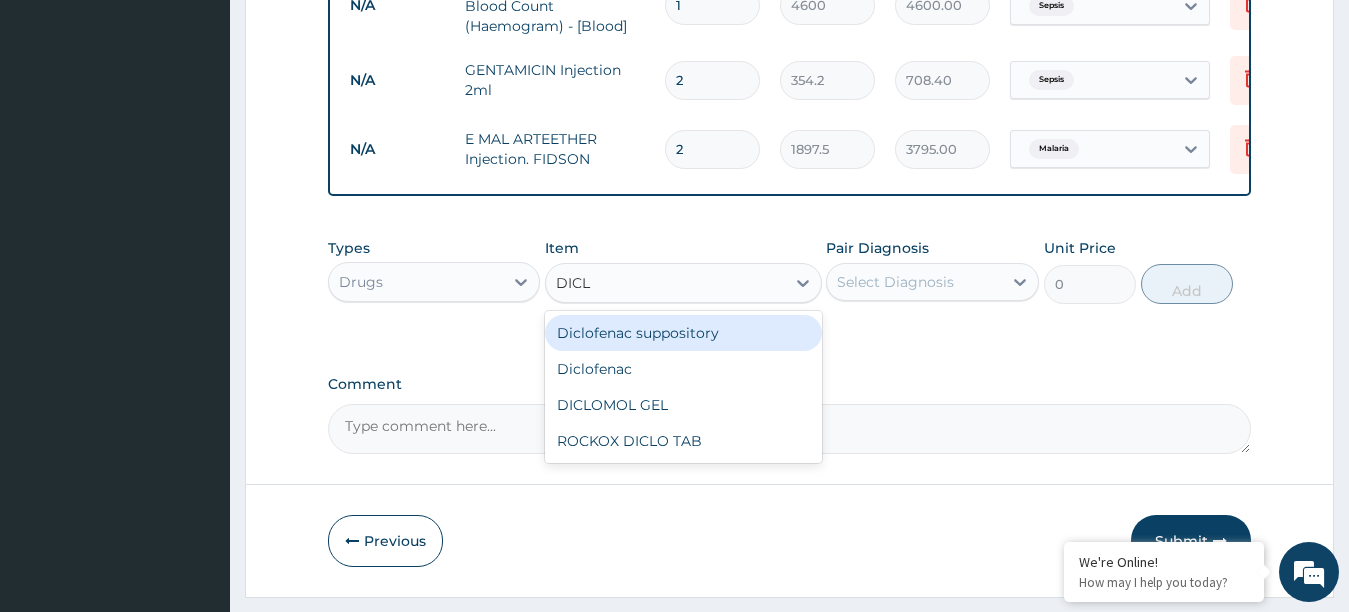 type on "DICLO" 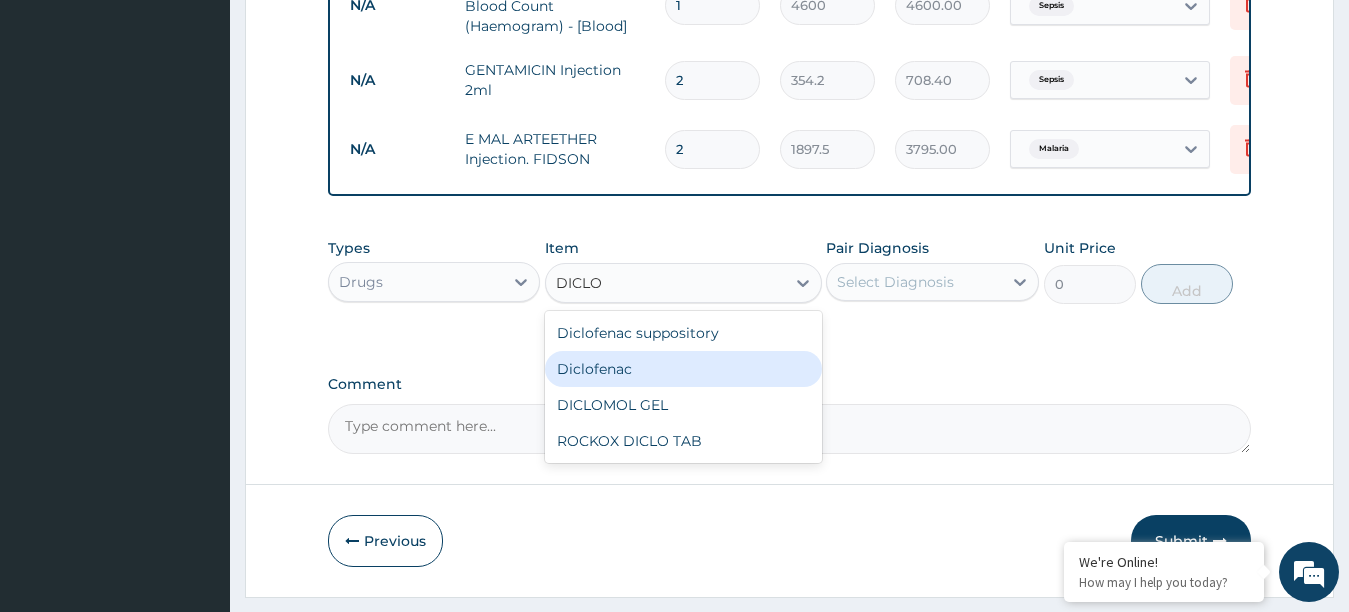 click on "Diclofenac" at bounding box center (683, 369) 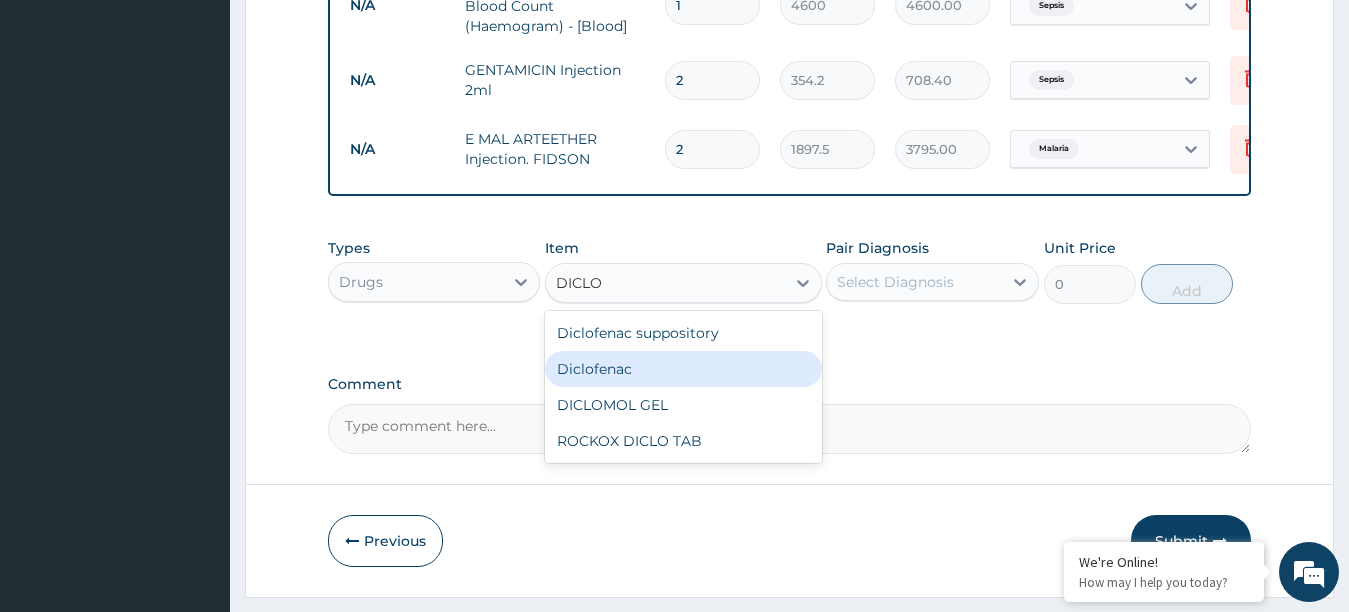 type 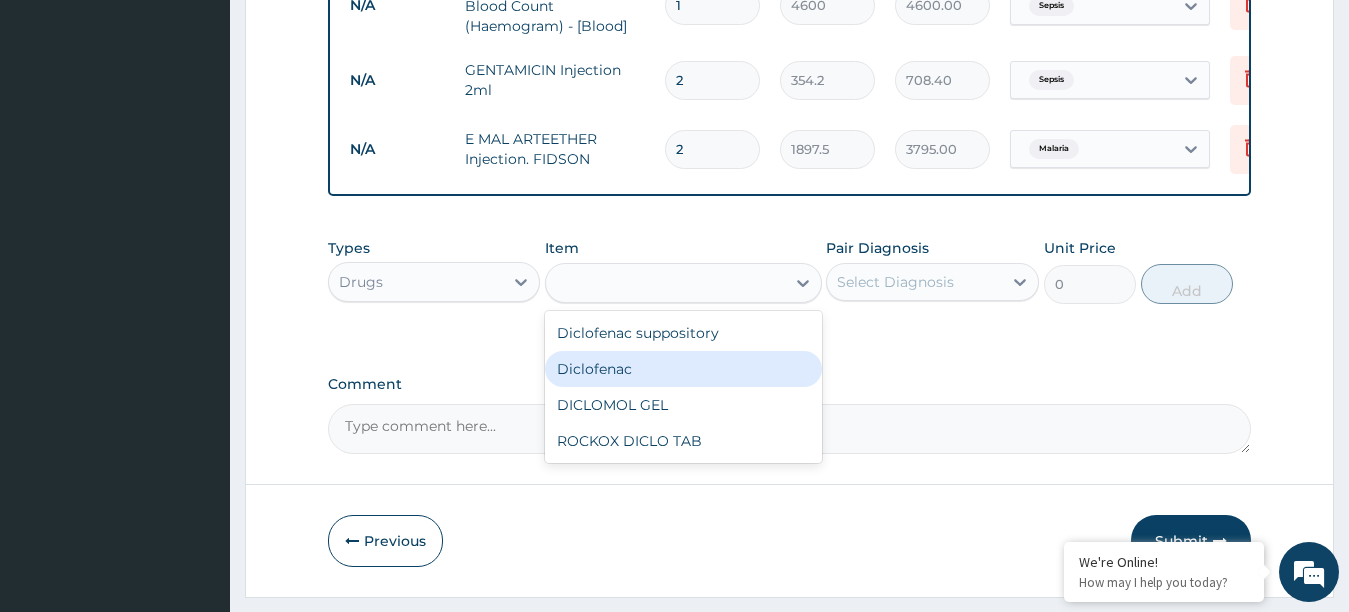 type on "632.5" 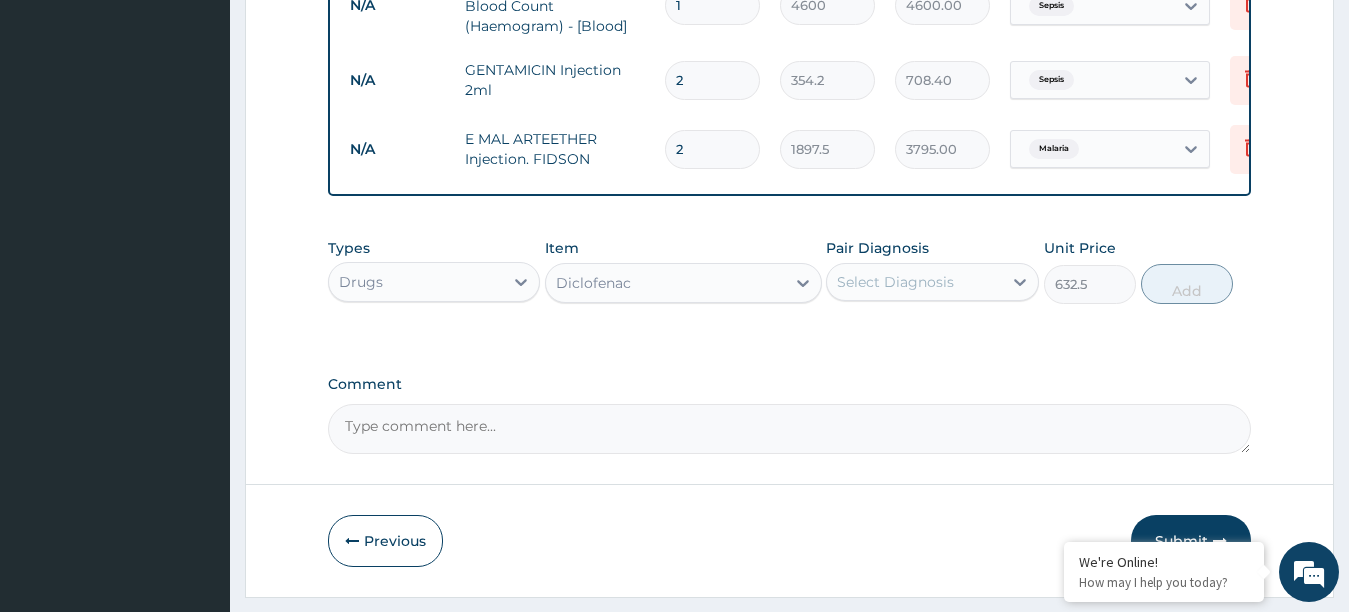 click on "Select Diagnosis" at bounding box center (895, 282) 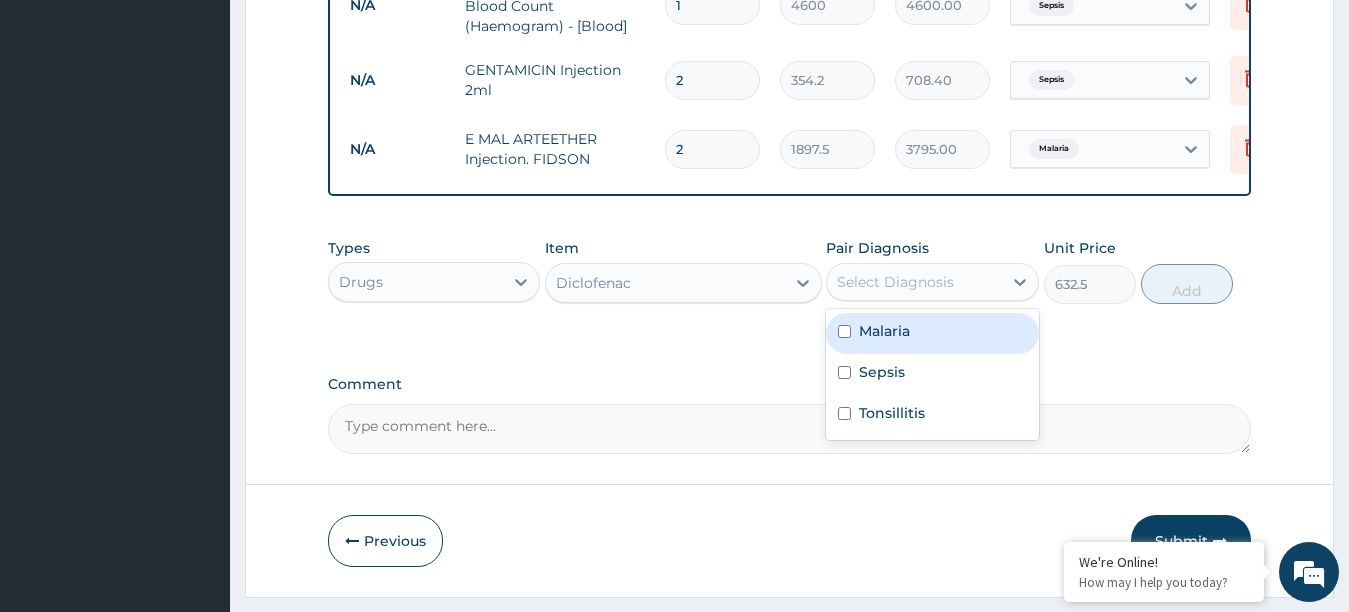 click at bounding box center (844, 331) 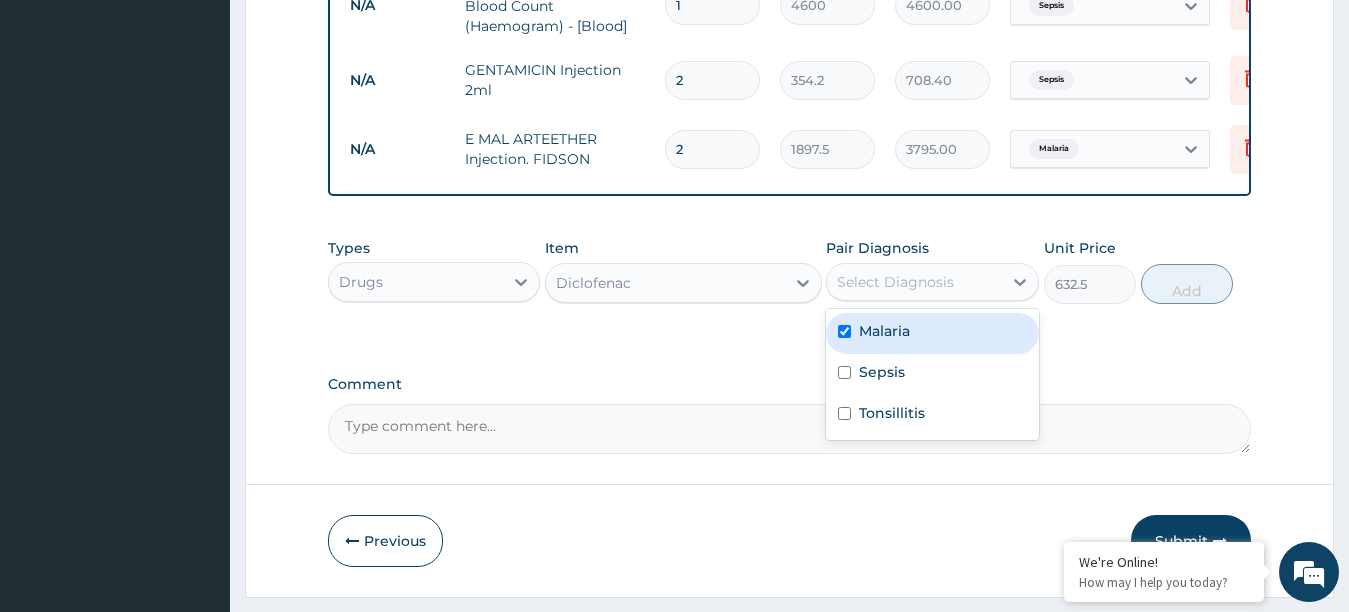 checkbox on "true" 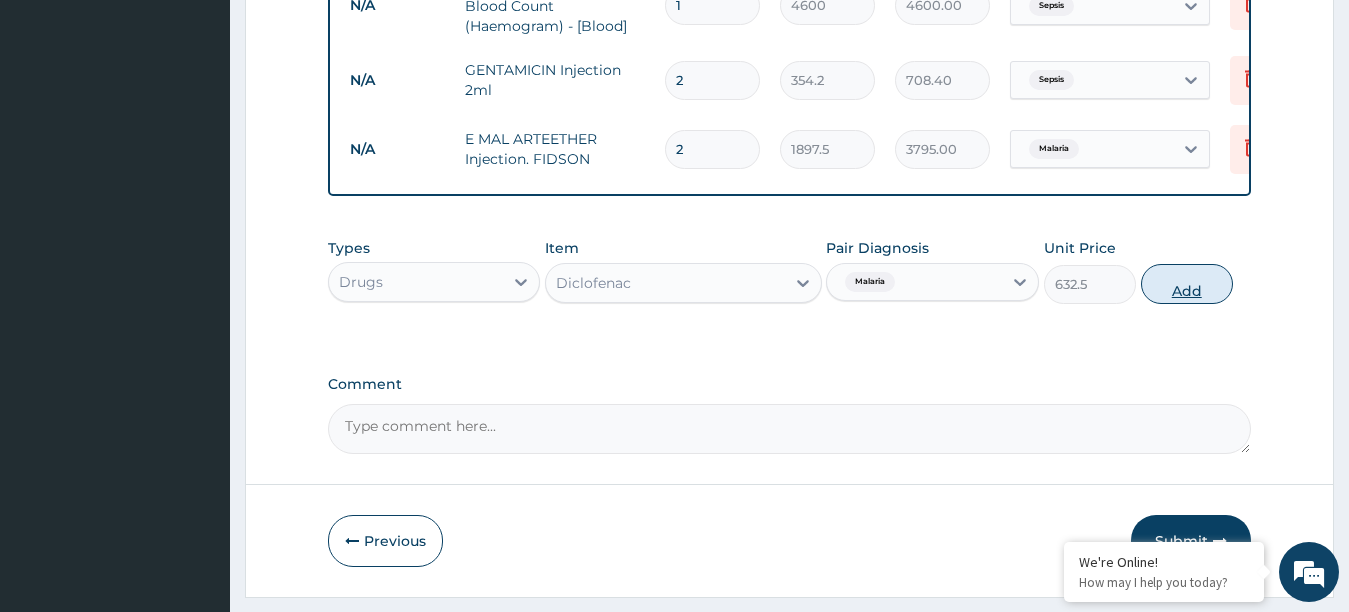 click on "Add" at bounding box center [1187, 284] 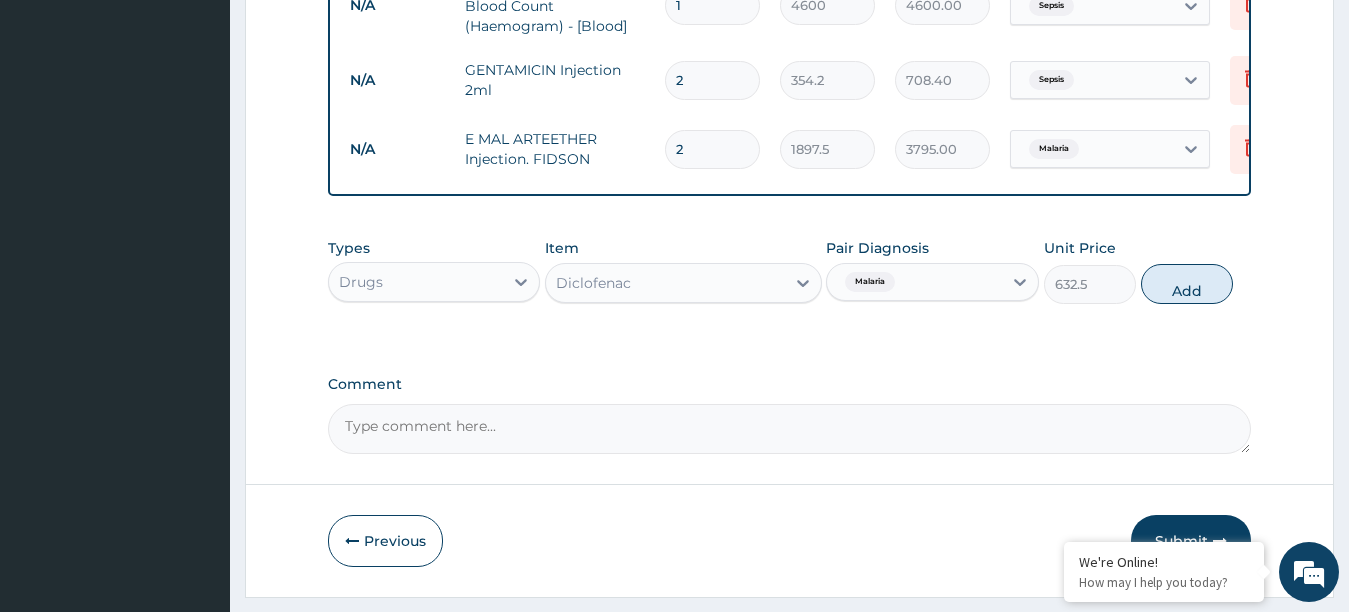 type on "0" 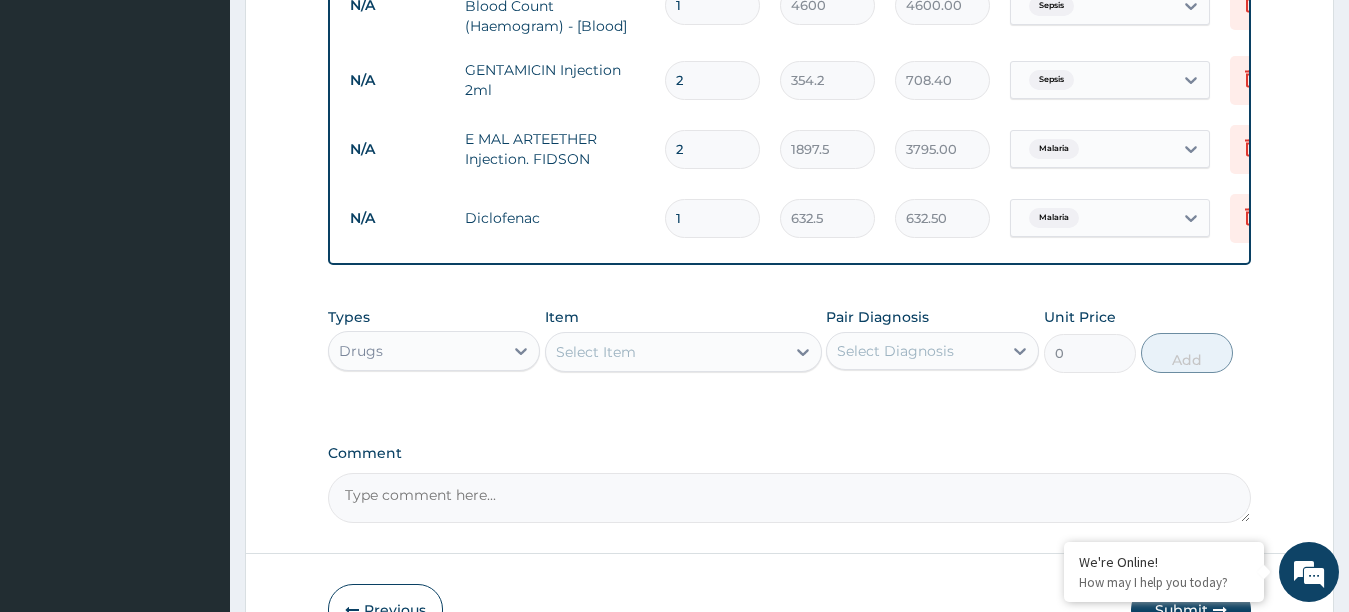 click on "Select Item" at bounding box center [665, 352] 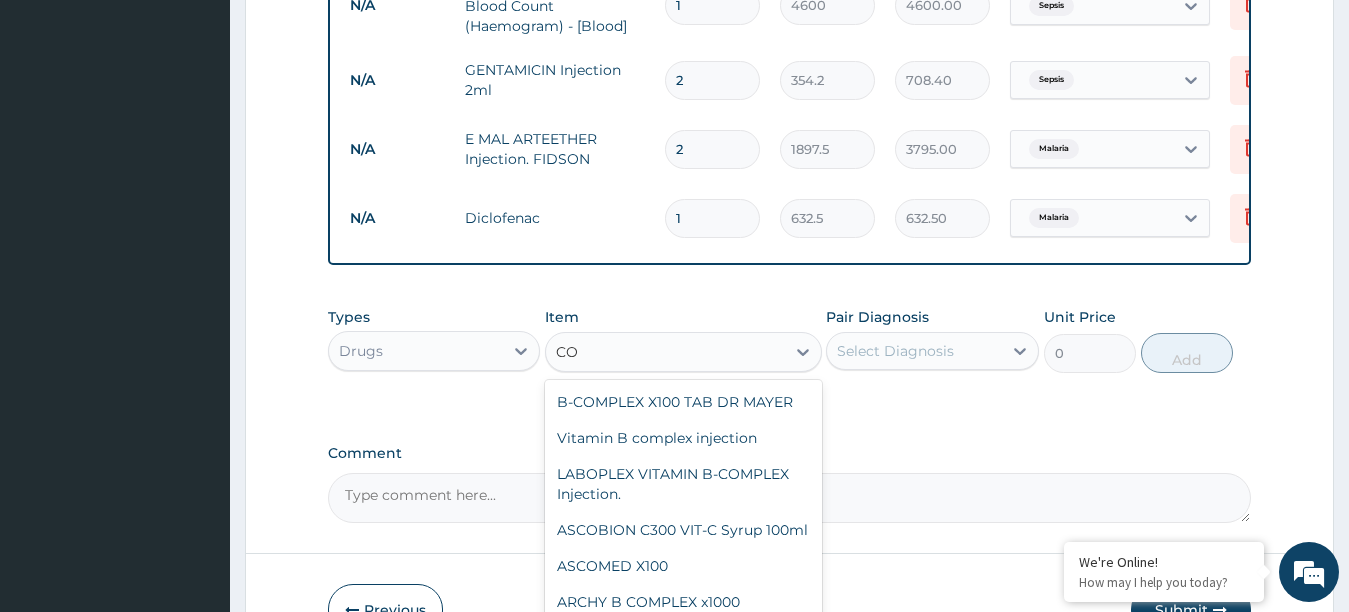 type on "C" 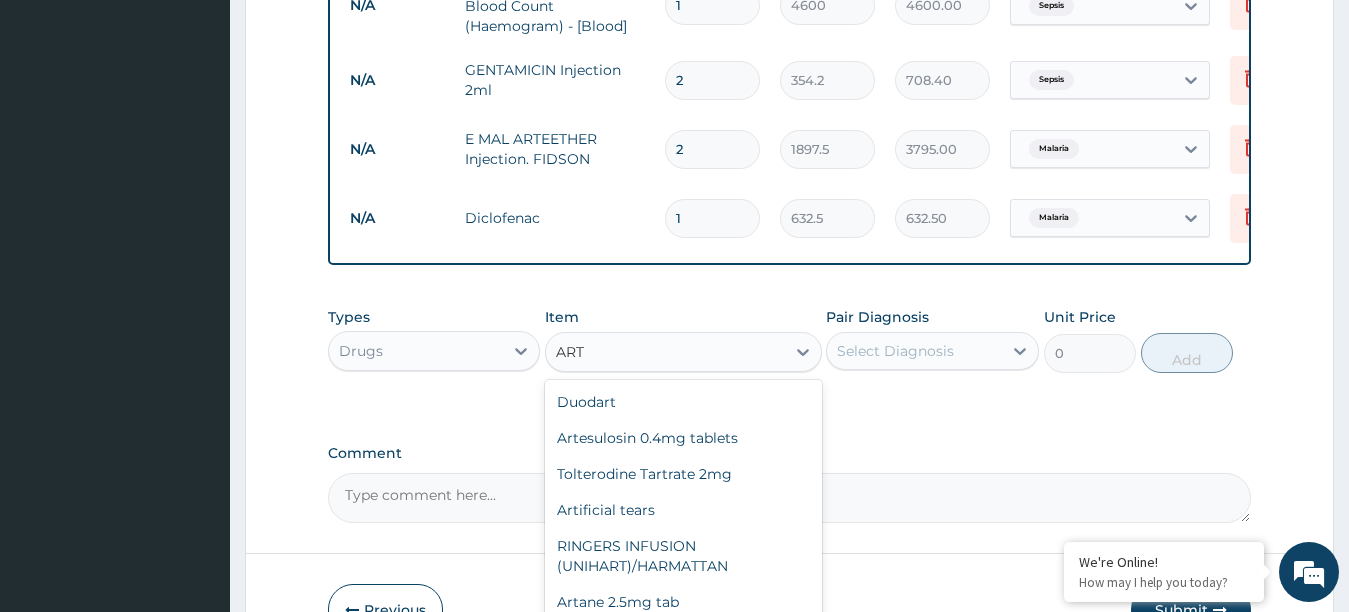 type on "ARTE" 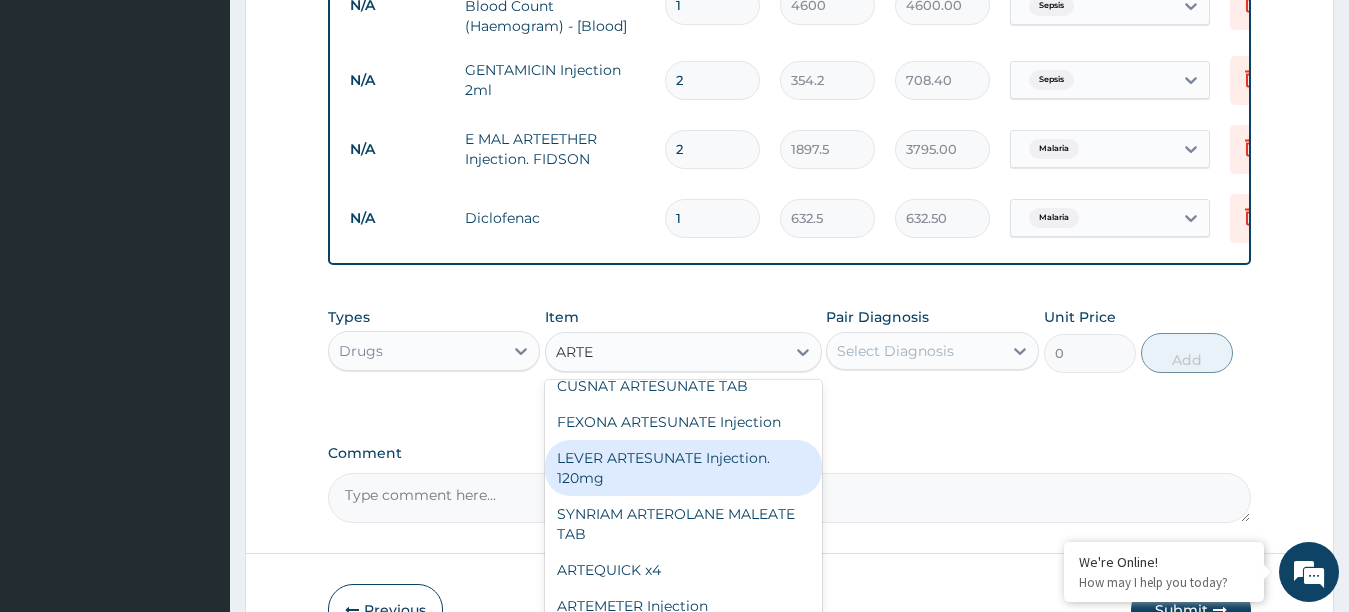 scroll, scrollTop: 100, scrollLeft: 0, axis: vertical 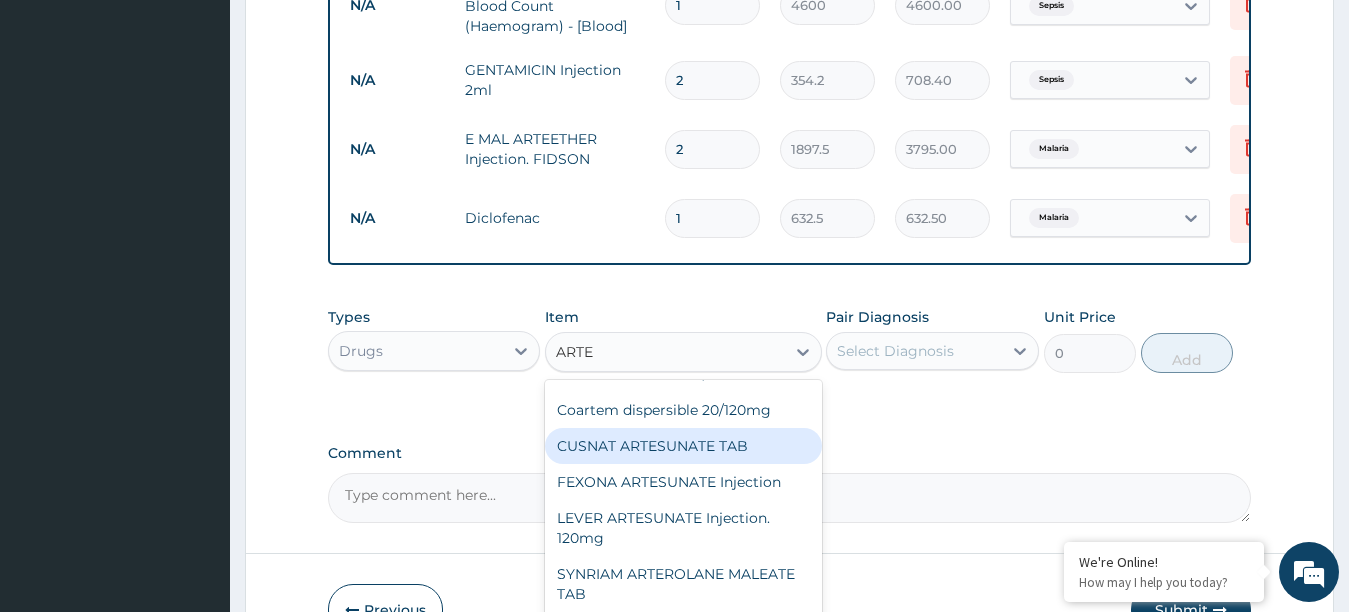 click on "CUSNAT ARTESUNATE TAB" at bounding box center (683, 446) 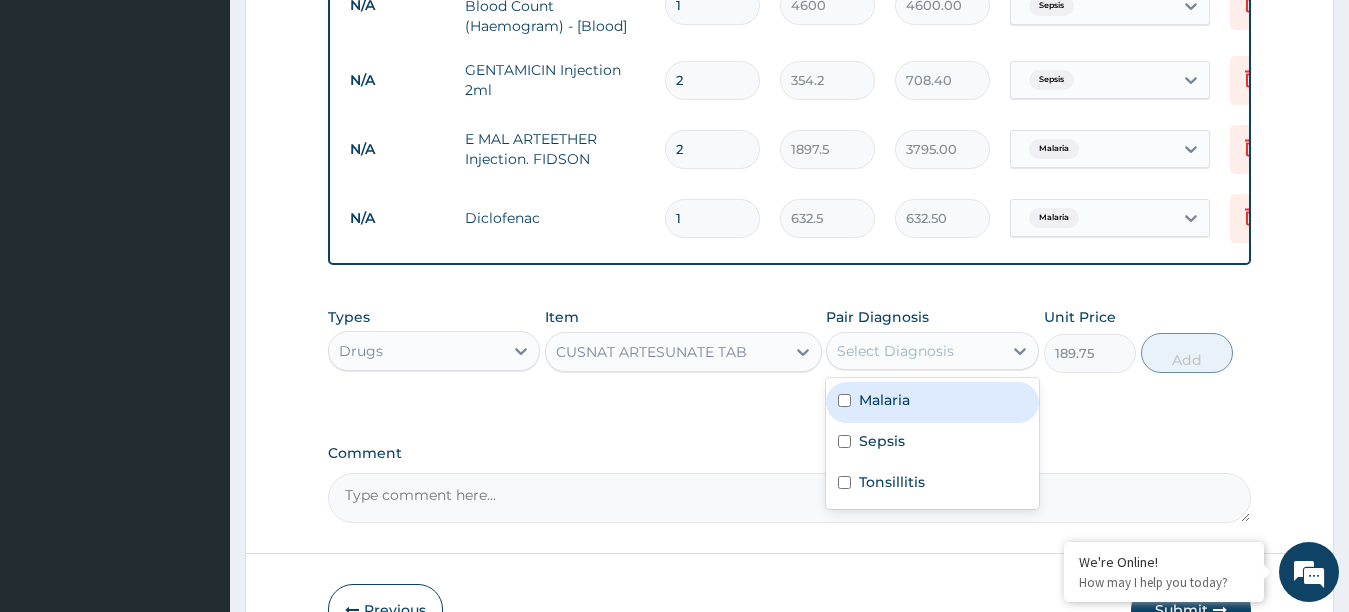 click on "Select Diagnosis" at bounding box center (895, 351) 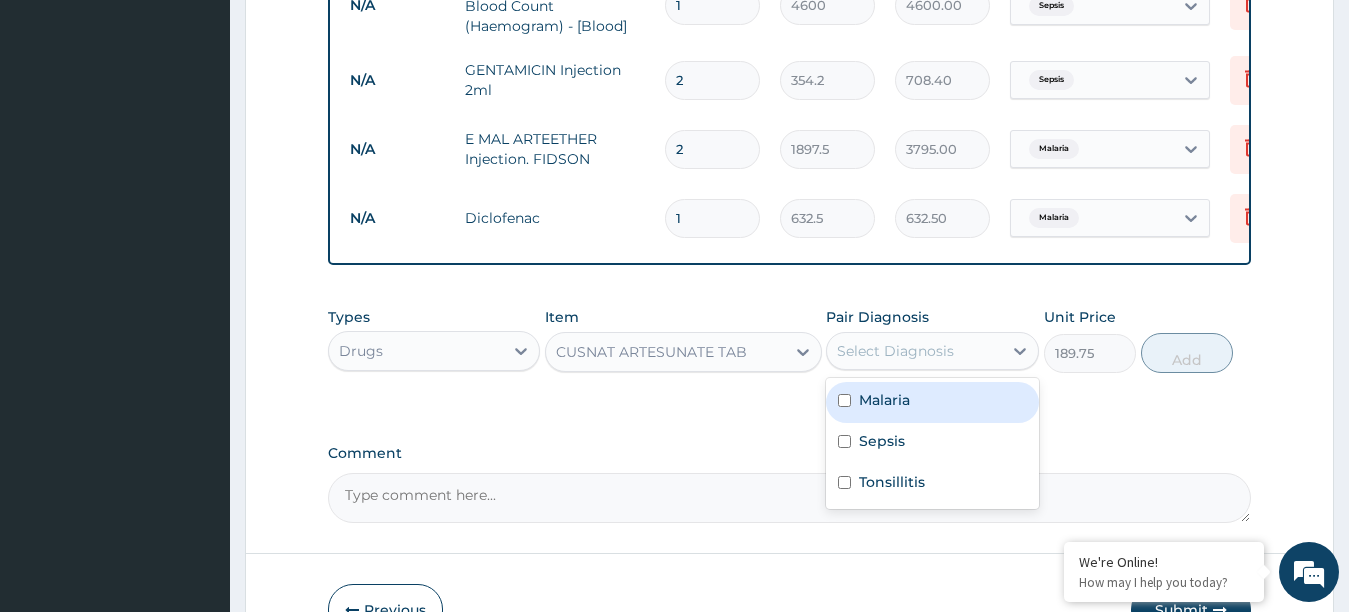 click at bounding box center [844, 400] 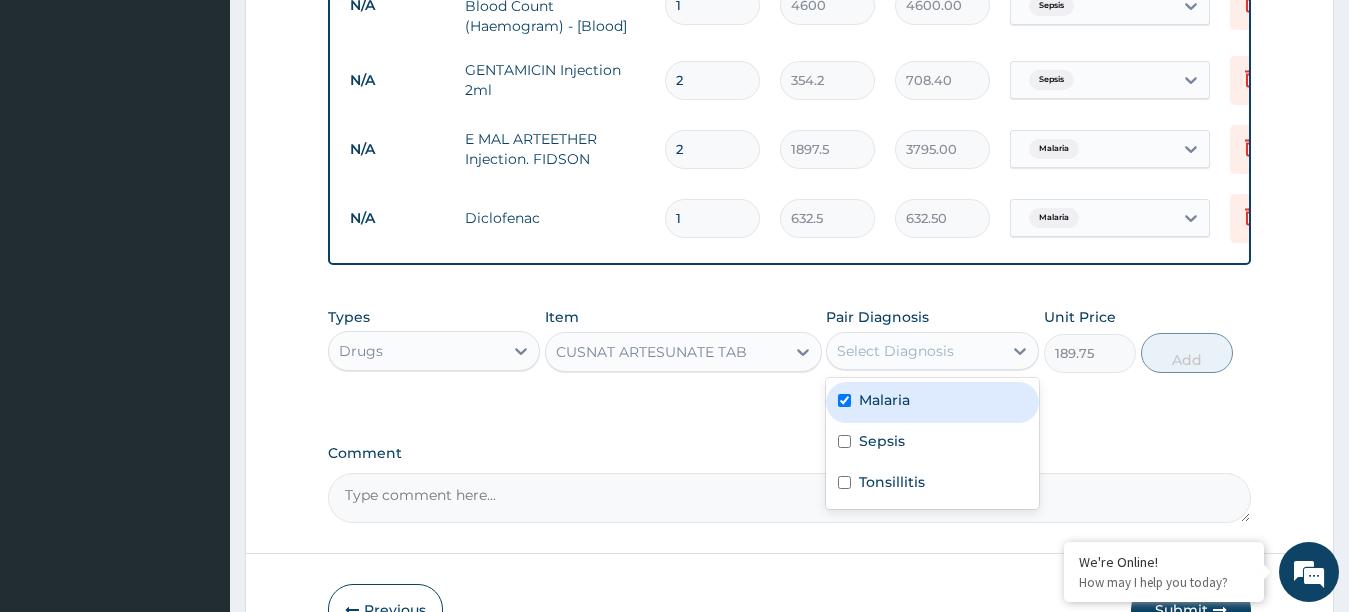 checkbox on "true" 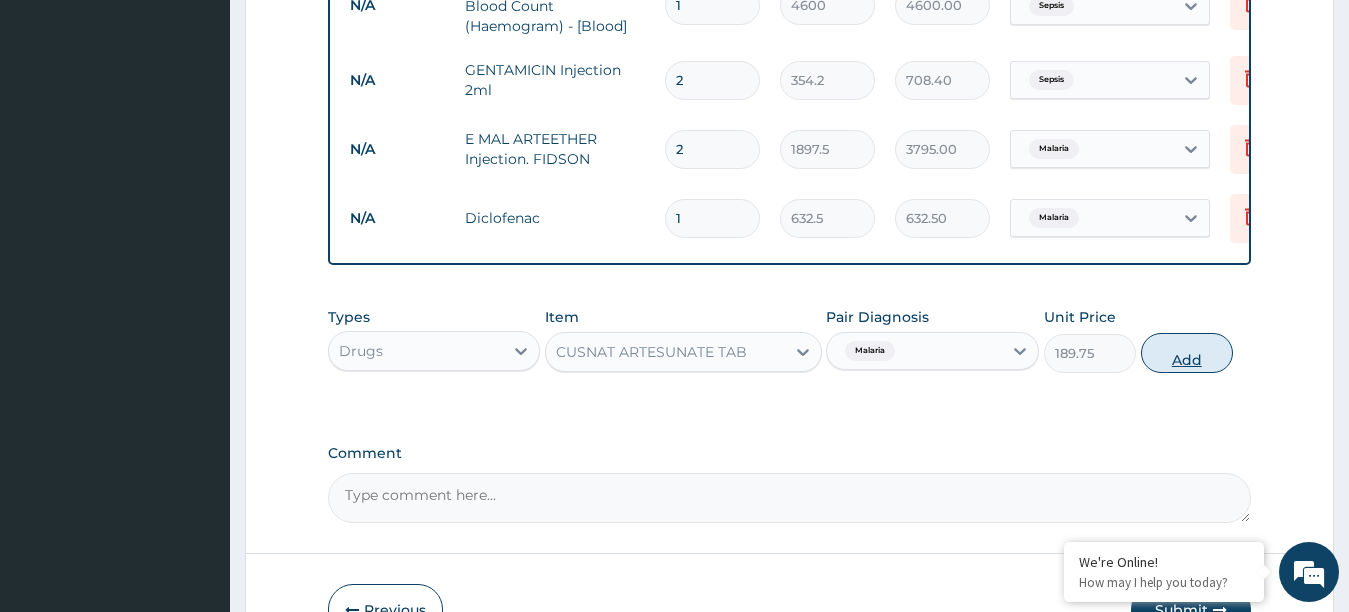click on "Add" at bounding box center (1187, 353) 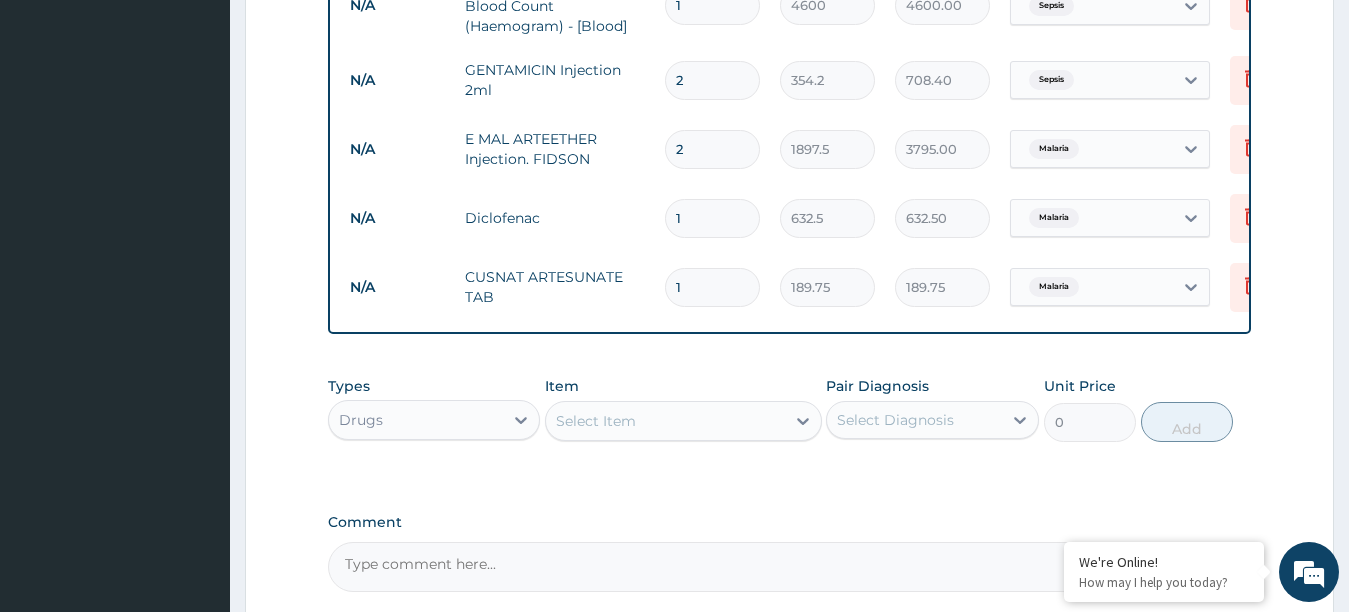 type 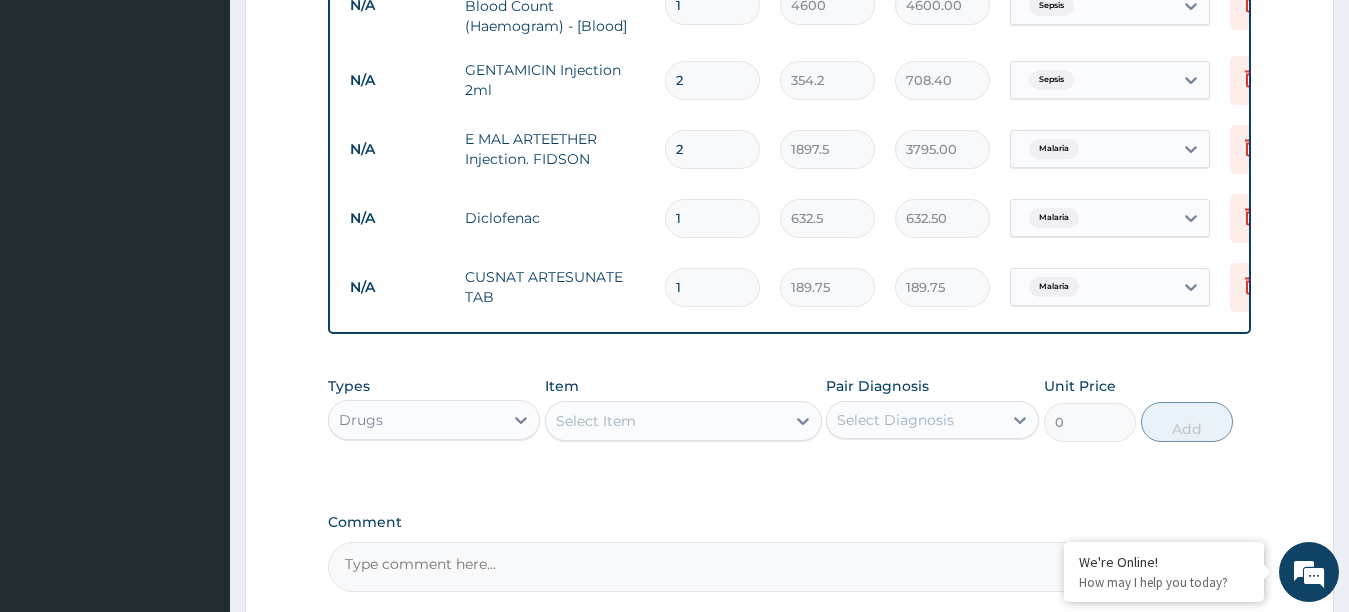 type on "0.00" 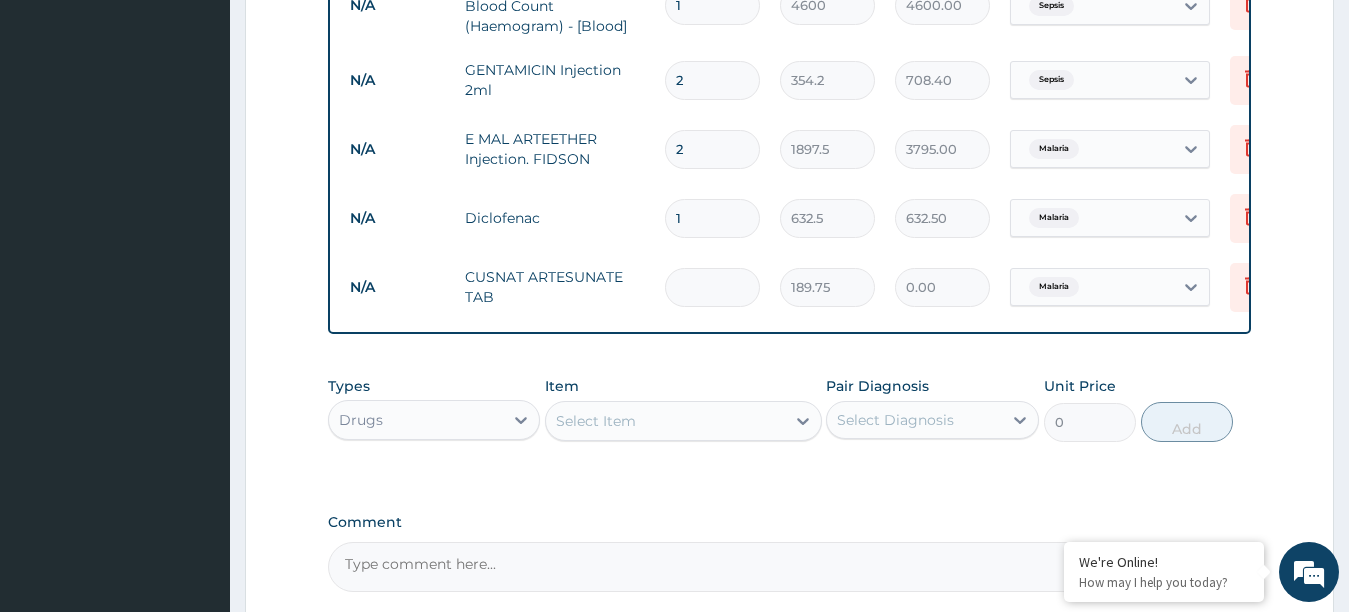 type on "1" 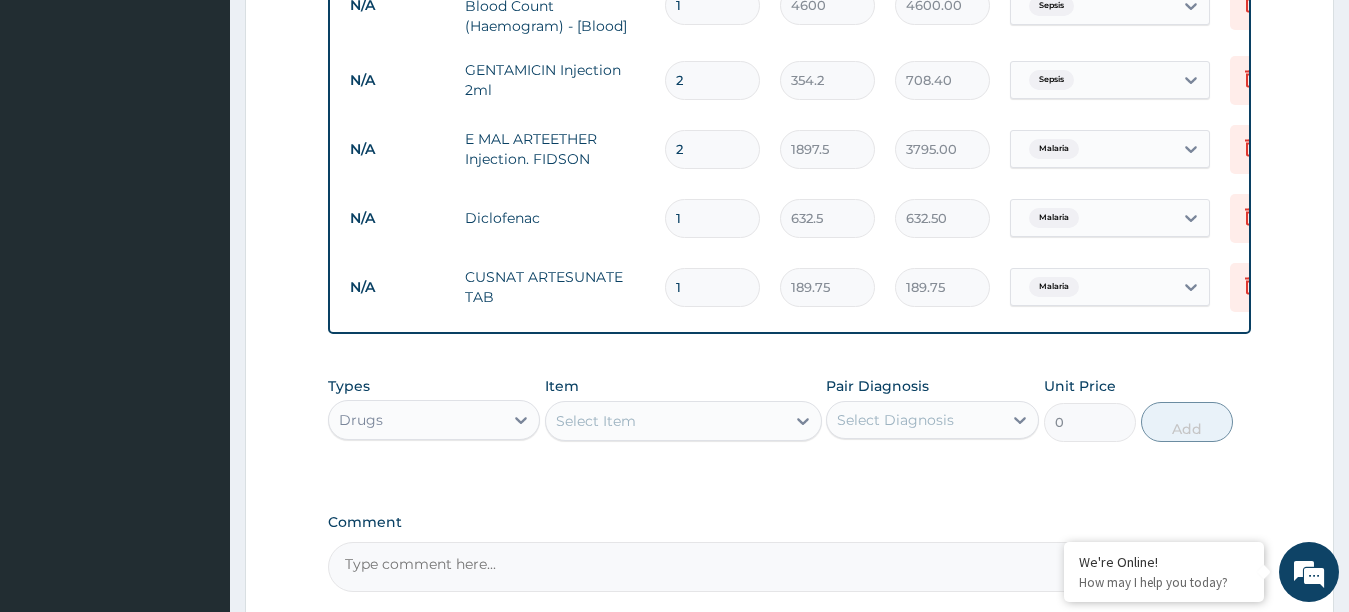 type on "18" 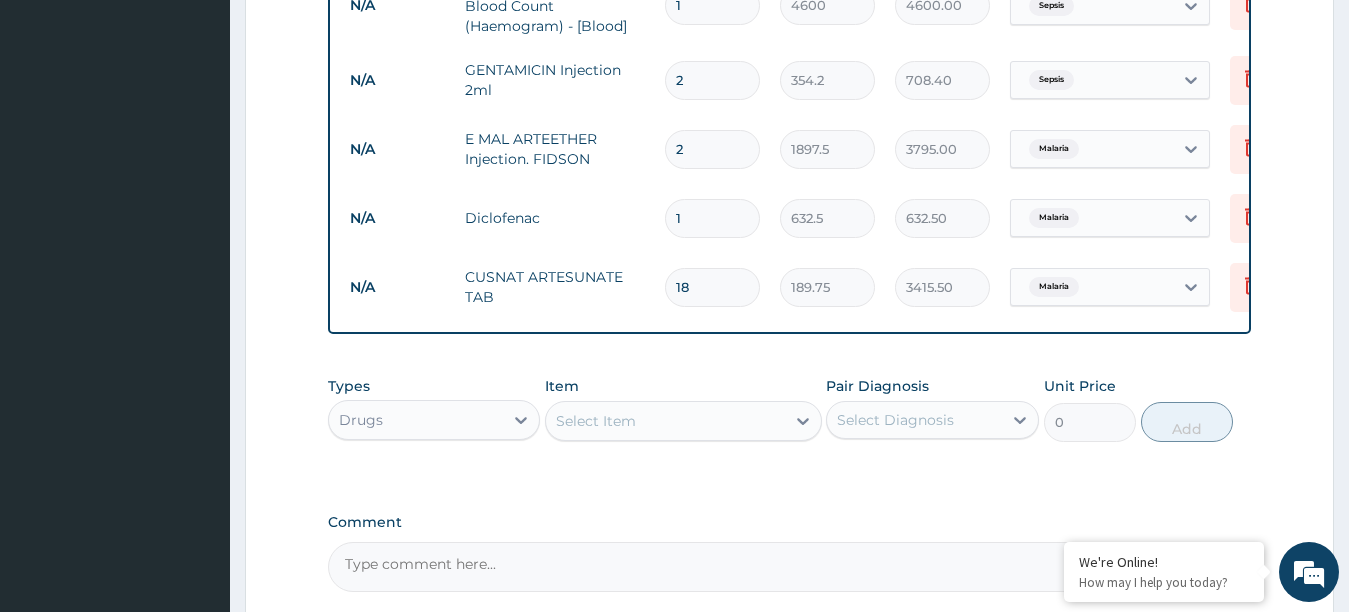 type on "18" 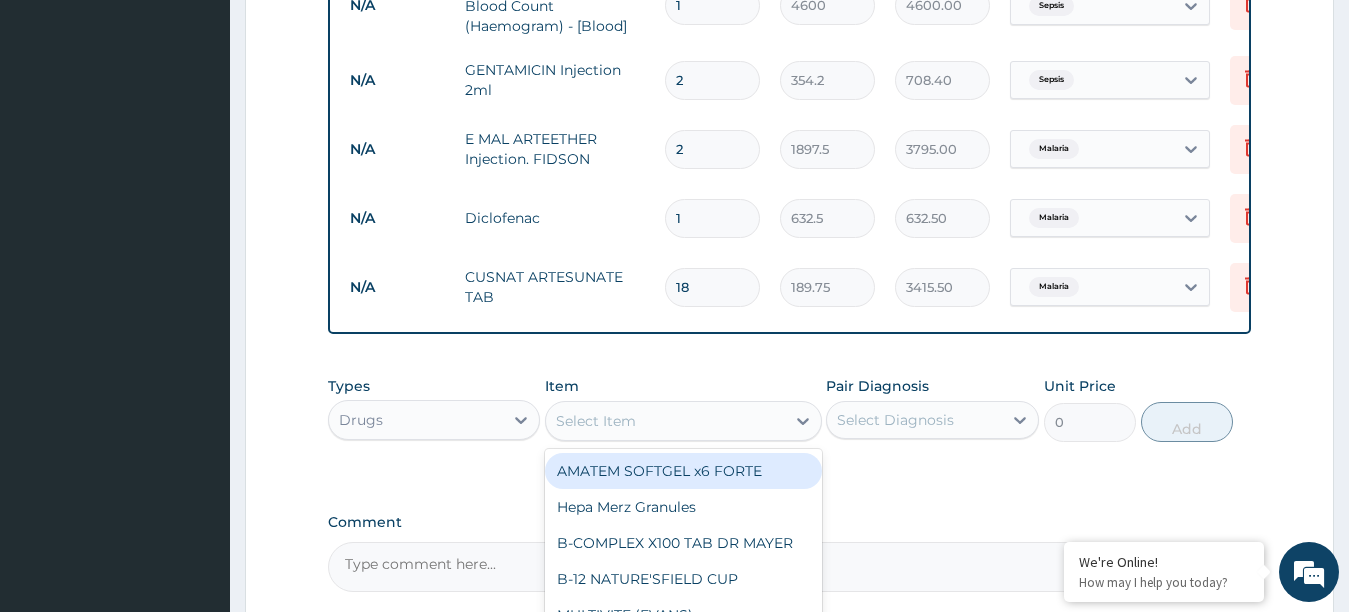type on "P" 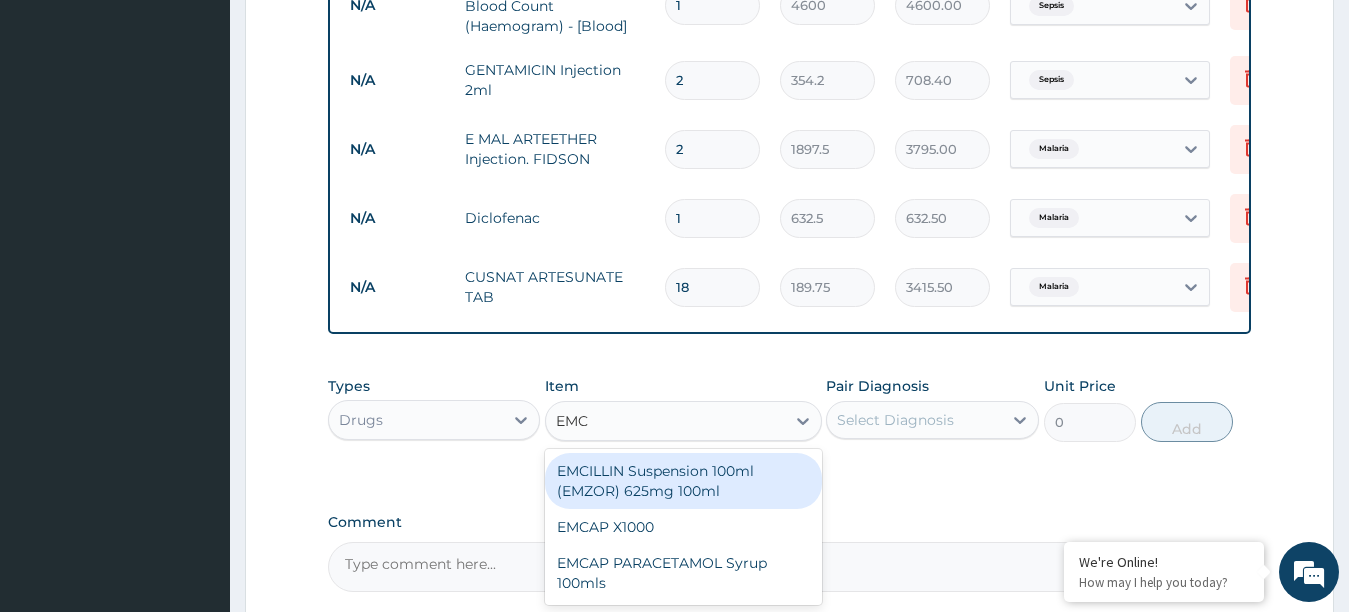 type on "EMCA" 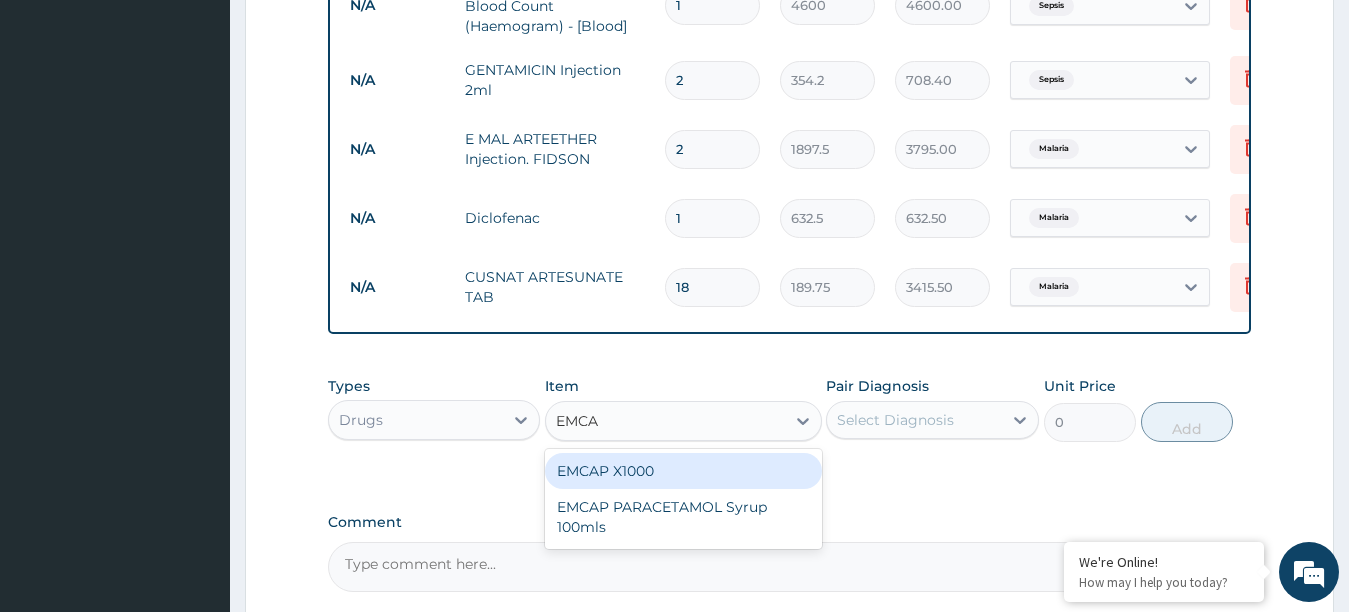 click on "EMCAP X1000" at bounding box center [683, 471] 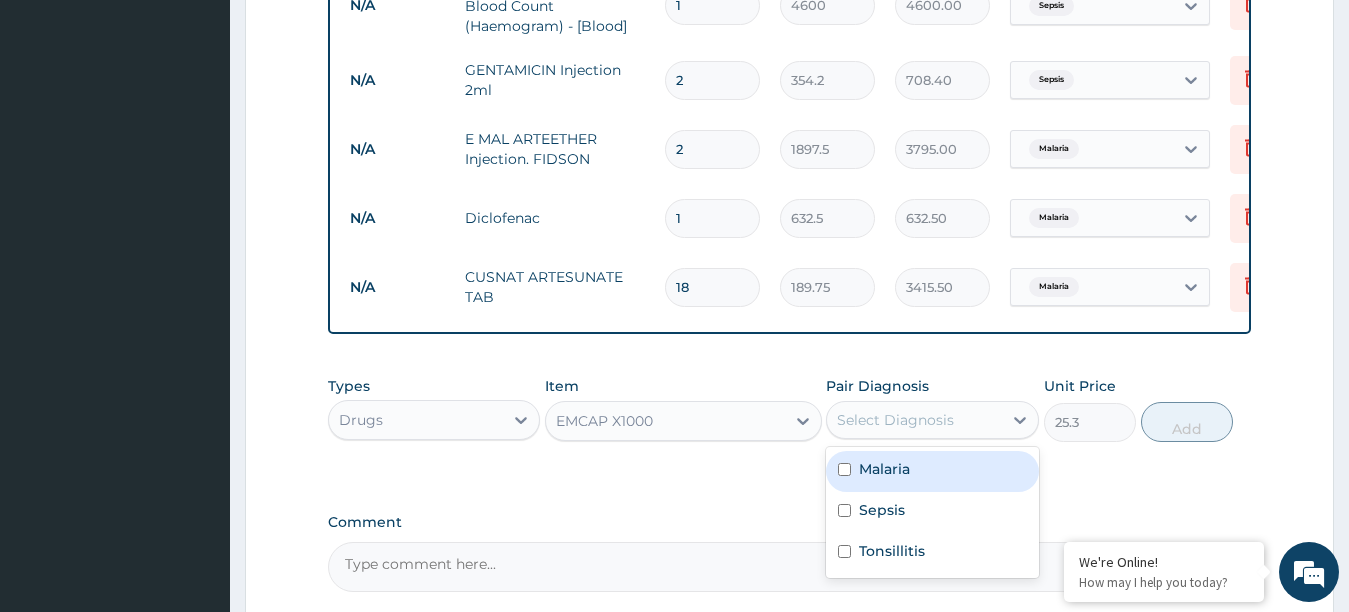 click on "Select Diagnosis" at bounding box center [895, 420] 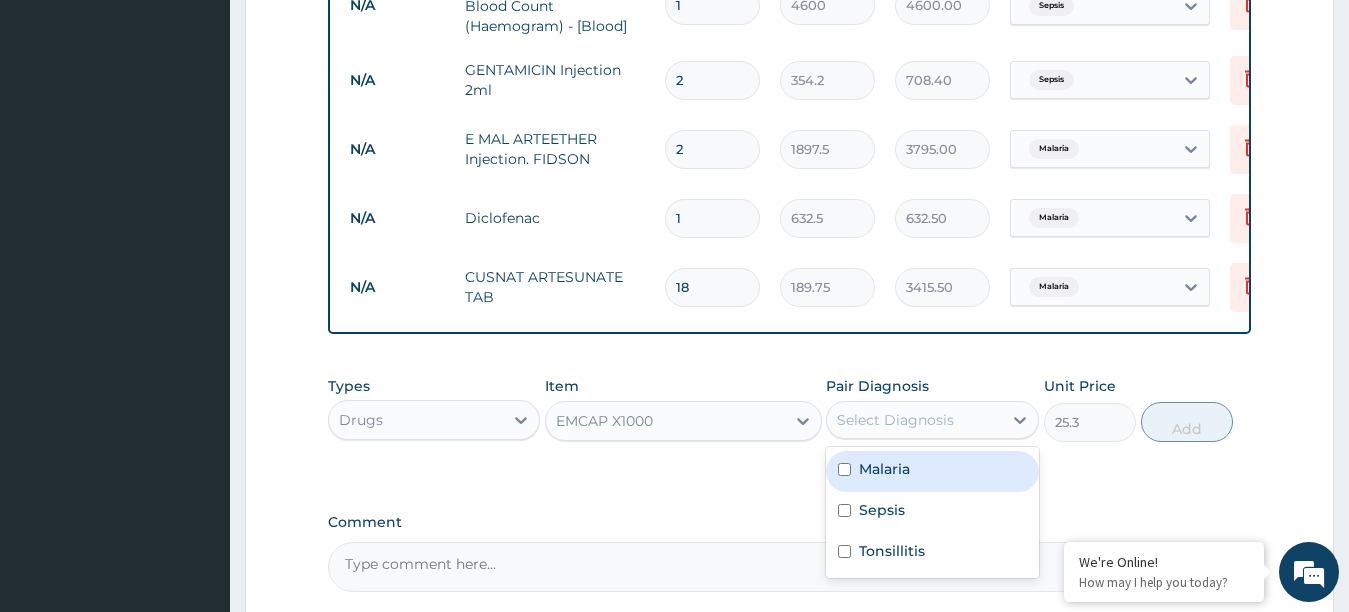 click at bounding box center [844, 469] 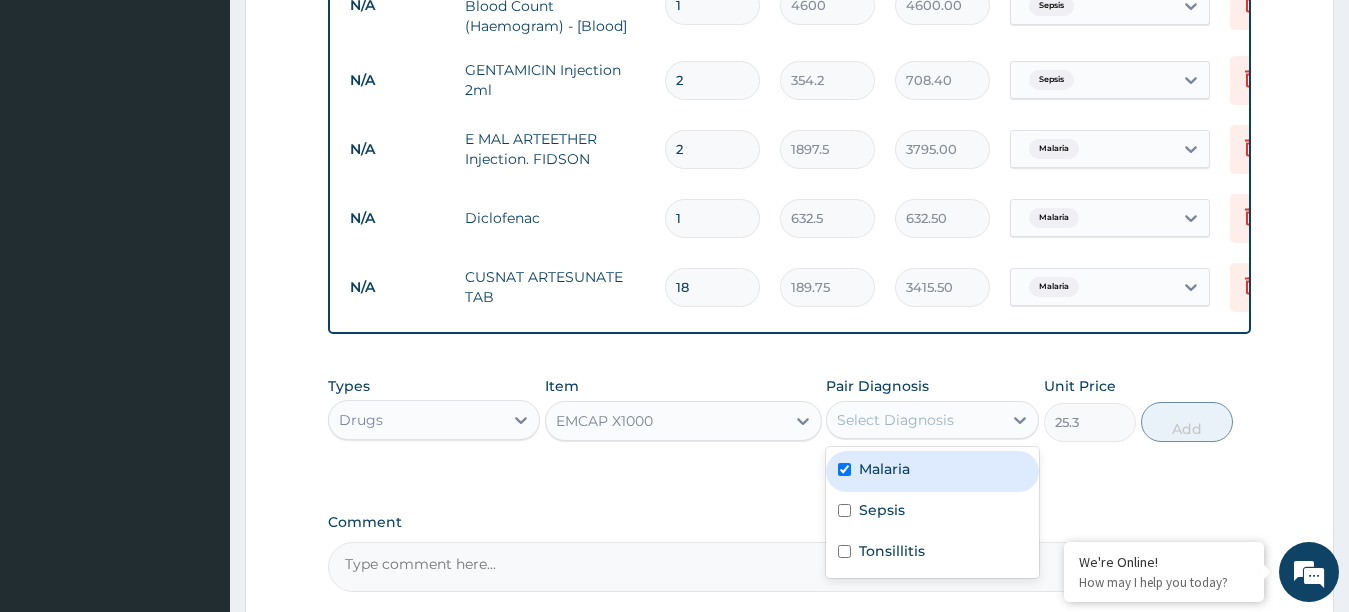 checkbox on "true" 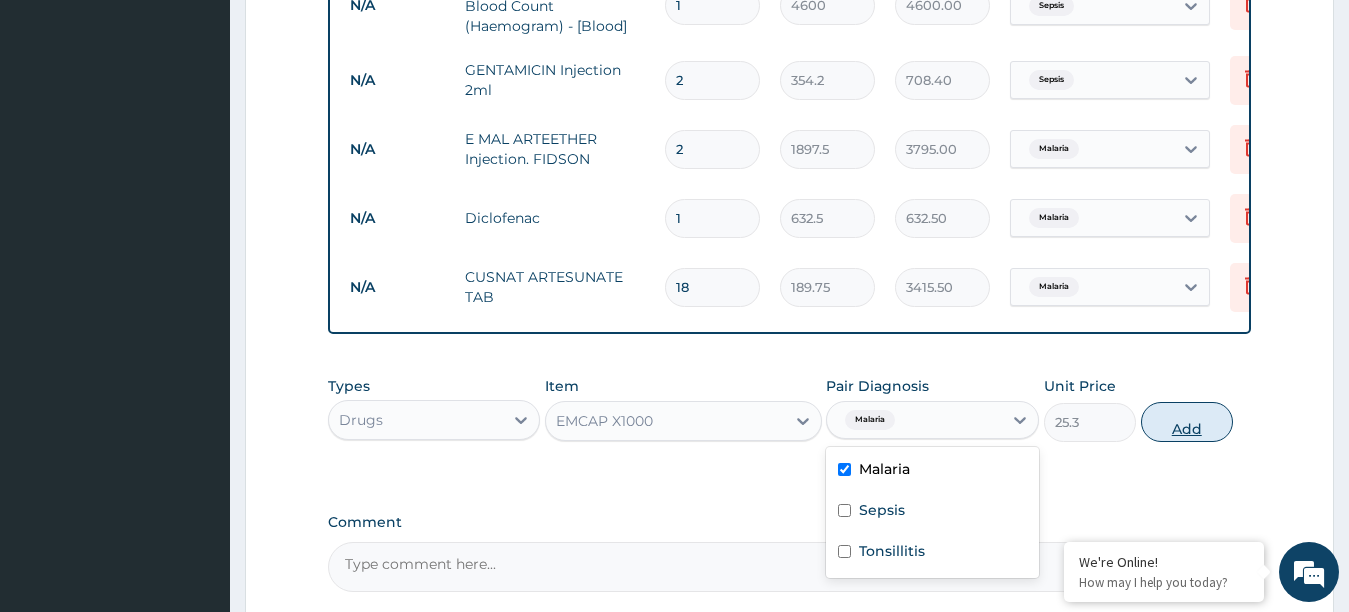 click on "Add" at bounding box center (1187, 422) 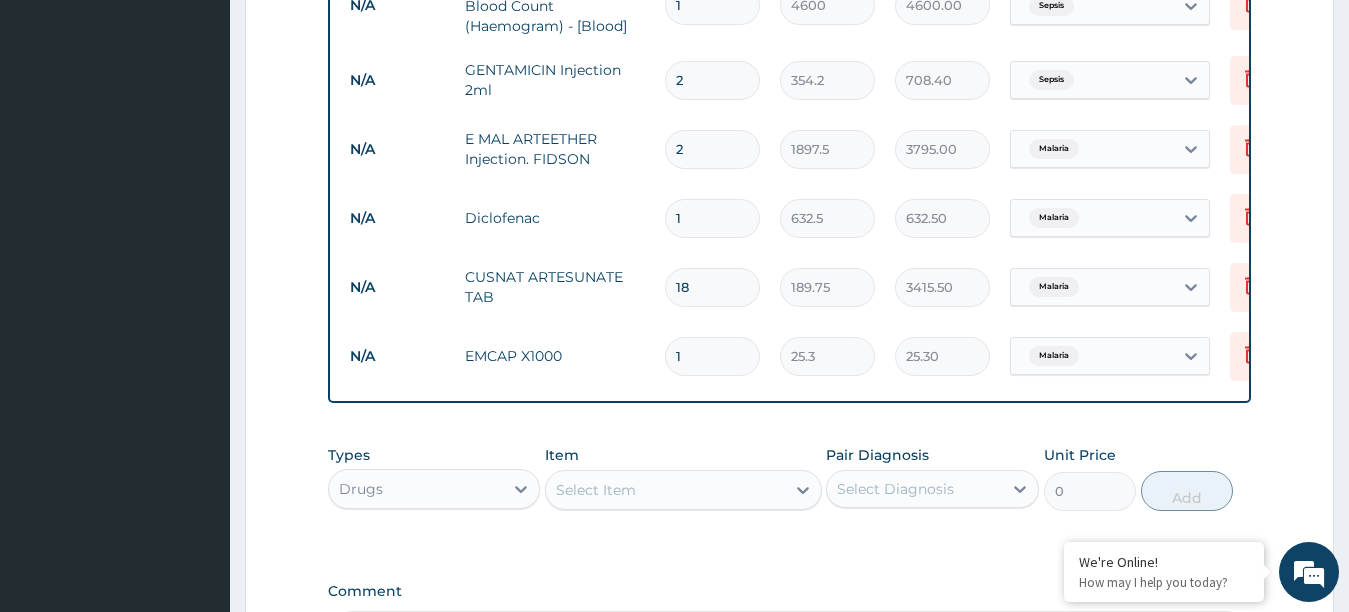 click on "1" at bounding box center (712, 356) 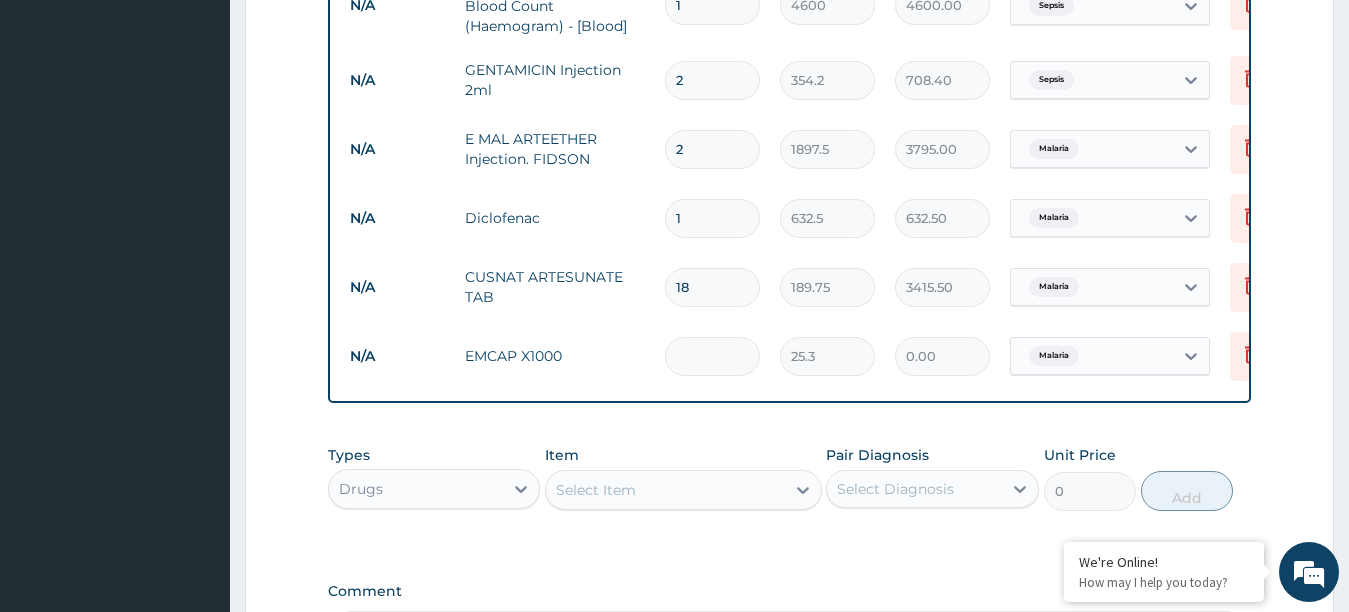 type on "9" 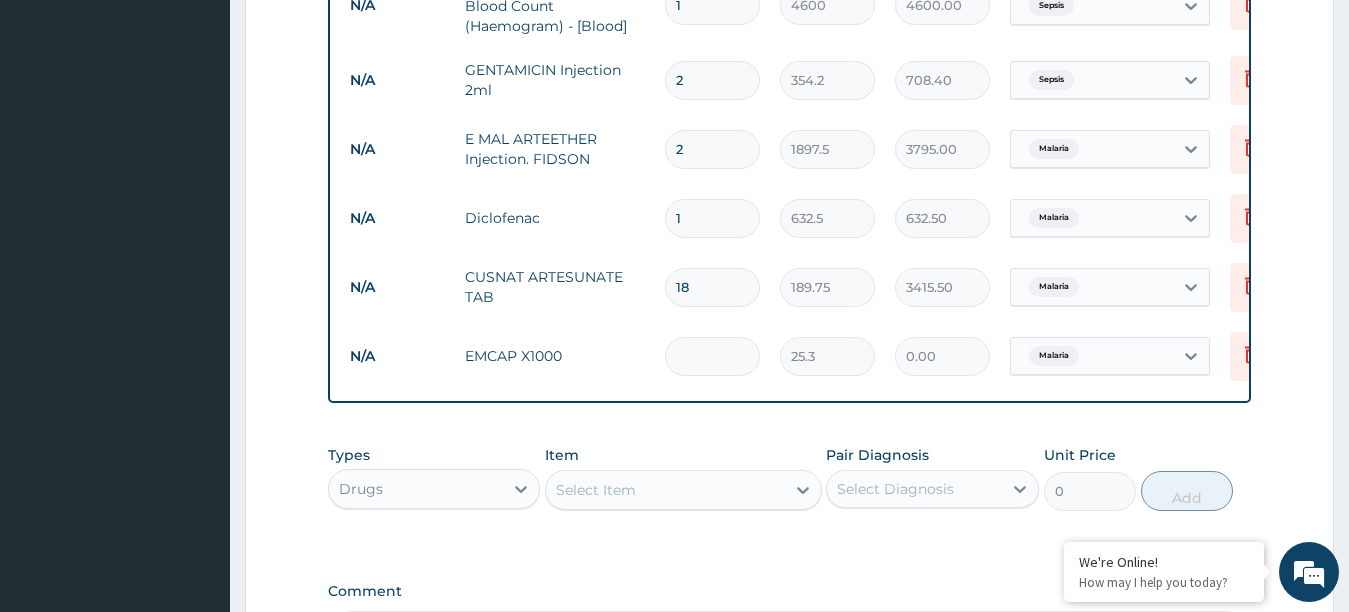 type on "227.70" 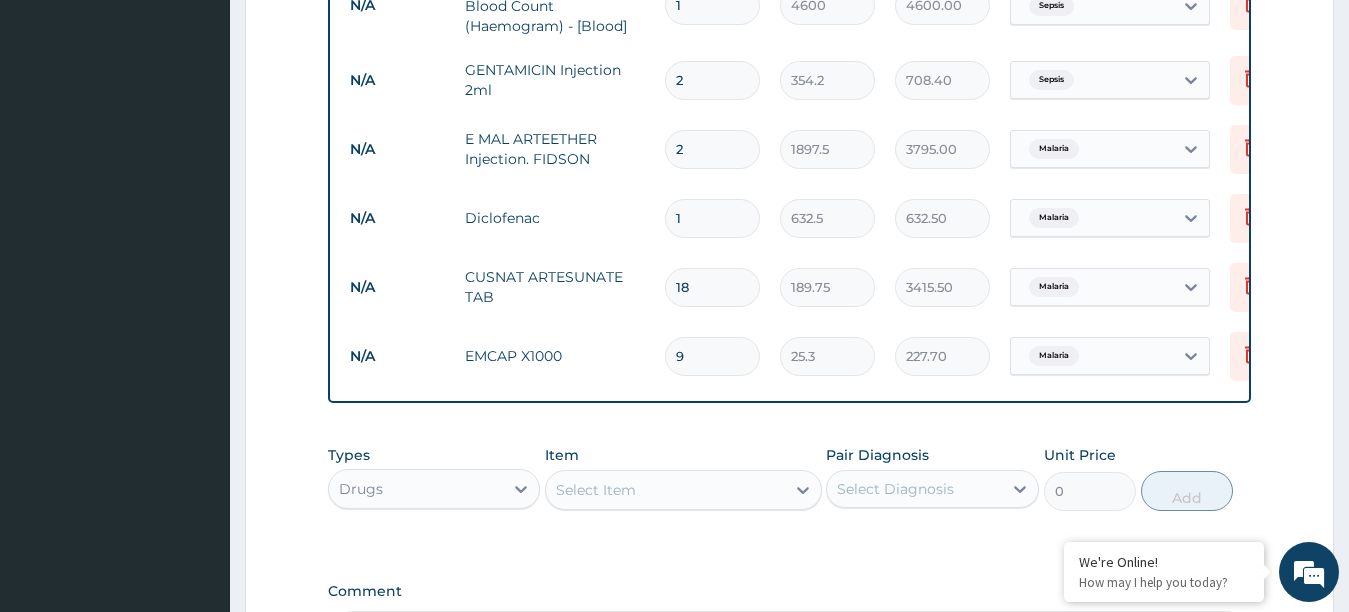type on "9" 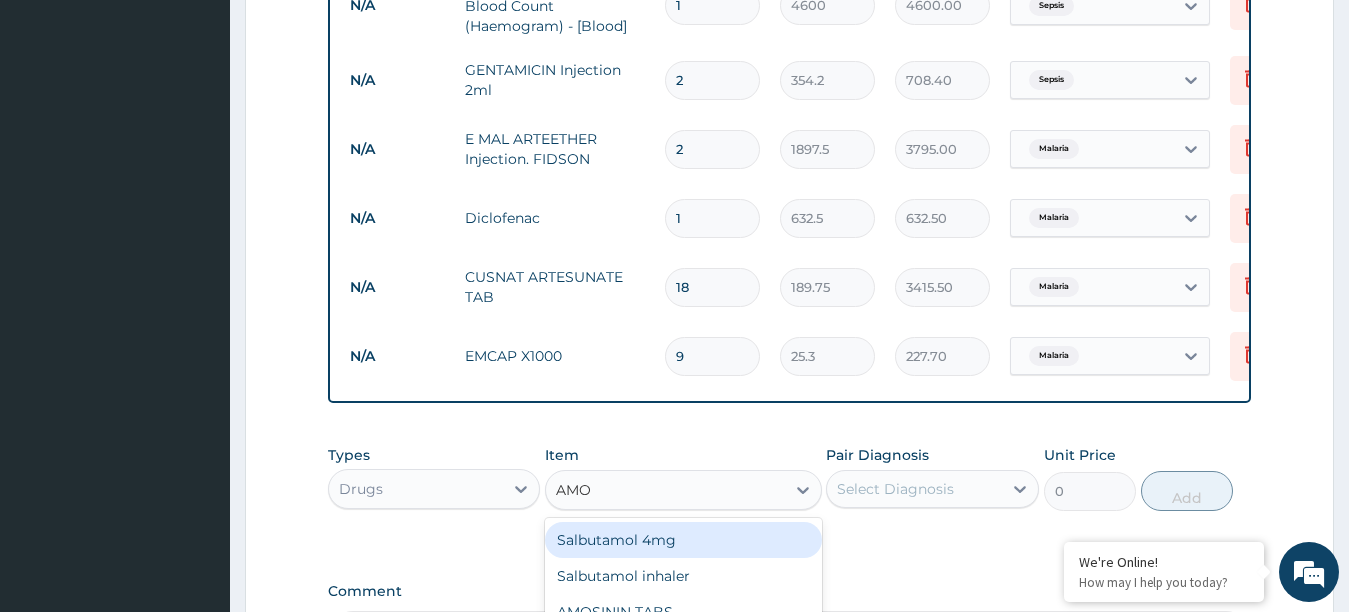 type on "AMOX" 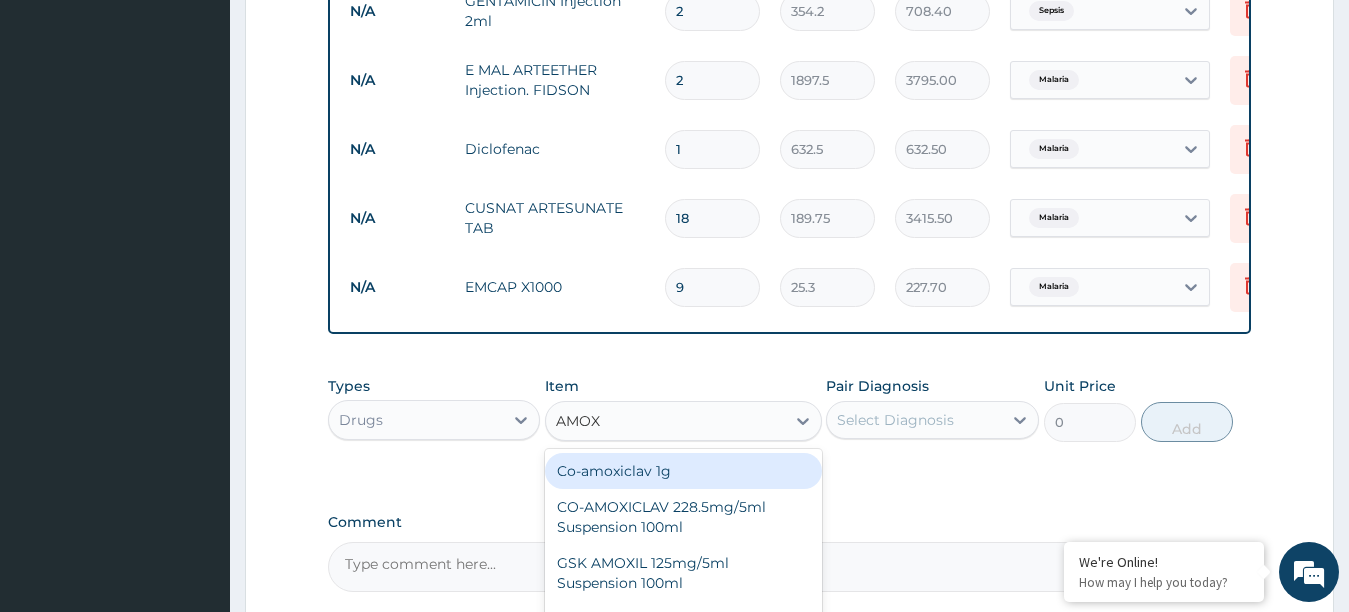 scroll, scrollTop: 1110, scrollLeft: 0, axis: vertical 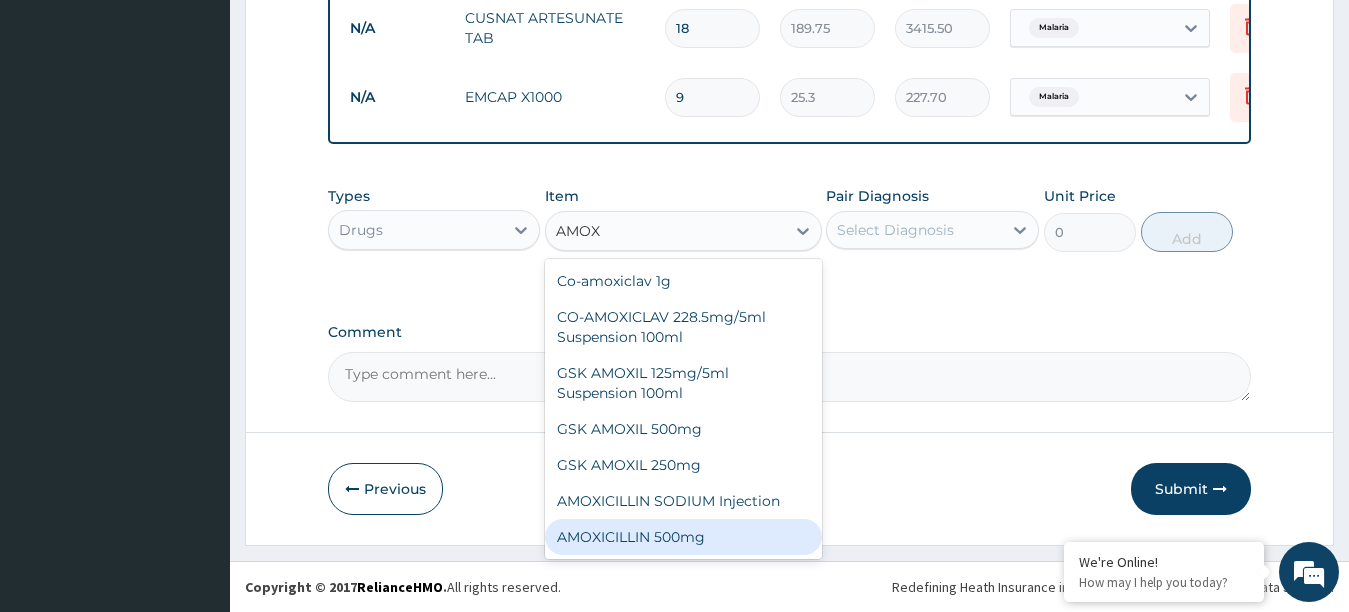 click on "AMOXICILLIN 500mg" at bounding box center [683, 537] 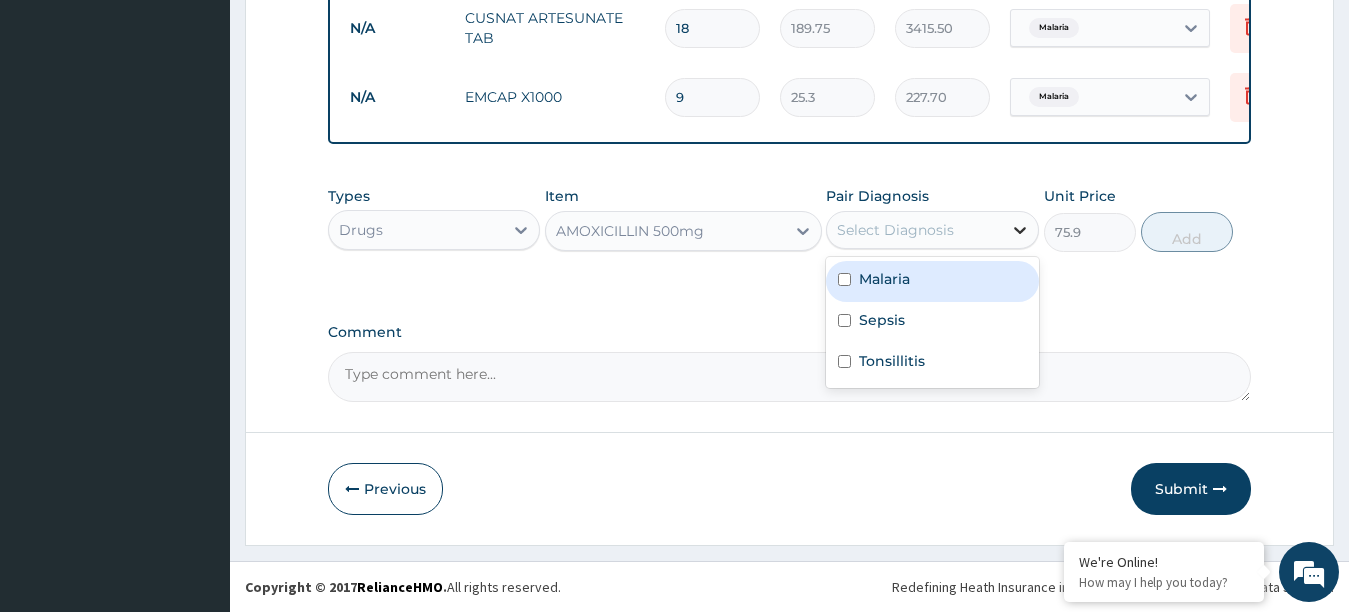 click 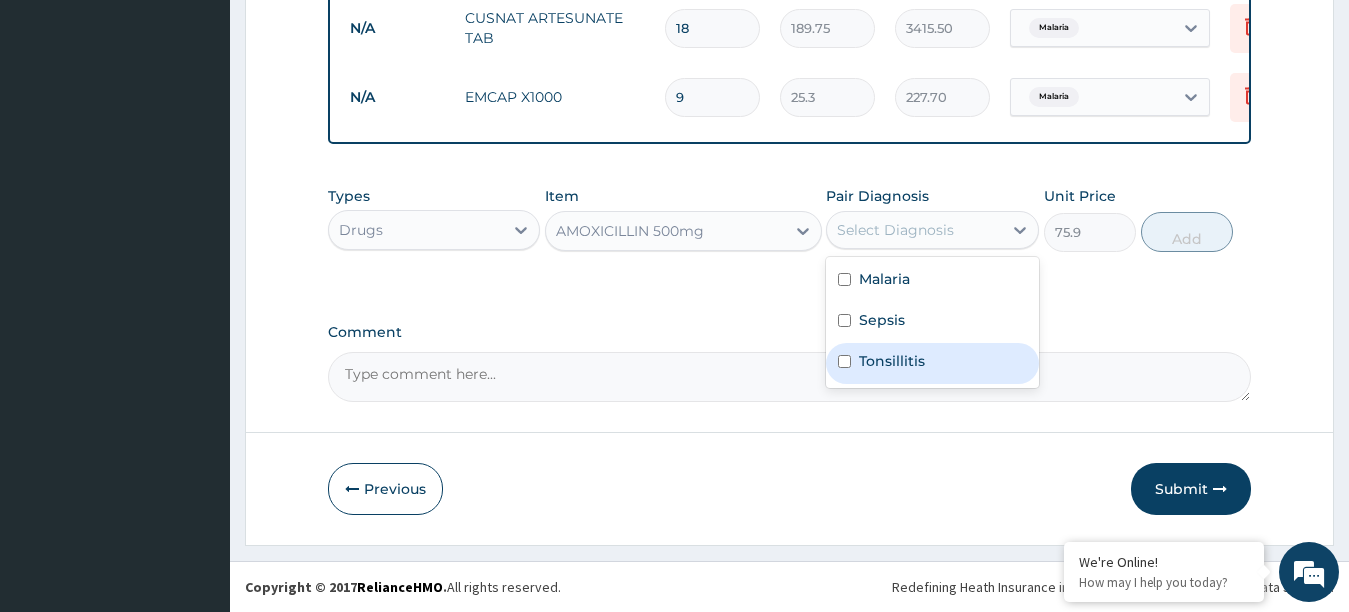 click at bounding box center [844, 361] 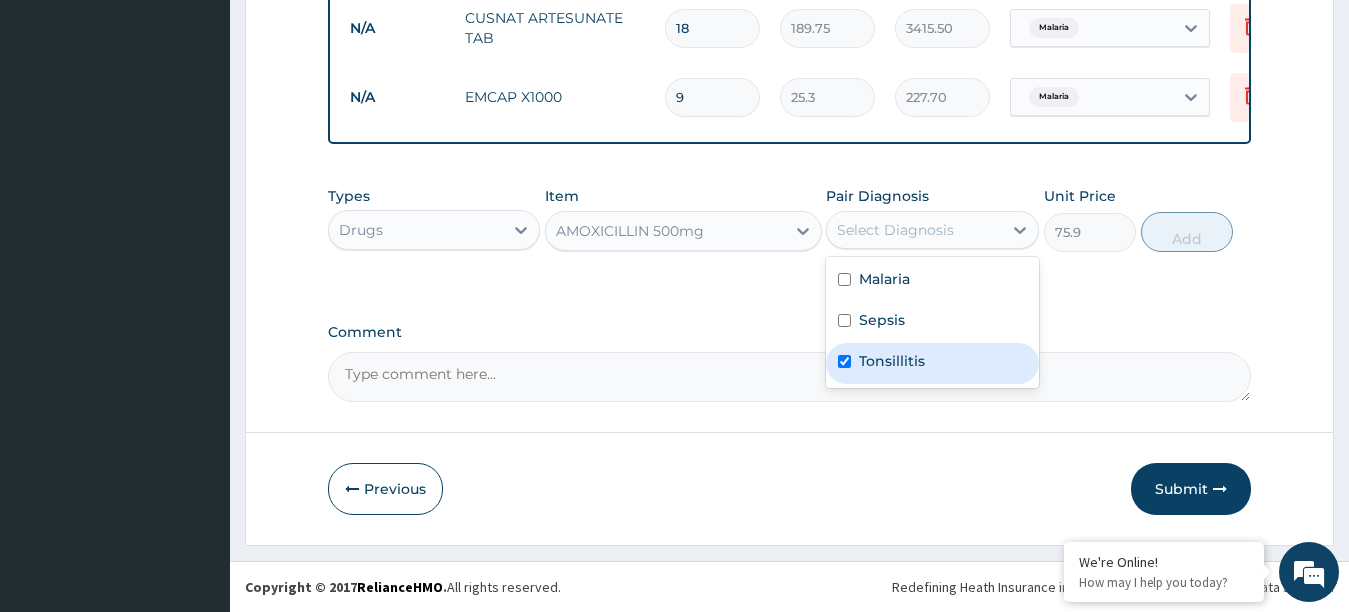 checkbox on "true" 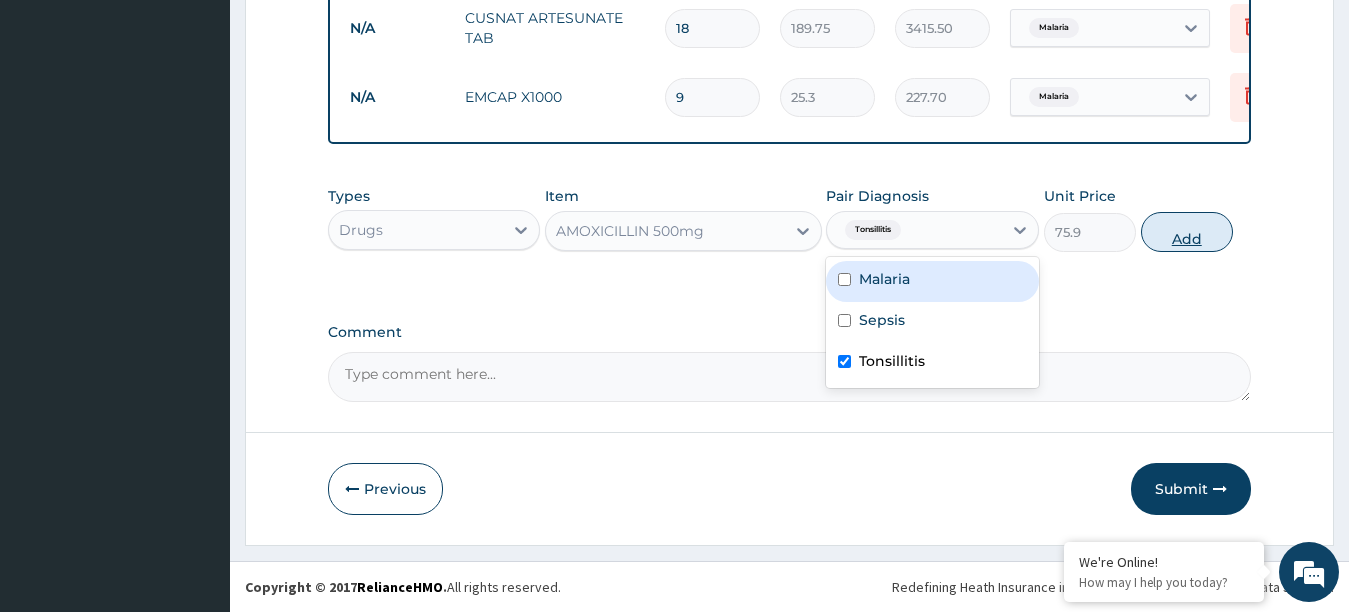 click on "Add" at bounding box center (1187, 232) 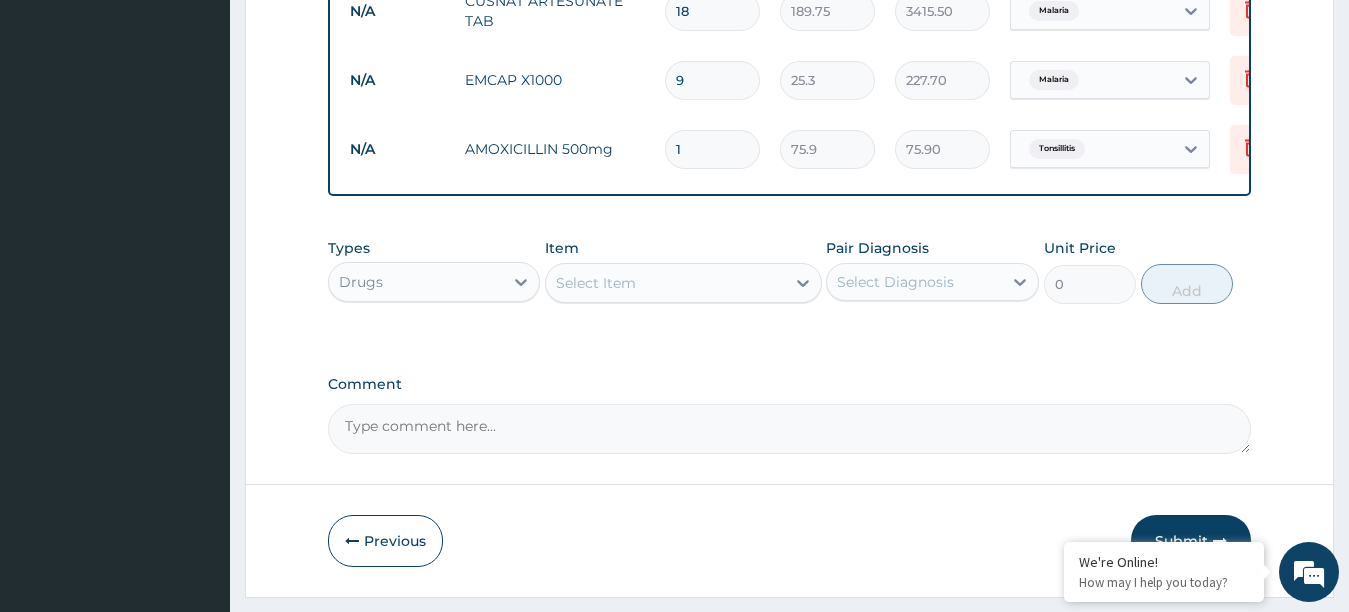 type 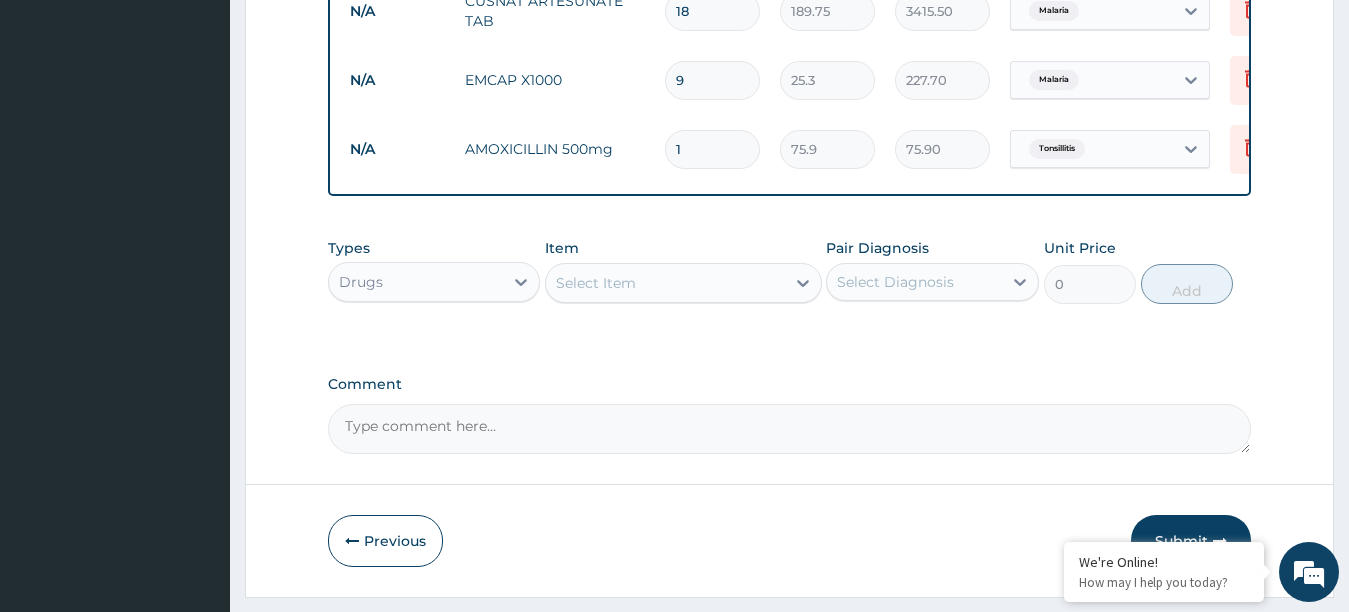 type on "0.00" 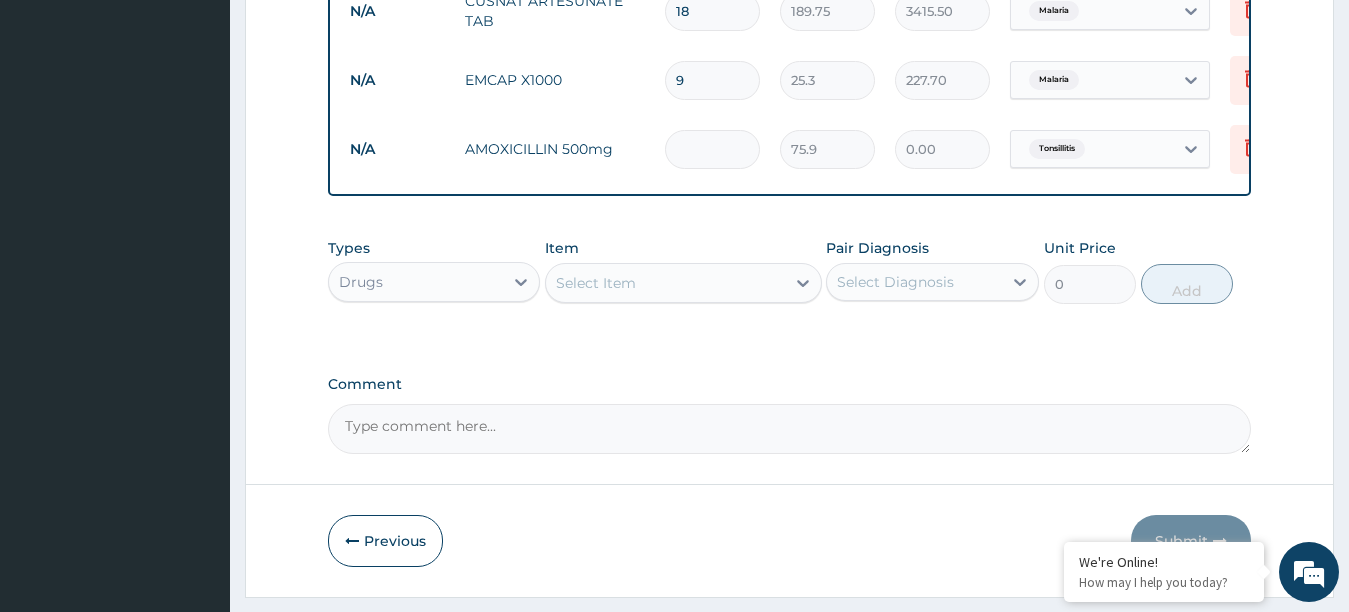 type on "6" 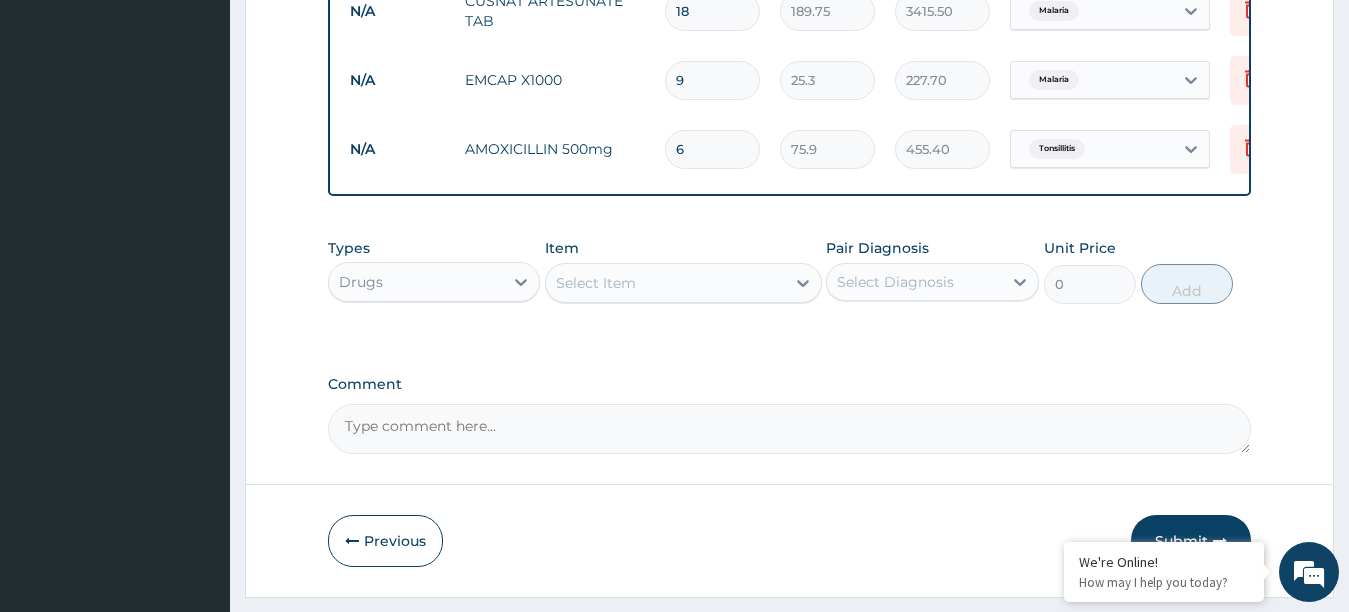 type 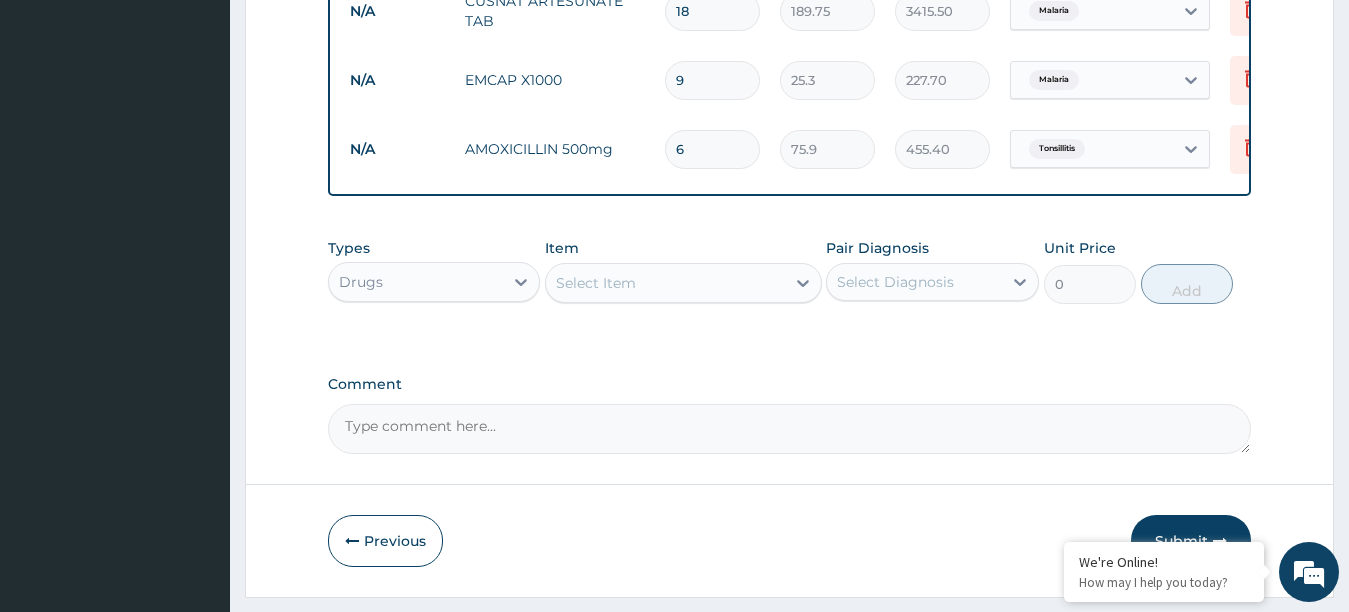 type on "0.00" 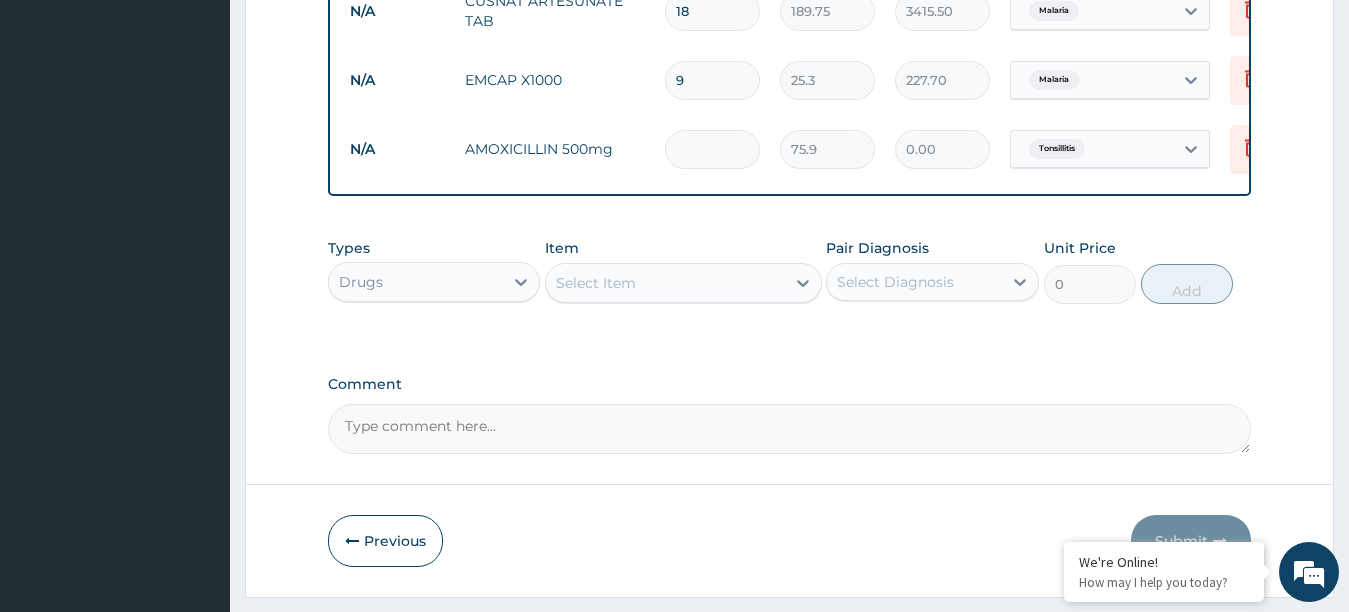 type on "1" 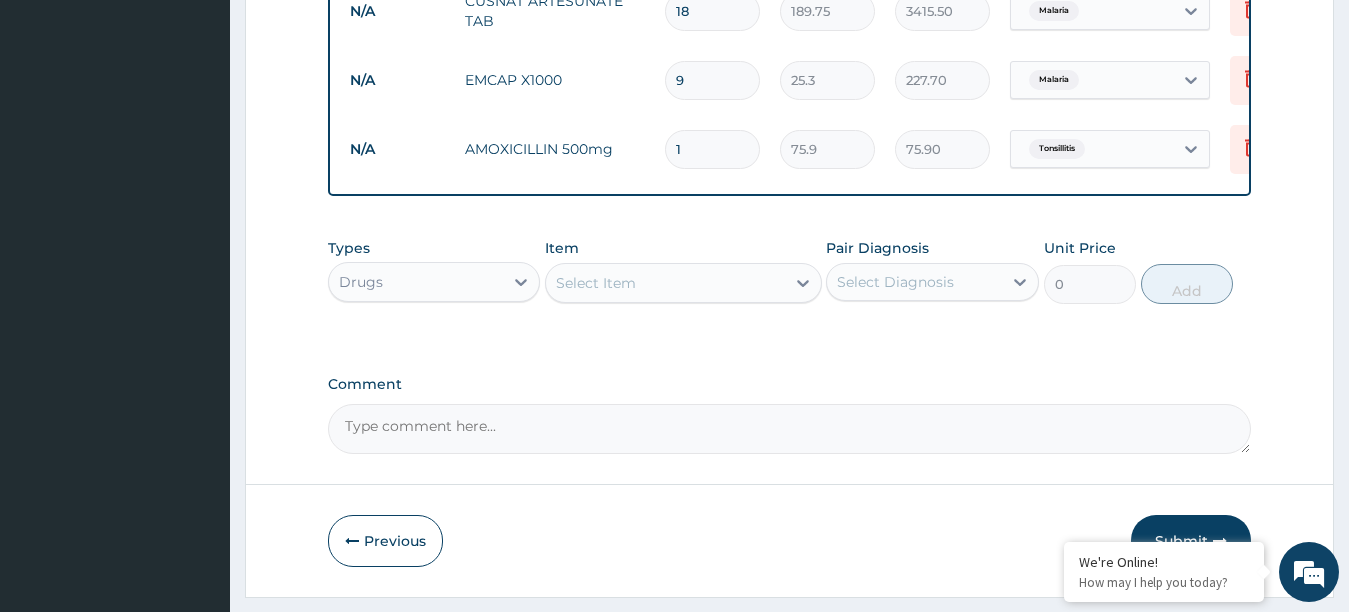 type on "10" 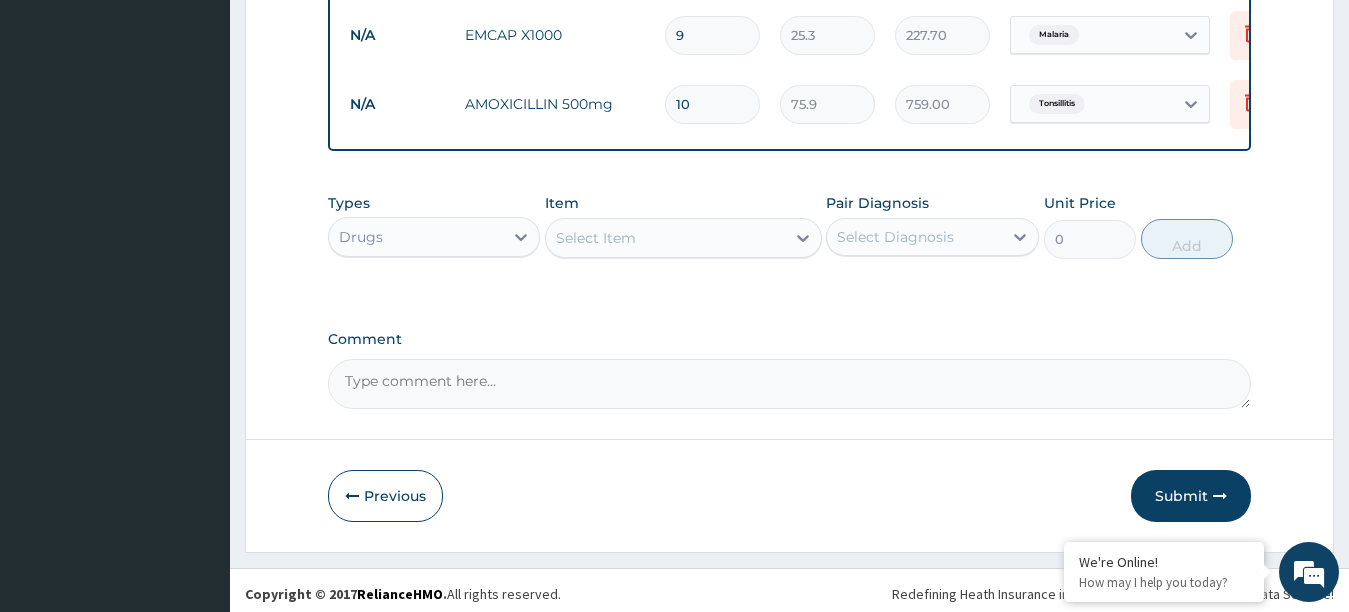 scroll, scrollTop: 1179, scrollLeft: 0, axis: vertical 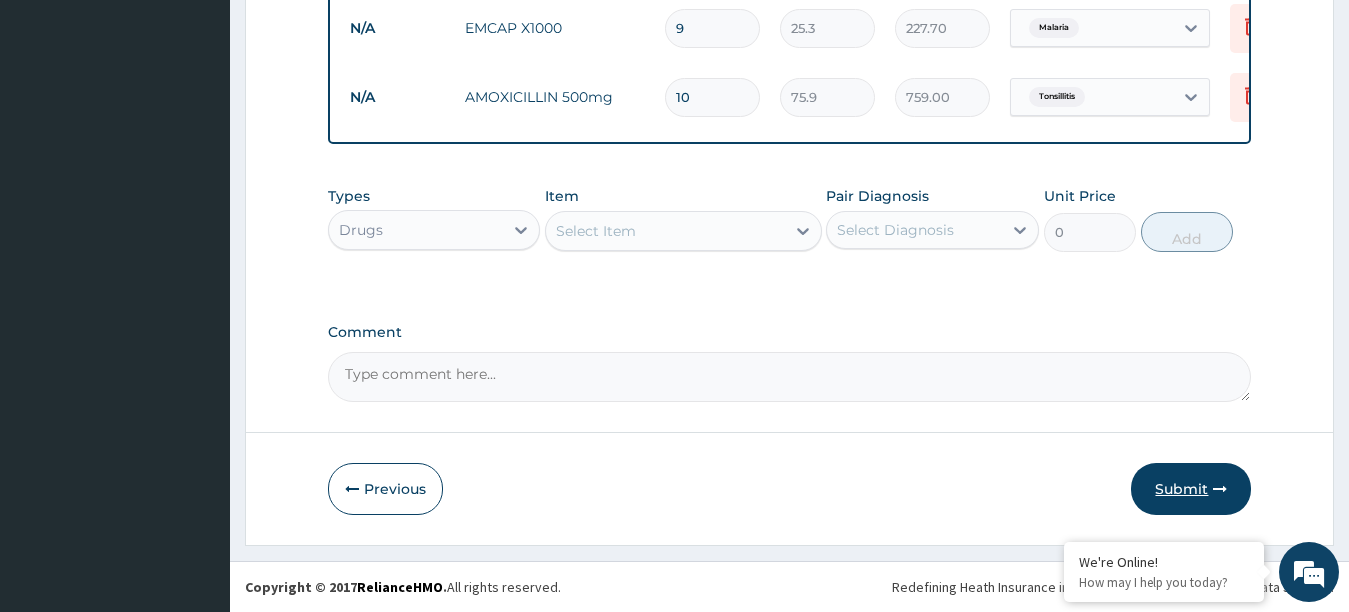 type on "10" 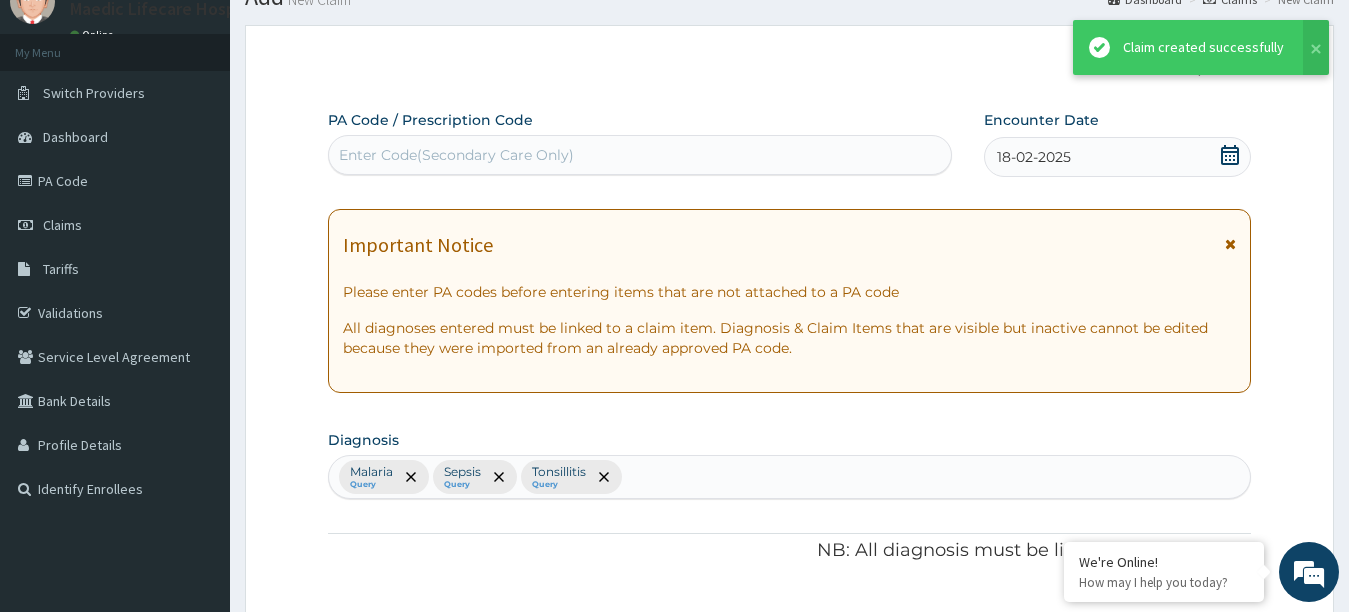 scroll, scrollTop: 1179, scrollLeft: 0, axis: vertical 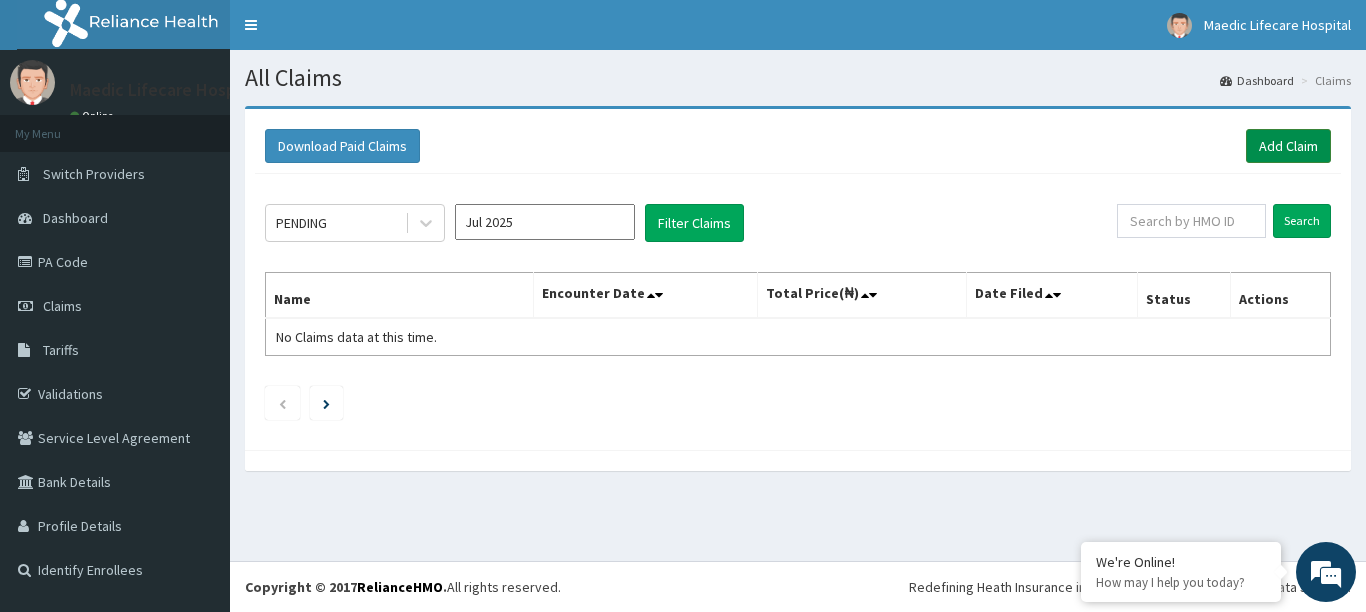 click on "Add Claim" at bounding box center [1288, 146] 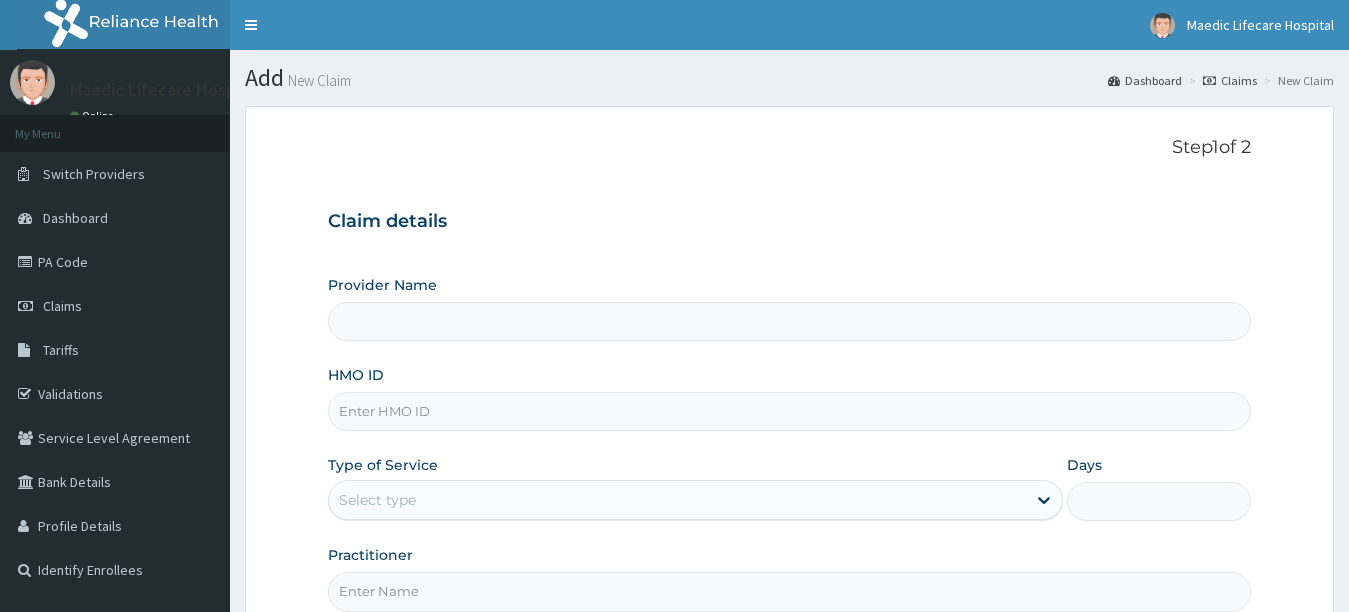scroll, scrollTop: 0, scrollLeft: 0, axis: both 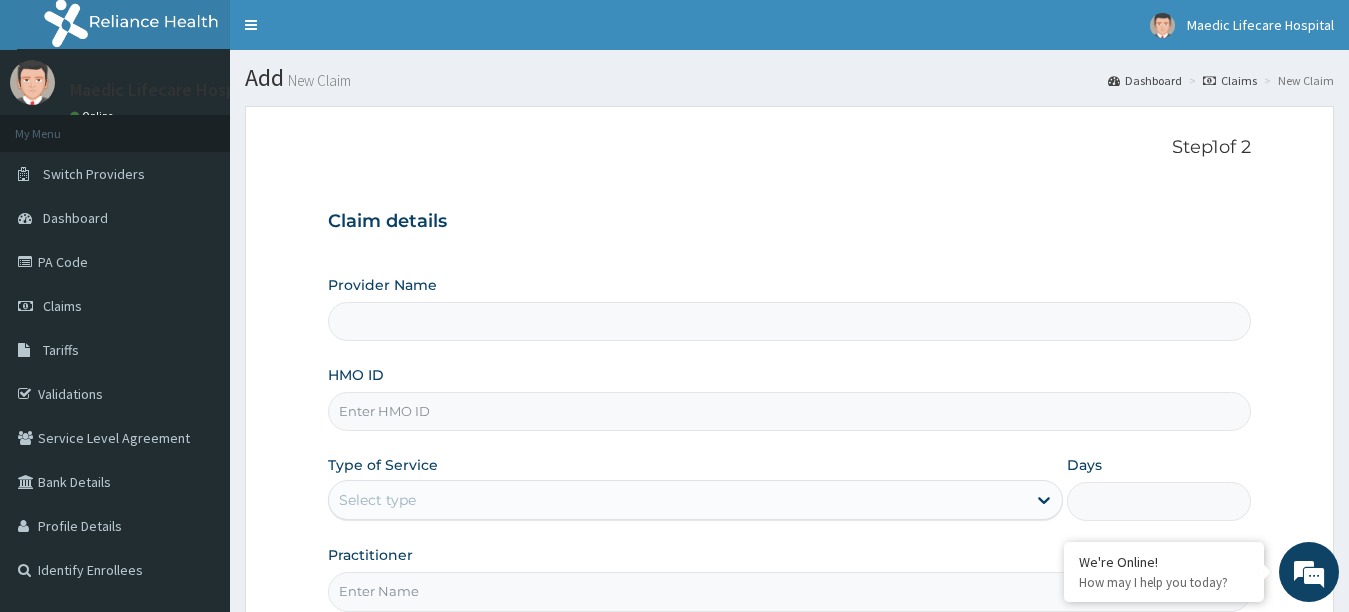click on "HMO ID" at bounding box center [790, 411] 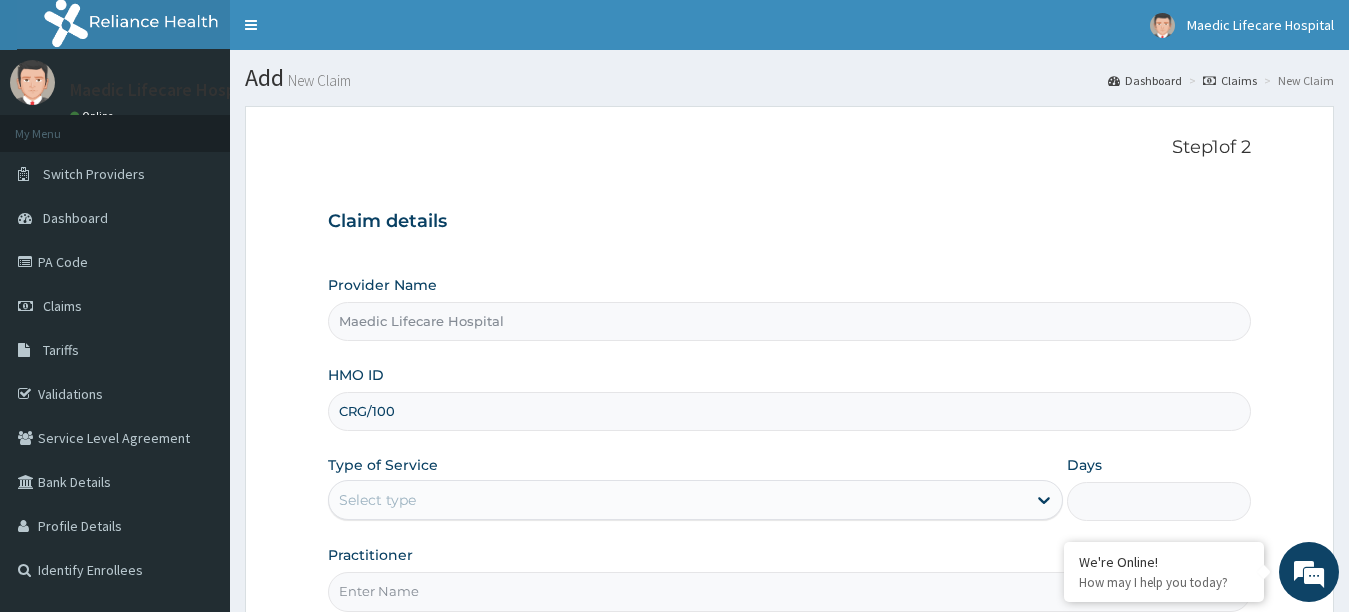 scroll, scrollTop: 0, scrollLeft: 0, axis: both 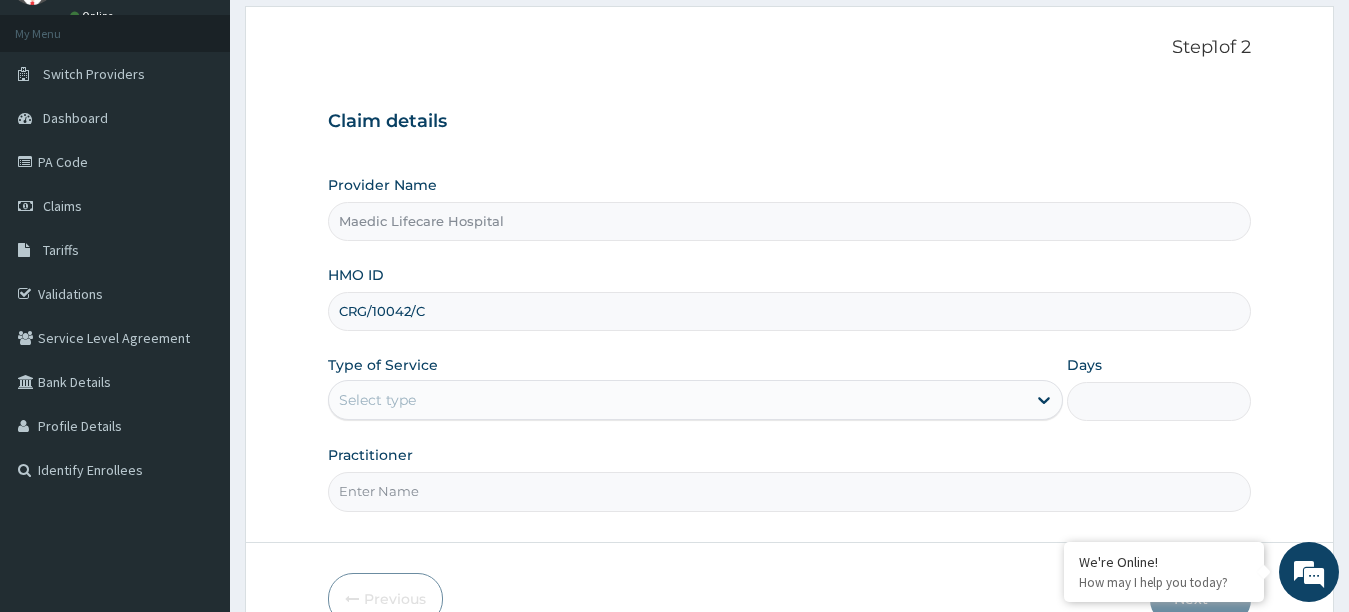 type on "CRG/10042/C" 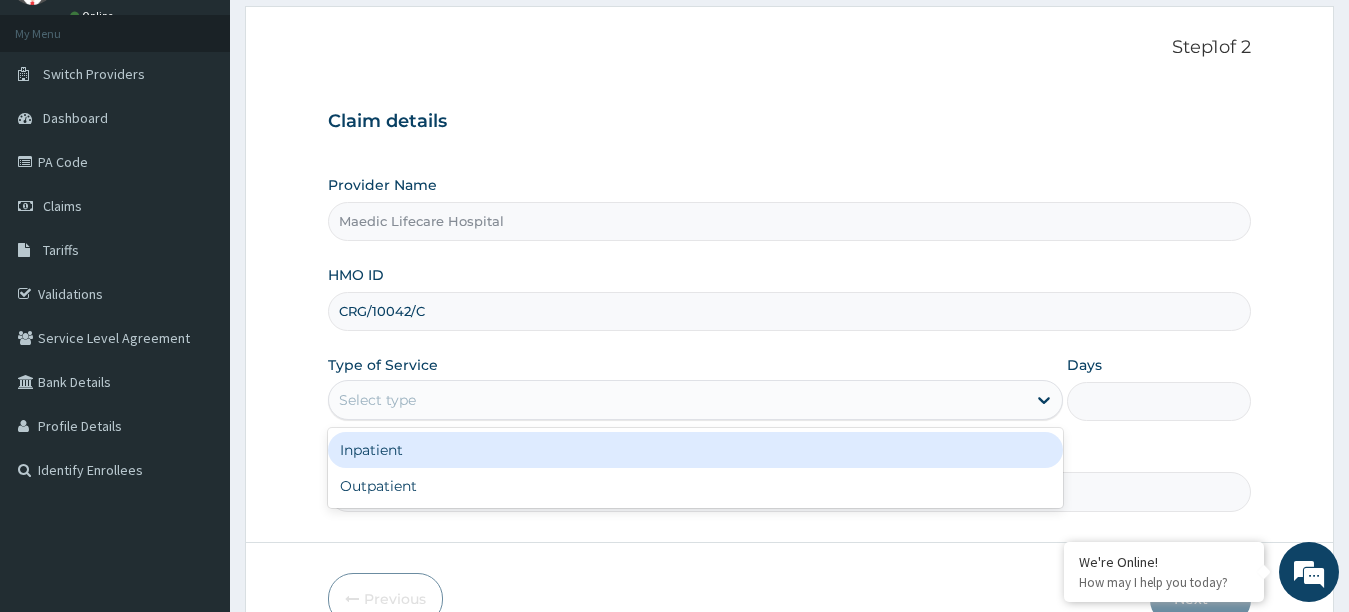 click on "Select type" at bounding box center (678, 400) 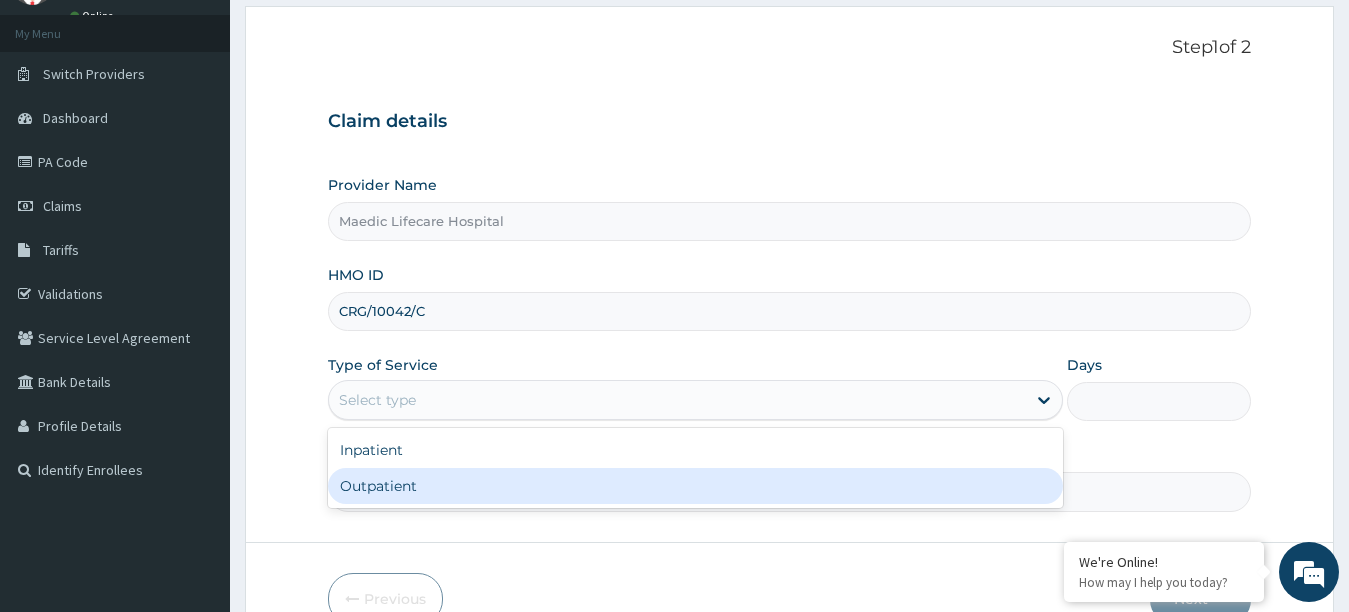 click on "Outpatient" at bounding box center (696, 486) 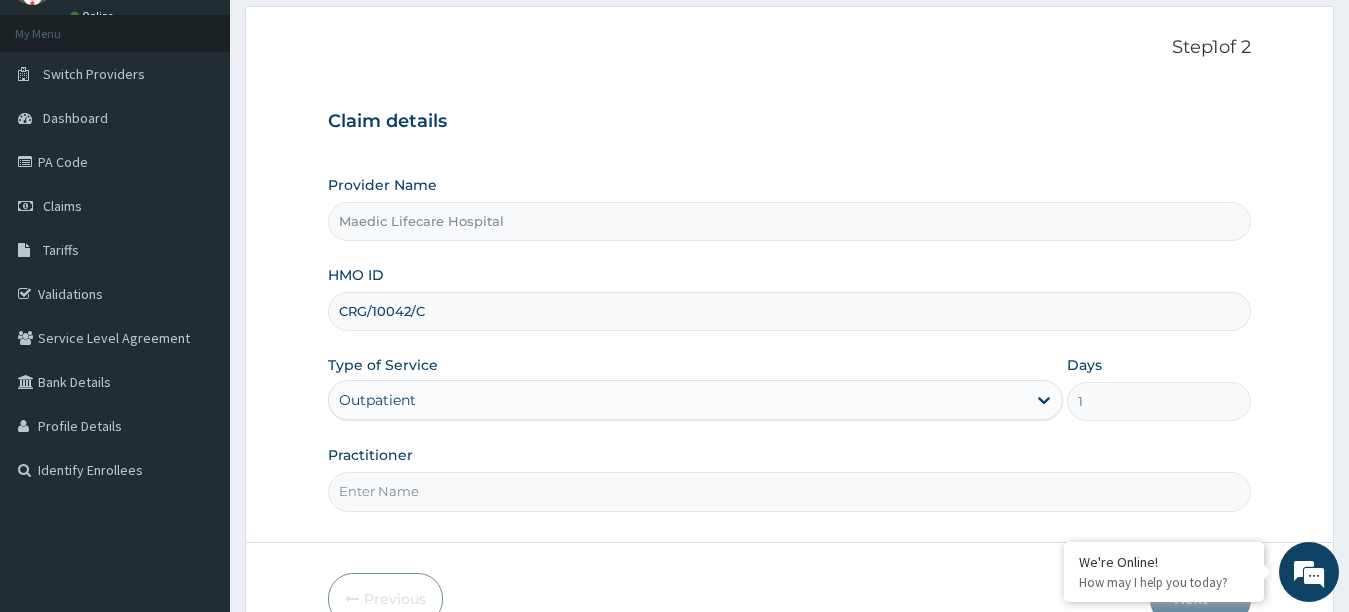 click on "Practitioner" at bounding box center (790, 491) 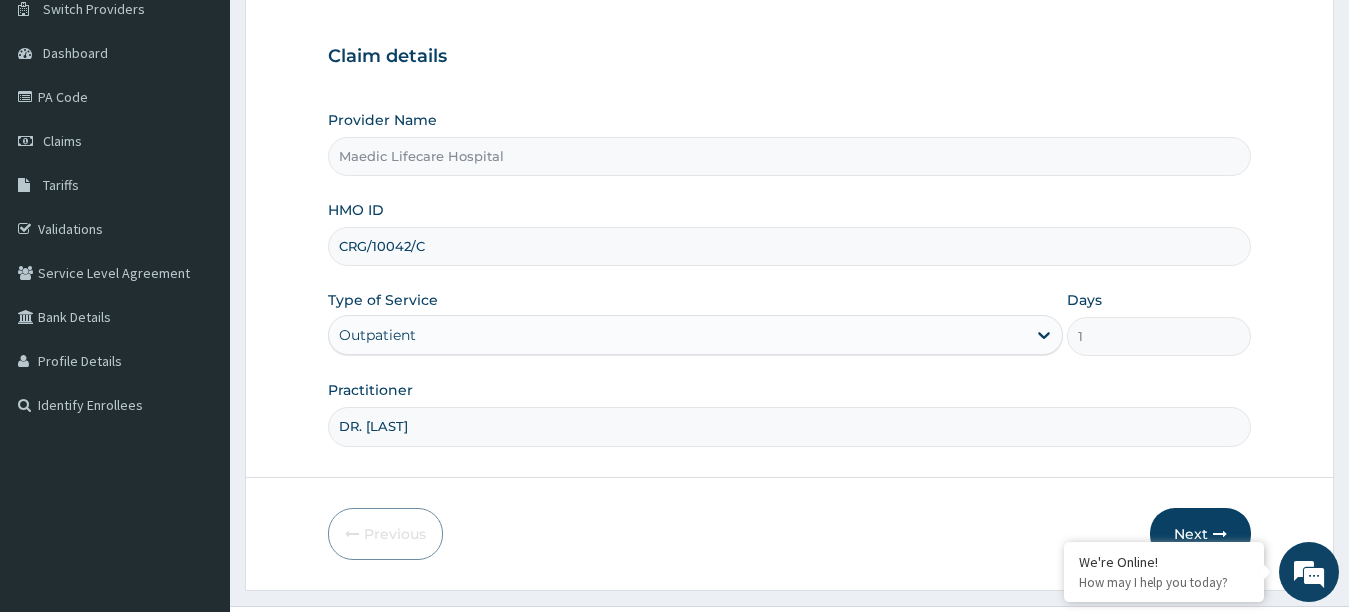 scroll, scrollTop: 210, scrollLeft: 0, axis: vertical 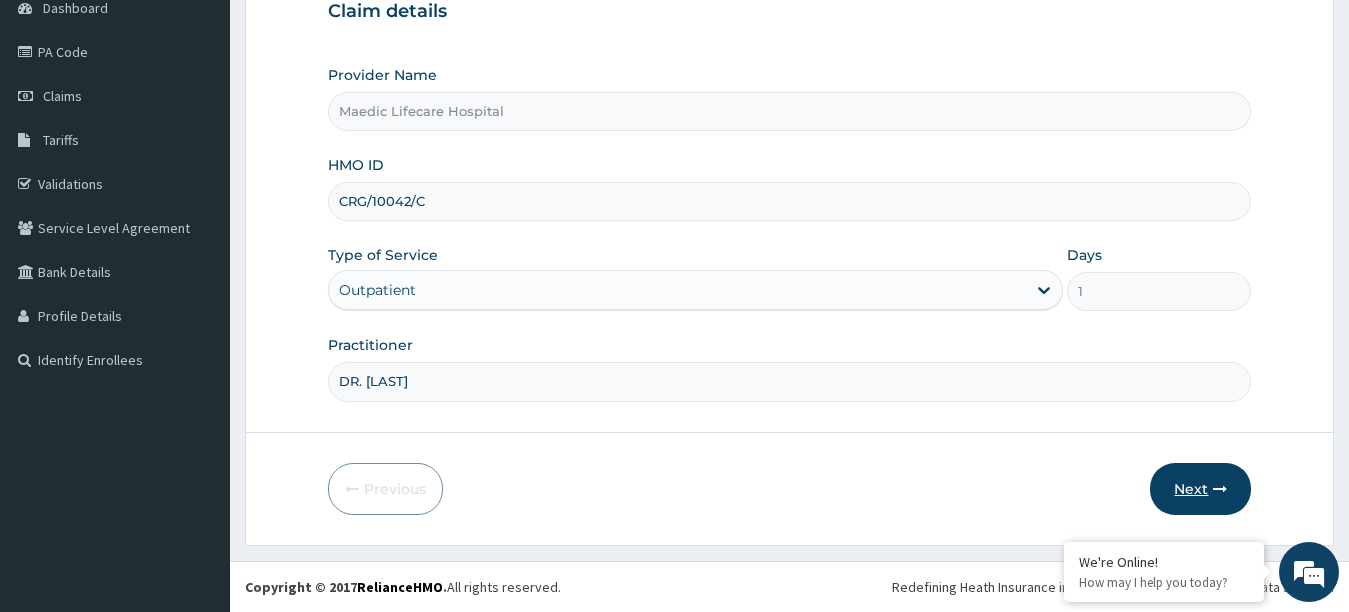 type on "DR. [LAST]" 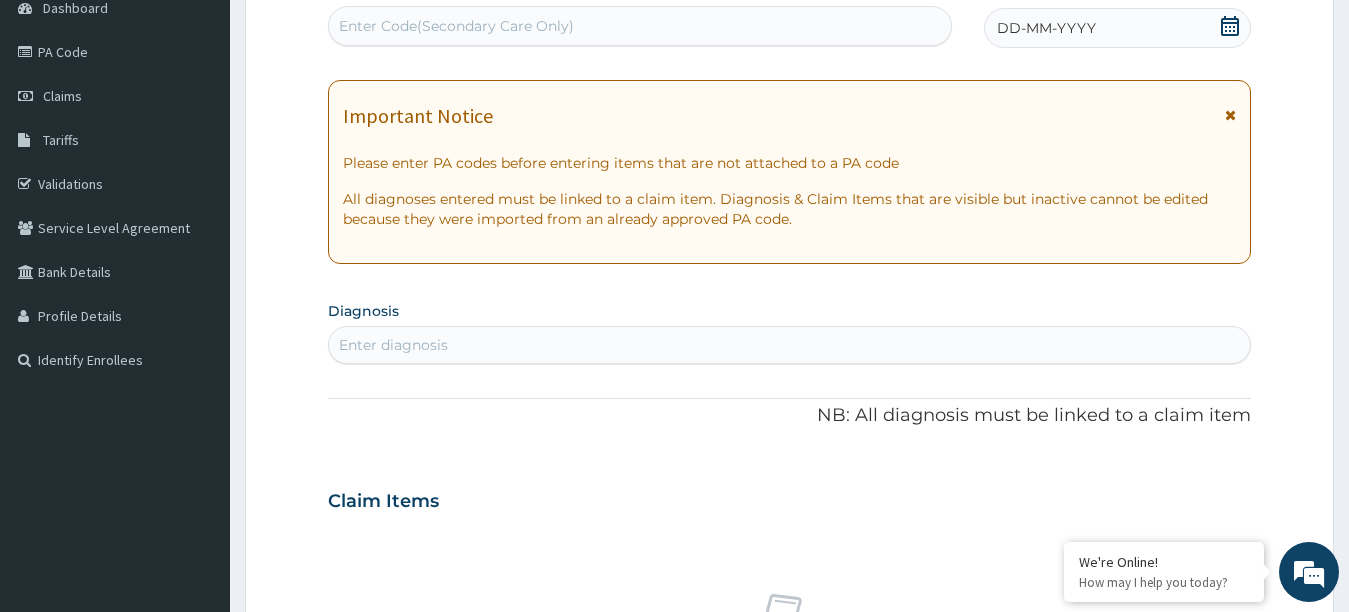 click at bounding box center [1230, 115] 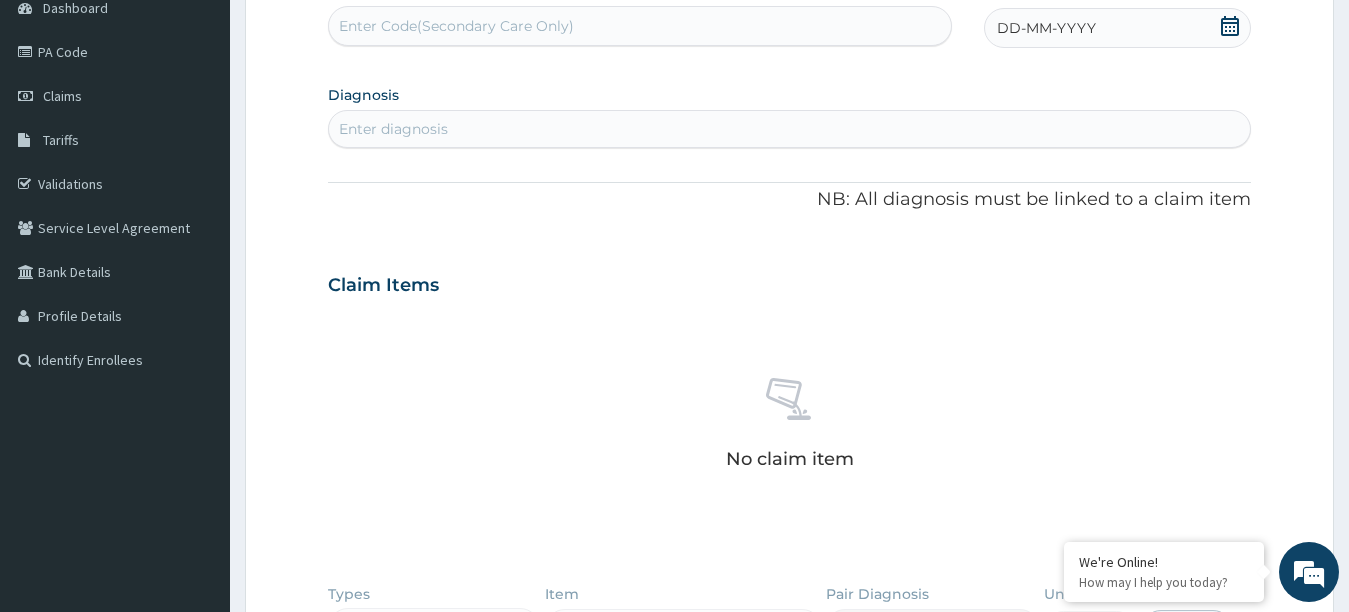 click 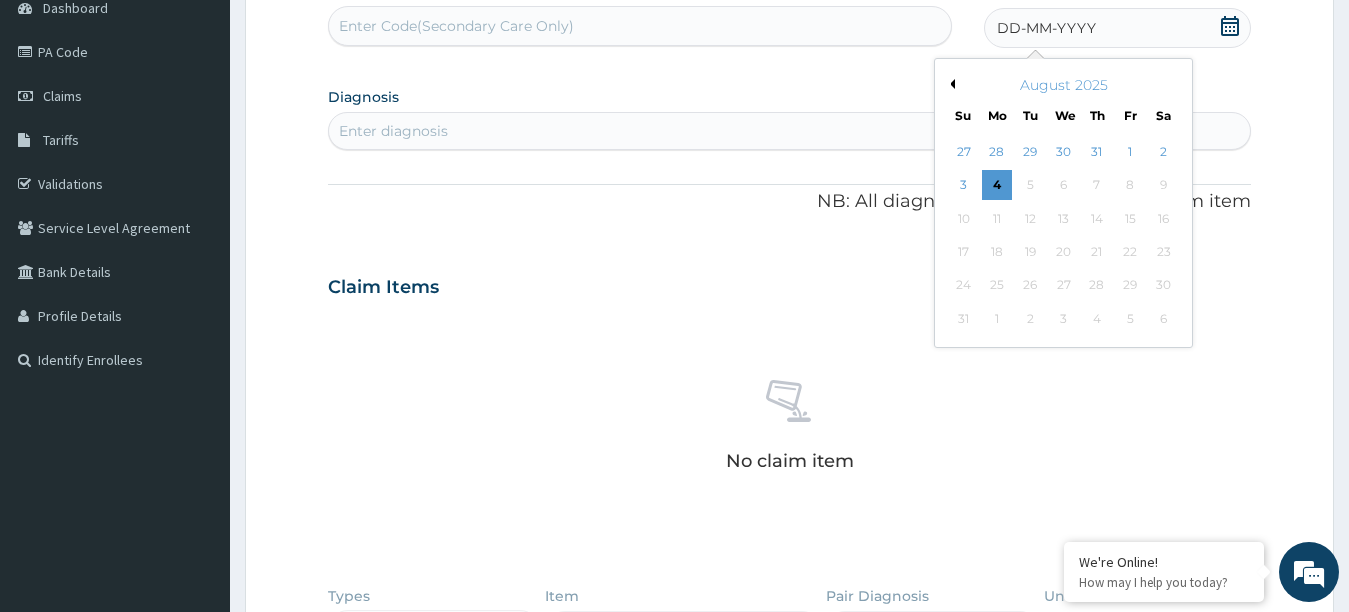 click on "Previous Month" at bounding box center [950, 84] 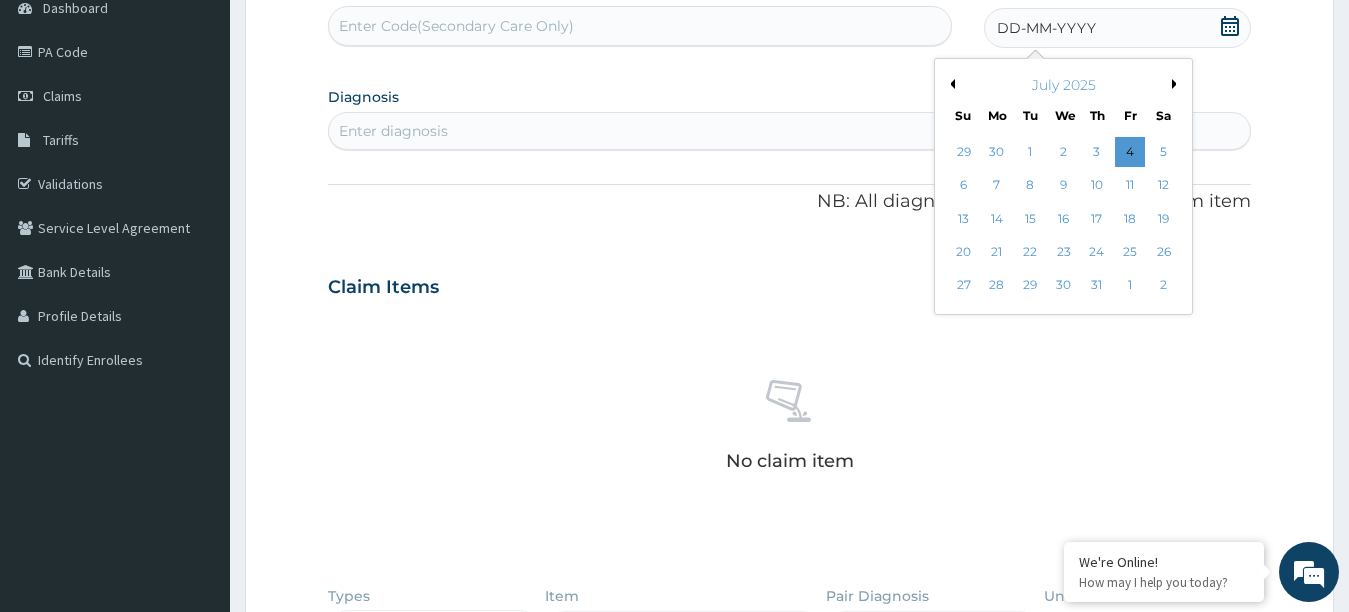 click on "Previous Month" at bounding box center (950, 84) 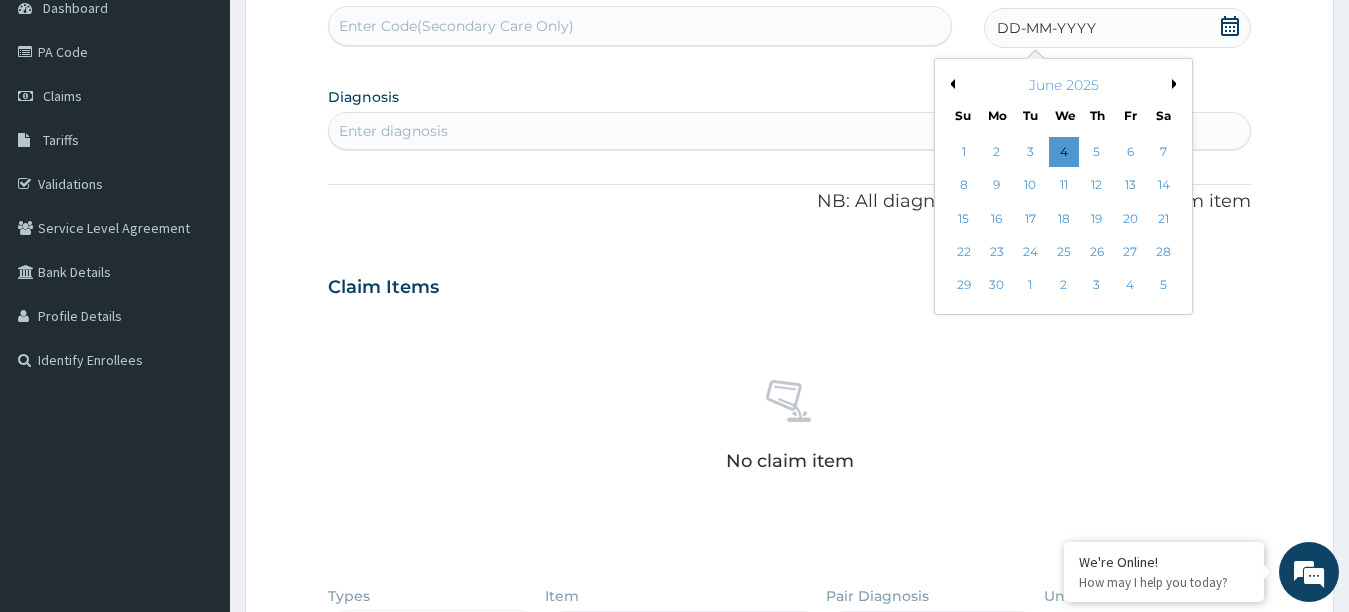 click on "Previous Month" at bounding box center [950, 84] 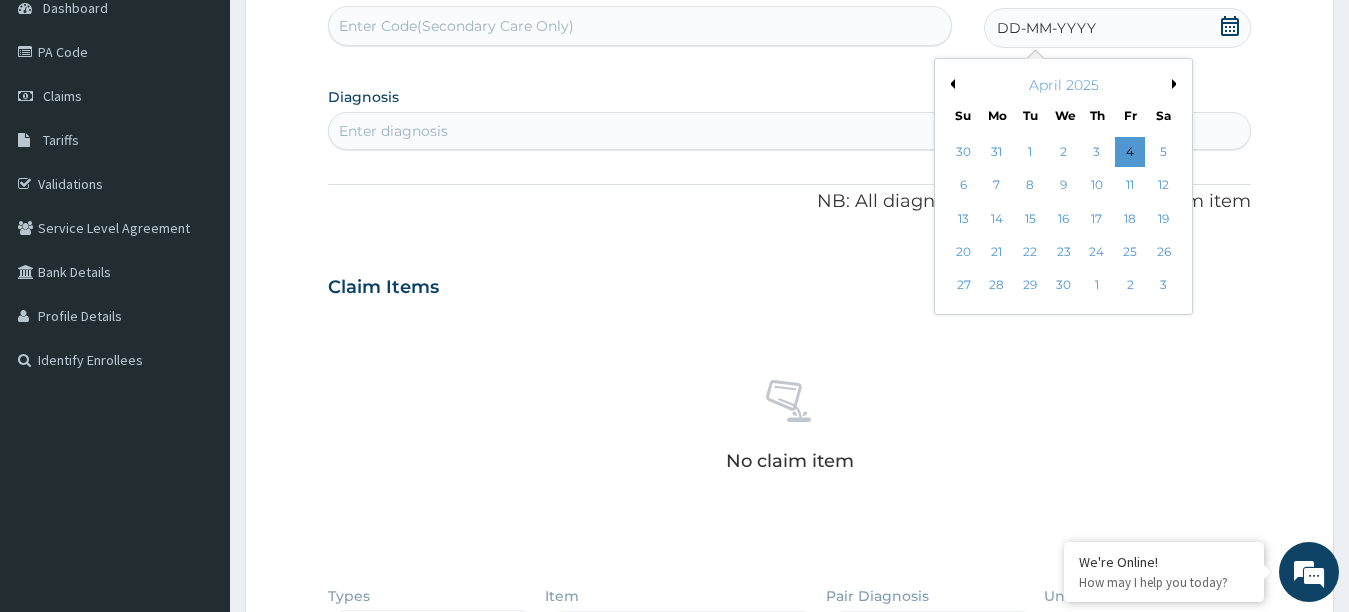 click on "Previous Month" at bounding box center (950, 84) 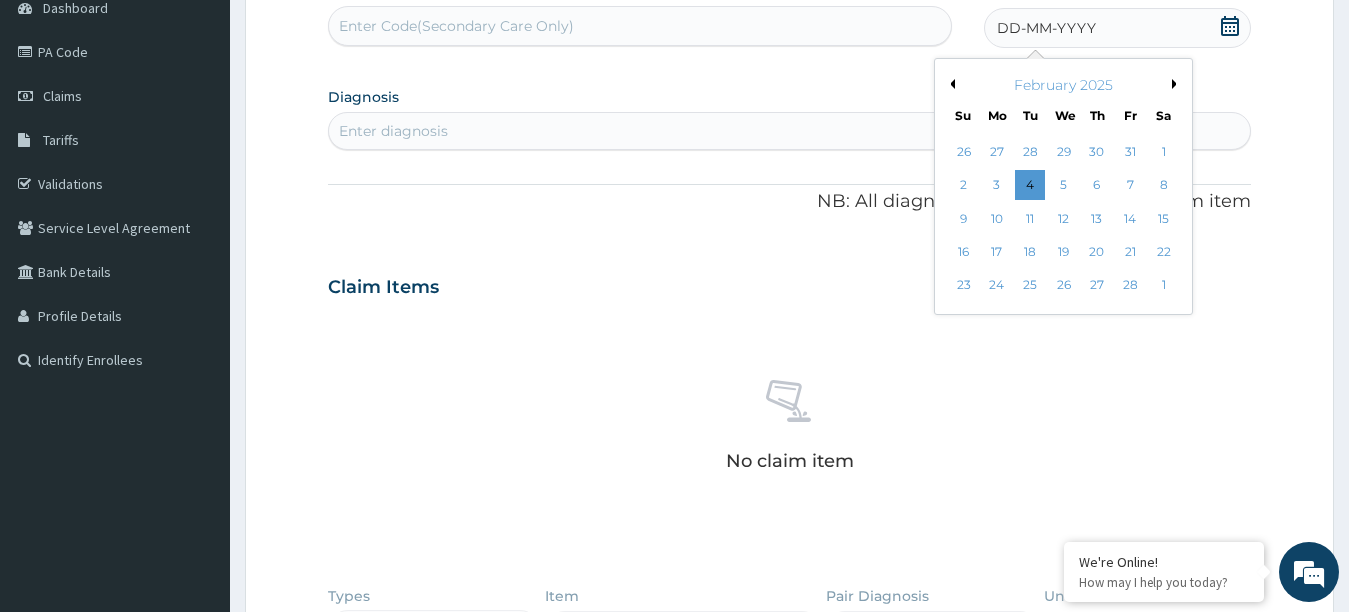 click on "Previous Month" at bounding box center (950, 84) 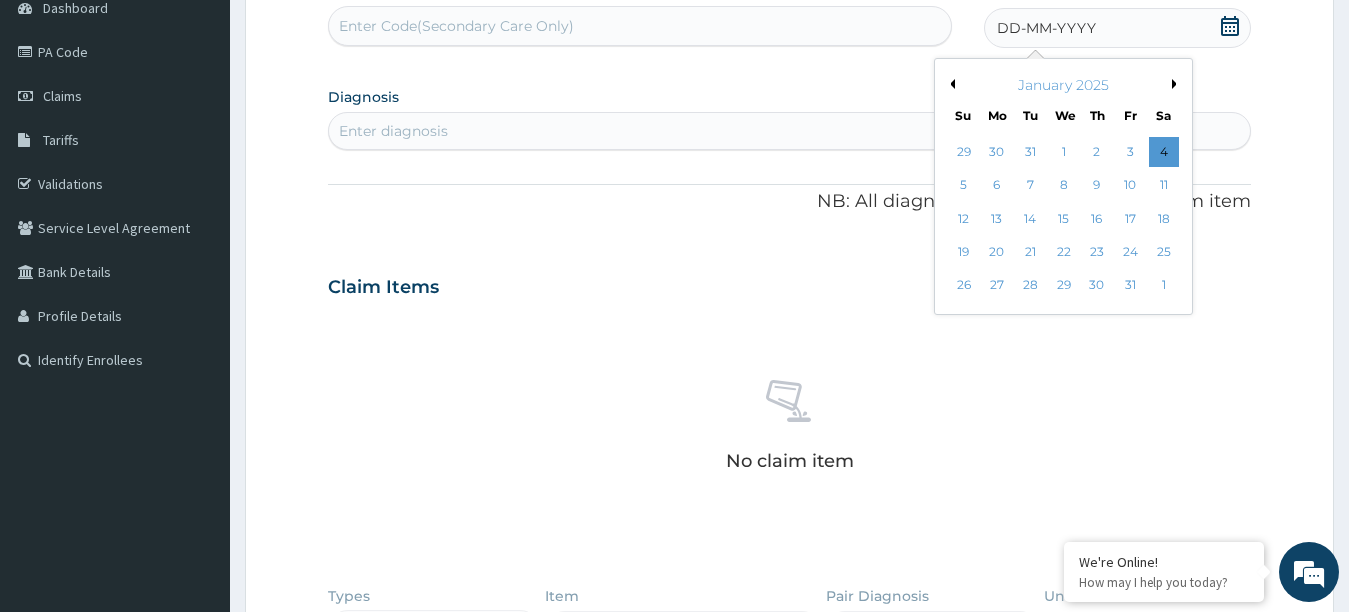 click on "Next Month" at bounding box center [1177, 84] 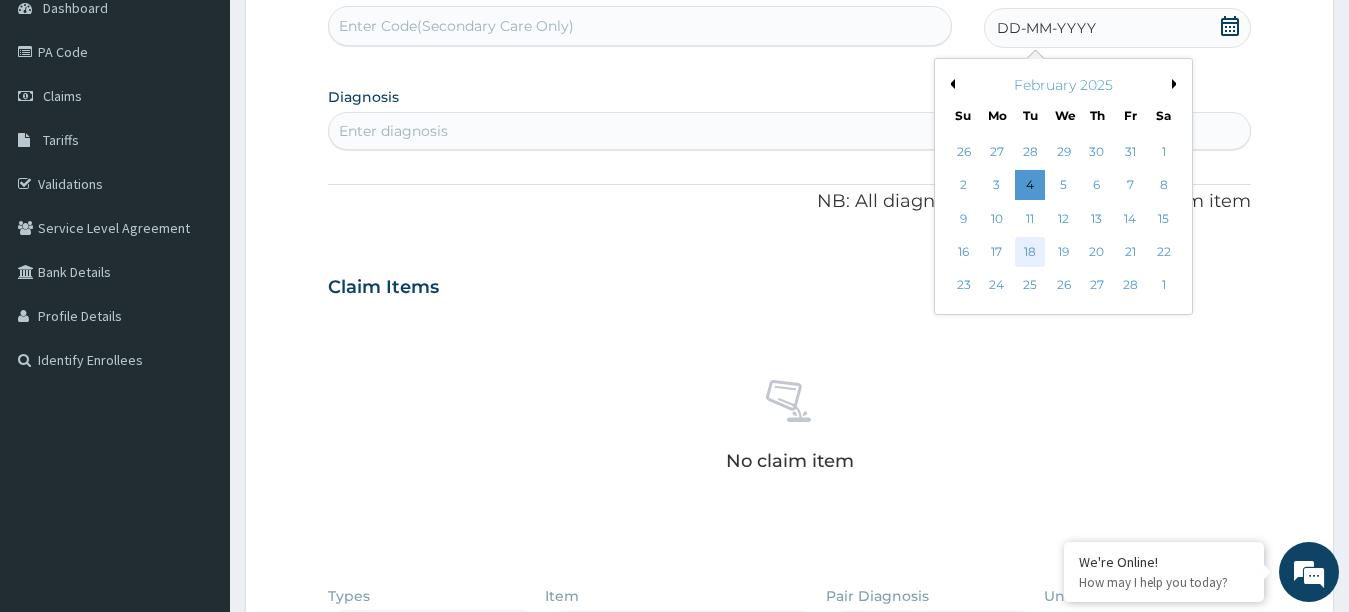 click on "18" at bounding box center [1030, 252] 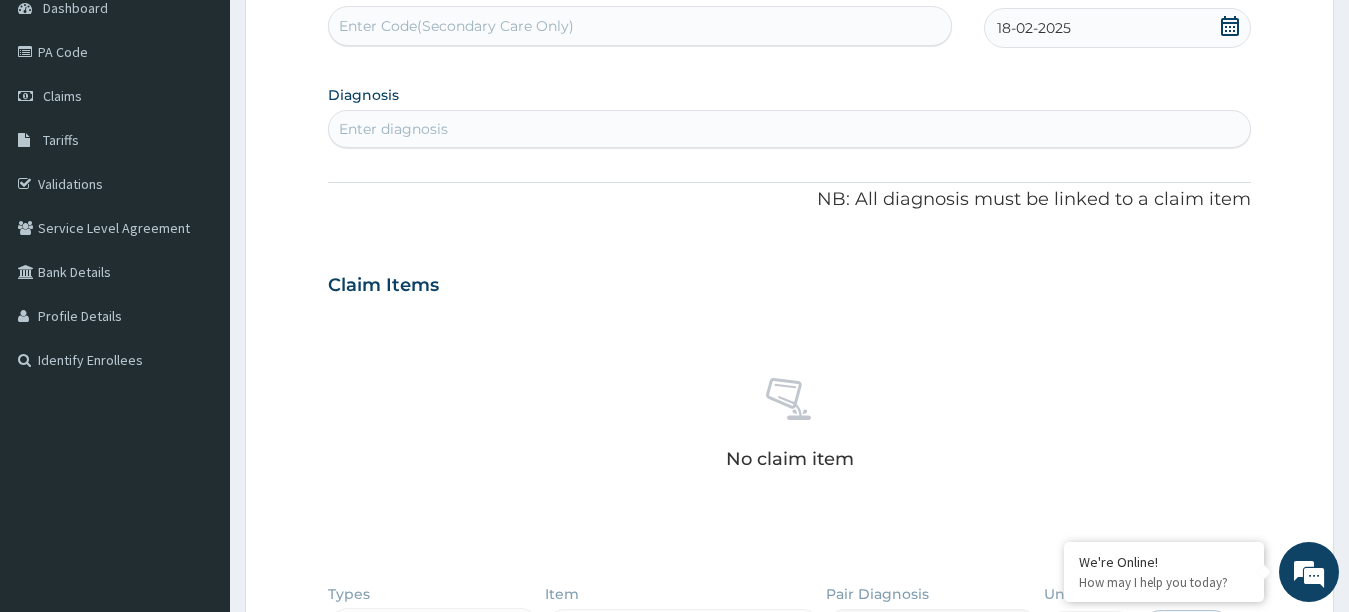 click on "Enter diagnosis" at bounding box center (393, 129) 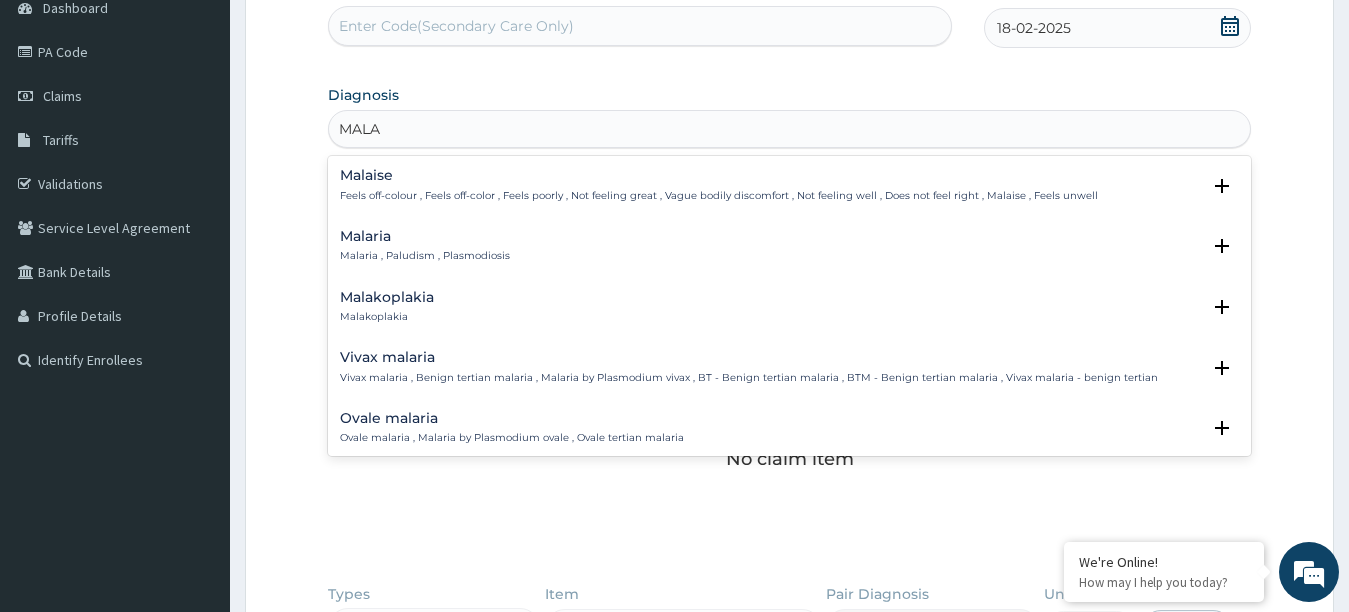 type on "MALAR" 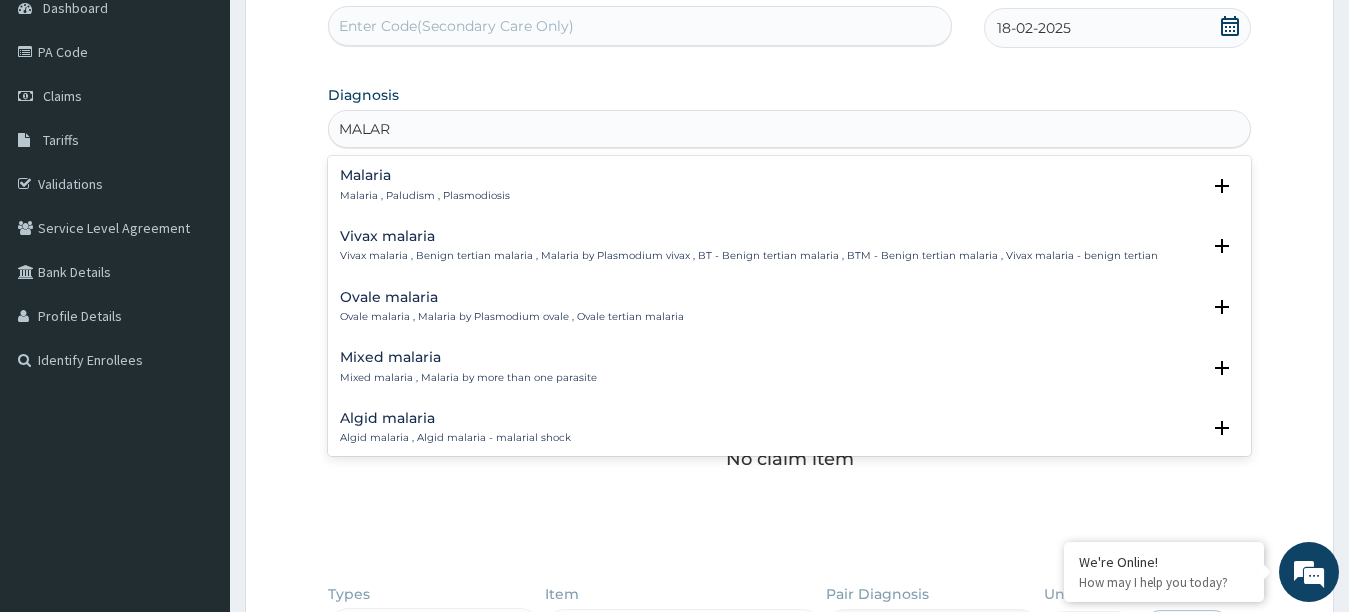 click on "Malaria , Paludism , Plasmodiosis" at bounding box center (425, 196) 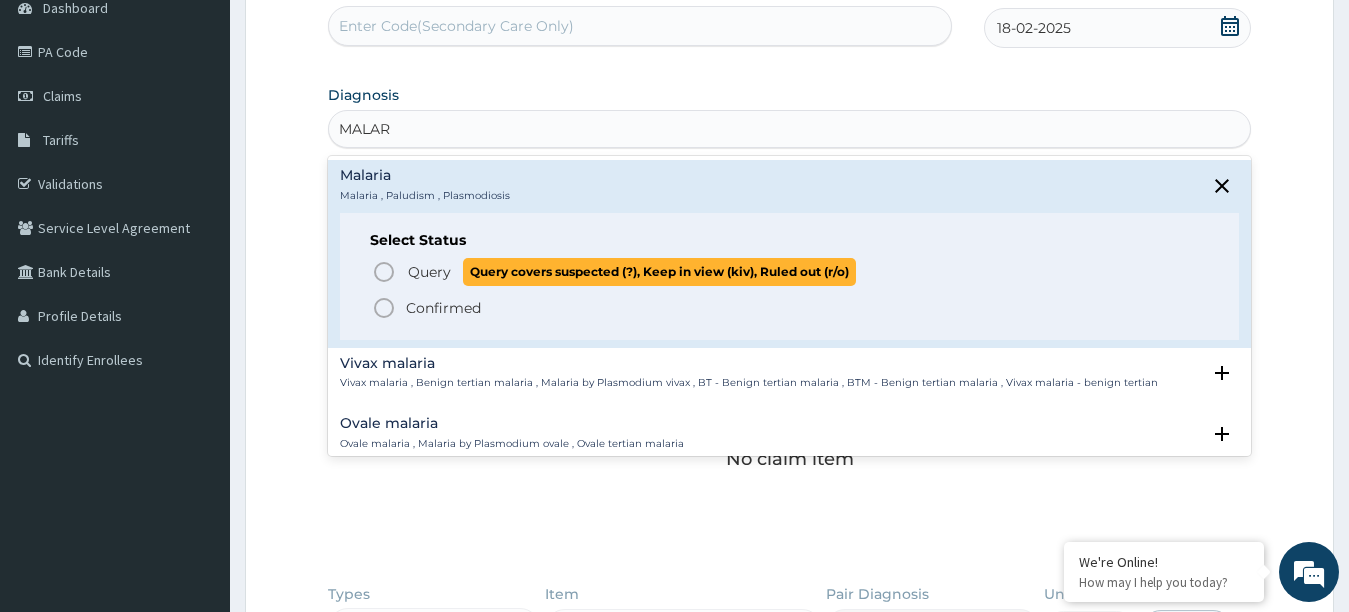 click 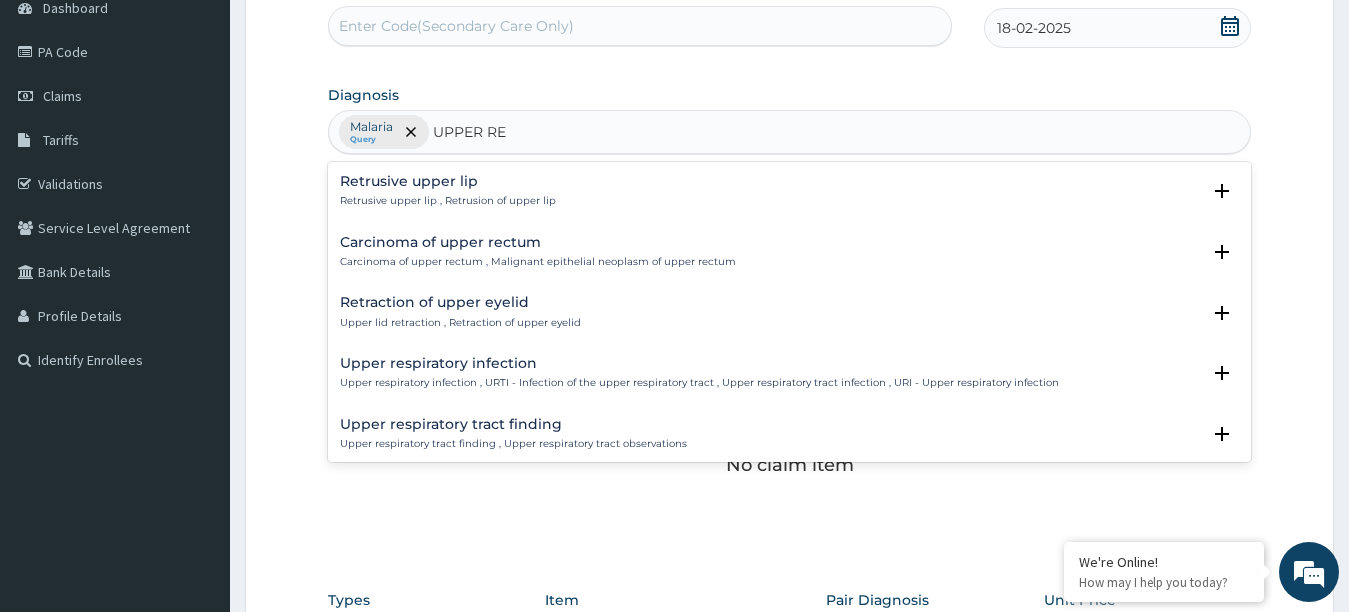 type on "UPPER RES" 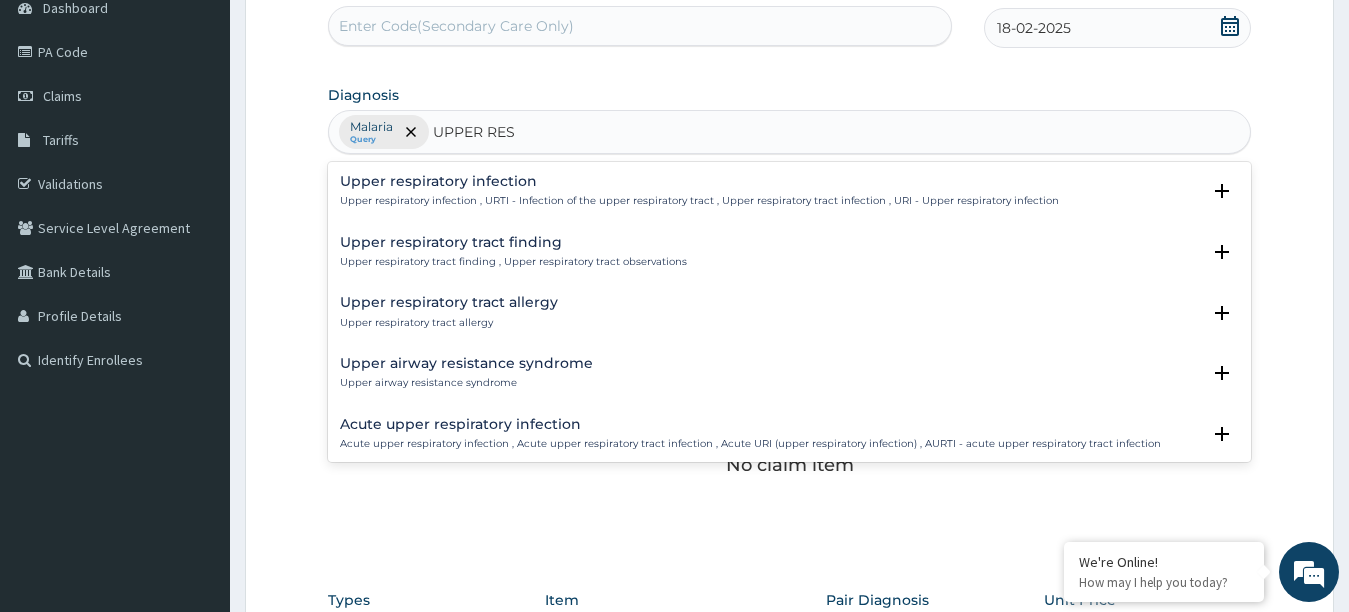 click on "Acute upper respiratory infection" at bounding box center (750, 424) 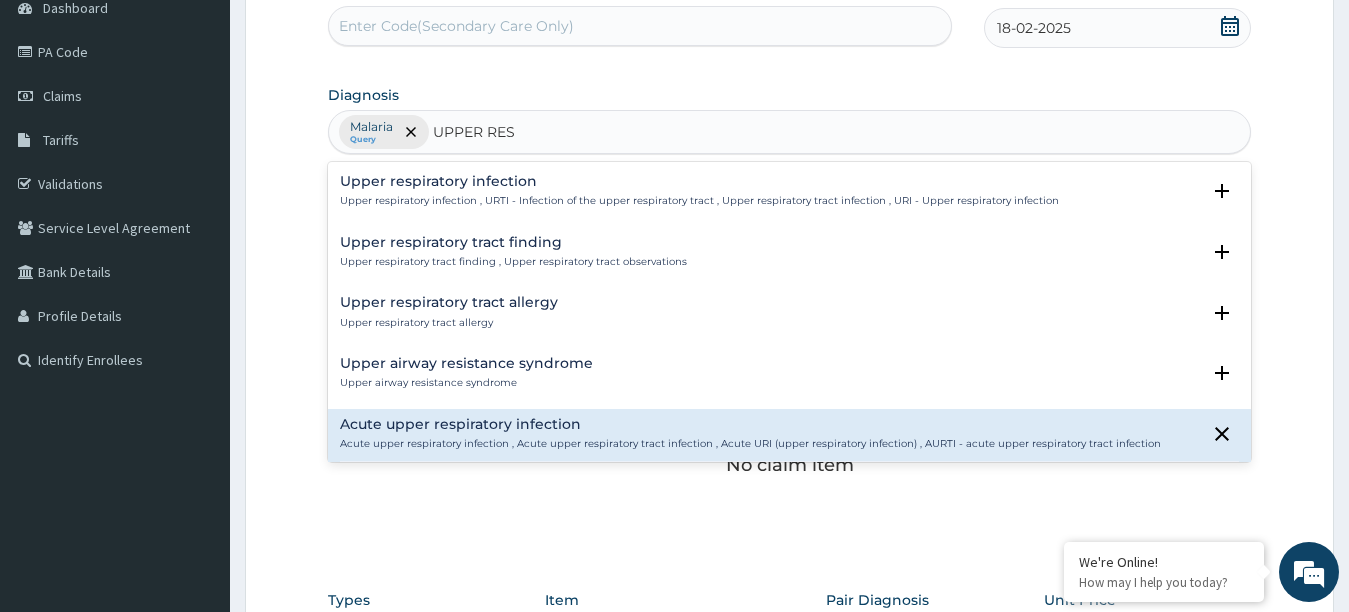 click on "Acute upper respiratory infection" at bounding box center (750, 424) 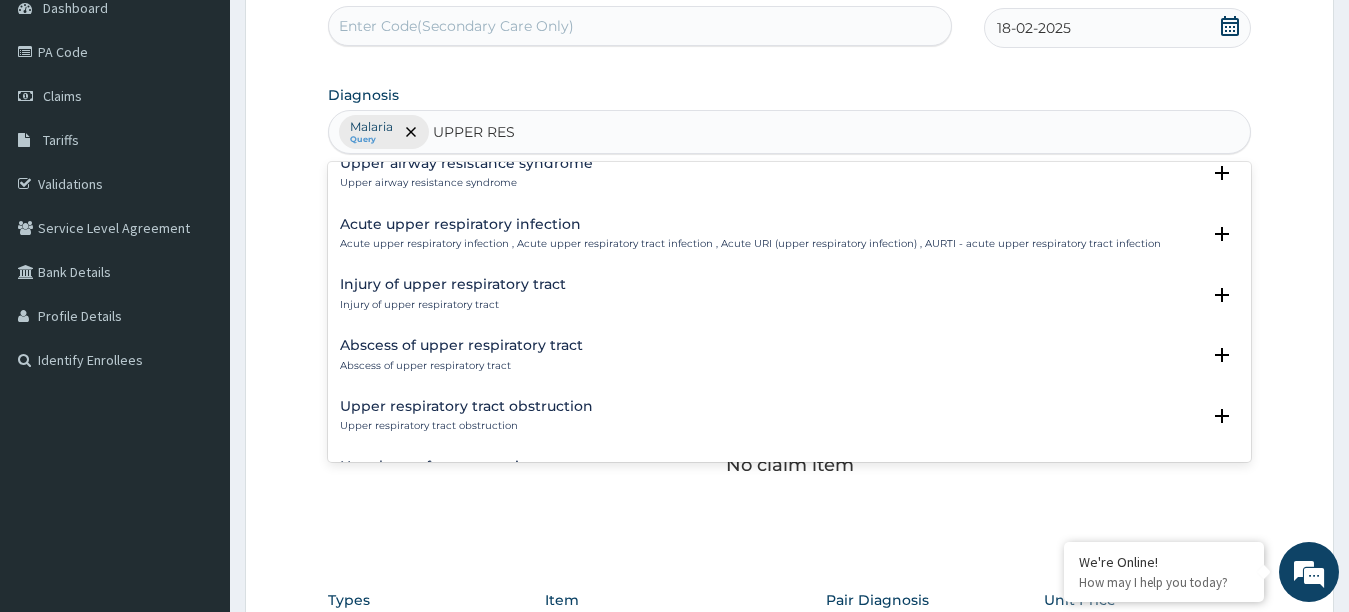 scroll, scrollTop: 100, scrollLeft: 0, axis: vertical 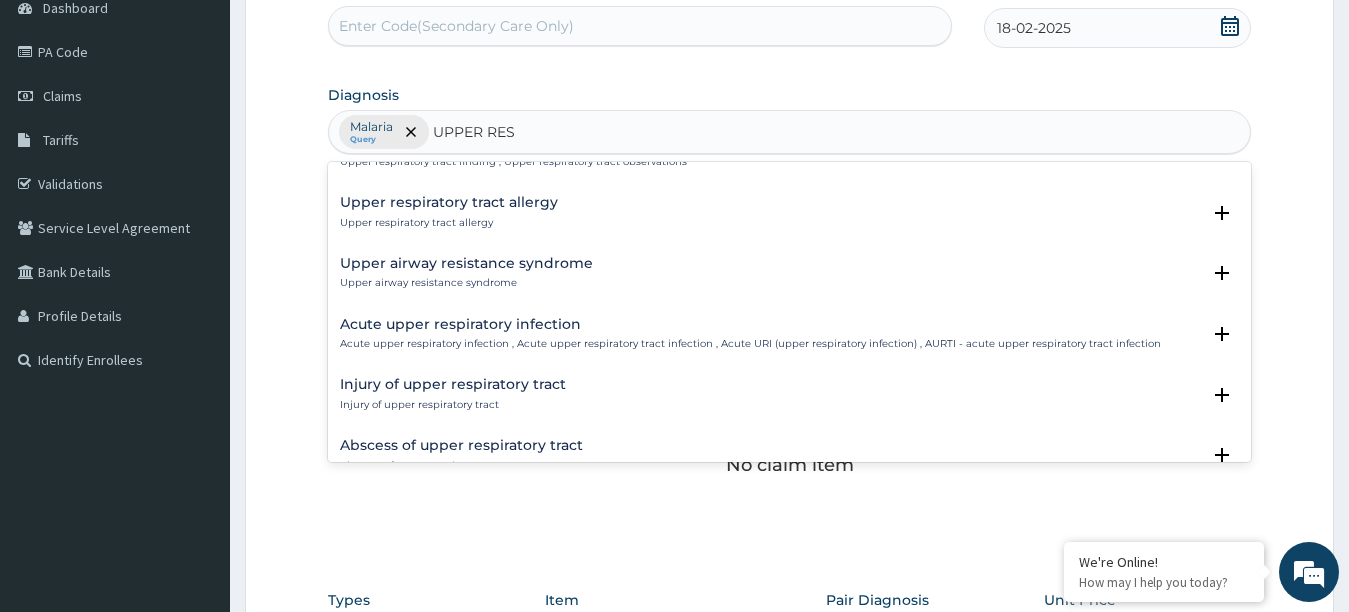 click on "Acute upper respiratory infection Acute upper respiratory infection , Acute upper respiratory tract infection , Acute URI (upper respiratory infection) , AURTI - acute upper respiratory tract infection" at bounding box center [750, 334] 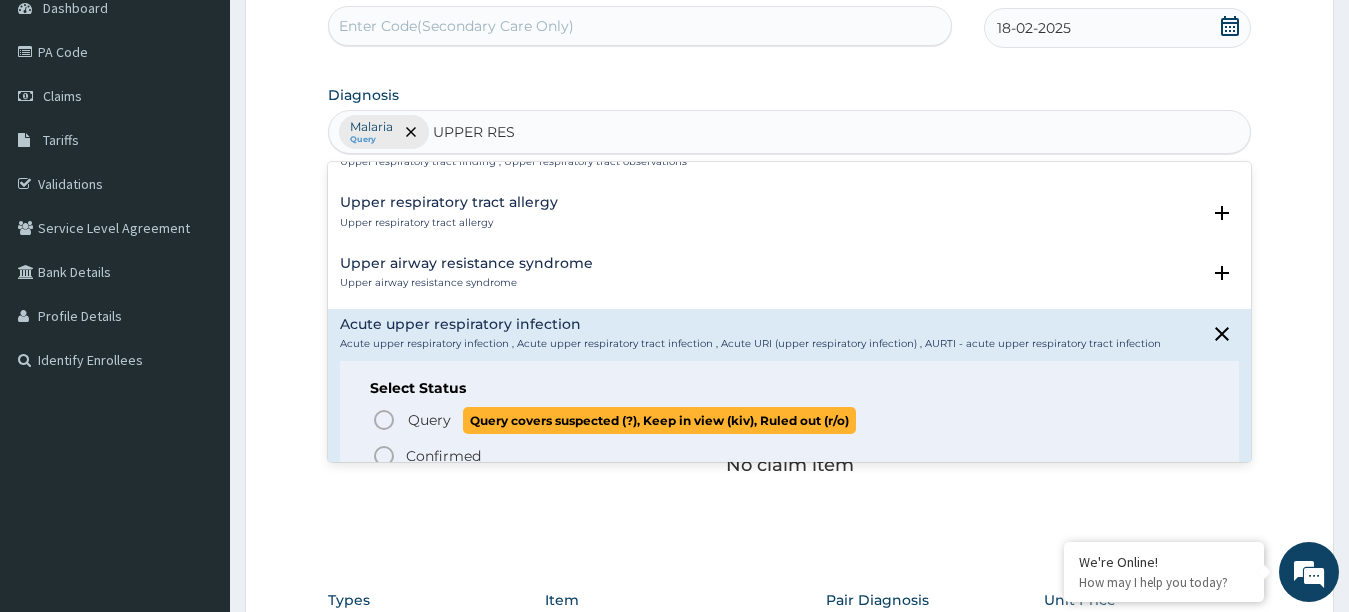click 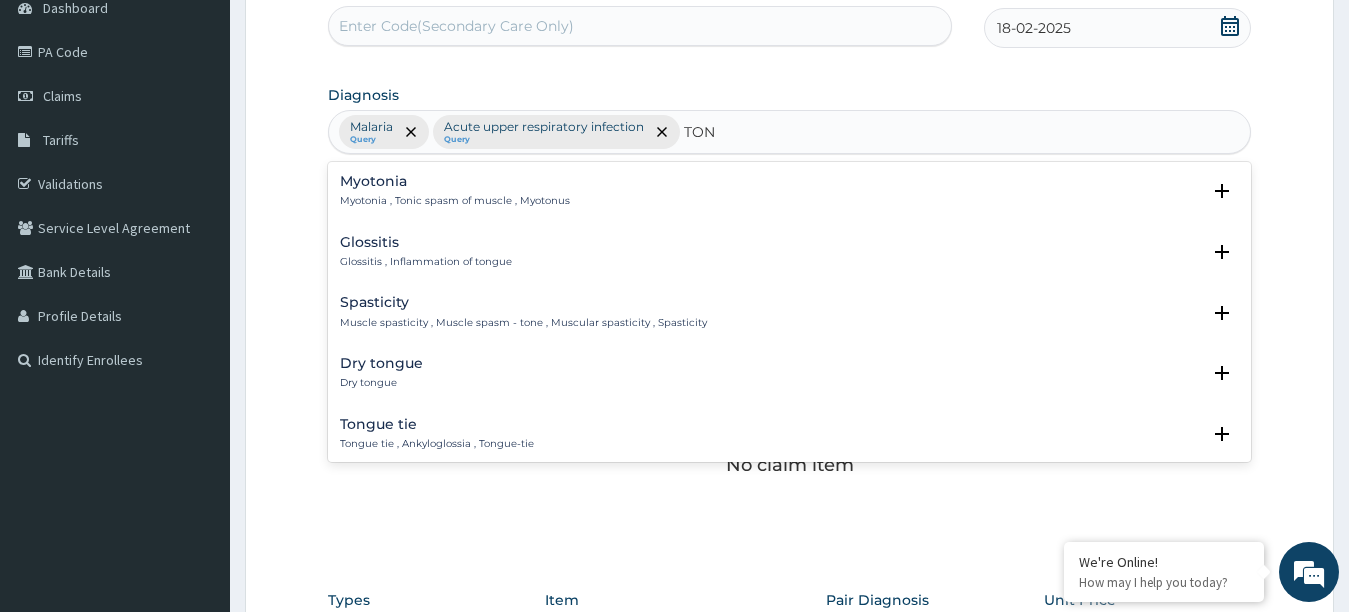 type on "TONS" 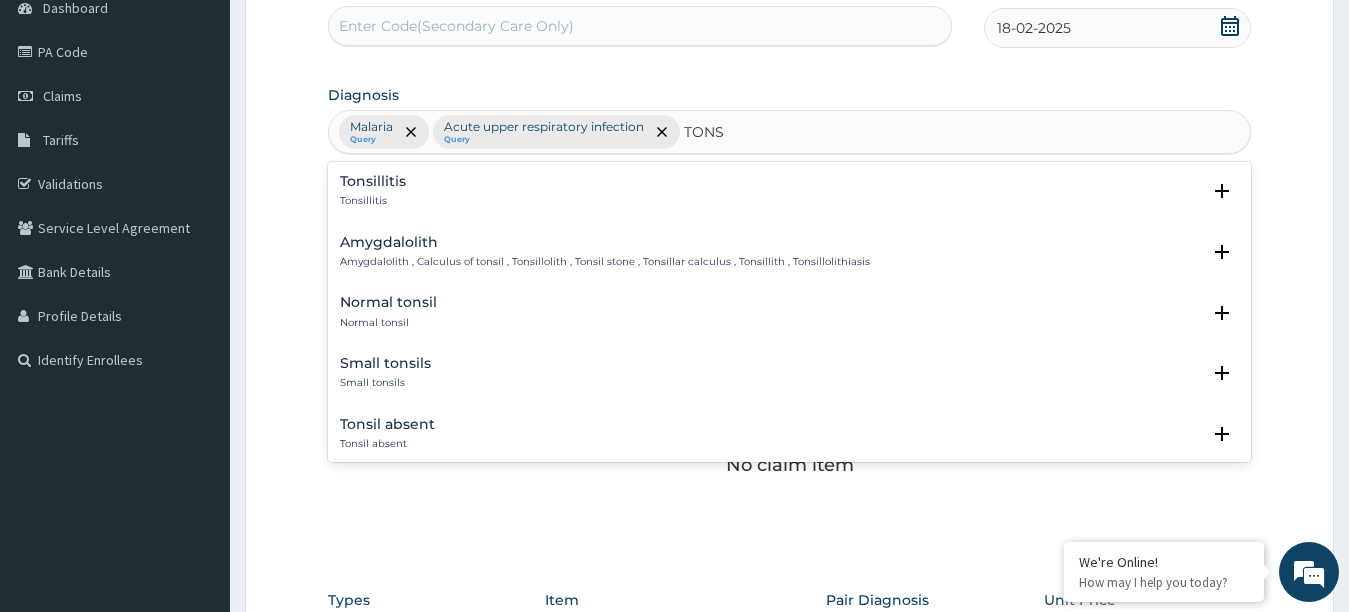 click on "Tonsillitis" at bounding box center [373, 181] 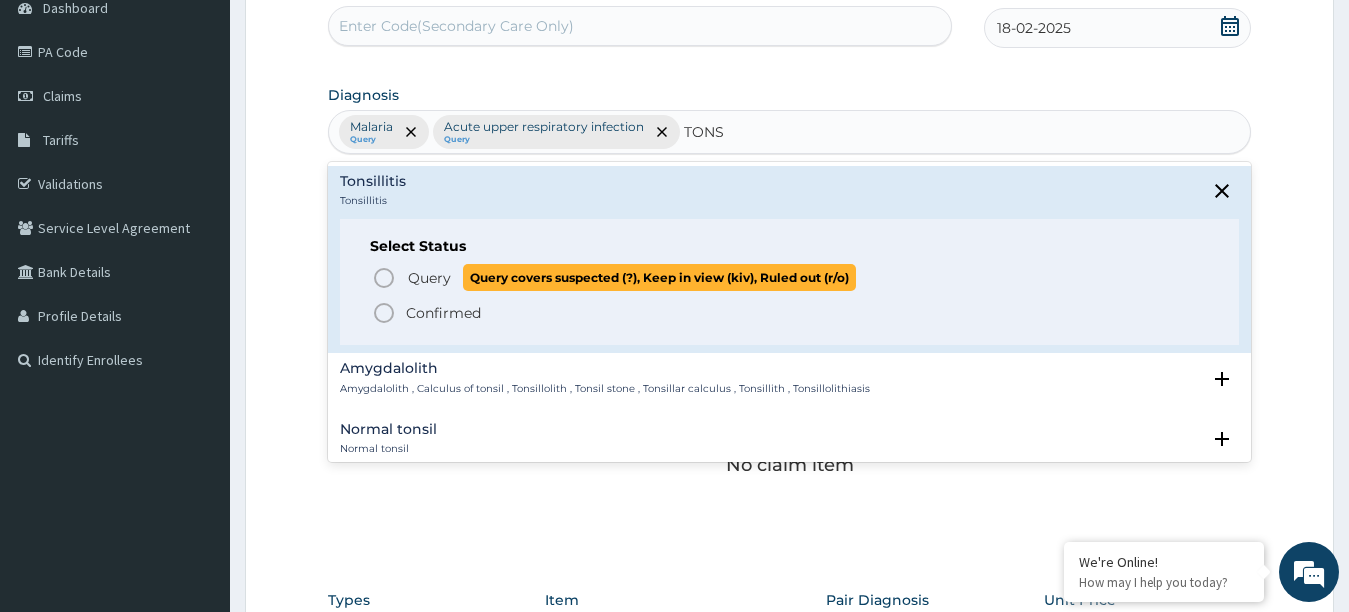 click 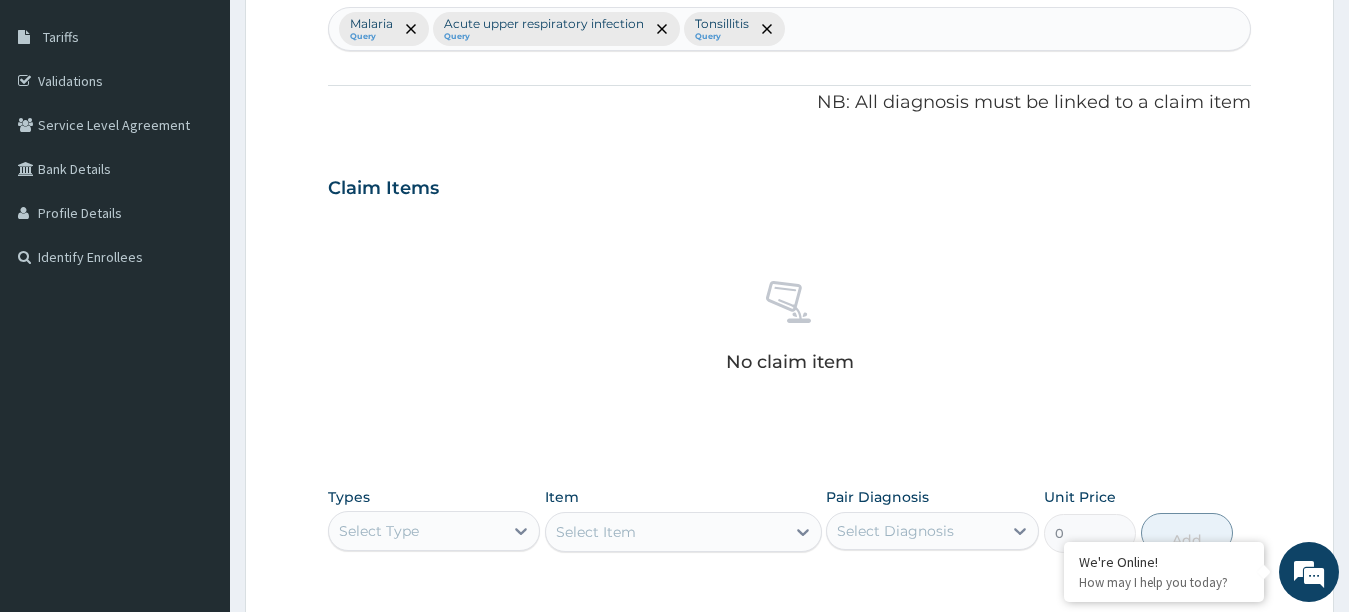 scroll, scrollTop: 410, scrollLeft: 0, axis: vertical 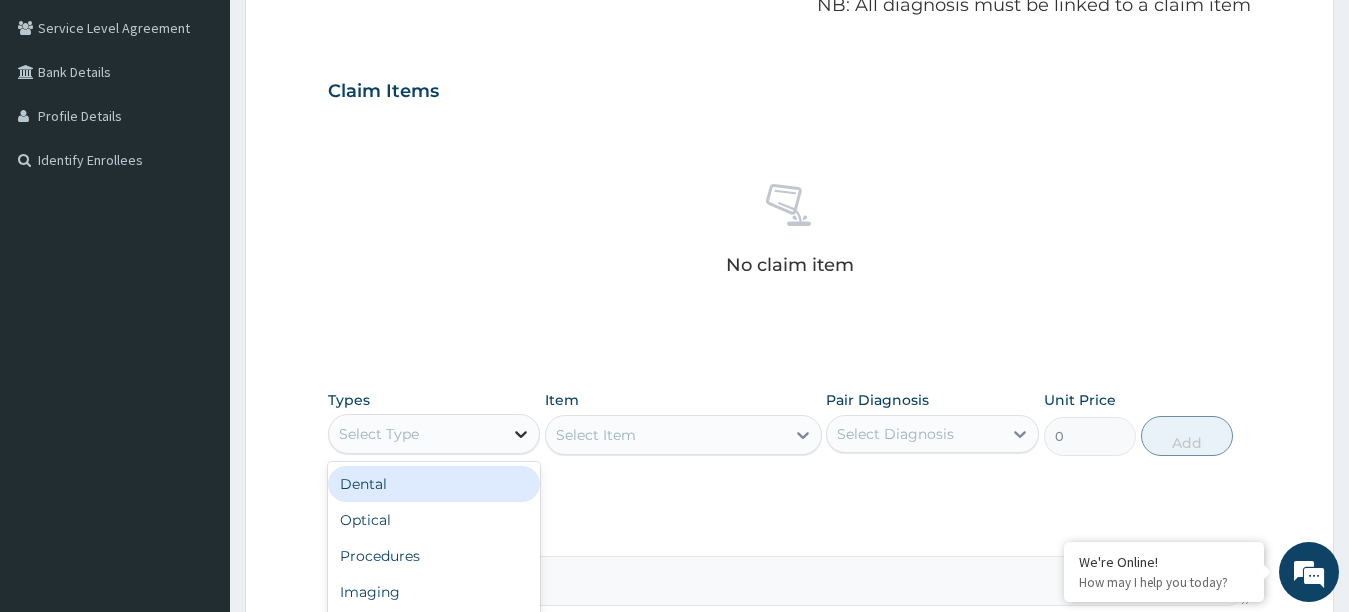 click 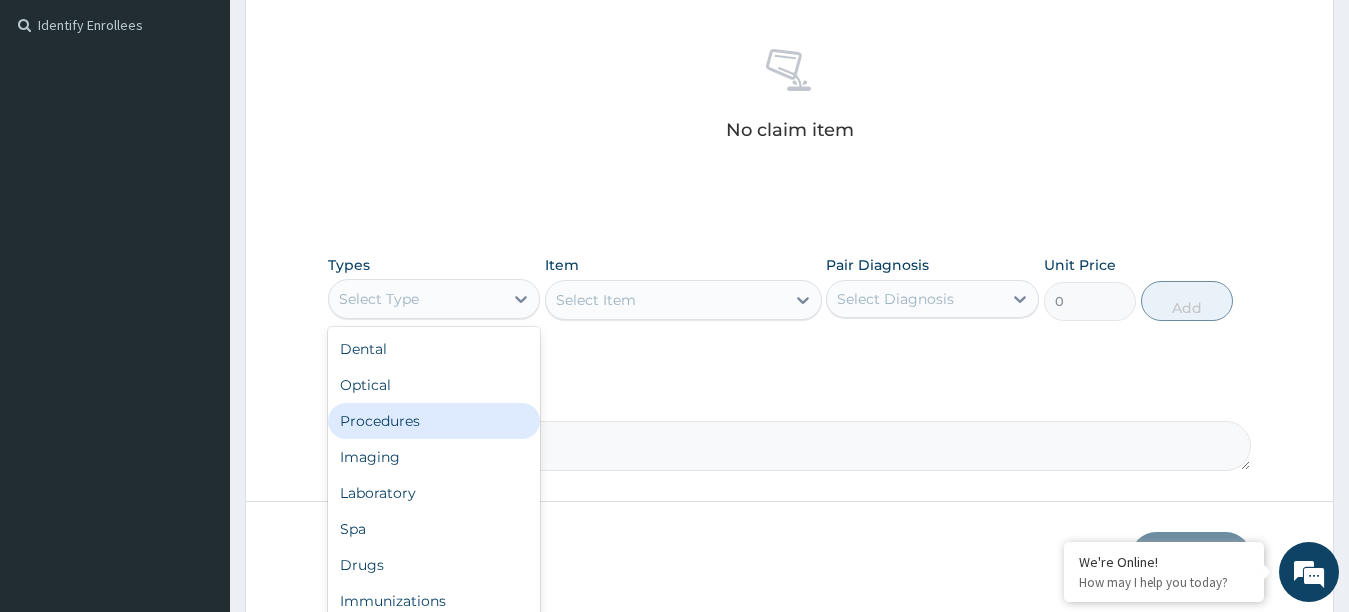 scroll, scrollTop: 610, scrollLeft: 0, axis: vertical 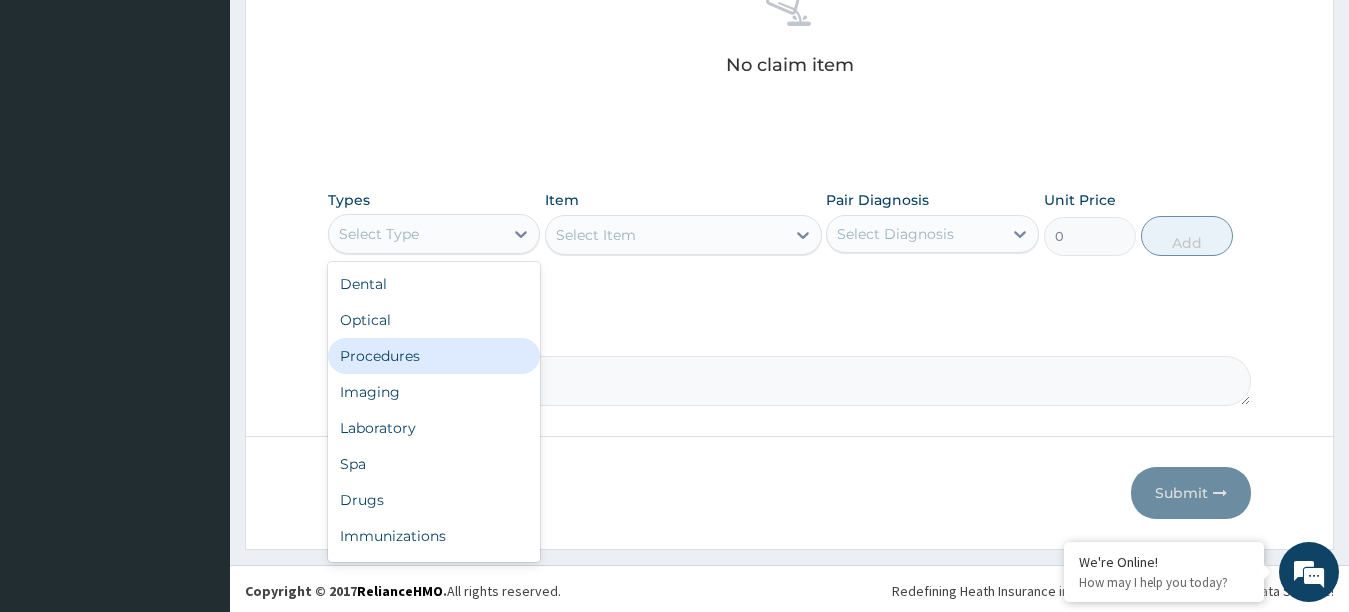 click on "Procedures" at bounding box center (434, 356) 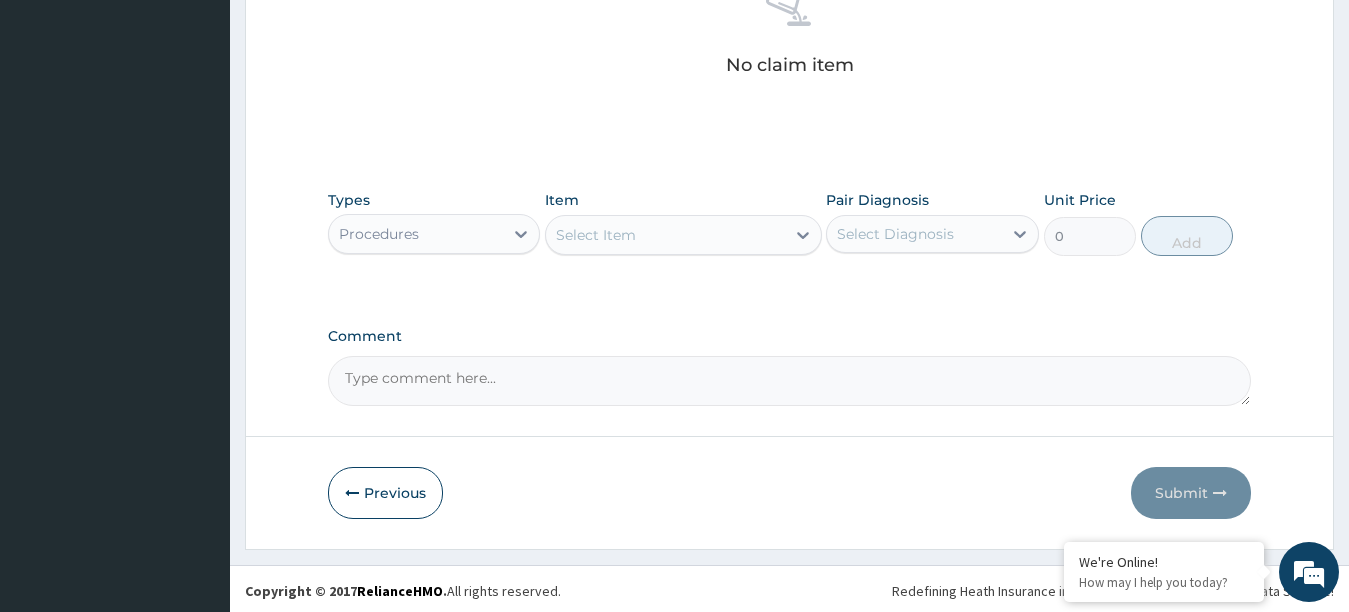click on "Select Item" at bounding box center (665, 235) 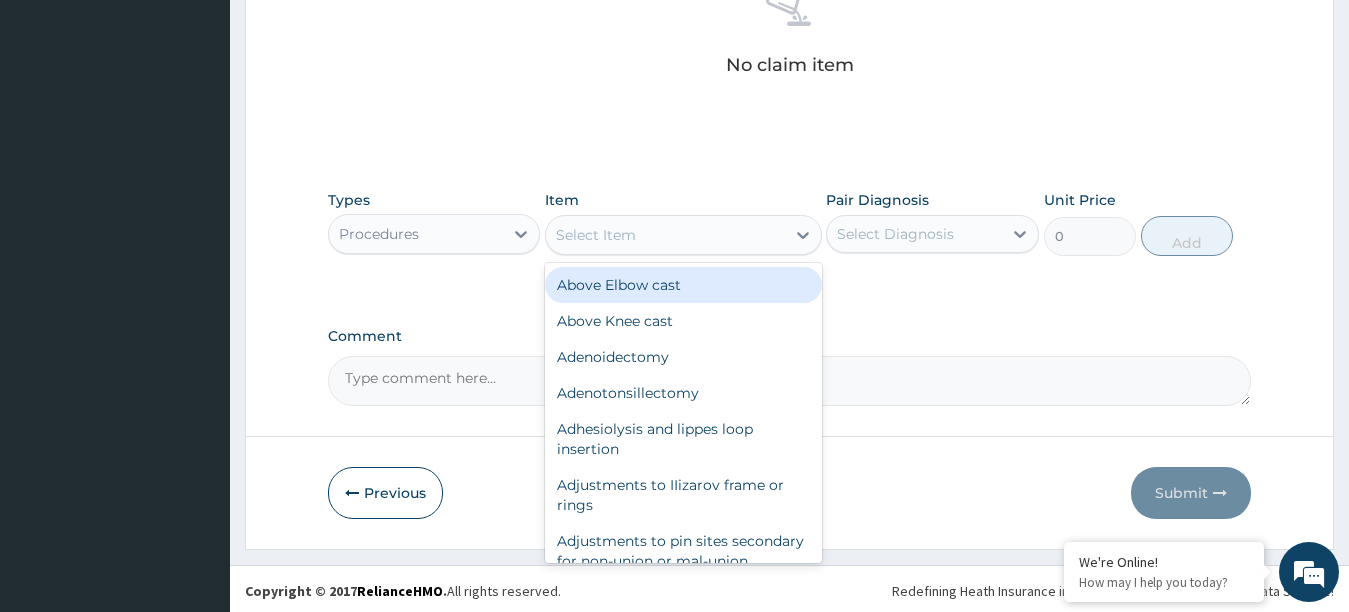 type on "G" 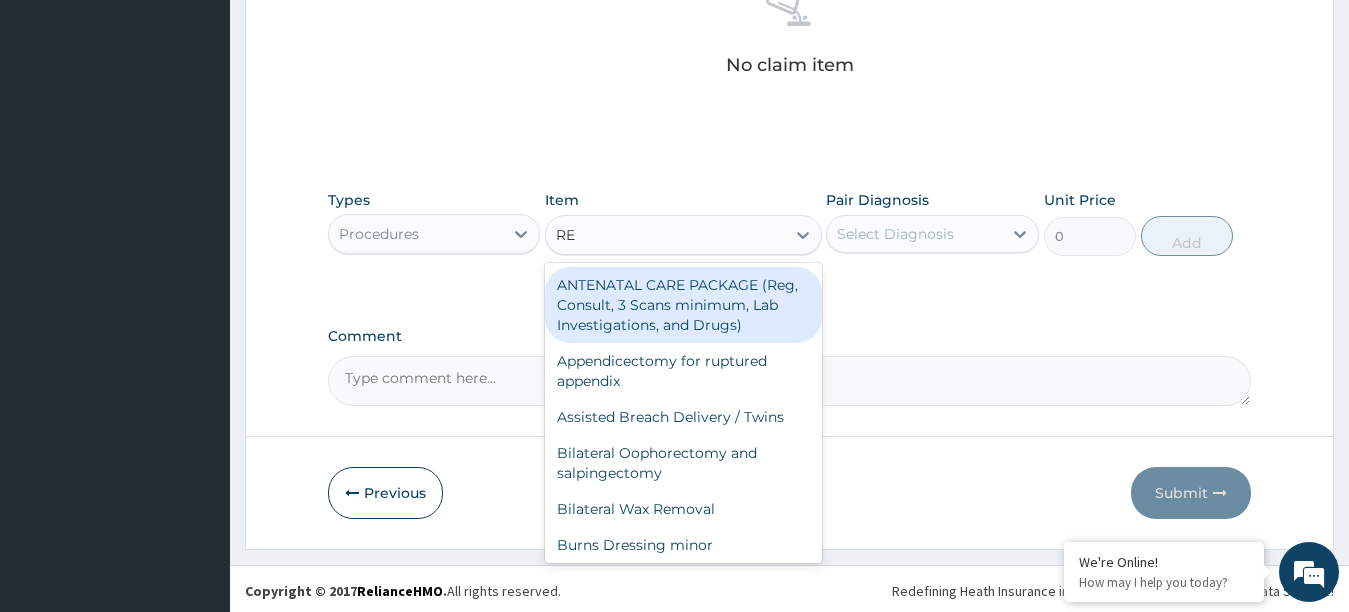 type on "REG" 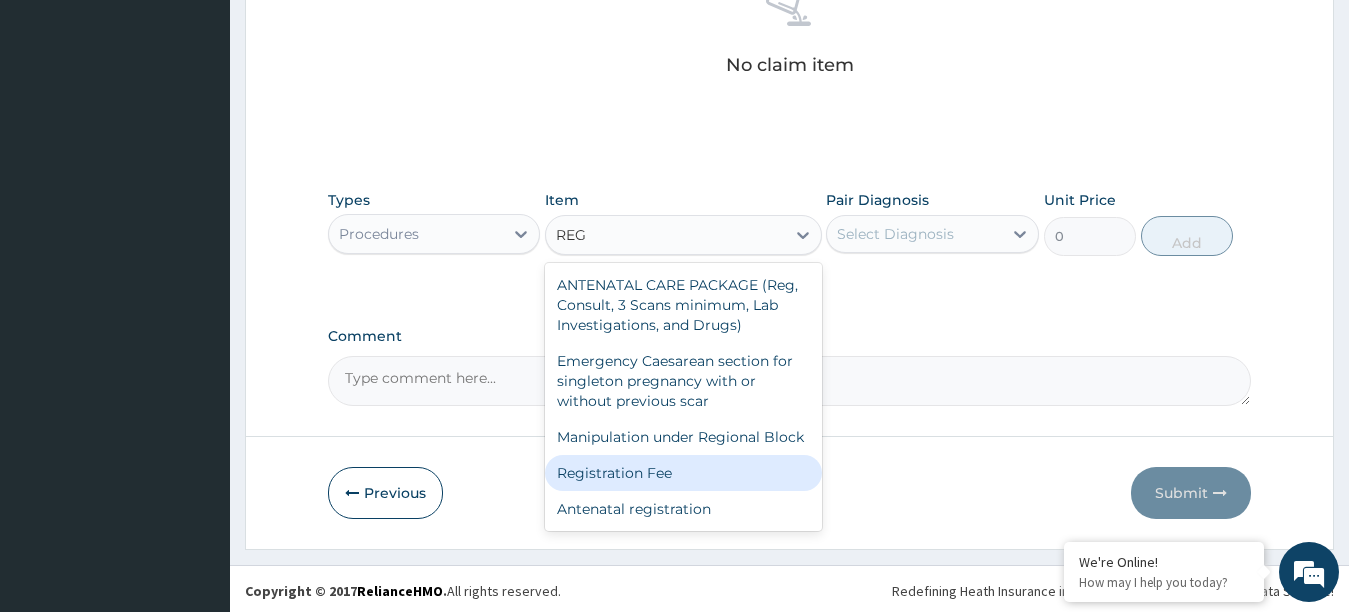 click on "Registration Fee" at bounding box center [683, 473] 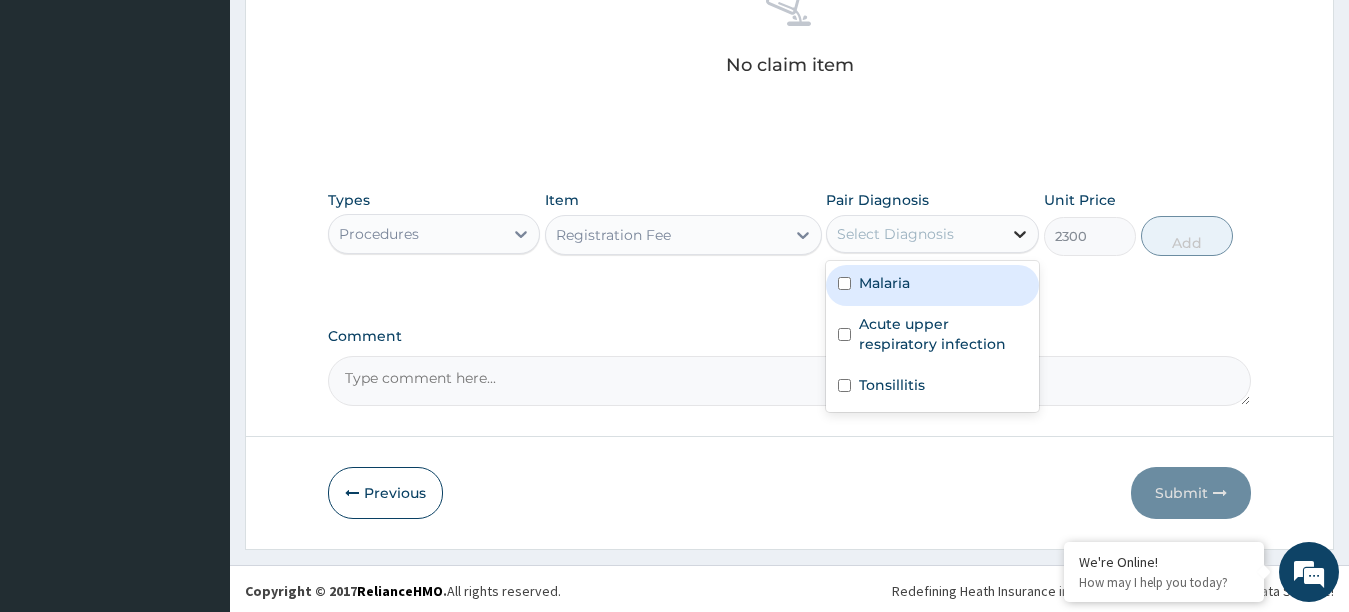click at bounding box center (1020, 234) 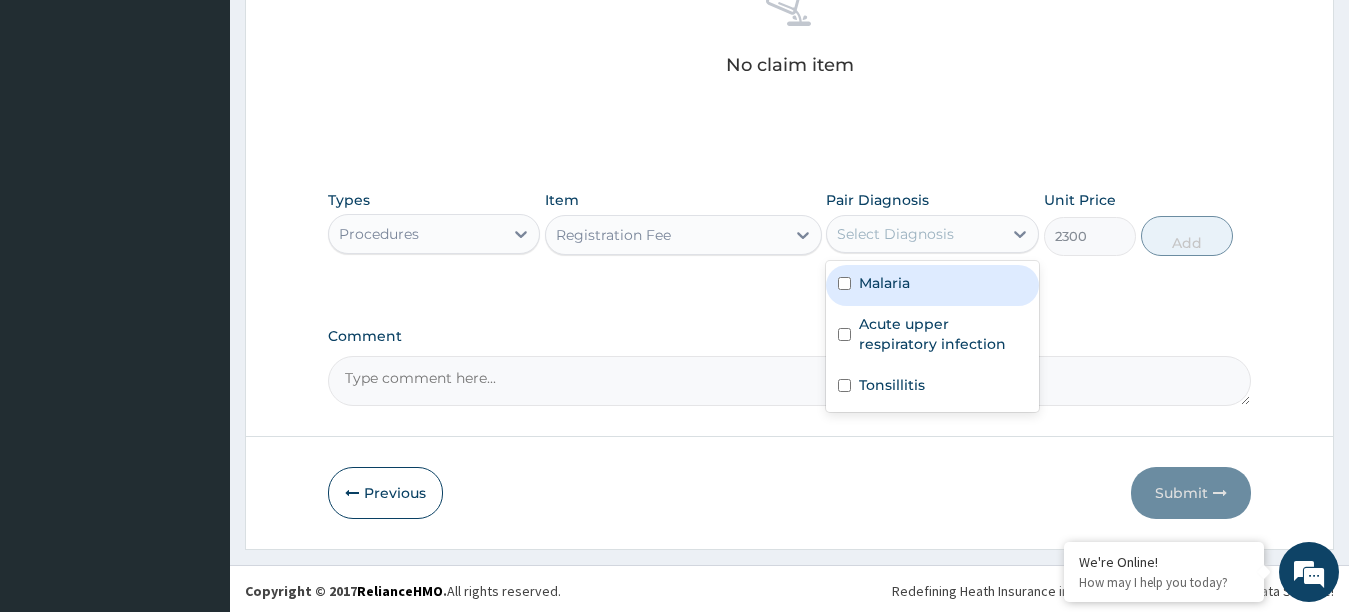click on "Malaria" at bounding box center (884, 283) 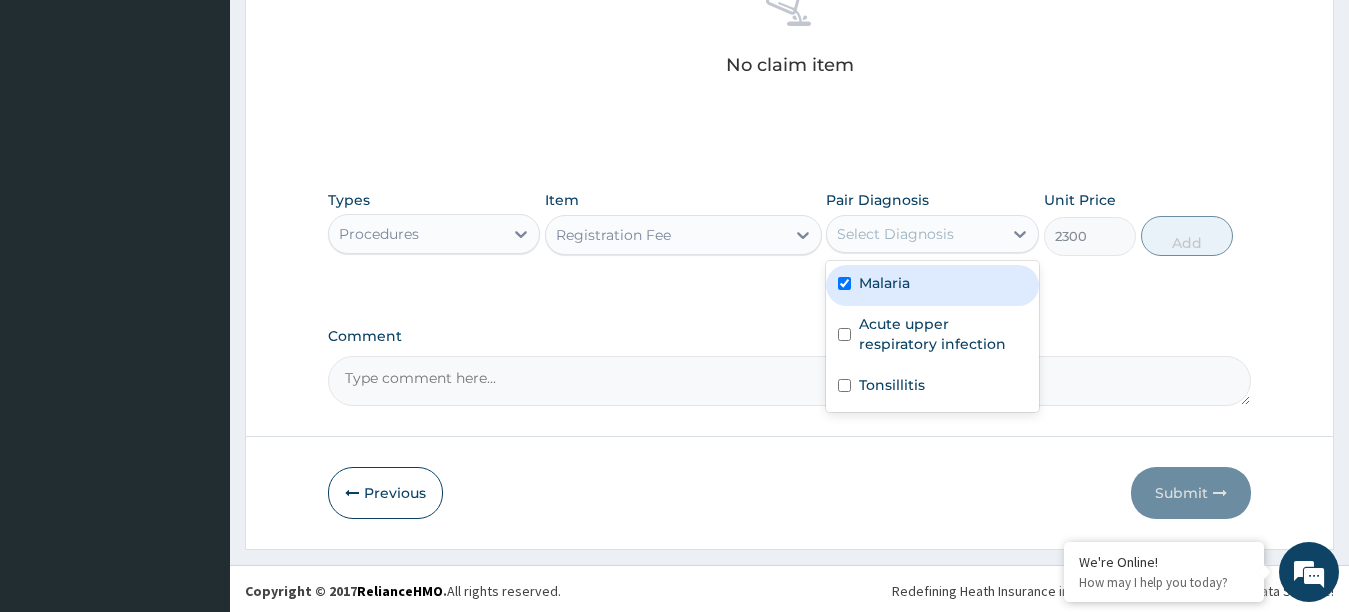 checkbox on "true" 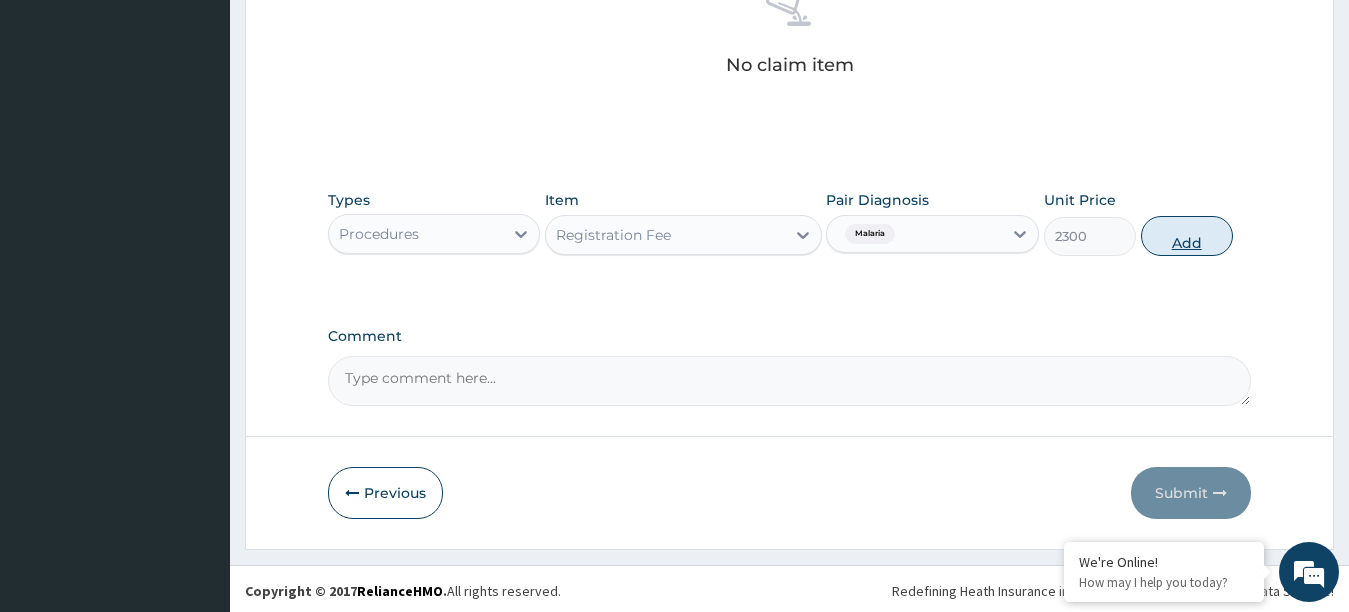 click on "Add" at bounding box center (1187, 236) 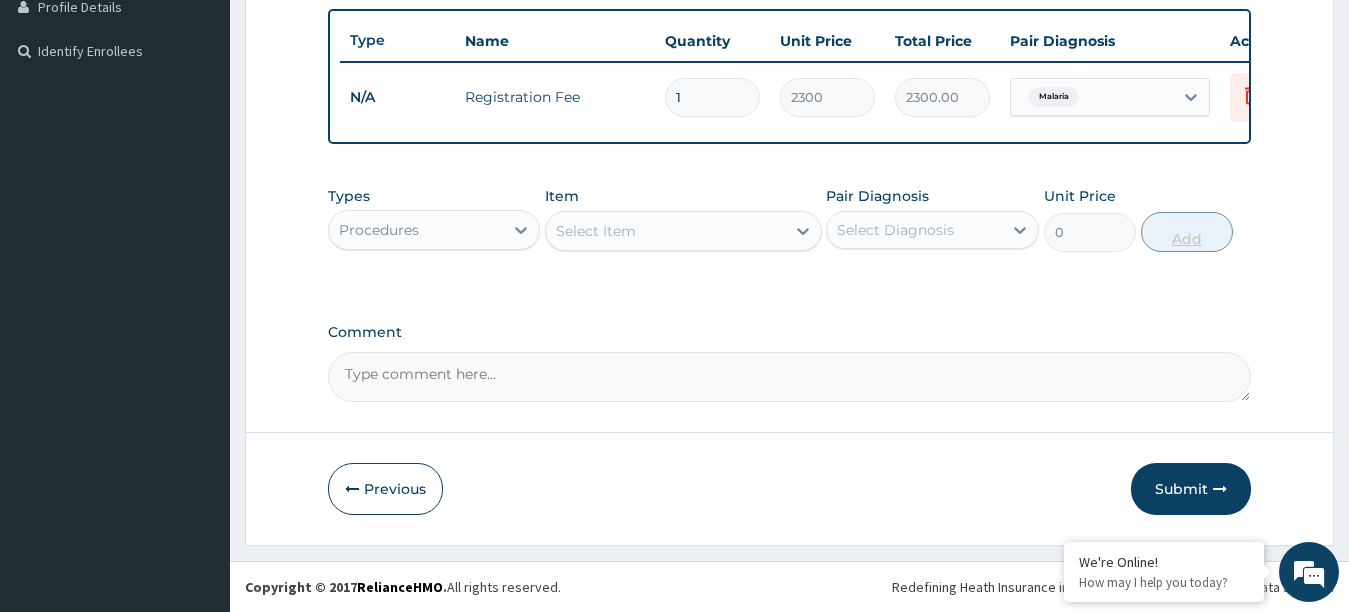 scroll, scrollTop: 536, scrollLeft: 0, axis: vertical 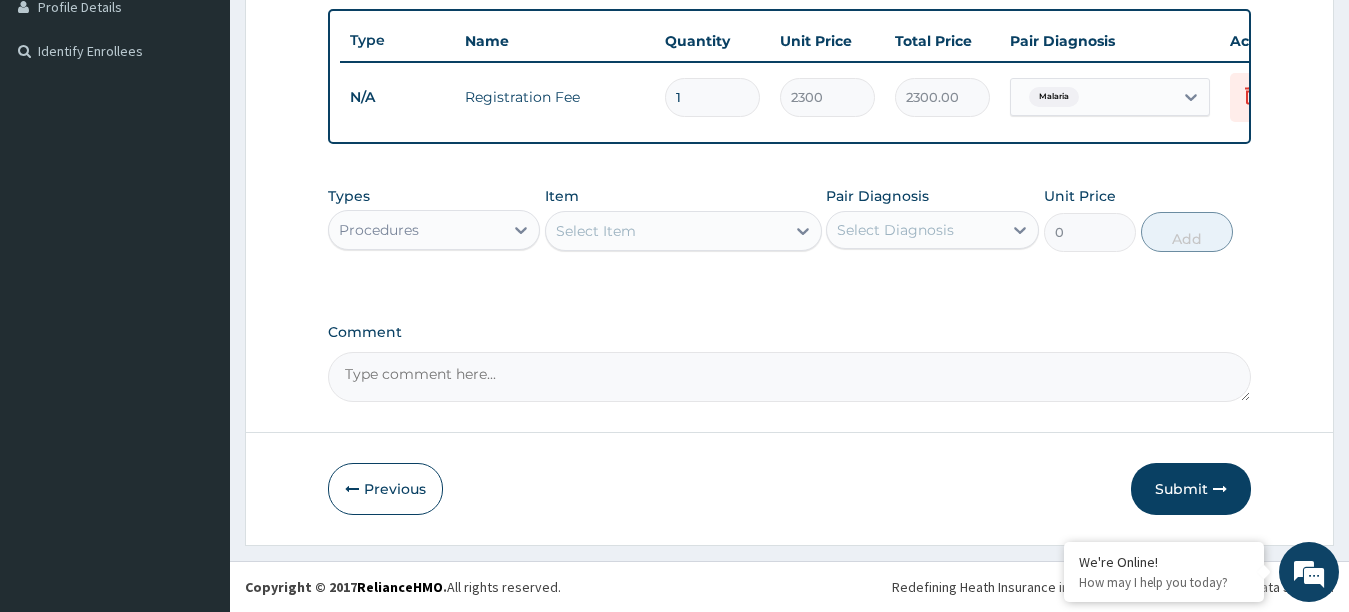 click on "Select Item" at bounding box center (665, 231) 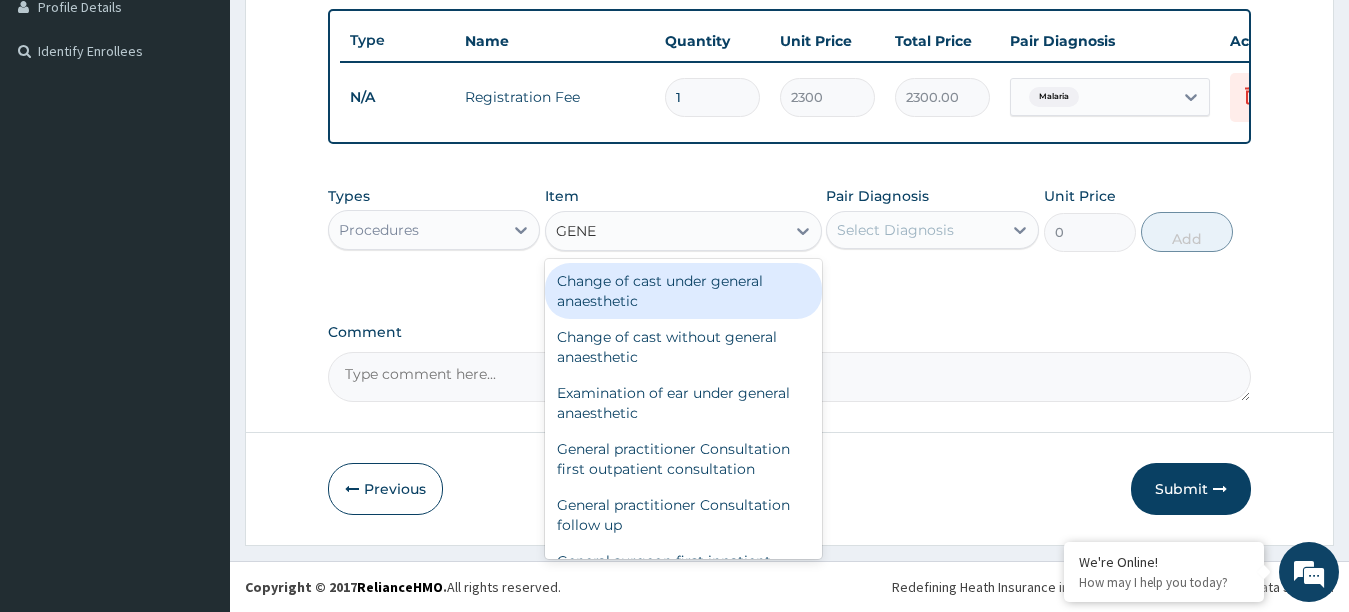 type on "GENER" 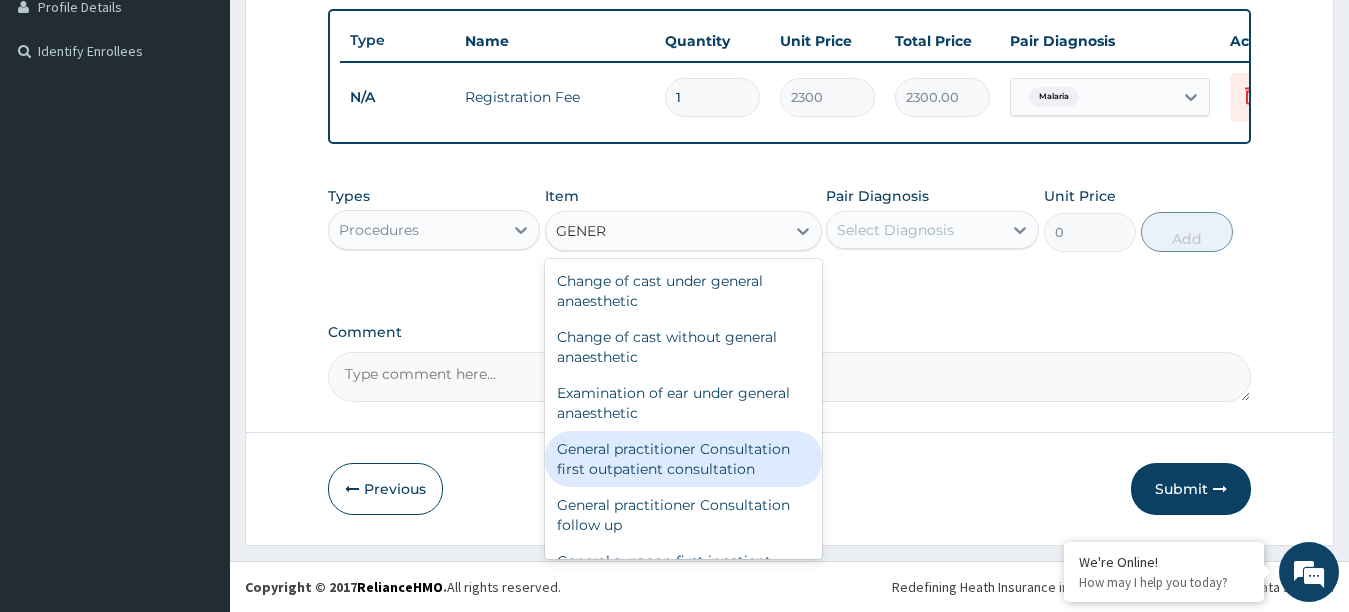 click on "General practitioner Consultation first outpatient consultation" at bounding box center [683, 459] 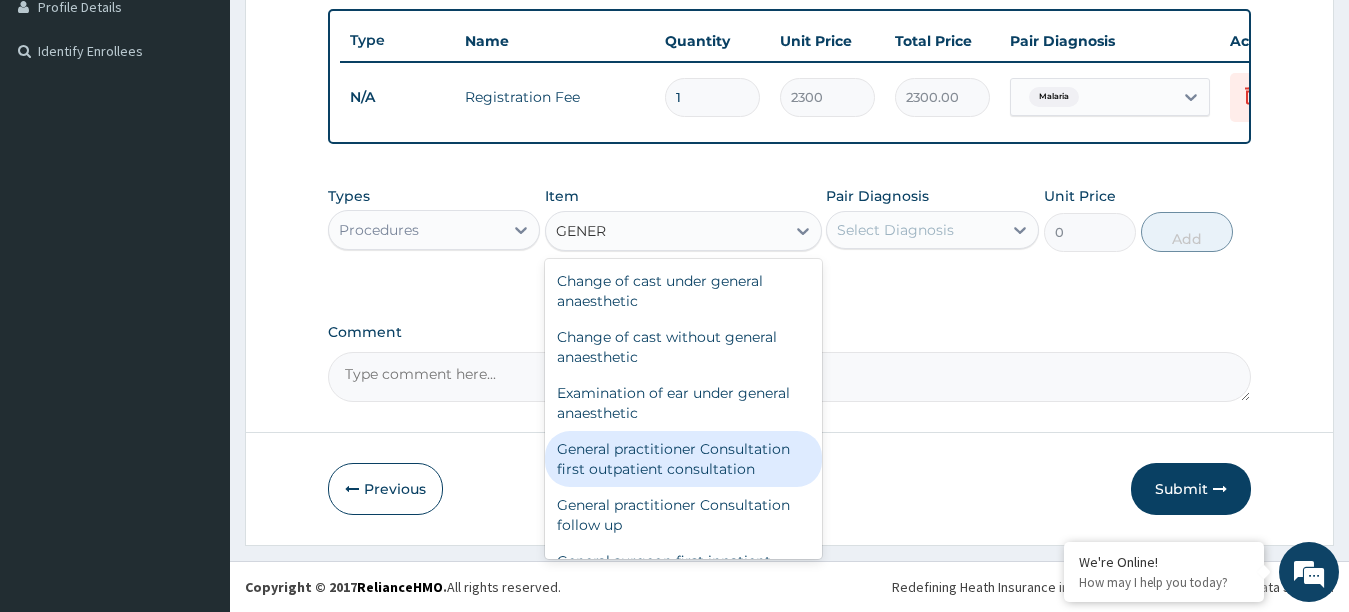 type 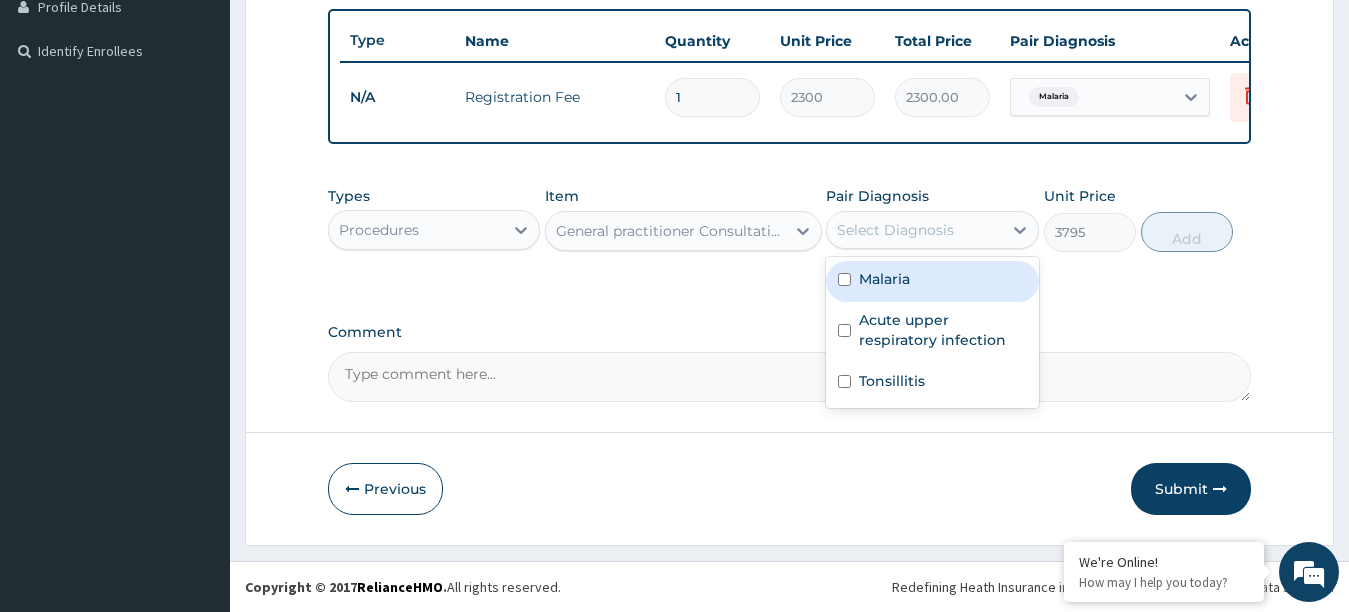 click on "Select Diagnosis" at bounding box center [914, 230] 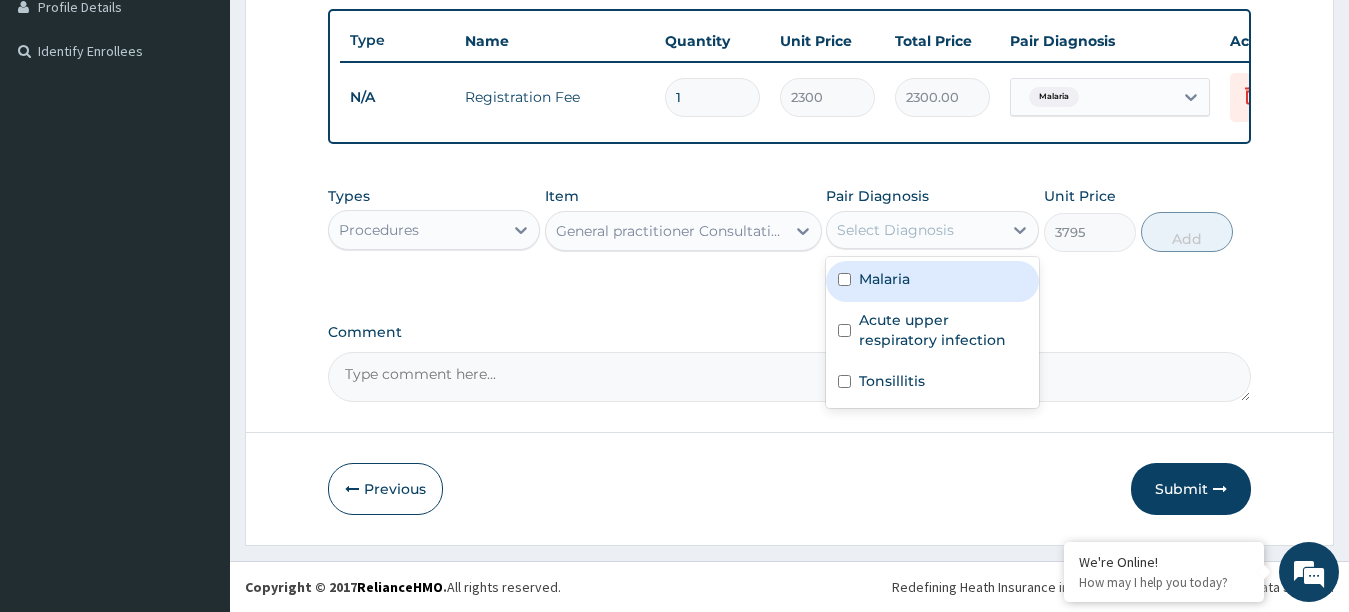 click at bounding box center (844, 279) 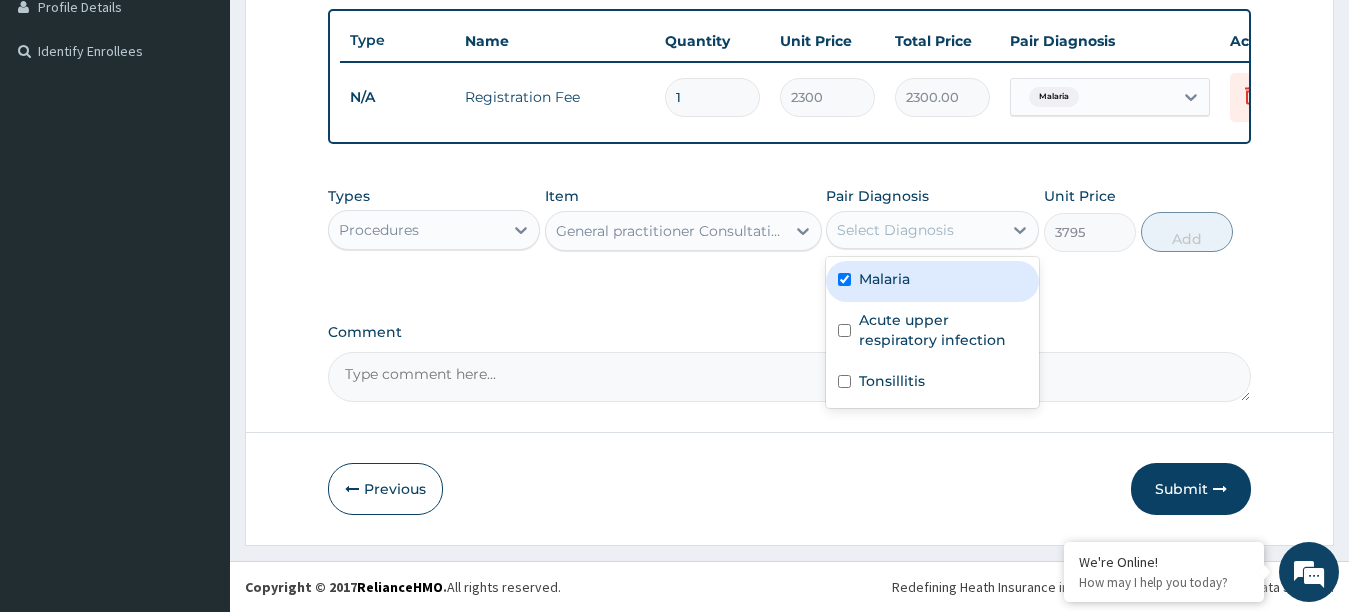 checkbox on "true" 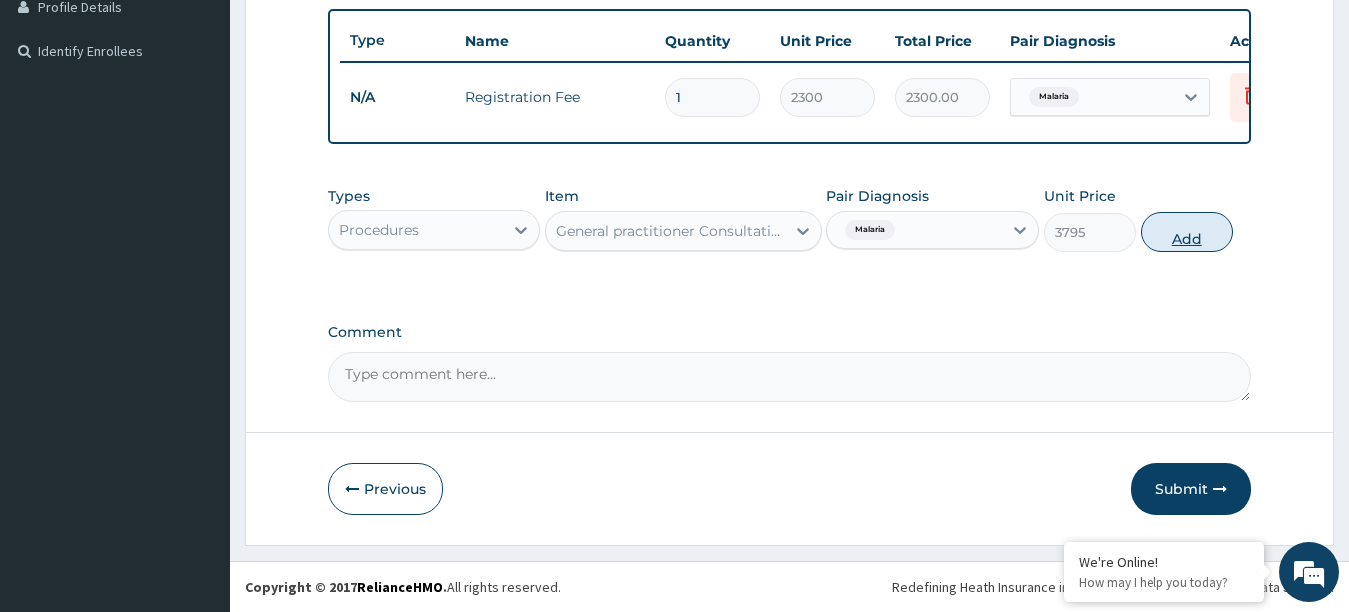 click on "Add" at bounding box center [1187, 232] 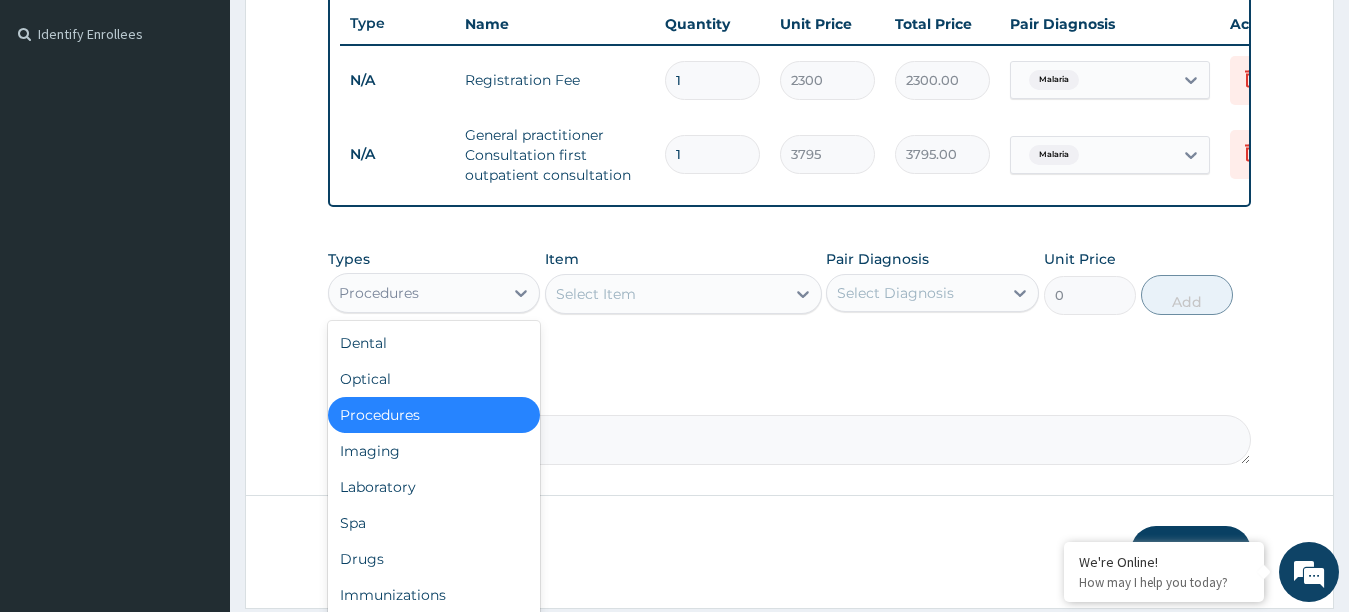 click on "Procedures" at bounding box center (416, 293) 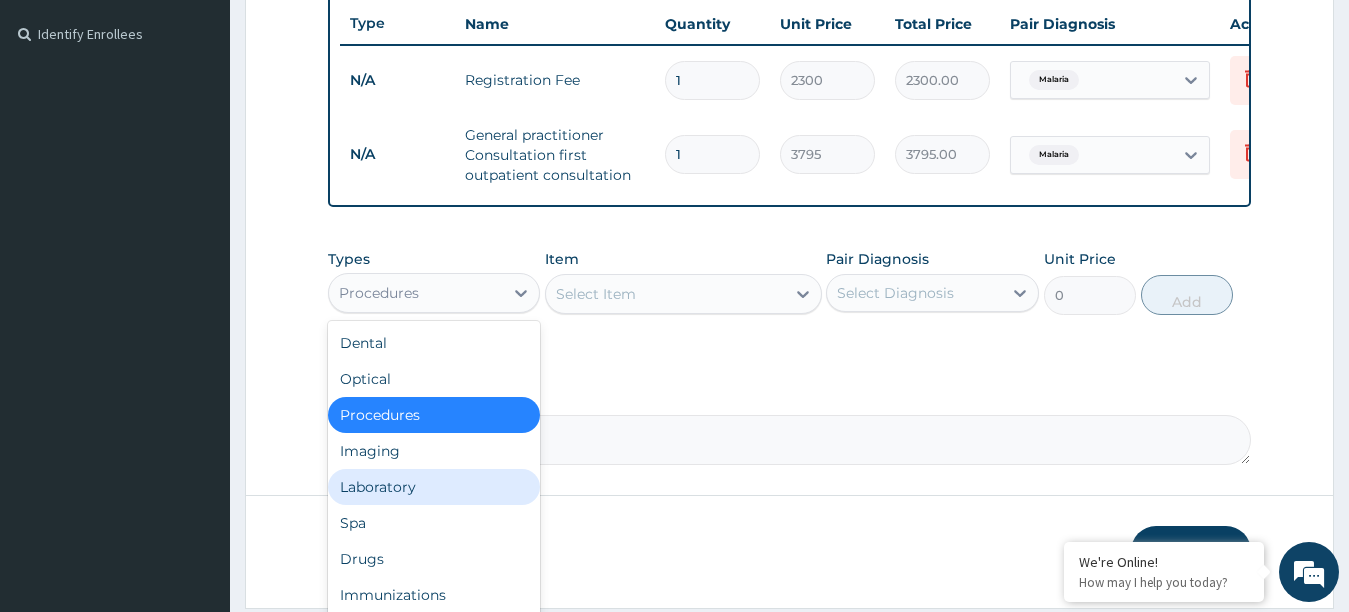 scroll, scrollTop: 68, scrollLeft: 0, axis: vertical 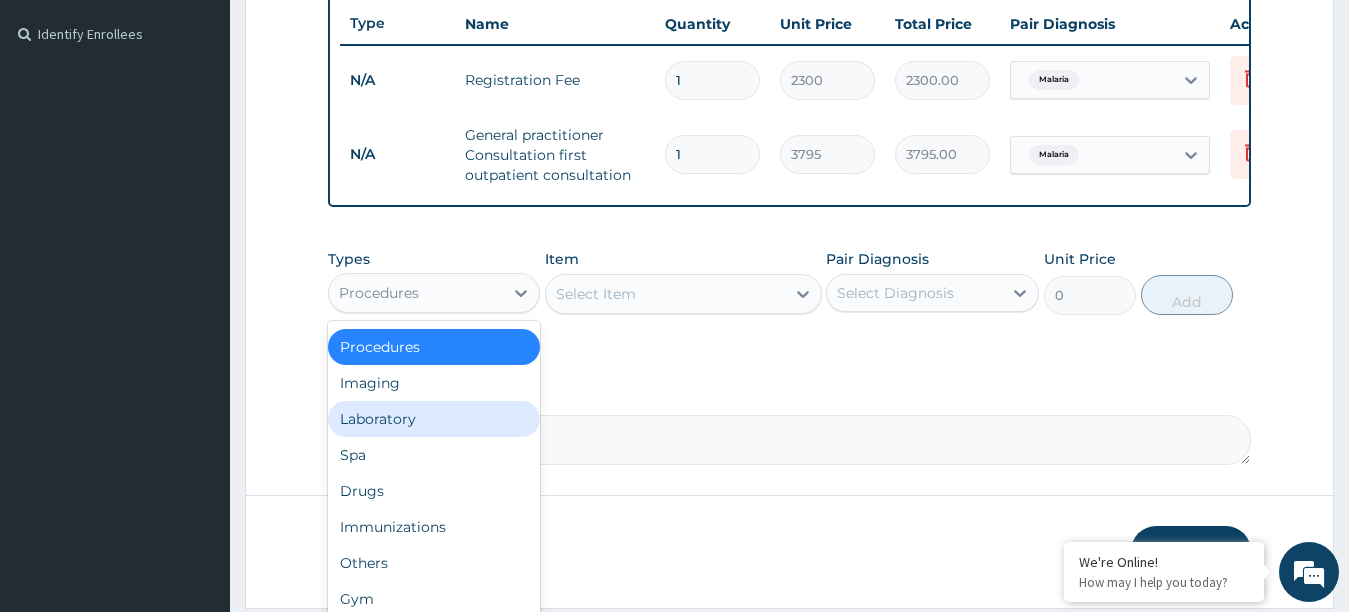 click on "Laboratory" at bounding box center [434, 419] 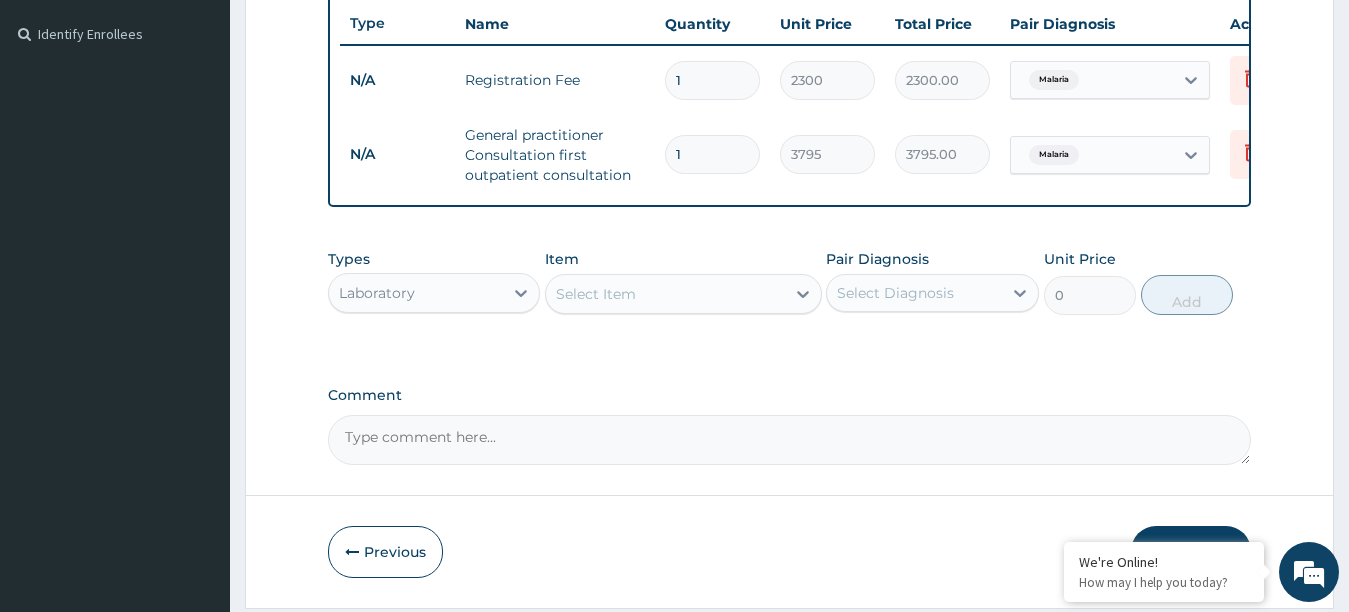 click on "Select Item" at bounding box center (665, 294) 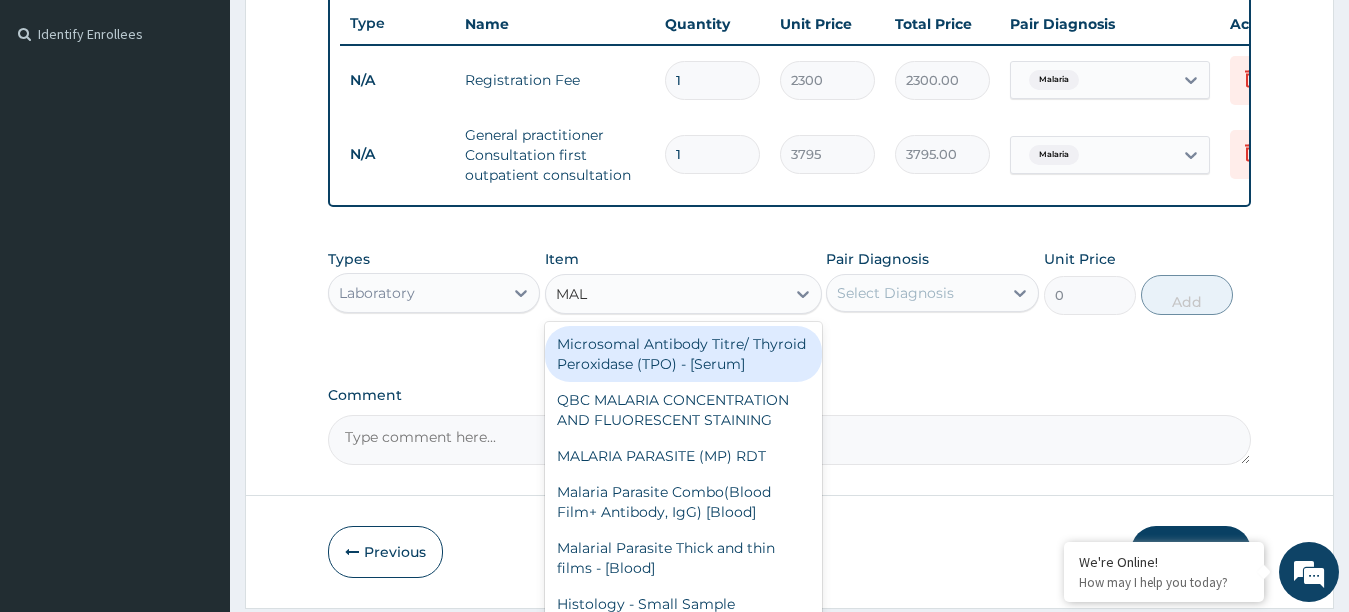 type on "MALA" 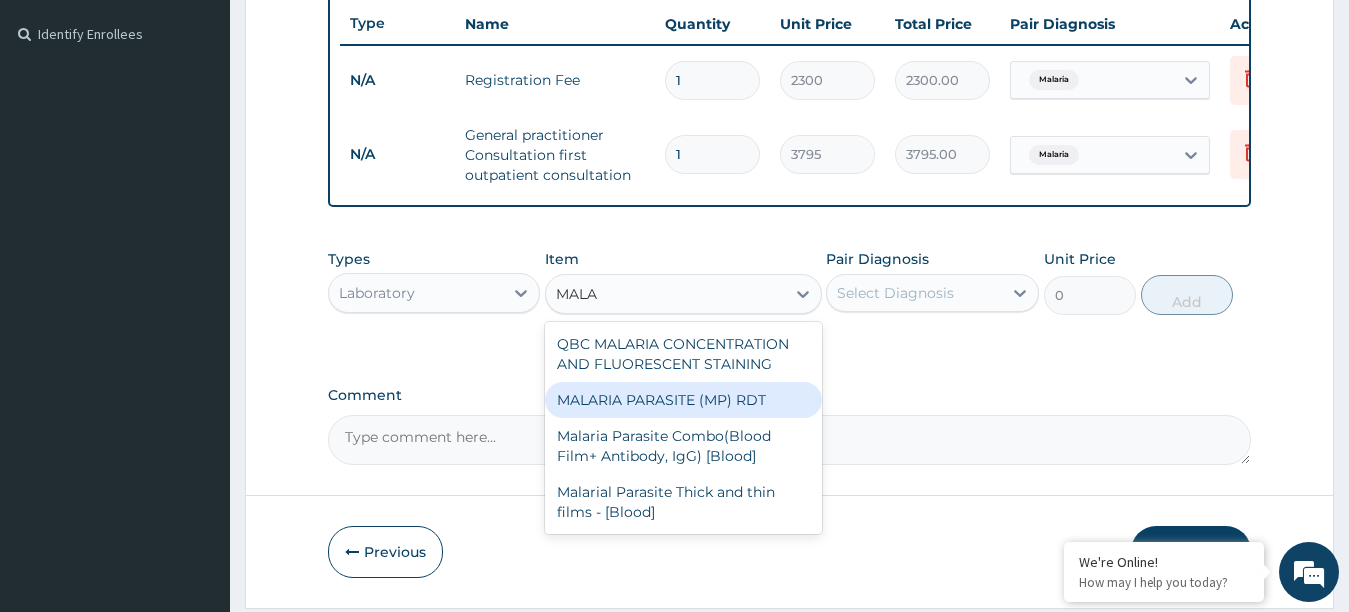 click on "MALARIA PARASITE (MP) RDT" at bounding box center [683, 400] 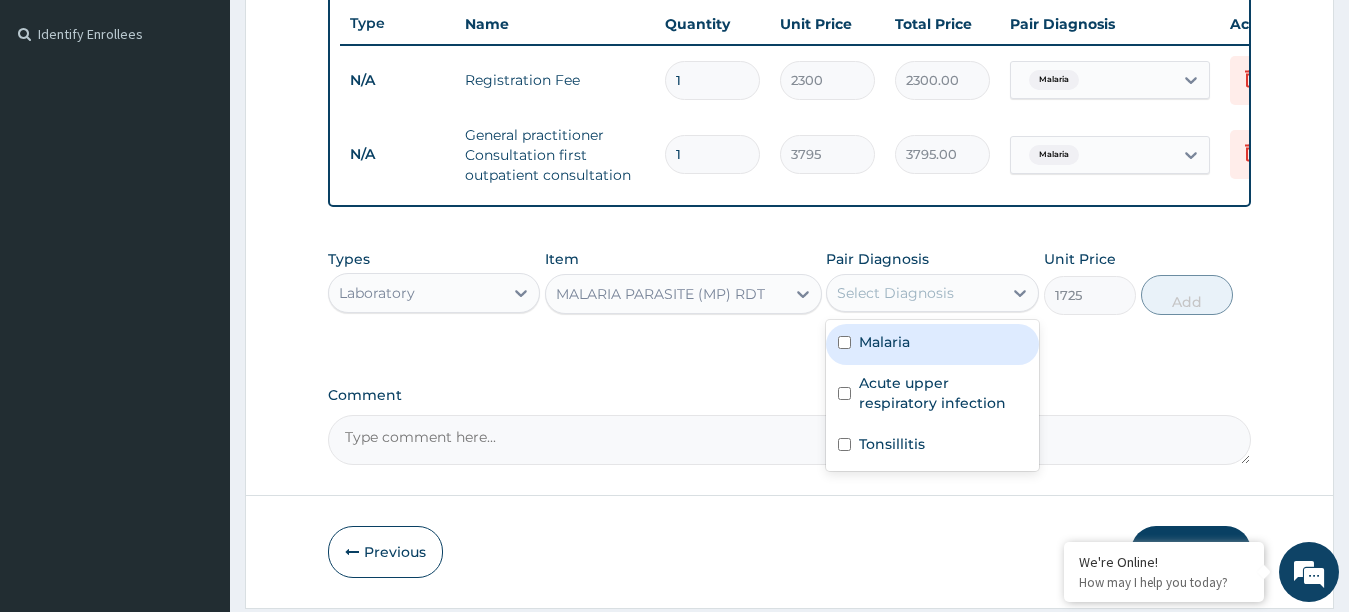 click on "Select Diagnosis" at bounding box center (914, 293) 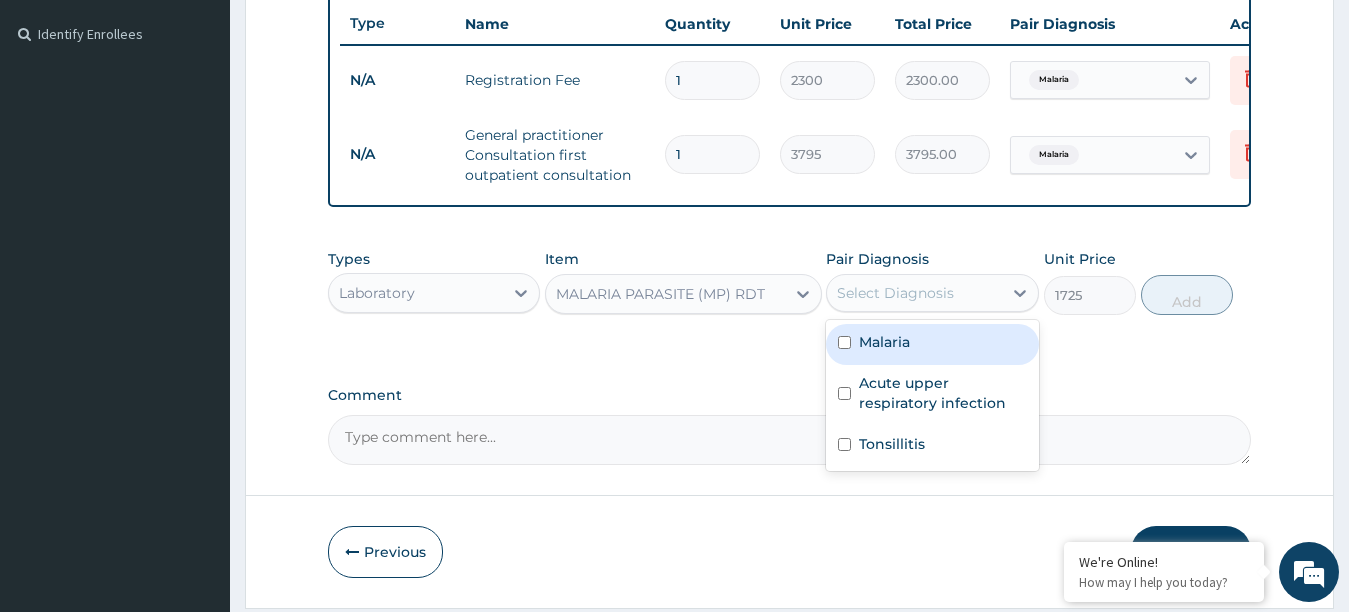 click at bounding box center [844, 342] 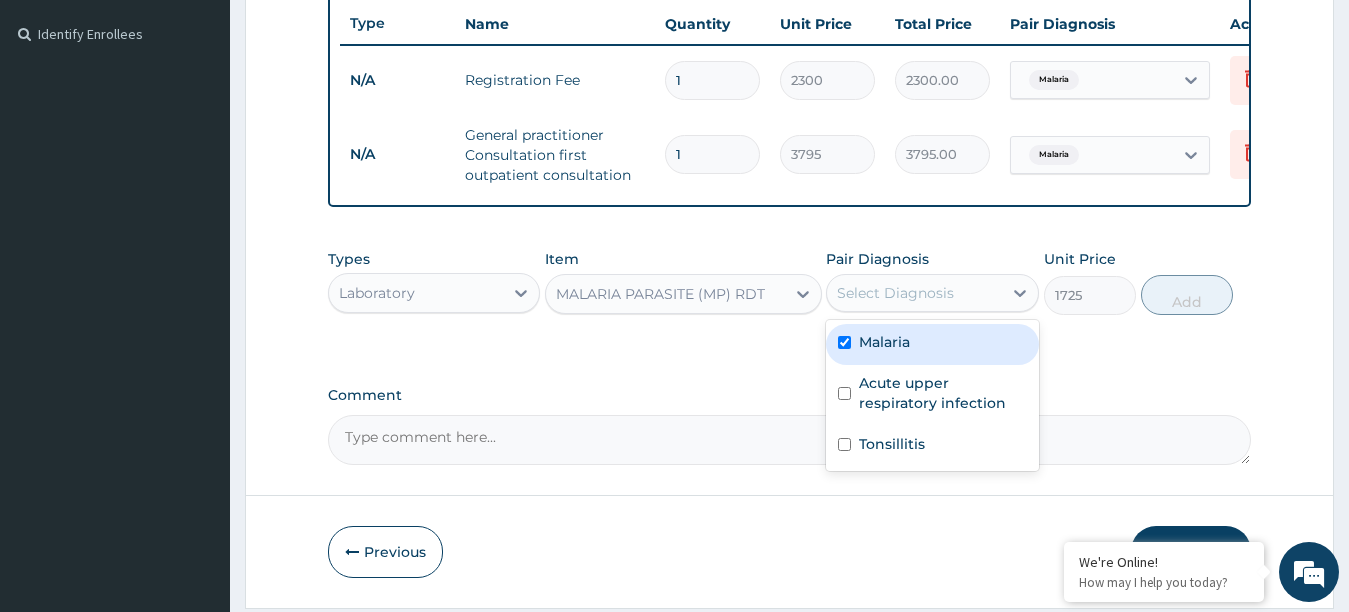 checkbox on "true" 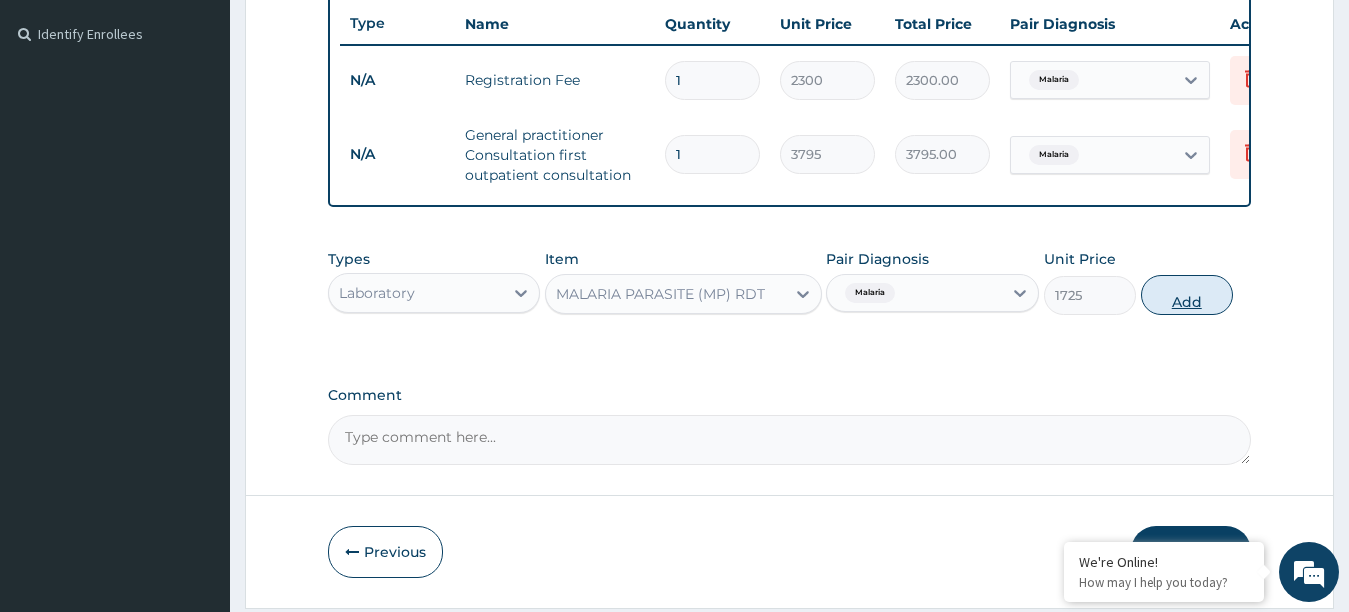click on "Add" at bounding box center (1187, 295) 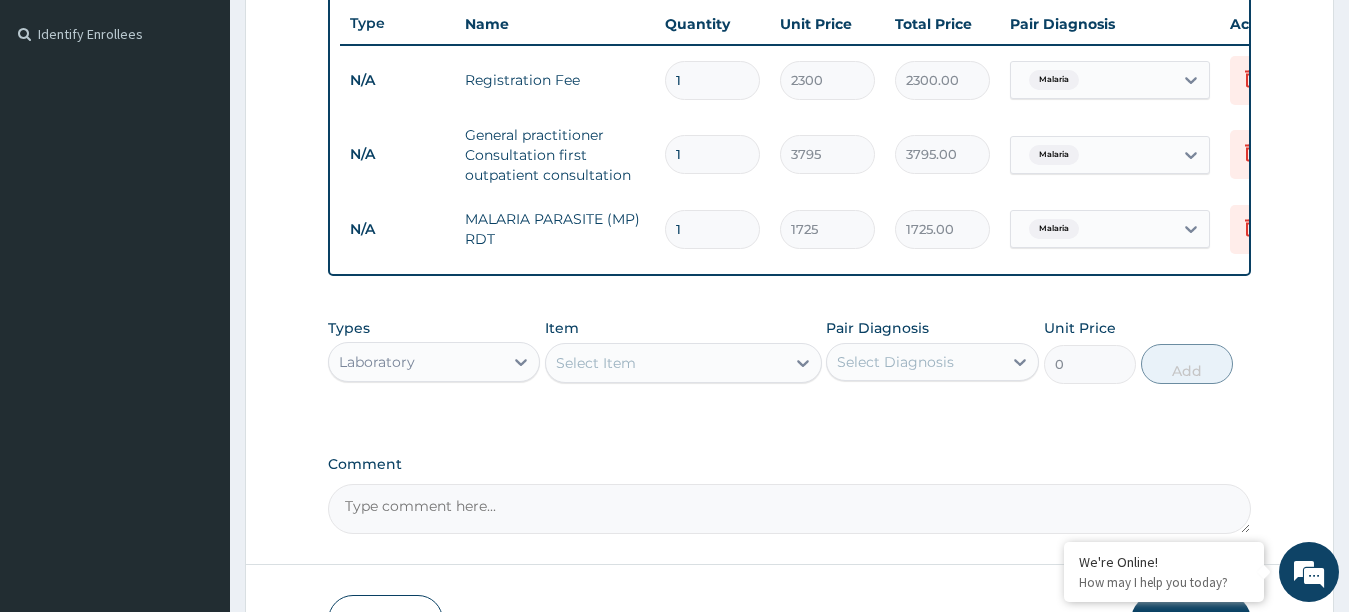 click on "Select Item" at bounding box center [665, 363] 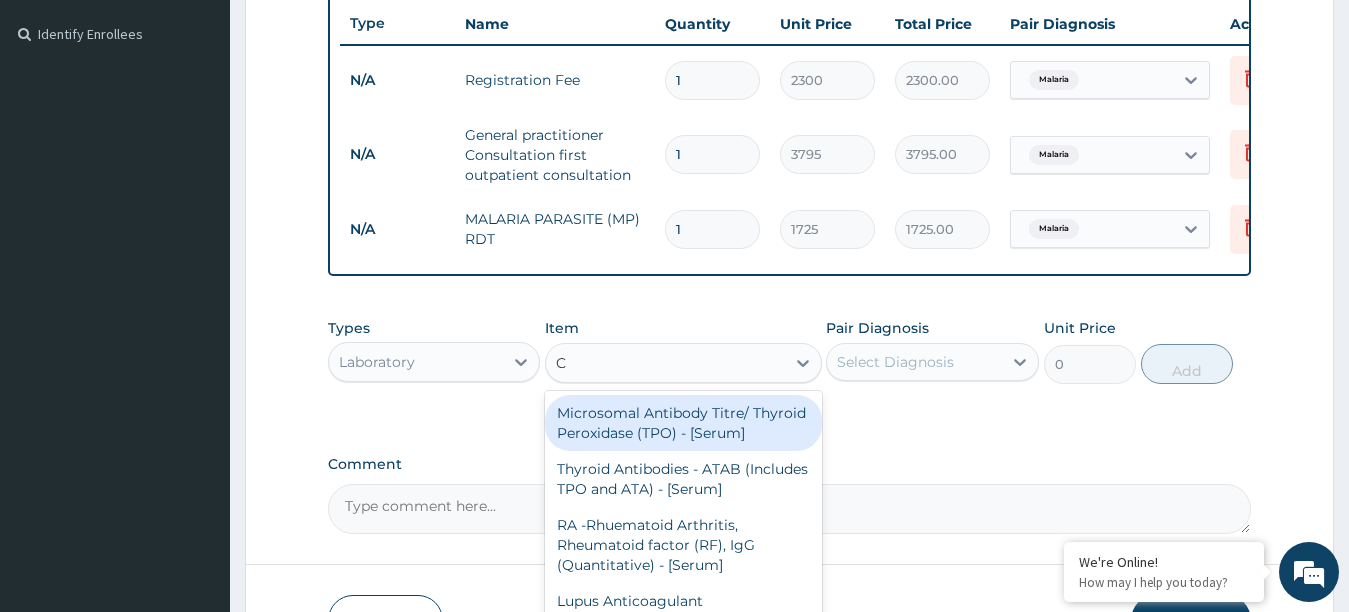 type on "CB" 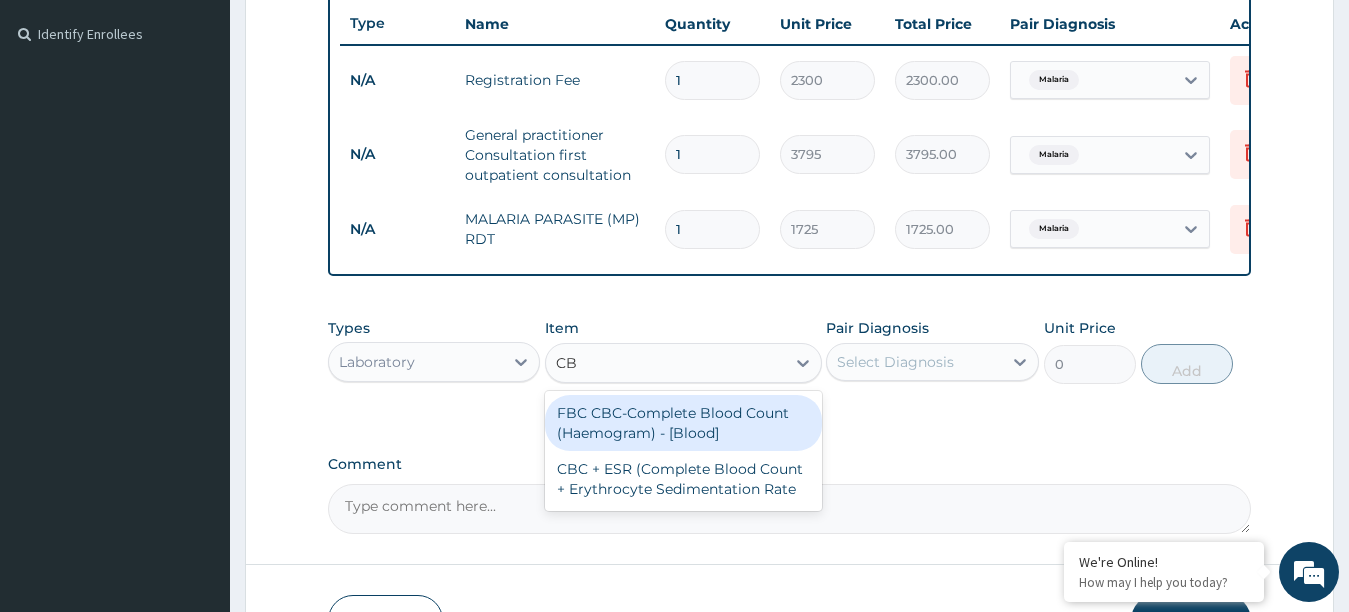 click on "FBC CBC-Complete Blood Count (Haemogram) - [Blood]" at bounding box center (683, 423) 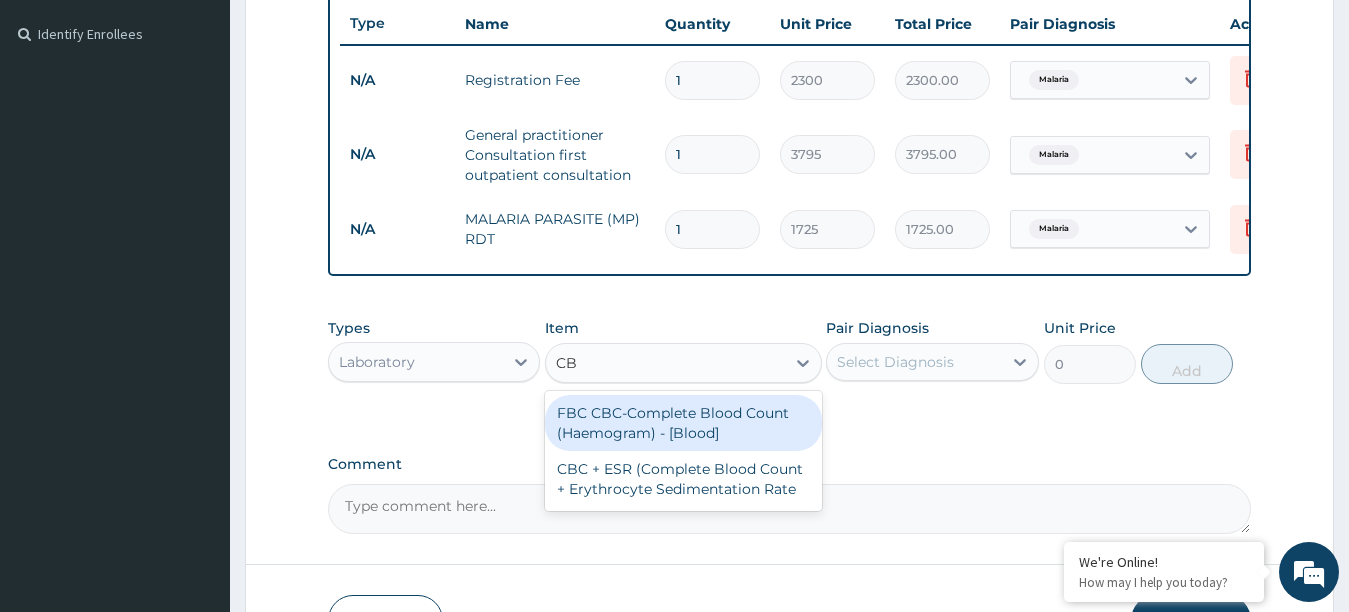 type 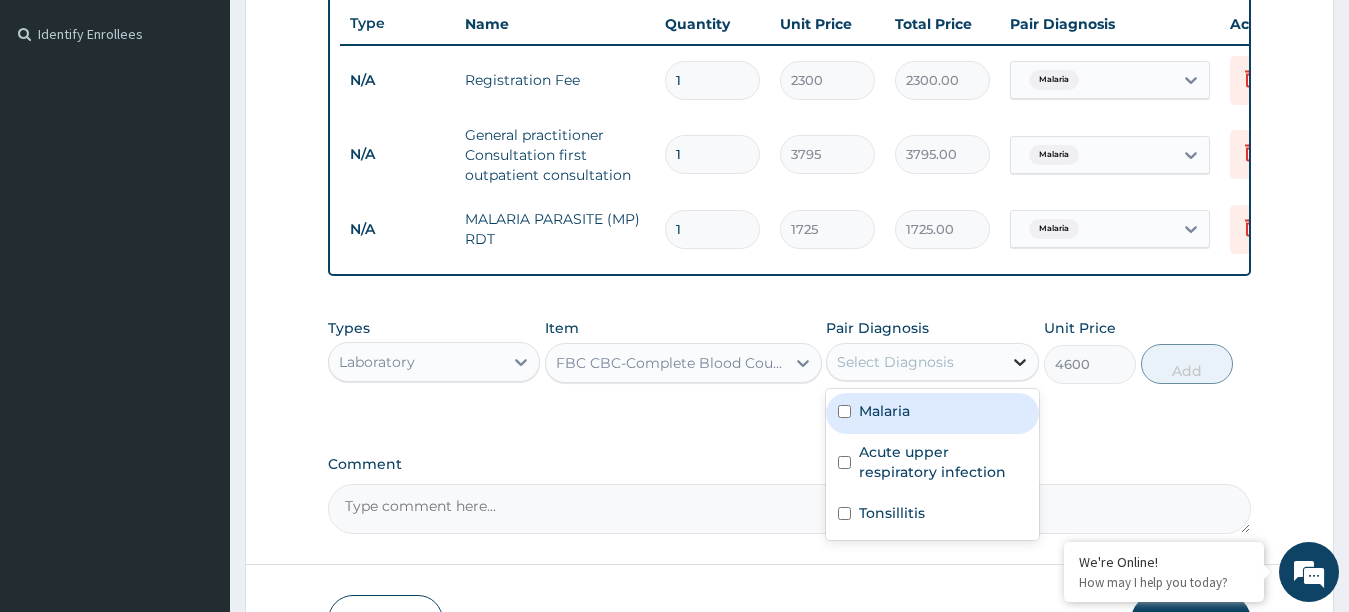 click at bounding box center [1020, 362] 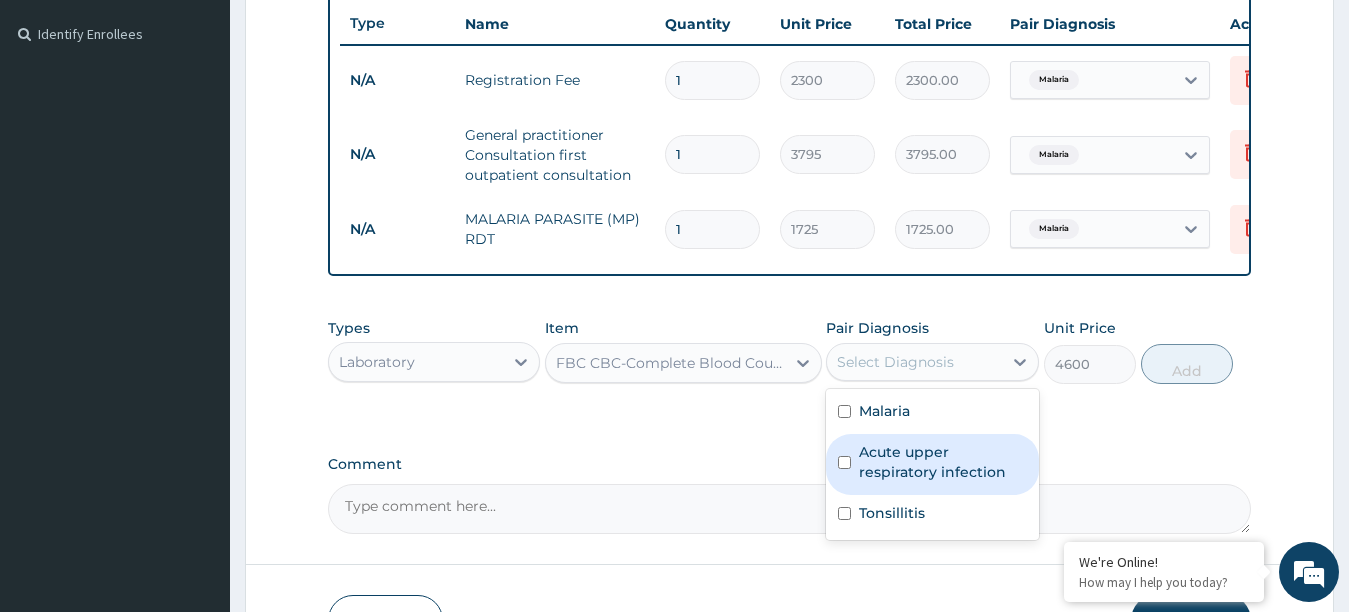 click at bounding box center (844, 462) 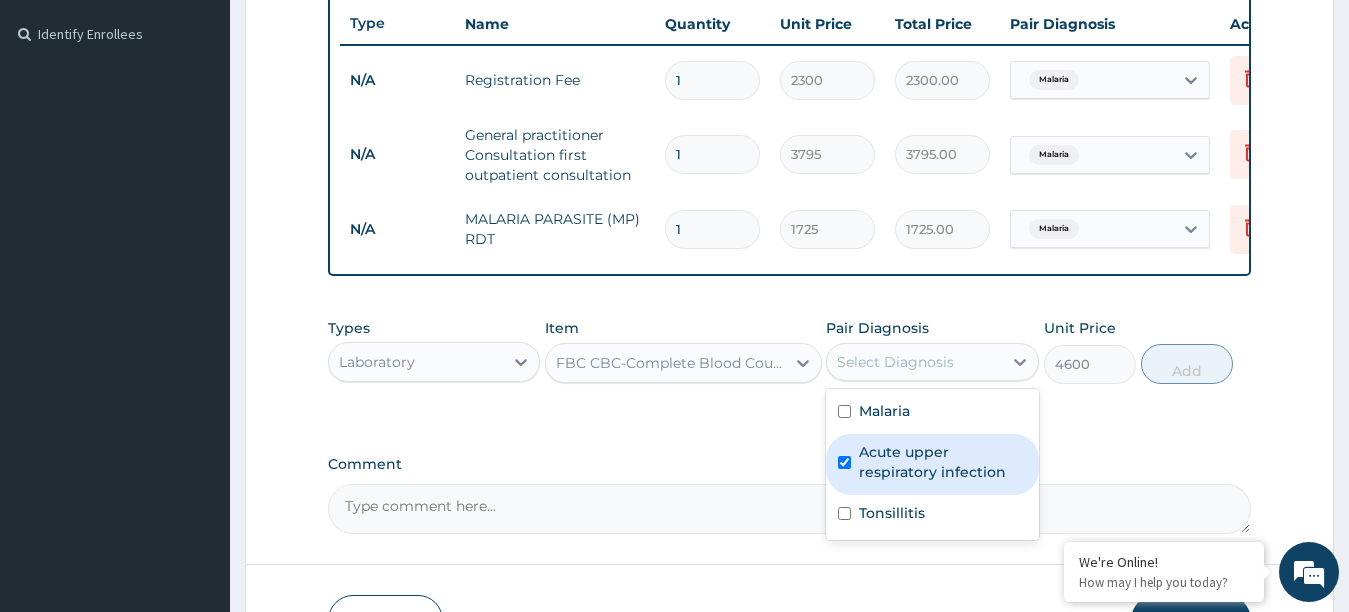 checkbox on "true" 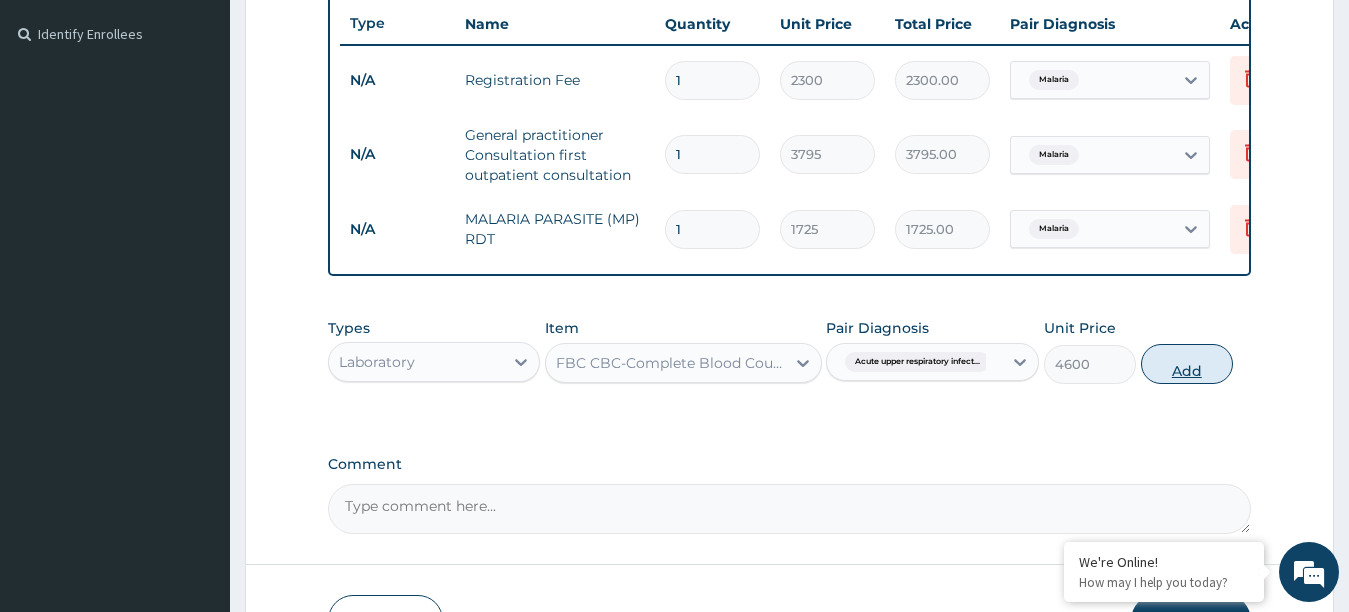 click on "Add" at bounding box center [1187, 364] 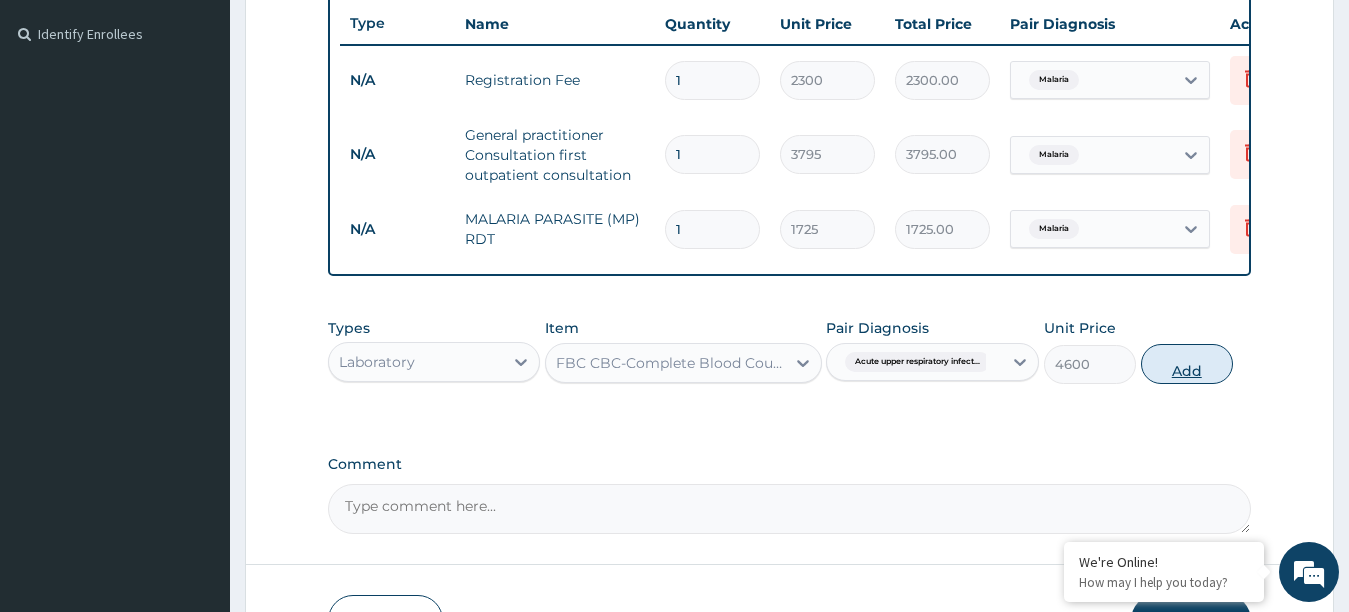 type on "0" 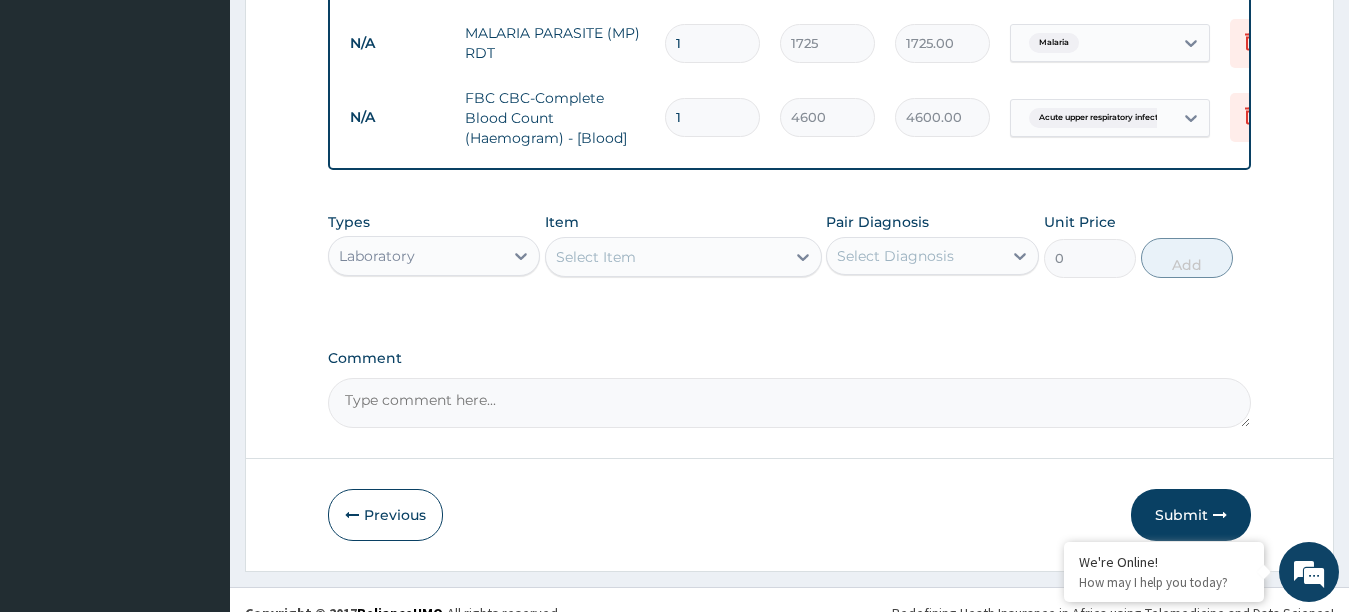 scroll, scrollTop: 736, scrollLeft: 0, axis: vertical 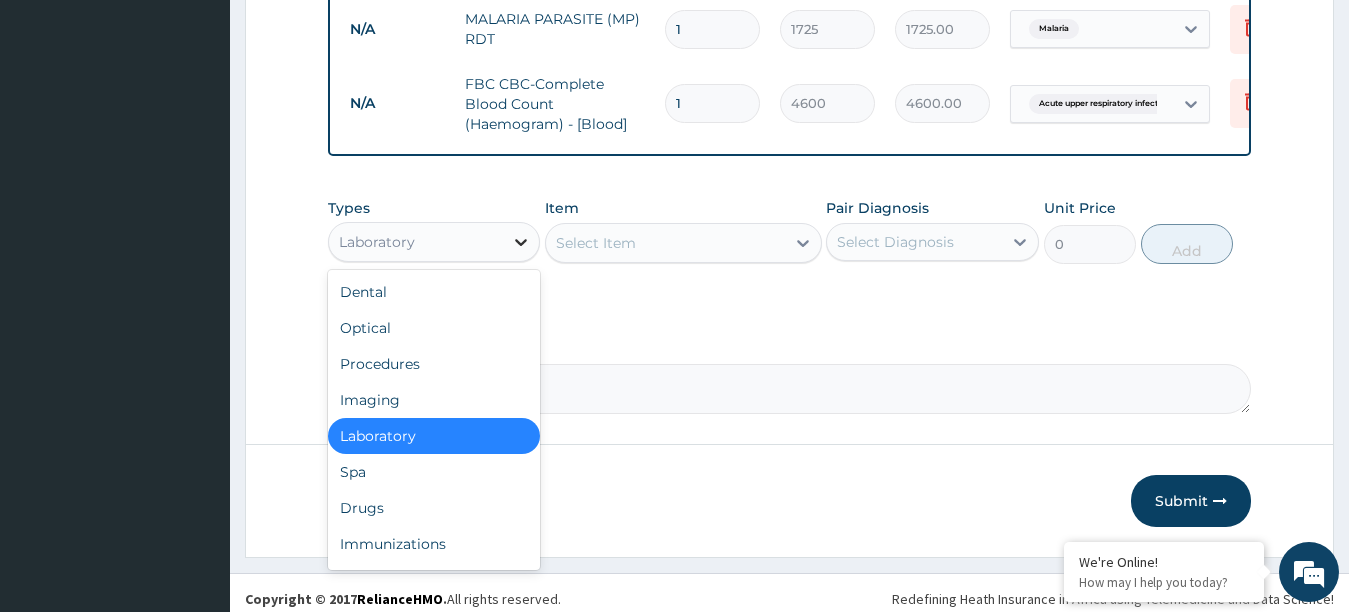 click 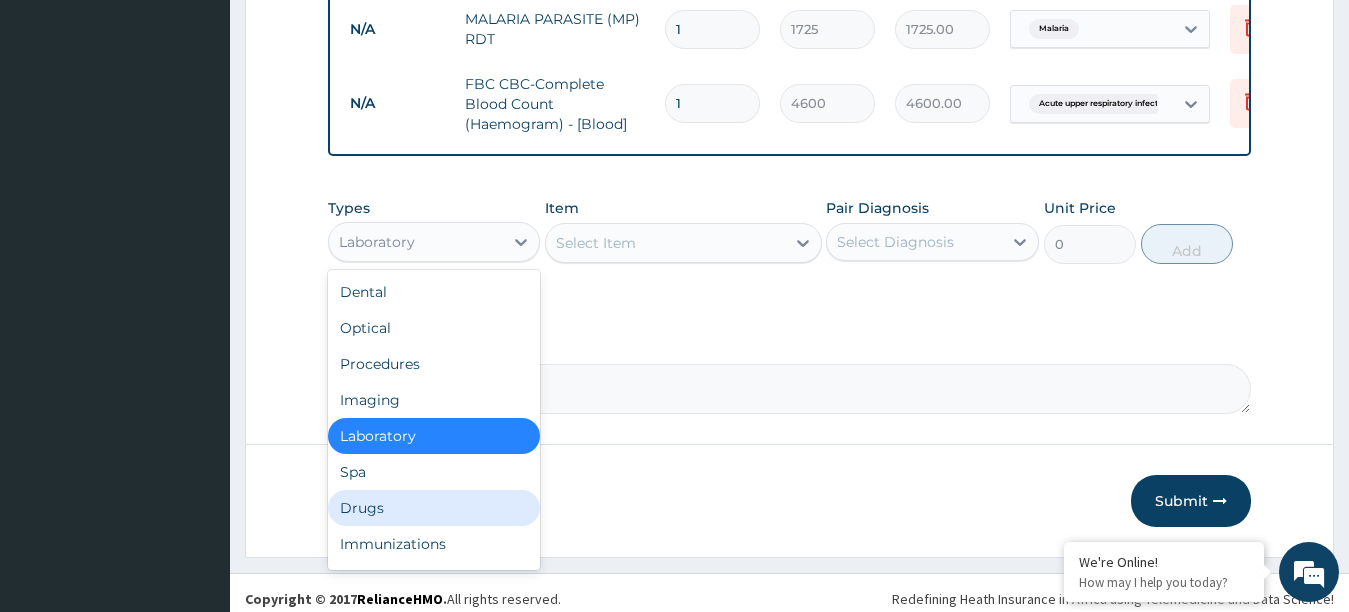 click on "Drugs" at bounding box center (434, 508) 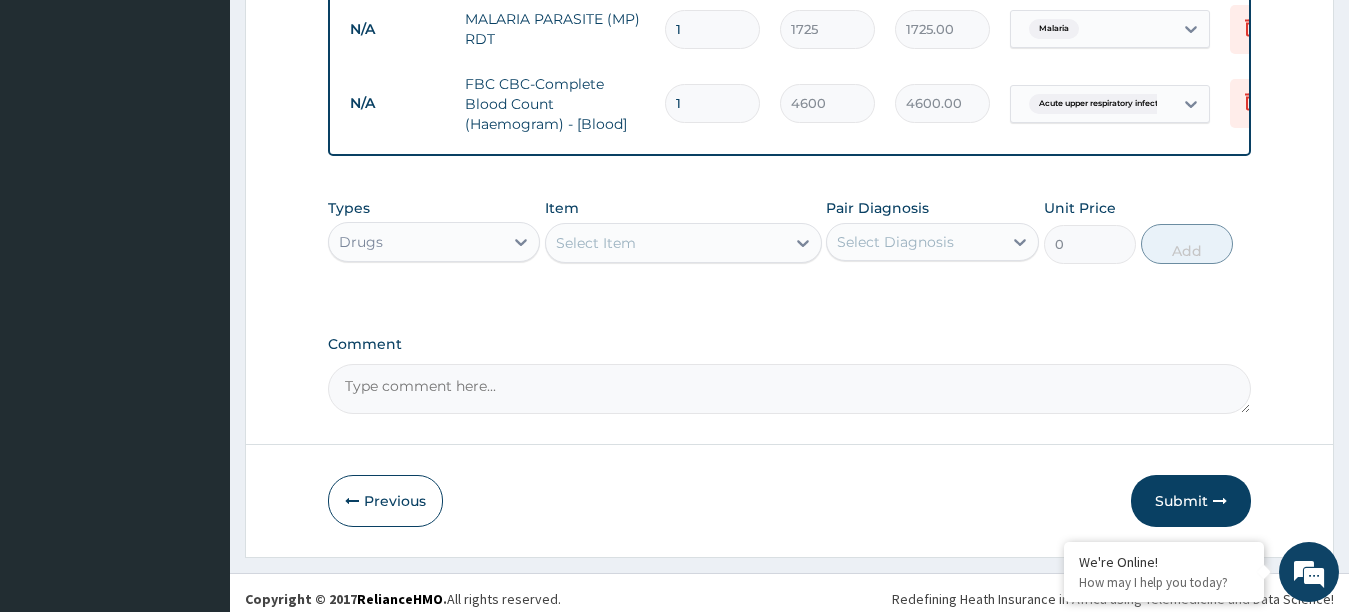 click on "Select Item" at bounding box center (665, 243) 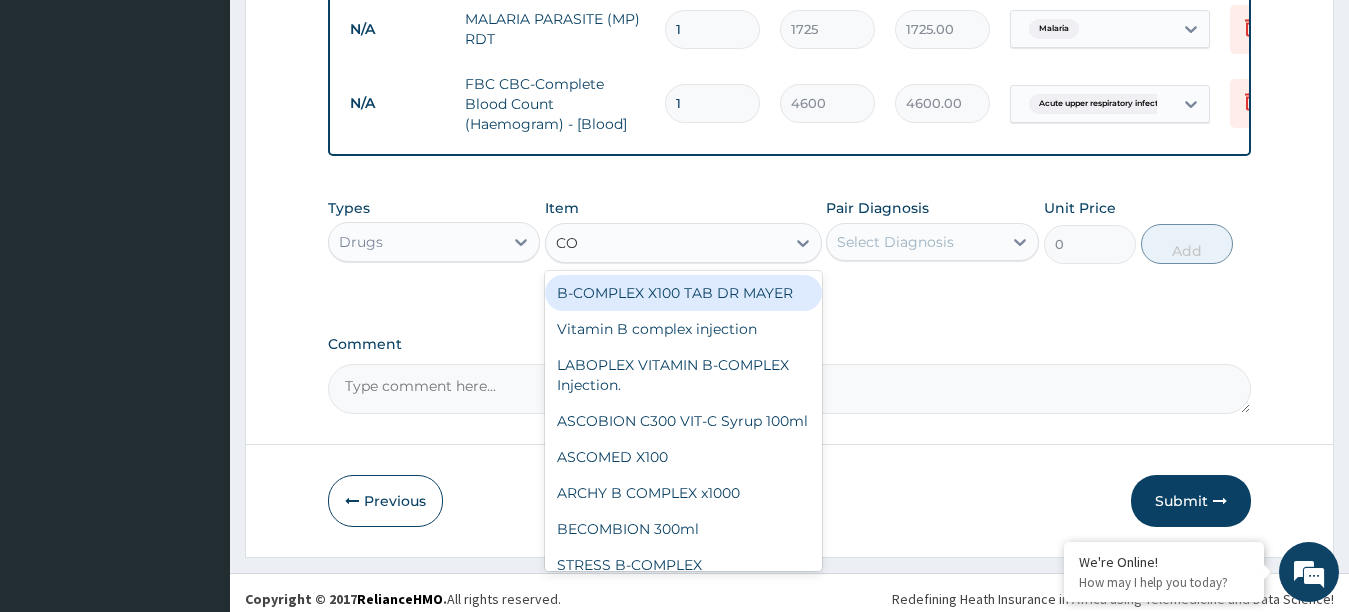 type on "COA" 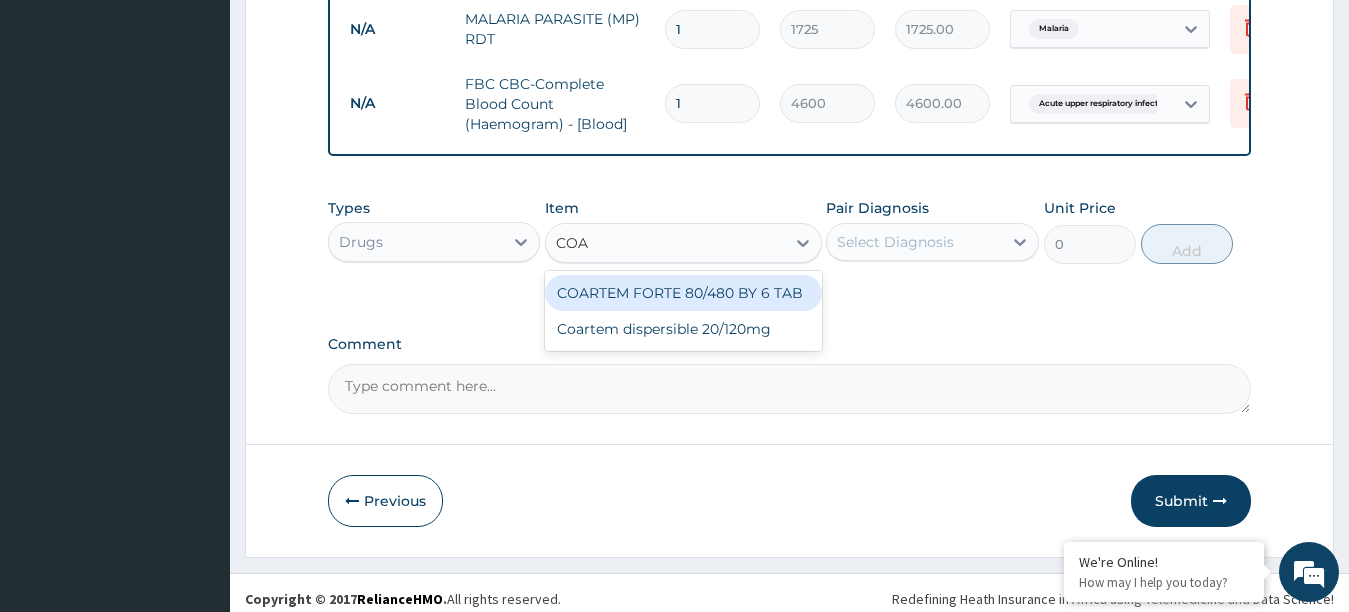 click on "COARTEM FORTE 80/480 BY 6 TAB" at bounding box center [683, 293] 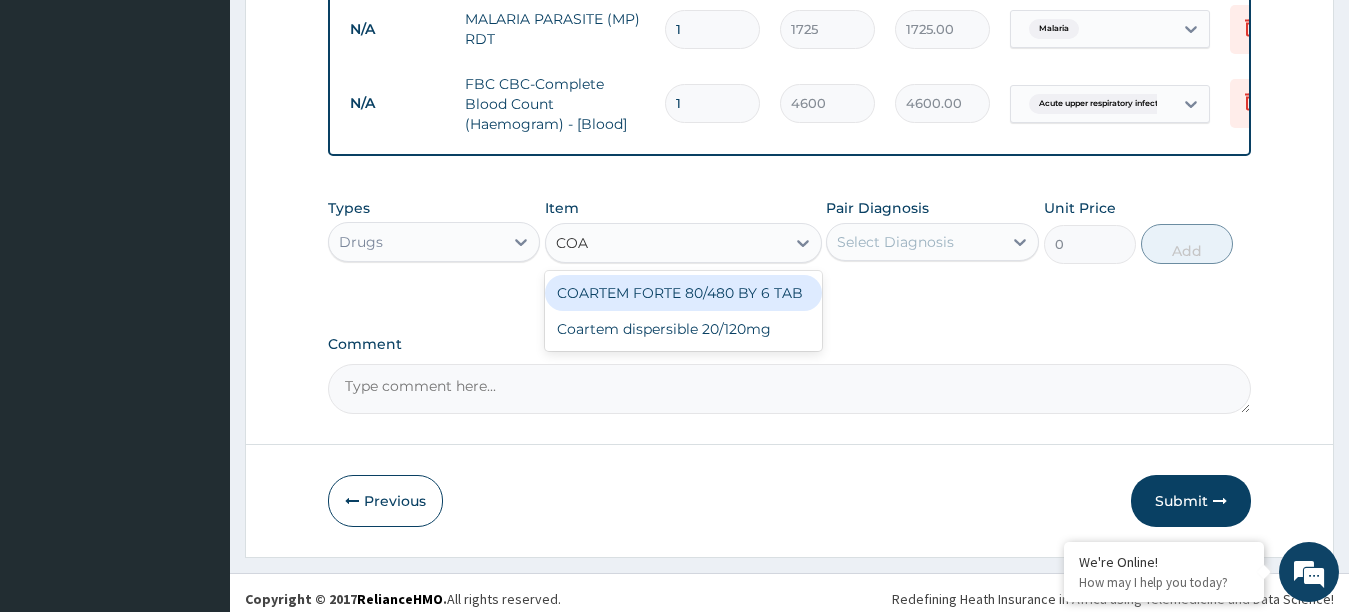 type 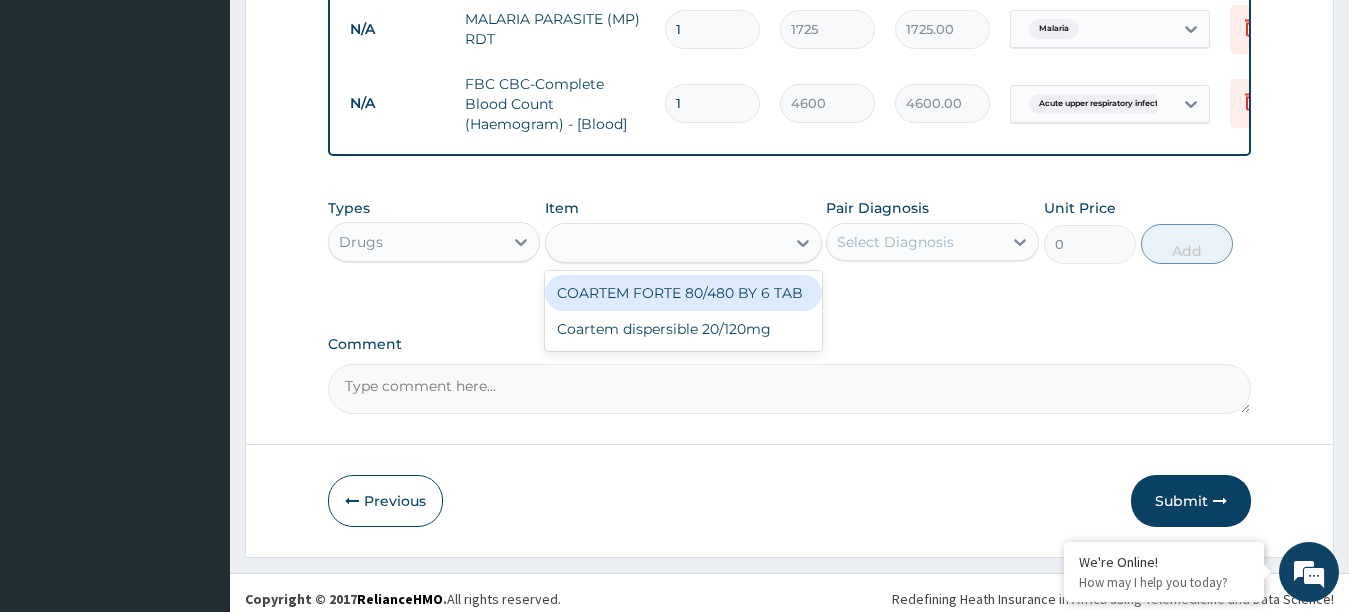type on "480.7" 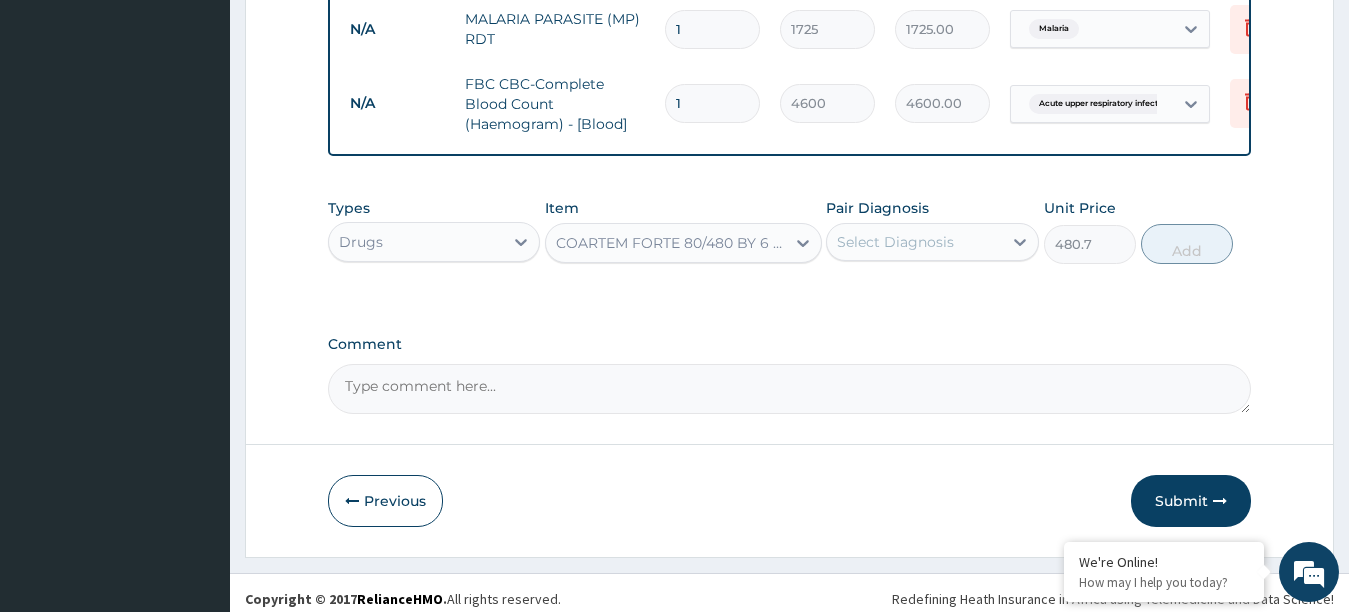 click on "Select Diagnosis" at bounding box center (914, 242) 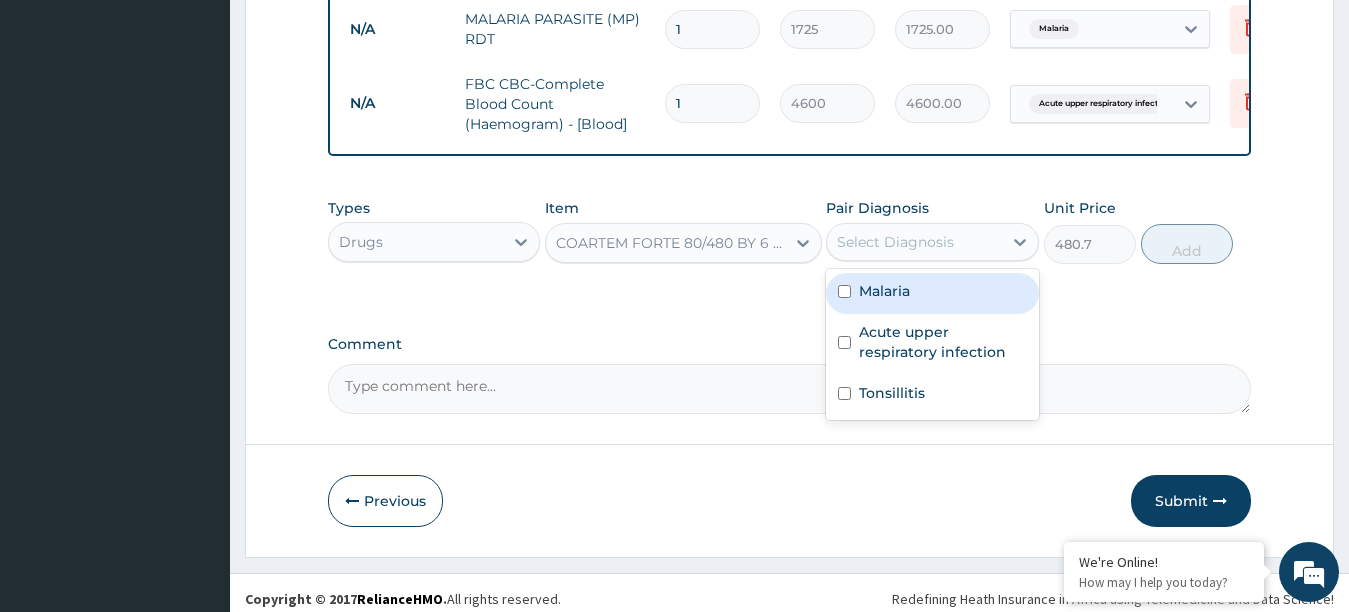 click at bounding box center (844, 291) 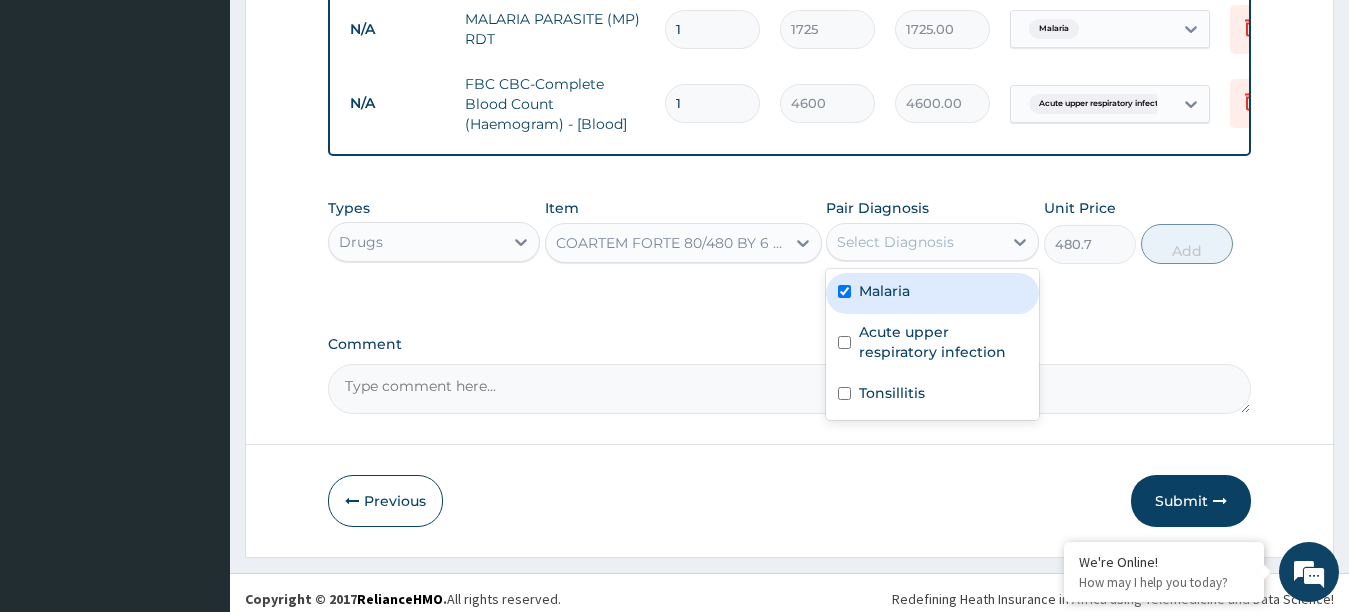 checkbox on "true" 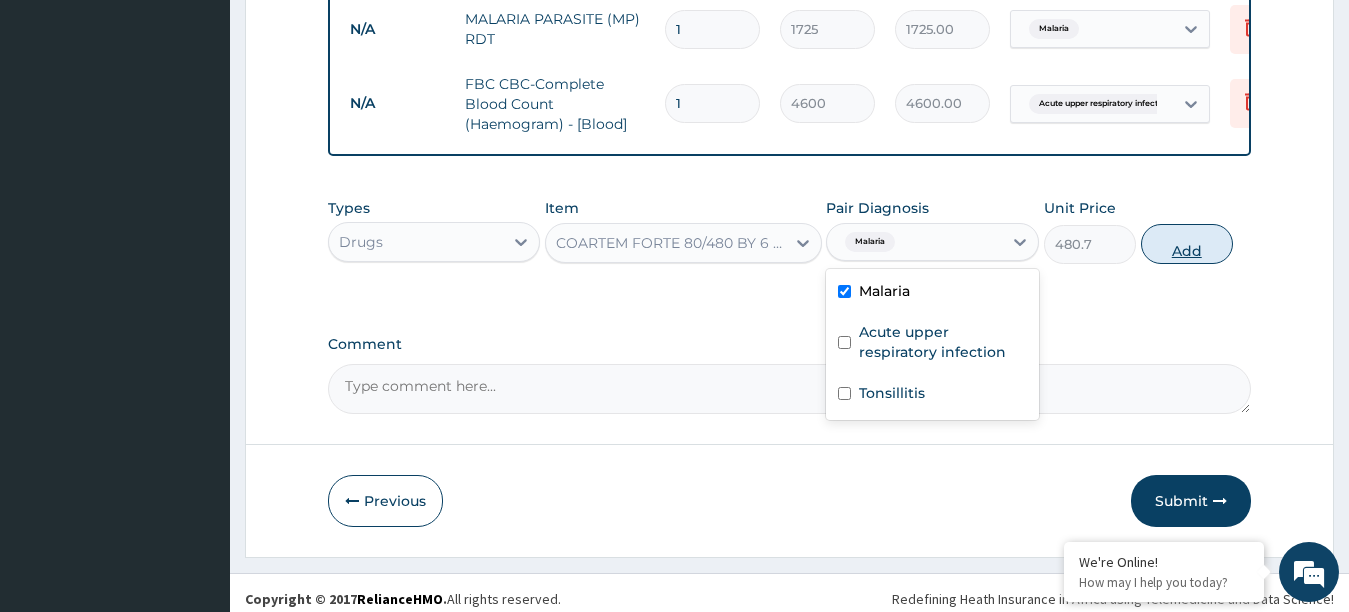 click on "Add" at bounding box center [1187, 244] 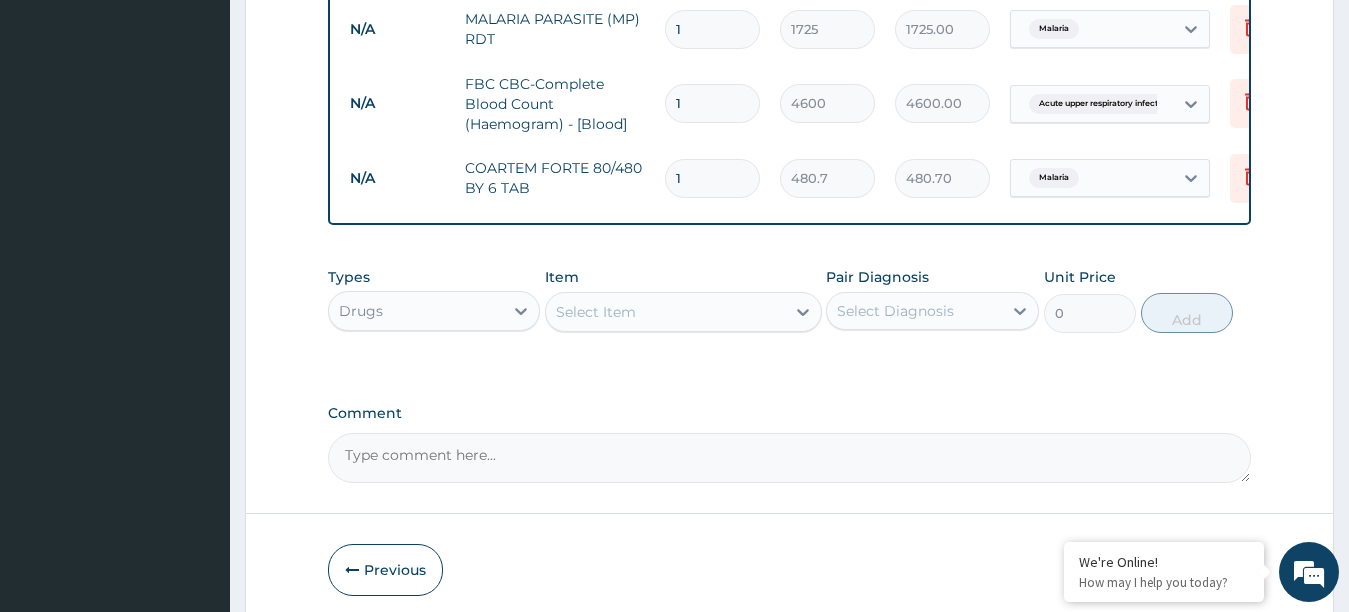 type 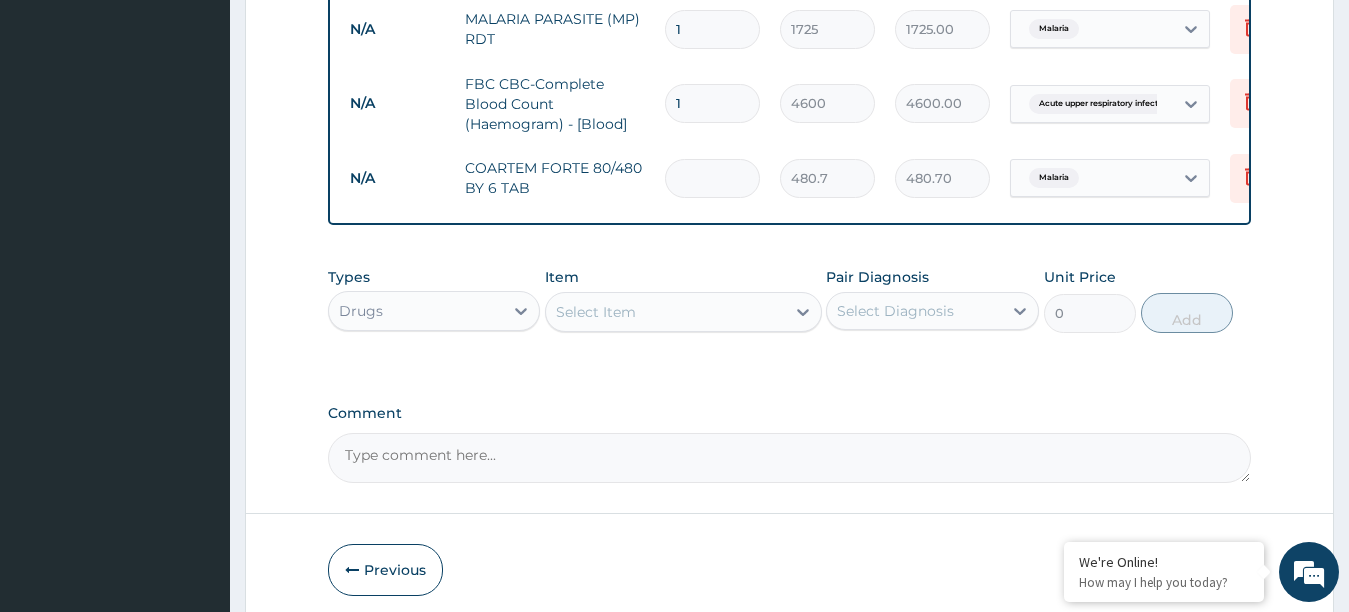 type on "0.00" 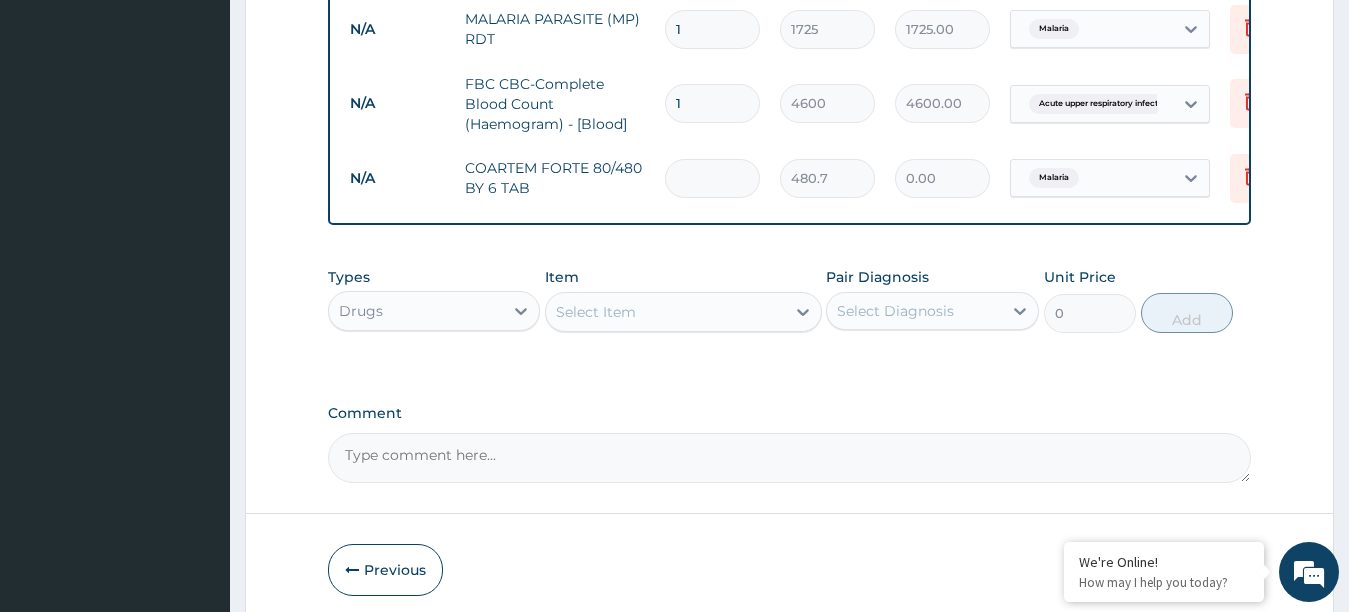 type on "6" 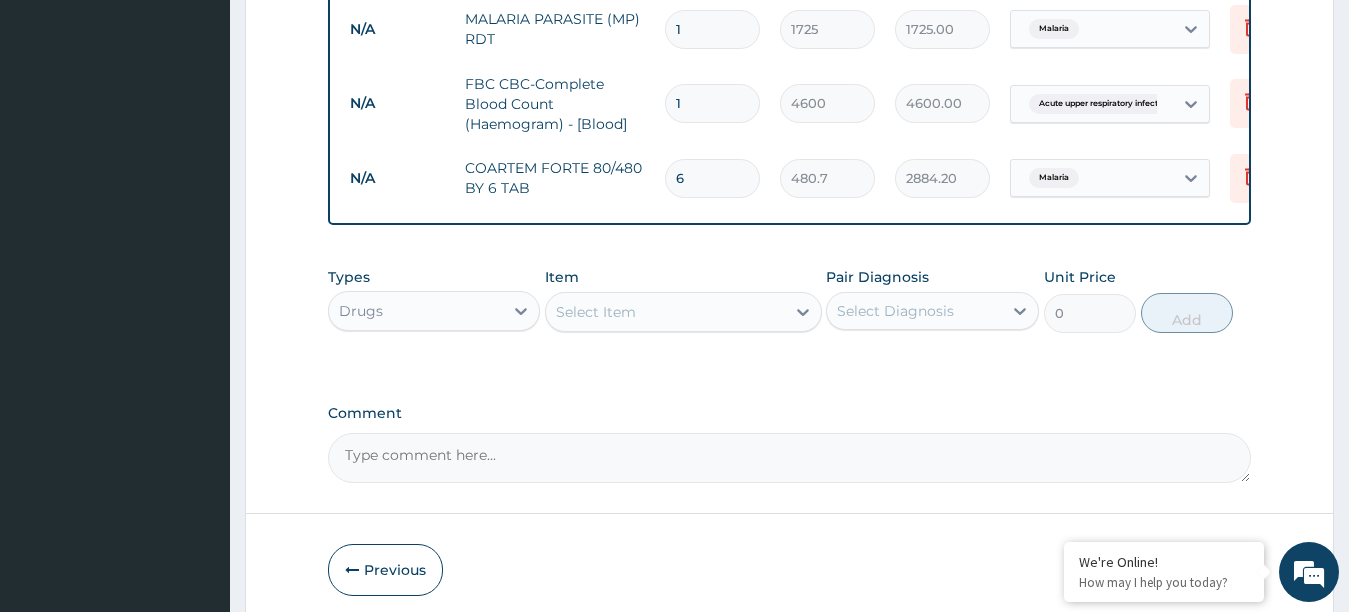 type on "6" 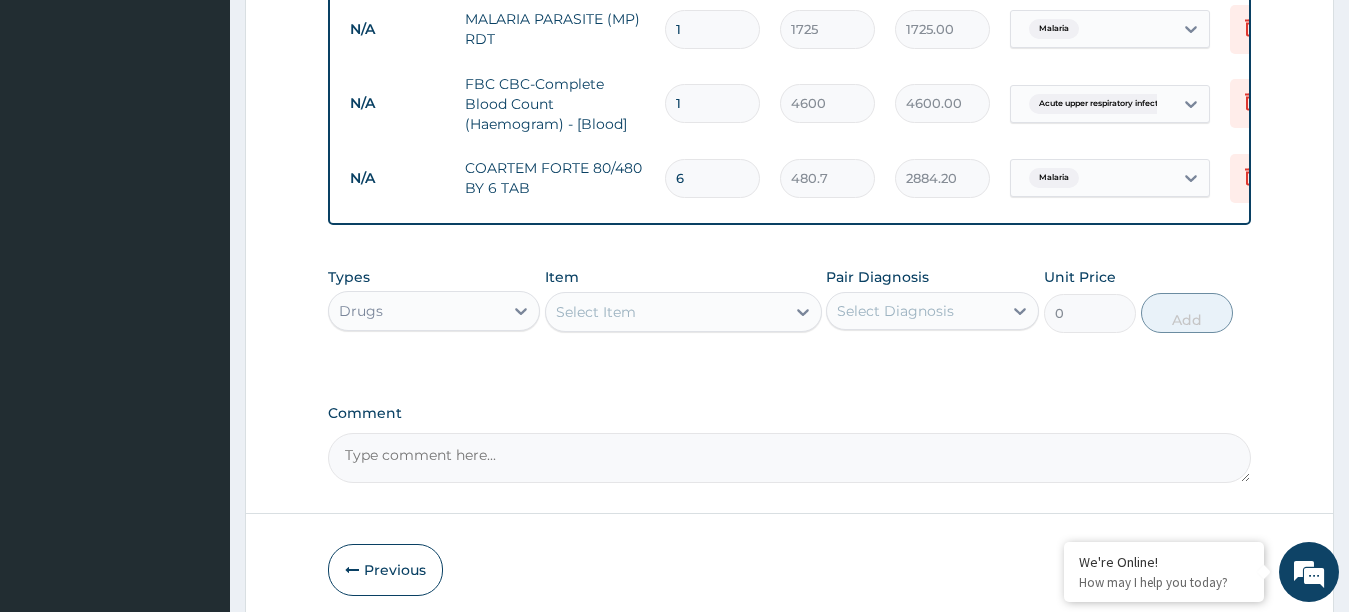 click on "Select Item" at bounding box center [665, 312] 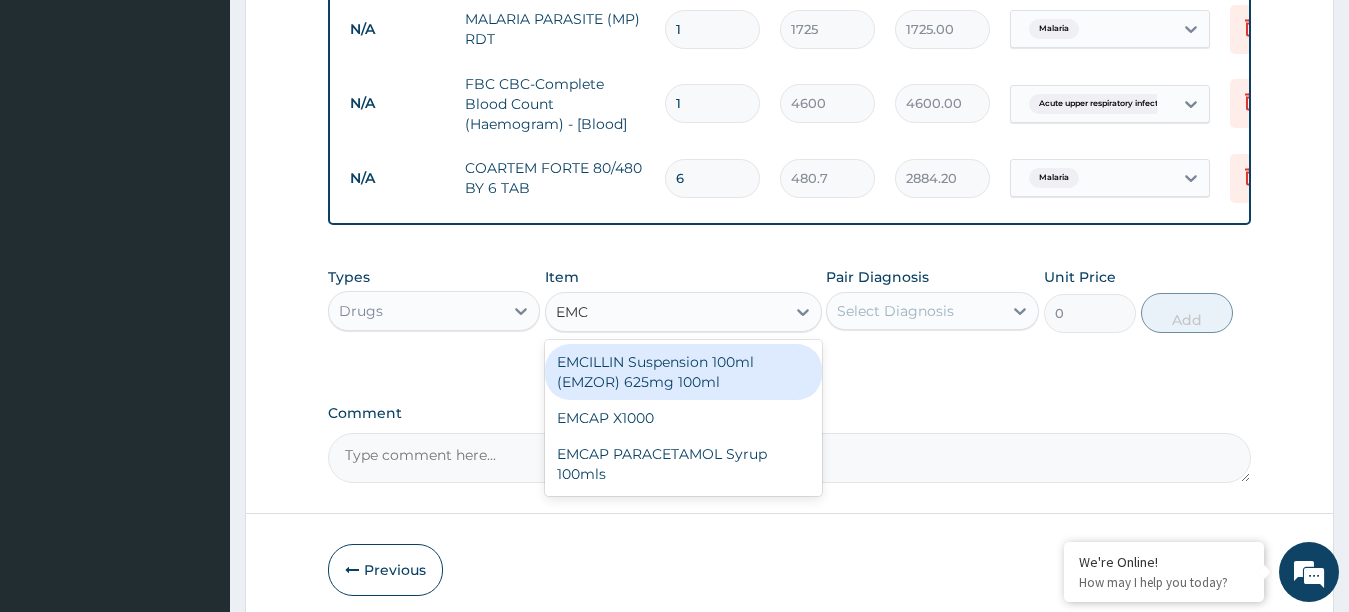 type on "EMCA" 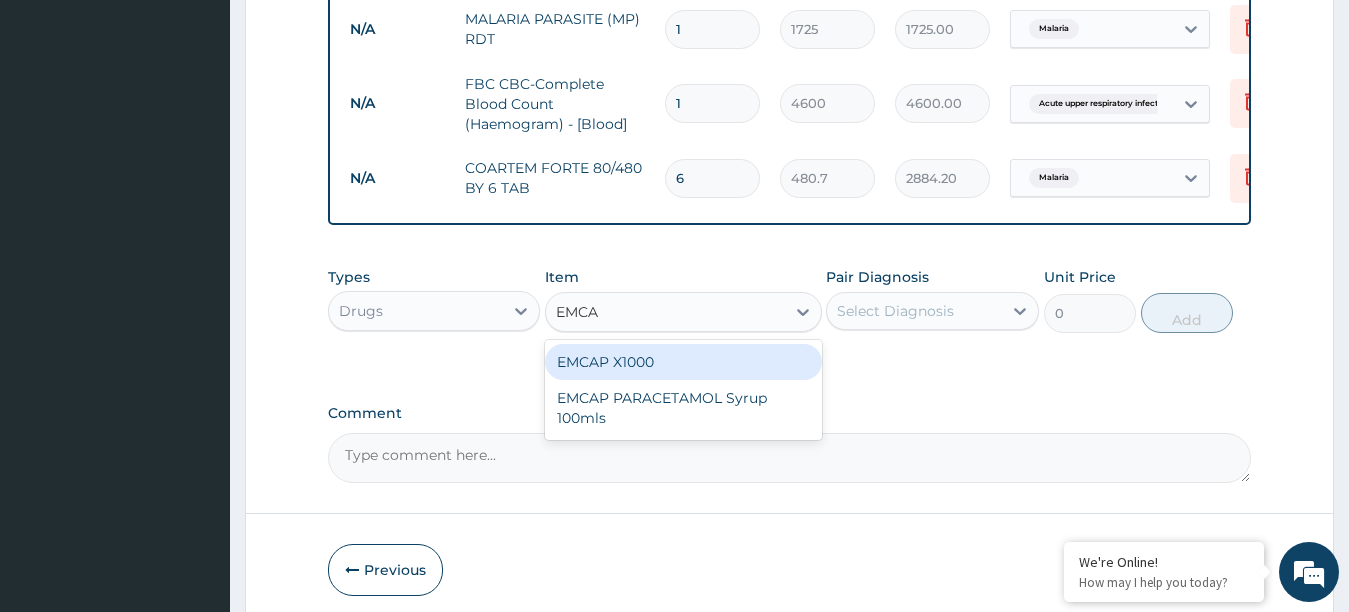 click on "EMCAP X1000" at bounding box center [683, 362] 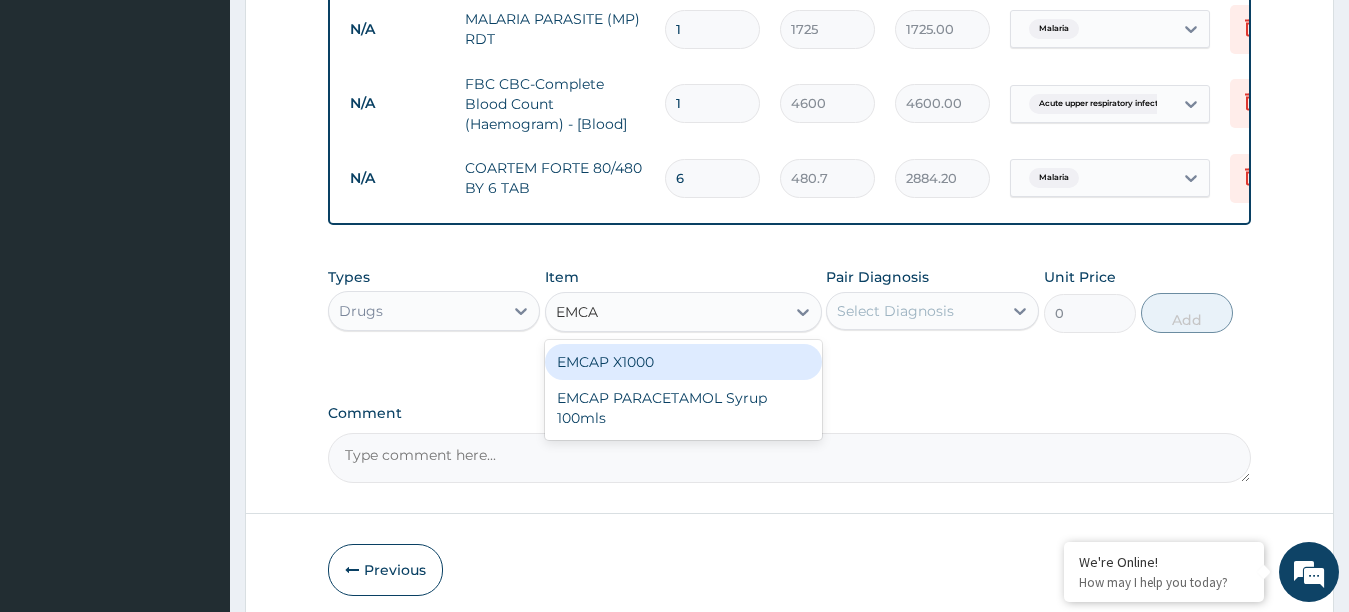 type 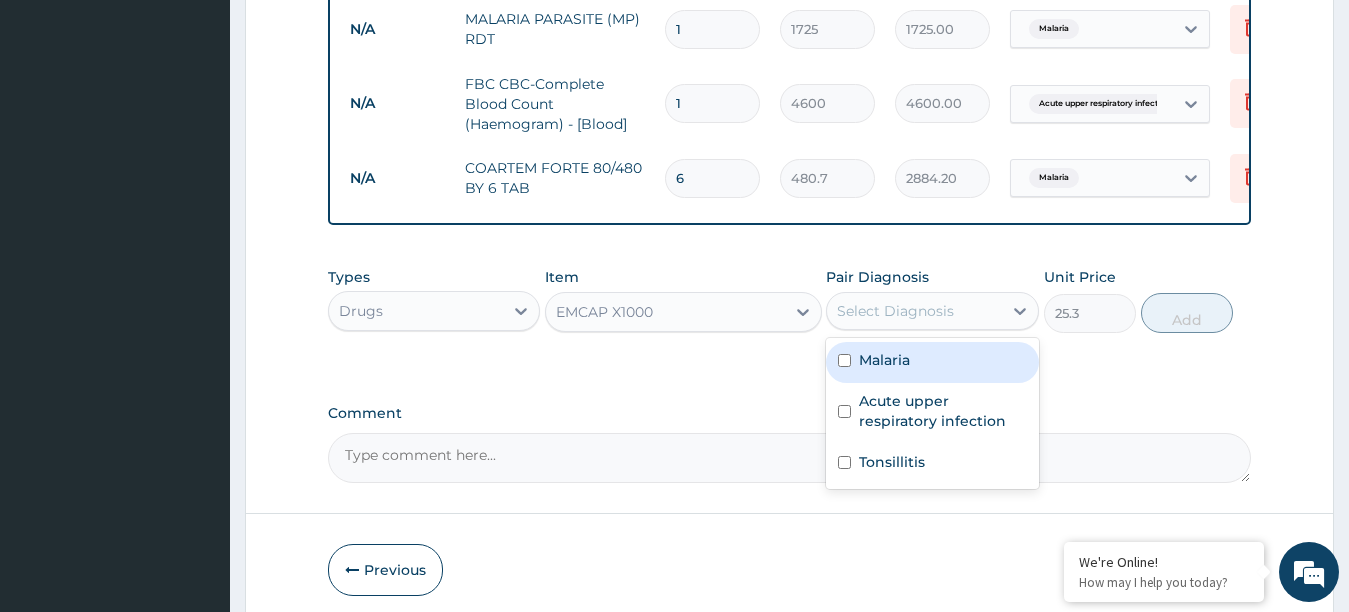 click on "Select Diagnosis" at bounding box center (895, 311) 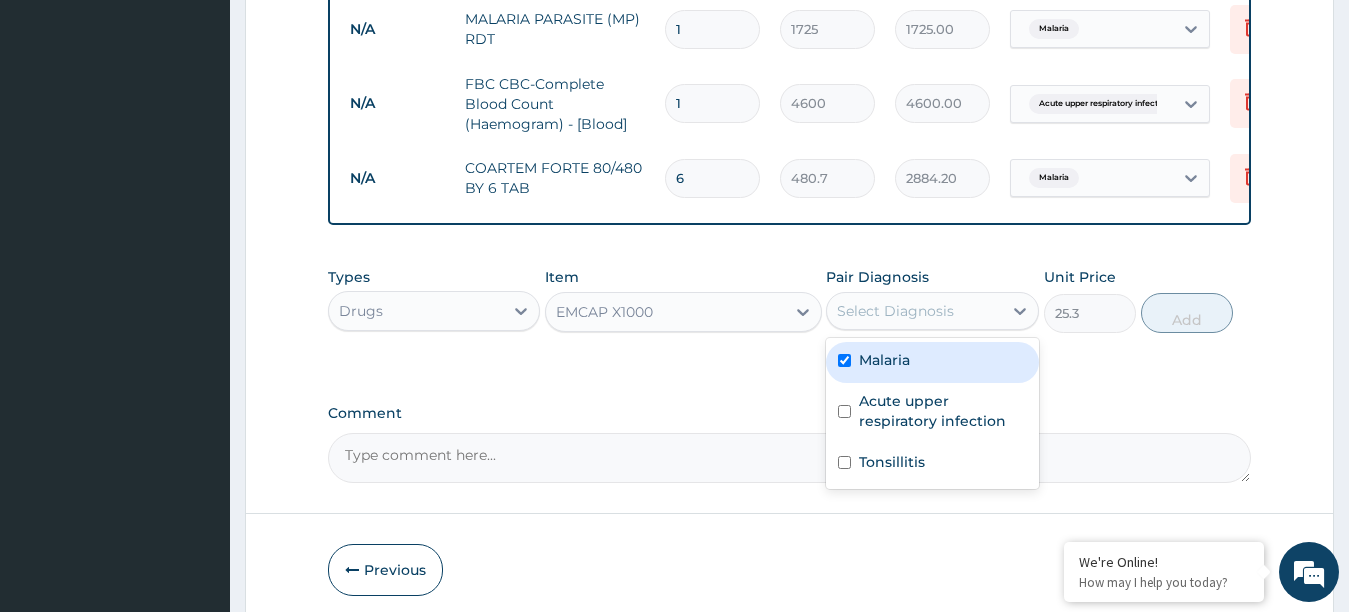 checkbox on "true" 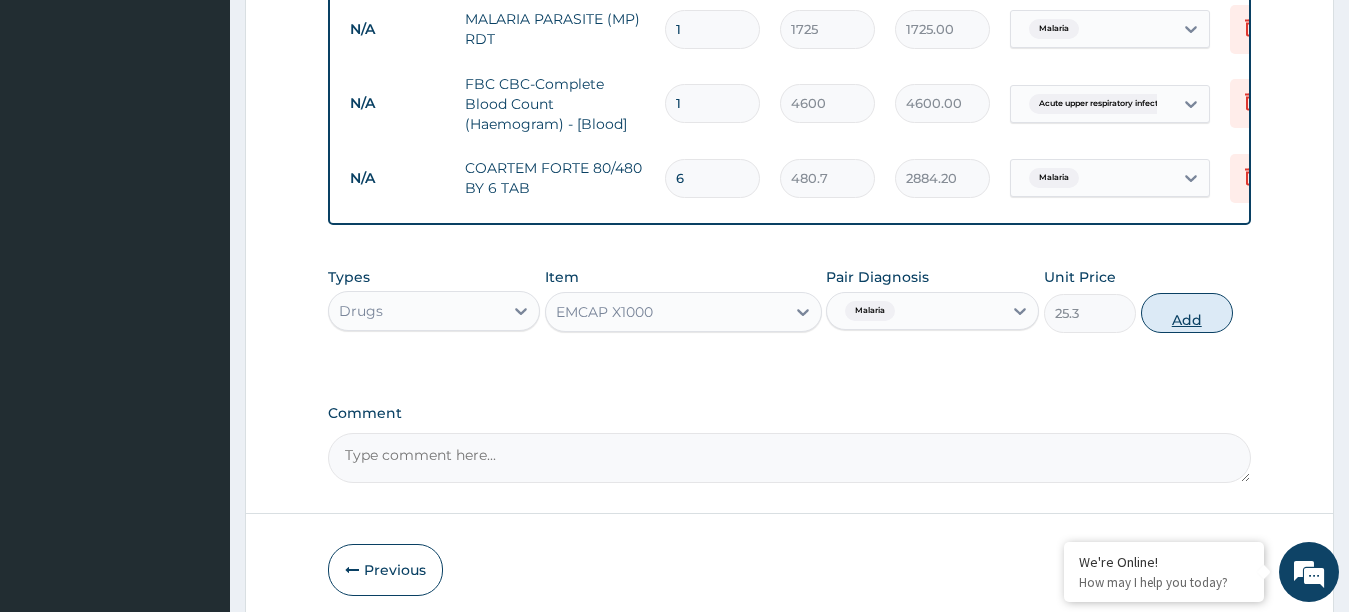 click on "Add" at bounding box center (1187, 313) 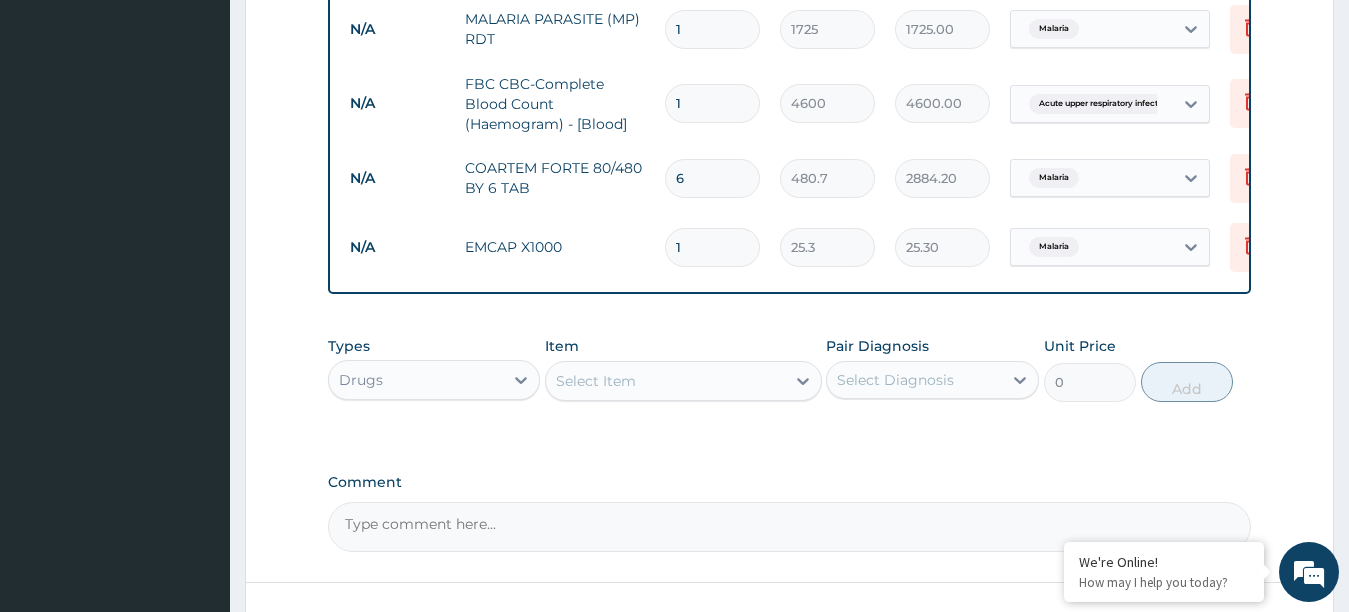 click on "1" at bounding box center [712, 247] 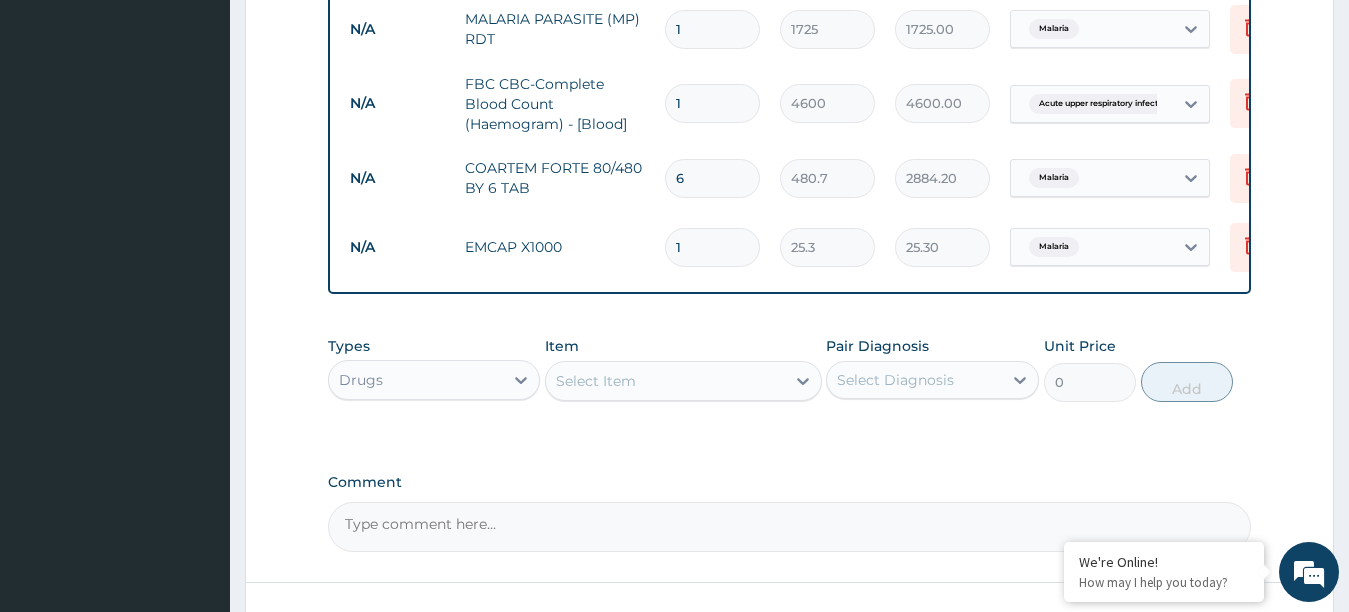 type 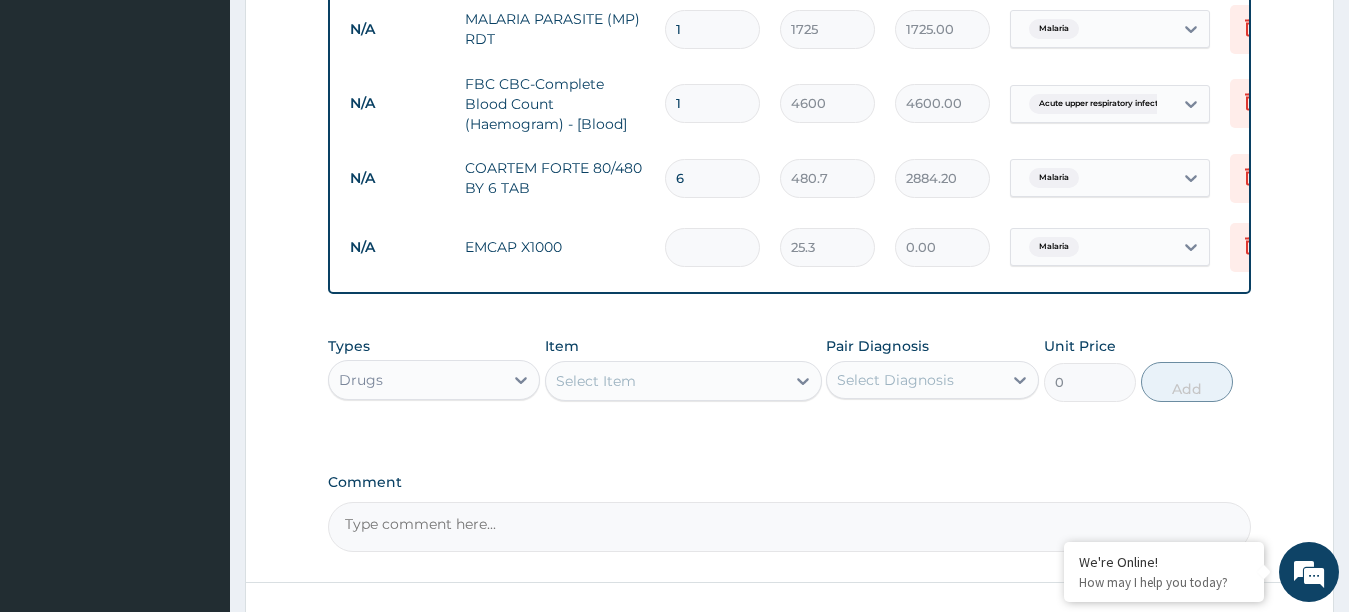 type on "1" 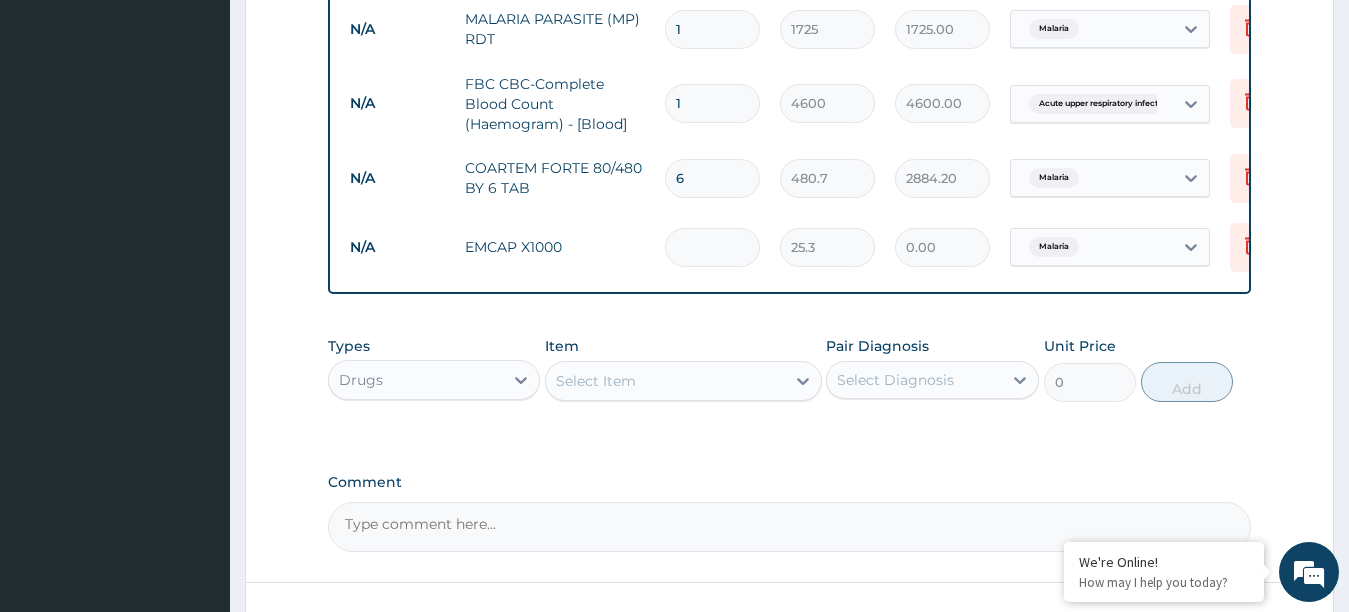 type on "25.30" 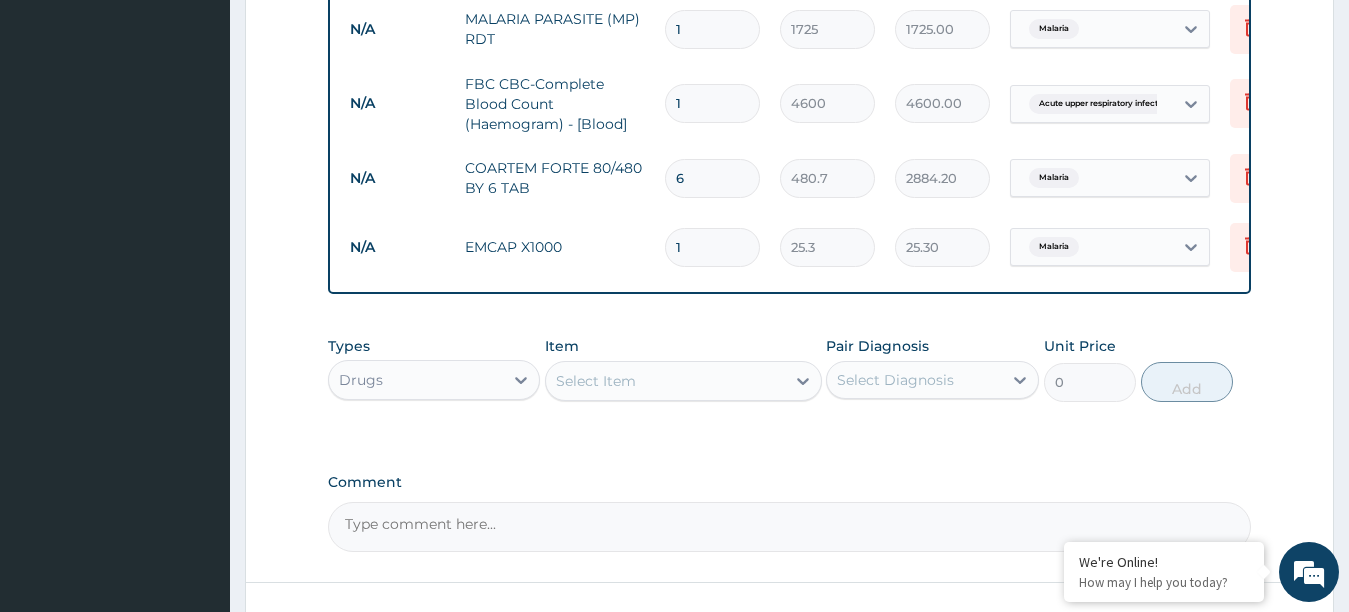 type on "18" 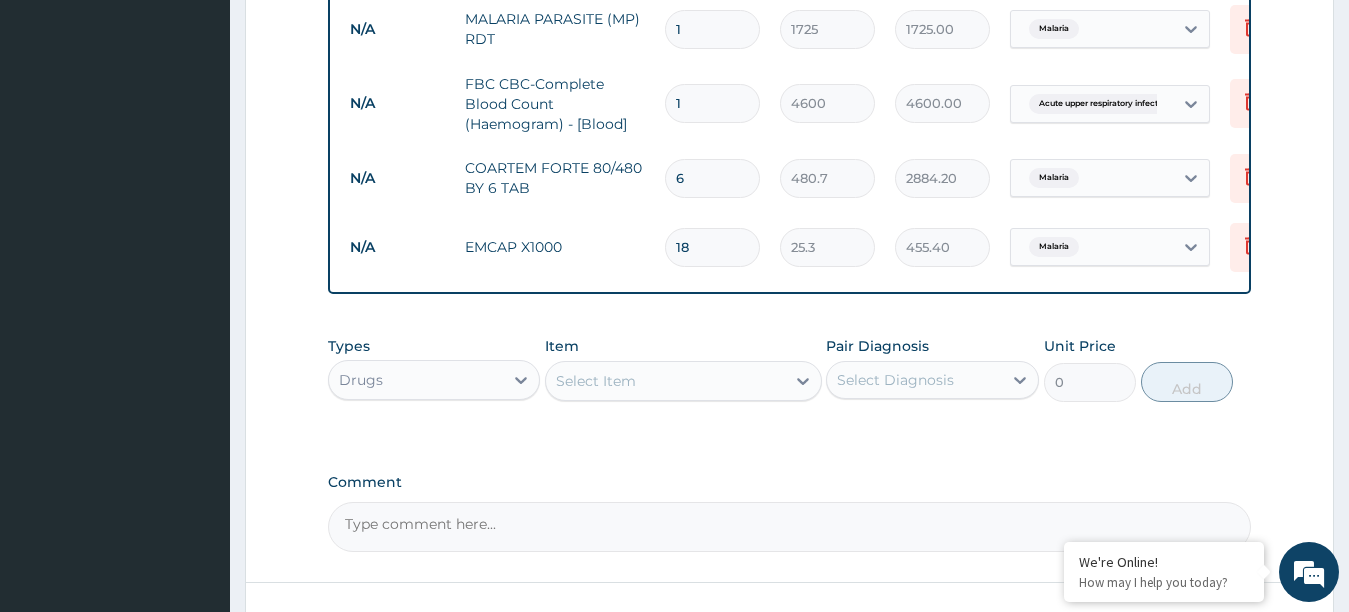 type on "18" 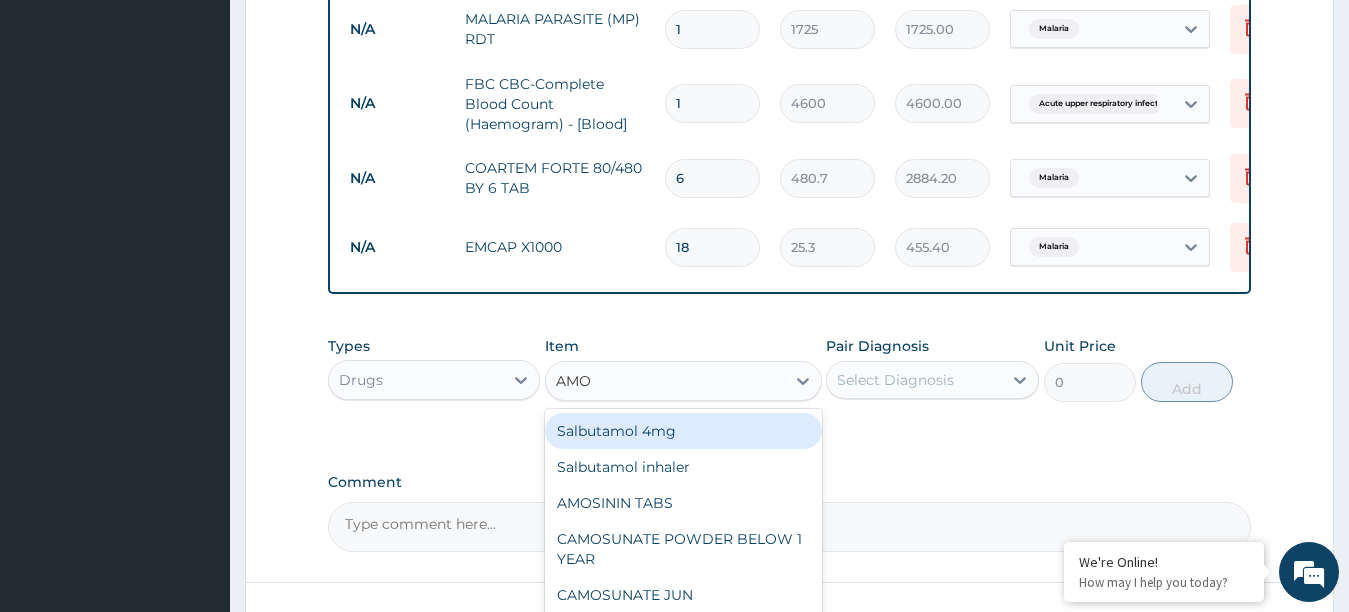 type on "AMOX" 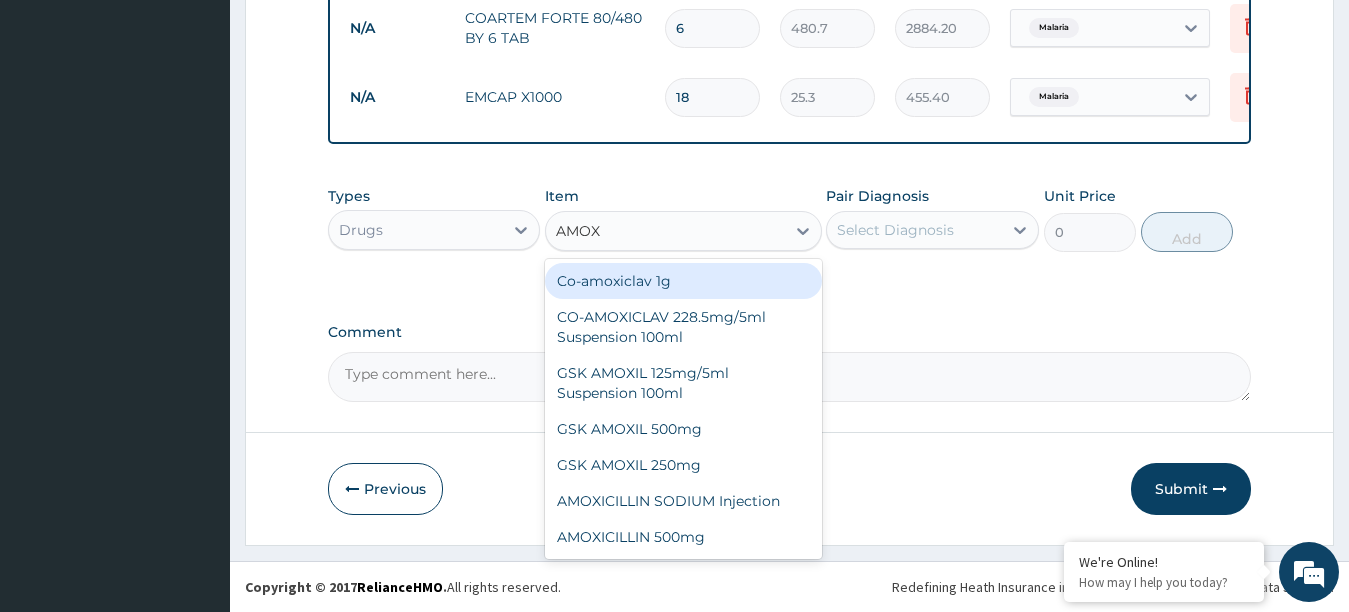scroll, scrollTop: 903, scrollLeft: 0, axis: vertical 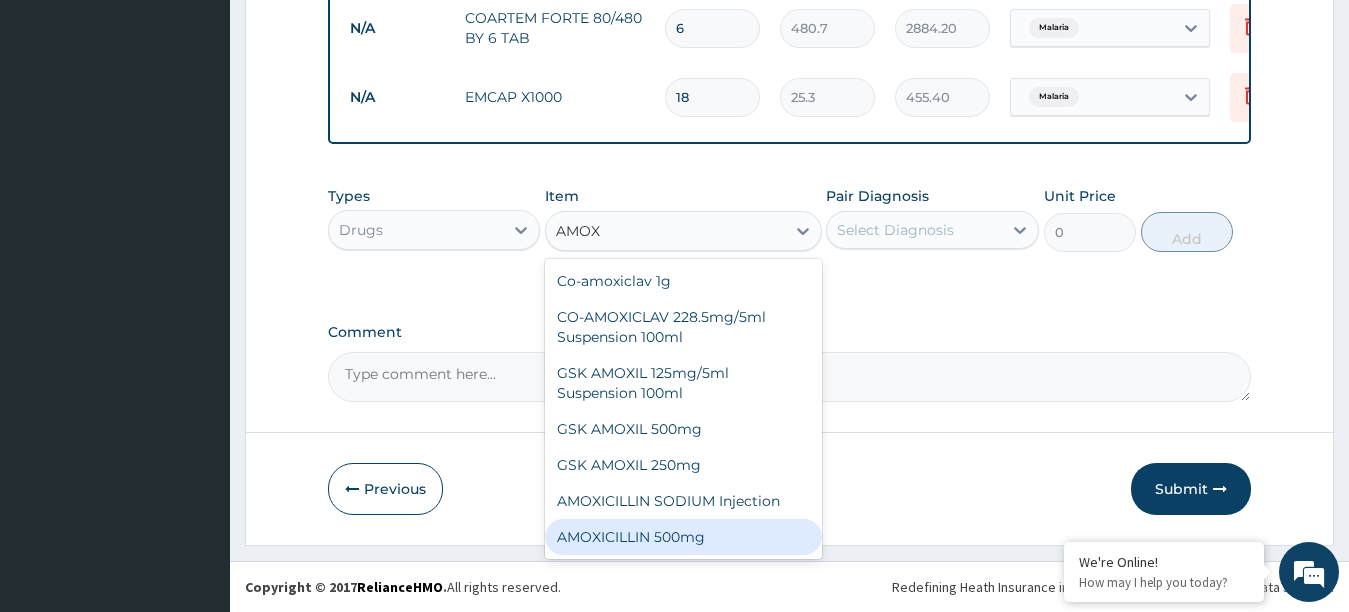 click on "AMOXICILLIN 500mg" at bounding box center [683, 537] 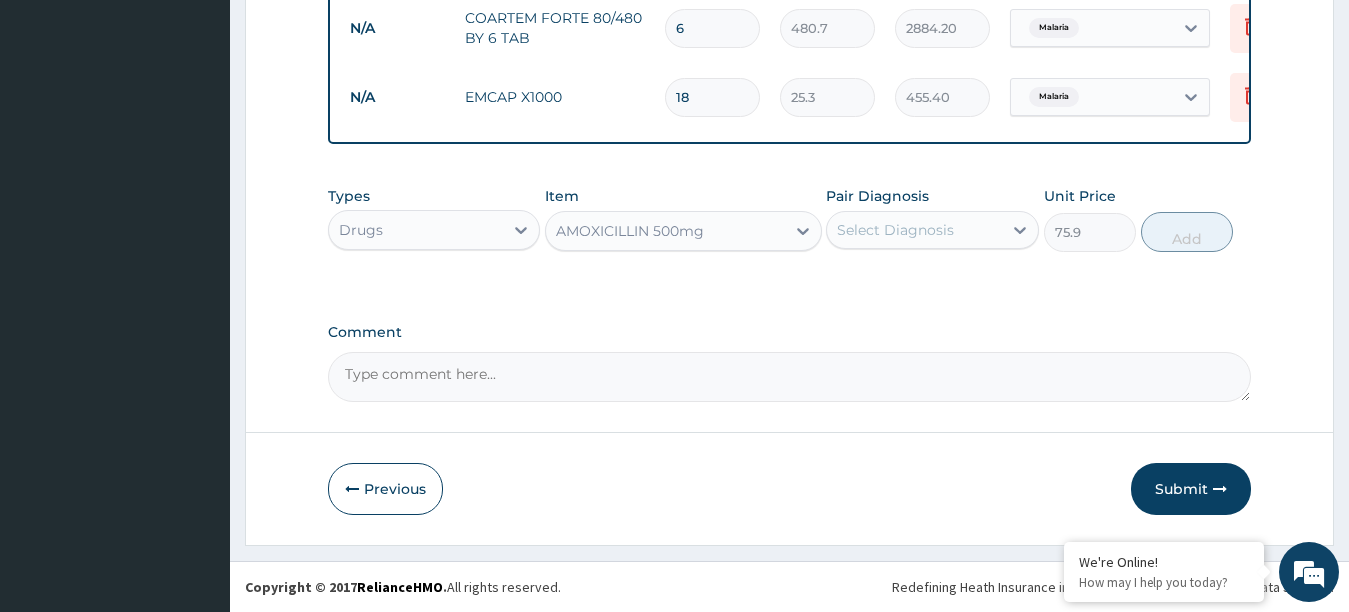 click on "Select Diagnosis" at bounding box center [914, 230] 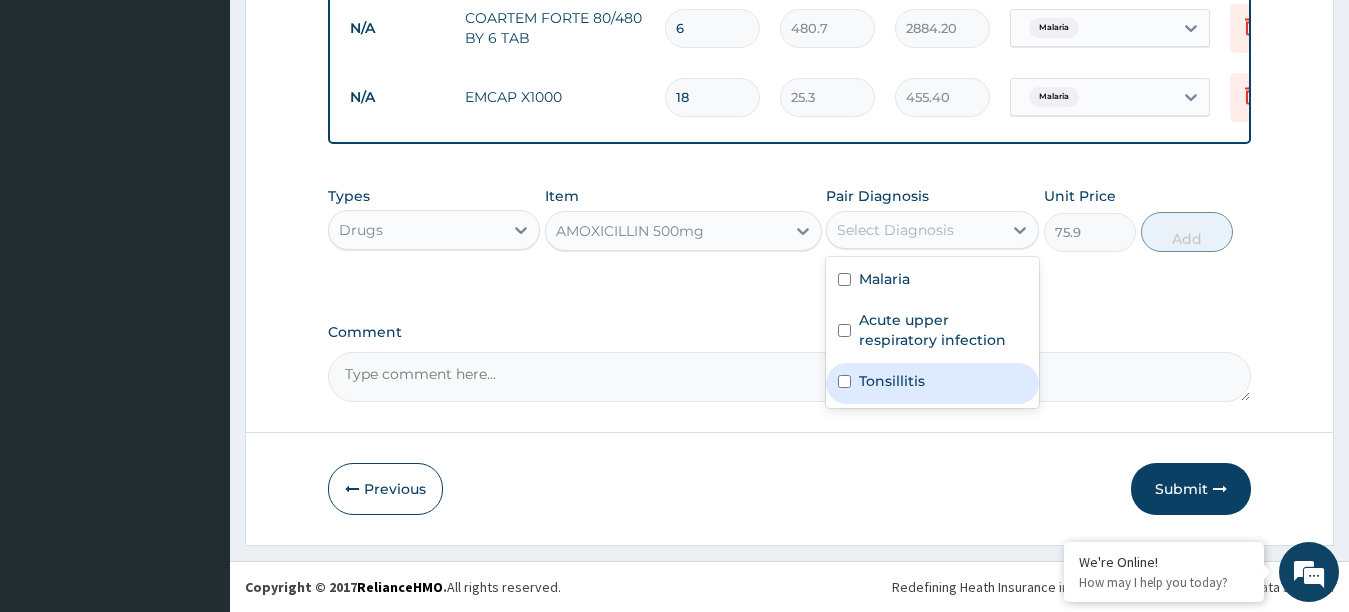 click on "Tonsillitis" at bounding box center (932, 383) 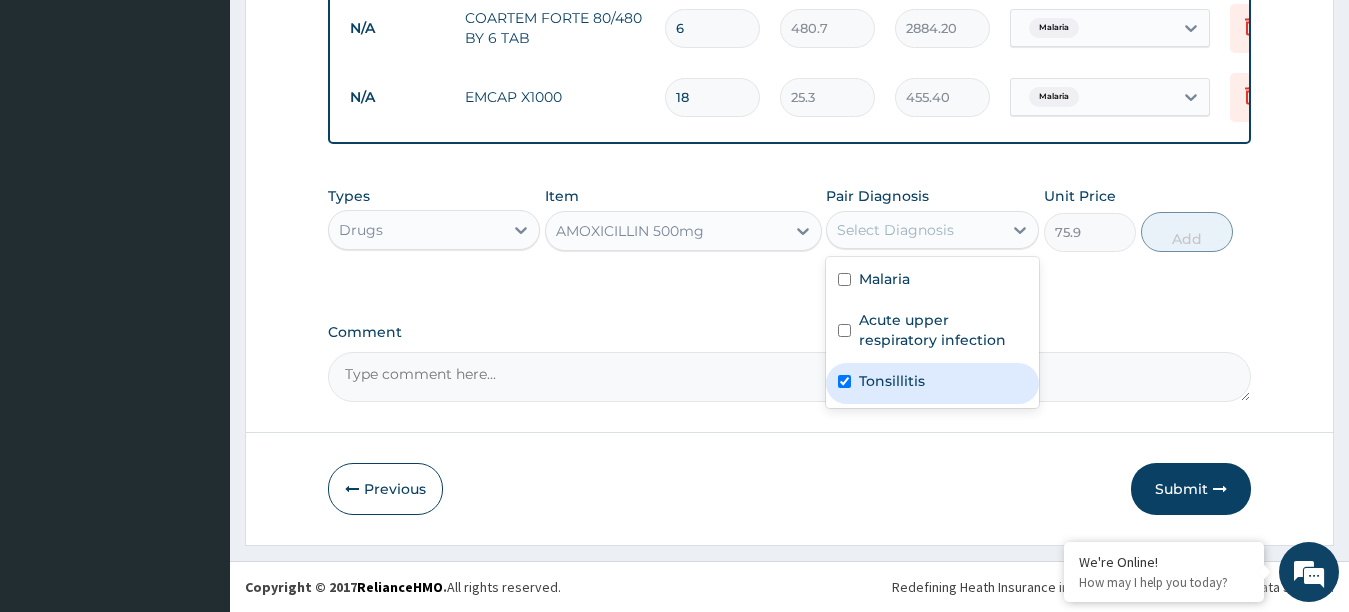 checkbox on "true" 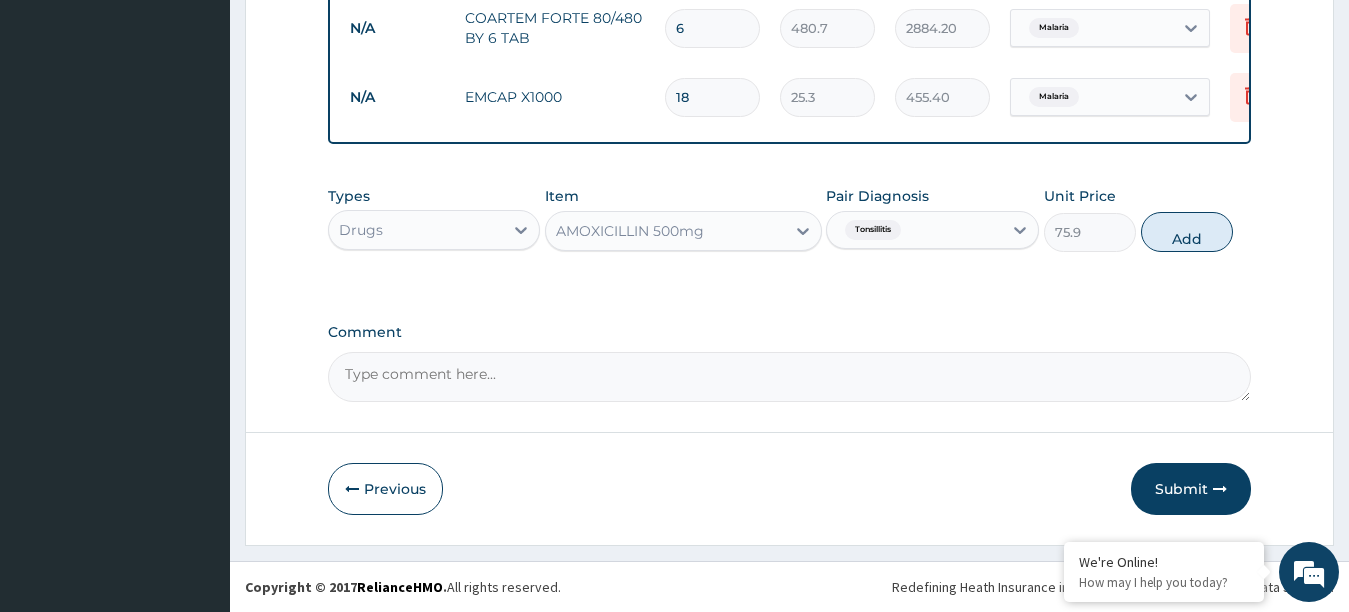 click on "Add" at bounding box center (1187, 232) 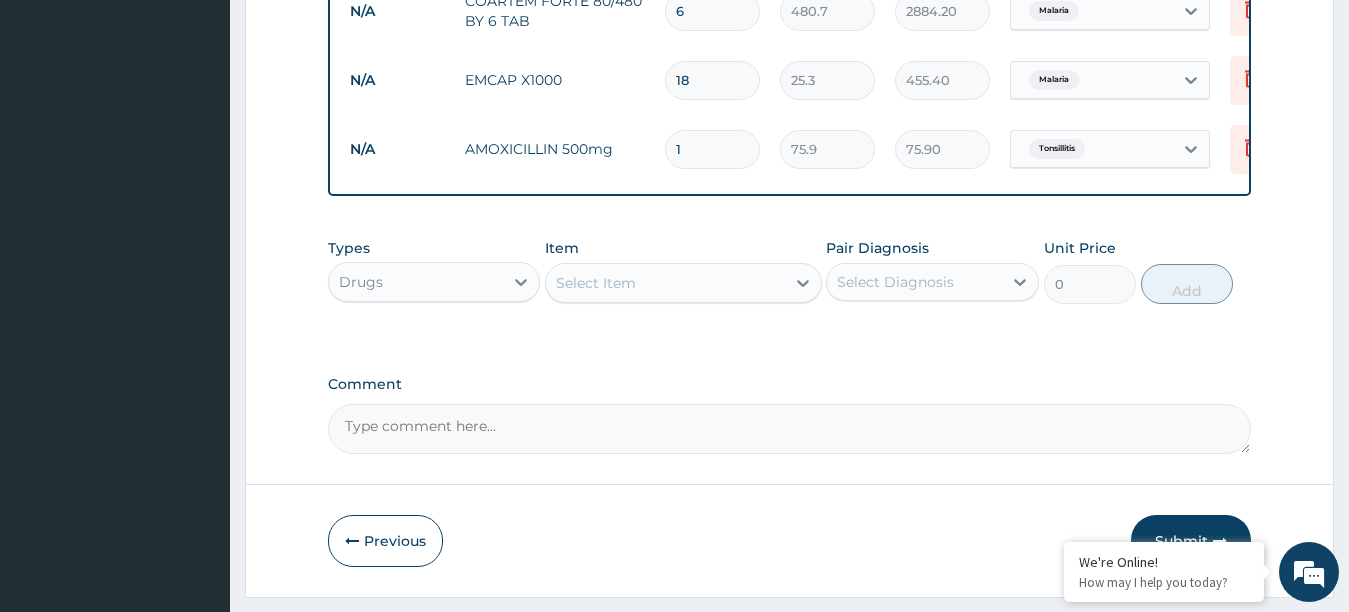 type 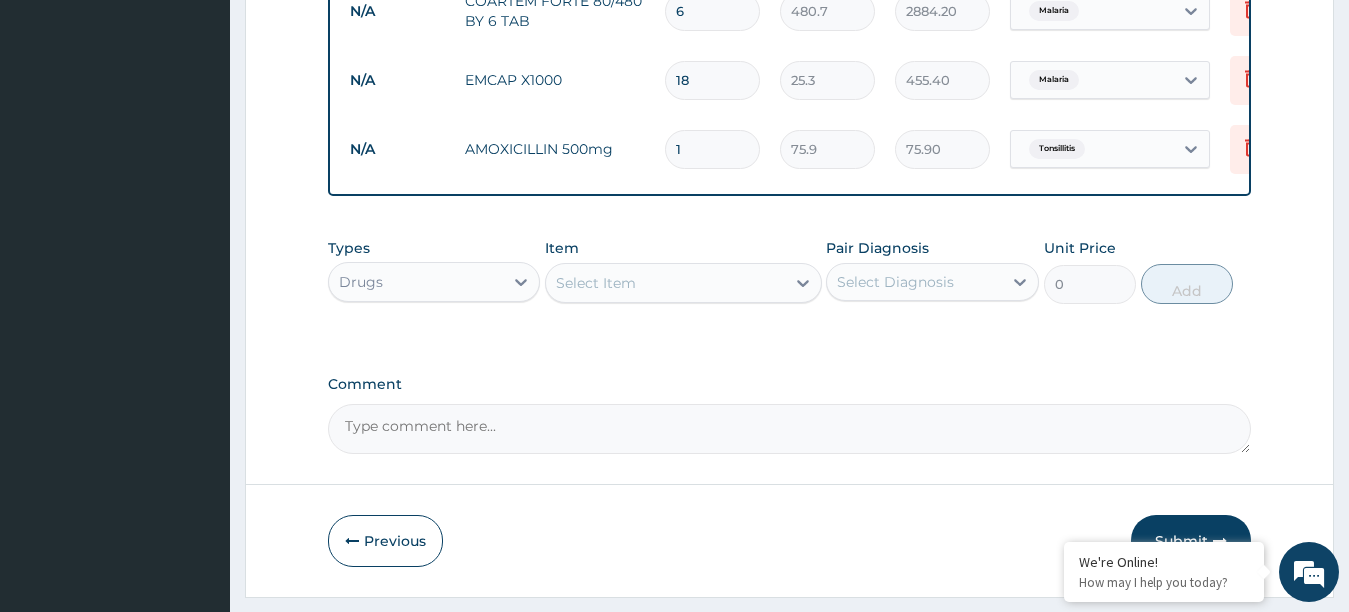 type on "0.00" 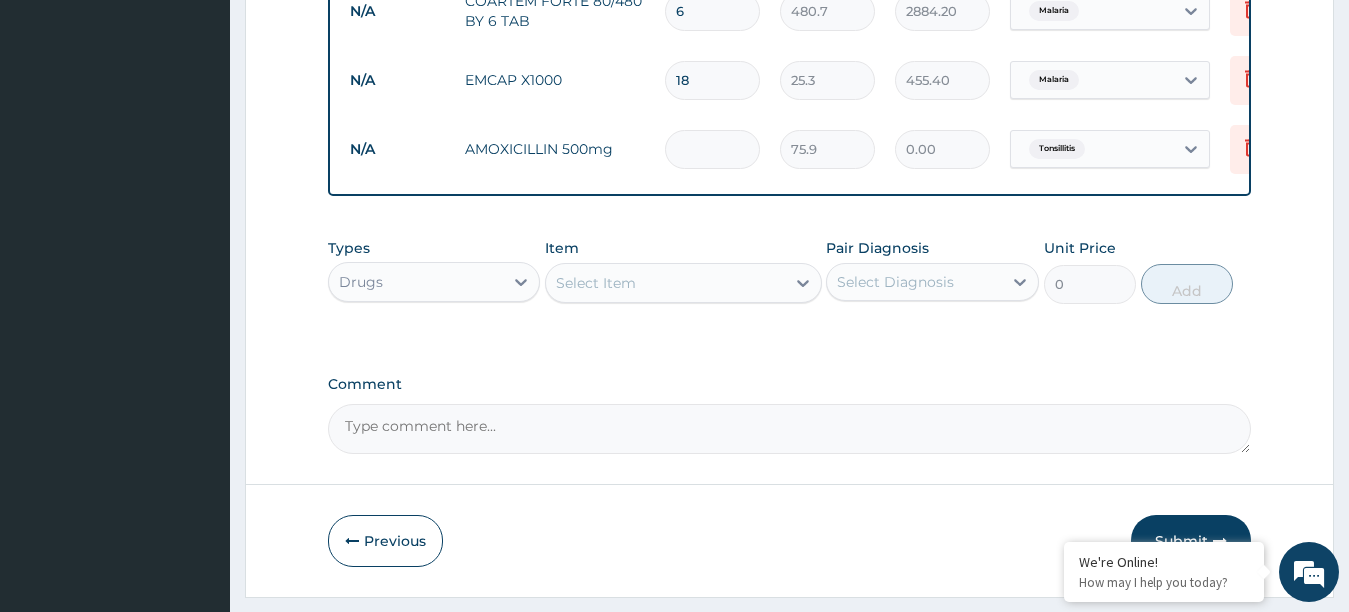 type on "1" 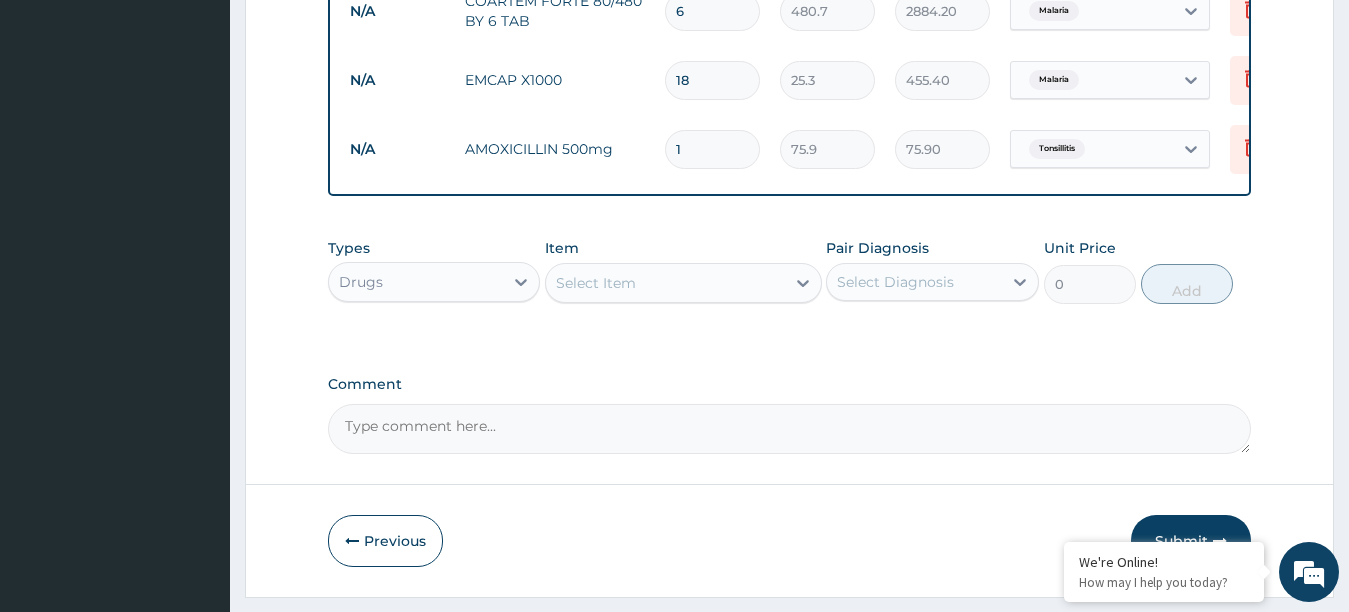 type on "15" 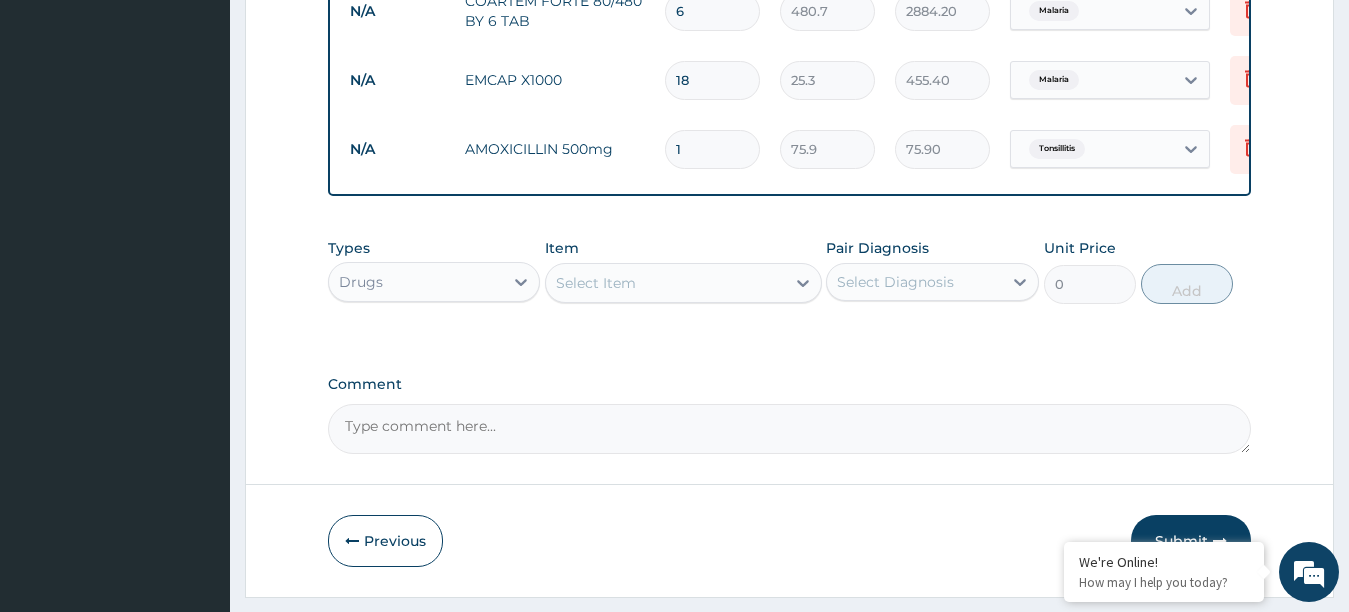 type on "1138.50" 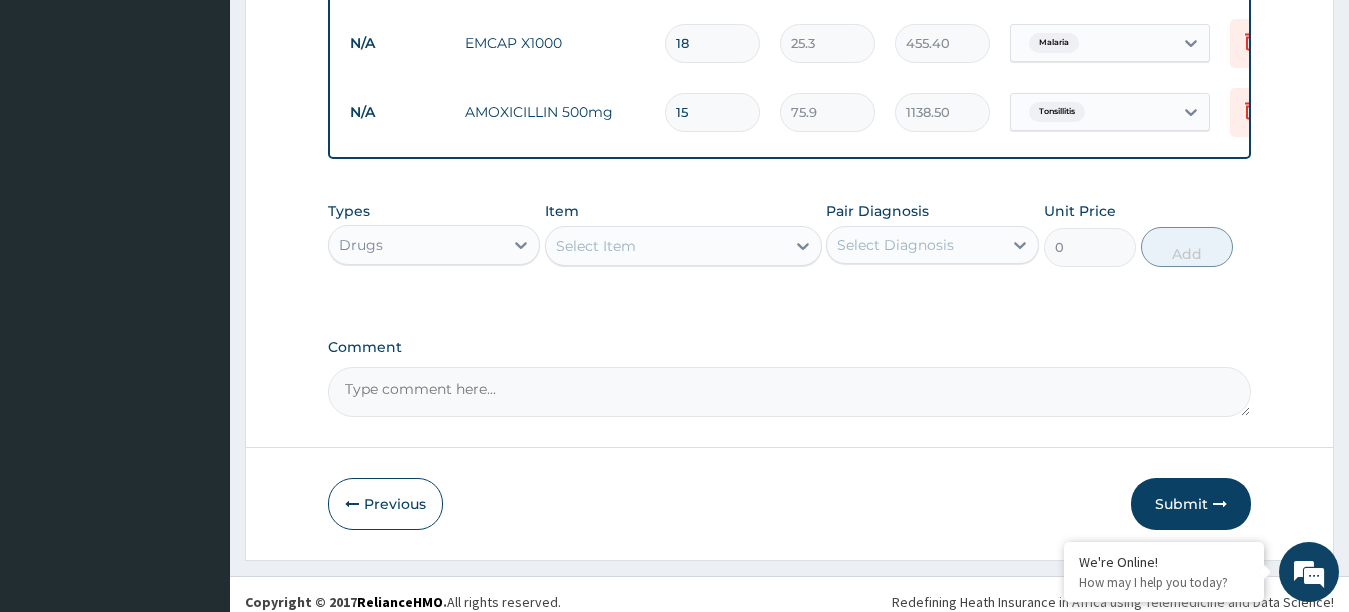 scroll, scrollTop: 972, scrollLeft: 0, axis: vertical 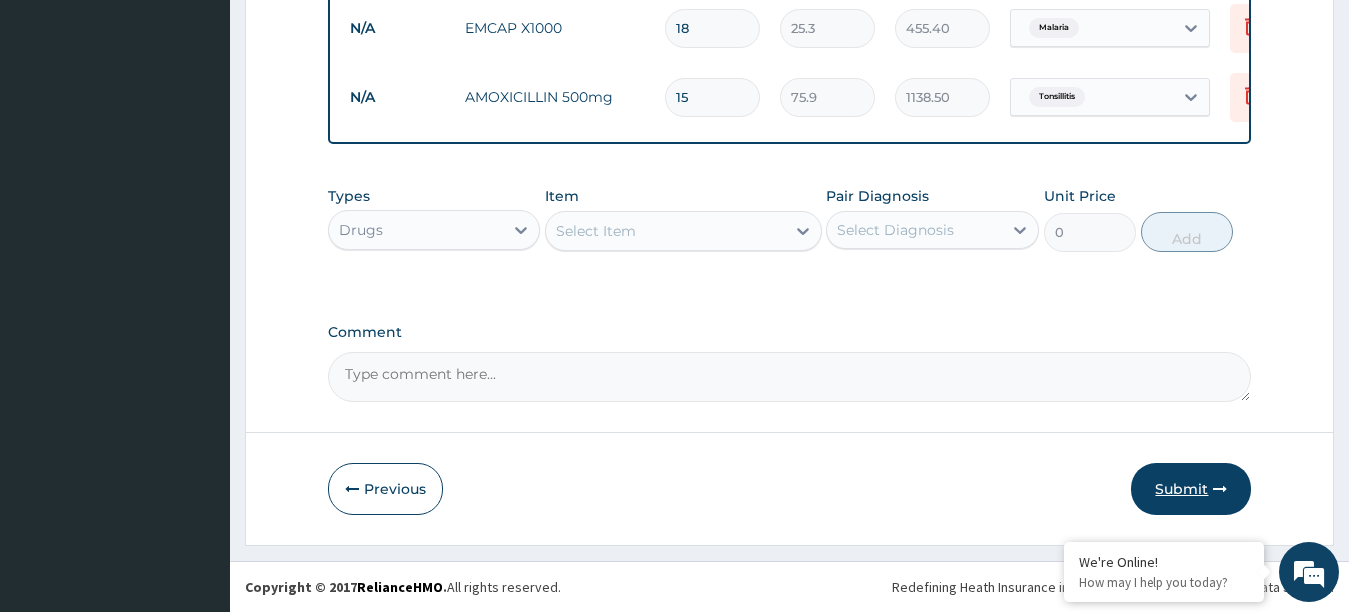 type on "15" 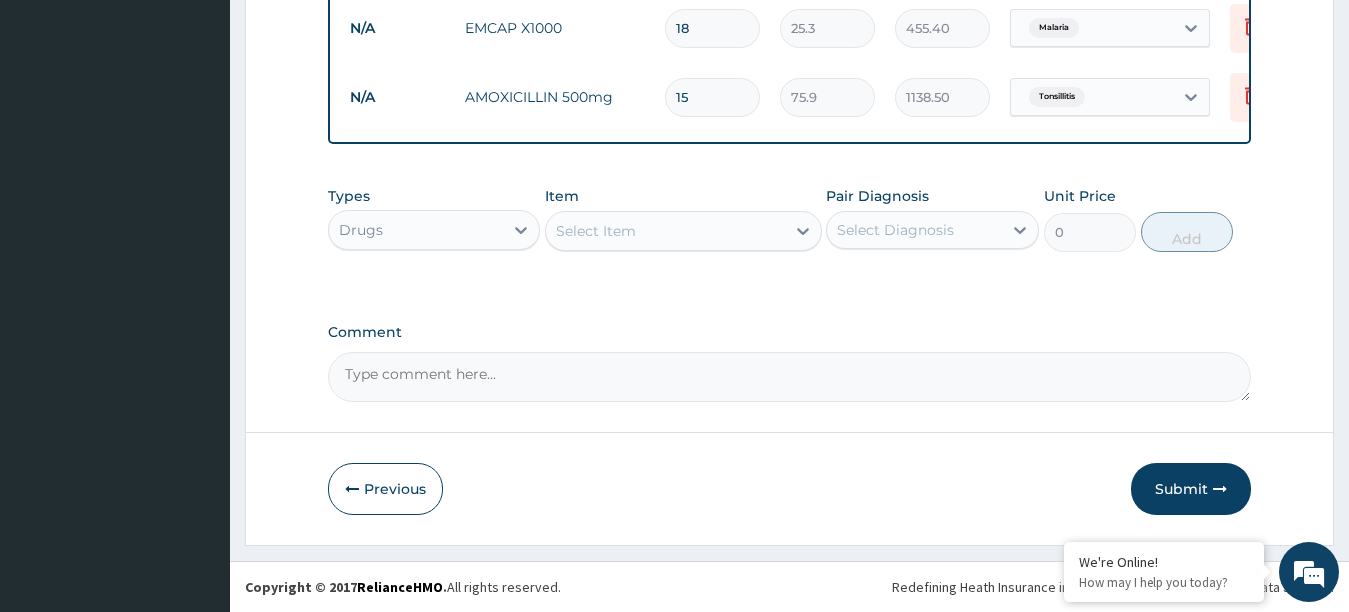click on "Submit" at bounding box center [1191, 489] 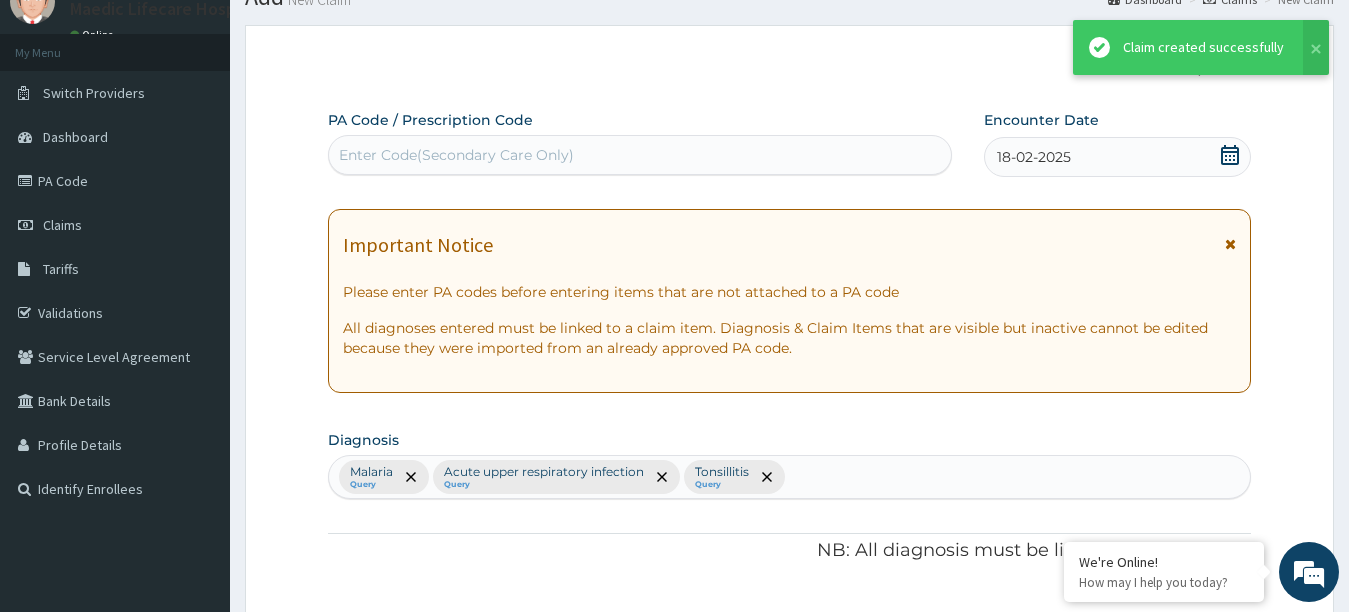 scroll, scrollTop: 972, scrollLeft: 0, axis: vertical 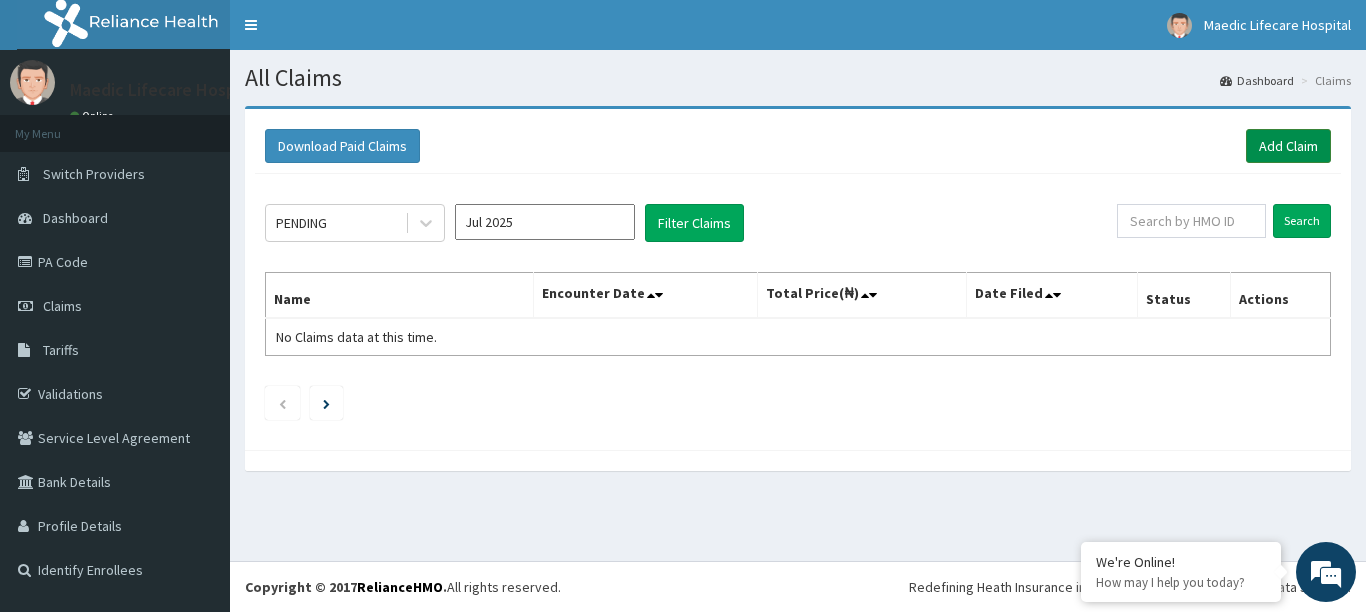 click on "Add Claim" at bounding box center [1288, 146] 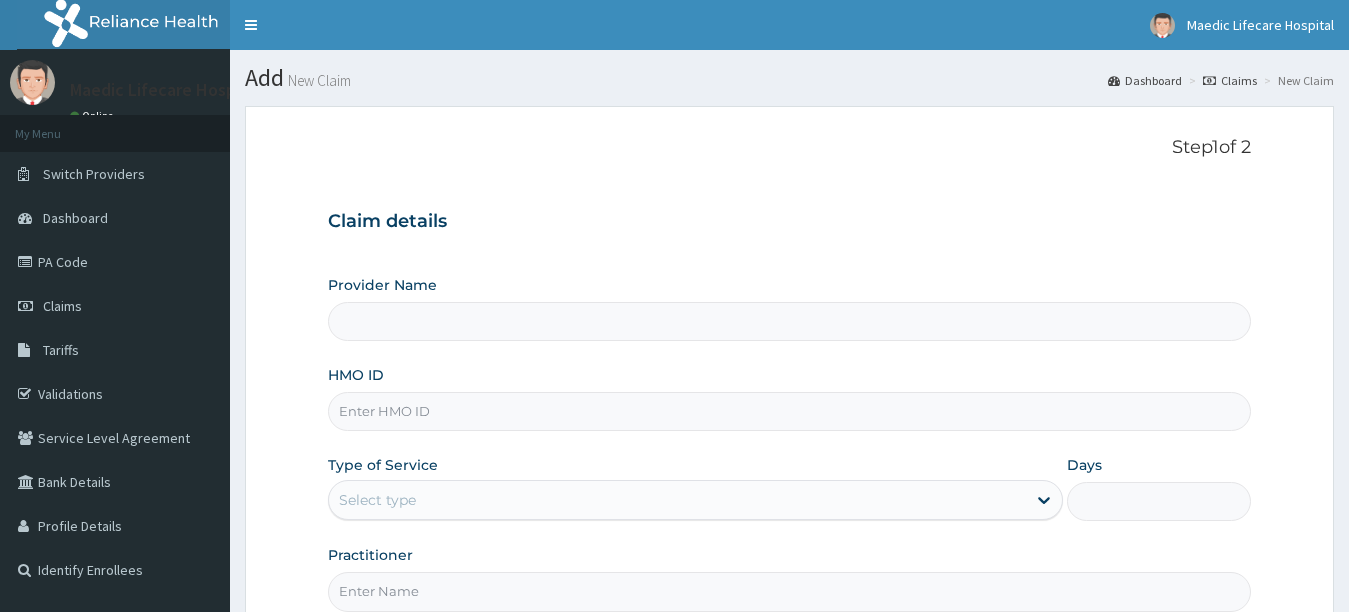 click on "HMO ID" at bounding box center (790, 411) 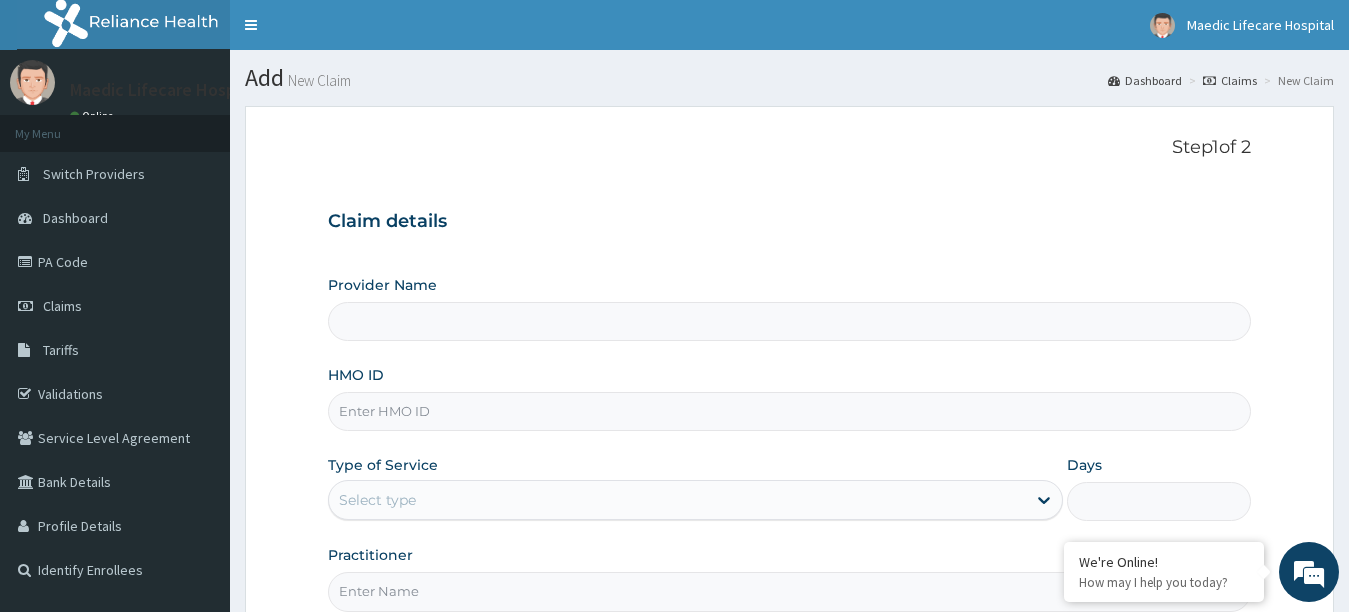 type on "Maedic Lifecare Hospital" 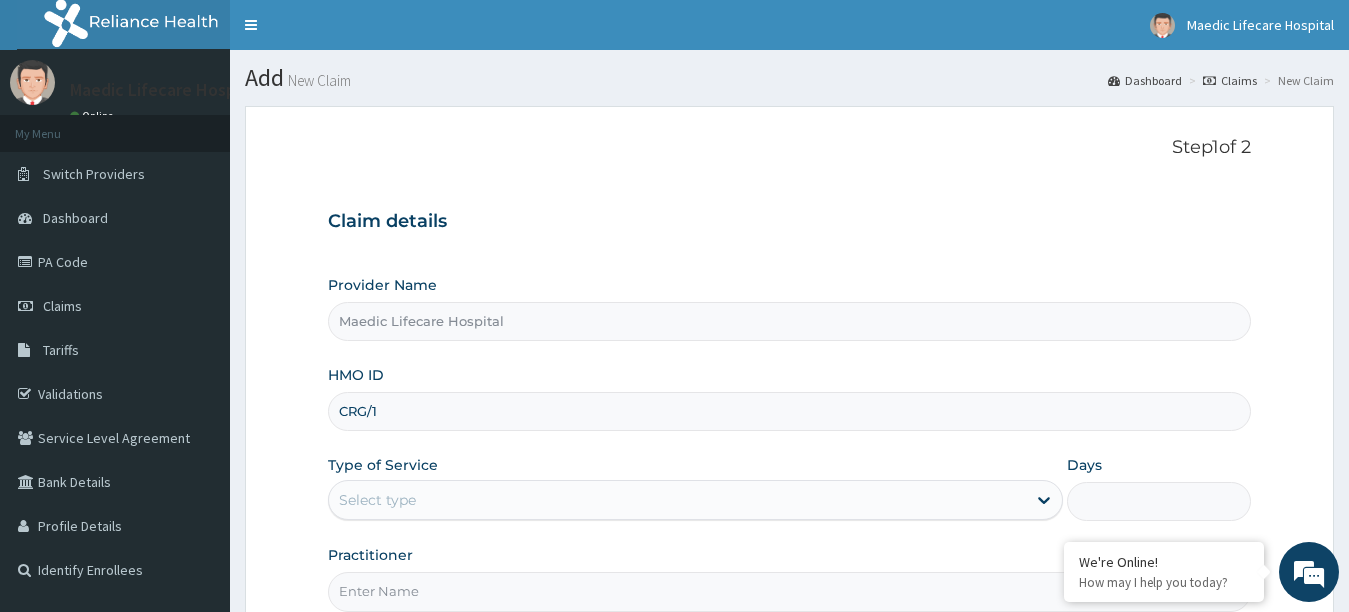 scroll, scrollTop: 0, scrollLeft: 0, axis: both 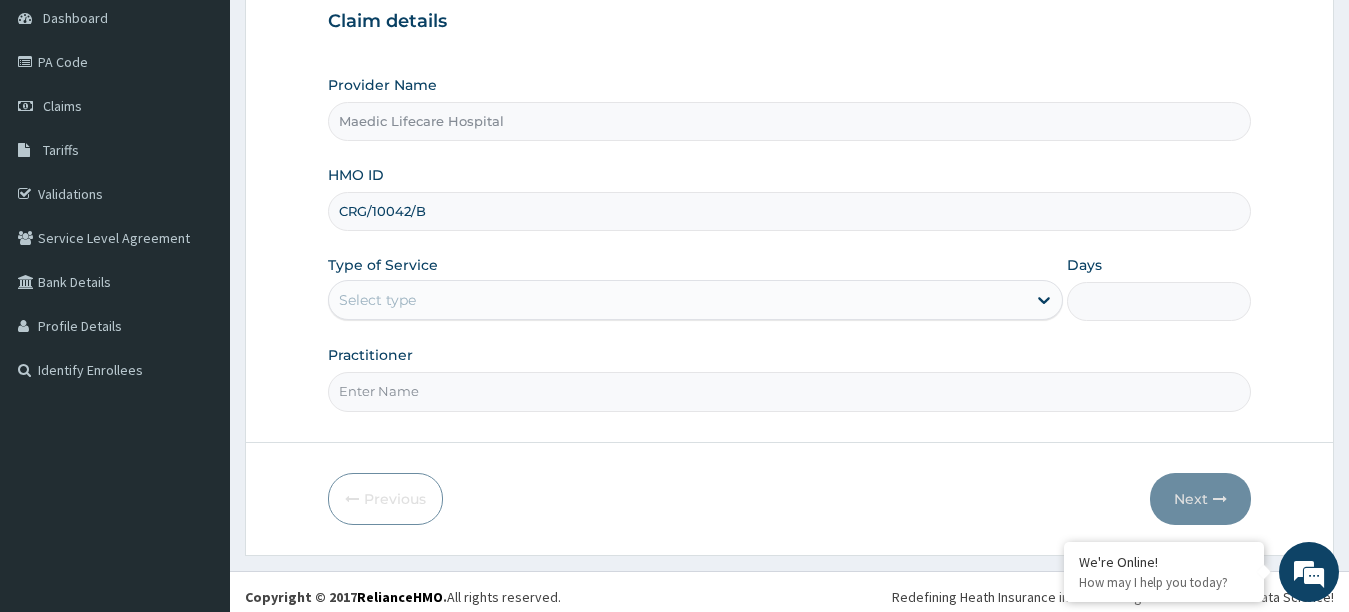 type on "CRG/10042/B" 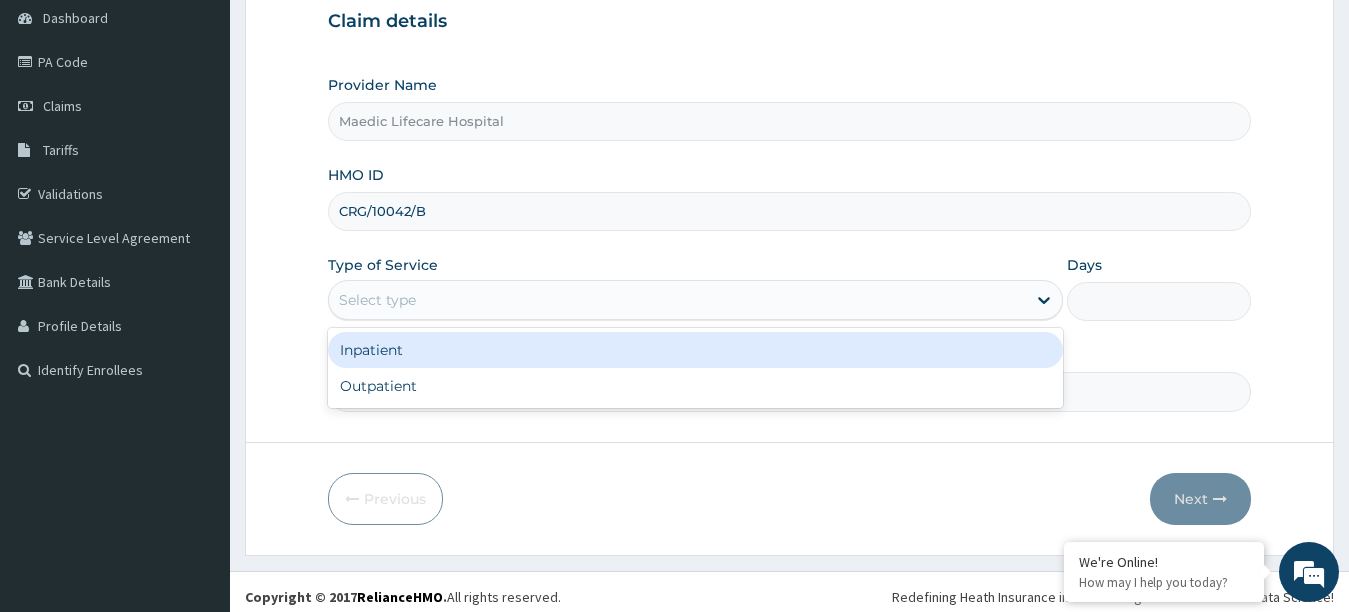 click on "Select type" at bounding box center [377, 300] 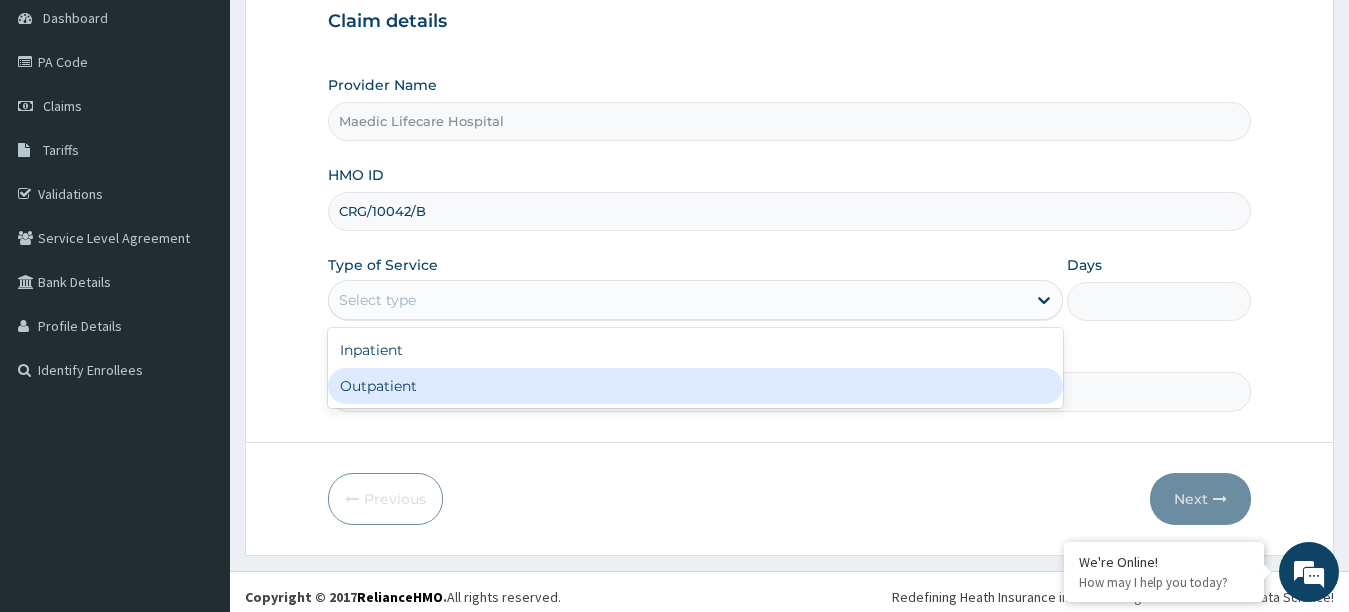 click on "Outpatient" at bounding box center (696, 386) 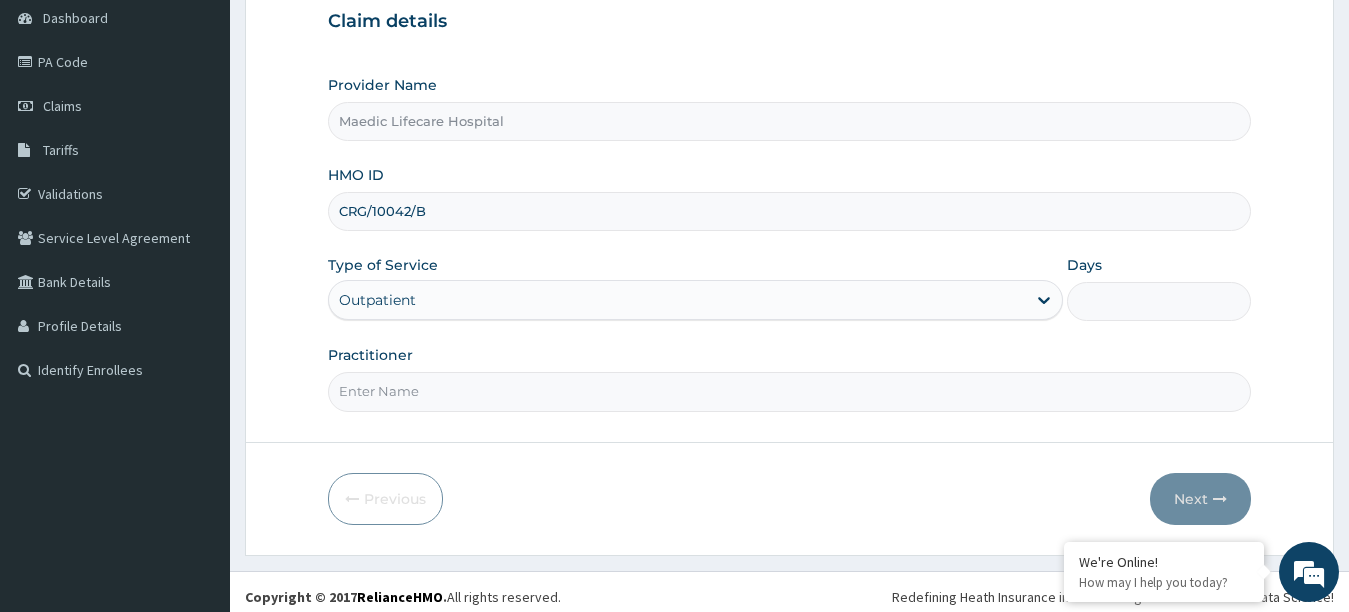 type on "1" 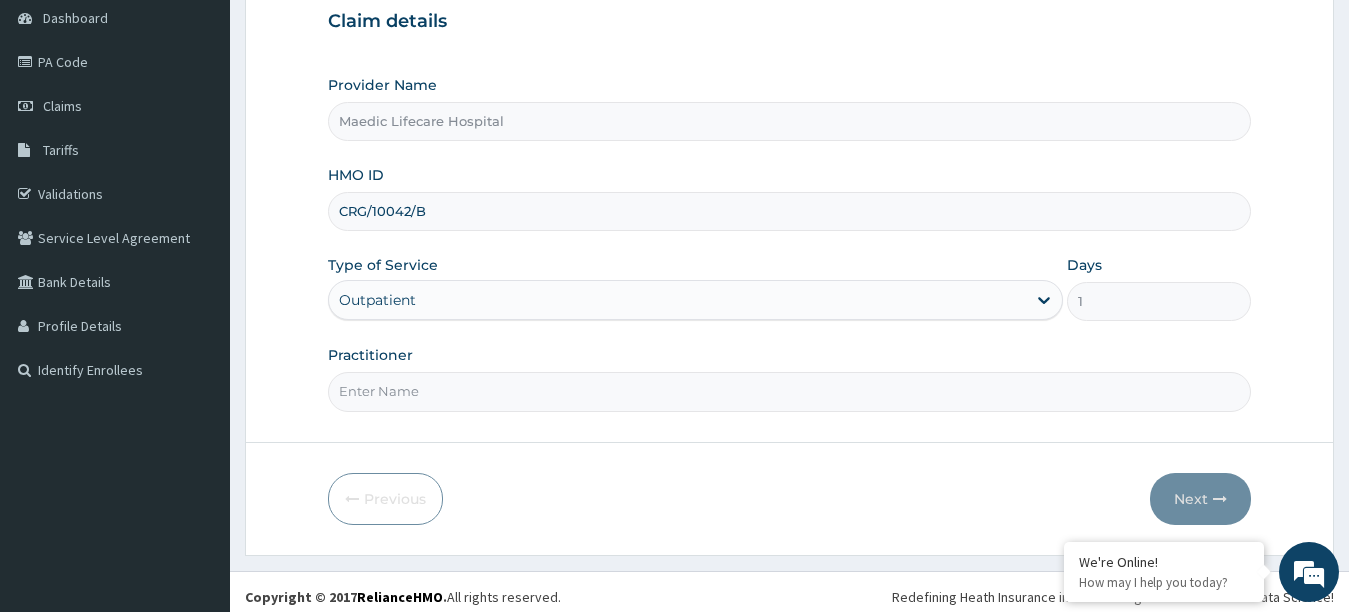 click on "Practitioner" at bounding box center [790, 391] 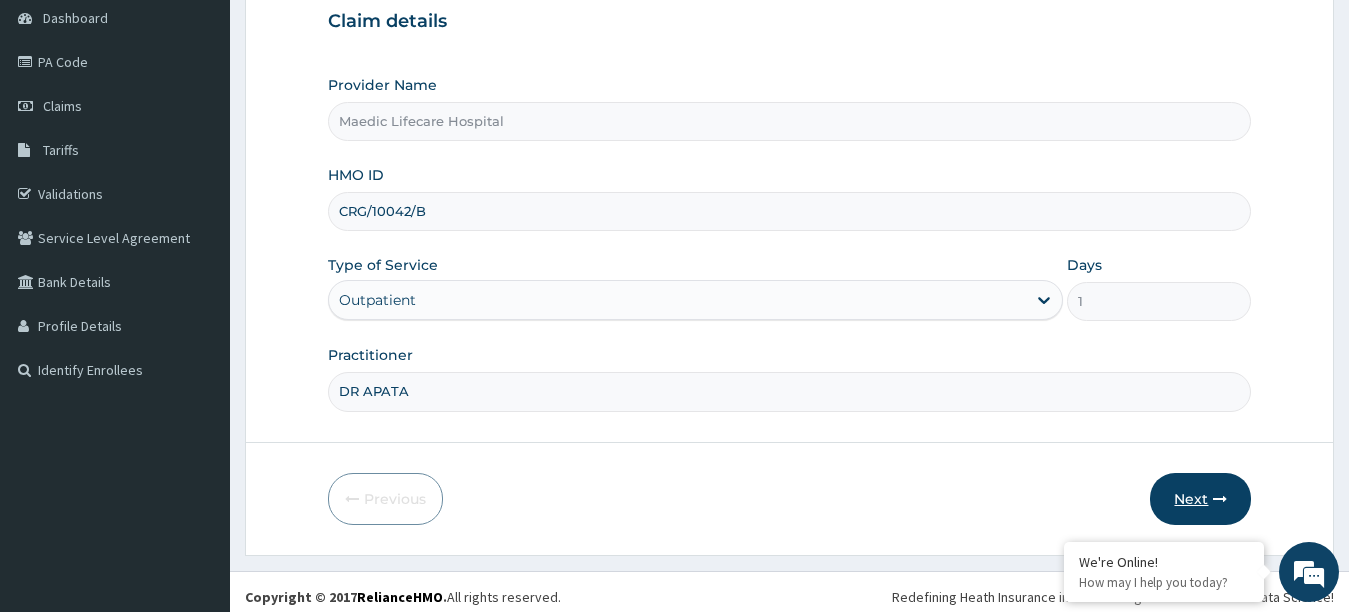 type on "DR APATA" 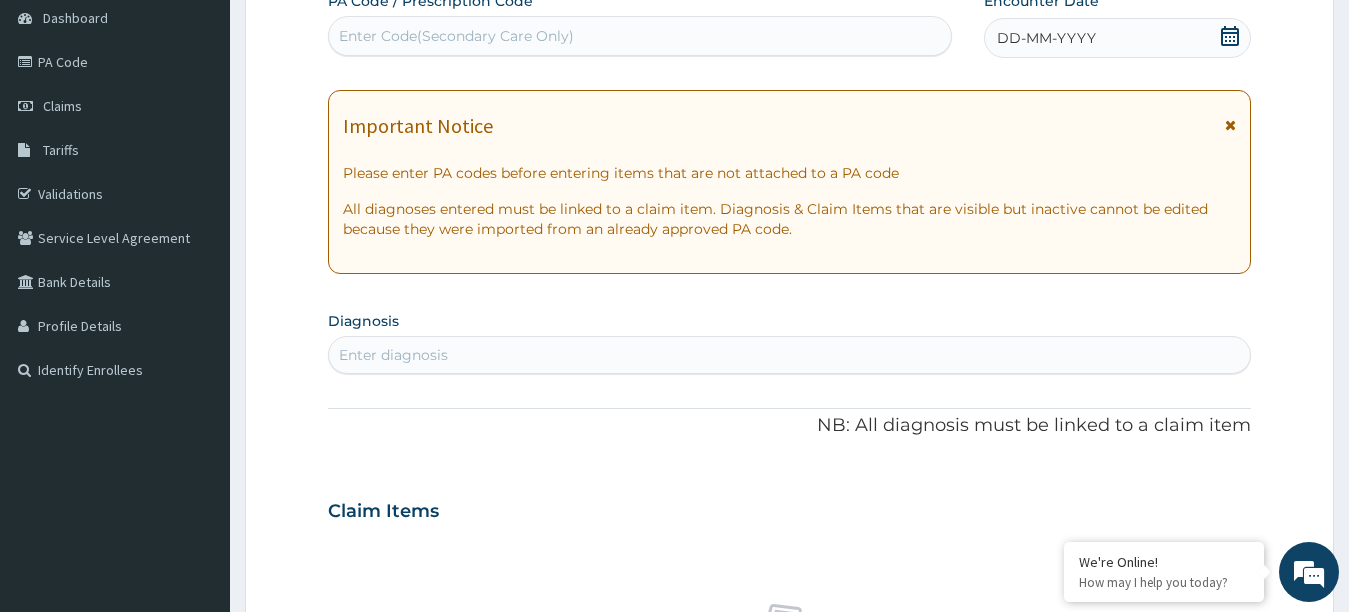 click at bounding box center [1230, 125] 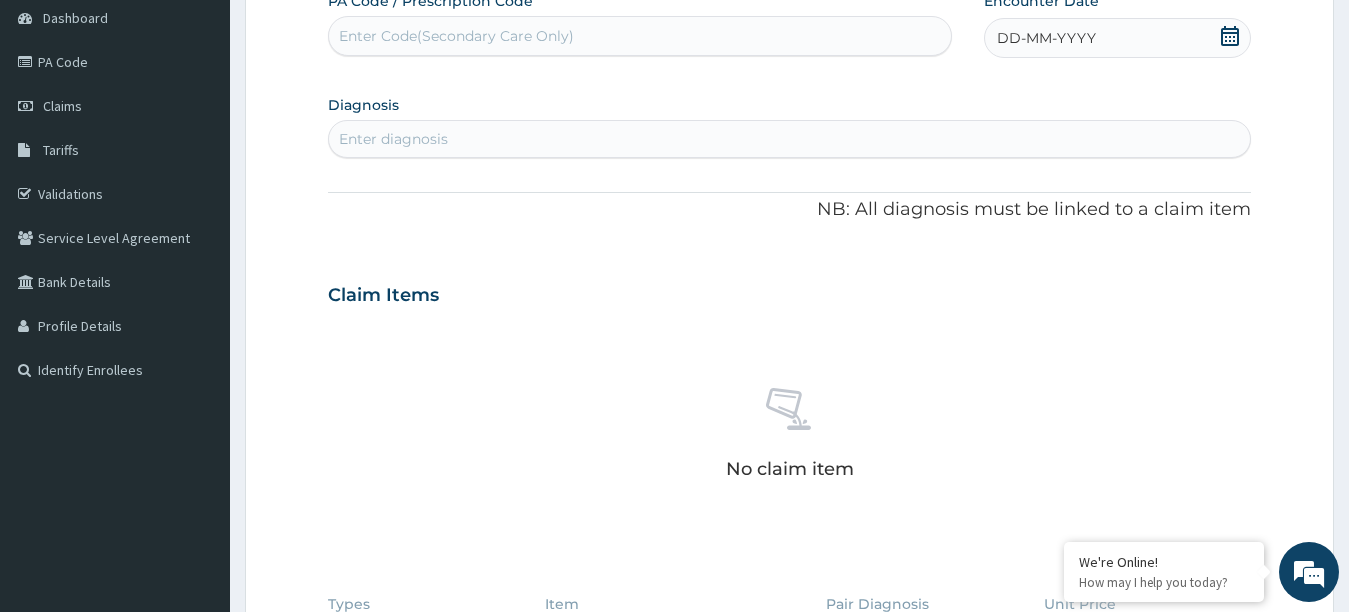 click 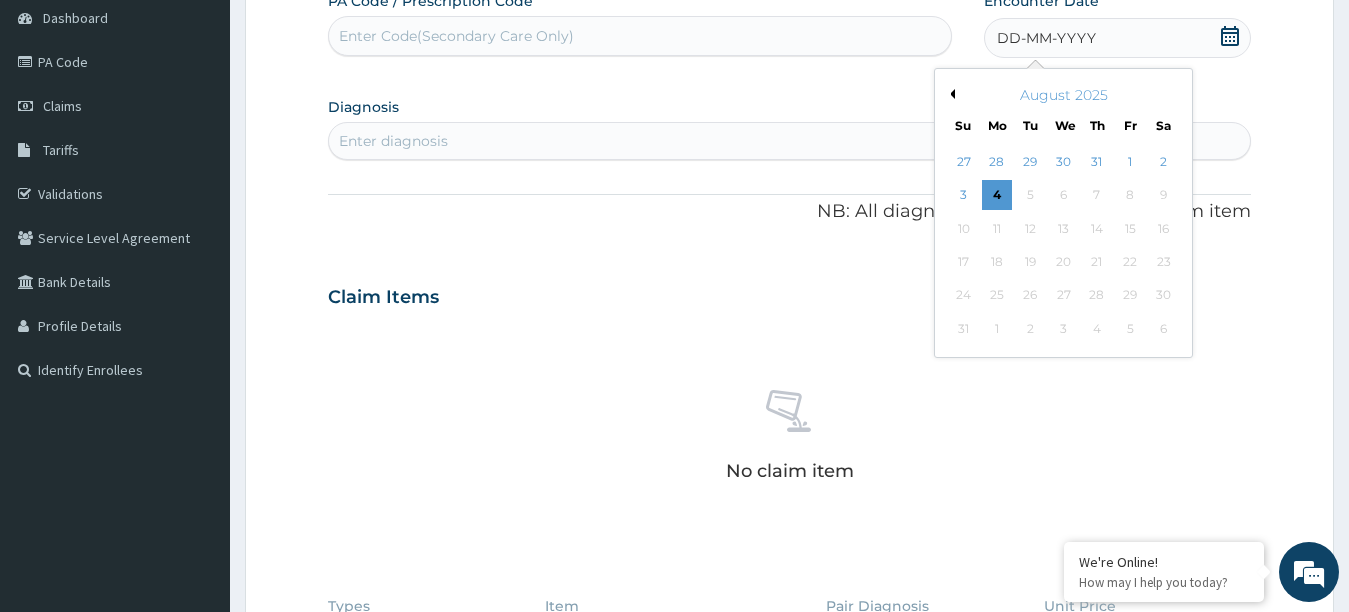 click on "Previous Month" at bounding box center [950, 94] 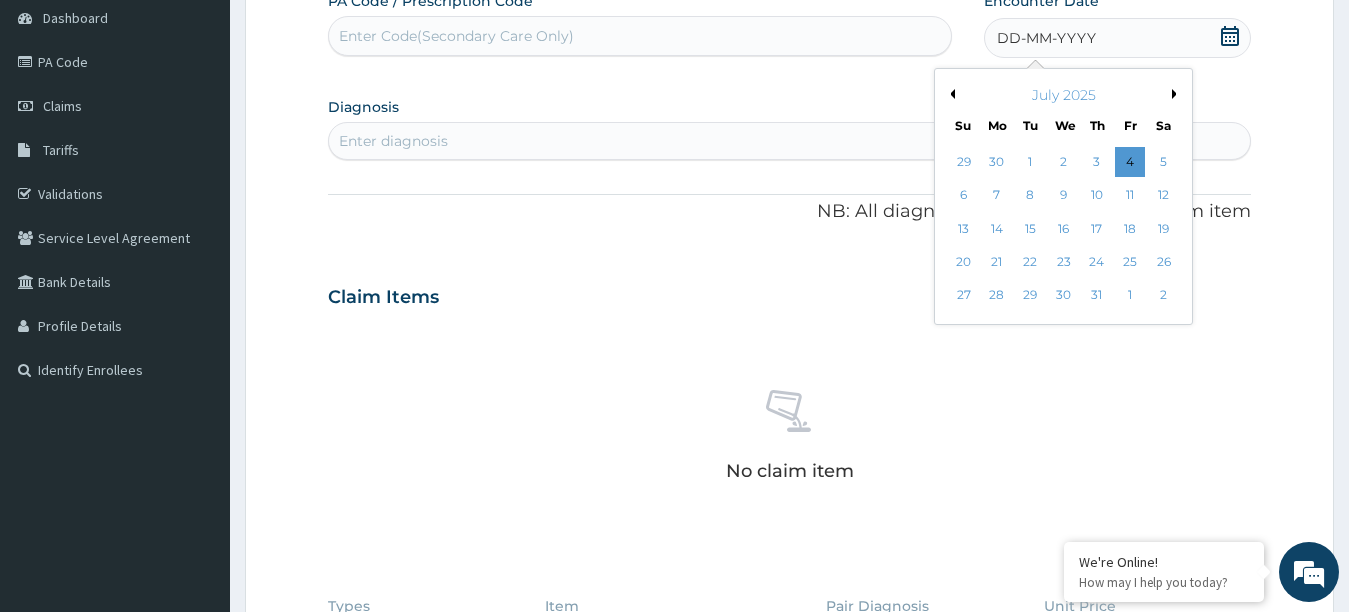 click on "Previous Month" at bounding box center [950, 94] 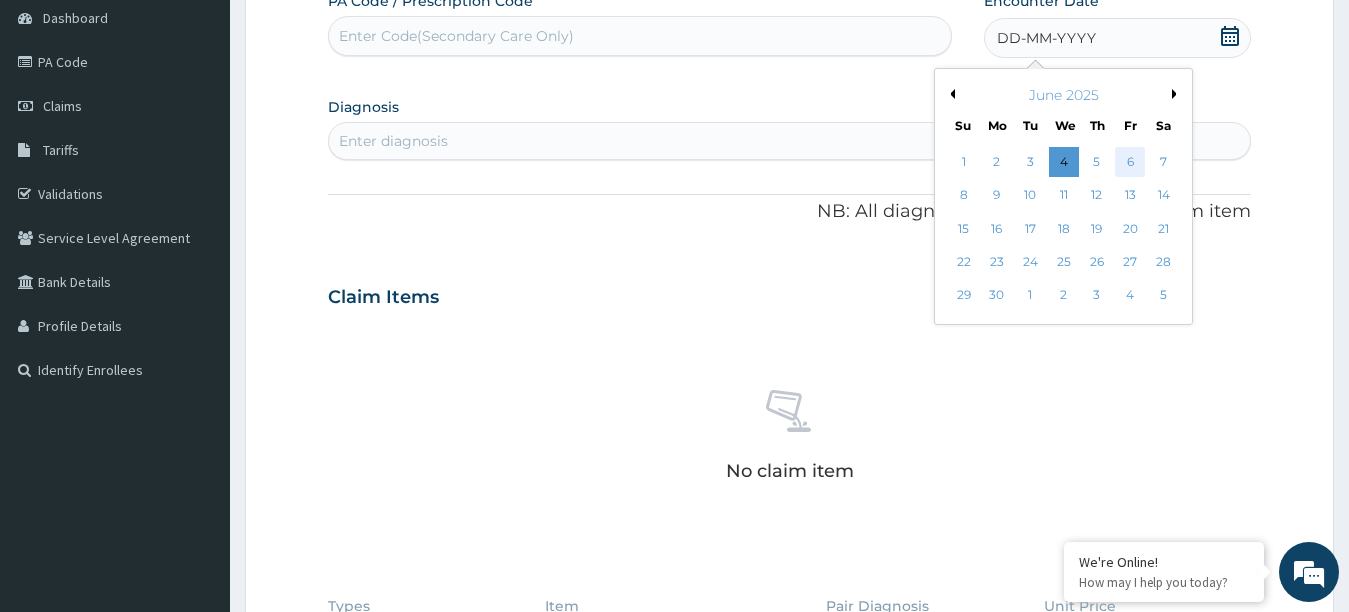 click on "6" at bounding box center (1130, 162) 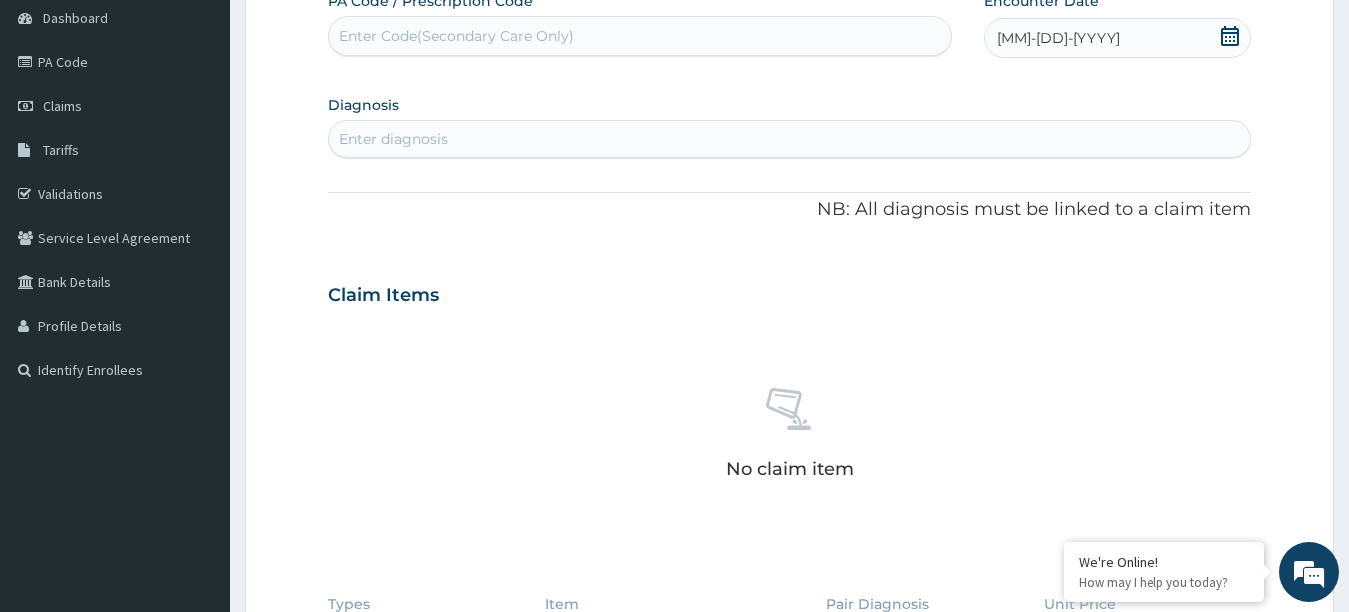 click on "Enter diagnosis" at bounding box center [790, 139] 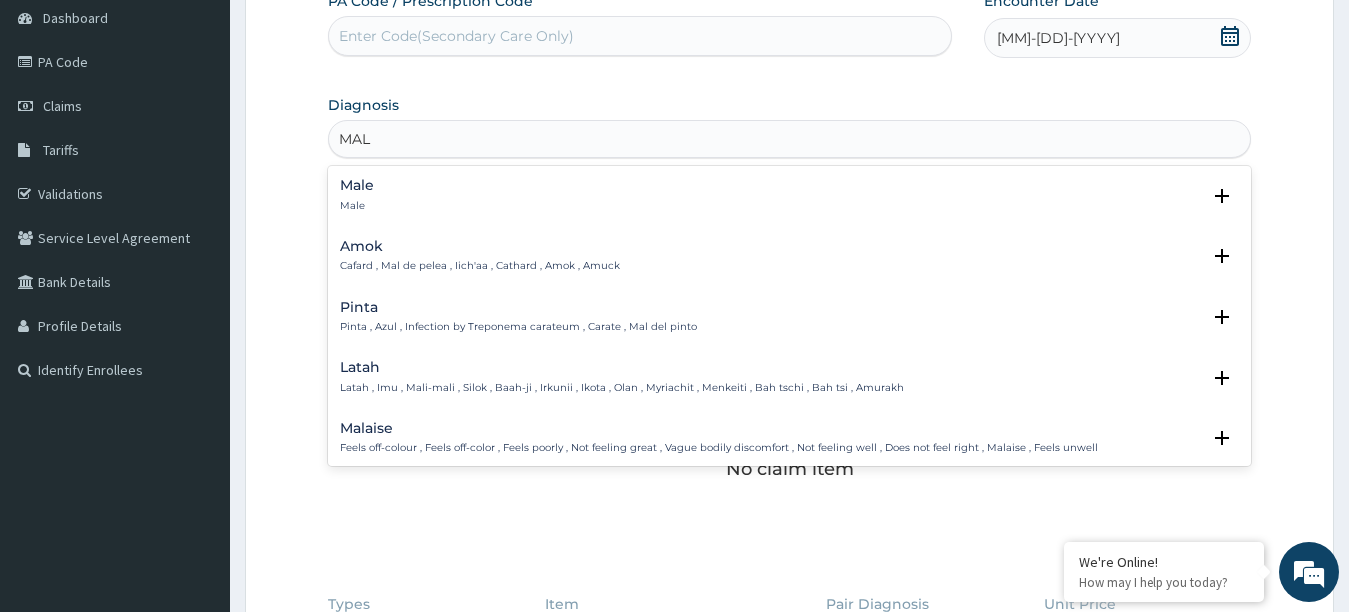type on "MALA" 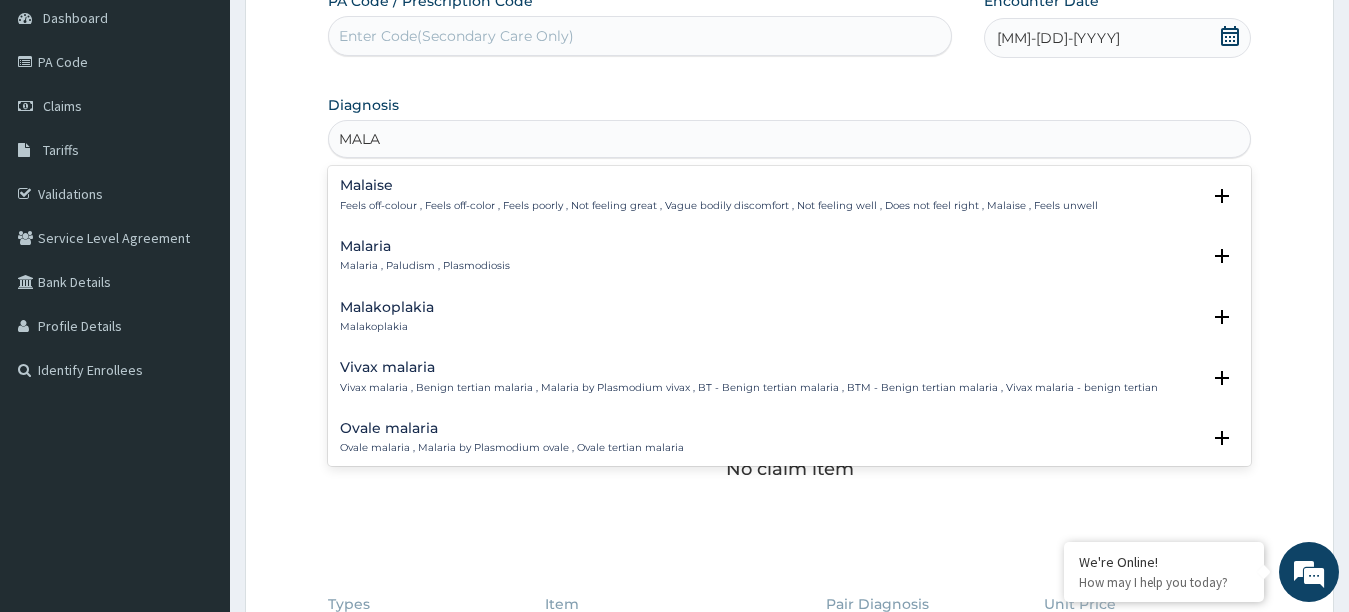 click on "Malaria , Paludism , Plasmodiosis" at bounding box center (425, 266) 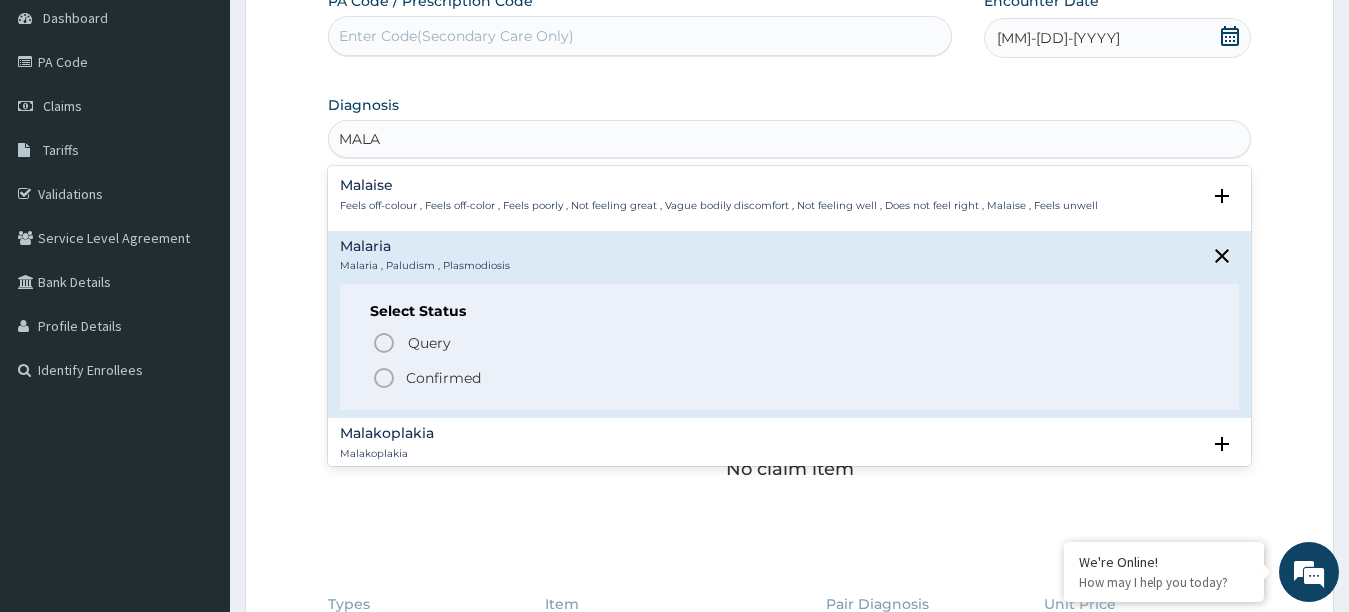 click 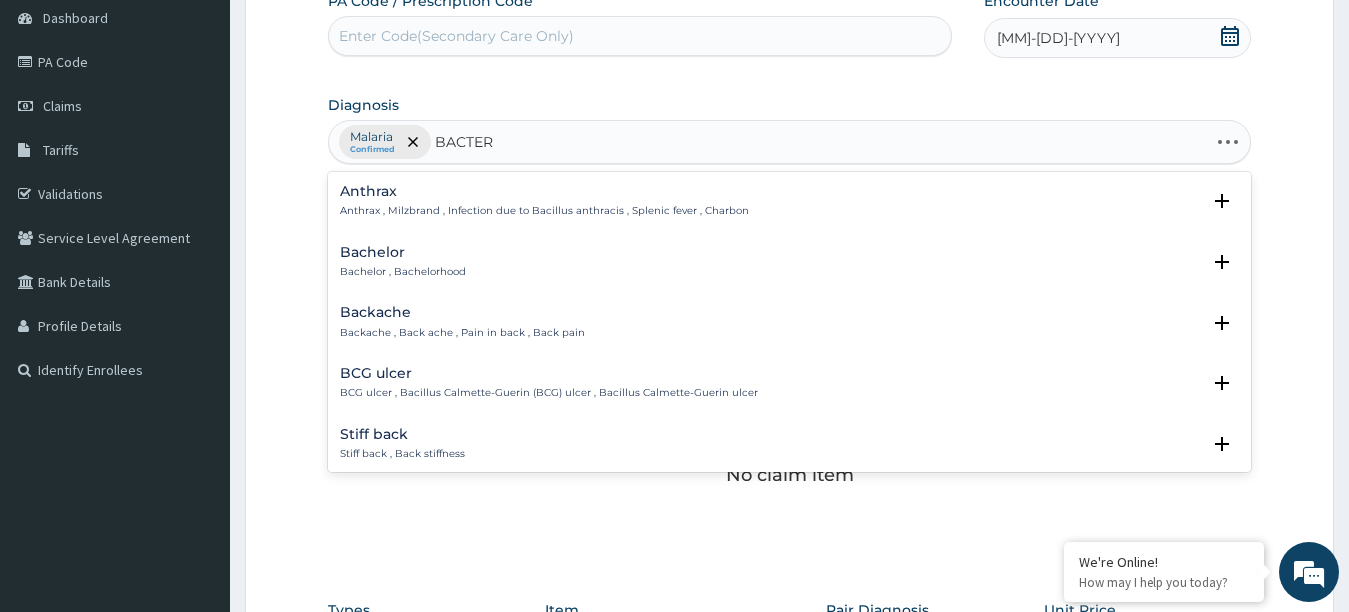 type on "BACTERE" 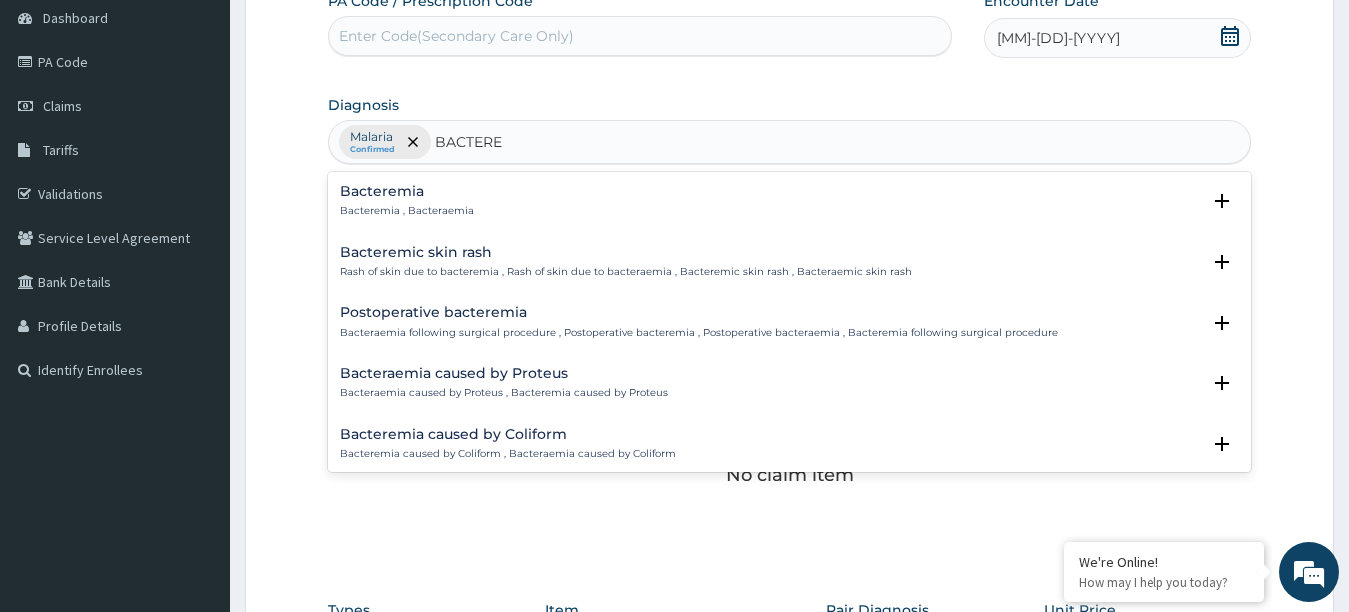 click on "Bacteremia" at bounding box center [407, 191] 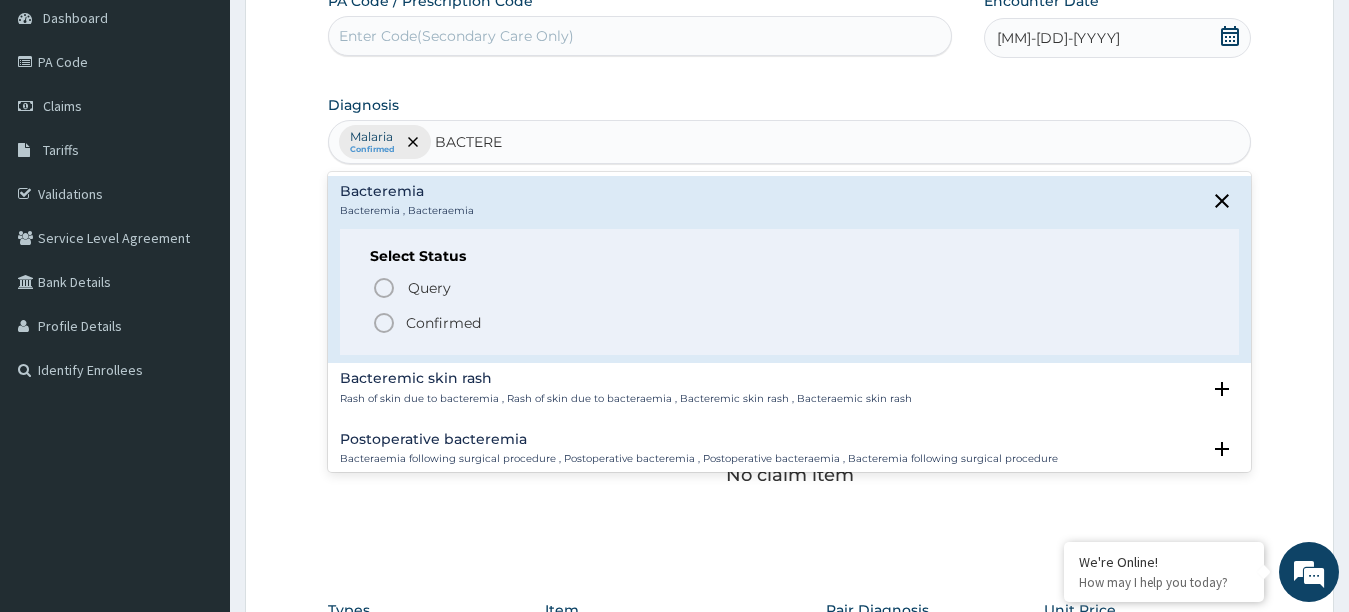 click 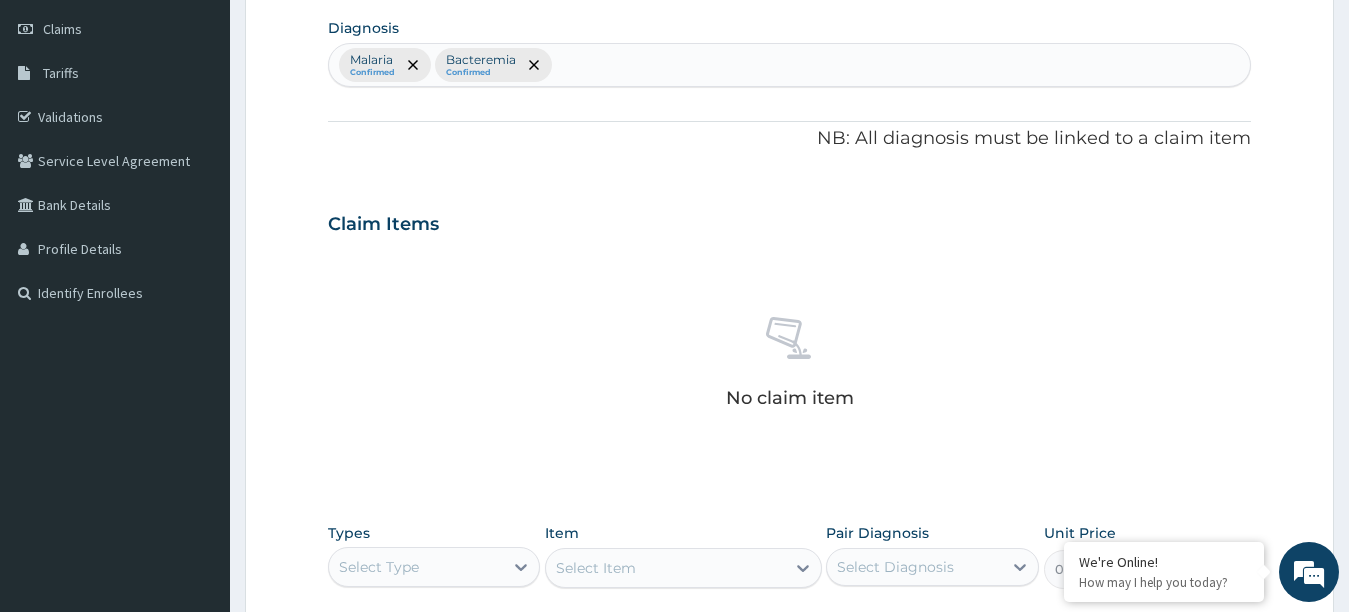 scroll, scrollTop: 500, scrollLeft: 0, axis: vertical 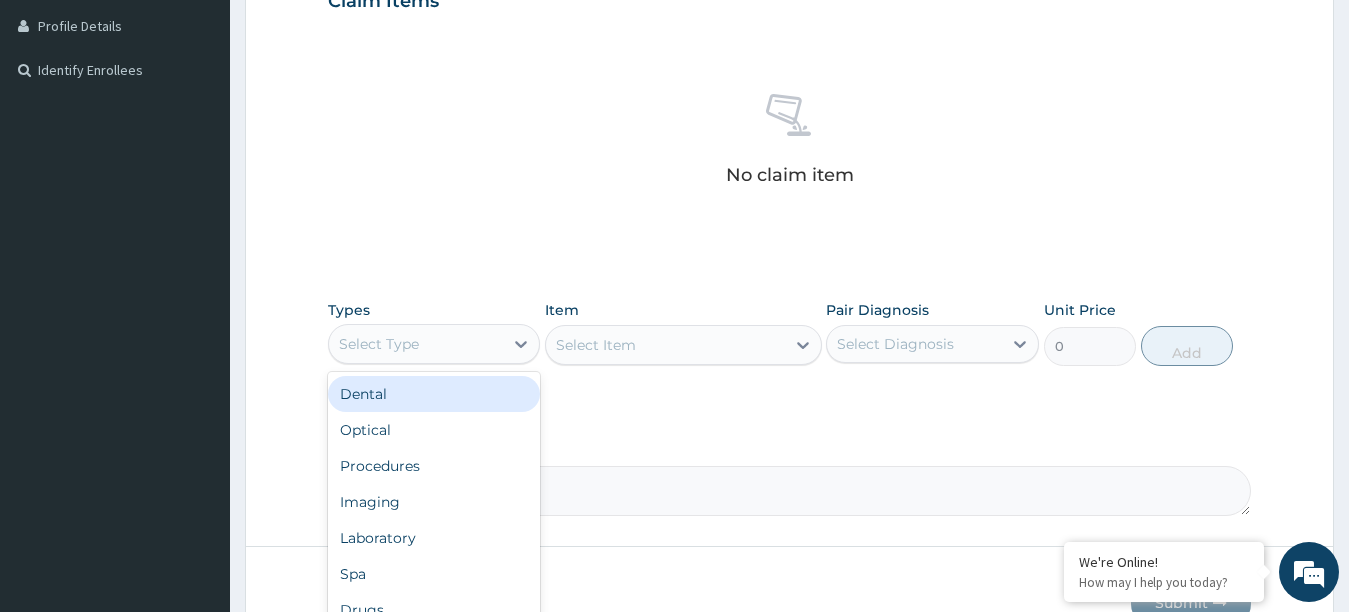 click on "Select Type" at bounding box center [416, 344] 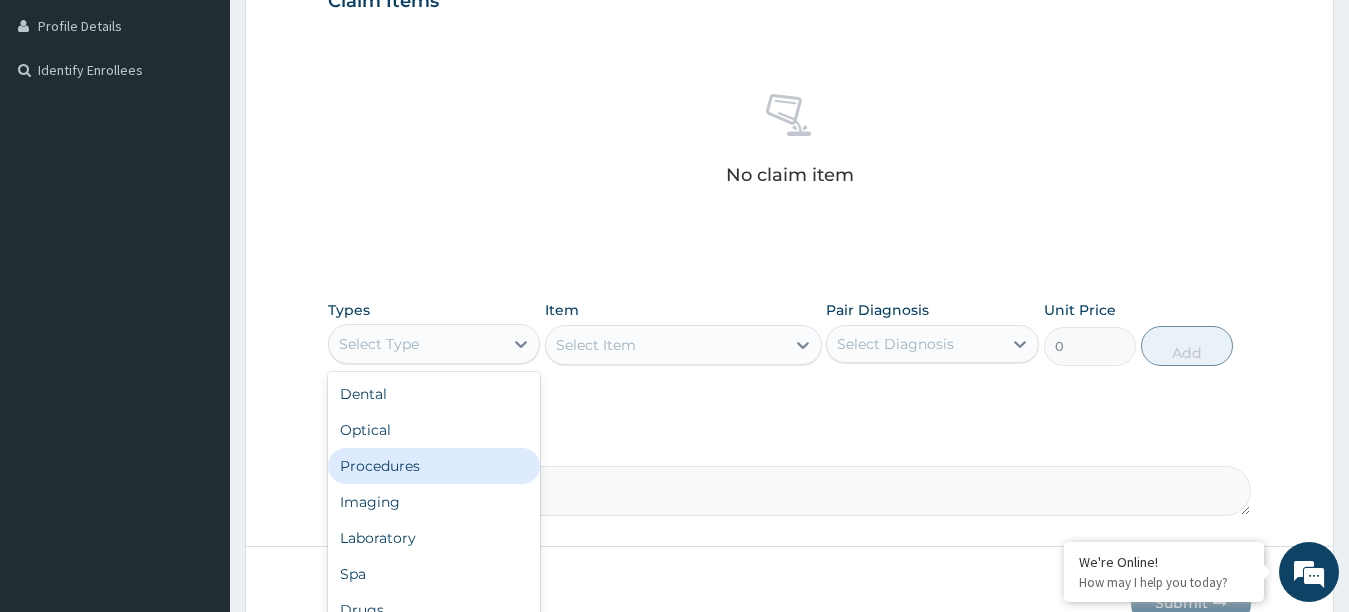 click on "Procedures" at bounding box center (434, 466) 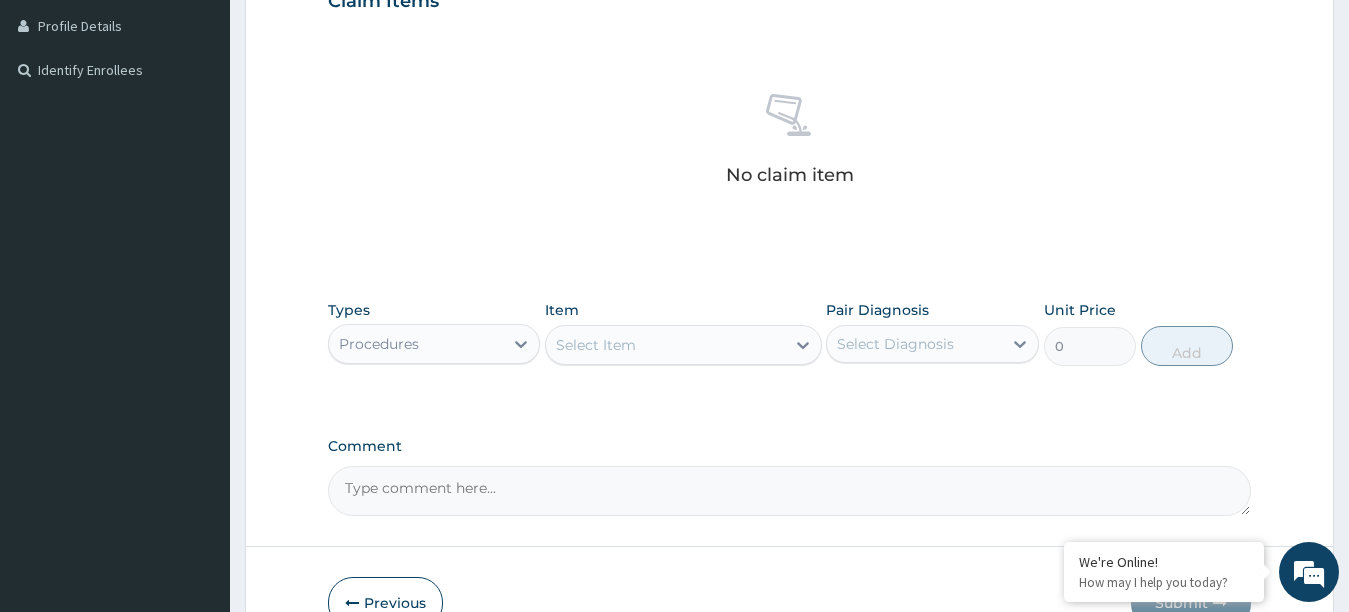 click on "Select Item" at bounding box center [665, 345] 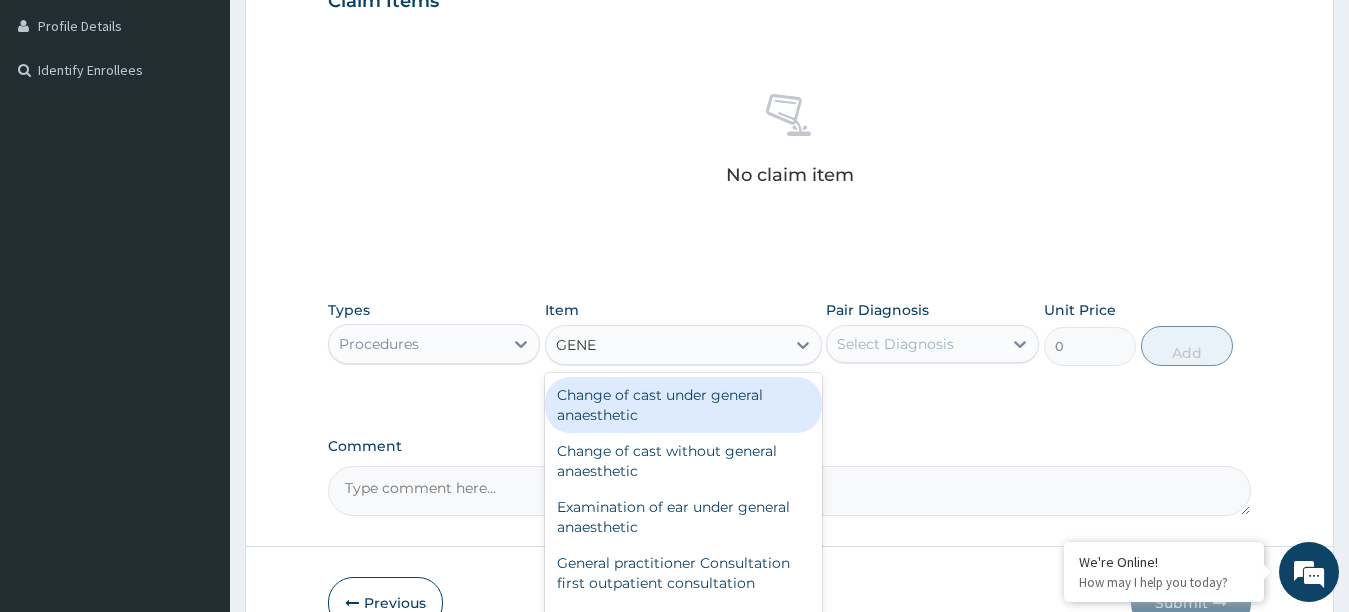 type on "GENER" 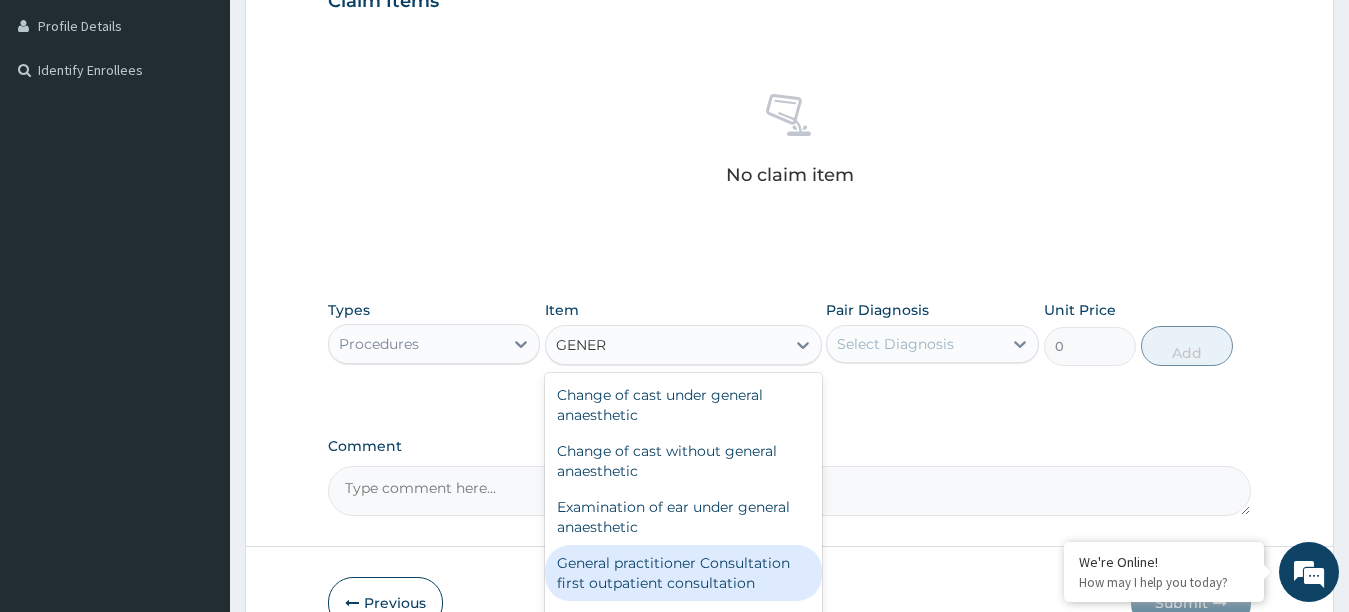 click on "General practitioner Consultation first outpatient consultation" at bounding box center (683, 573) 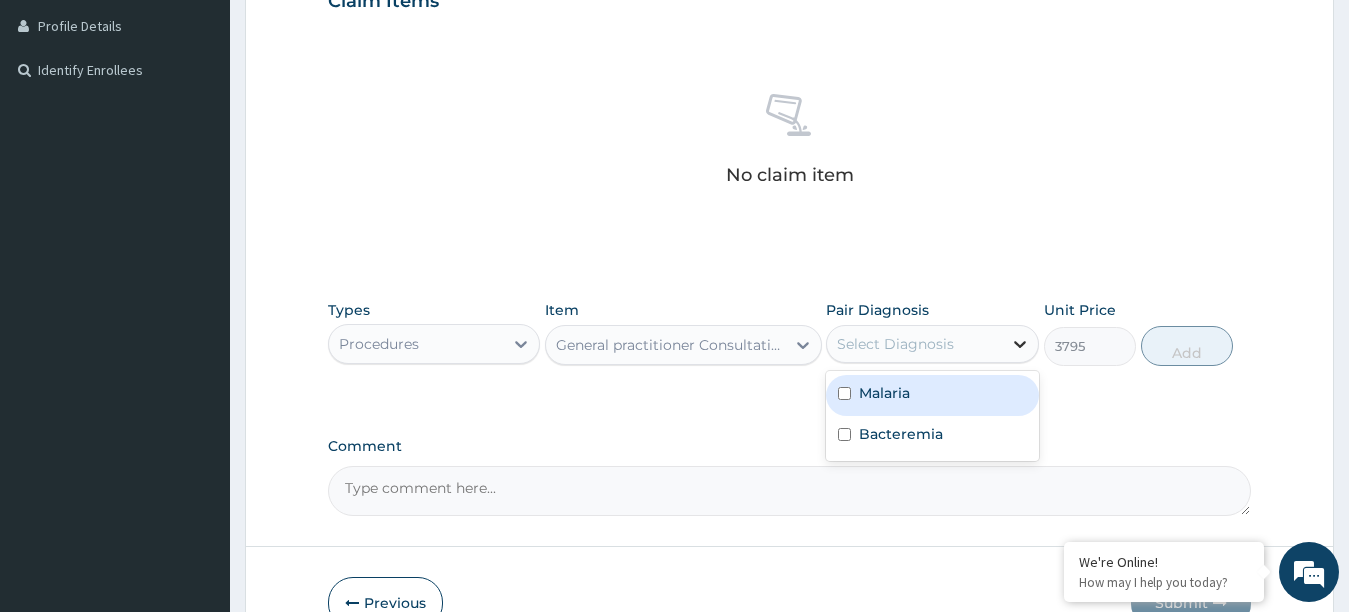 click 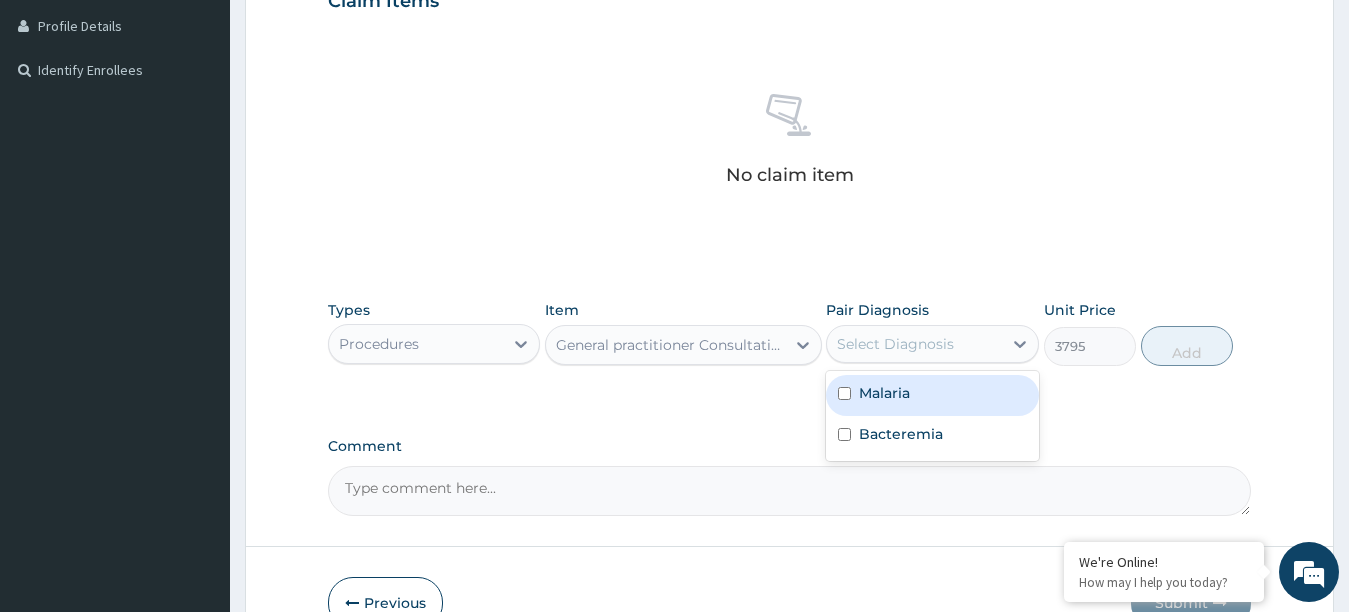 click at bounding box center (844, 393) 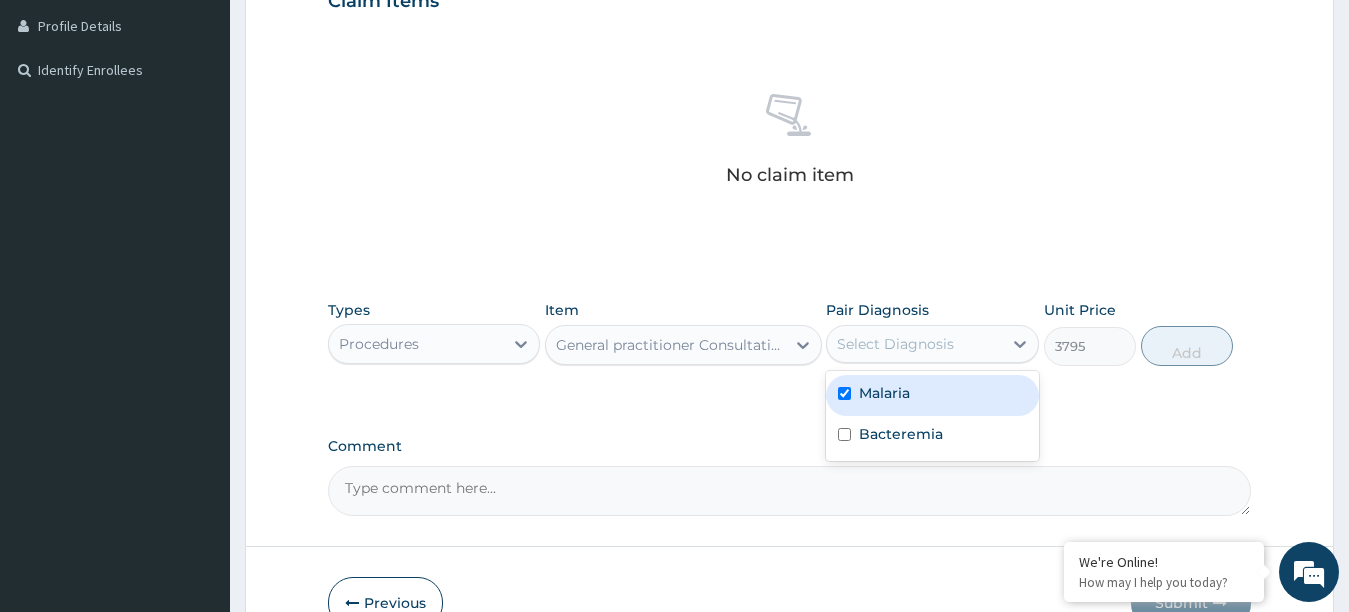 checkbox on "true" 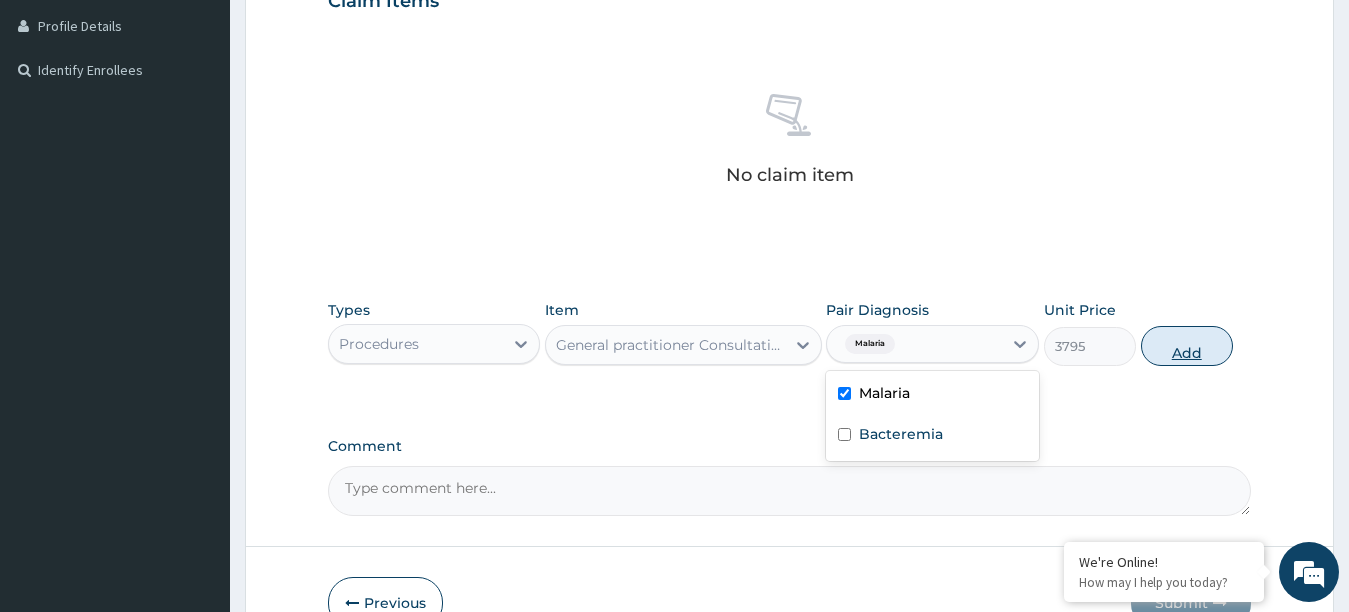 click on "Add" at bounding box center (1187, 346) 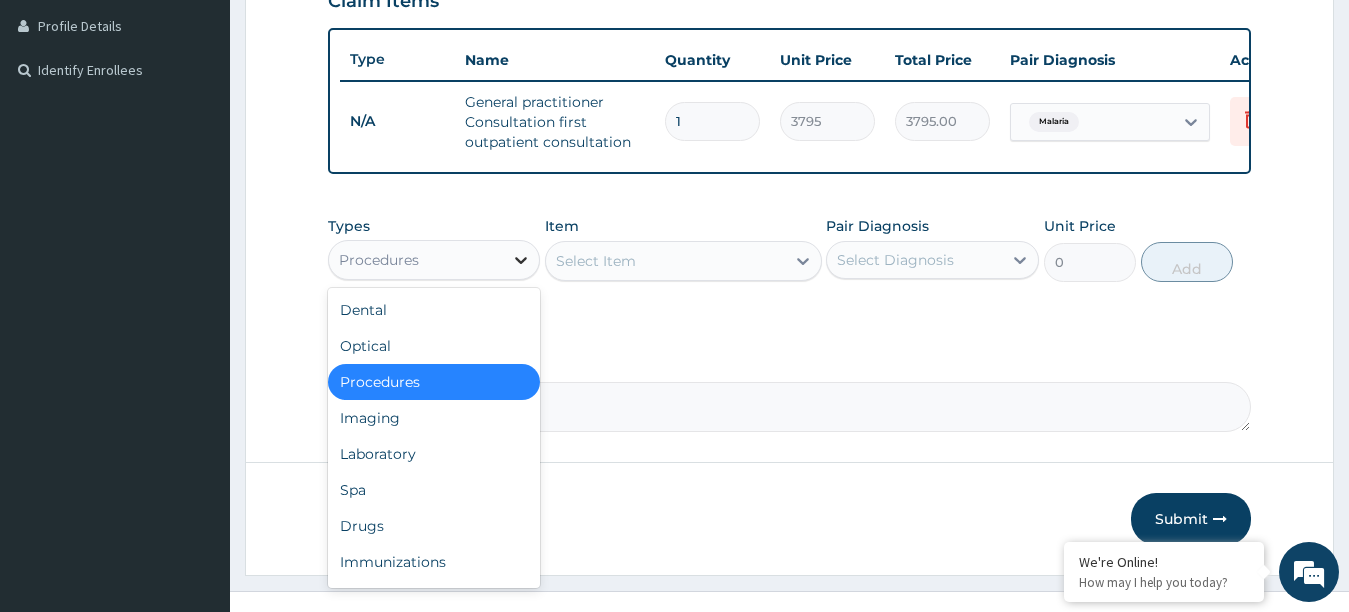 click 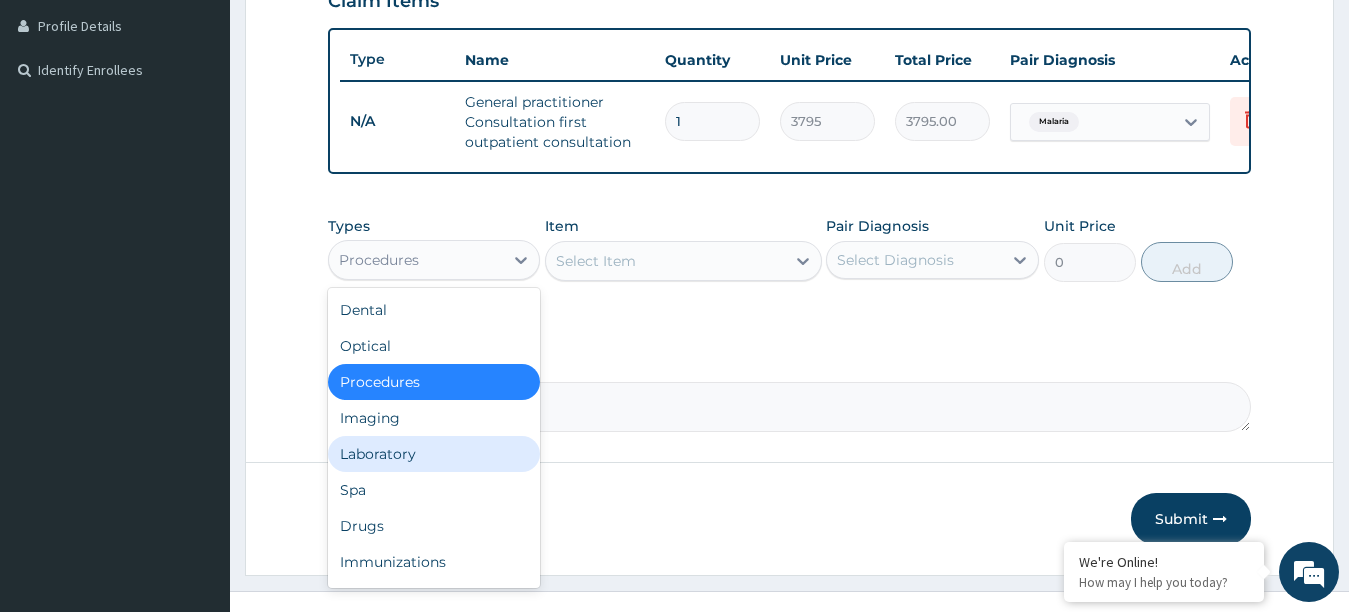 click on "Laboratory" at bounding box center (434, 454) 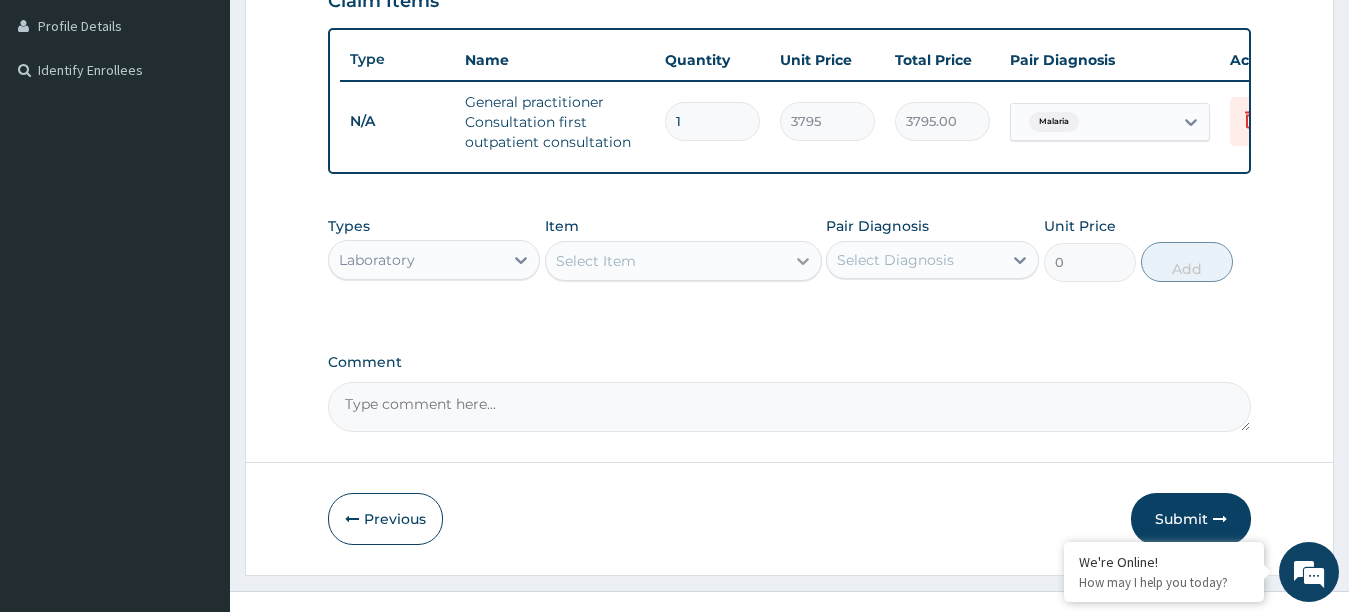 click 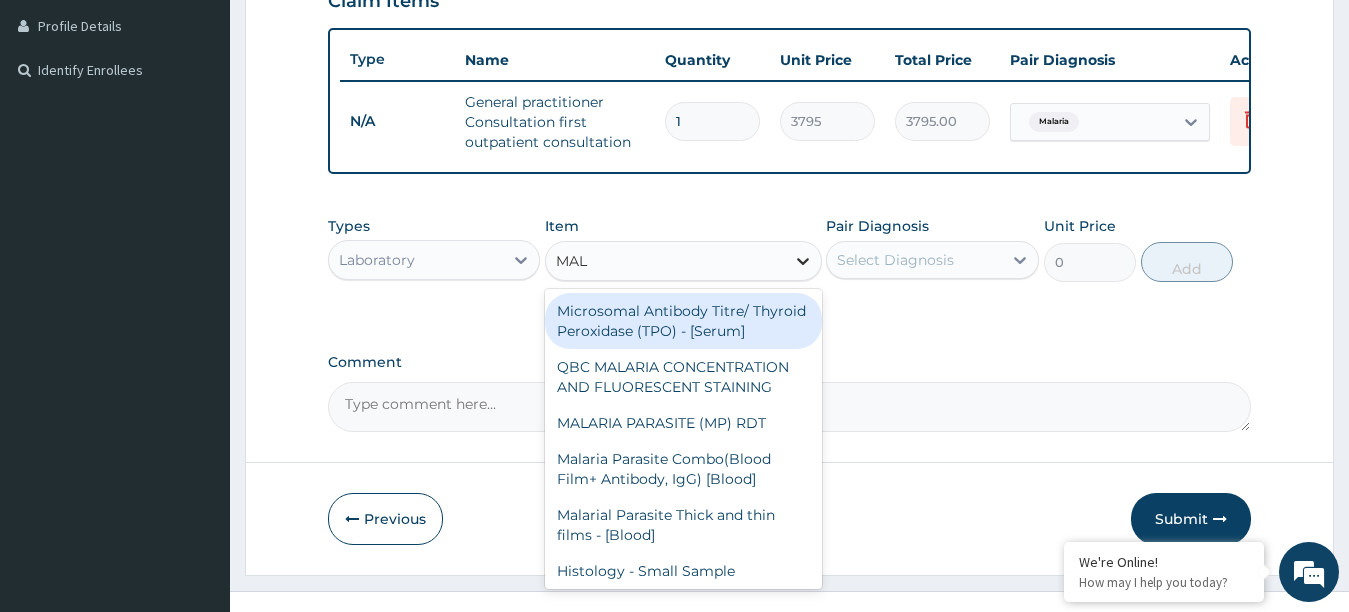 type on "MALA" 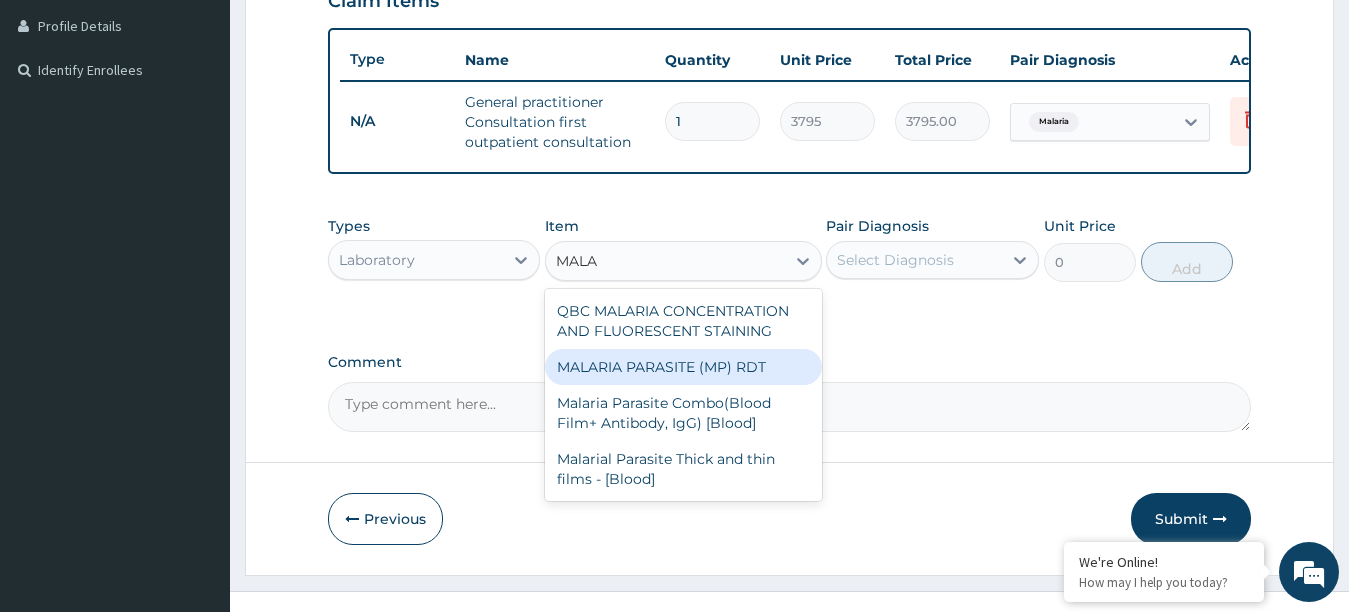 click on "MALARIA PARASITE (MP) RDT" at bounding box center (683, 367) 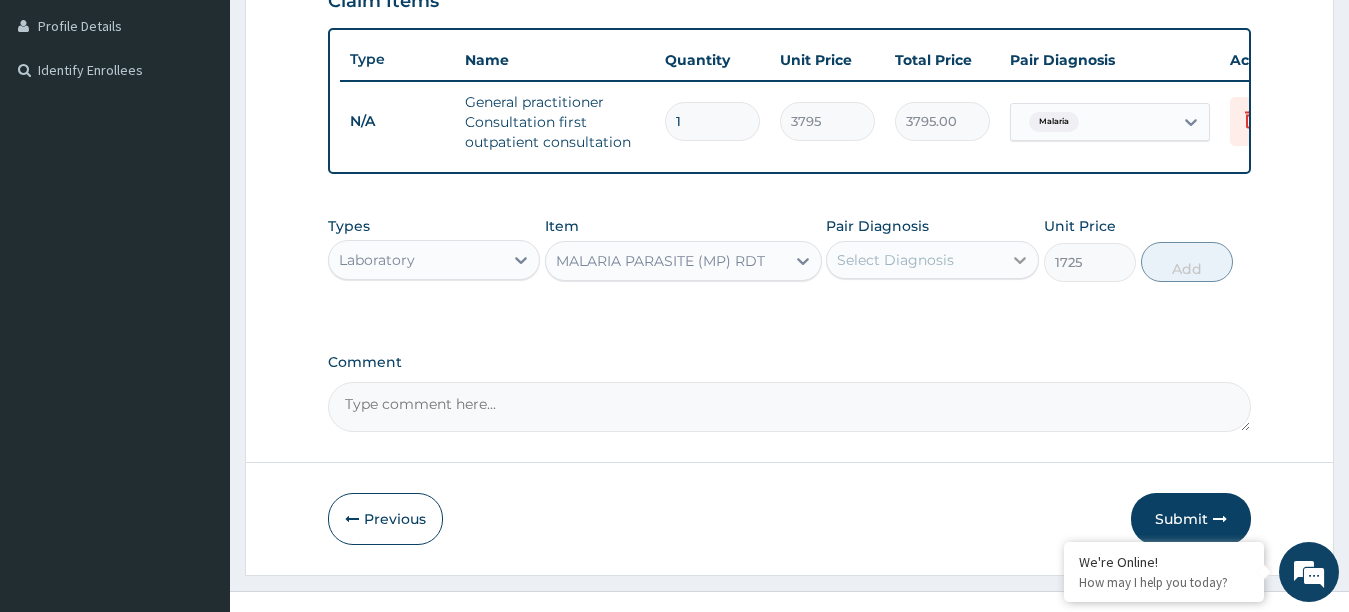 click 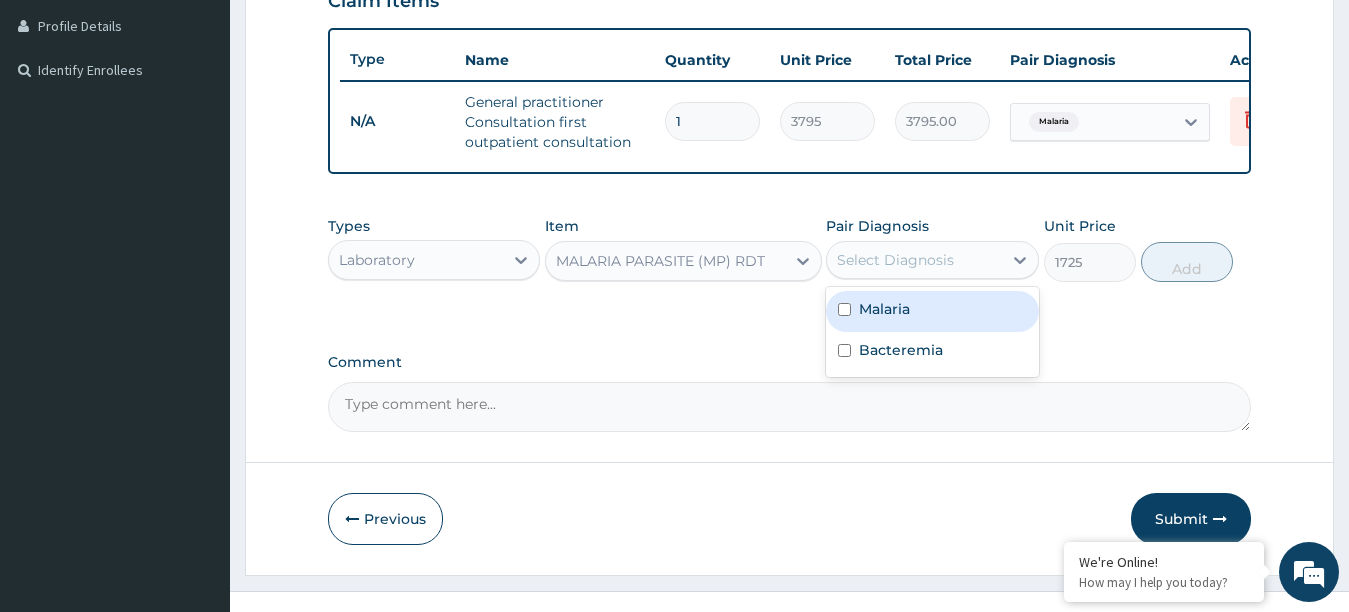 click at bounding box center [844, 309] 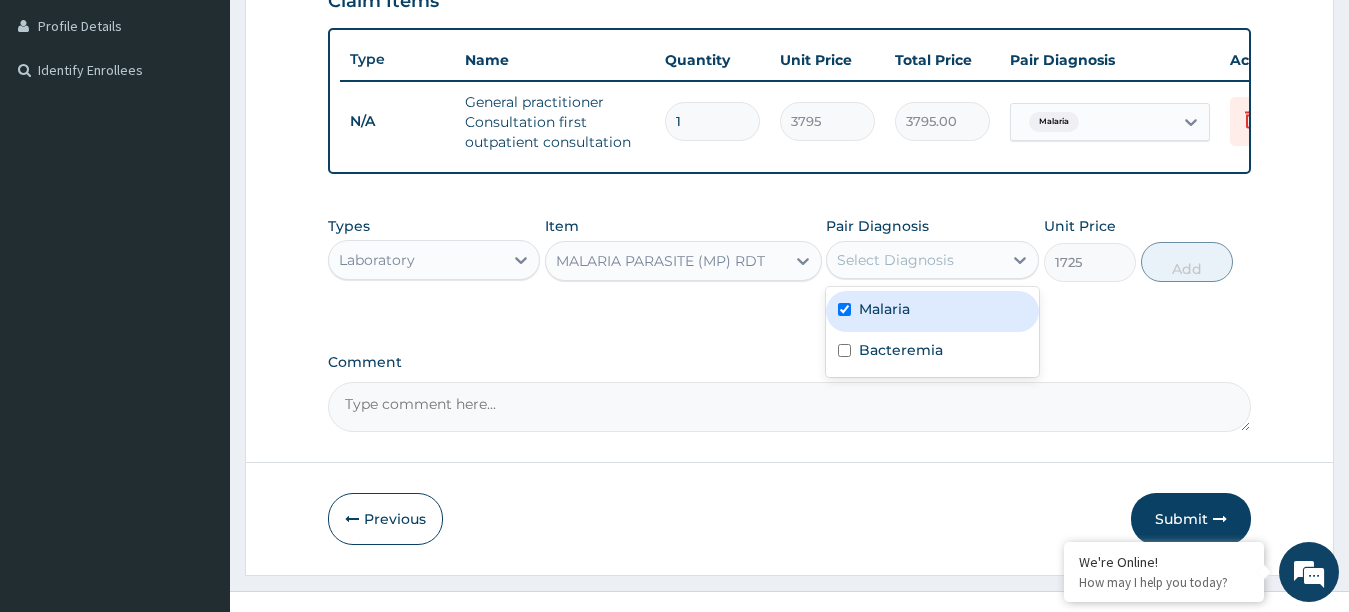 checkbox on "true" 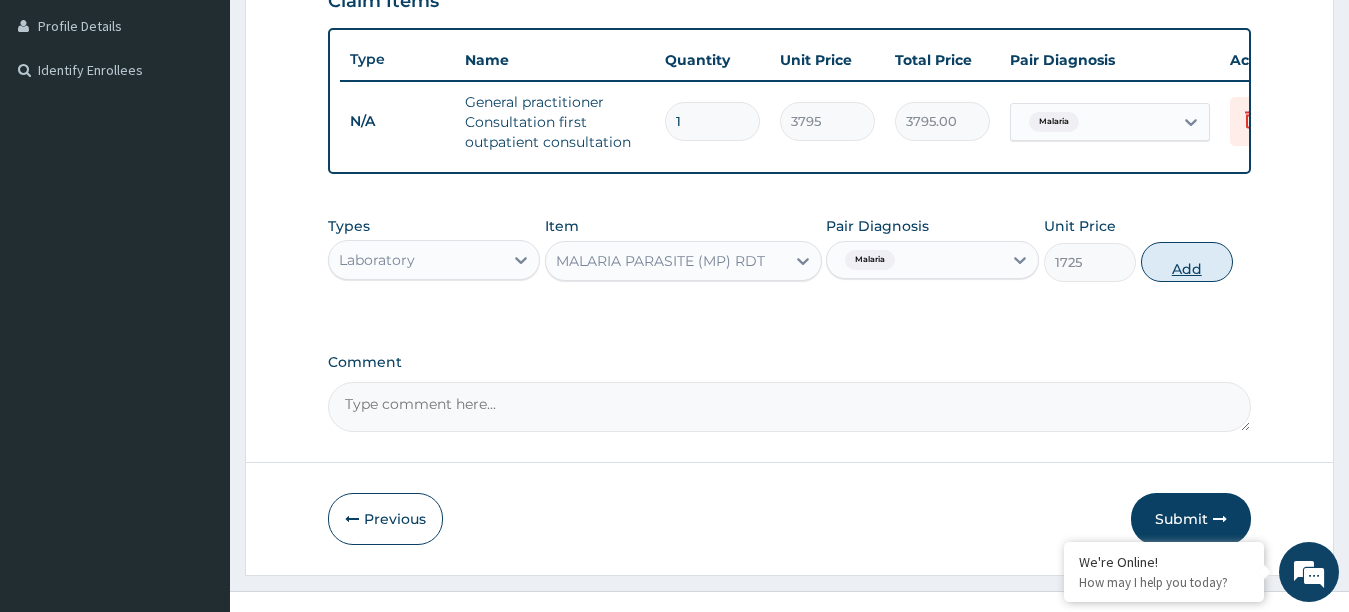 click on "Add" at bounding box center (1187, 262) 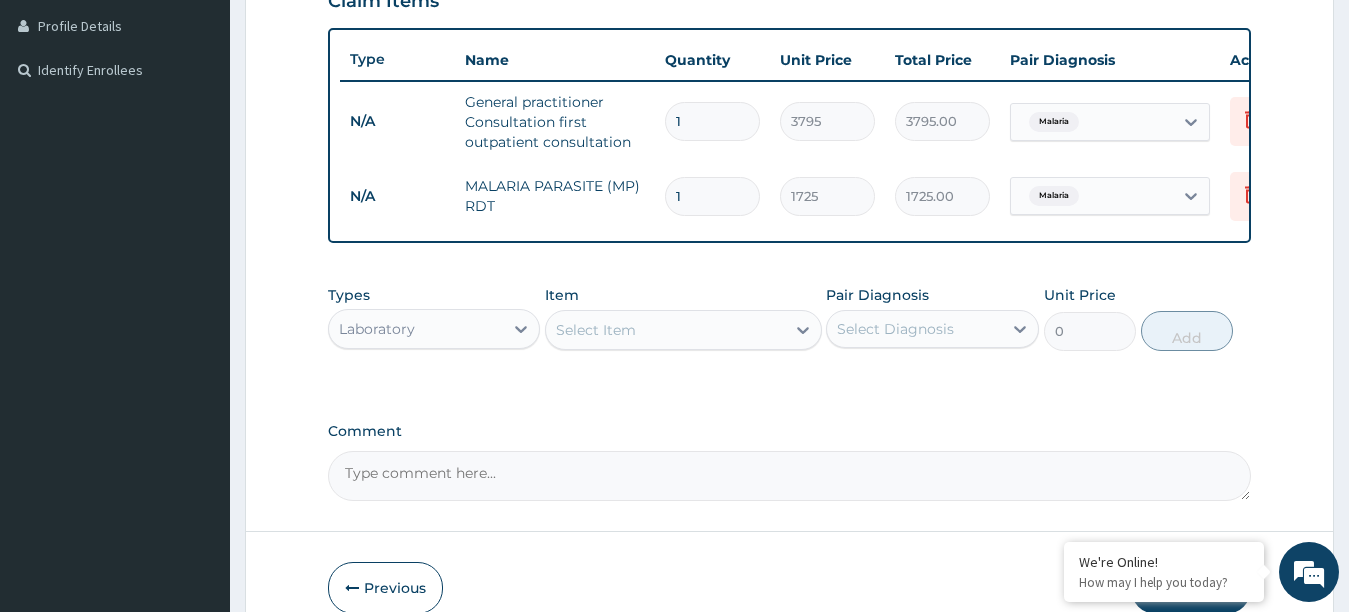 click on "Select Item" at bounding box center [596, 330] 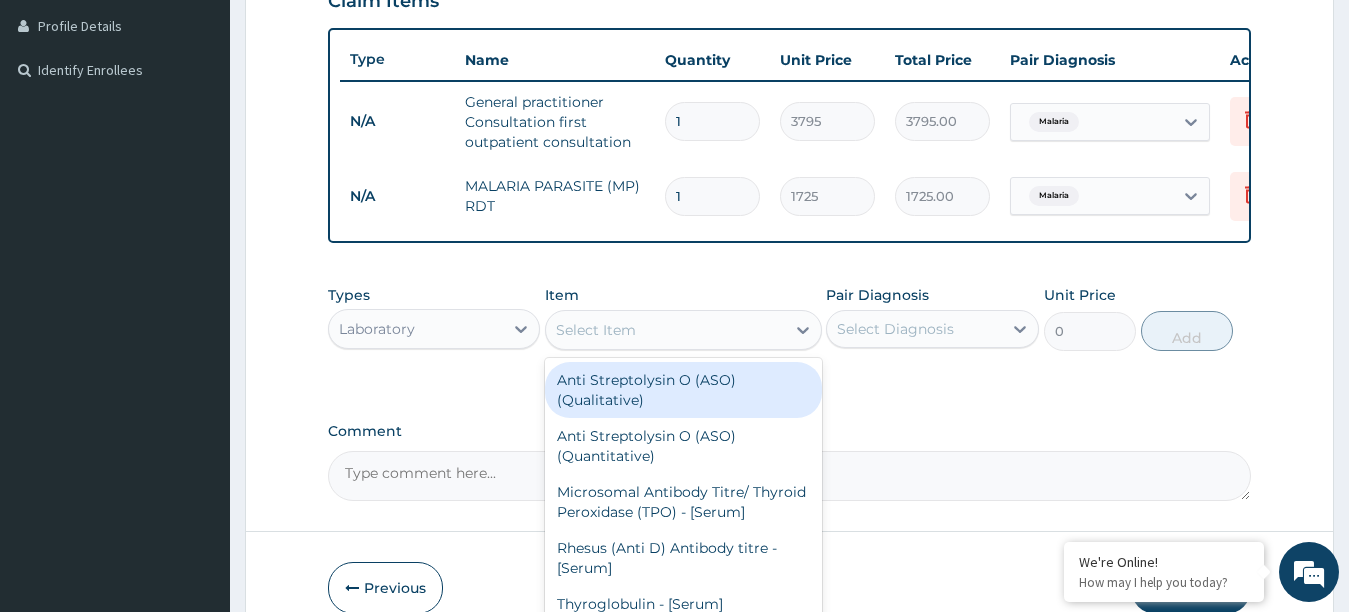 type on "F" 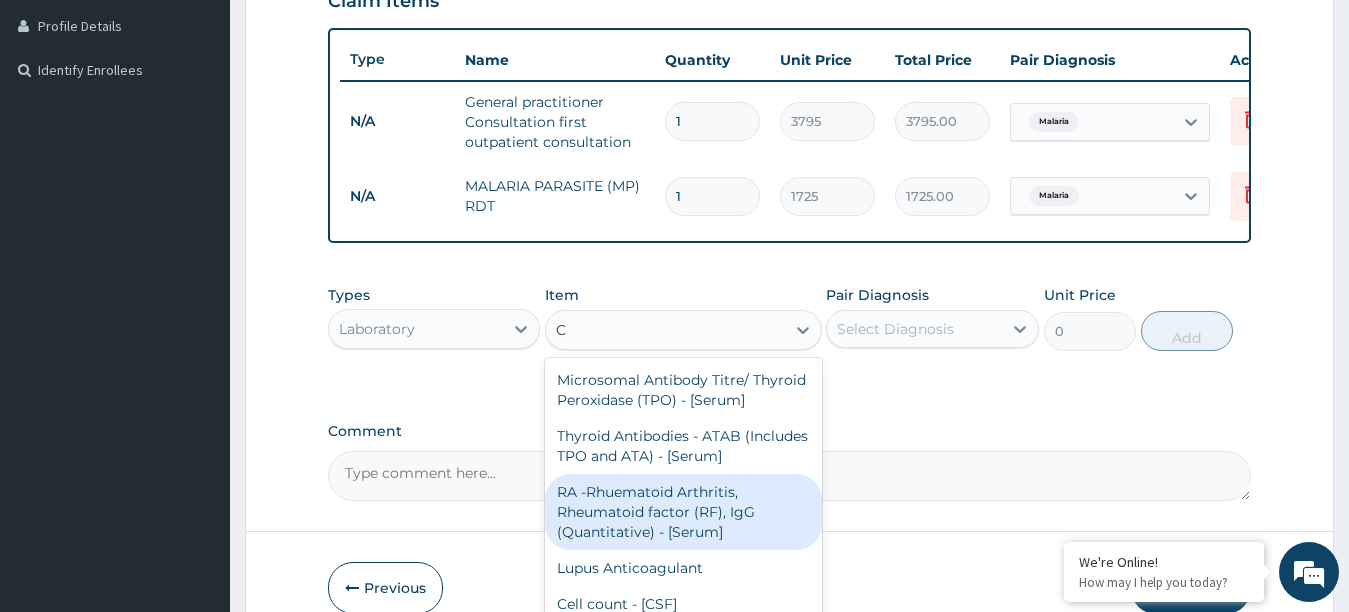 type on "CB" 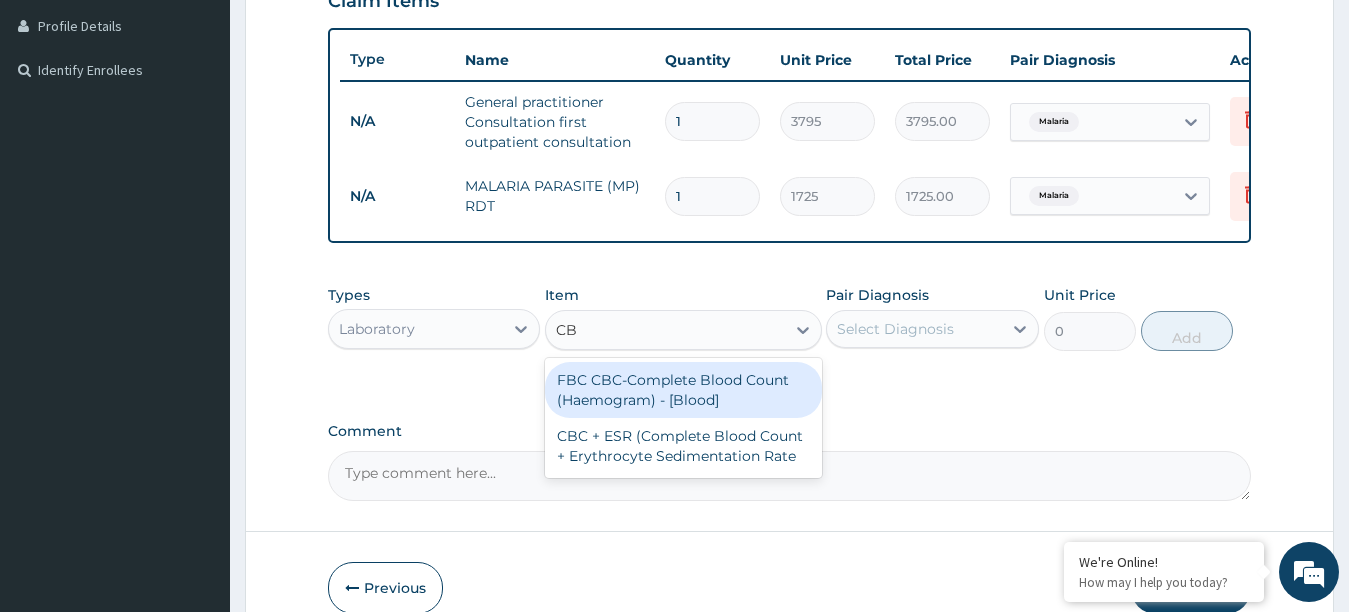 click on "FBC CBC-Complete Blood Count (Haemogram) - [Blood]" at bounding box center (683, 390) 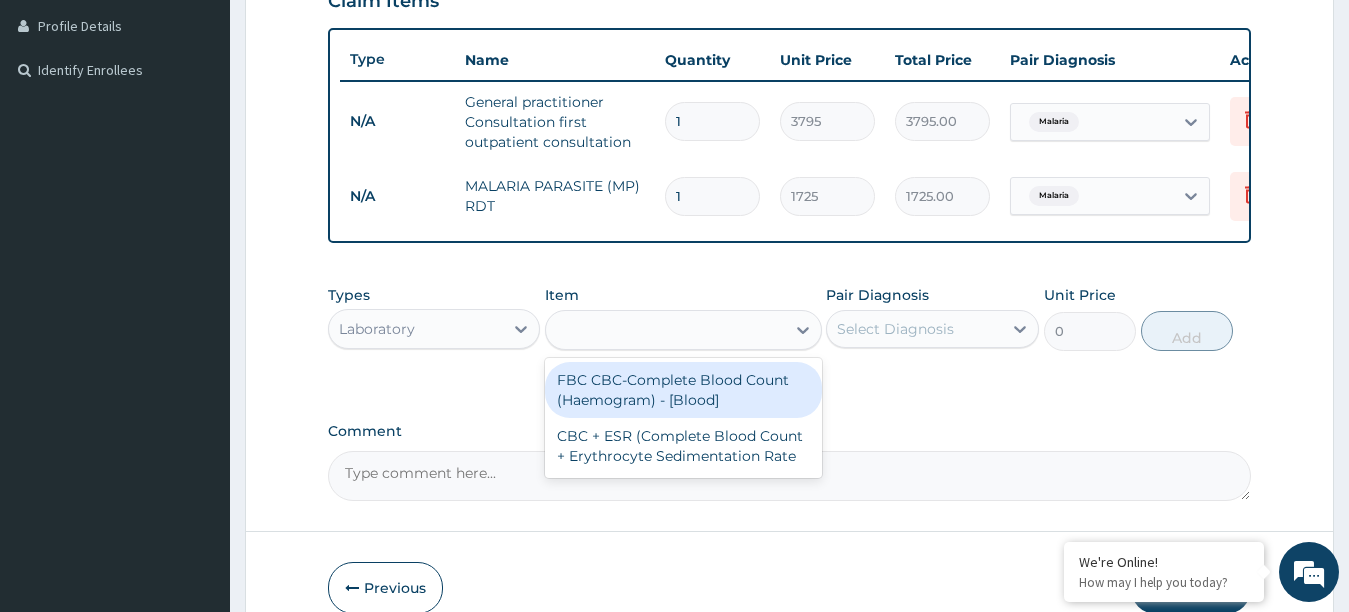 type on "4600" 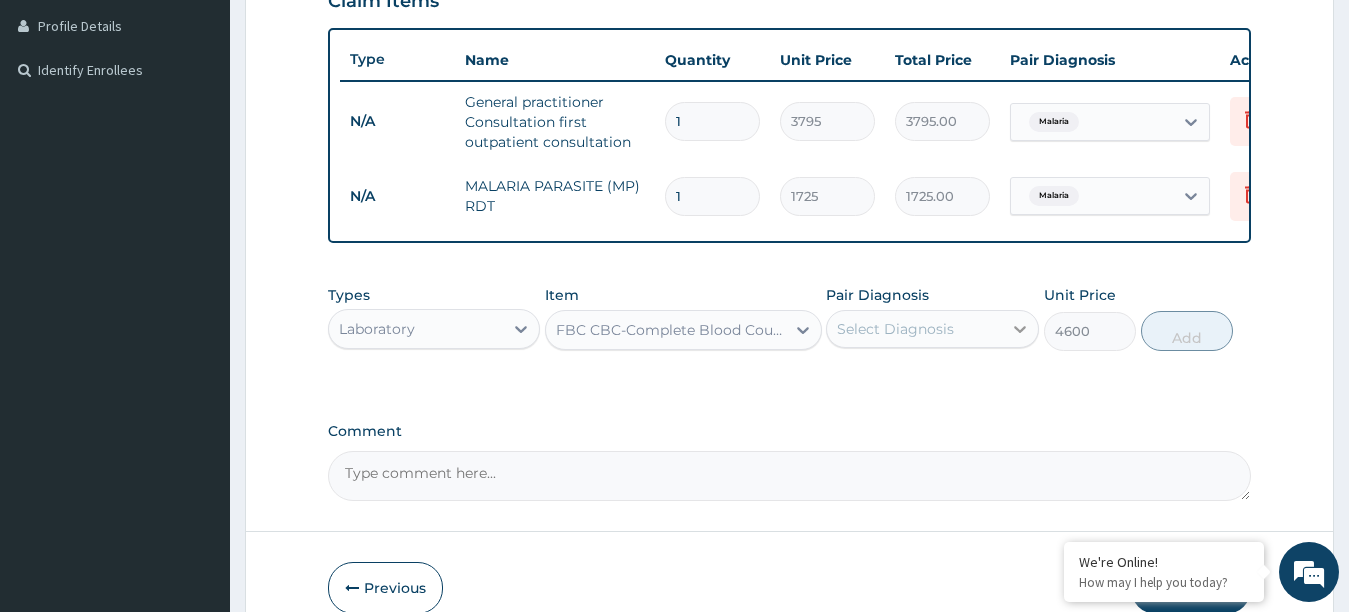 click 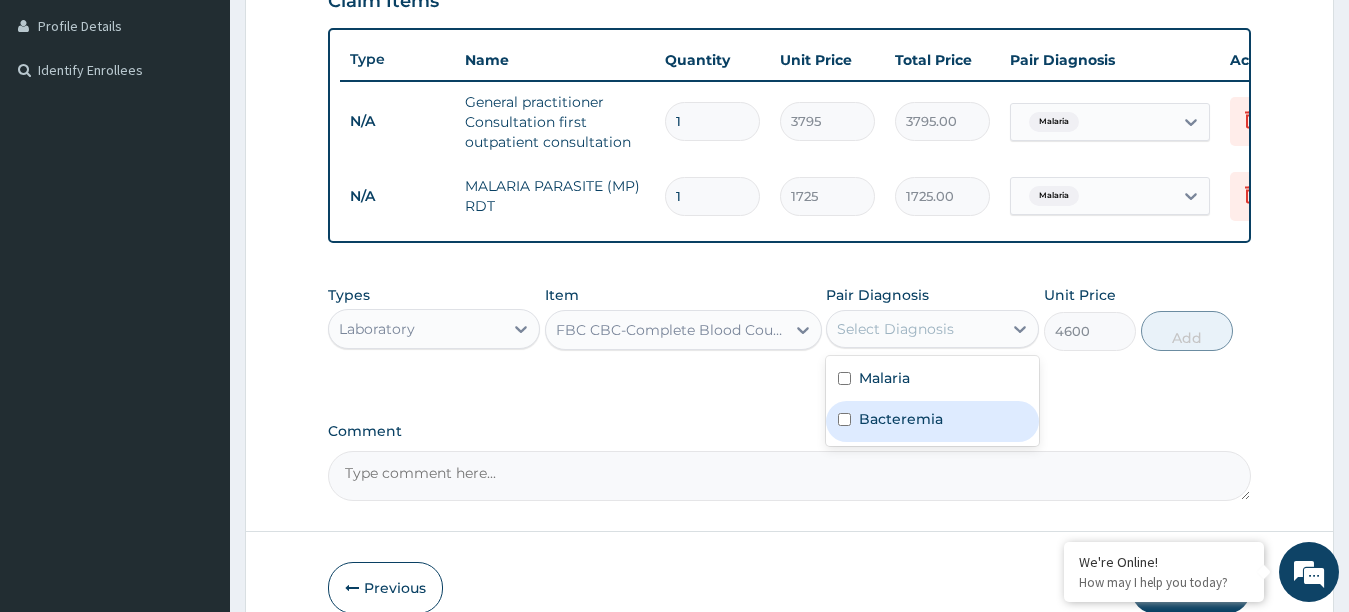 click at bounding box center (844, 419) 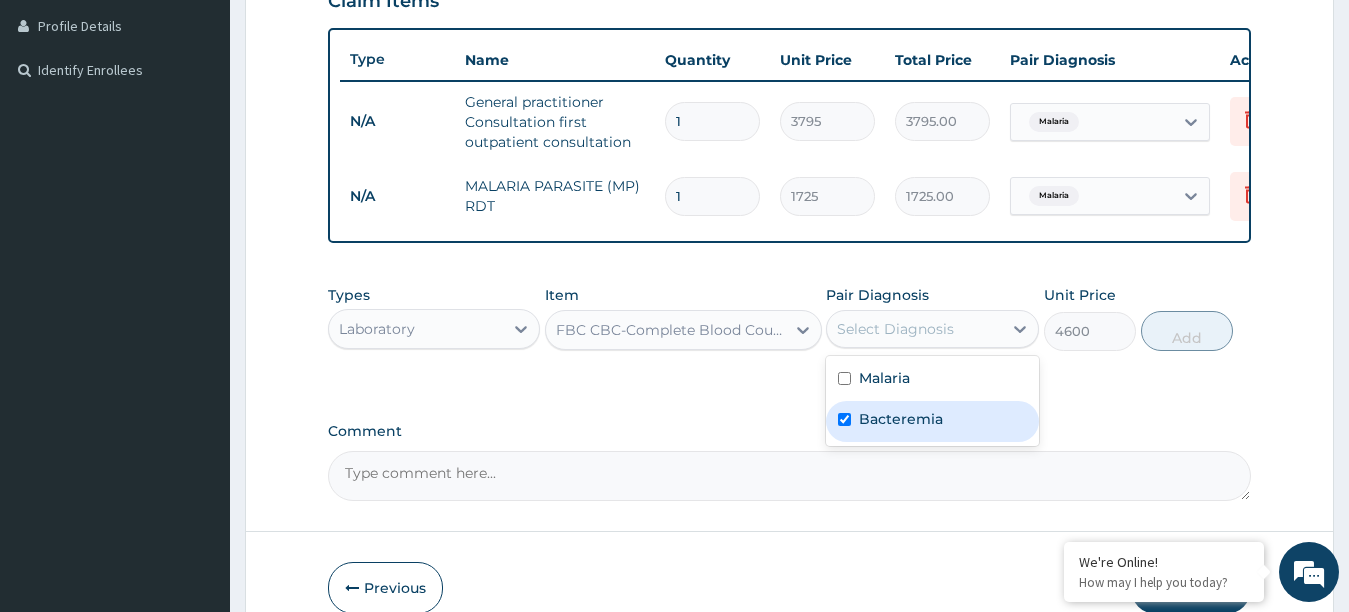 checkbox on "true" 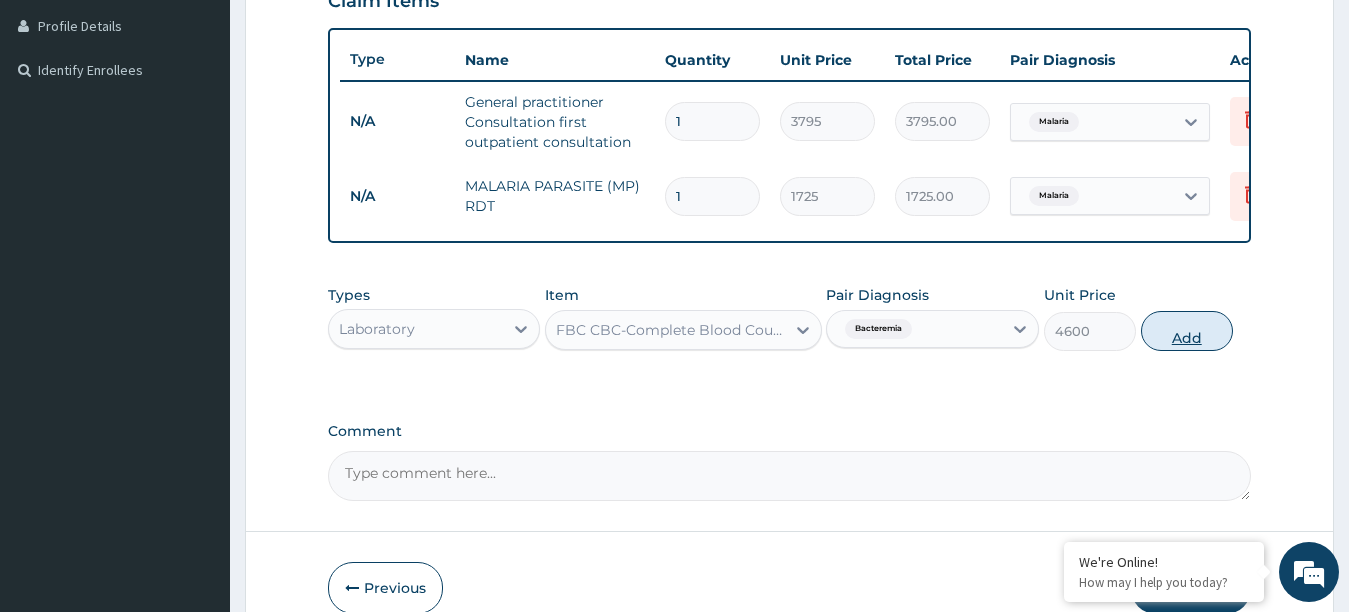 click on "Add" at bounding box center (1187, 331) 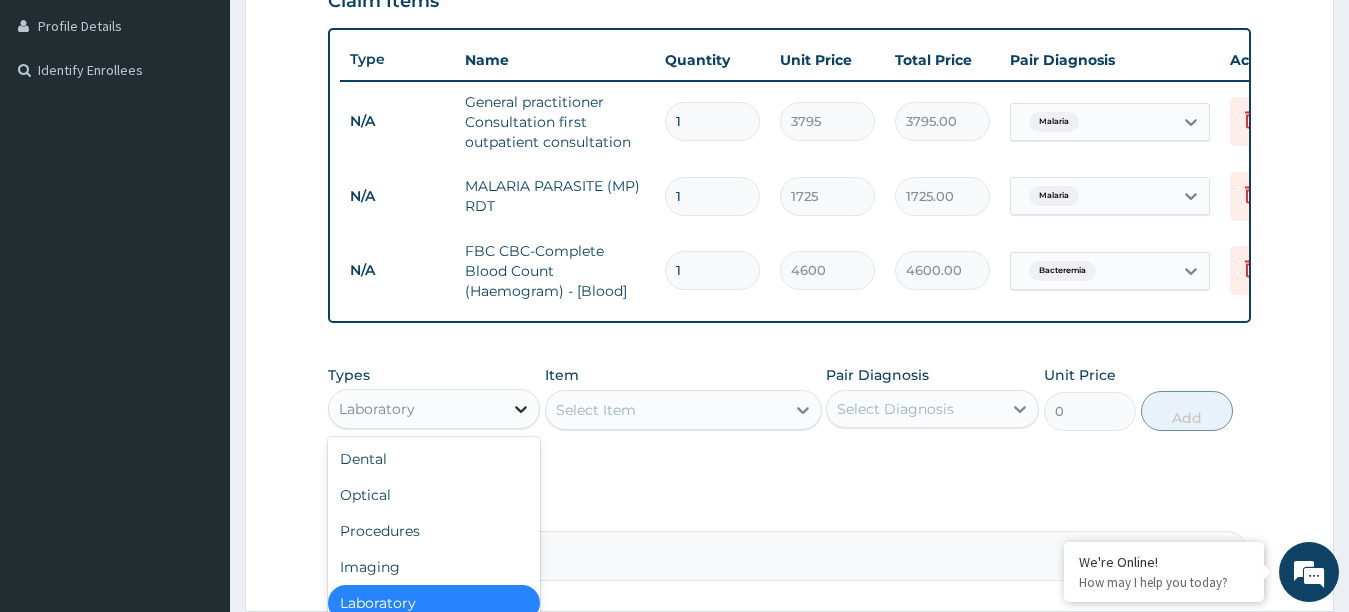 click 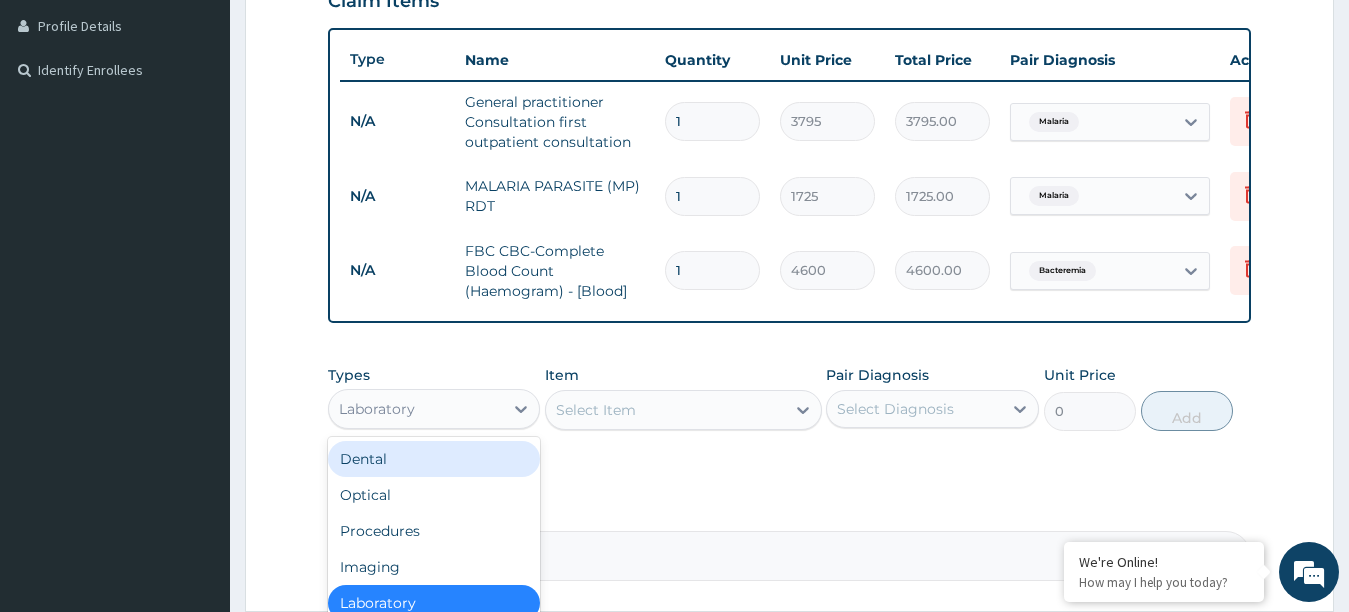 scroll, scrollTop: 600, scrollLeft: 0, axis: vertical 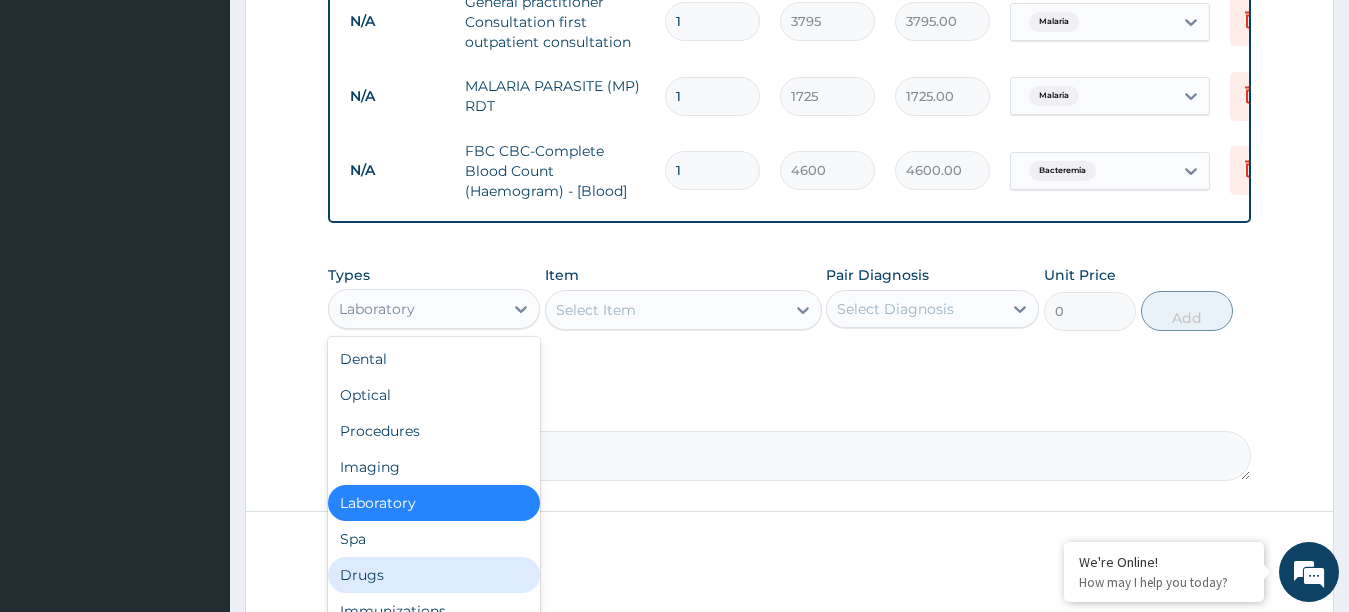 click on "Drugs" at bounding box center [434, 575] 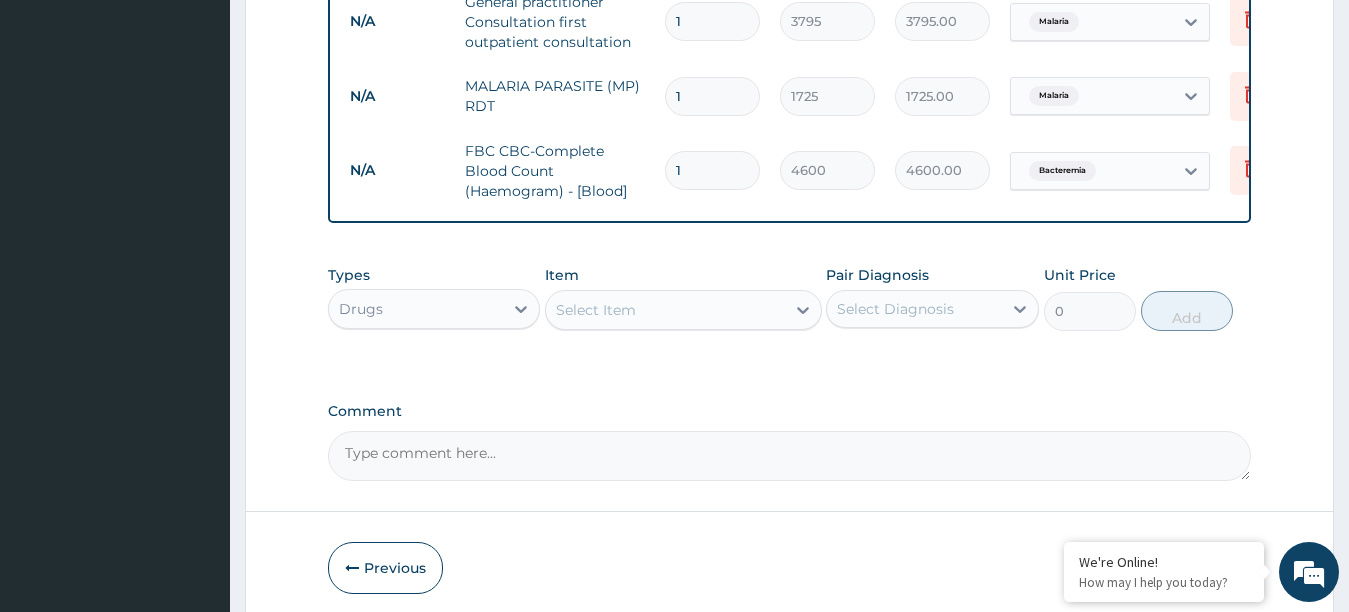click on "Select Item" at bounding box center (665, 310) 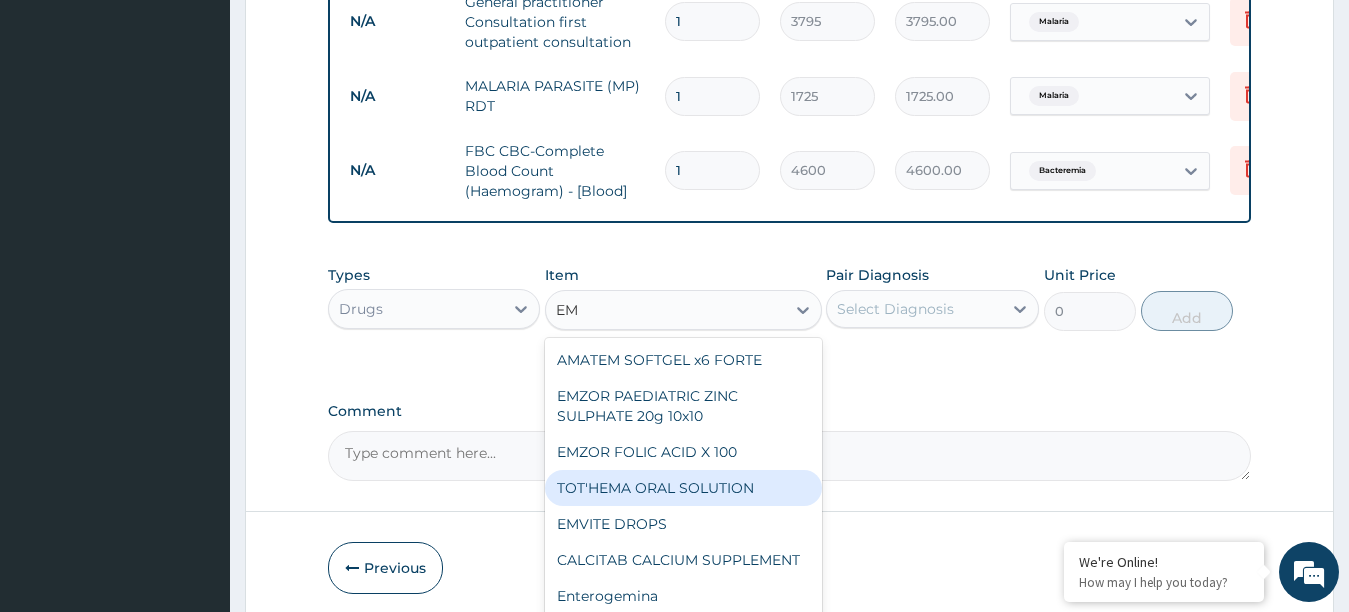 type on "E" 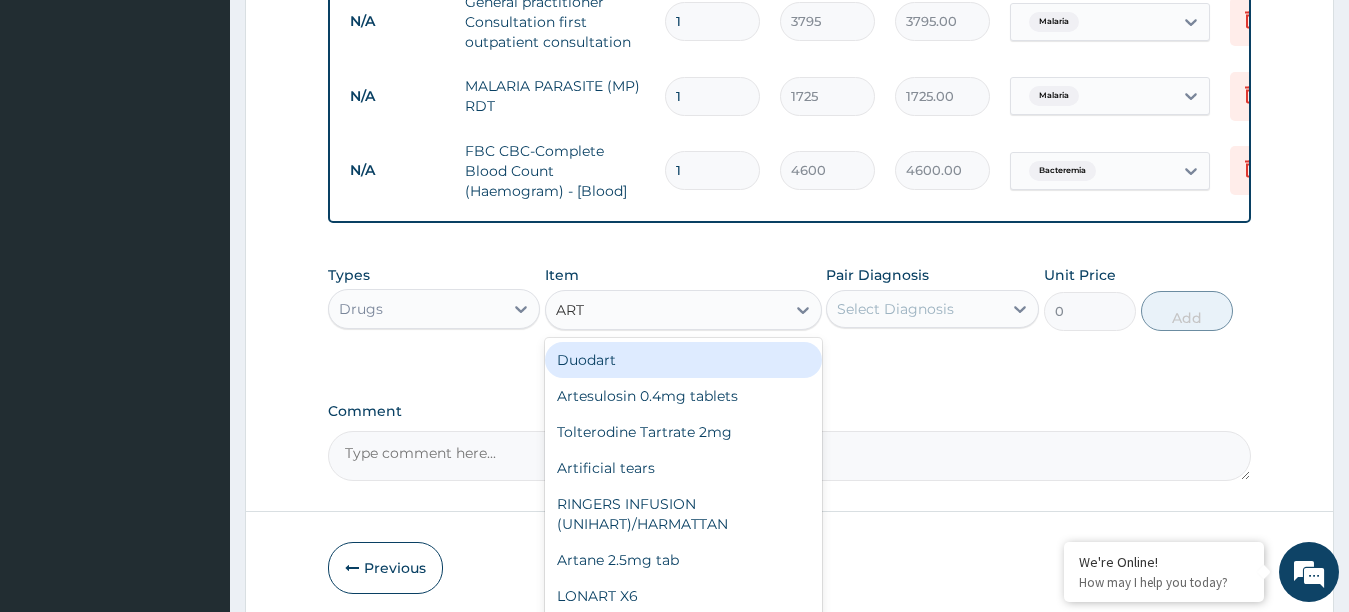 type on "ARTE" 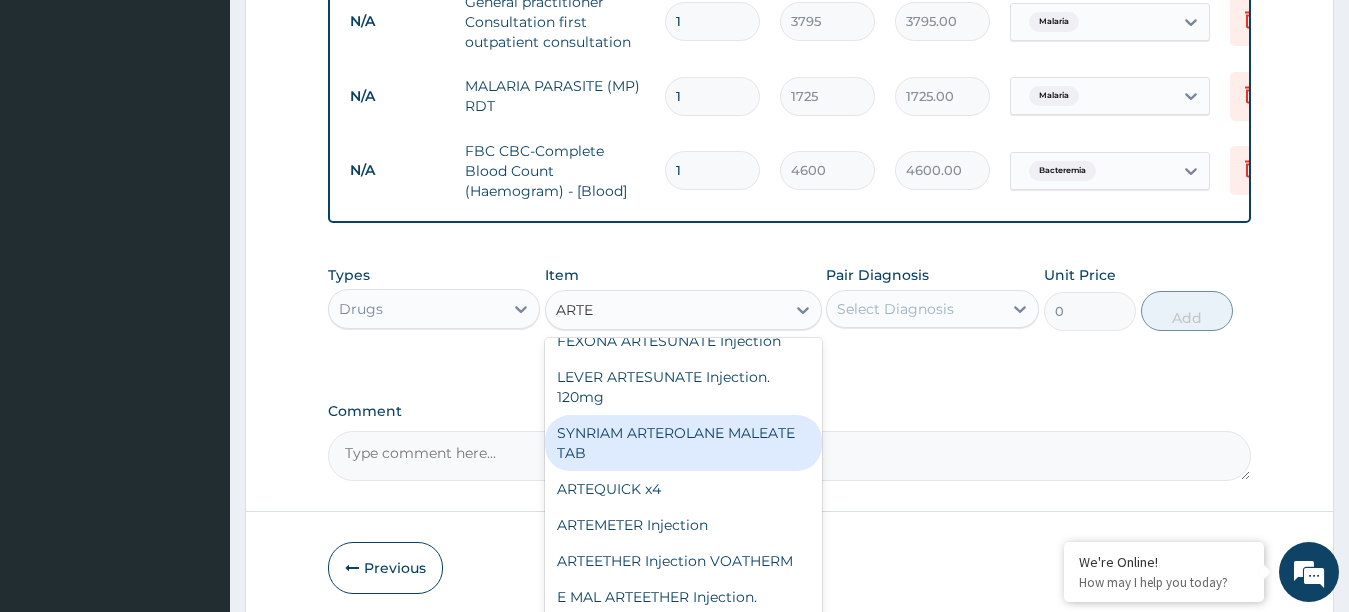 scroll, scrollTop: 200, scrollLeft: 0, axis: vertical 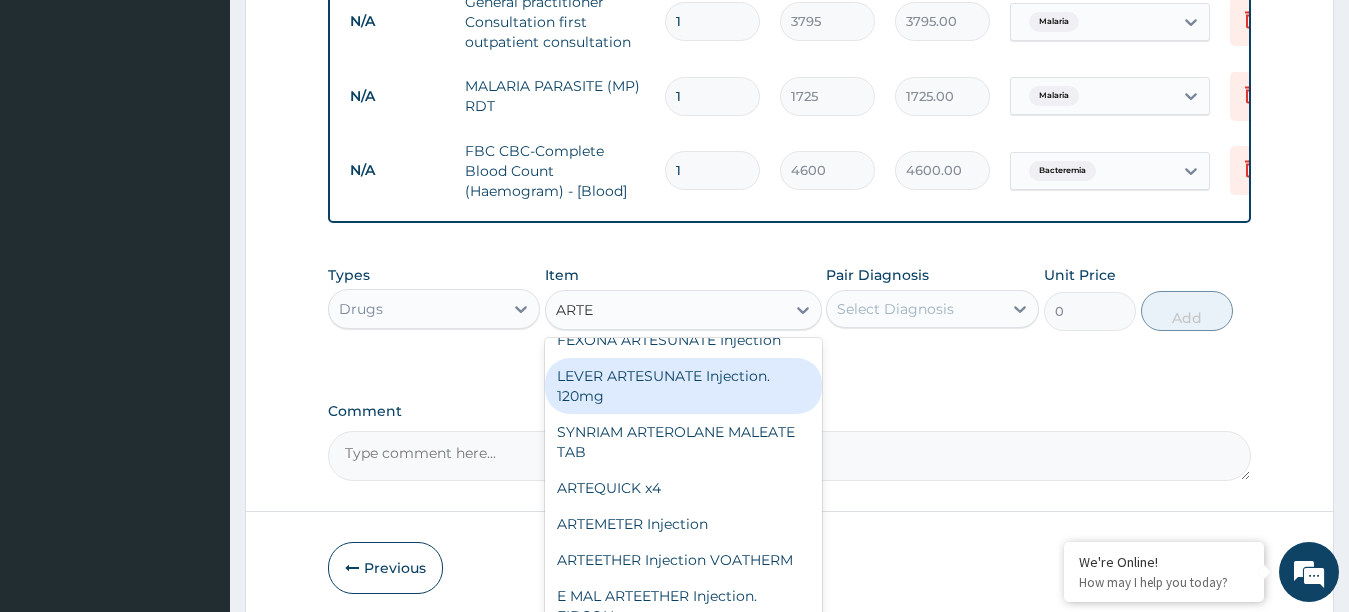 click on "LEVER ARTESUNATE Injection. 120mg" at bounding box center [683, 386] 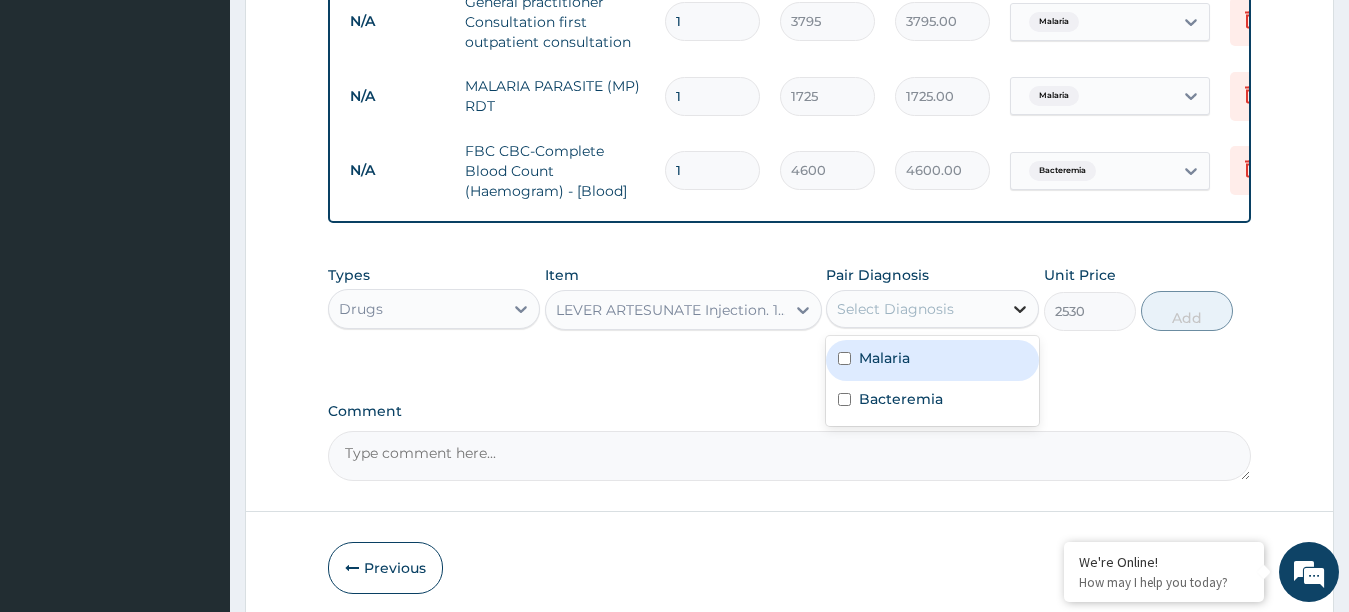 click at bounding box center [1020, 309] 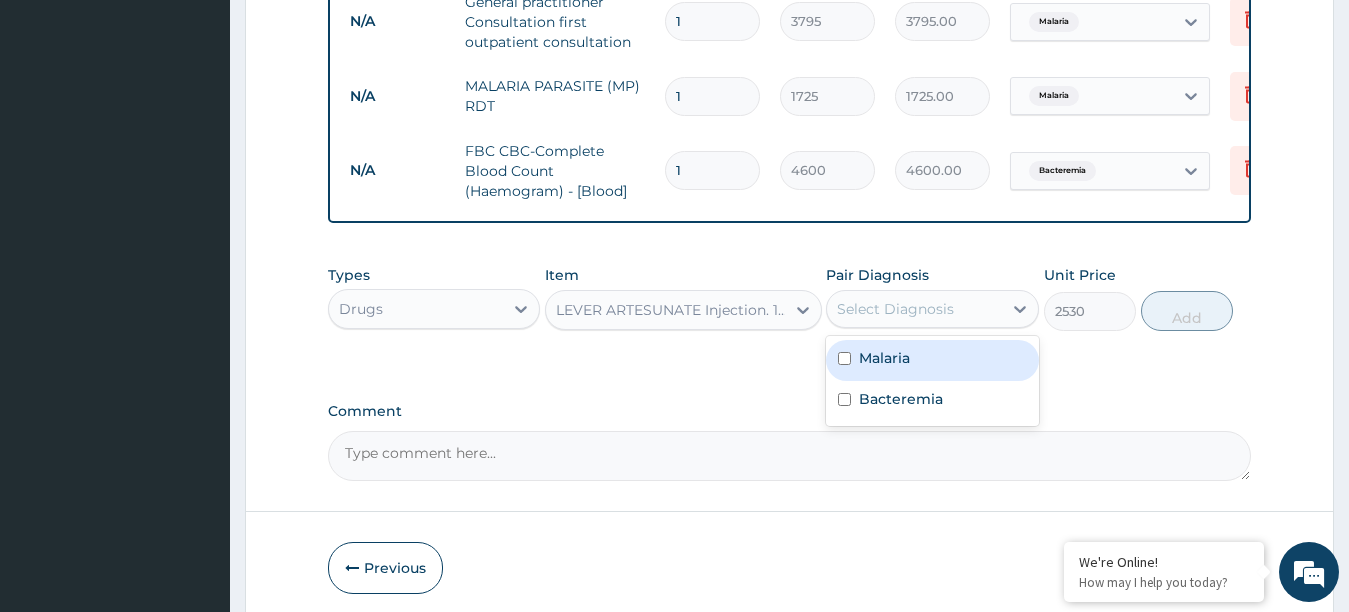 click at bounding box center (844, 358) 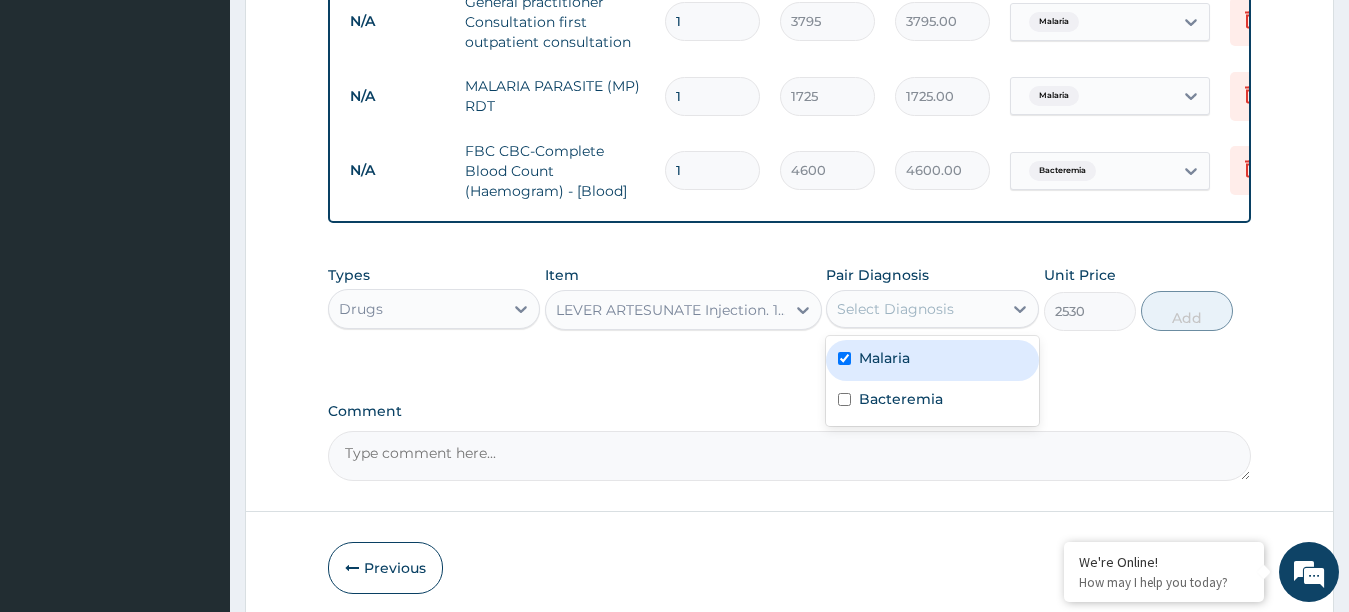checkbox on "true" 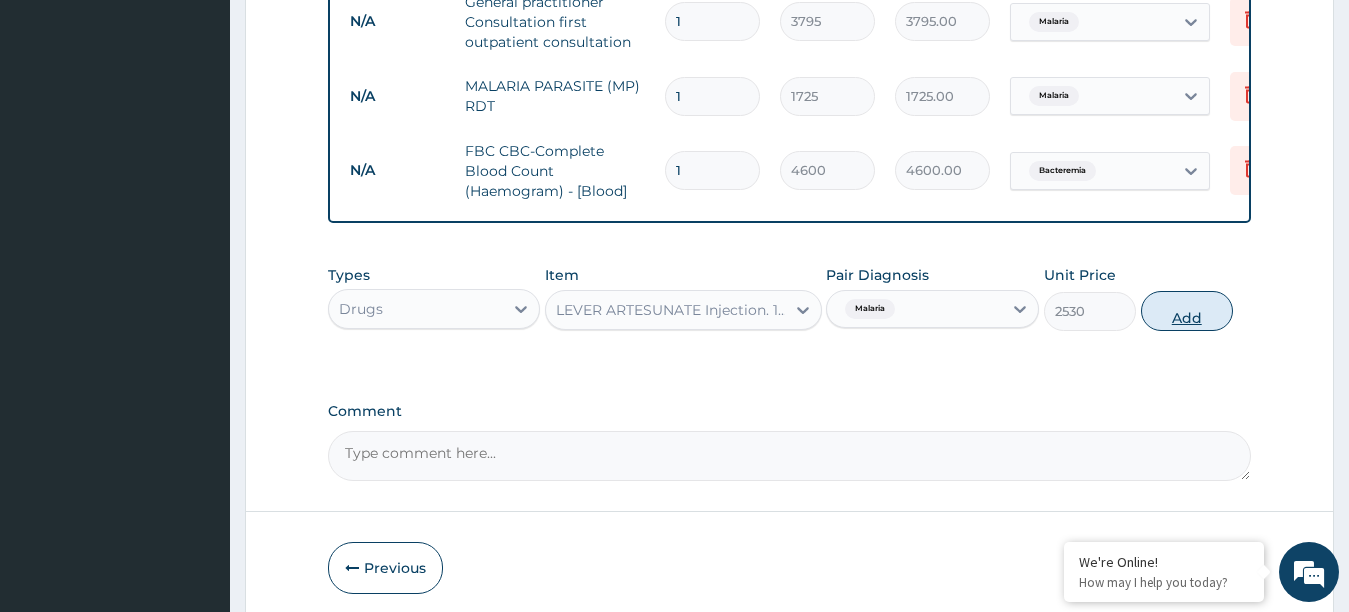 click on "Add" at bounding box center (1187, 311) 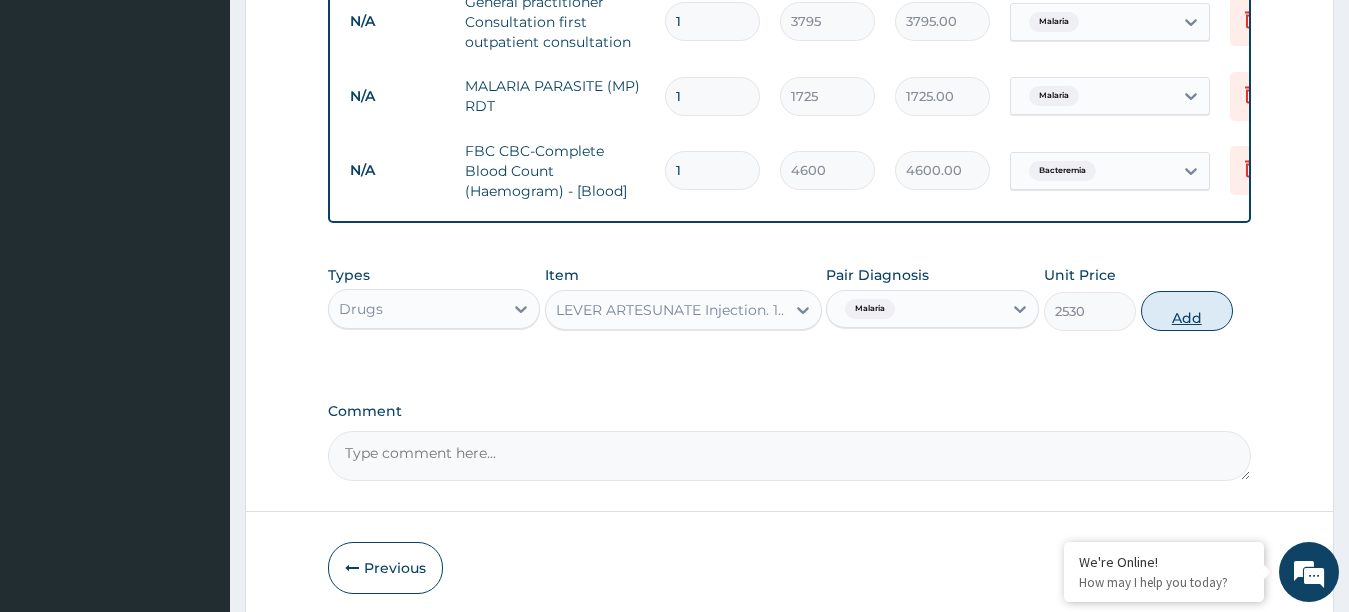 type on "0" 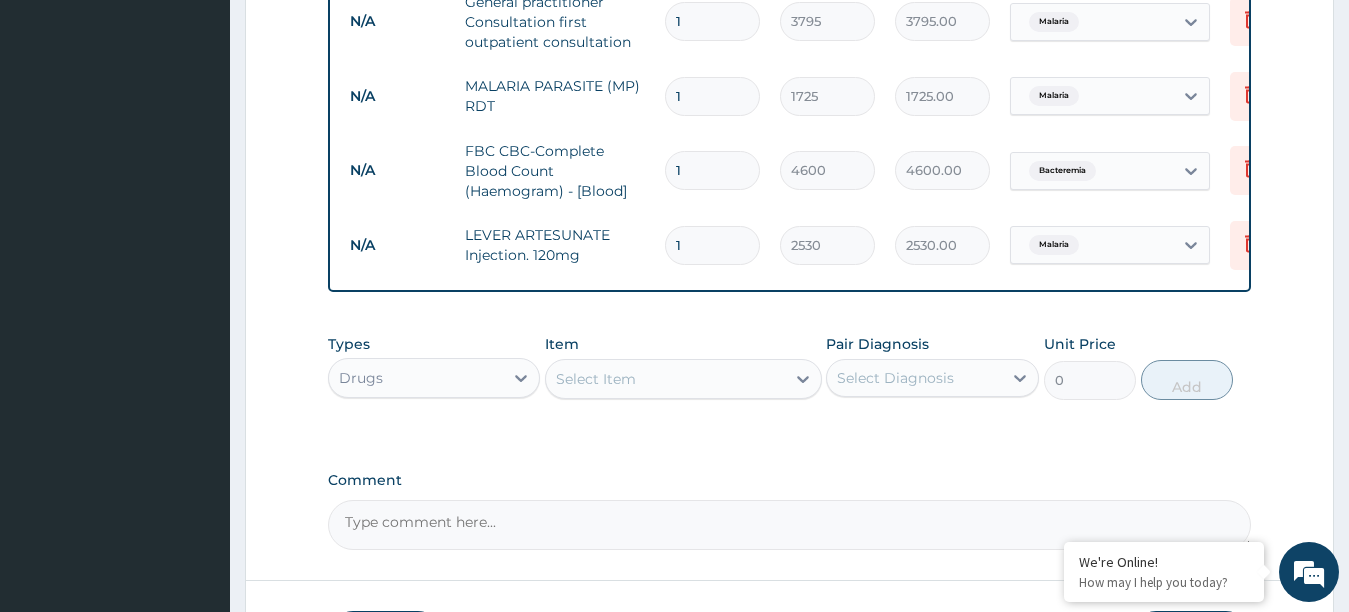 type 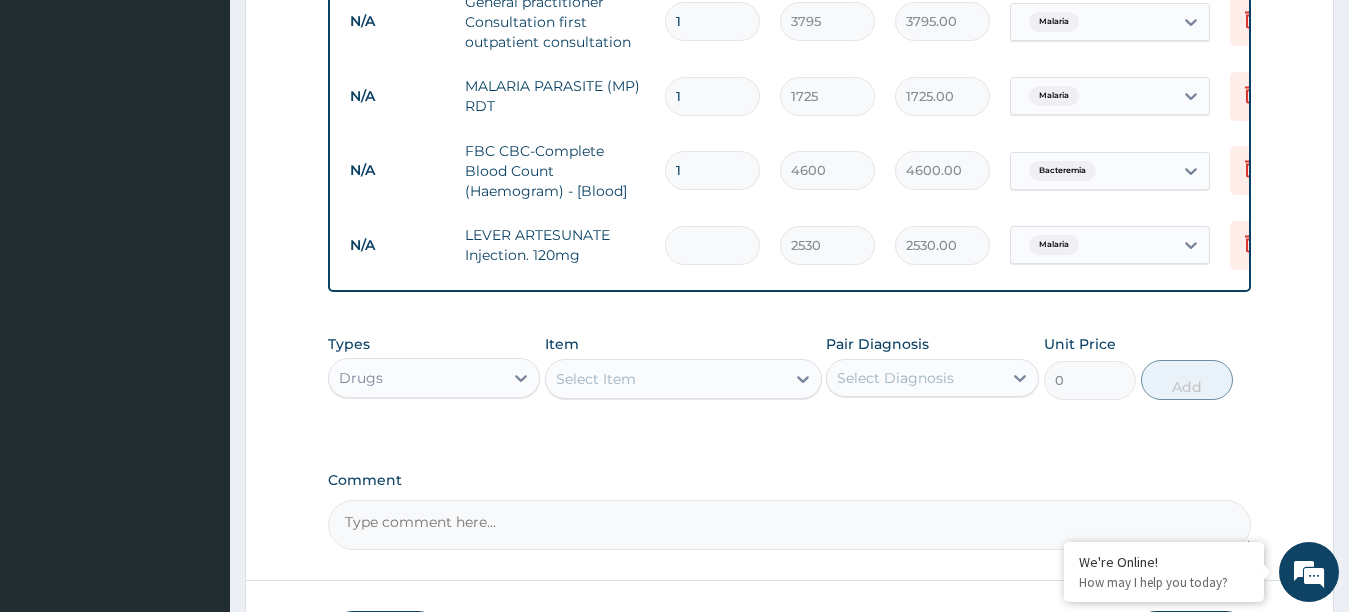 type on "0.00" 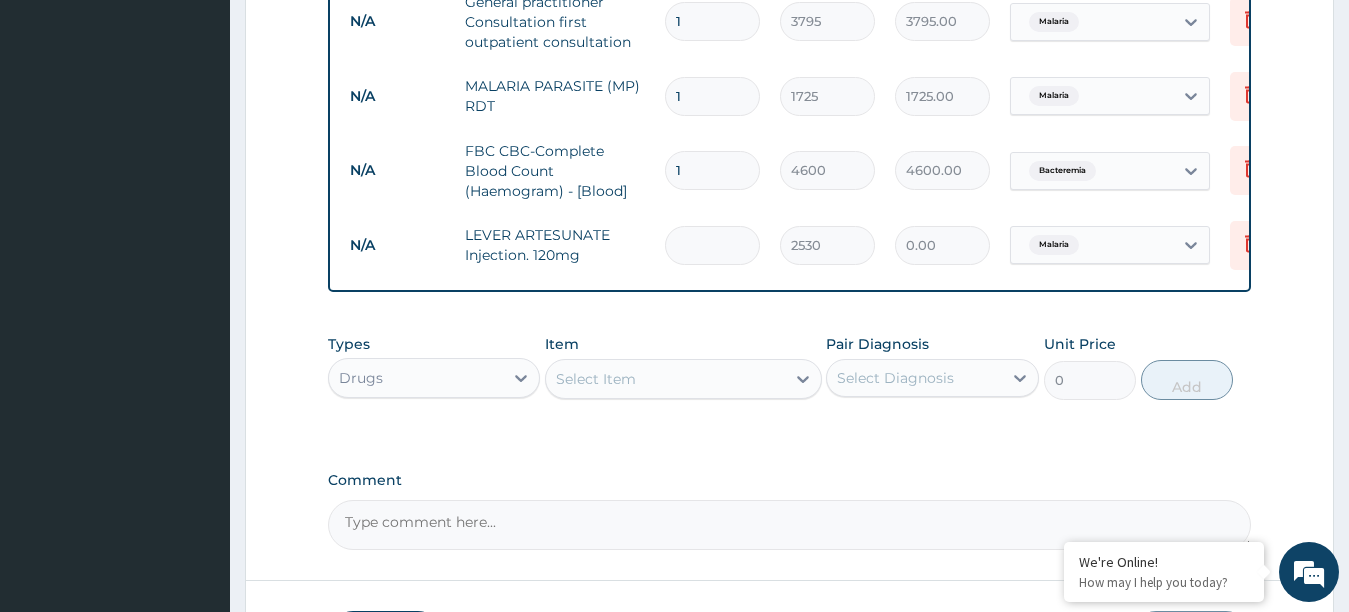 type on "2" 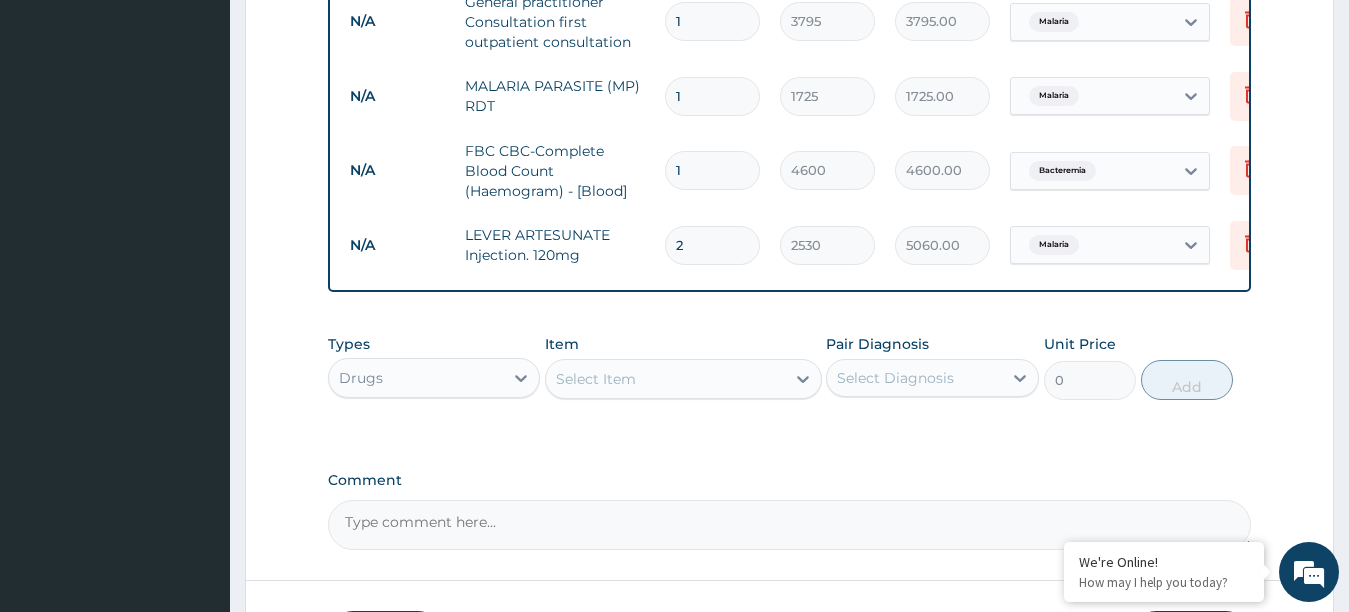 type on "2" 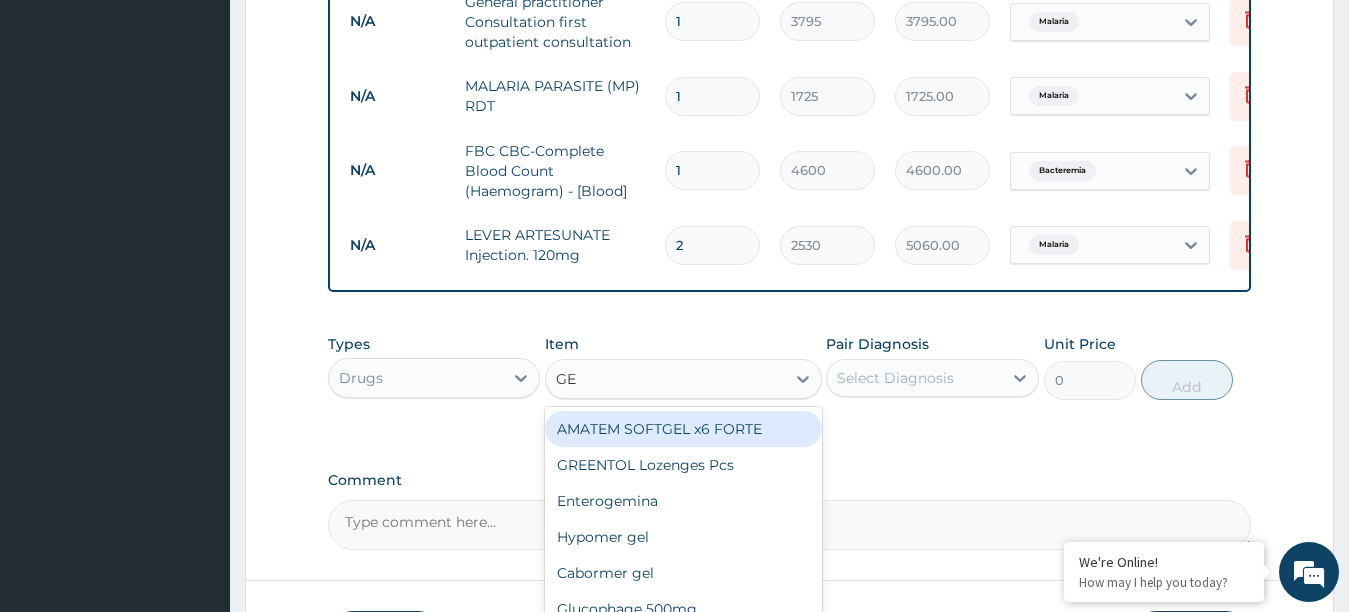type on "GEN" 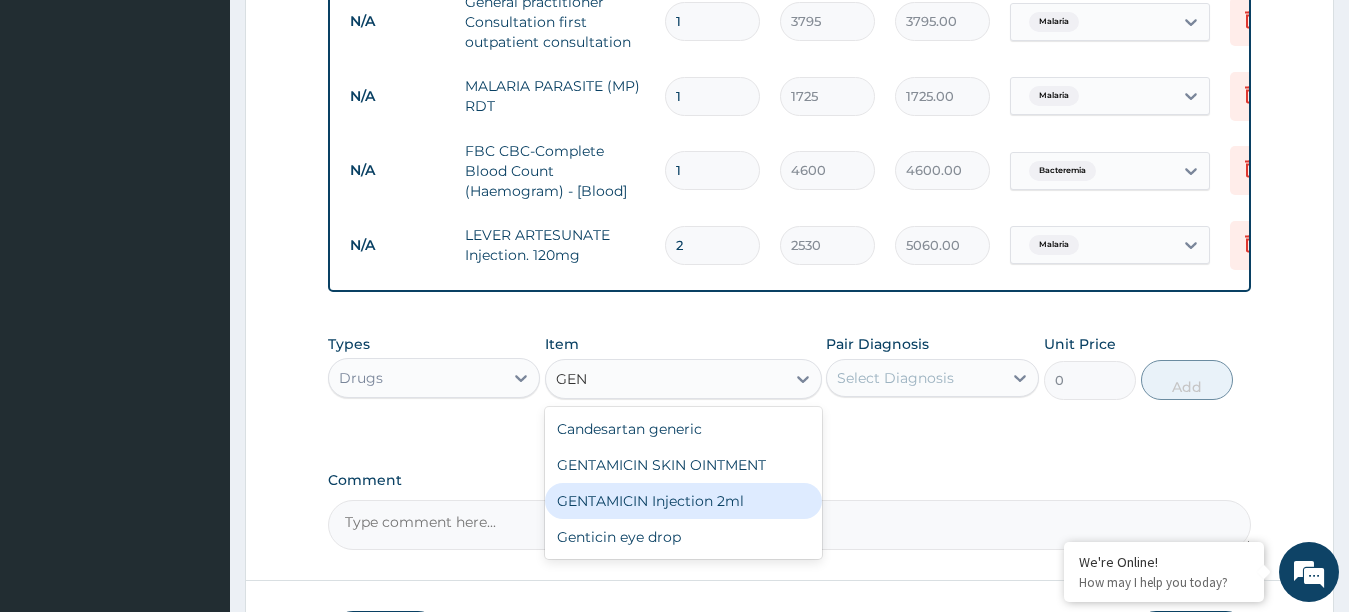 click on "GENTAMICIN Injection 2ml" at bounding box center (683, 501) 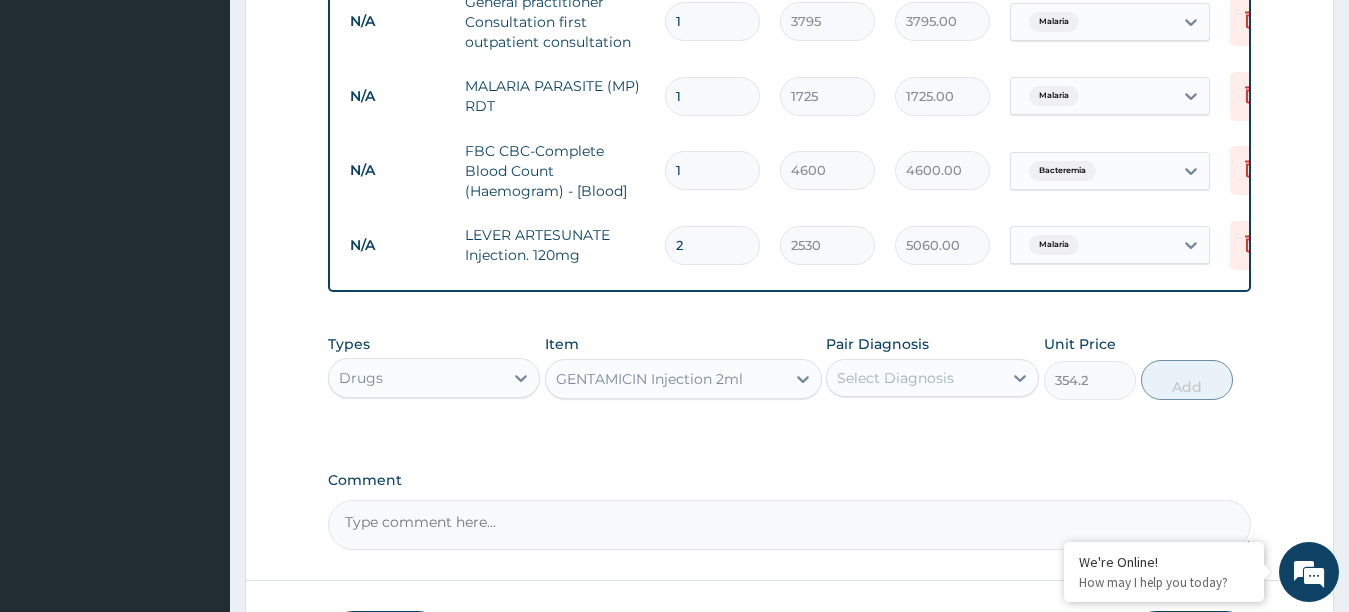 click on "Select Diagnosis" at bounding box center (895, 378) 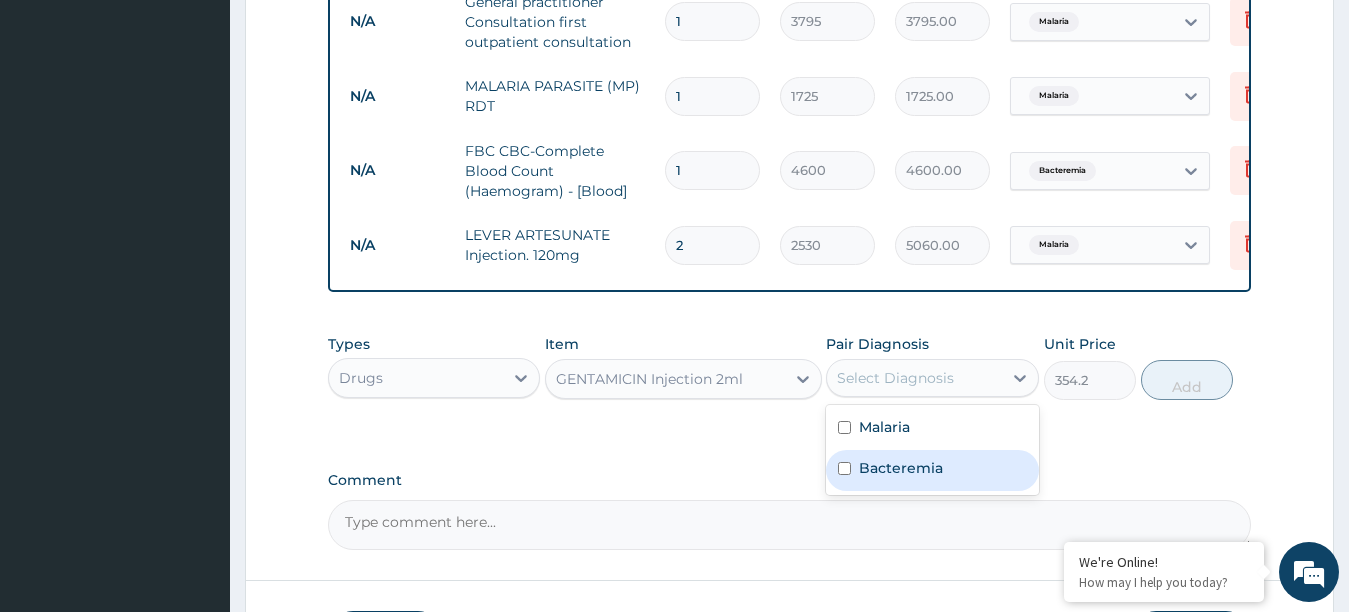 click at bounding box center [844, 468] 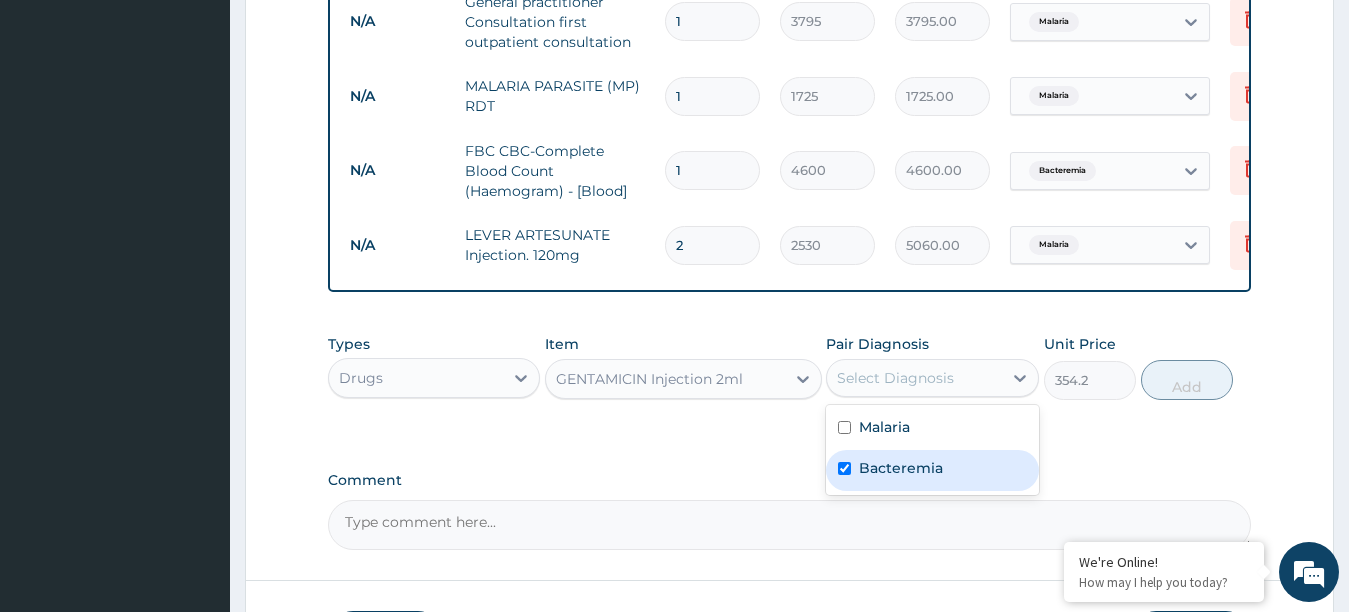checkbox on "true" 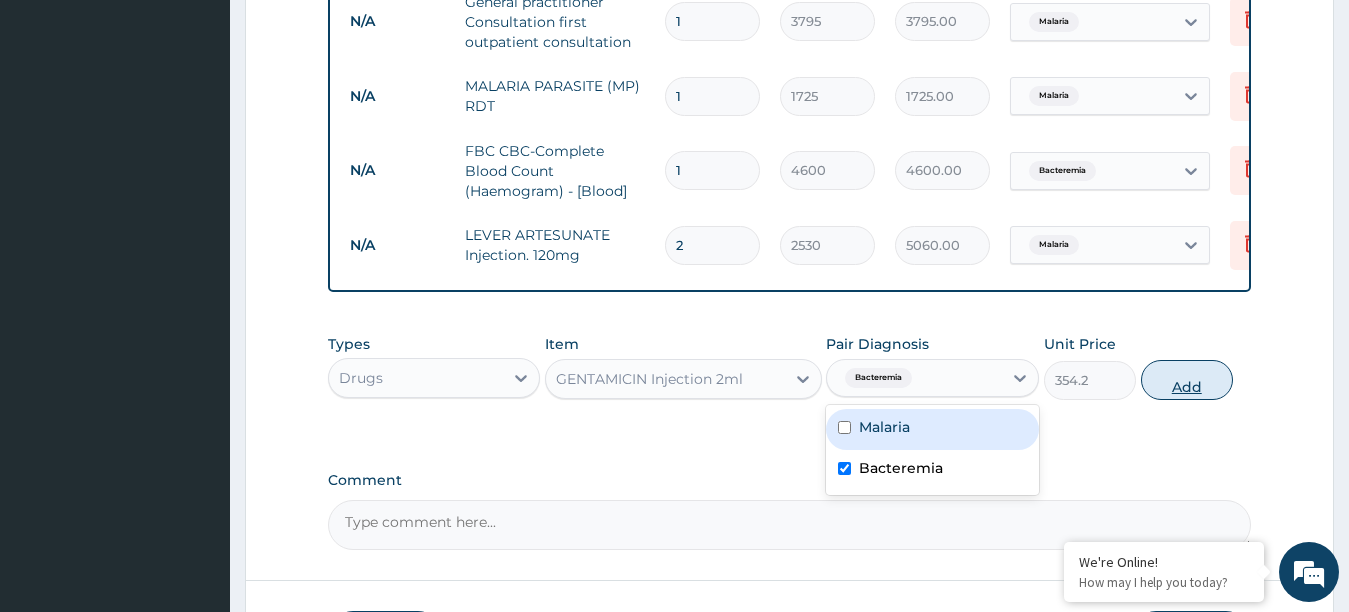 click on "Add" at bounding box center [1187, 380] 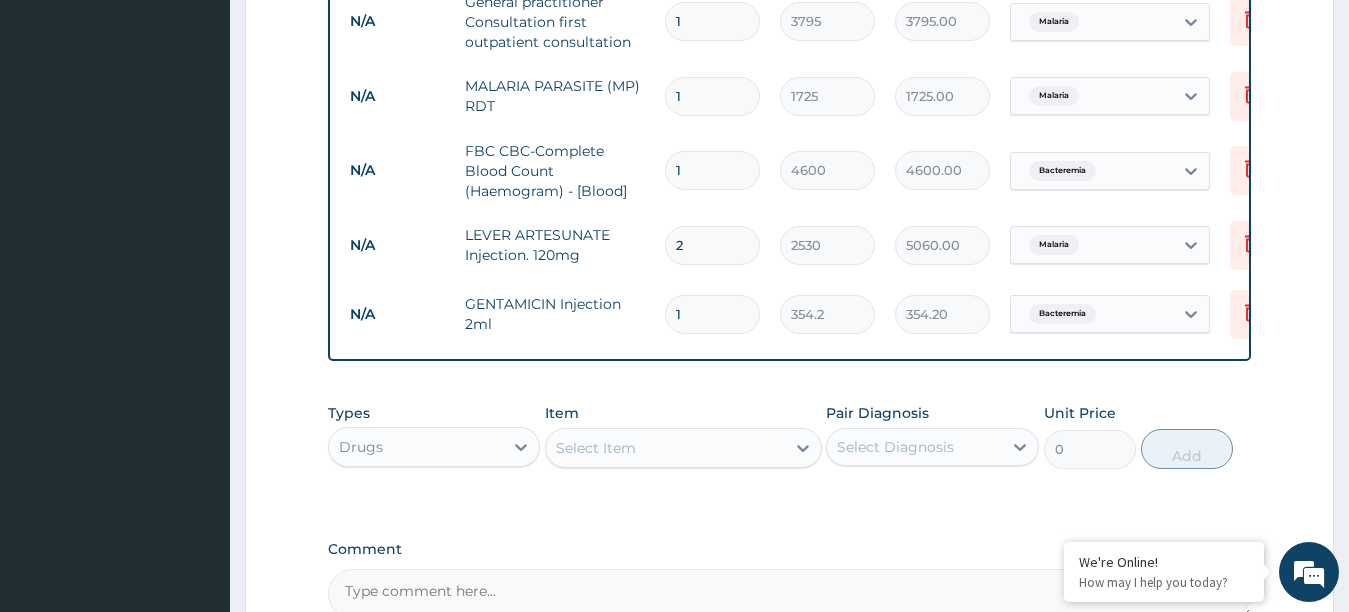 type 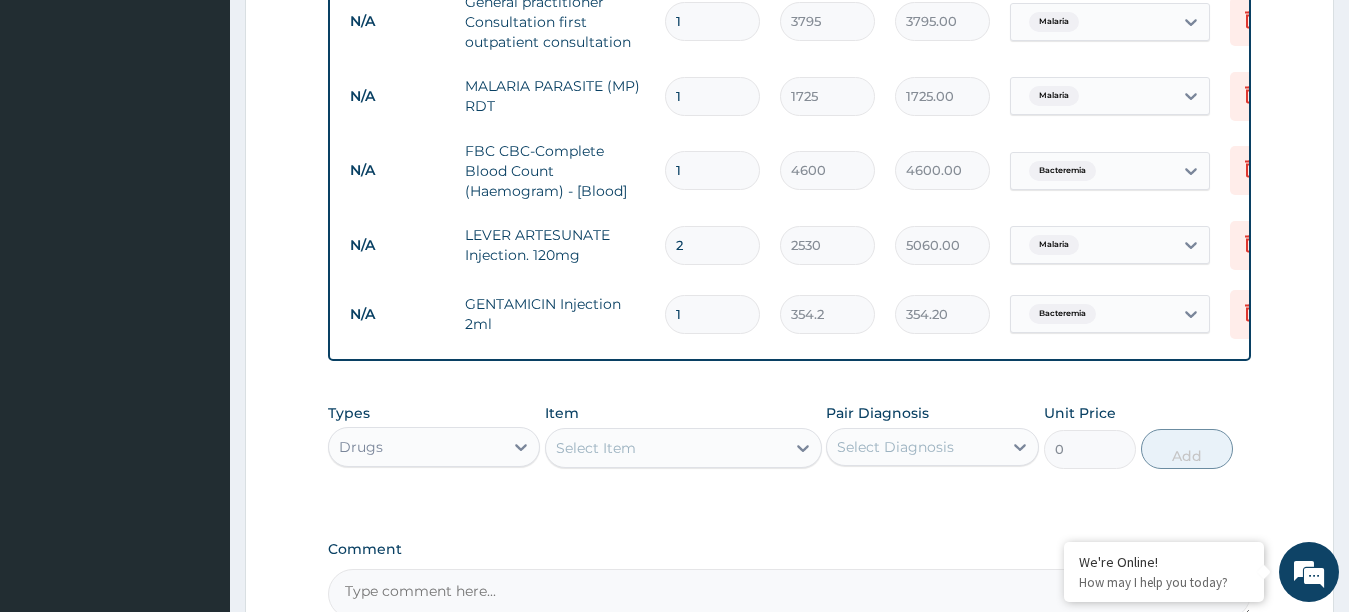 type on "0.00" 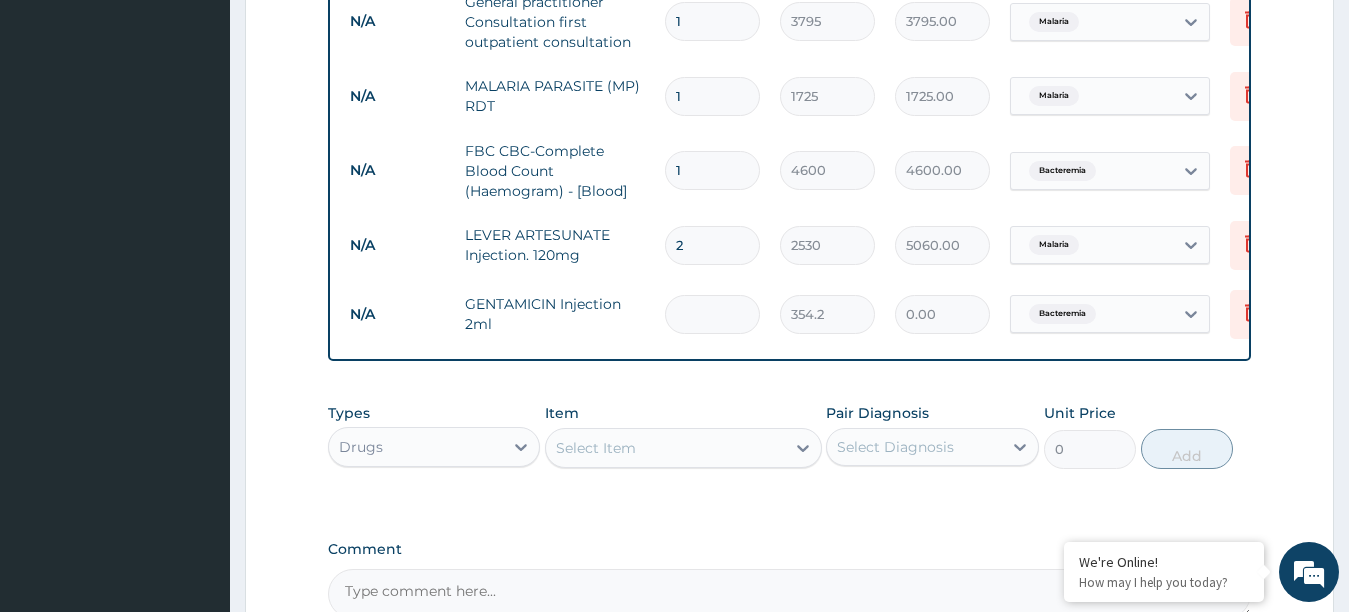 type on "2" 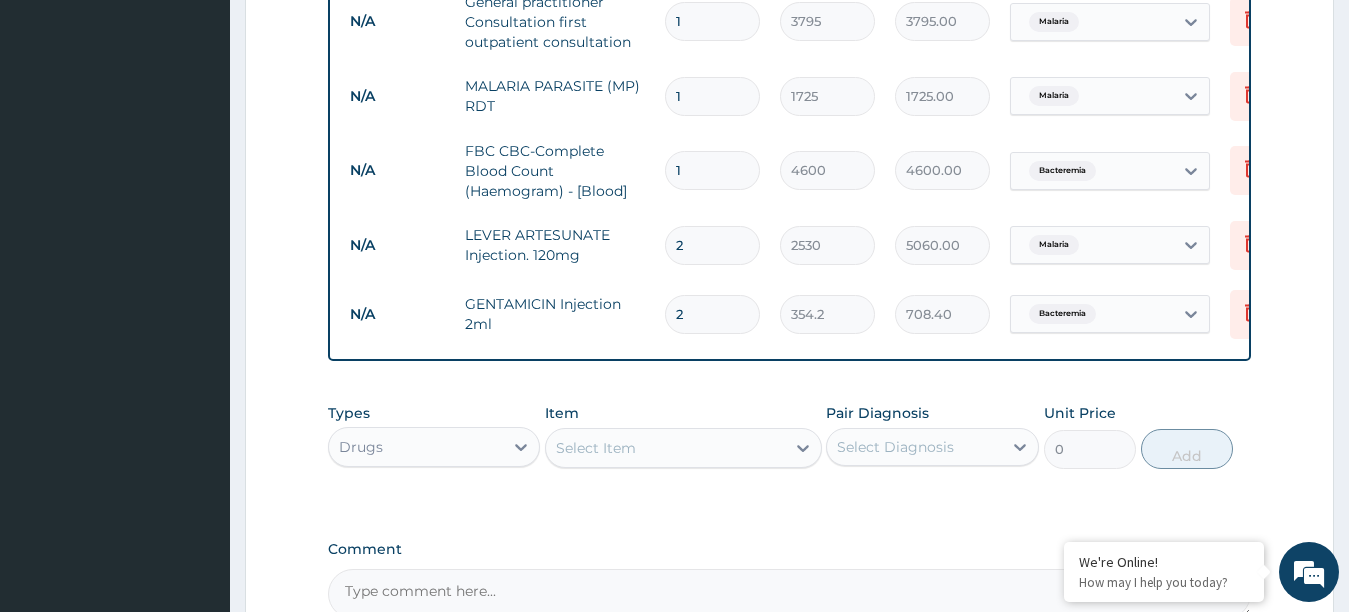 type on "2" 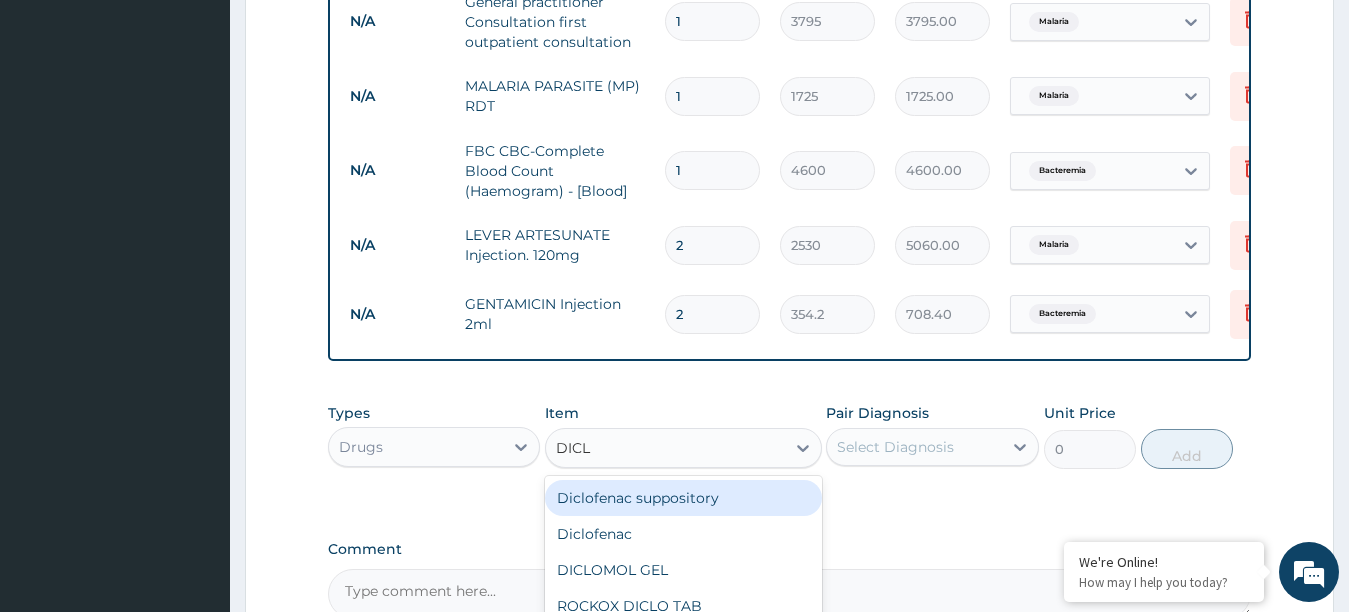 type on "DICLO" 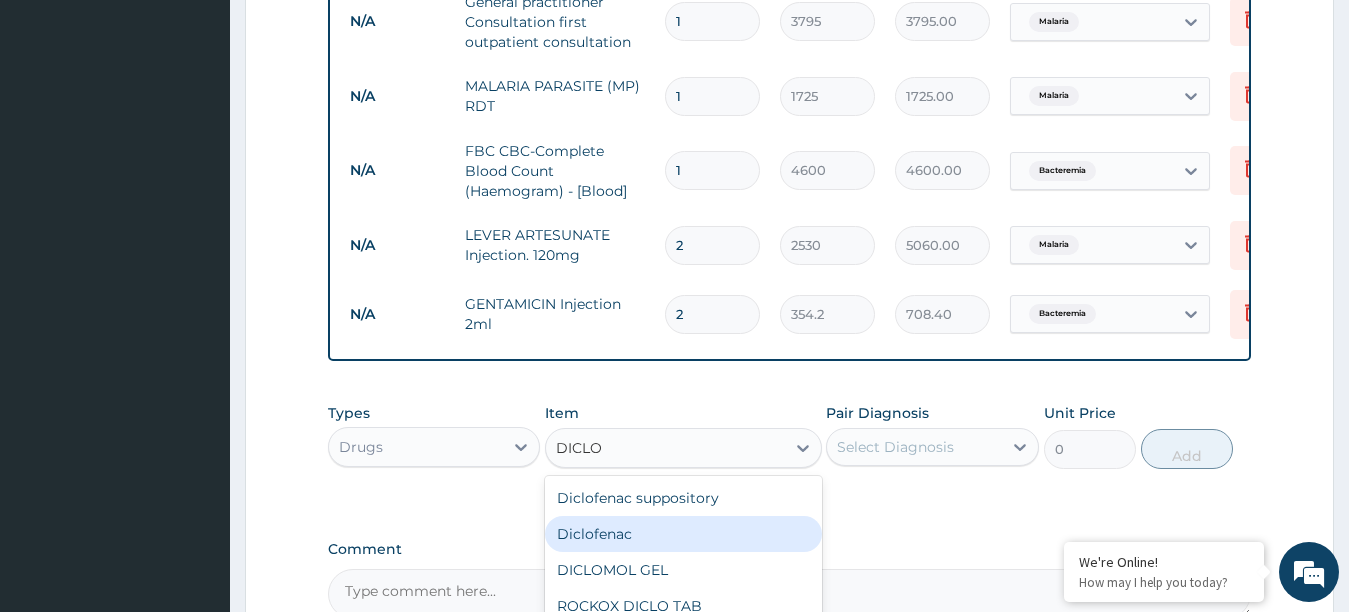 click on "Diclofenac" at bounding box center (683, 534) 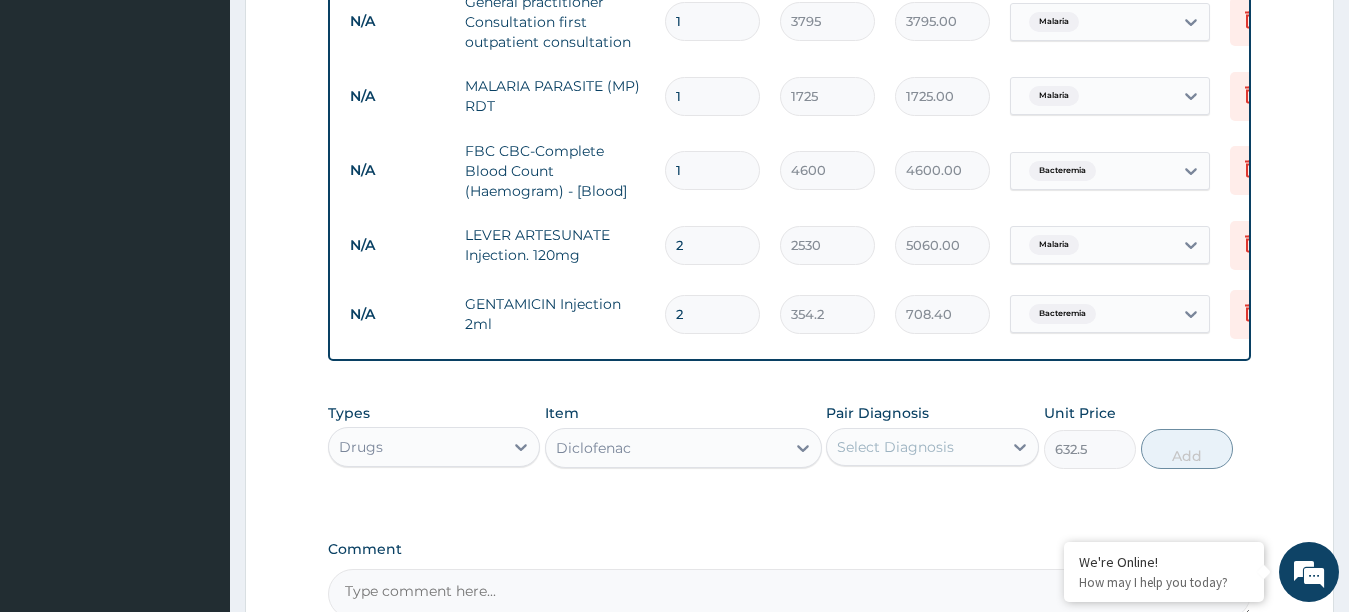 click on "Select Diagnosis" at bounding box center (914, 447) 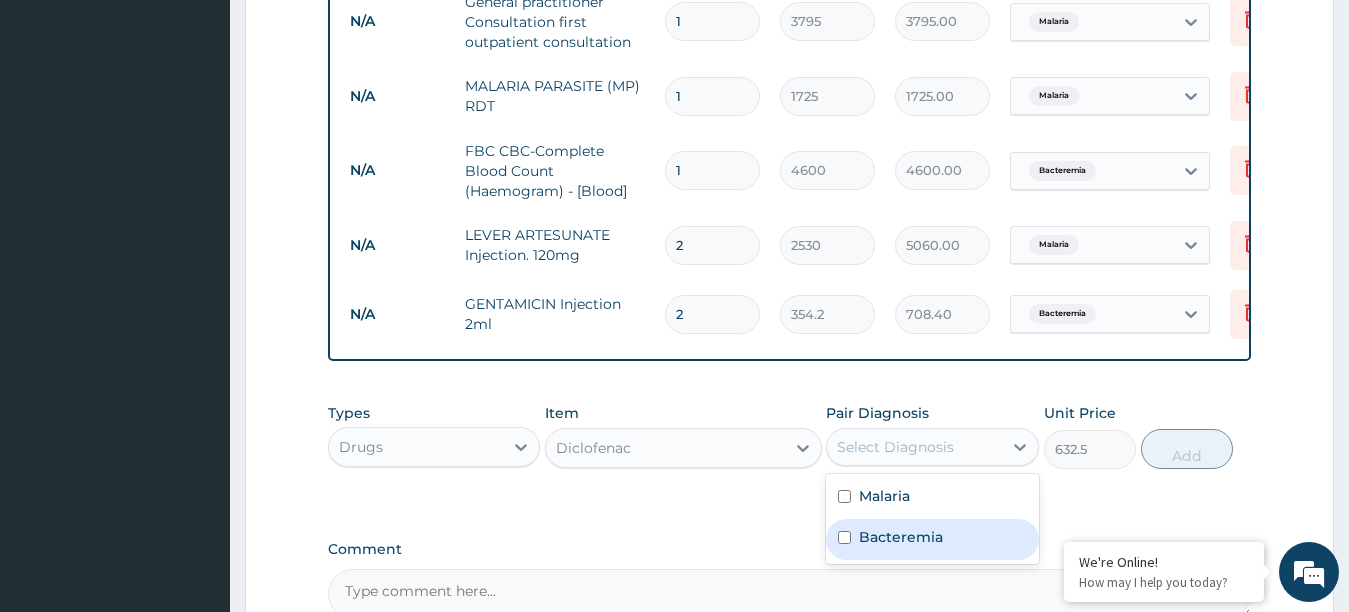 click at bounding box center [844, 537] 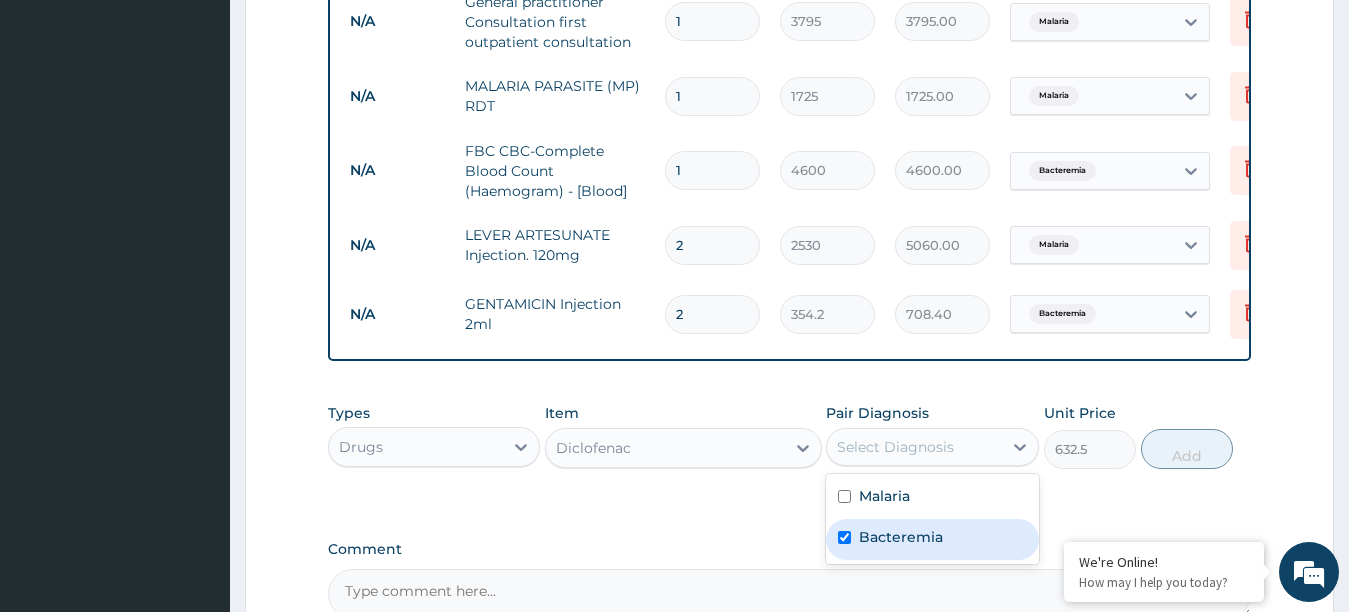 checkbox on "true" 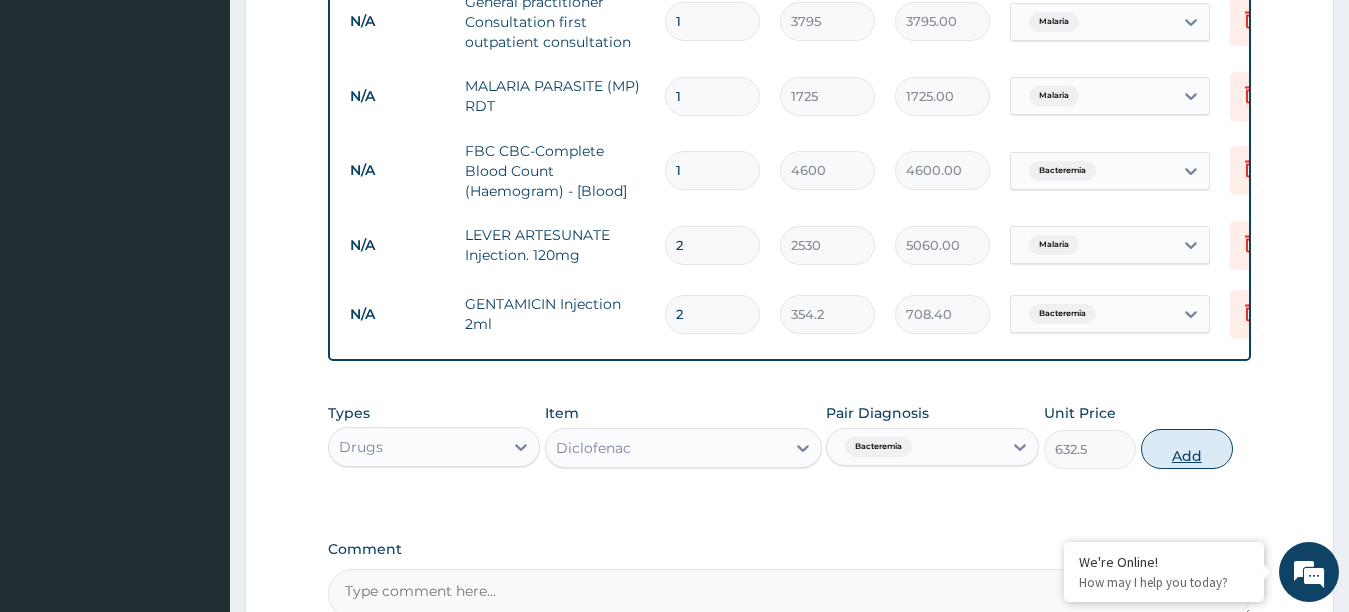 click on "Add" at bounding box center (1187, 449) 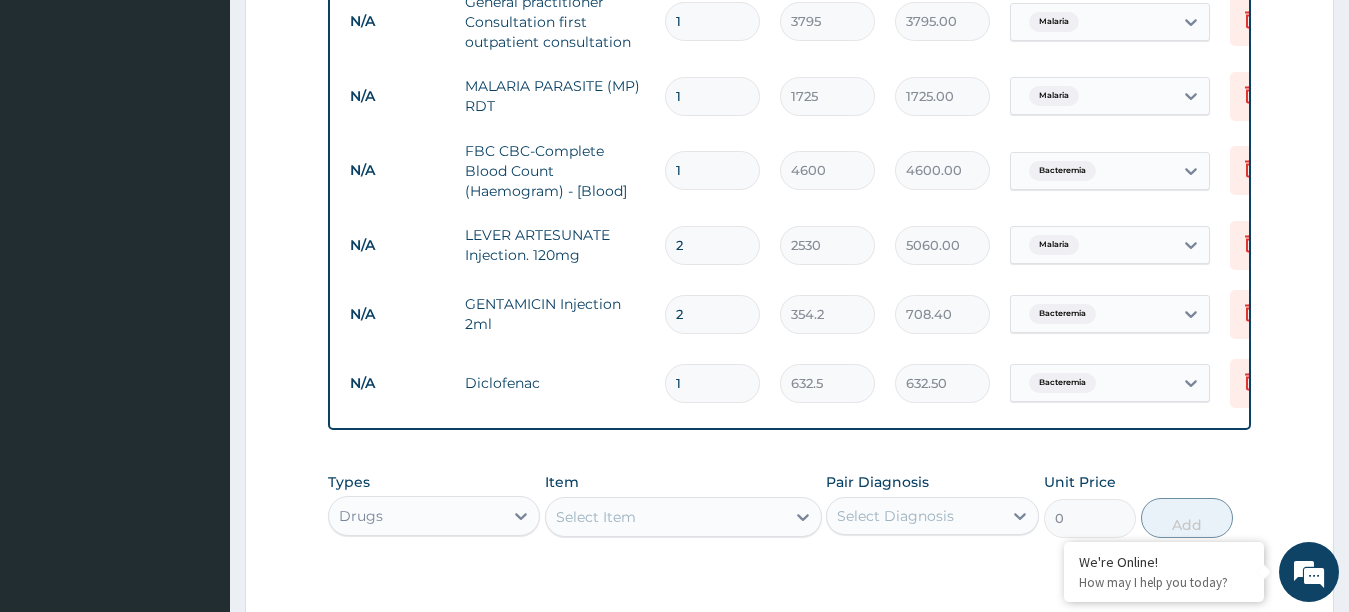 click on "Select Item" at bounding box center (596, 517) 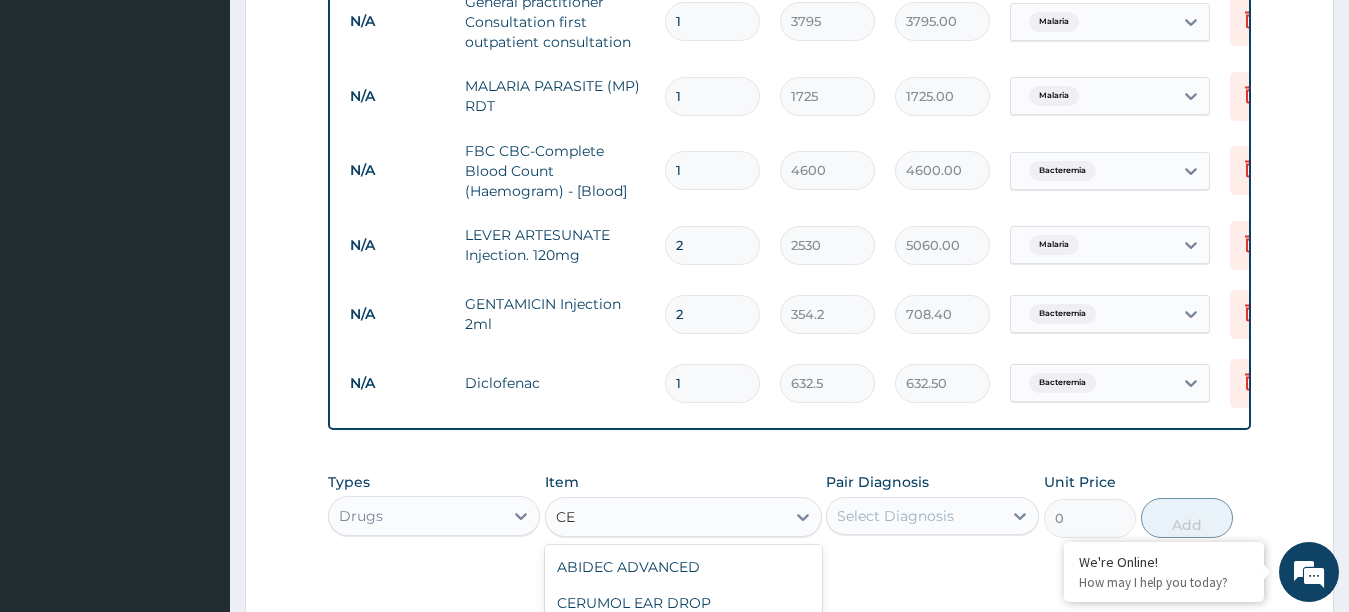 type on "C" 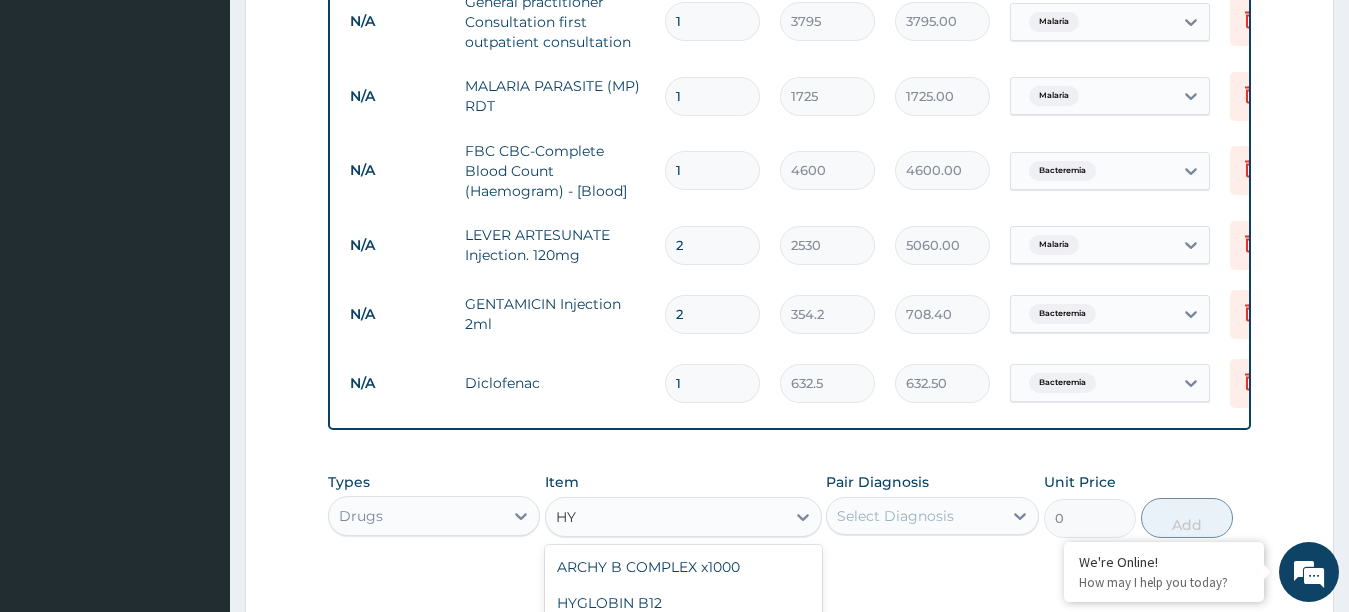 type on "H" 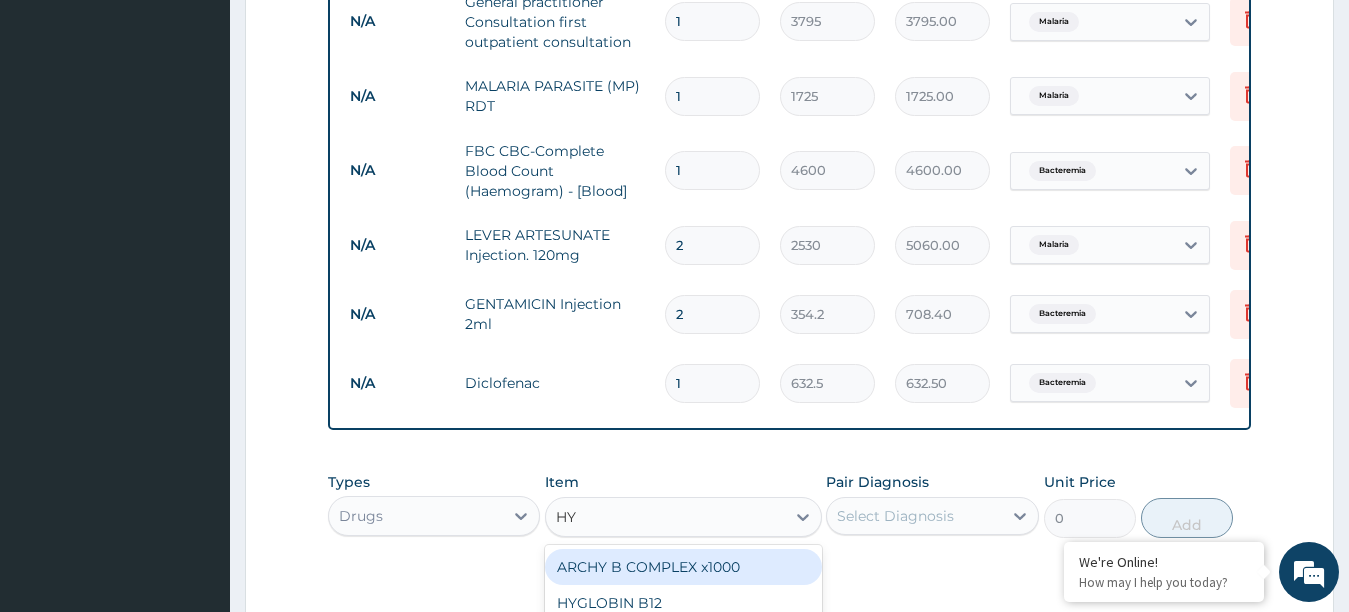 type on "H" 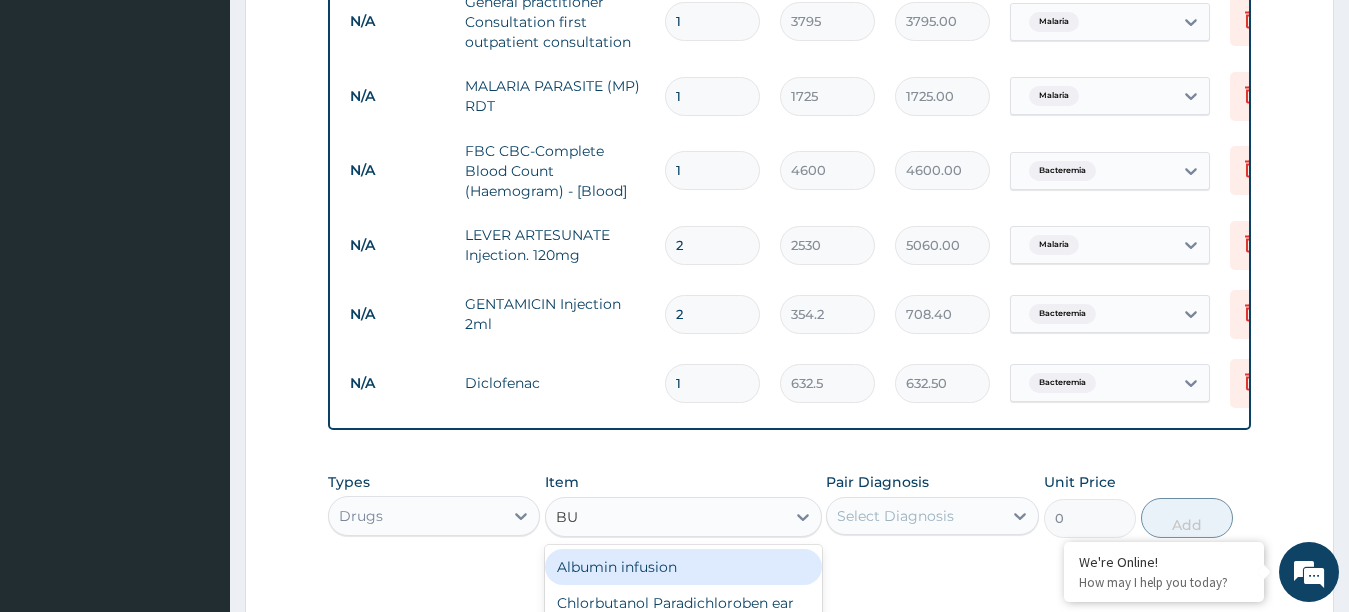 type on "BUS" 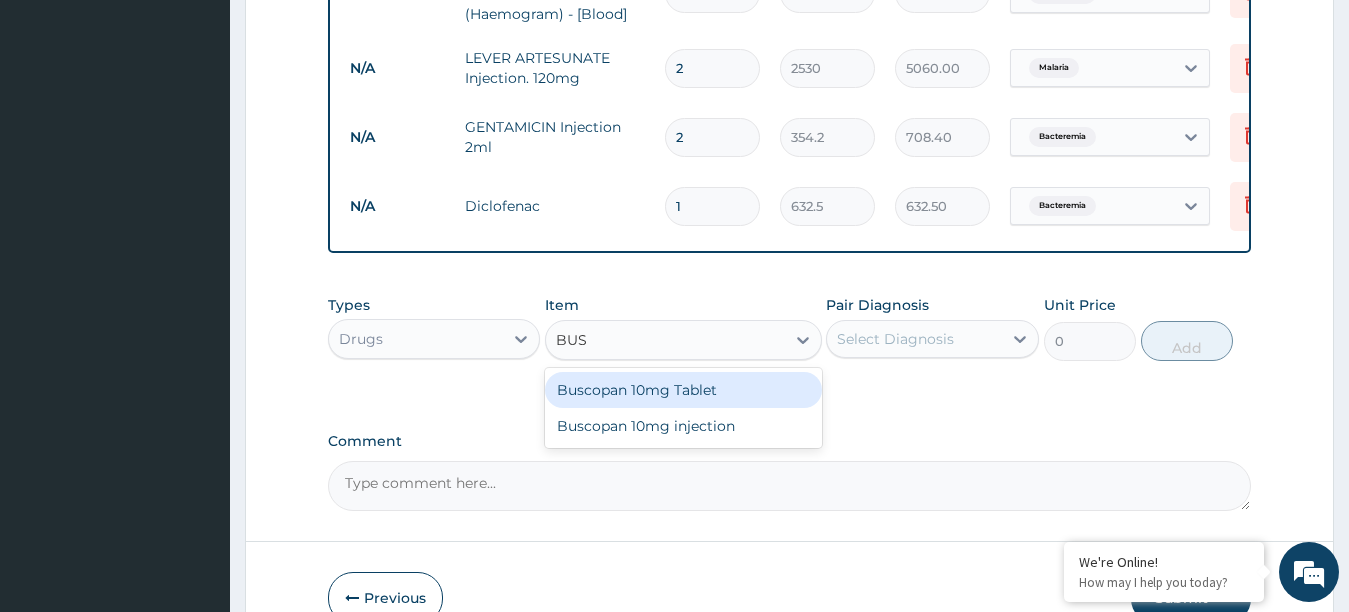 scroll, scrollTop: 800, scrollLeft: 0, axis: vertical 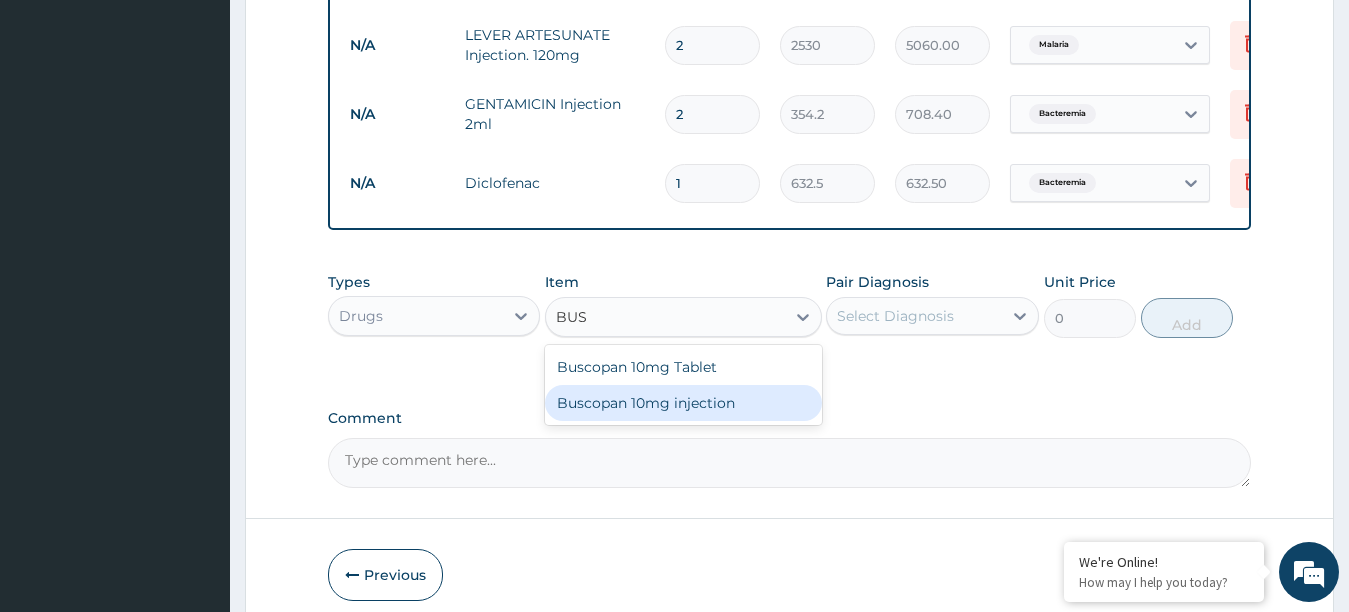 click on "Buscopan 10mg injection" at bounding box center [683, 403] 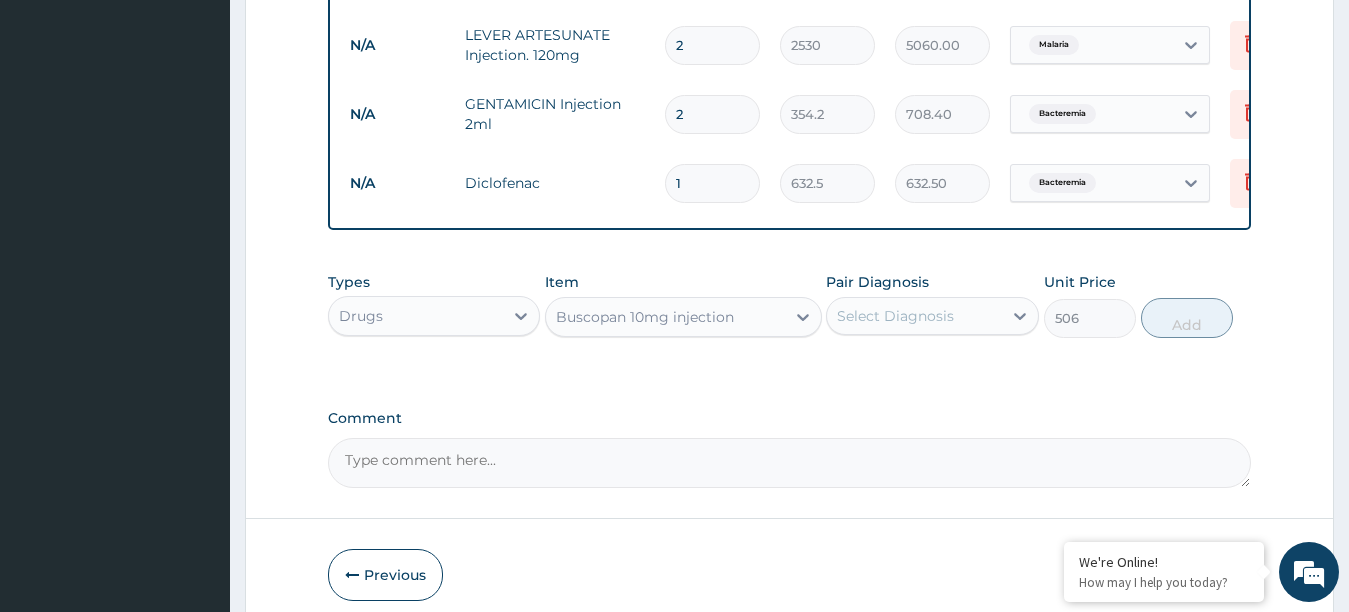 click on "Select Diagnosis" at bounding box center [914, 316] 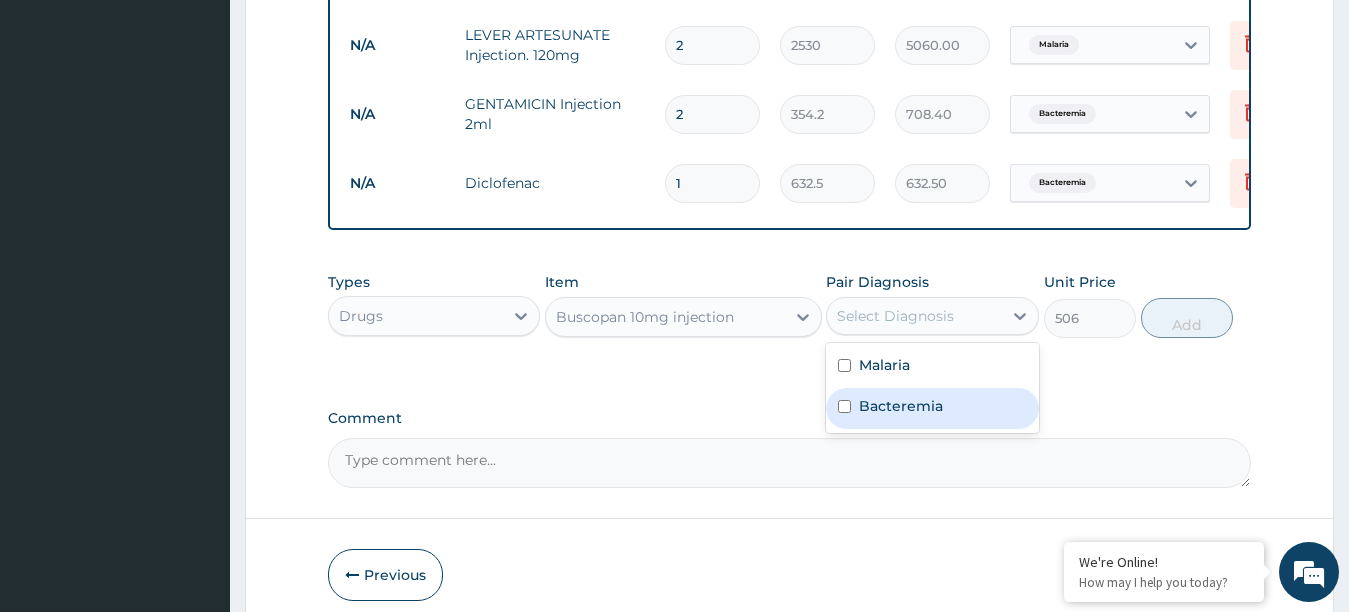 click at bounding box center [844, 406] 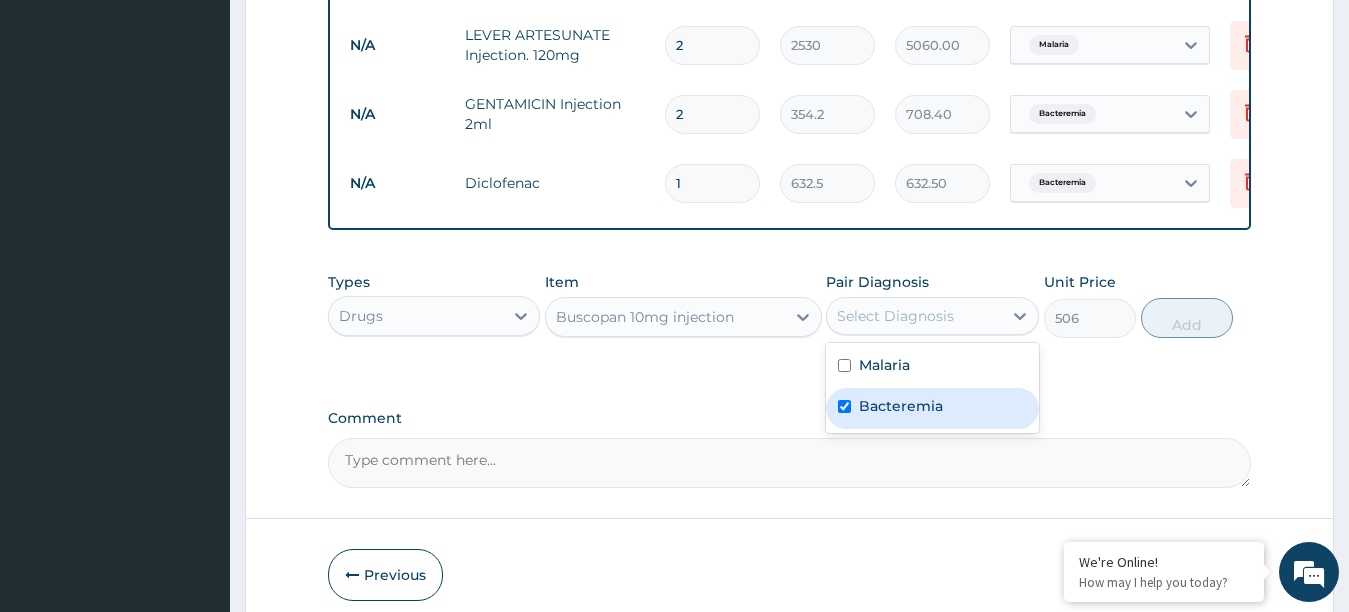 checkbox on "true" 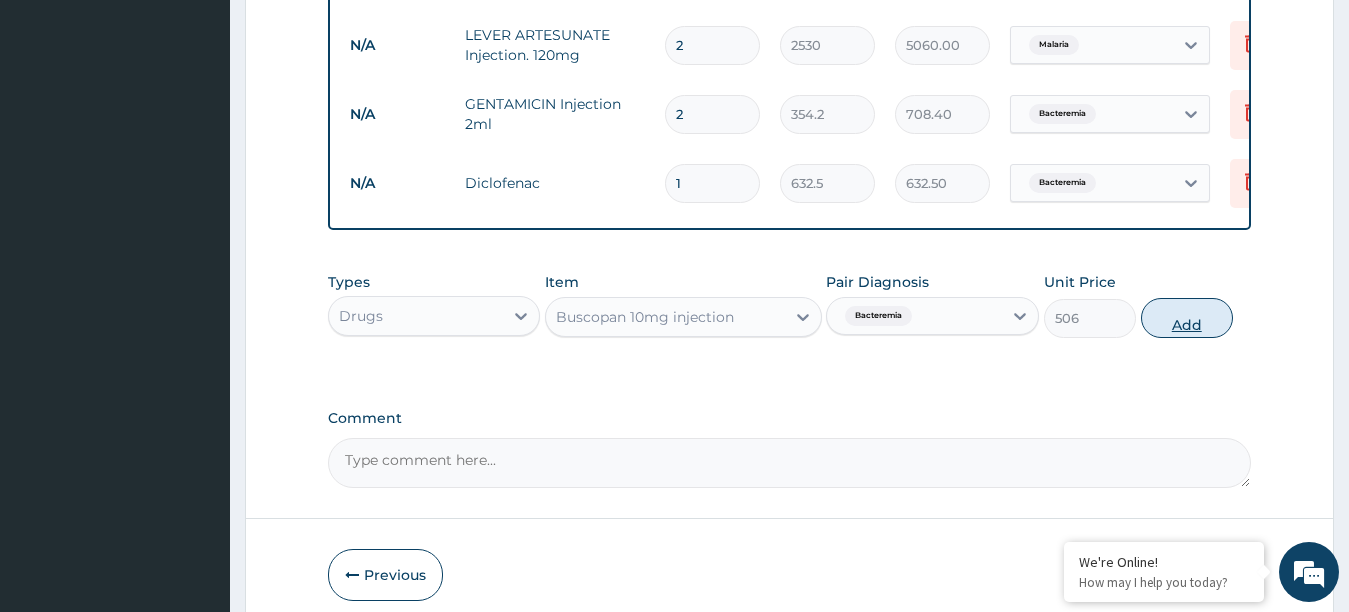 click on "Add" at bounding box center (1187, 318) 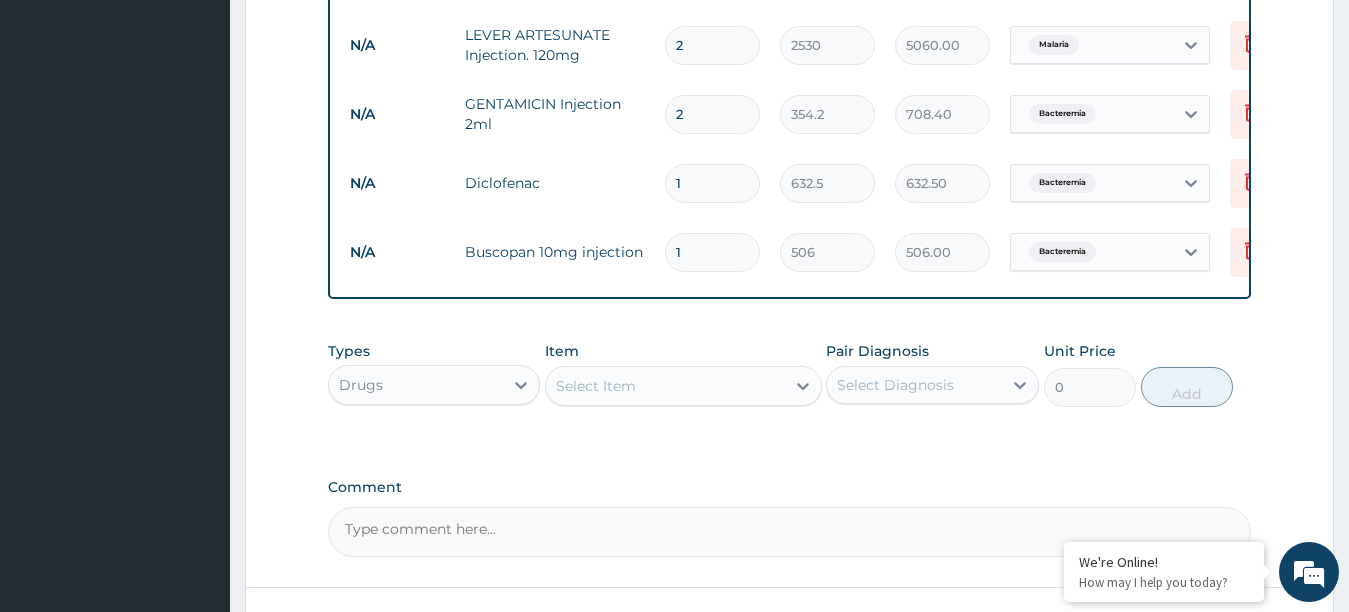 click on "Select Item" at bounding box center [665, 386] 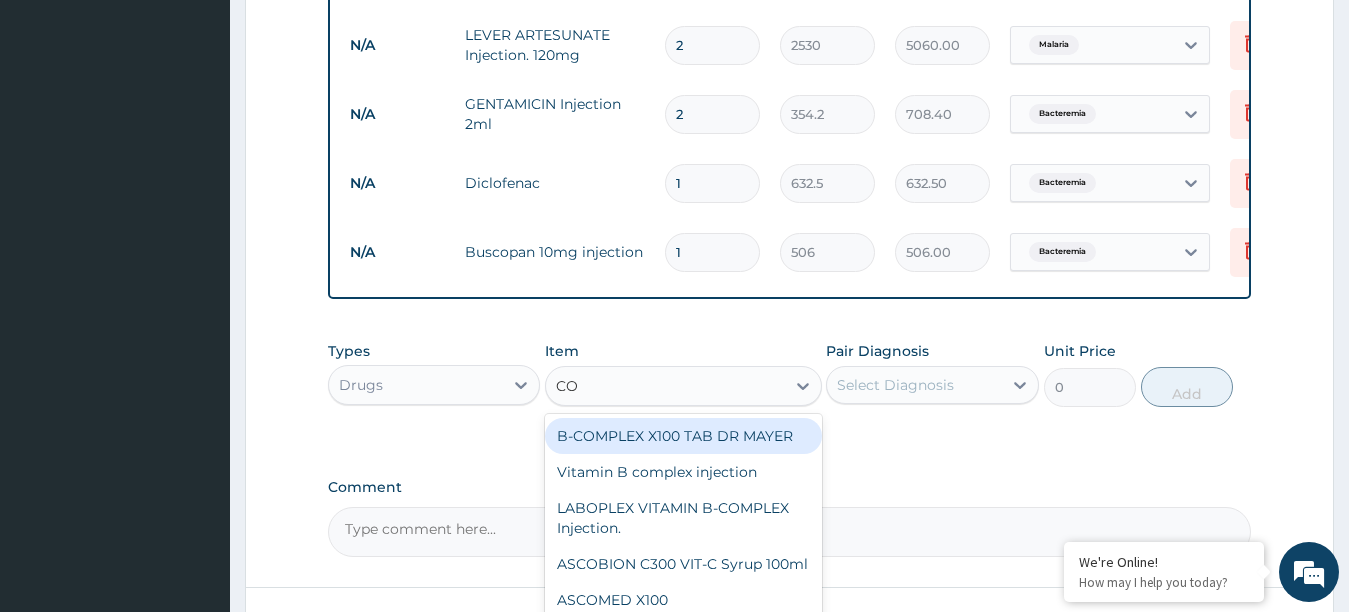 type on "COA" 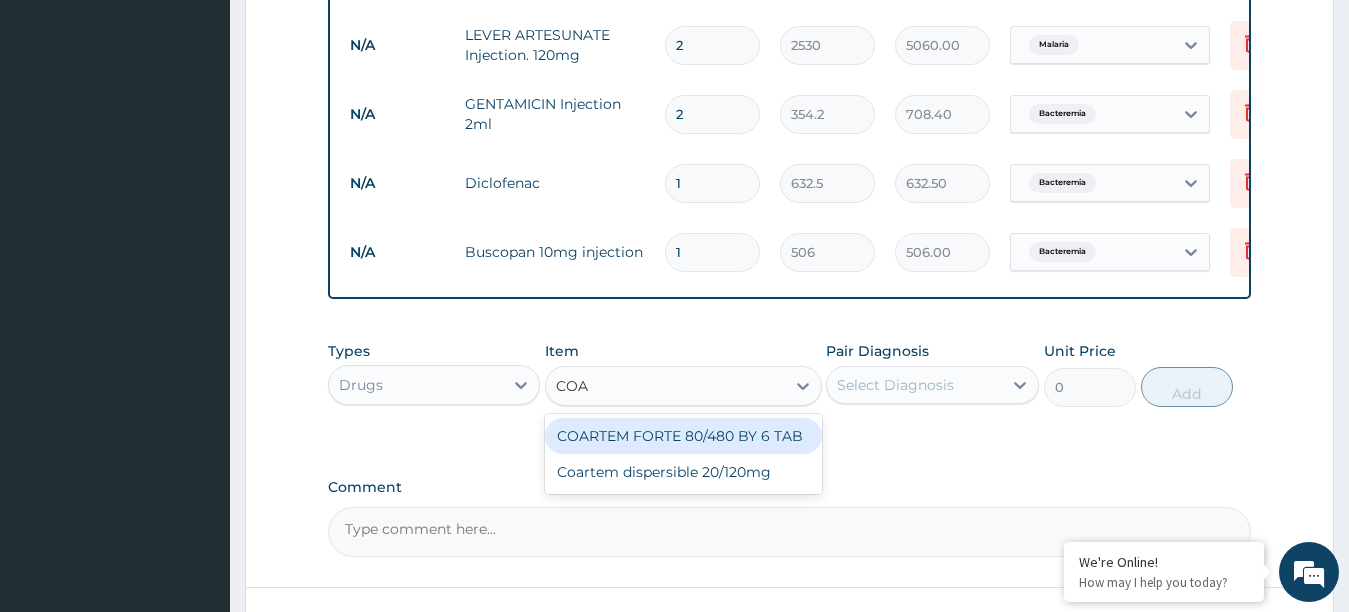 click on "COARTEM FORTE 80/480 BY 6 TAB" at bounding box center (683, 436) 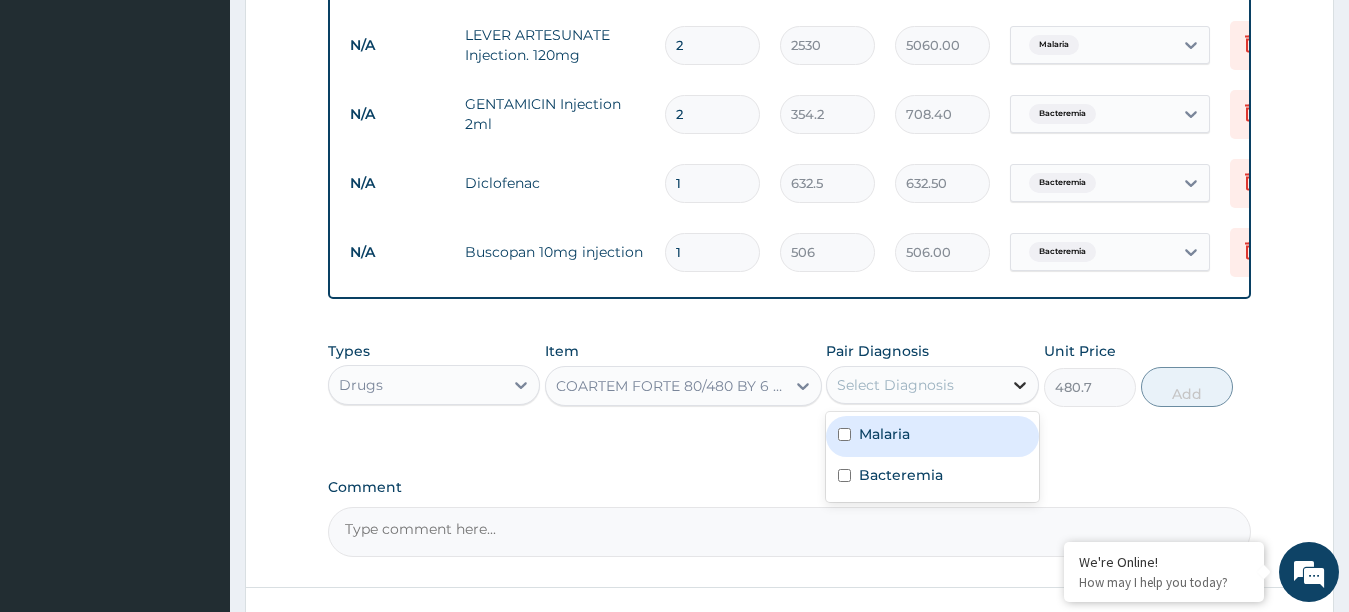click at bounding box center [1020, 385] 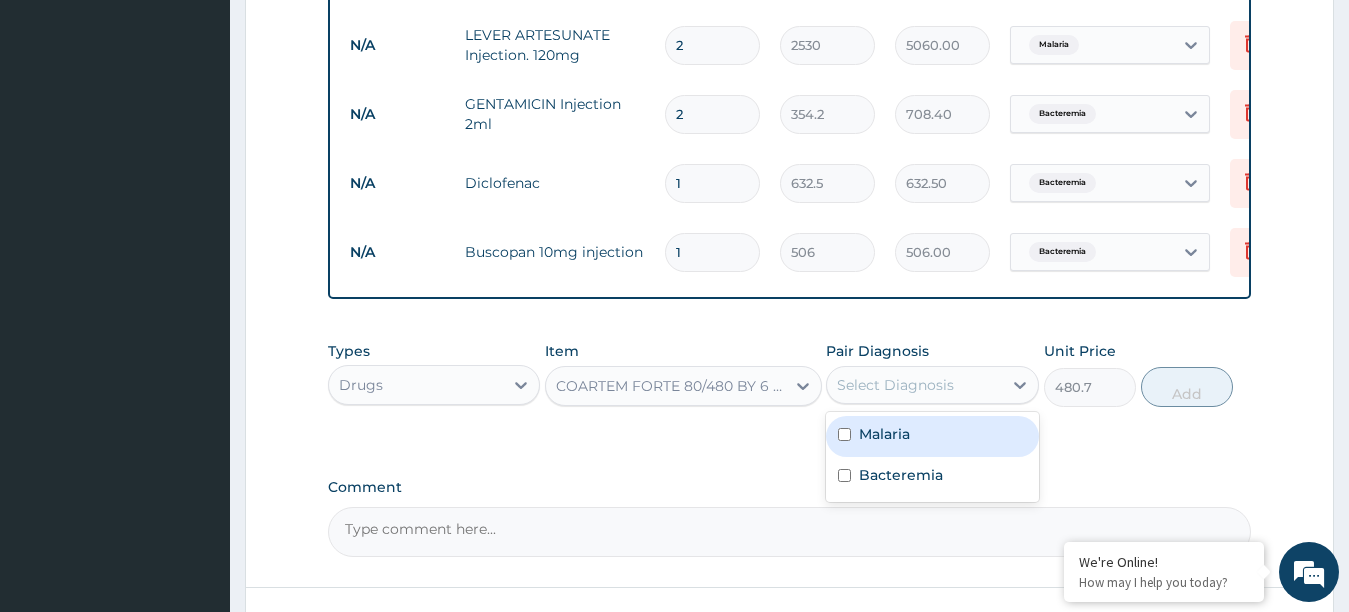 click at bounding box center (844, 434) 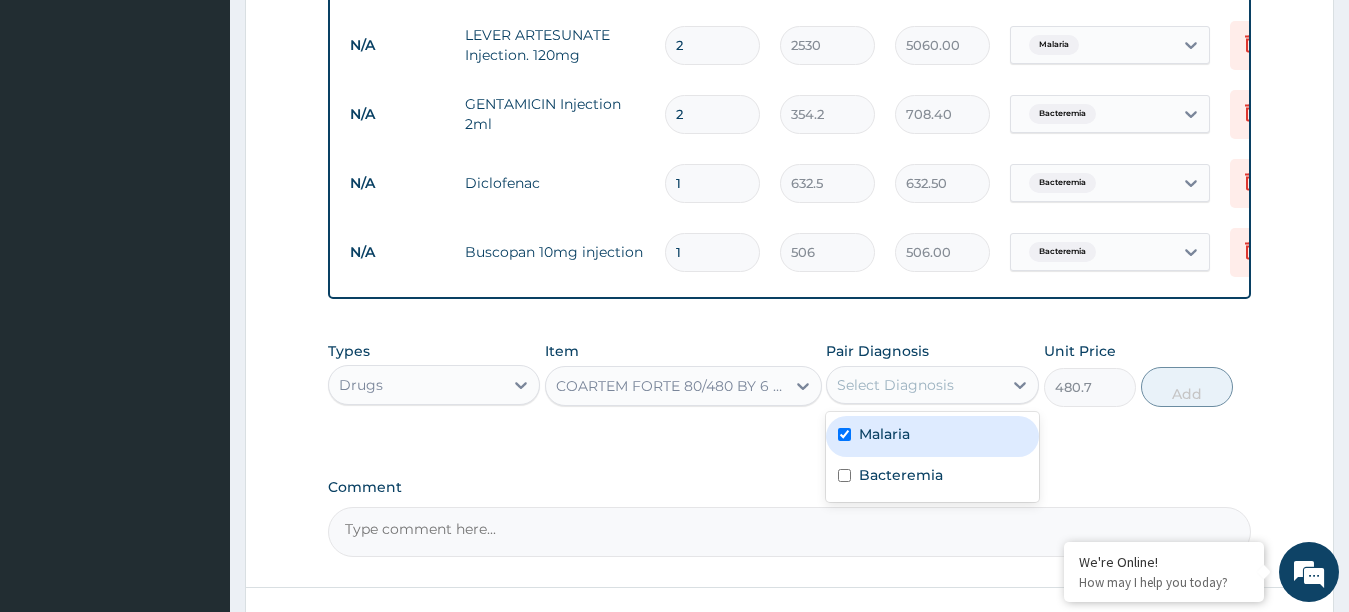 checkbox on "true" 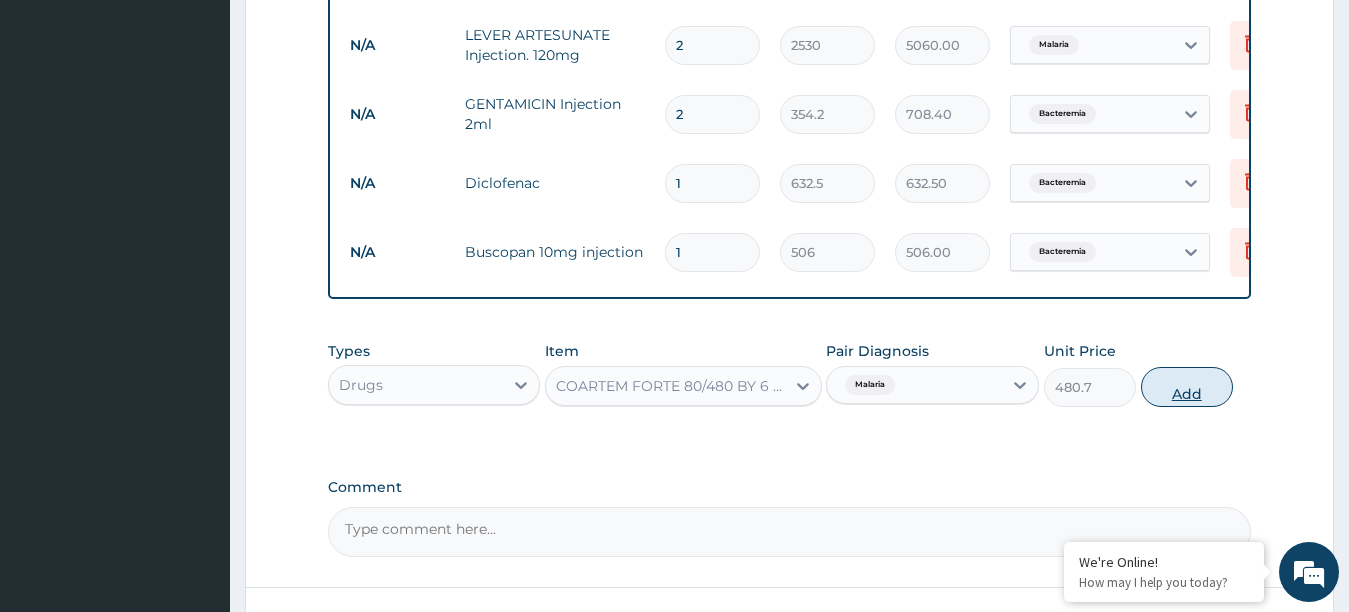 click on "Add" at bounding box center [1187, 387] 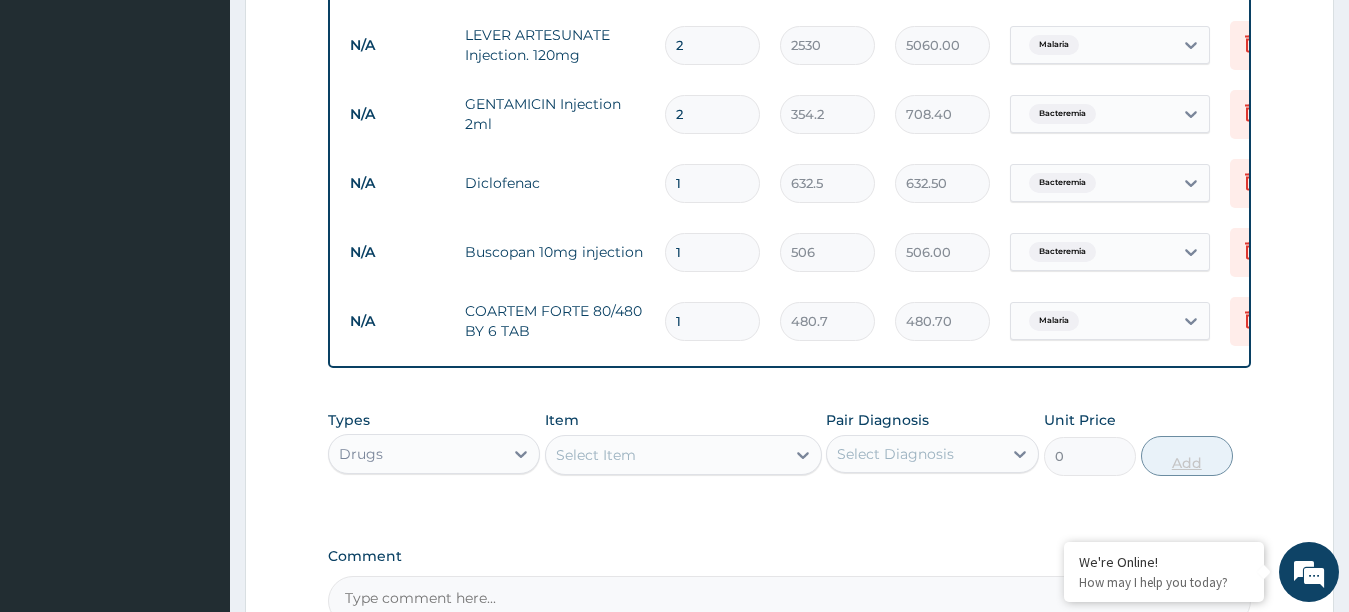 type 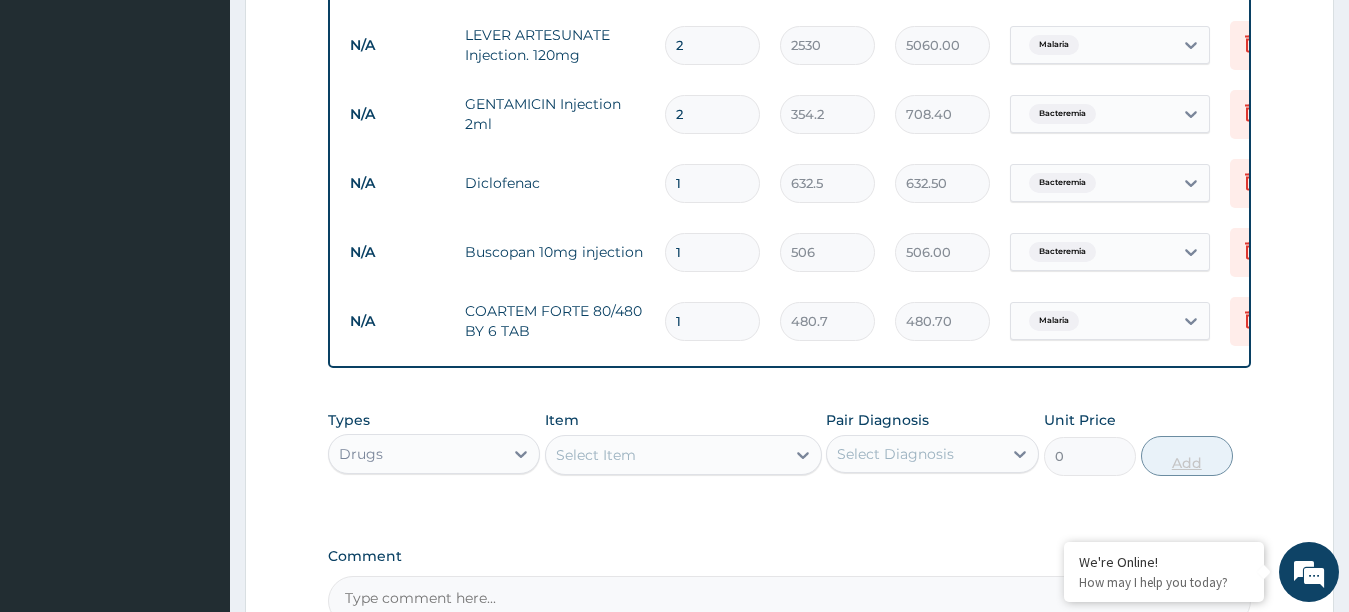 type on "0.00" 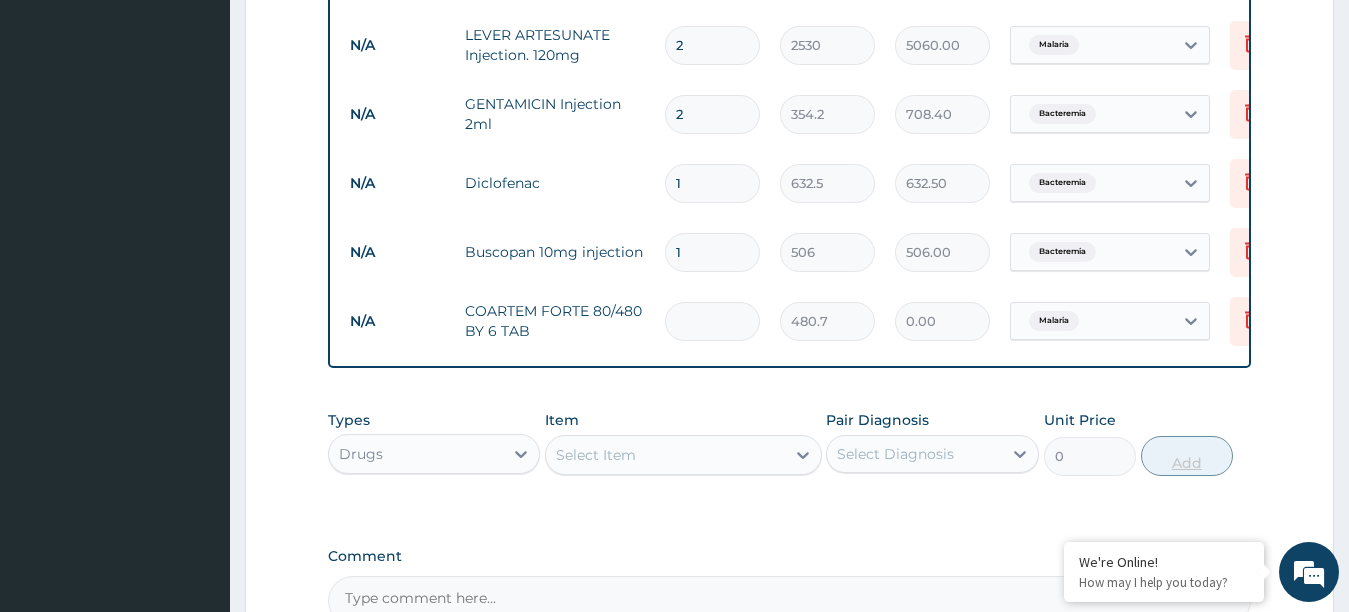 type on "6" 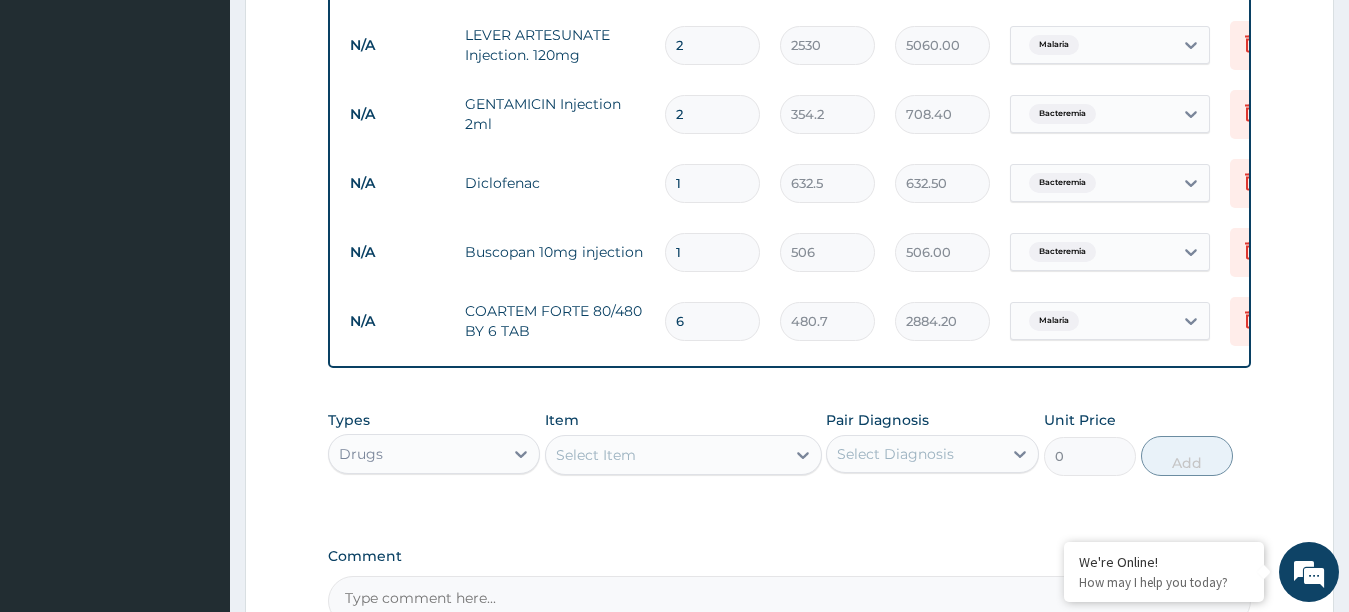 type on "6" 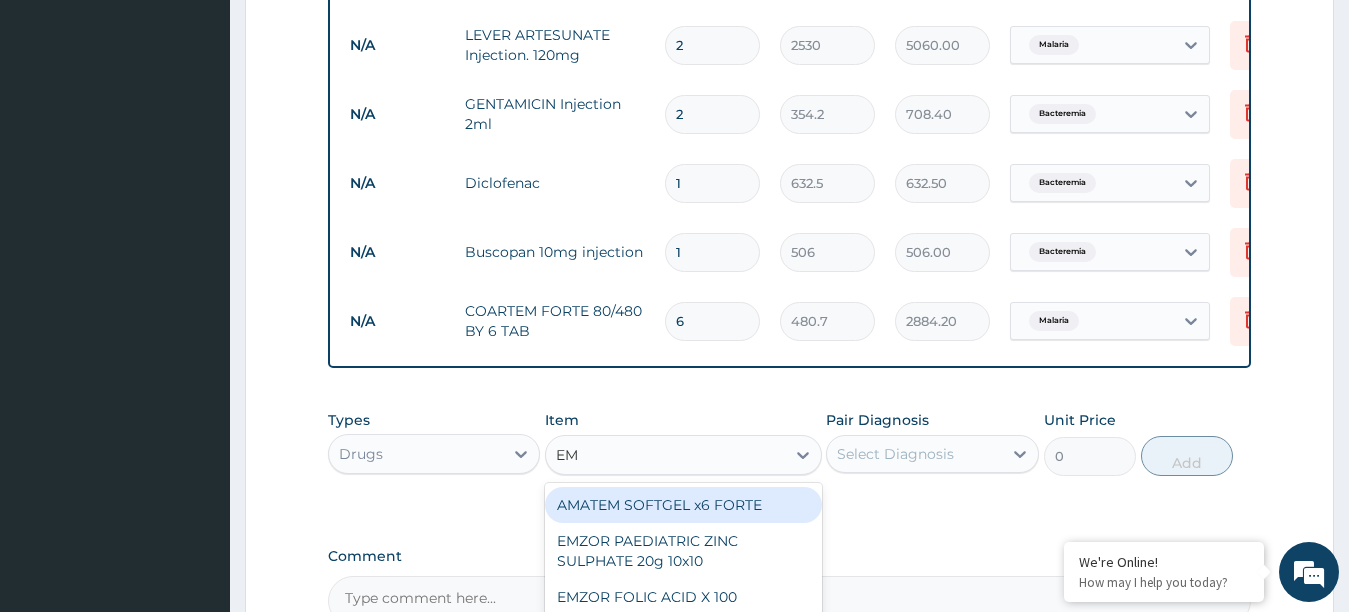 type on "EMC" 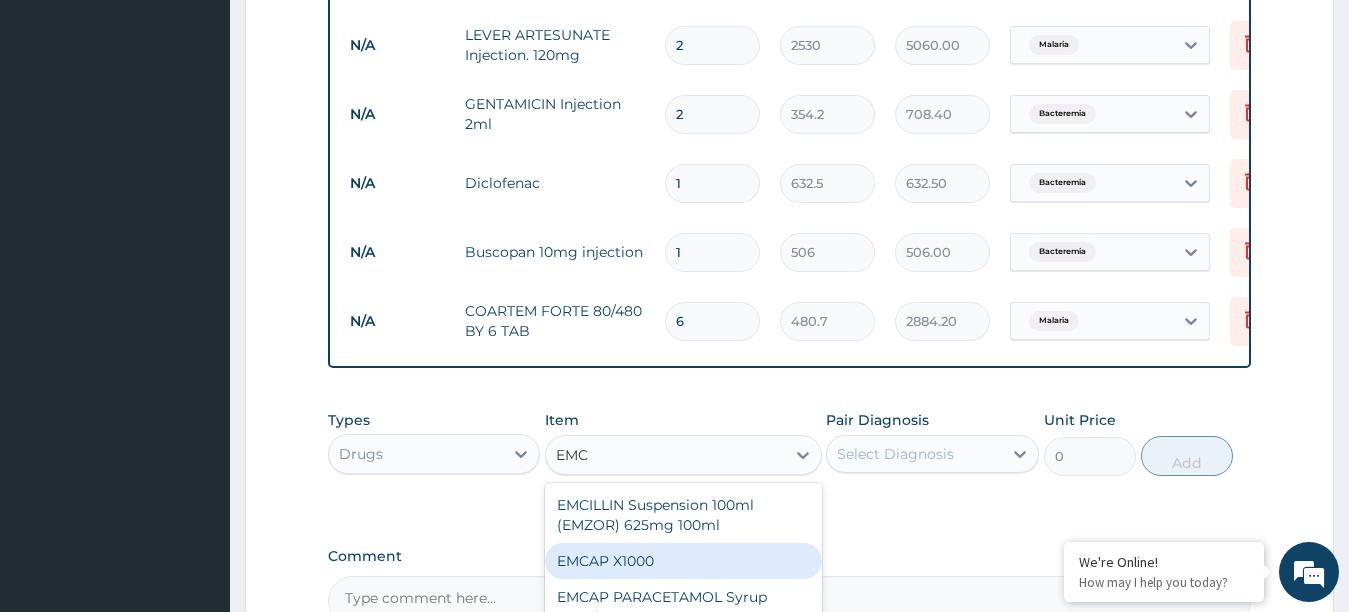 click on "EMCAP X1000" at bounding box center (683, 561) 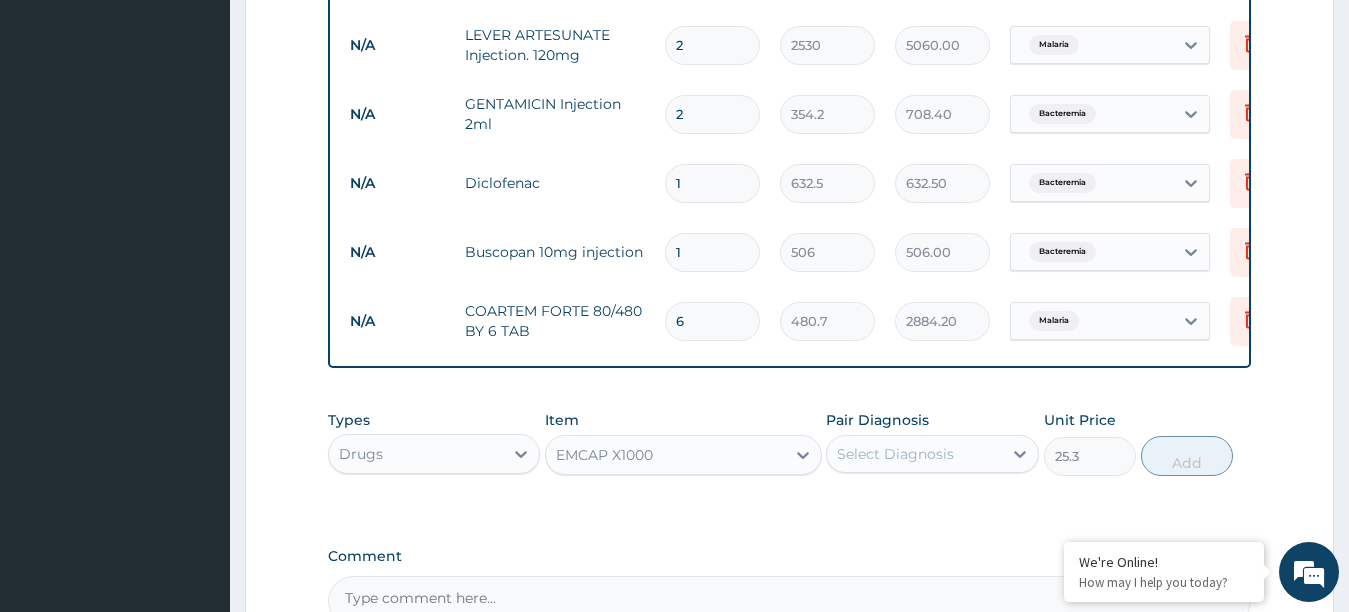 click on "Select Diagnosis" at bounding box center (895, 454) 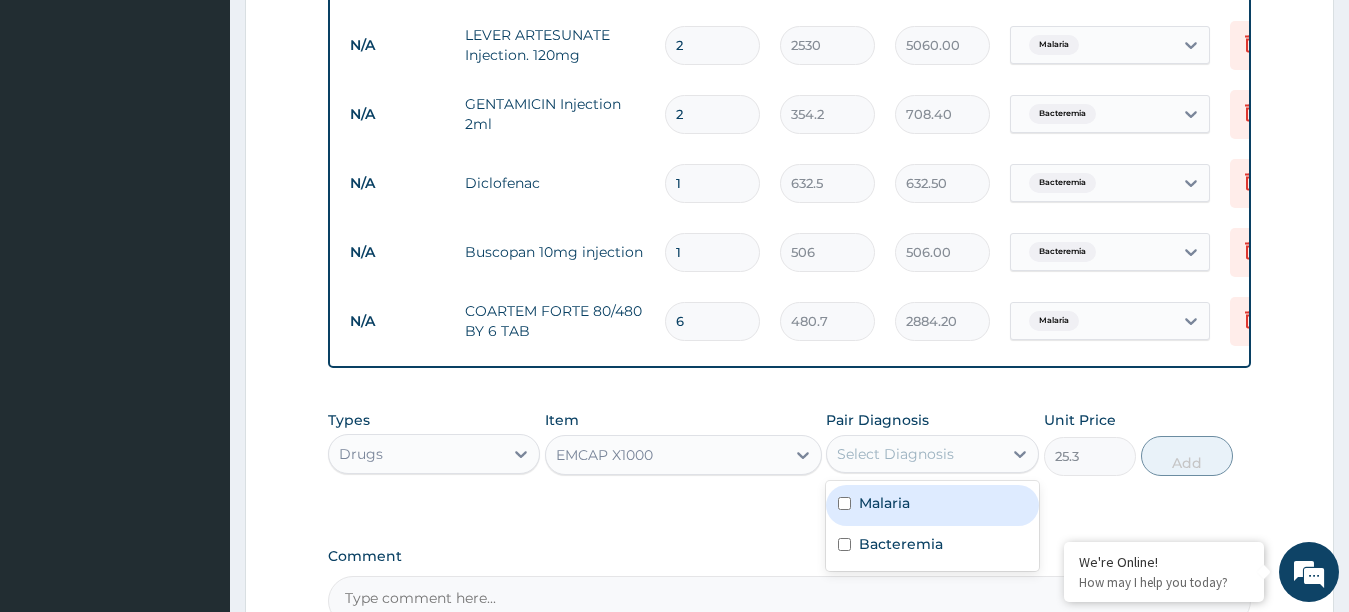 click at bounding box center (844, 503) 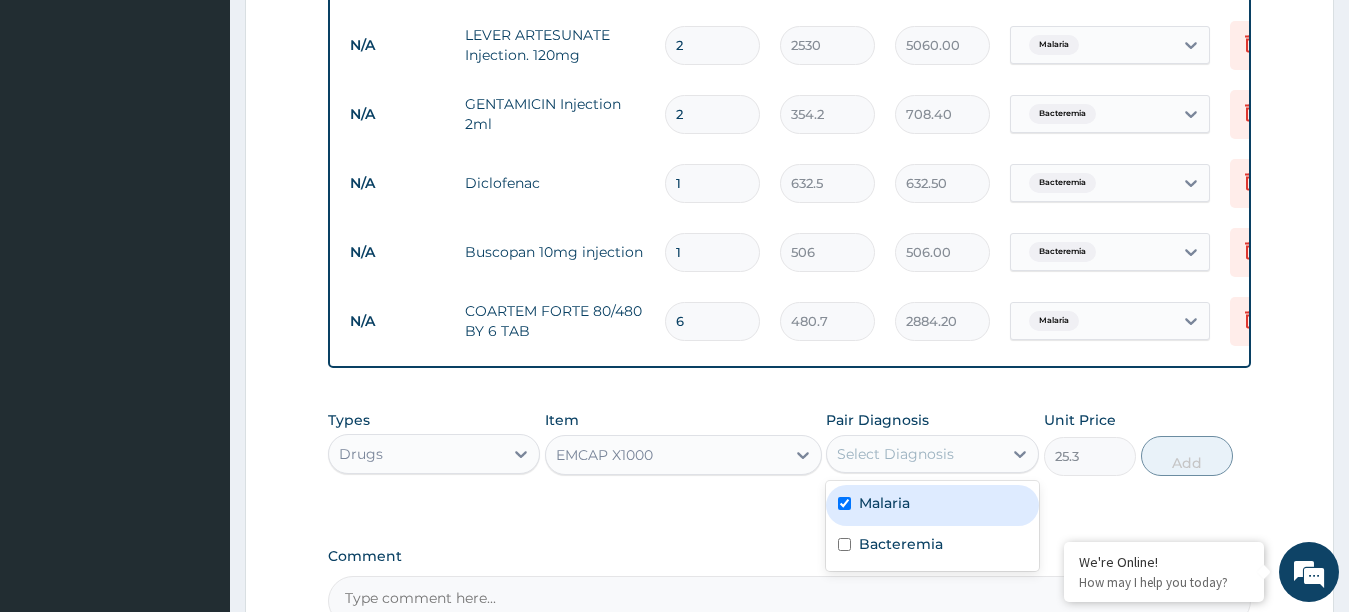 checkbox on "true" 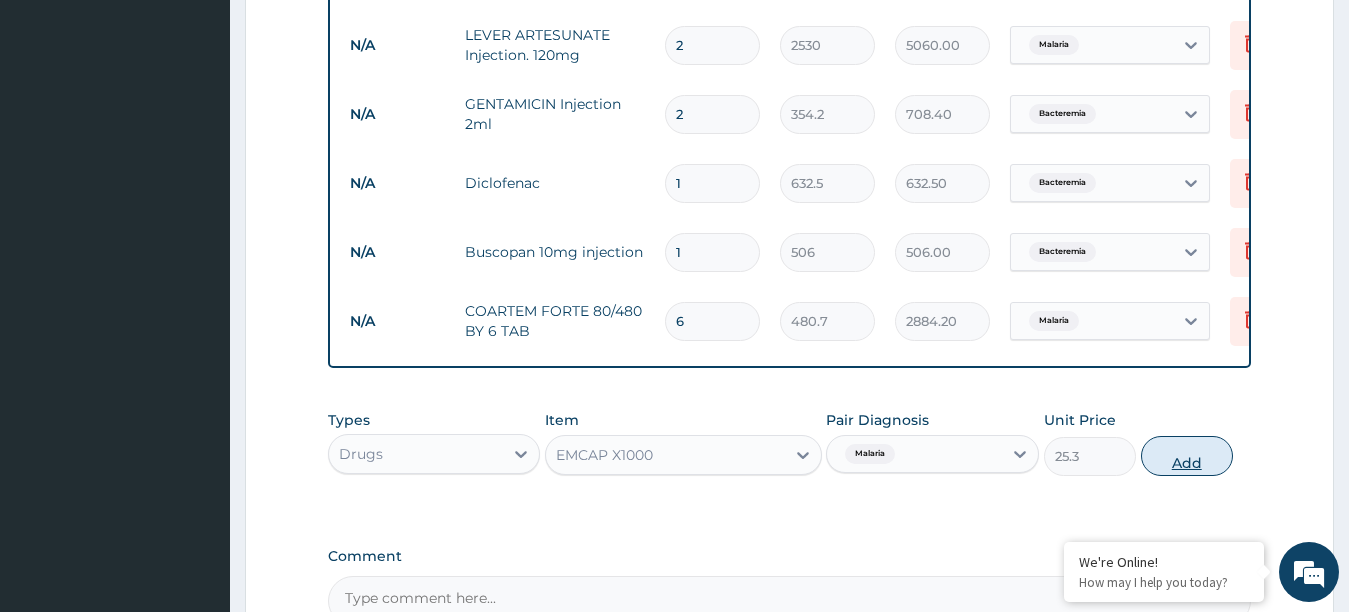 click on "Add" at bounding box center [1187, 456] 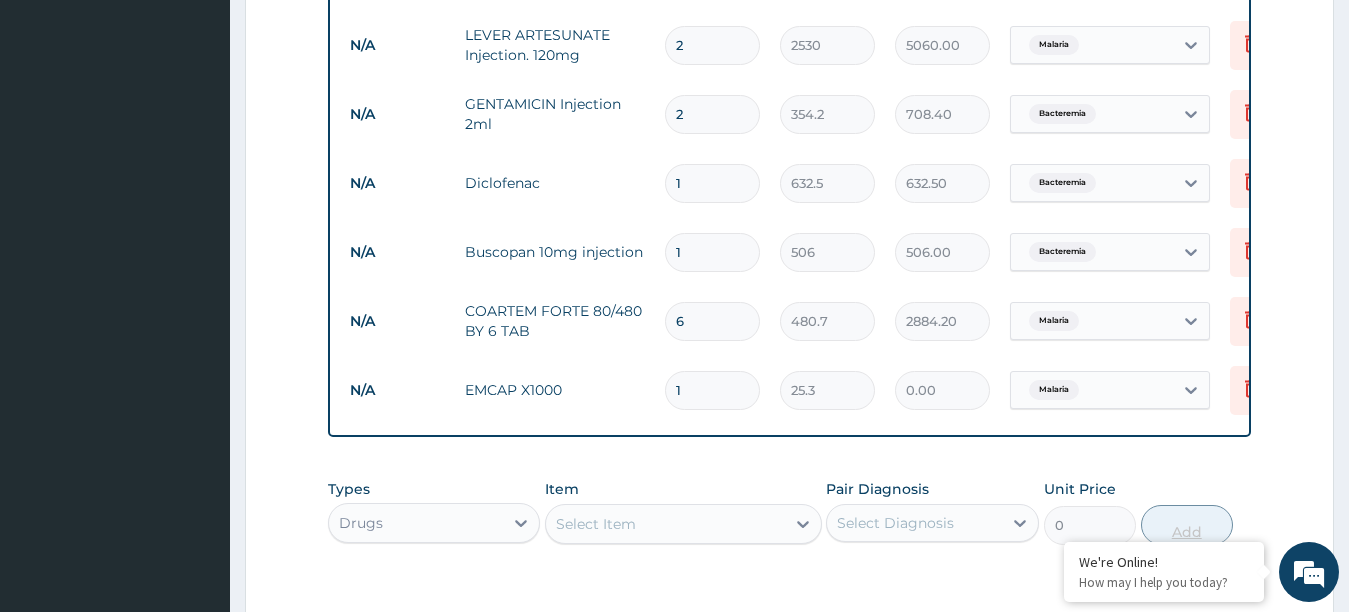 type 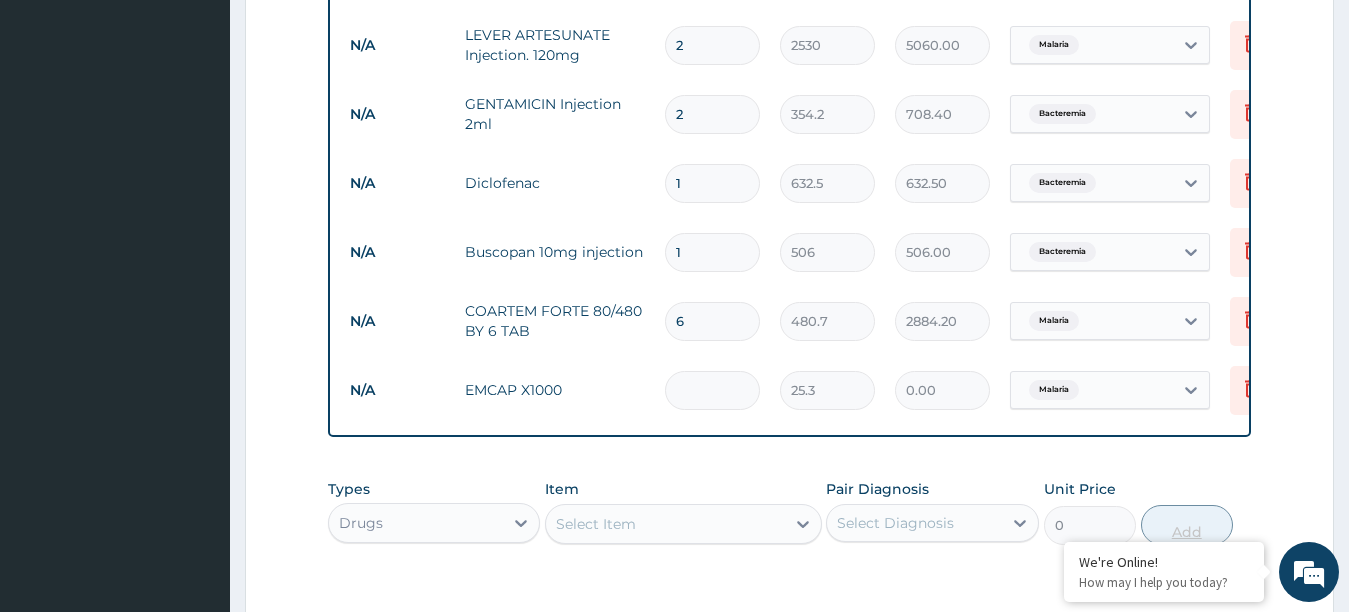 type on "0.00" 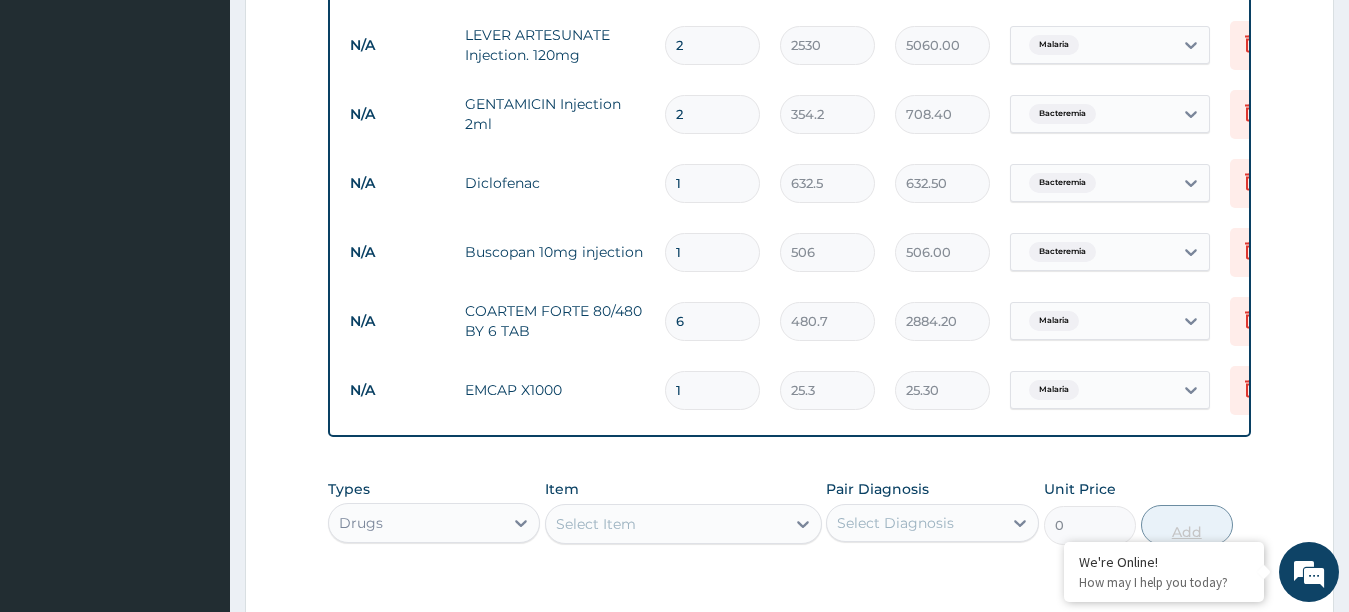 type on "18" 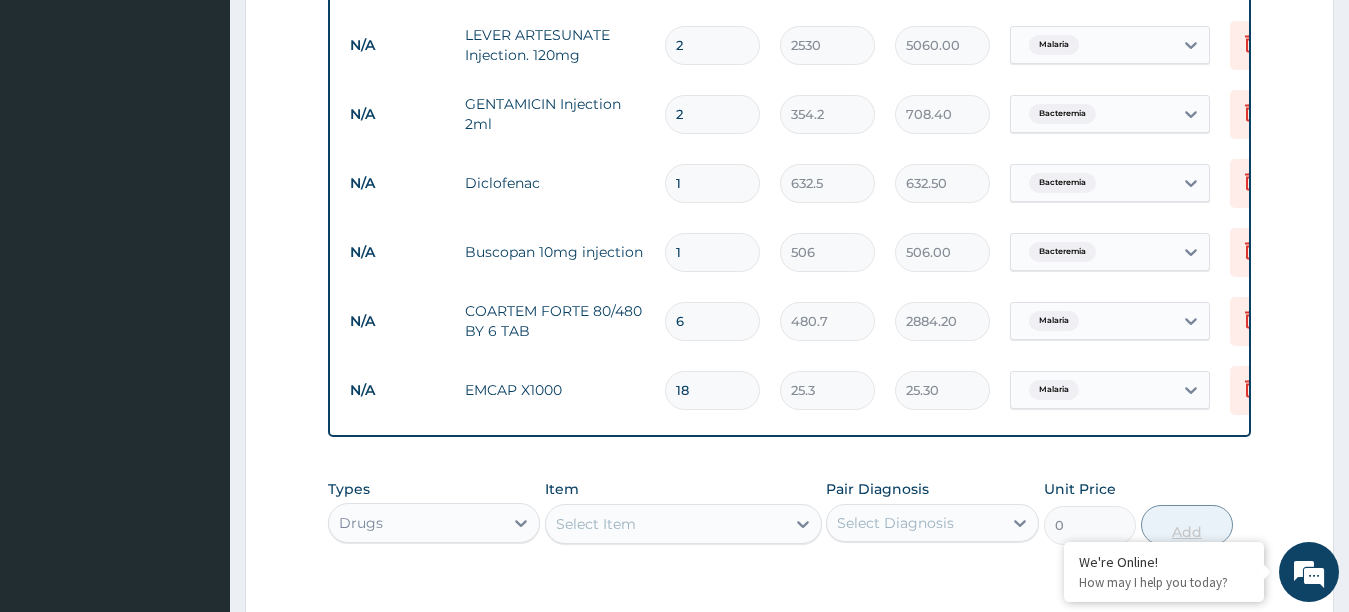 type on "455.40" 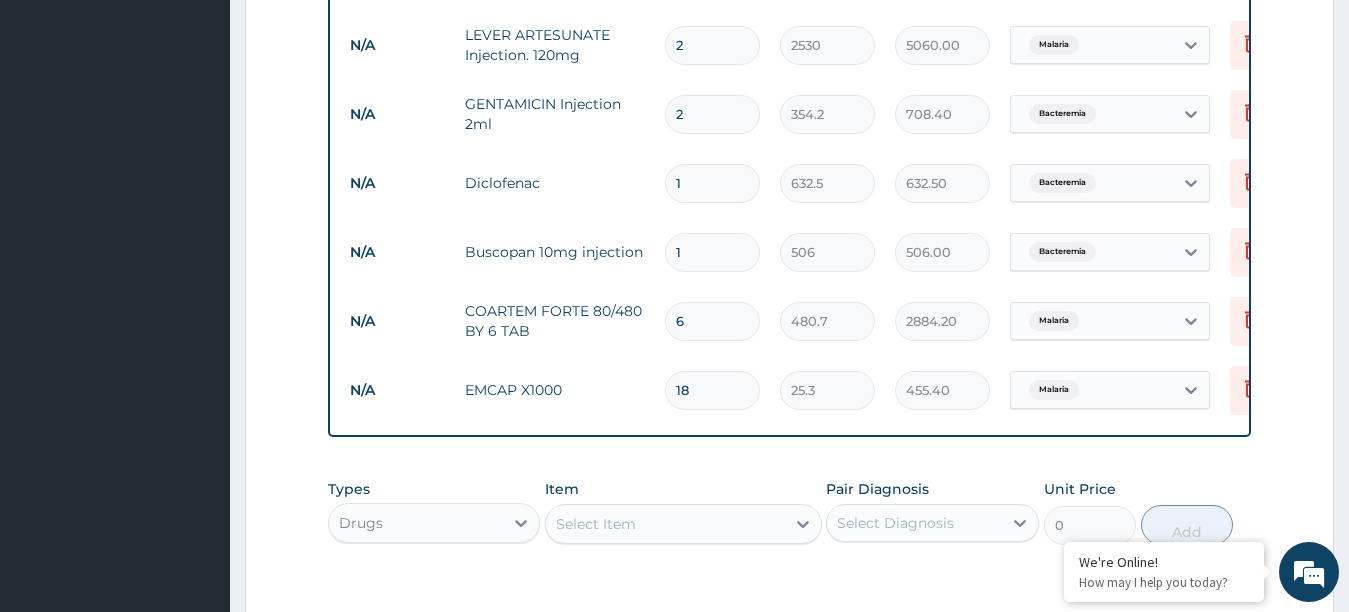 type on "18" 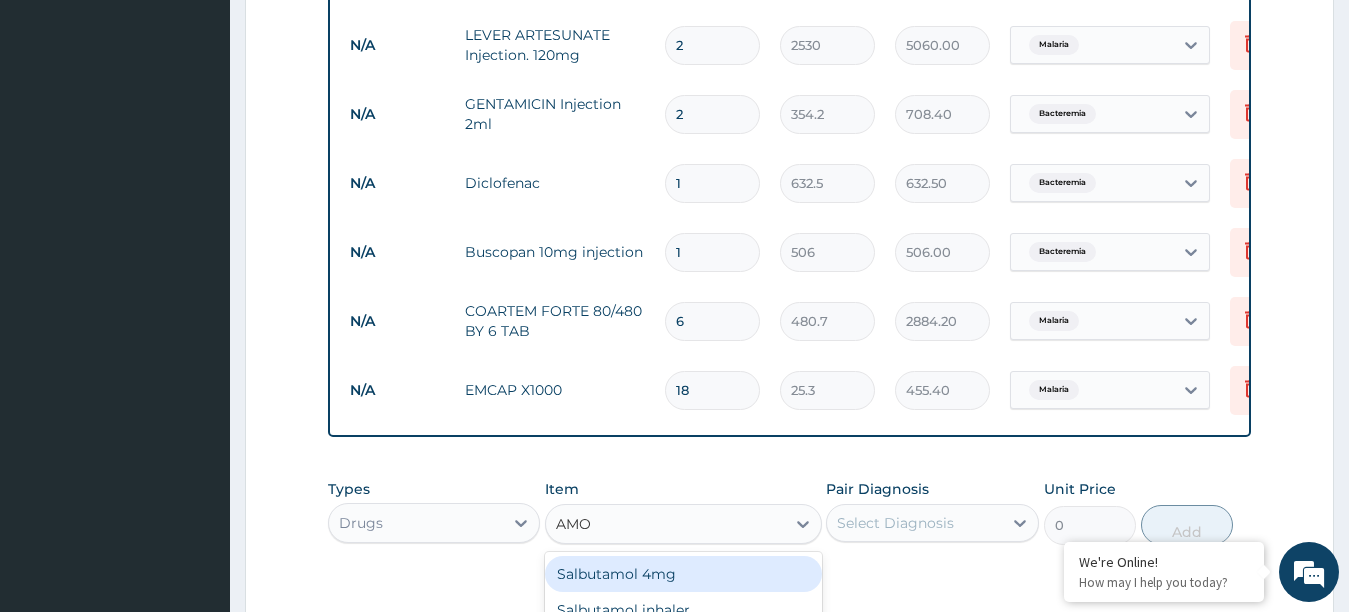 type on "AMOX" 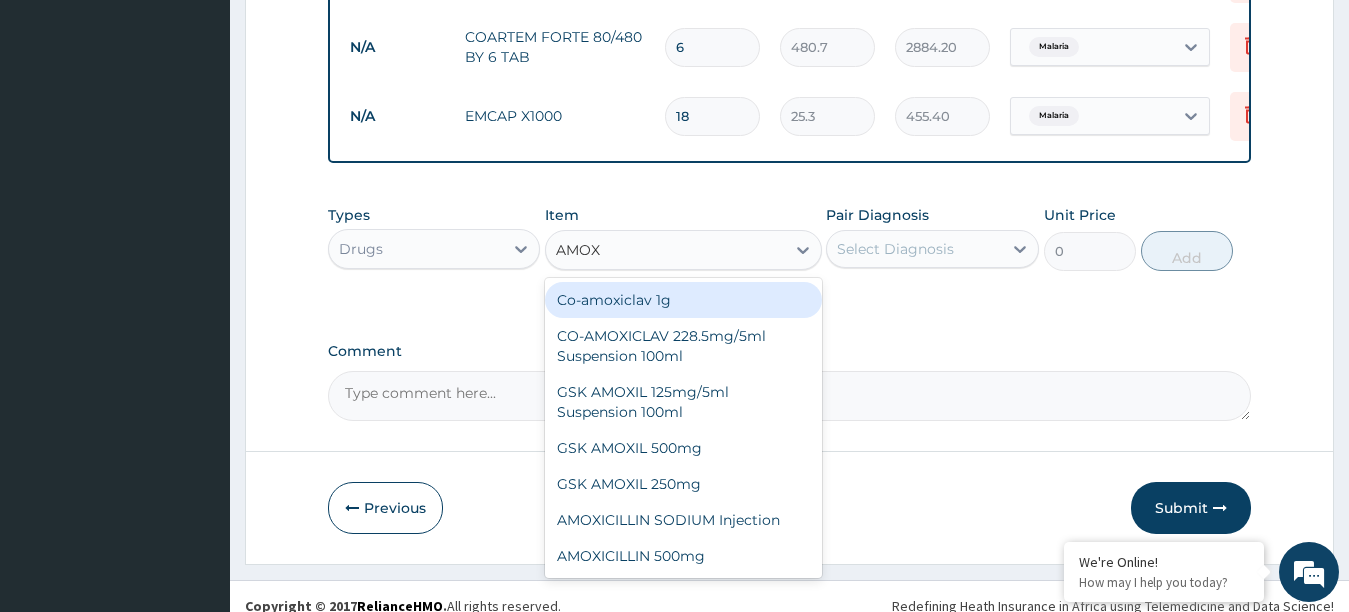 scroll, scrollTop: 1100, scrollLeft: 0, axis: vertical 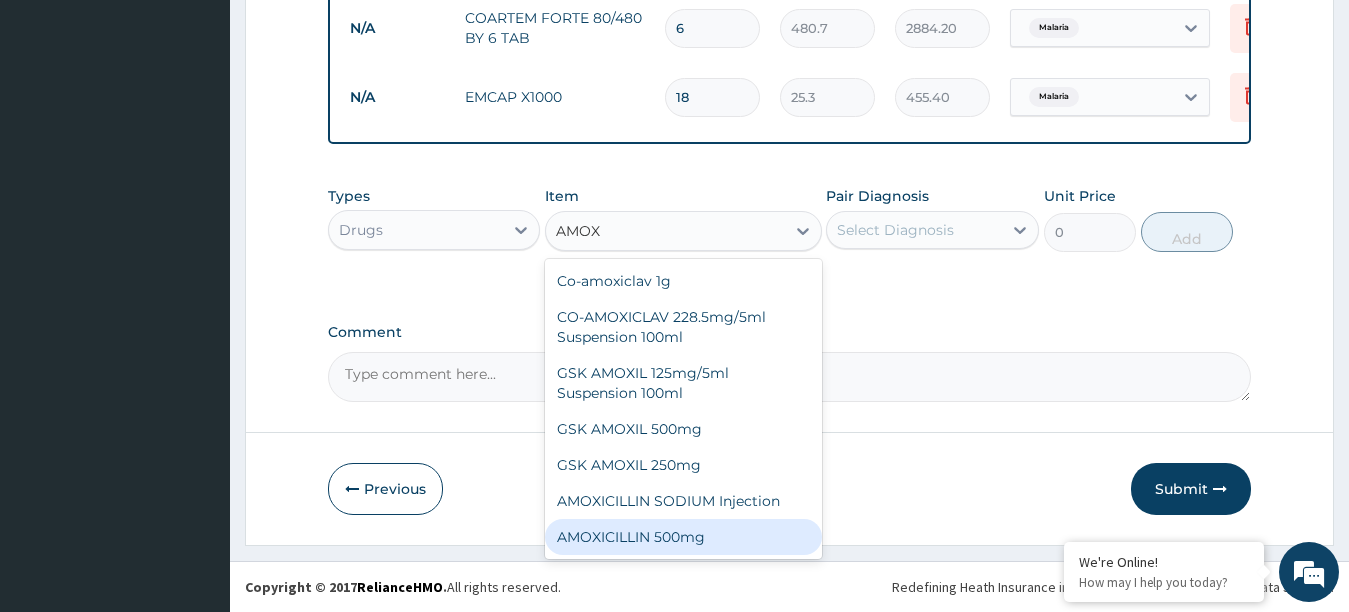 click on "AMOXICILLIN 500mg" at bounding box center (683, 537) 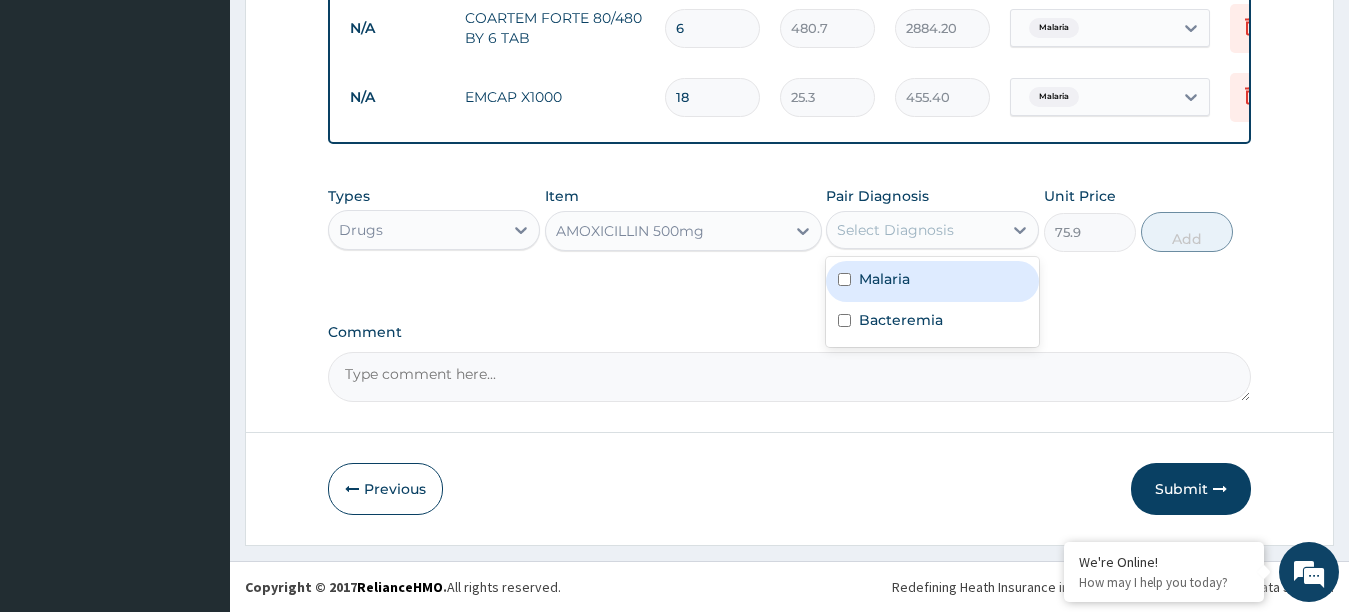 click on "Select Diagnosis" at bounding box center [914, 230] 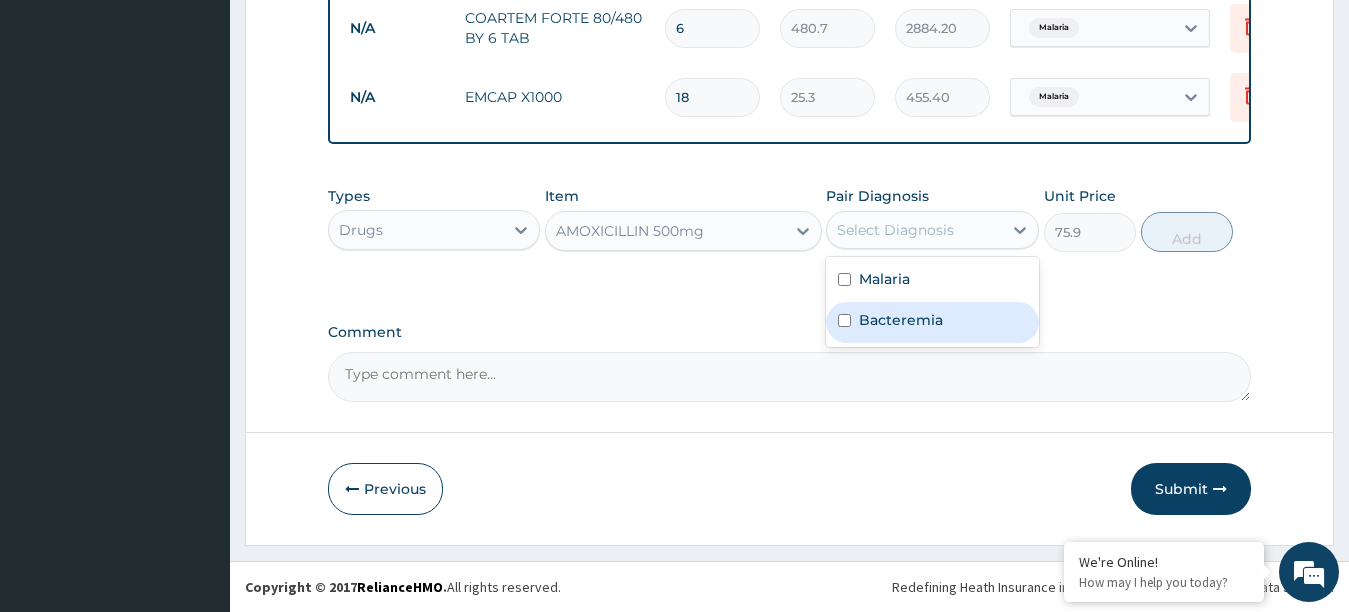 click at bounding box center [844, 320] 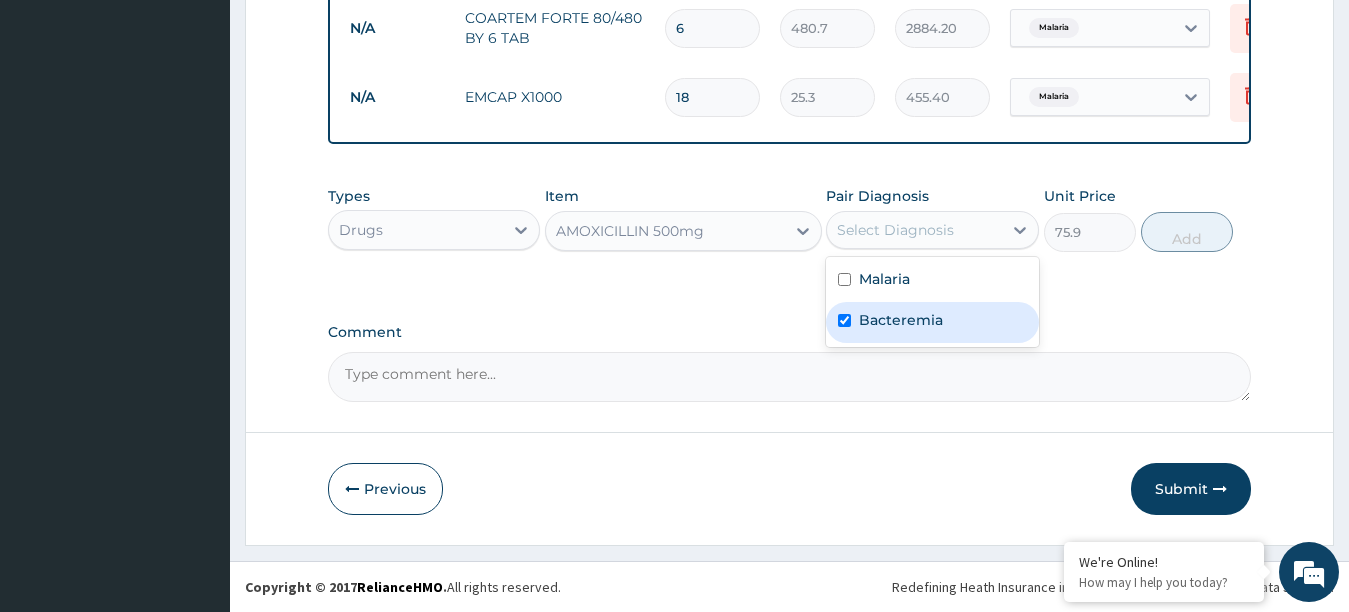 checkbox on "true" 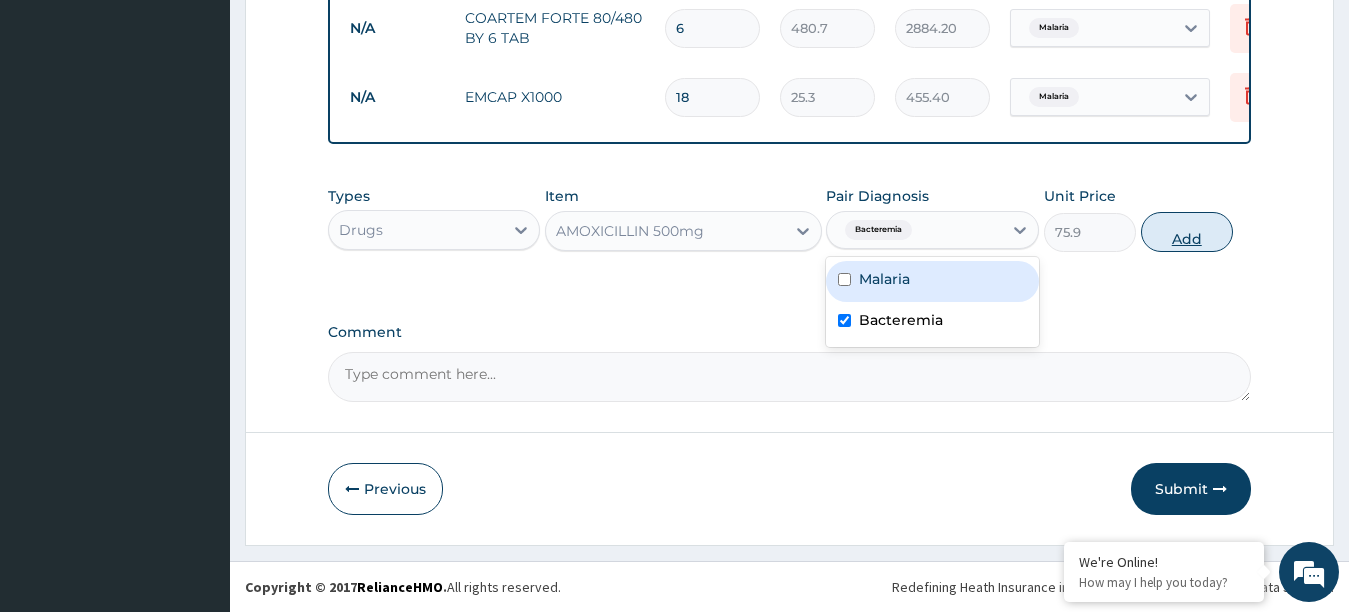 click on "Add" at bounding box center [1187, 232] 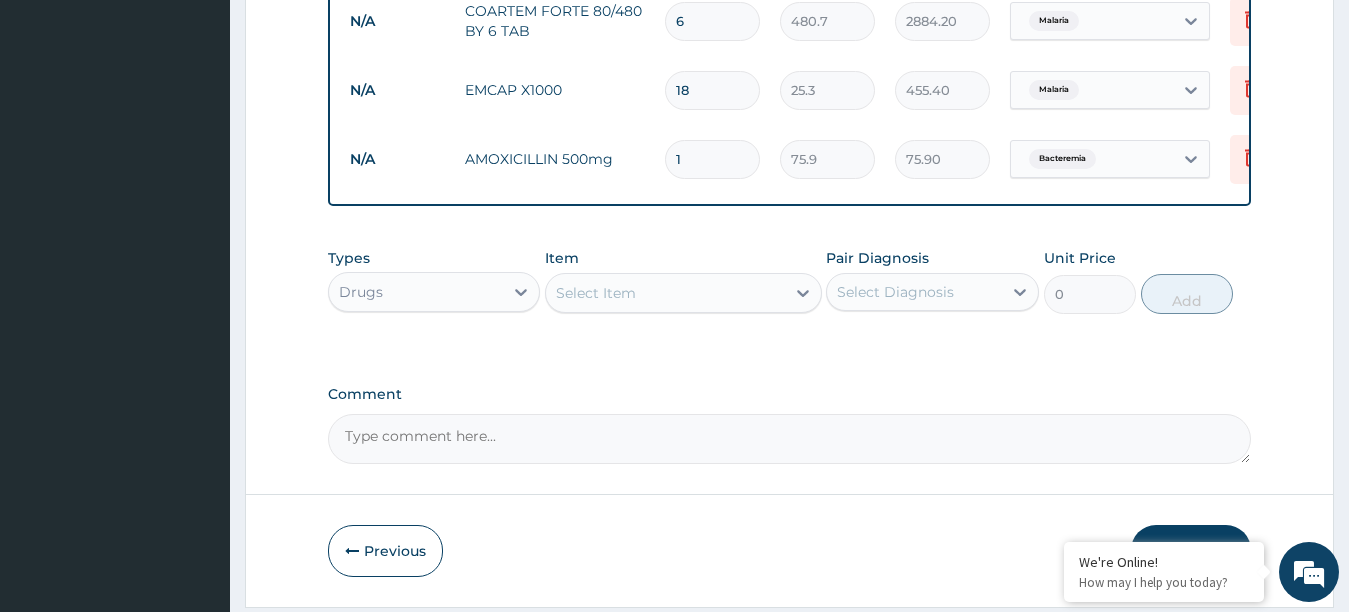 type 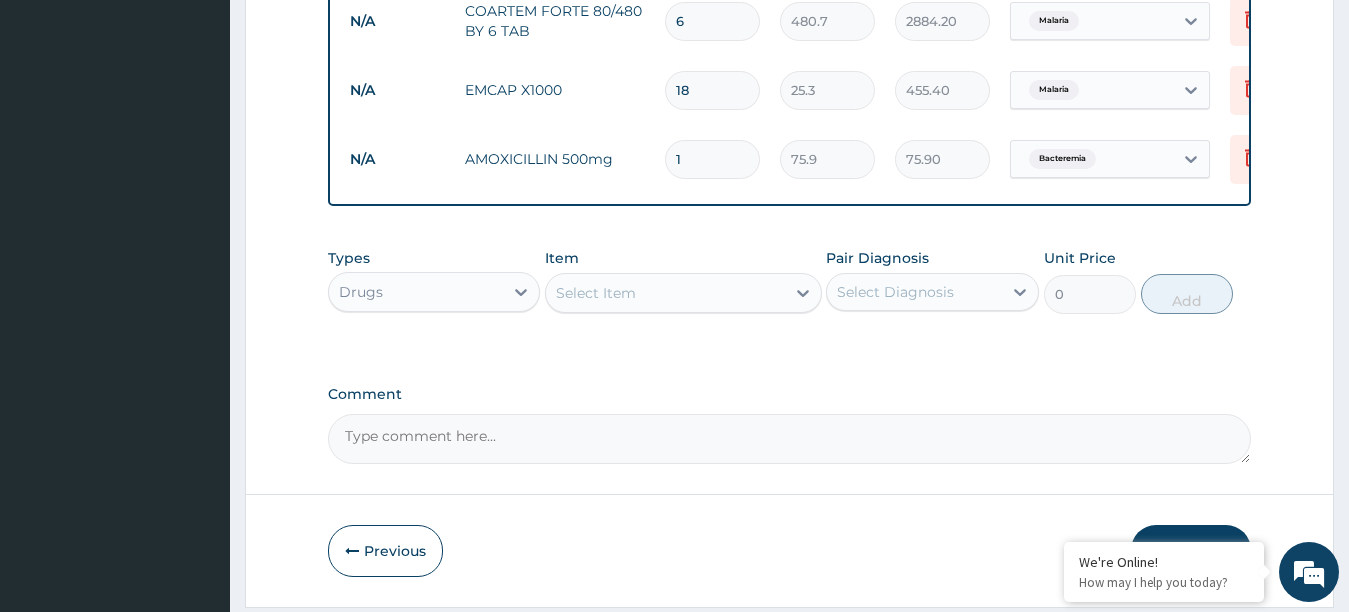 type on "0.00" 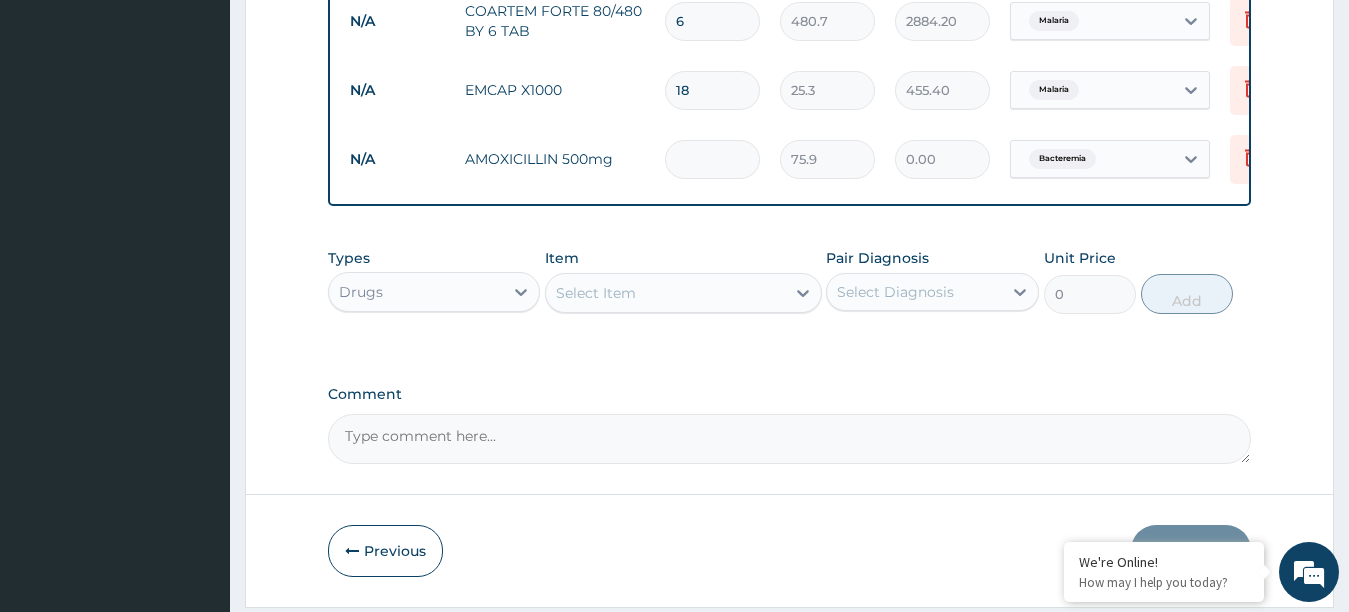 type on "1" 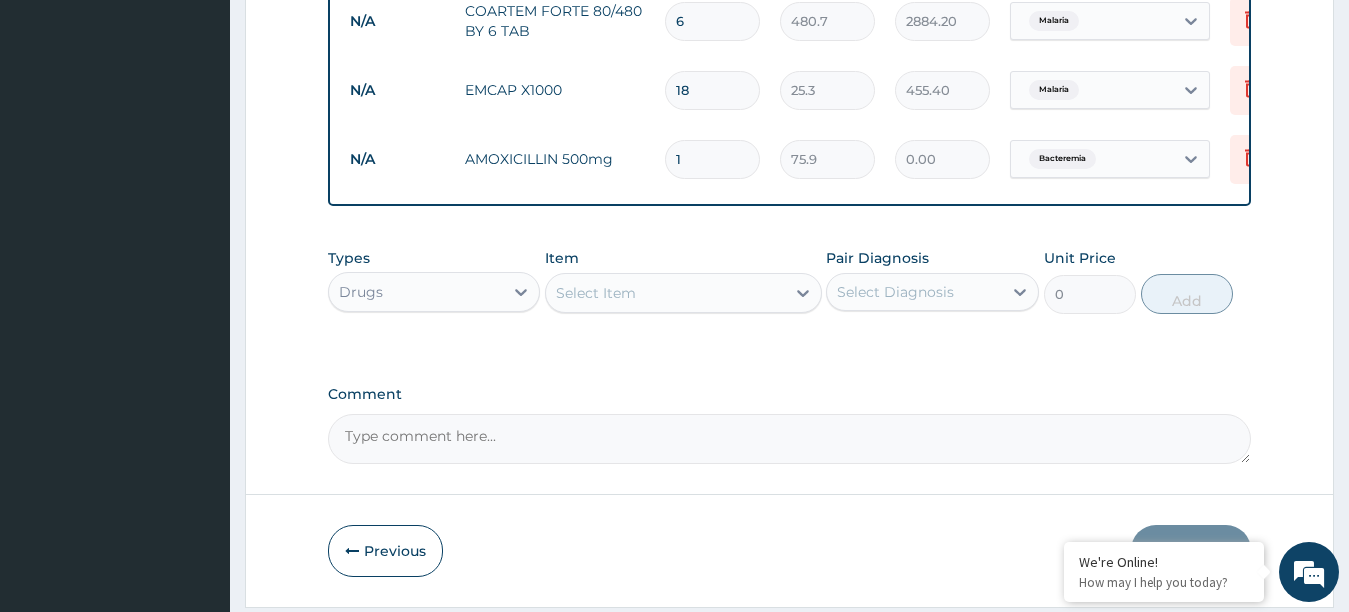 type on "75.90" 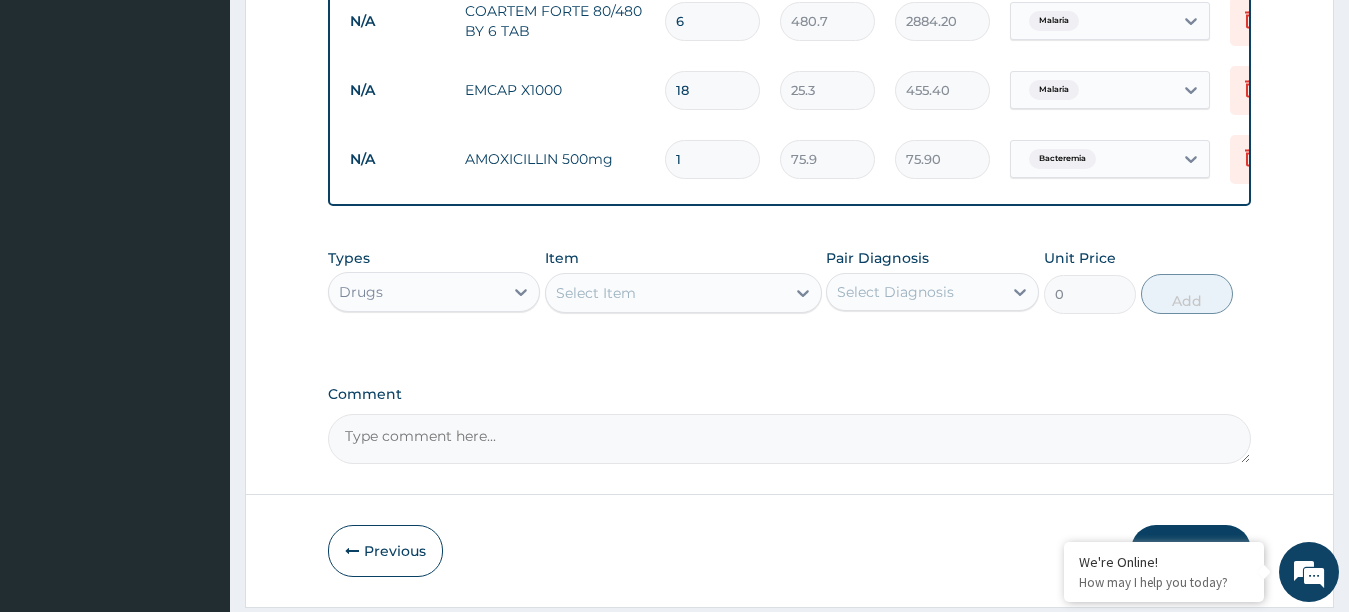 type on "18" 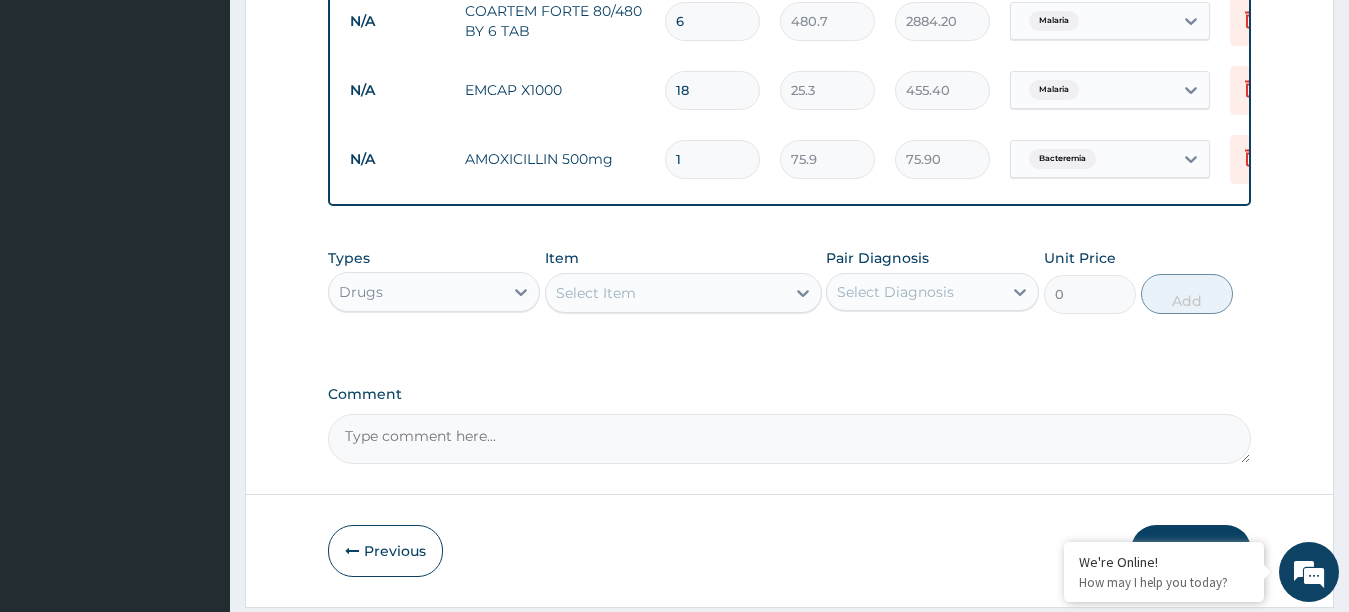 type on "1366.20" 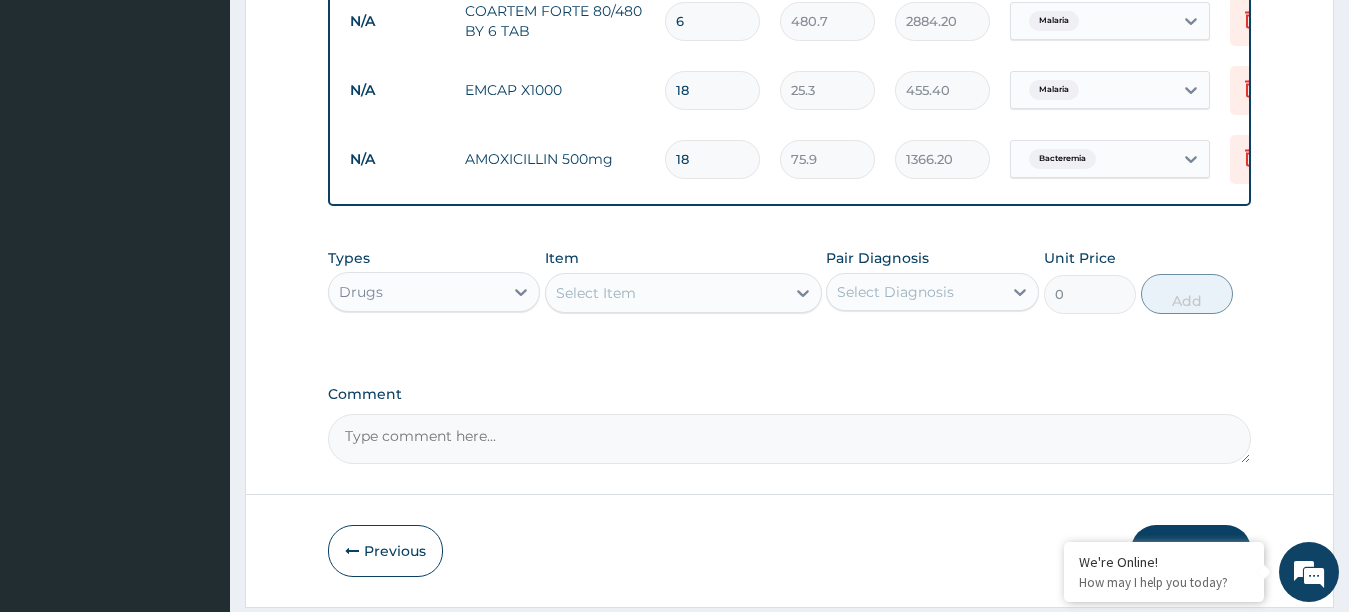 type on "1" 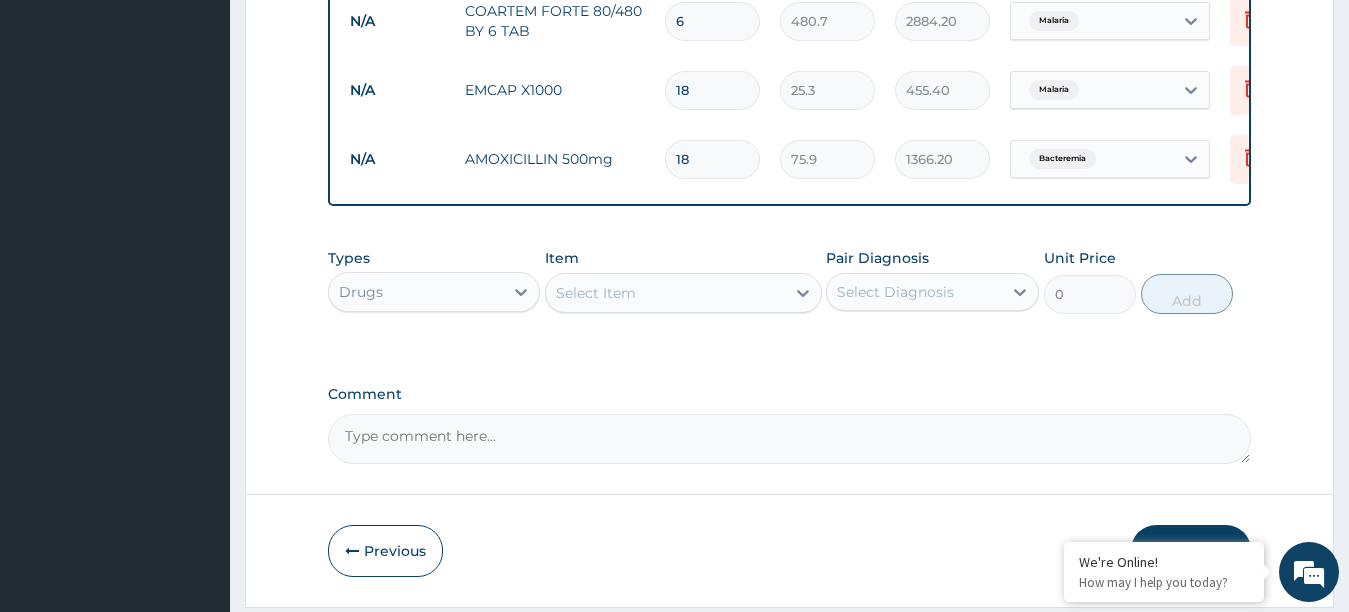 type on "75.90" 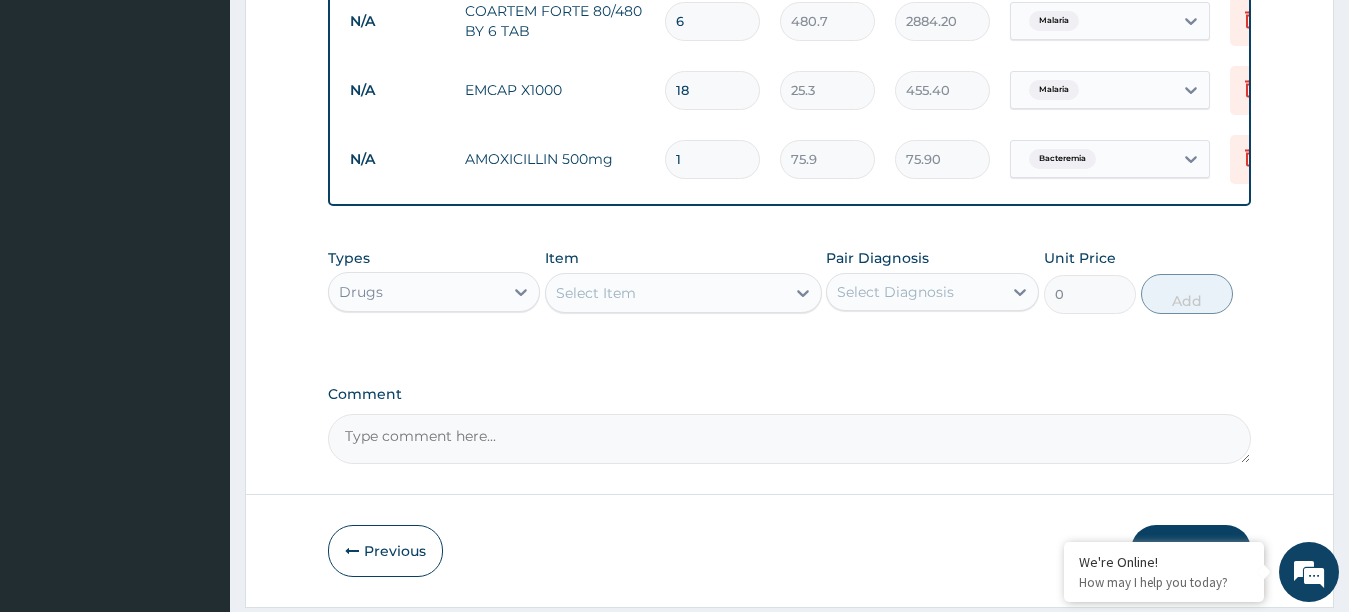 type on "15" 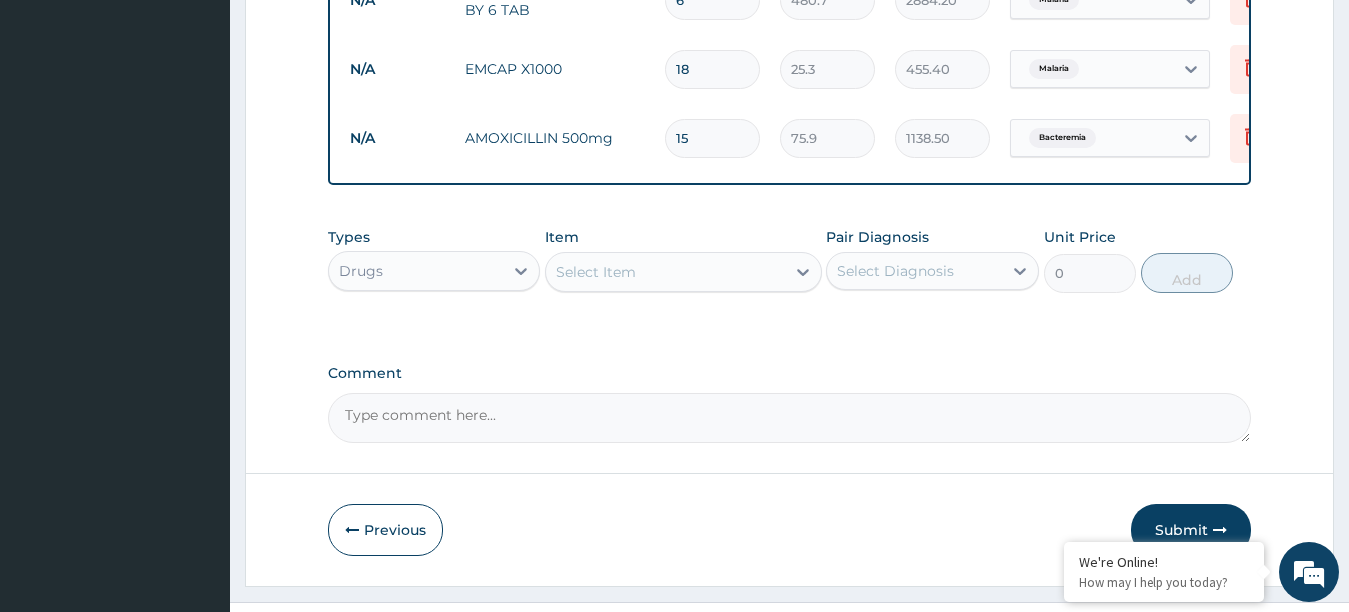 scroll, scrollTop: 1179, scrollLeft: 0, axis: vertical 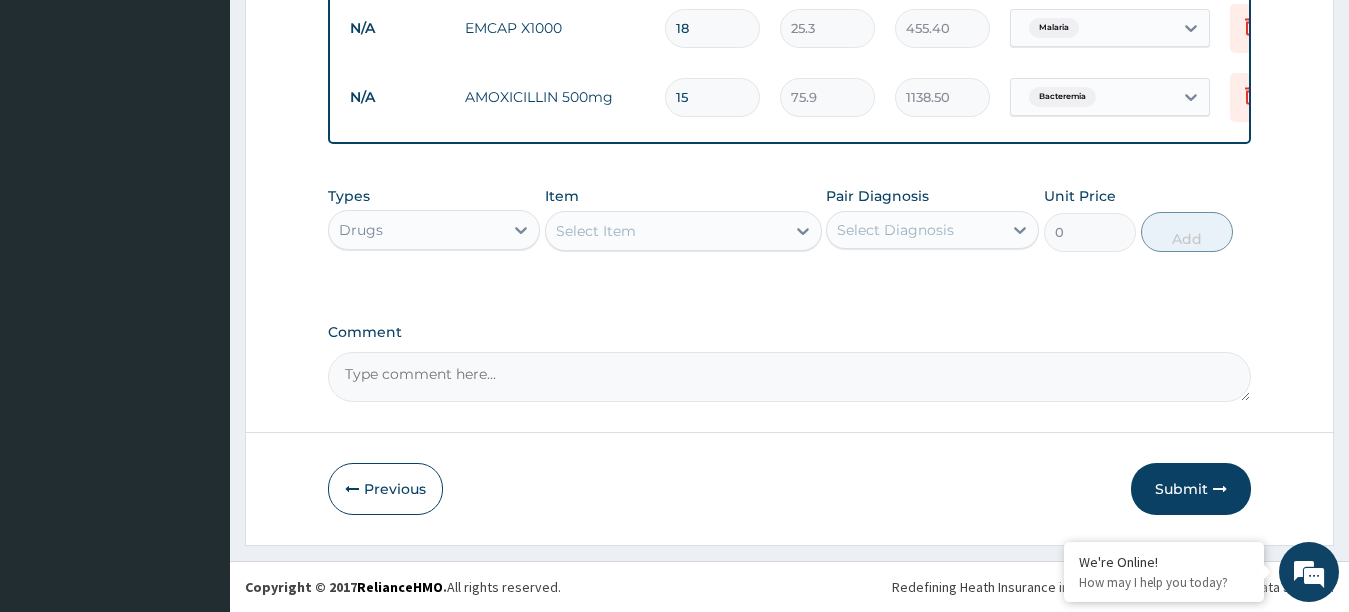 type on "15" 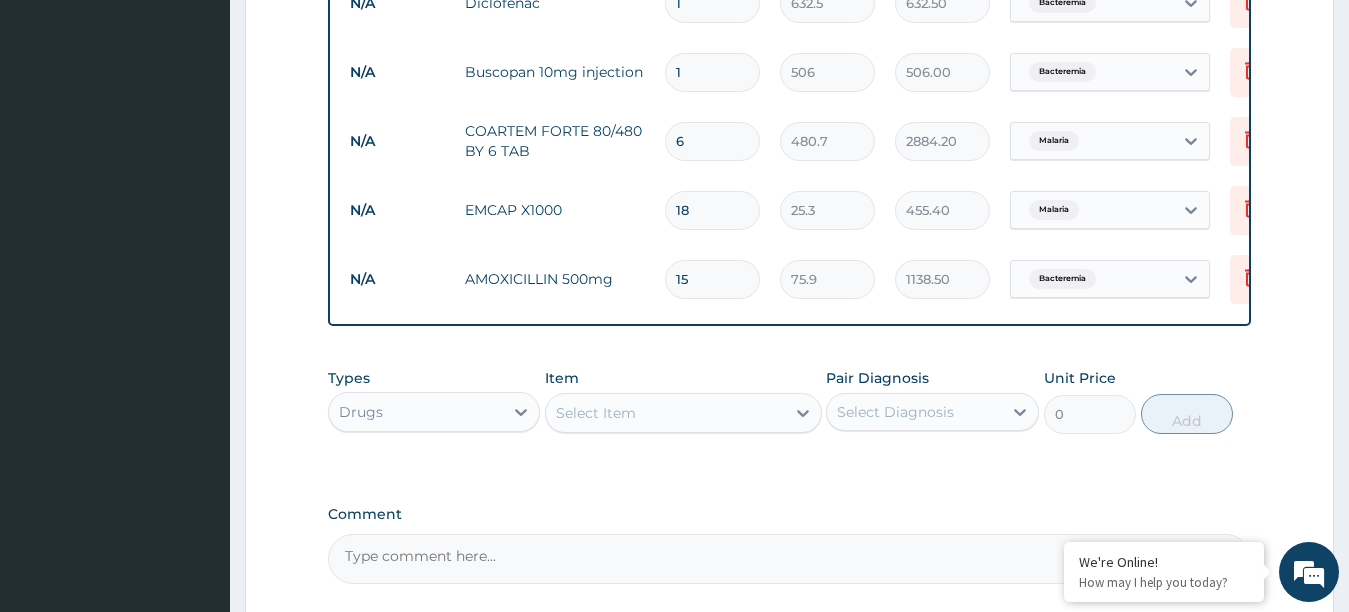scroll, scrollTop: 979, scrollLeft: 0, axis: vertical 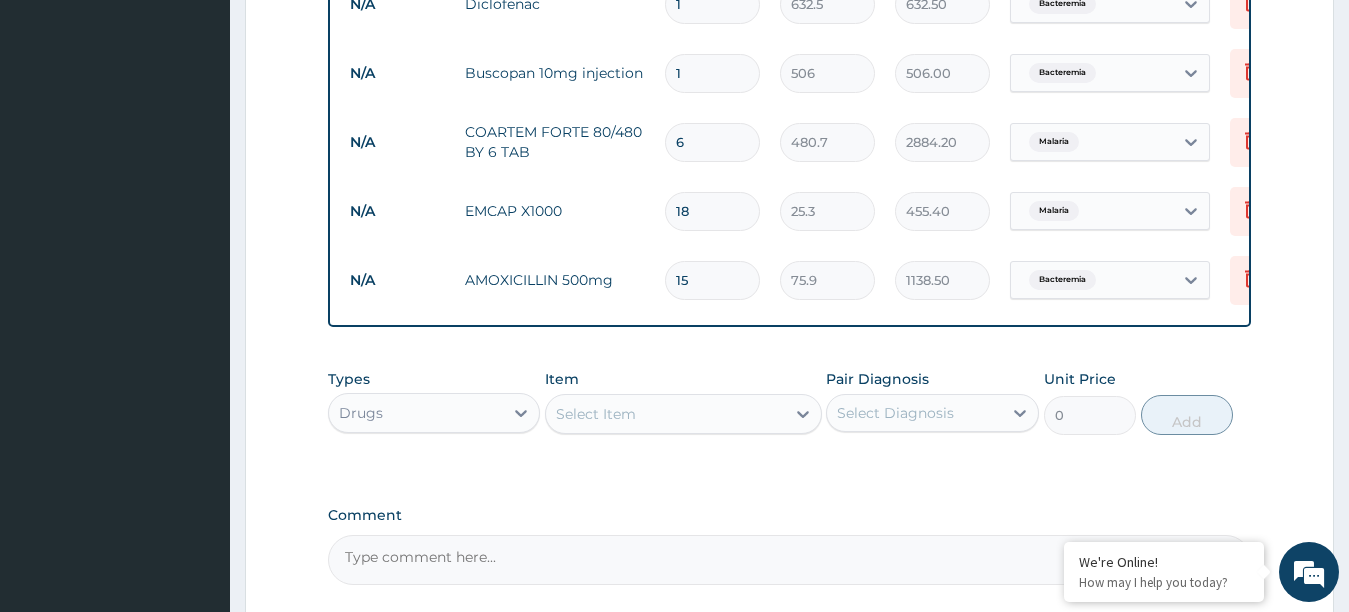 click on "Select Item" at bounding box center (665, 414) 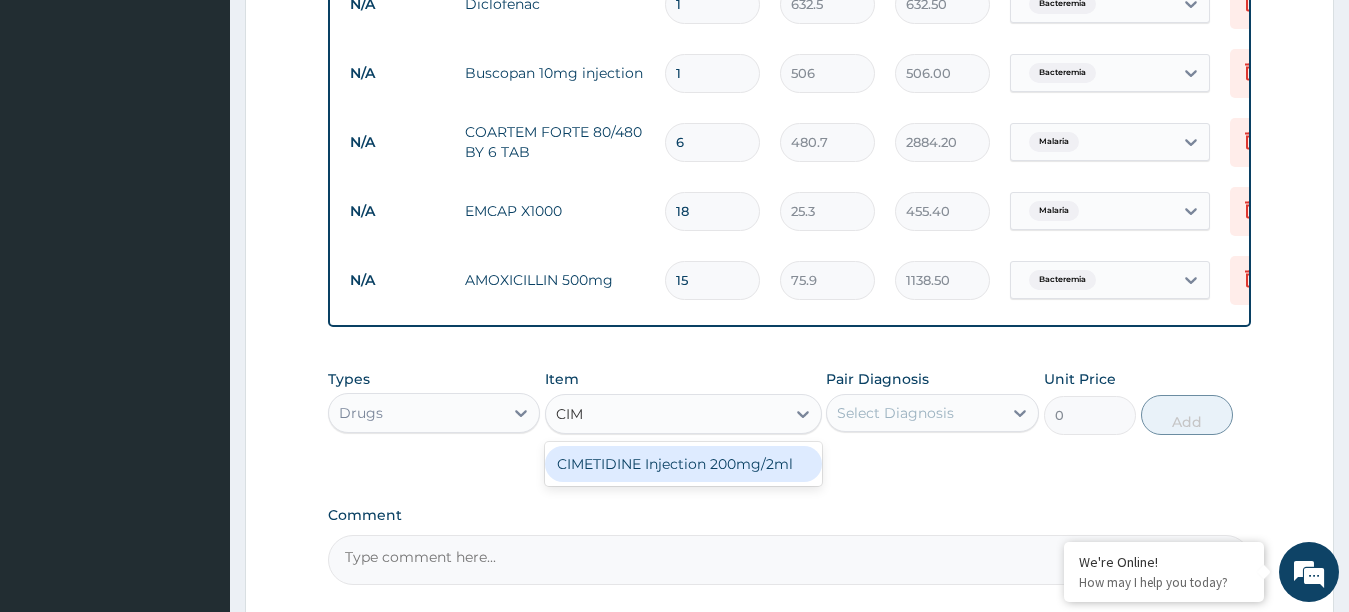 type on "CIME" 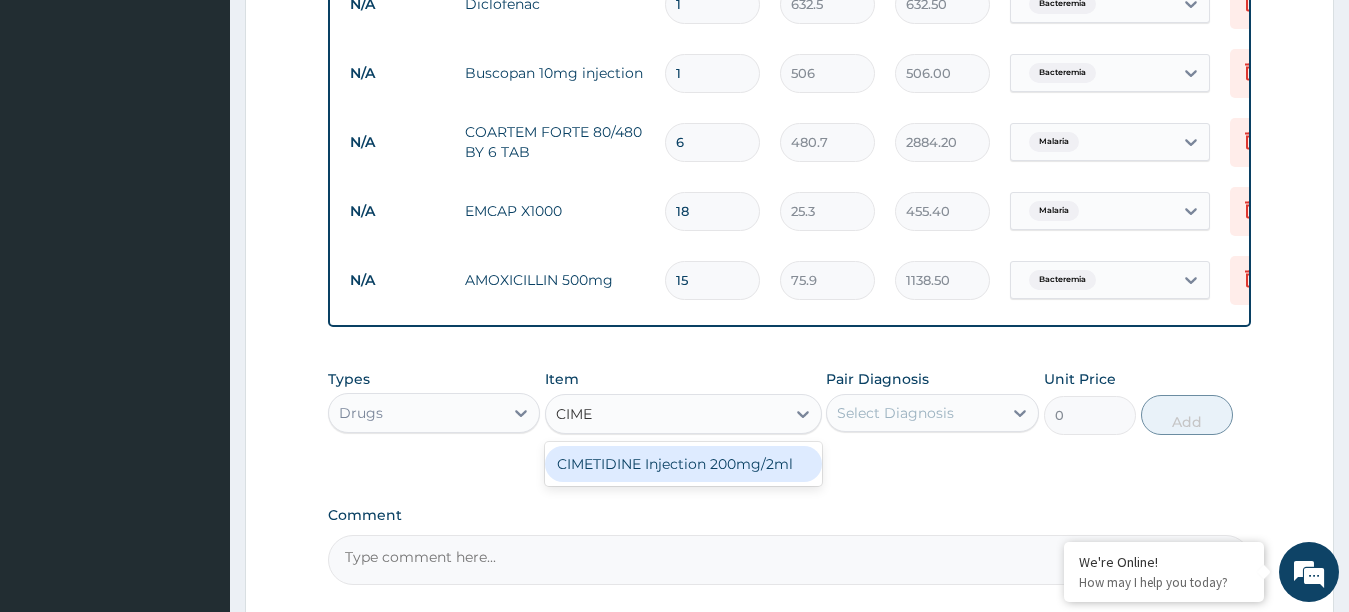 click on "CIMETIDINE Injection 200mg/2ml" at bounding box center (683, 464) 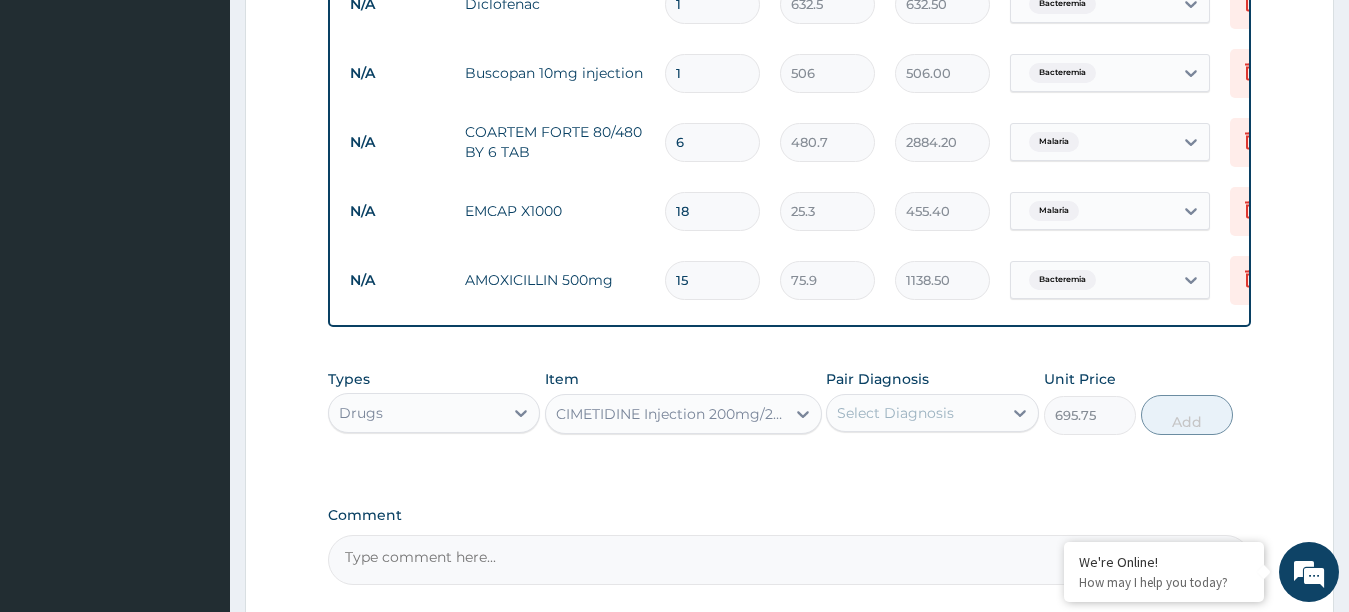 click on "Select Diagnosis" at bounding box center [895, 413] 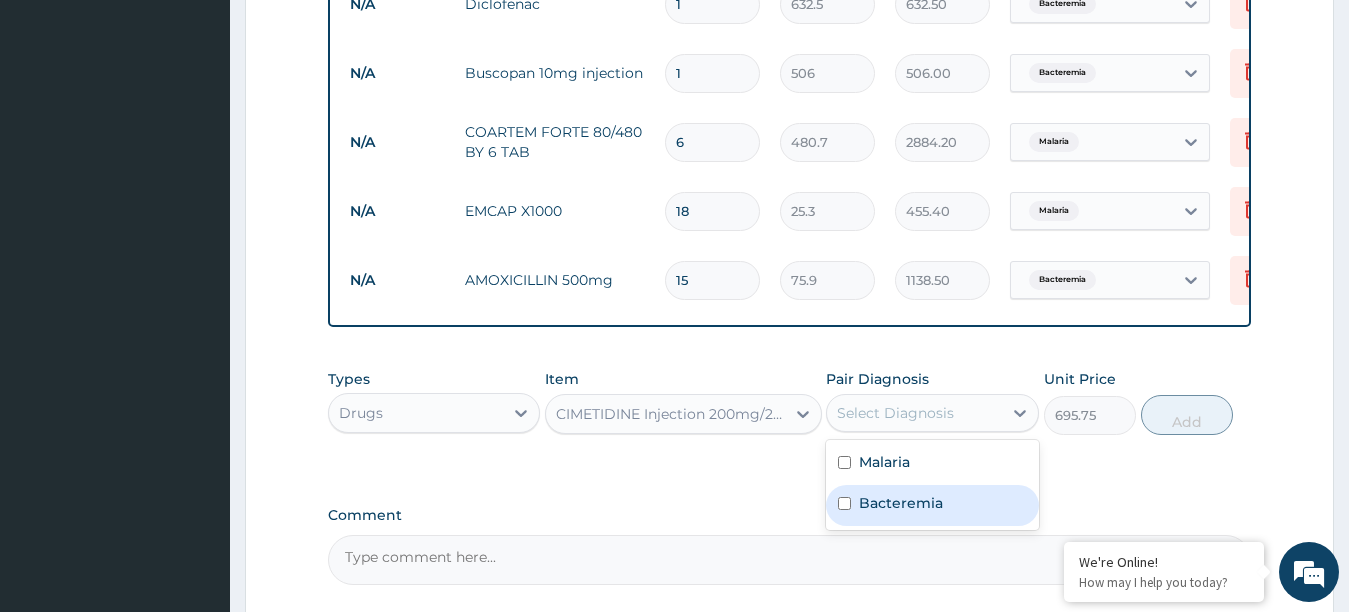 click at bounding box center [844, 503] 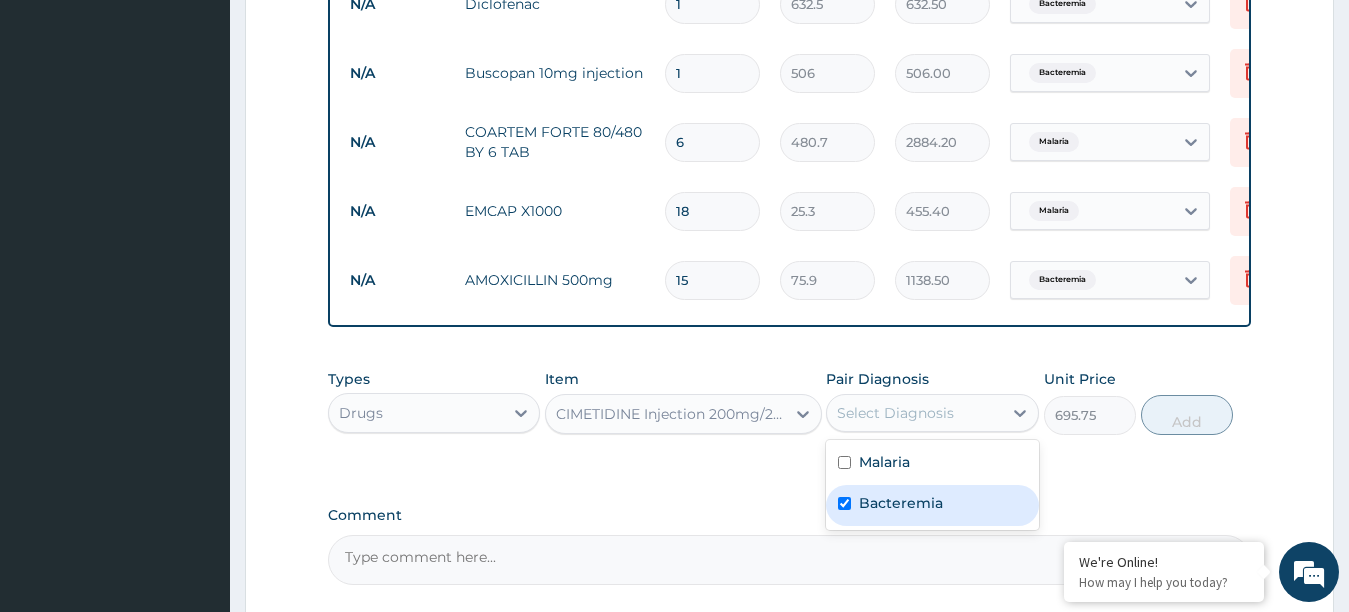 checkbox on "true" 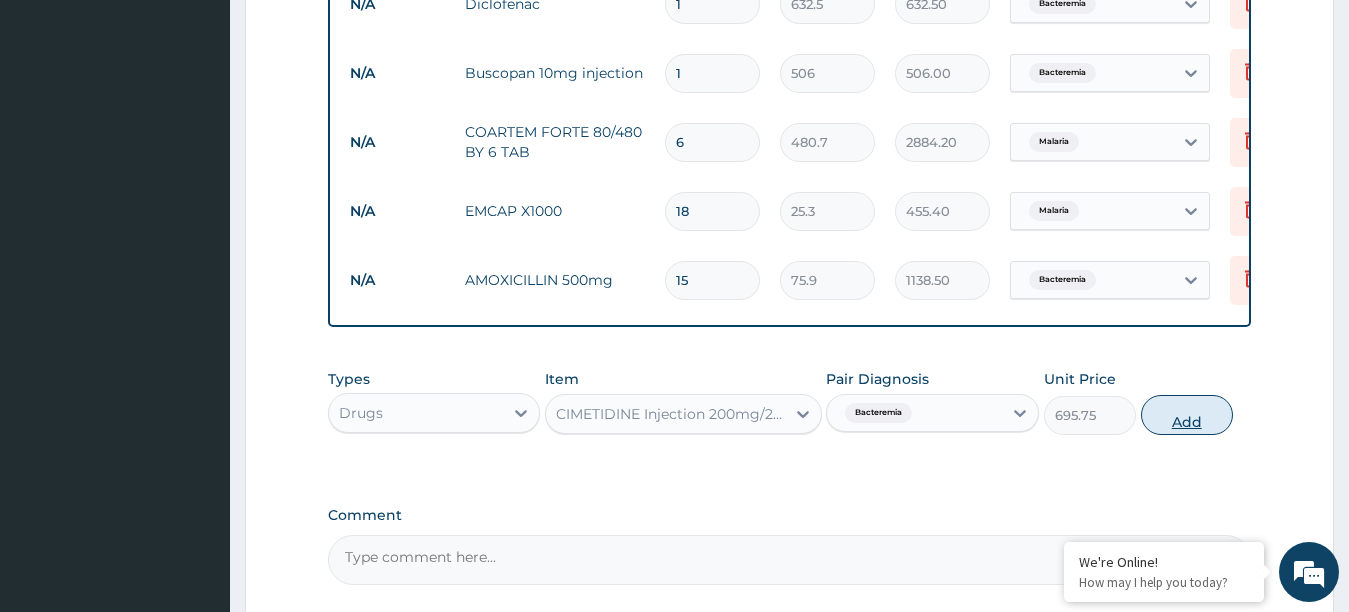 click on "Add" at bounding box center [1187, 415] 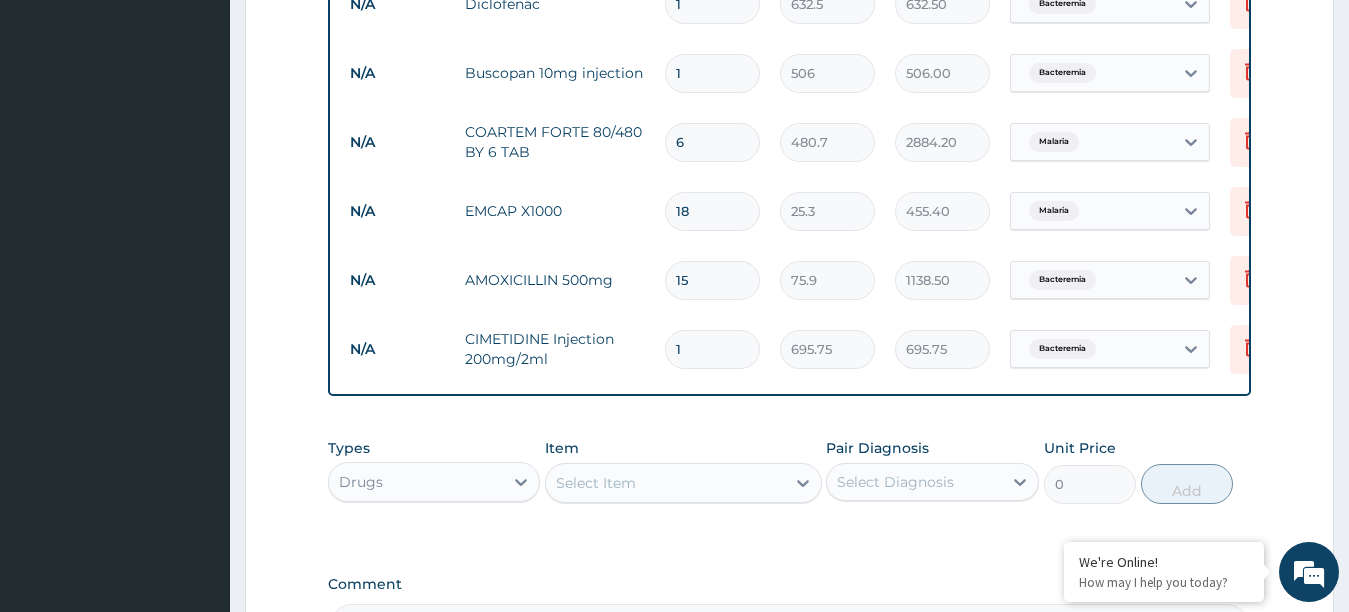 click on "Select Item" at bounding box center [596, 483] 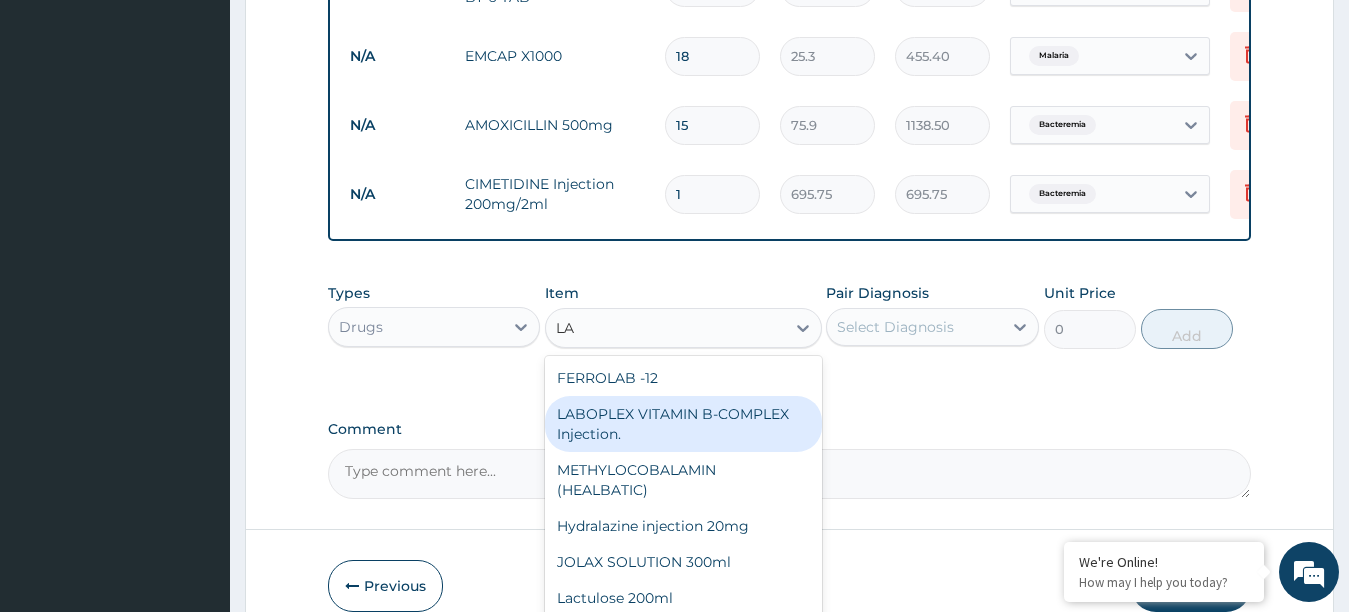 scroll, scrollTop: 1179, scrollLeft: 0, axis: vertical 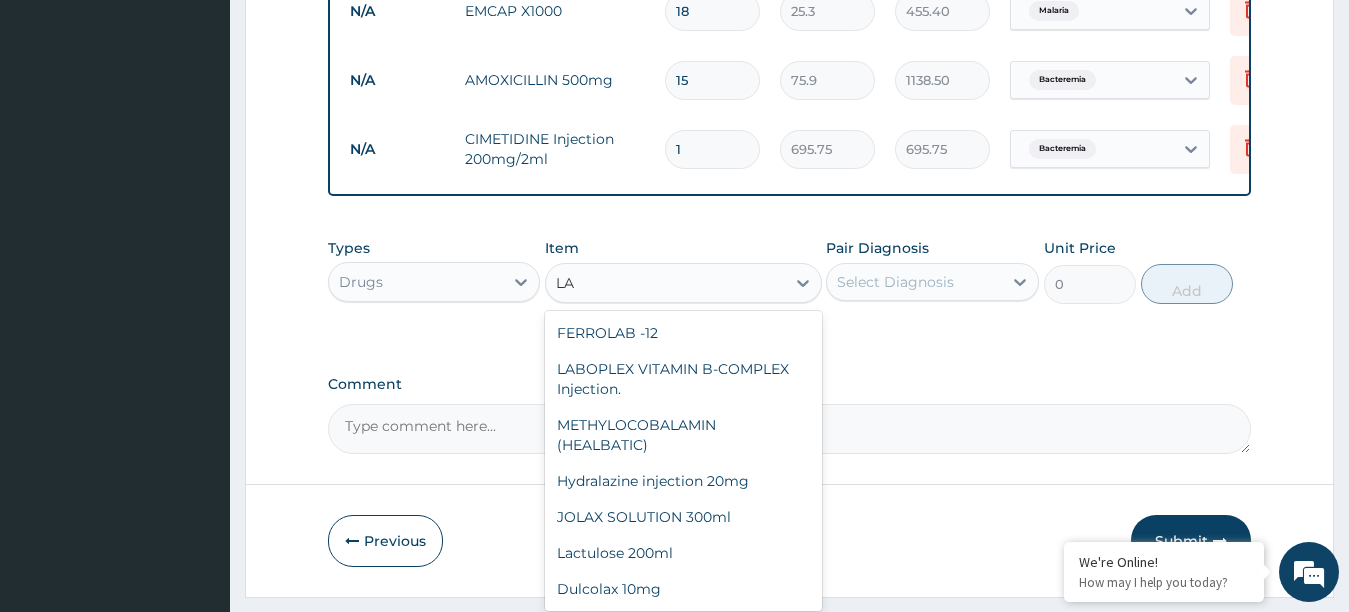 type on "L" 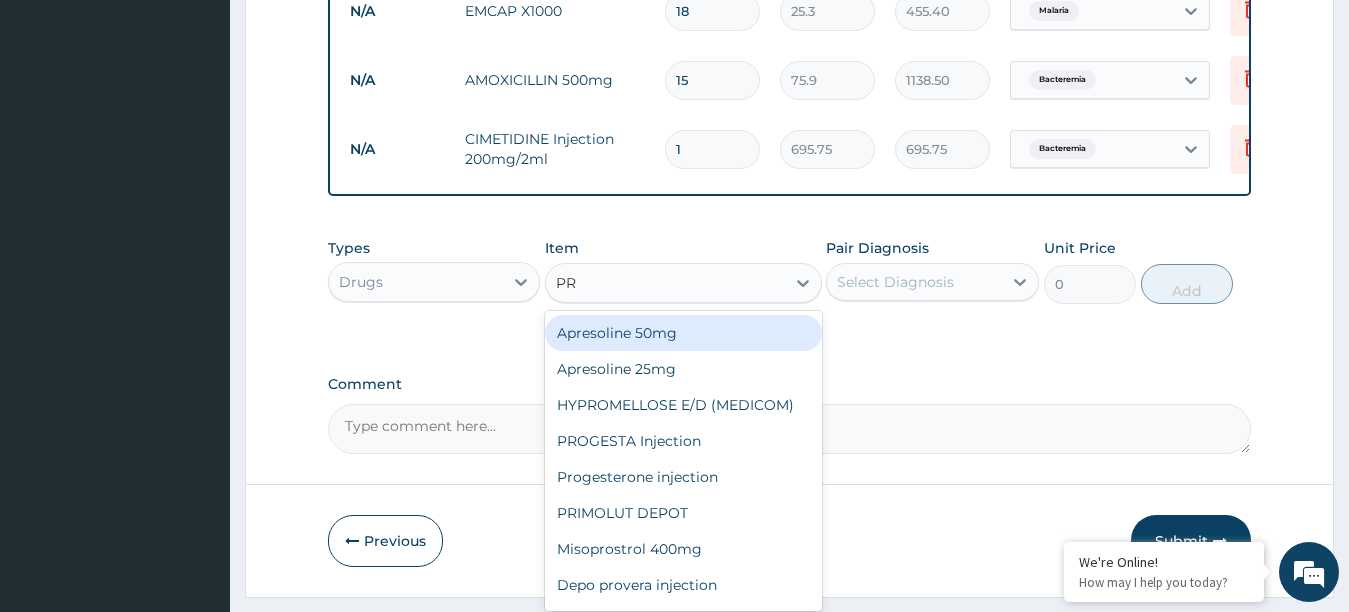 type on "P" 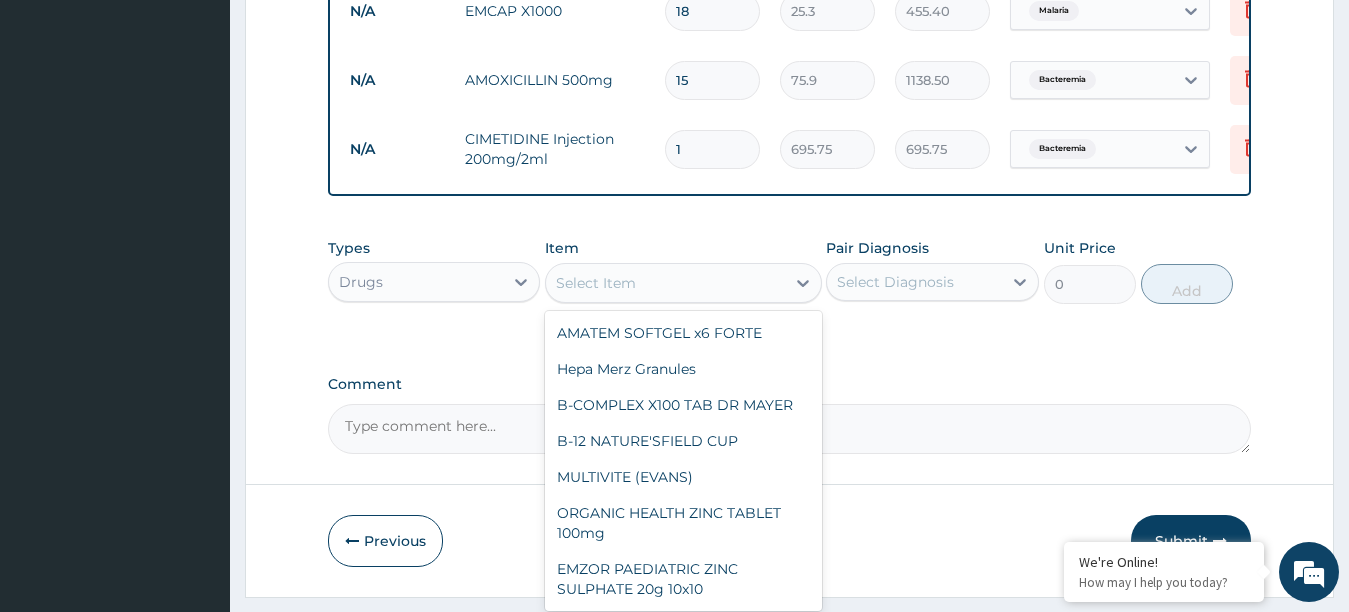type on "L" 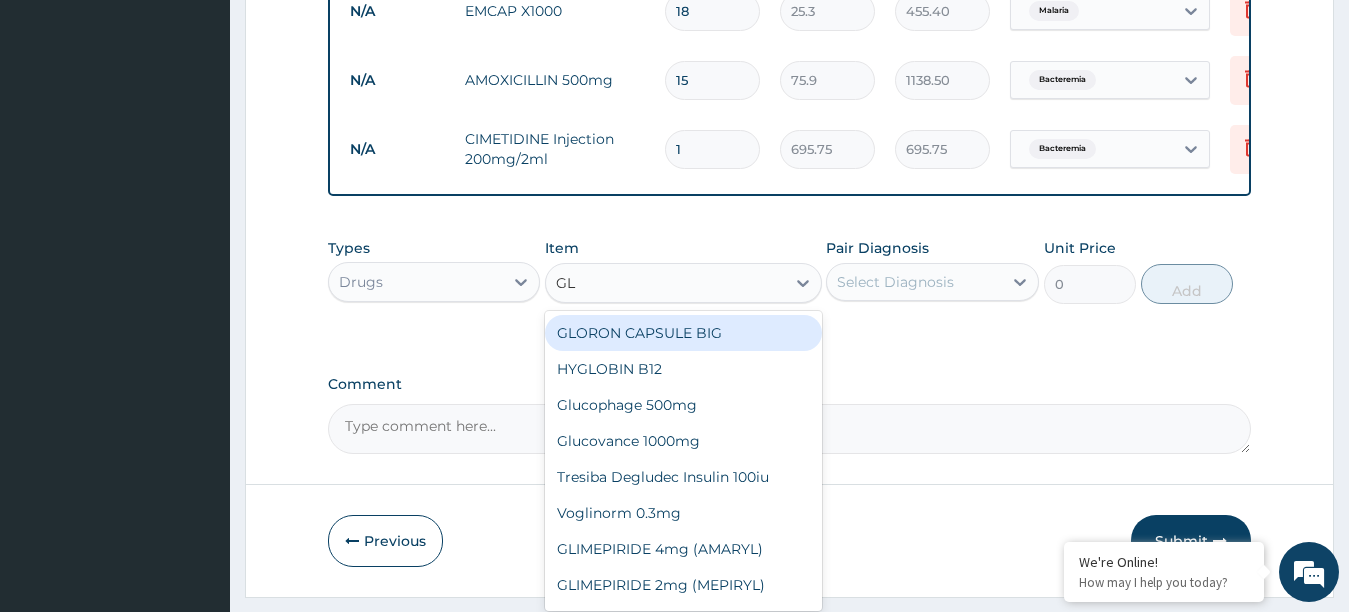 type on "G" 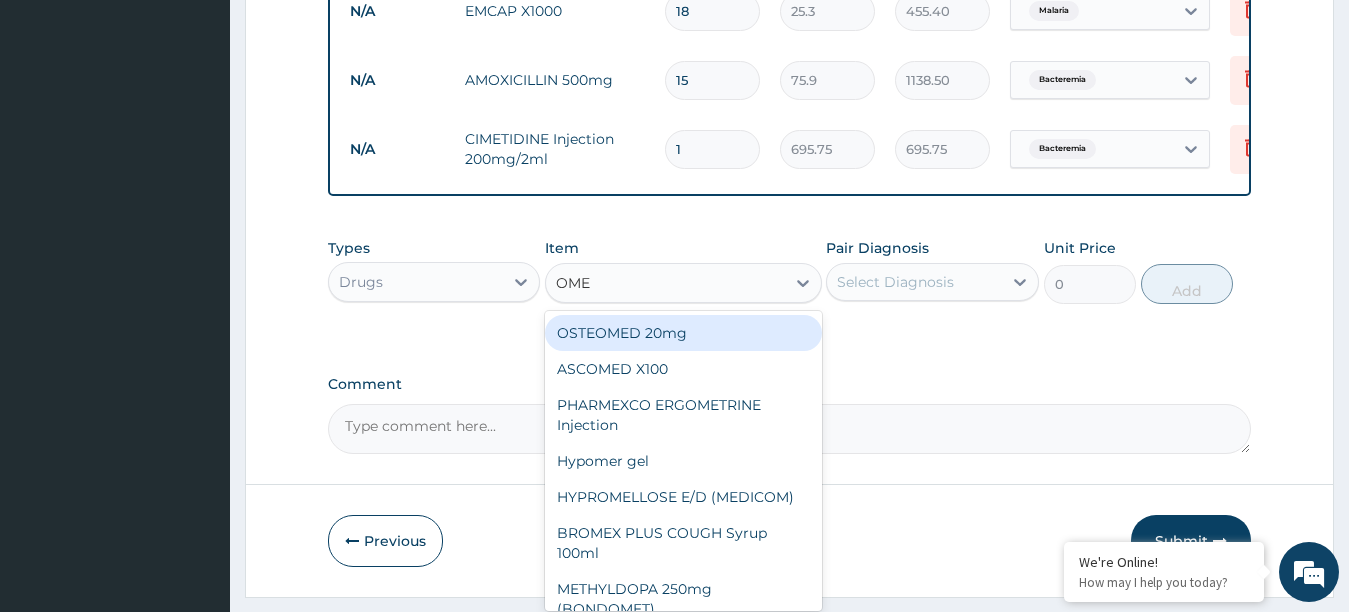 type on "OMEP" 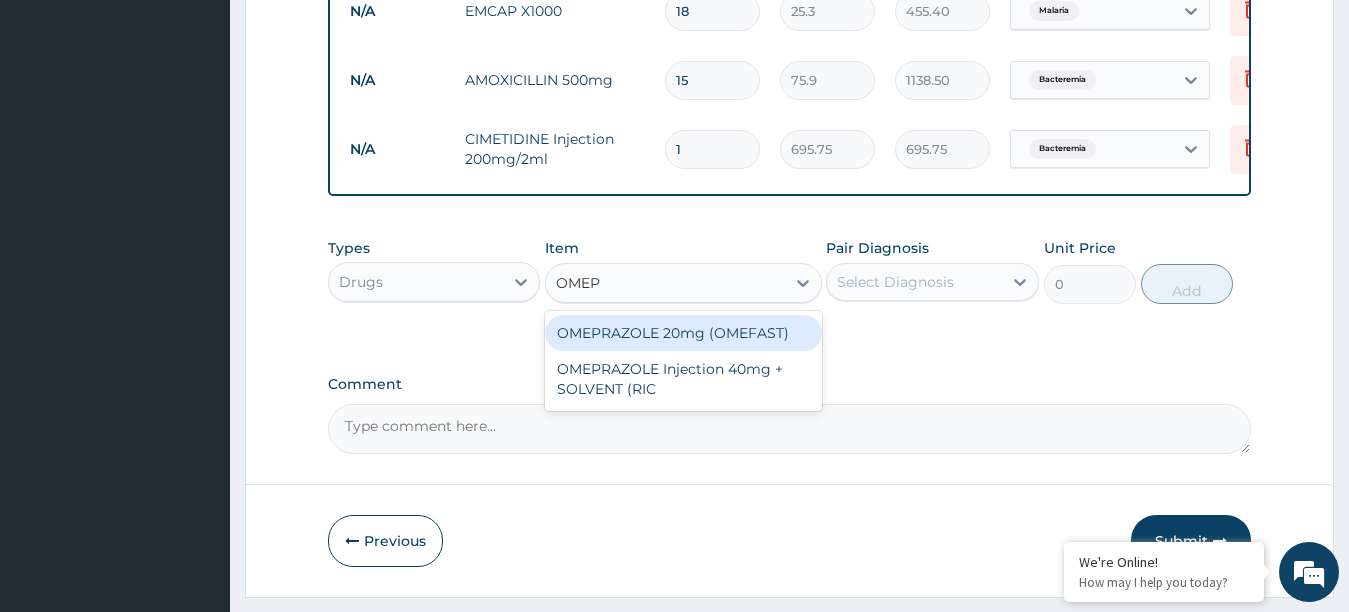click on "OMEPRAZOLE 20mg (OMEFAST)" at bounding box center [683, 333] 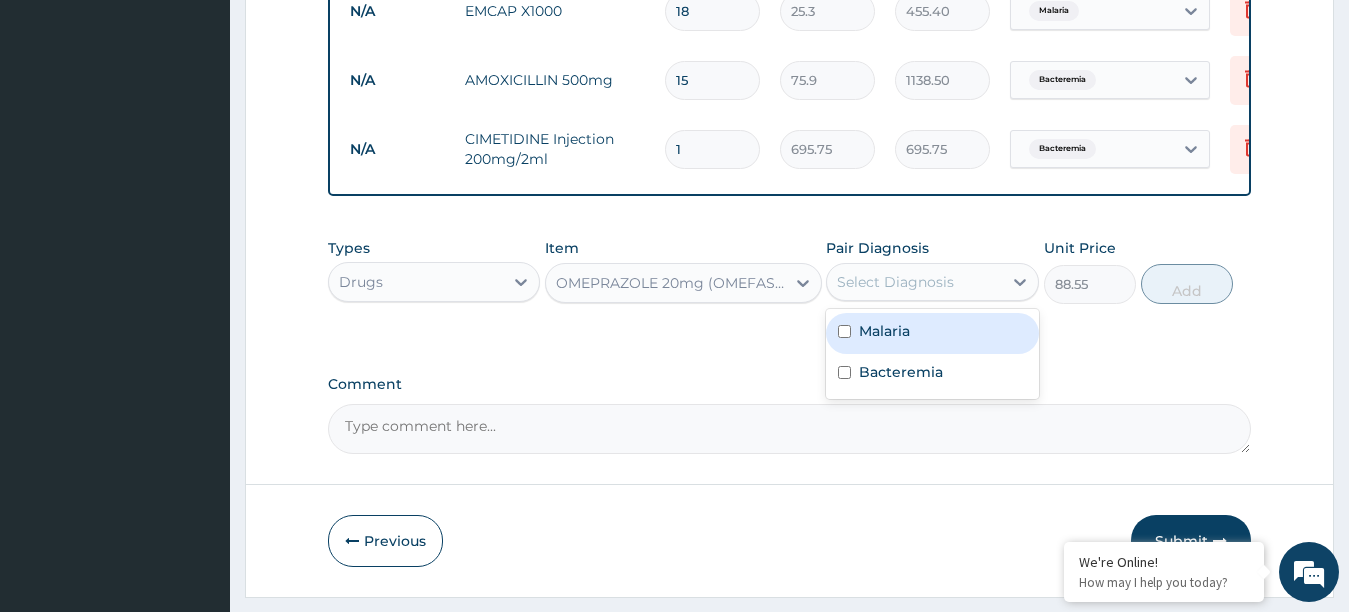 click on "Select Diagnosis" at bounding box center [914, 282] 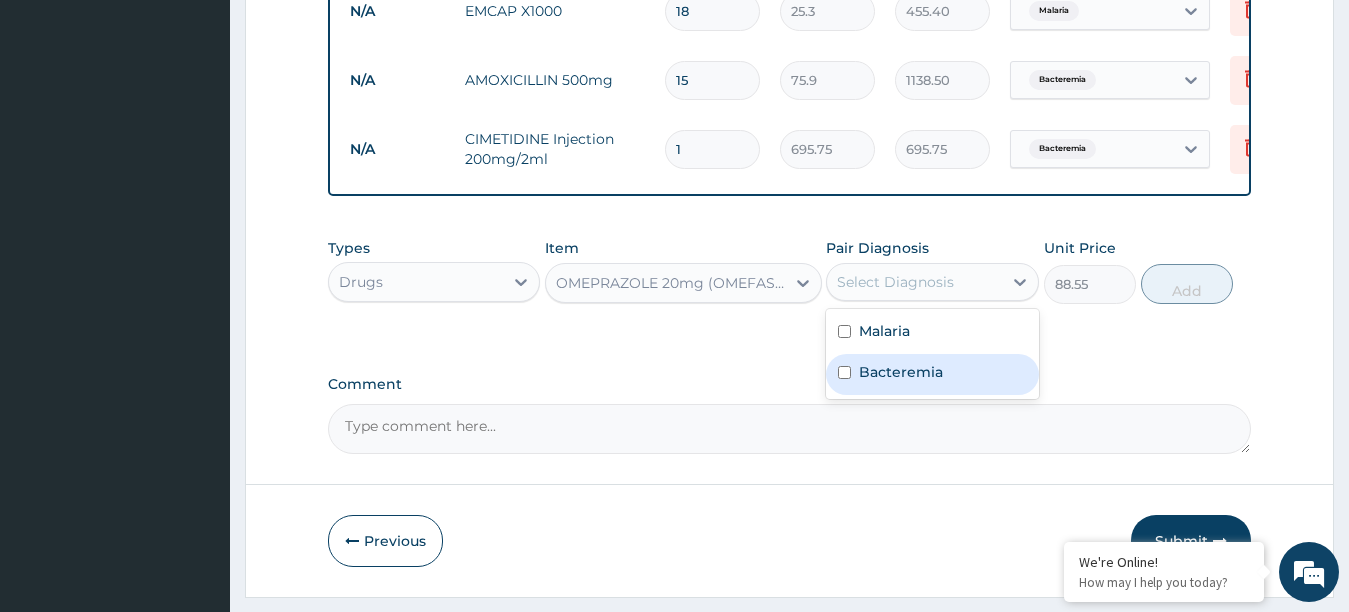 click at bounding box center [844, 372] 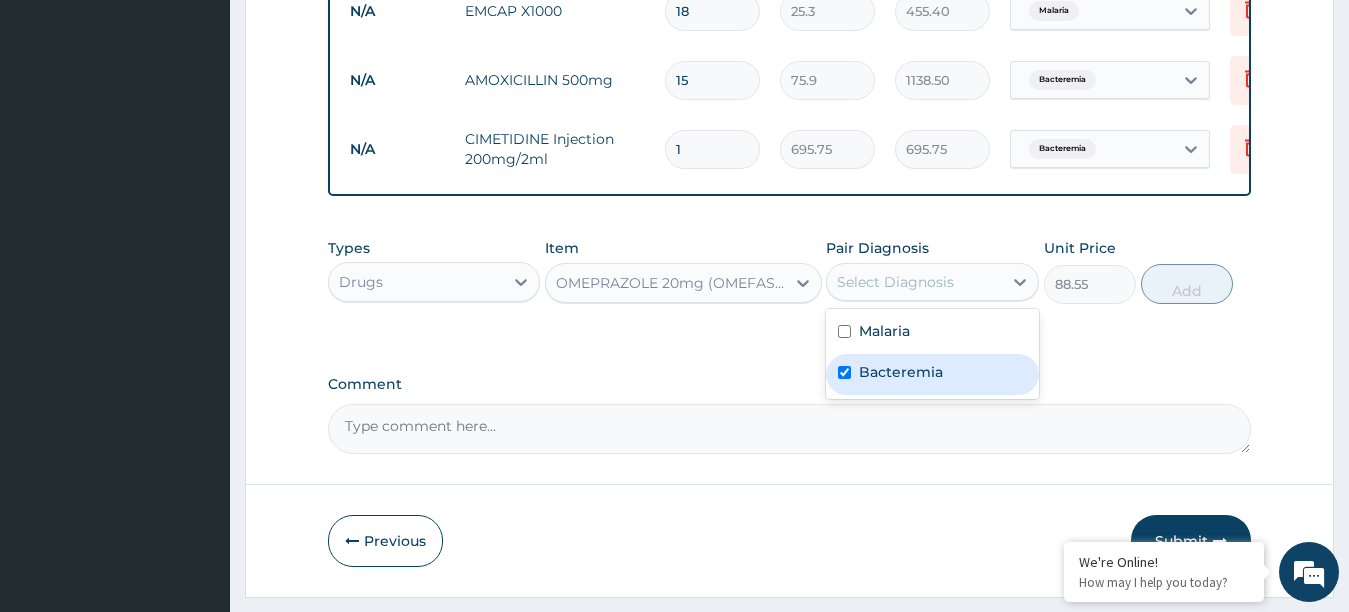 checkbox on "true" 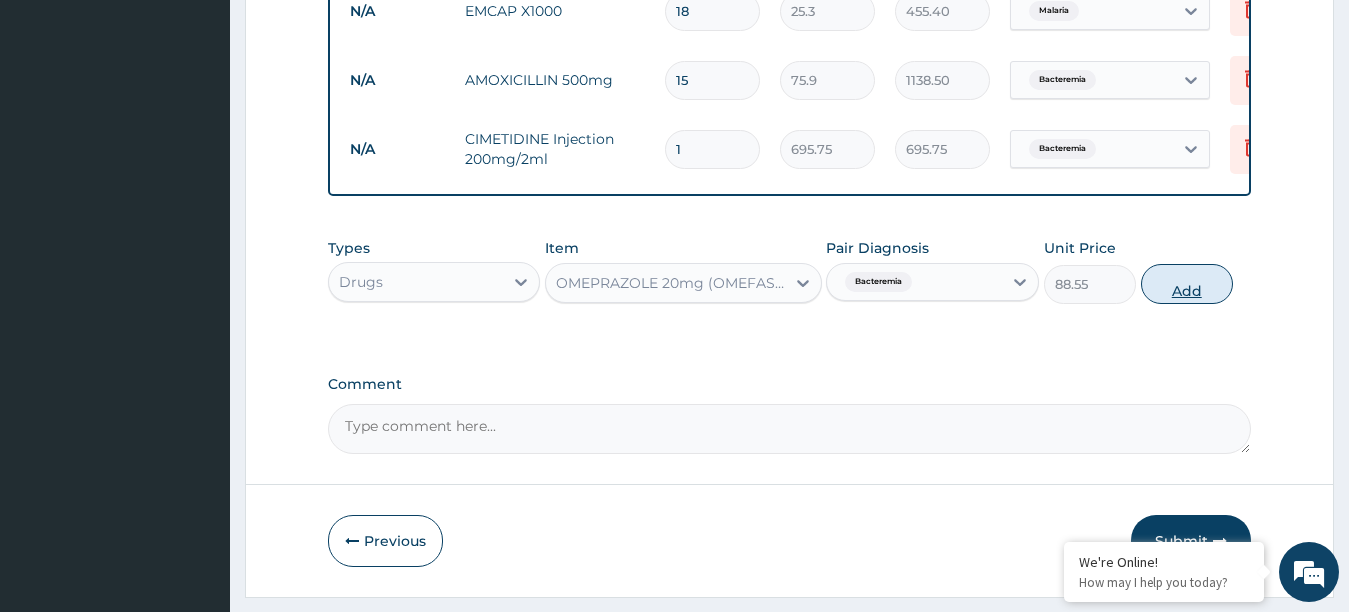 click on "Add" at bounding box center (1187, 284) 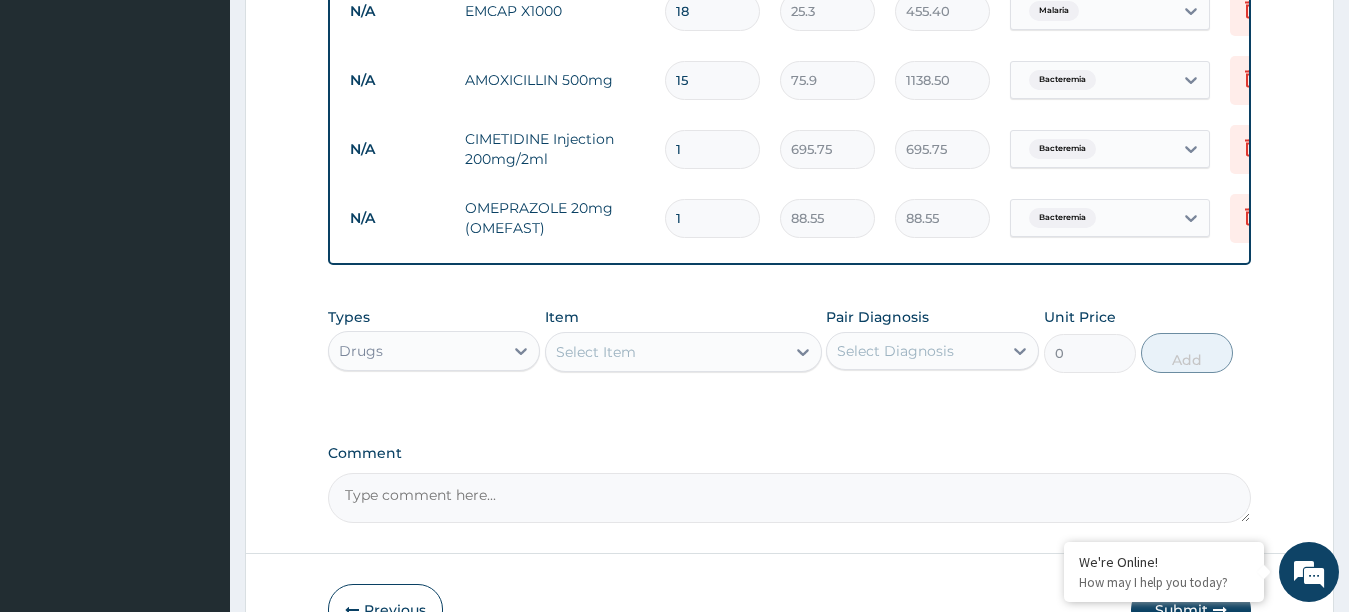 type 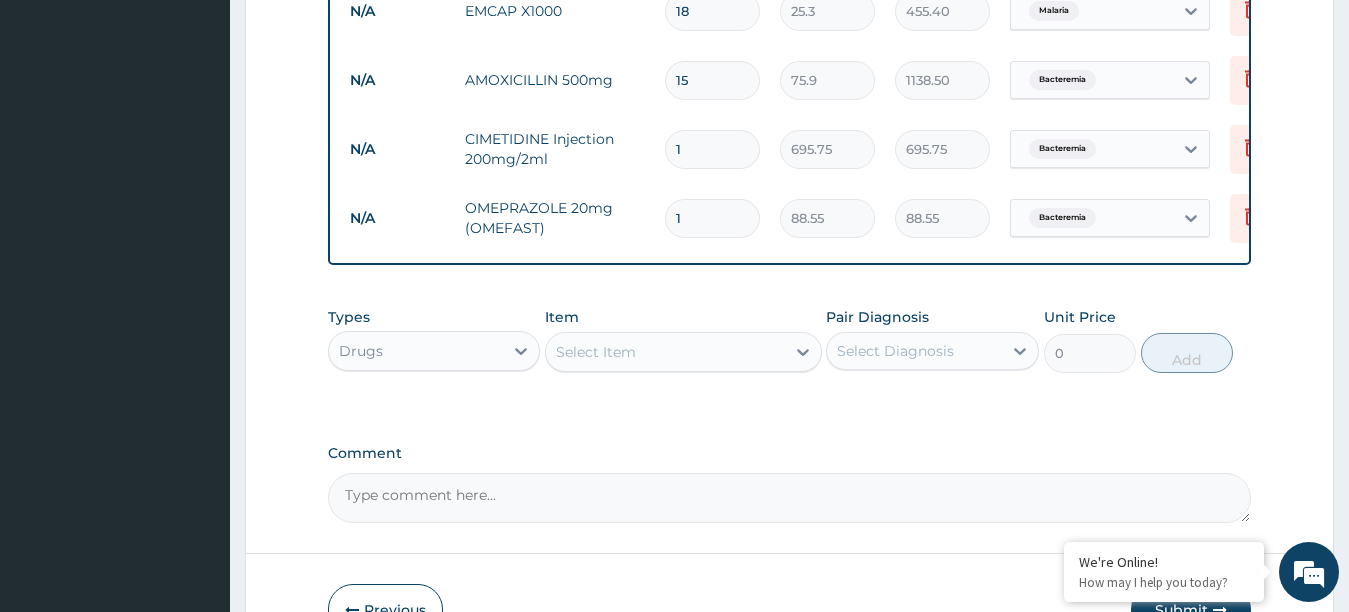 type on "0.00" 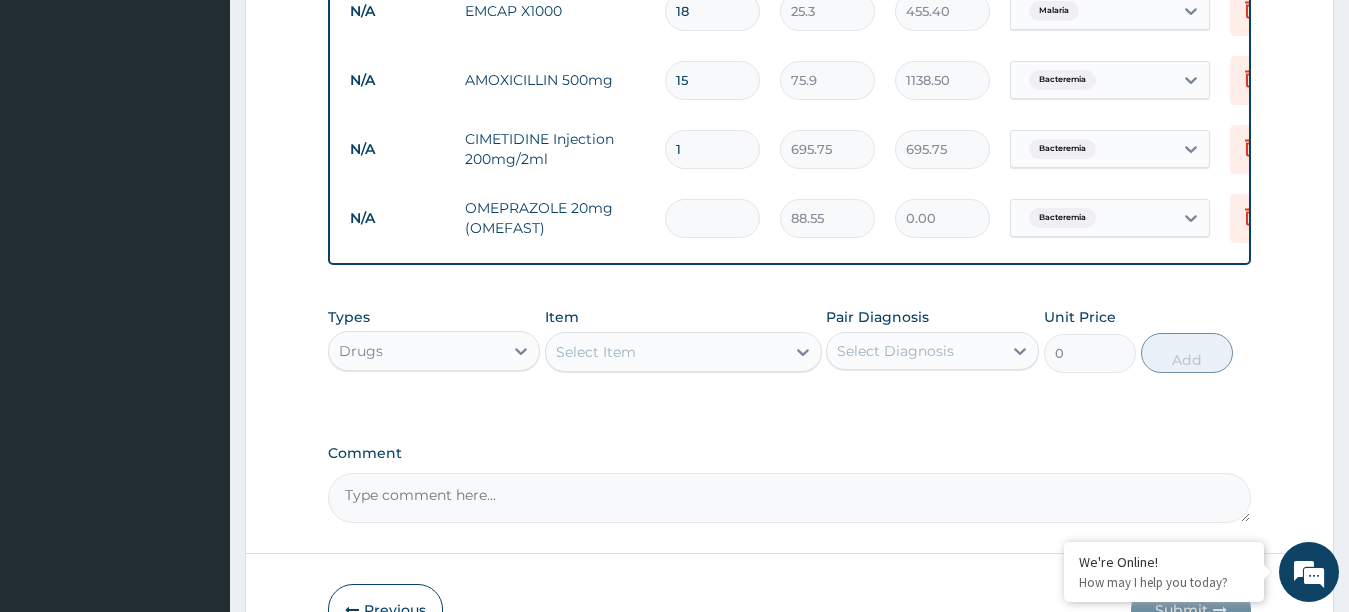 type on "7" 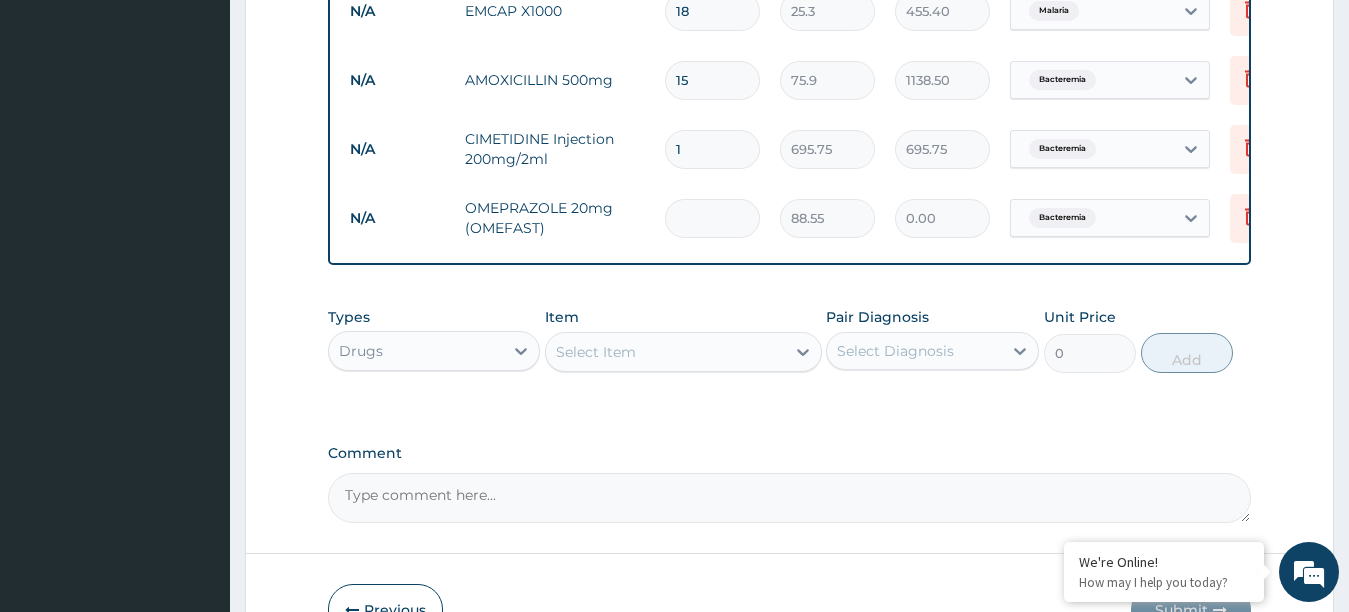 type on "619.85" 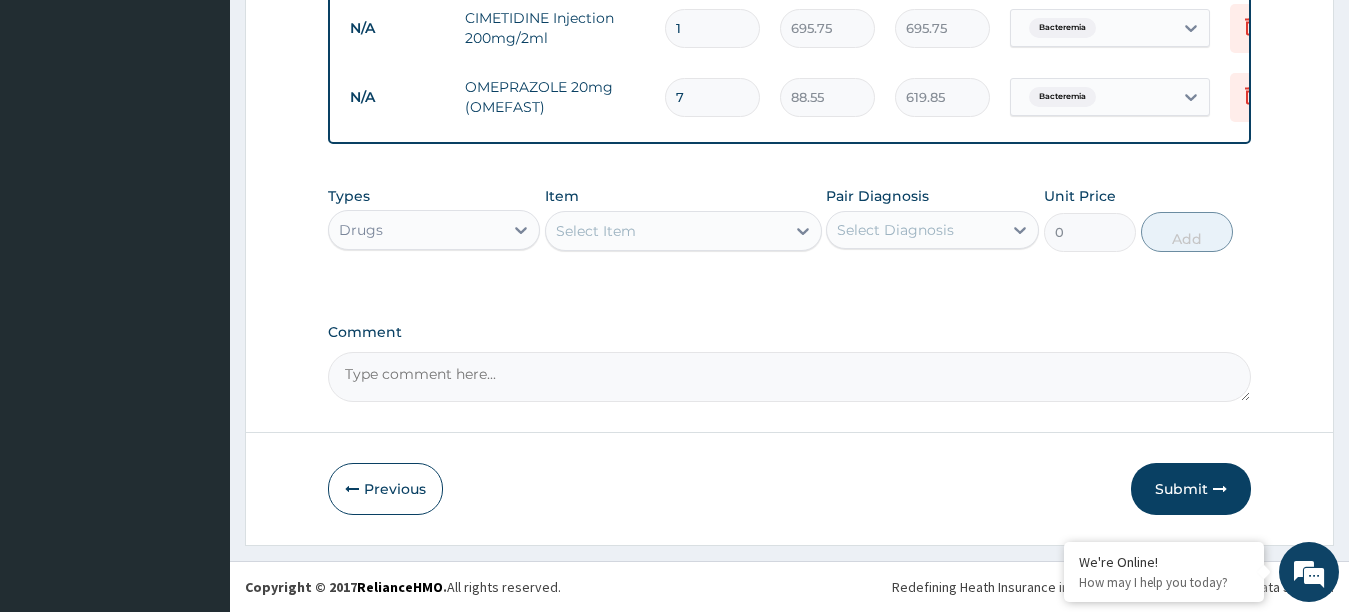 scroll, scrollTop: 1317, scrollLeft: 0, axis: vertical 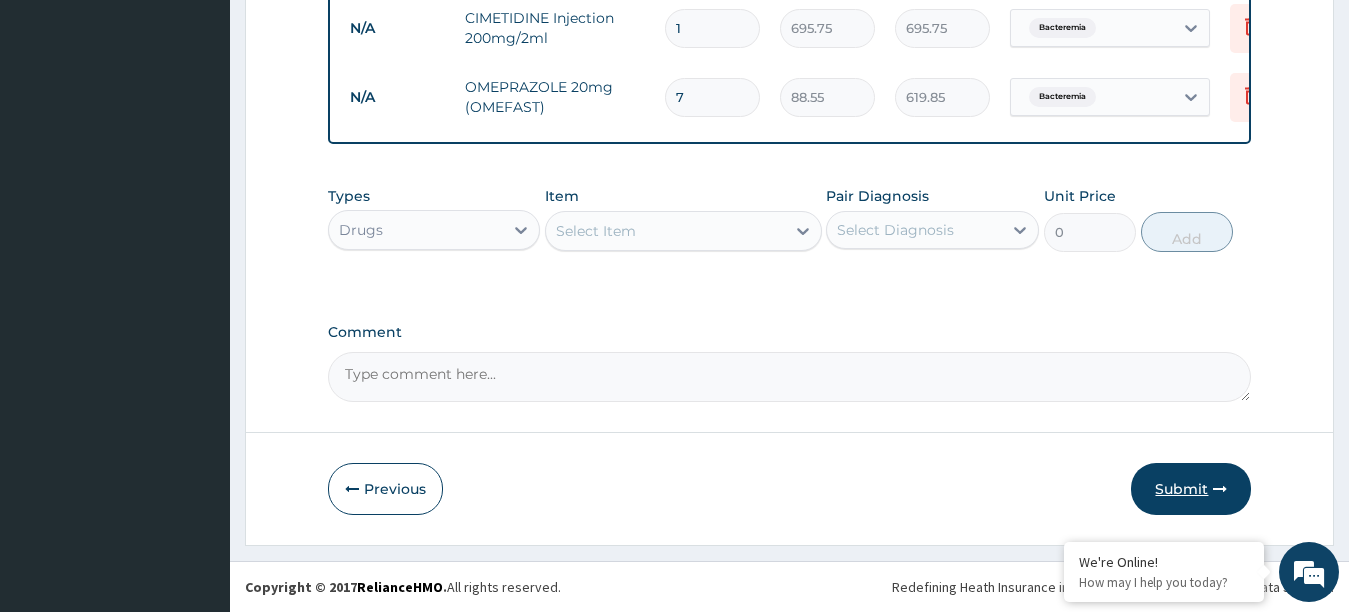 type on "7" 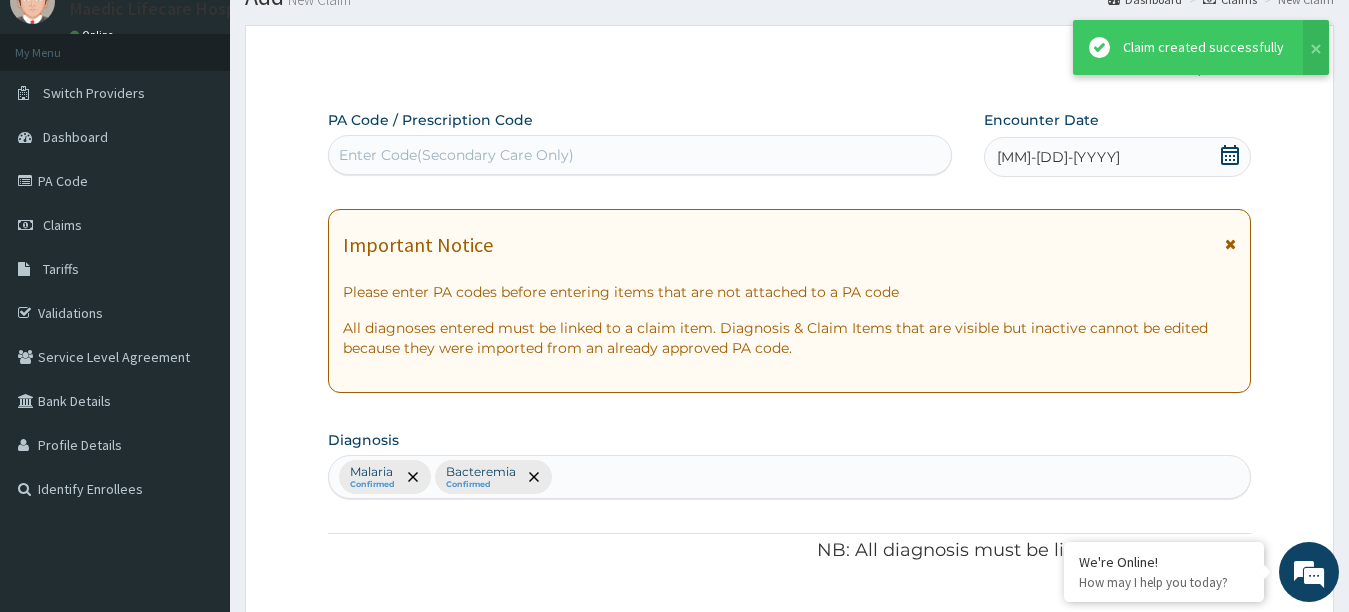 scroll, scrollTop: 1317, scrollLeft: 0, axis: vertical 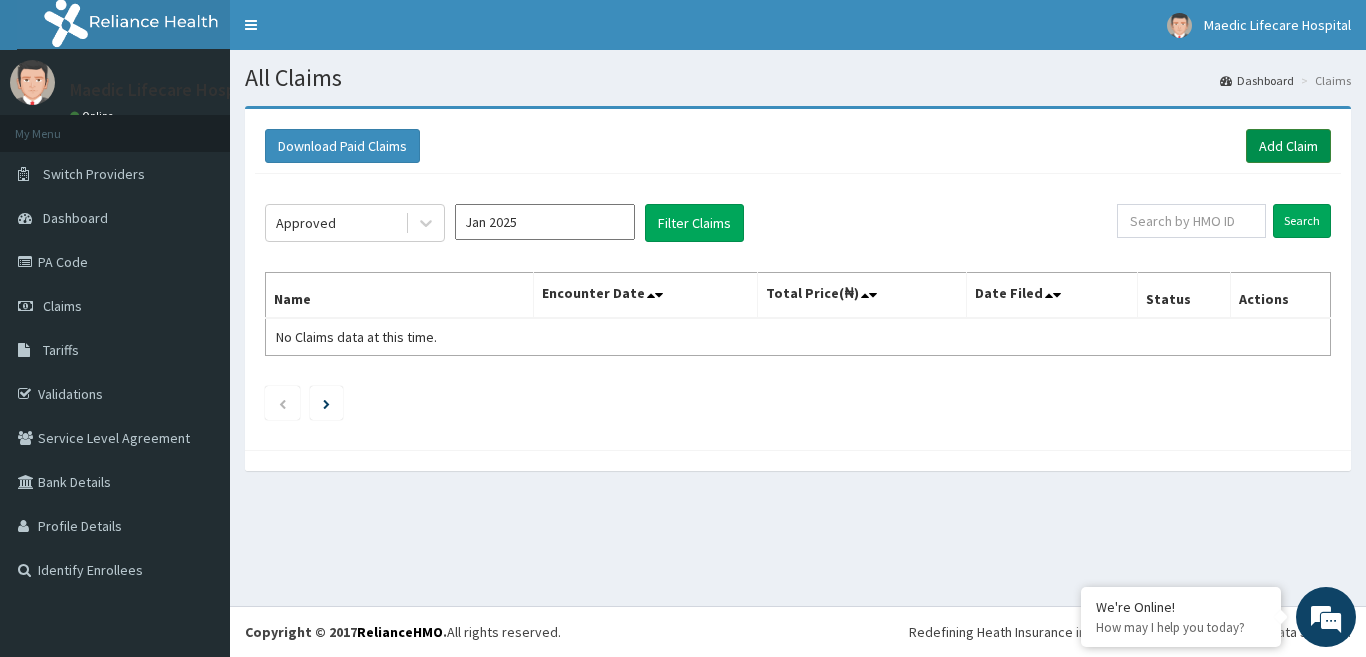 click on "Add Claim" at bounding box center [1288, 146] 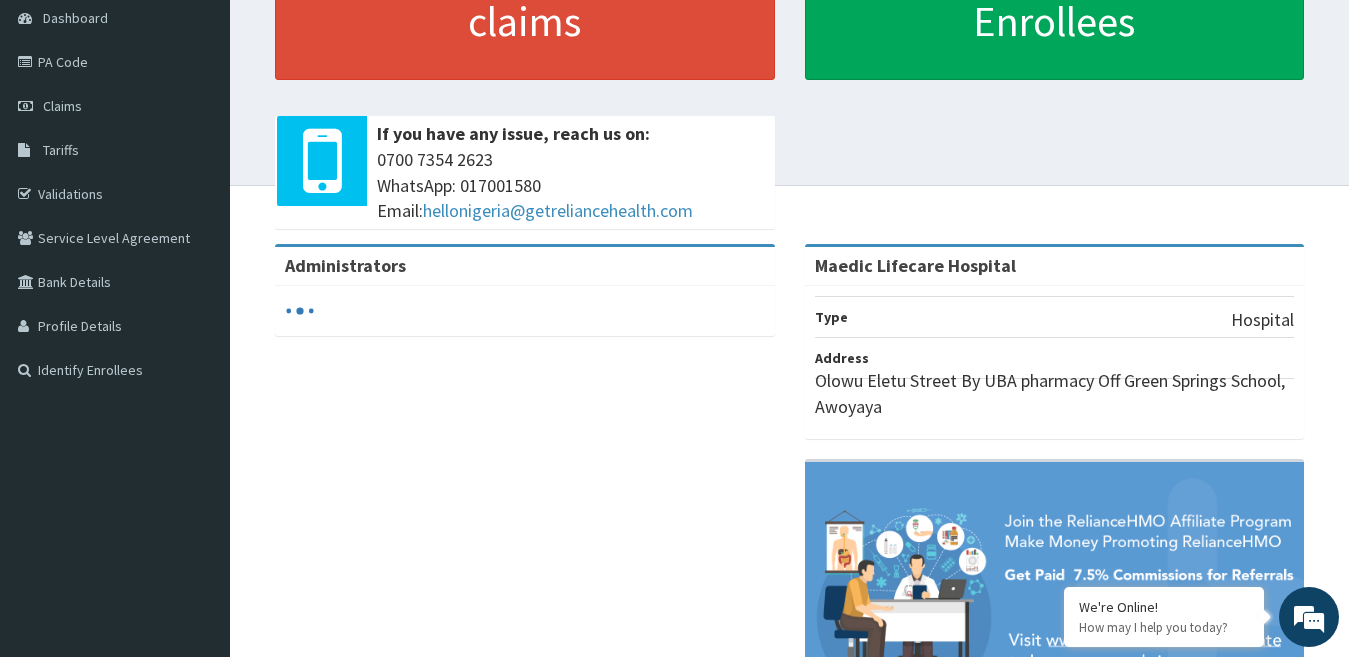 scroll, scrollTop: 300, scrollLeft: 0, axis: vertical 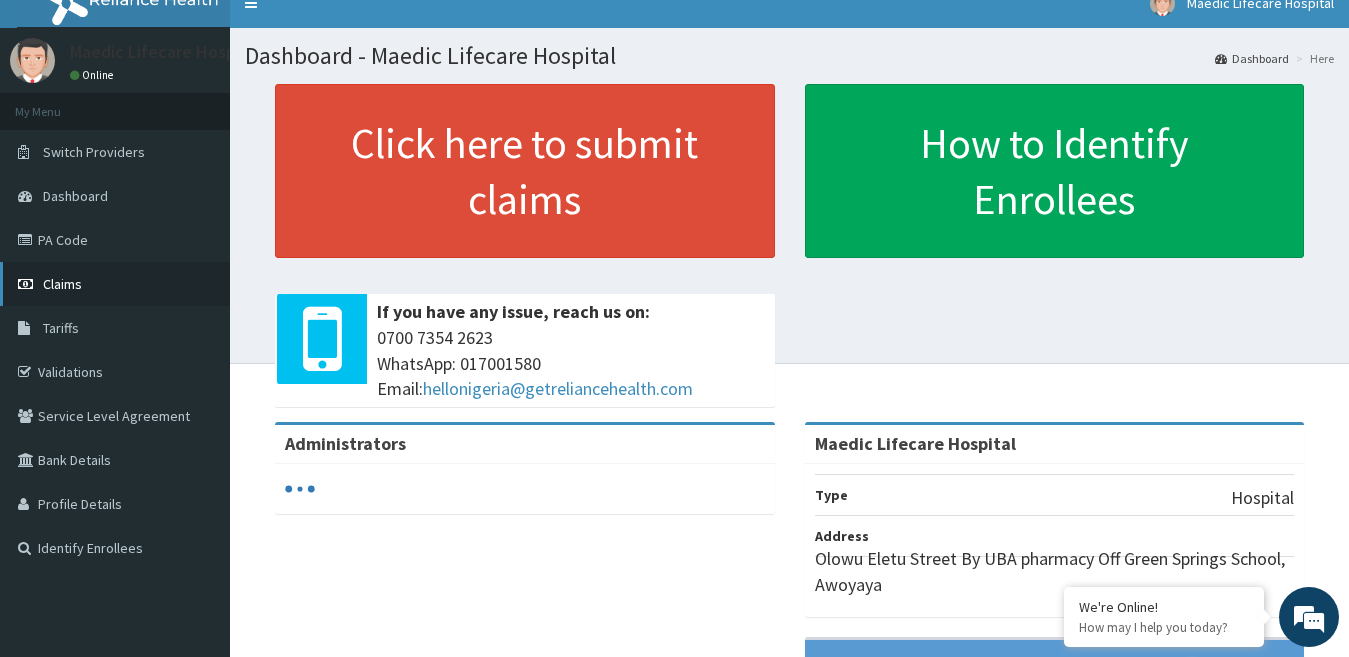 click on "Claims" at bounding box center [62, 284] 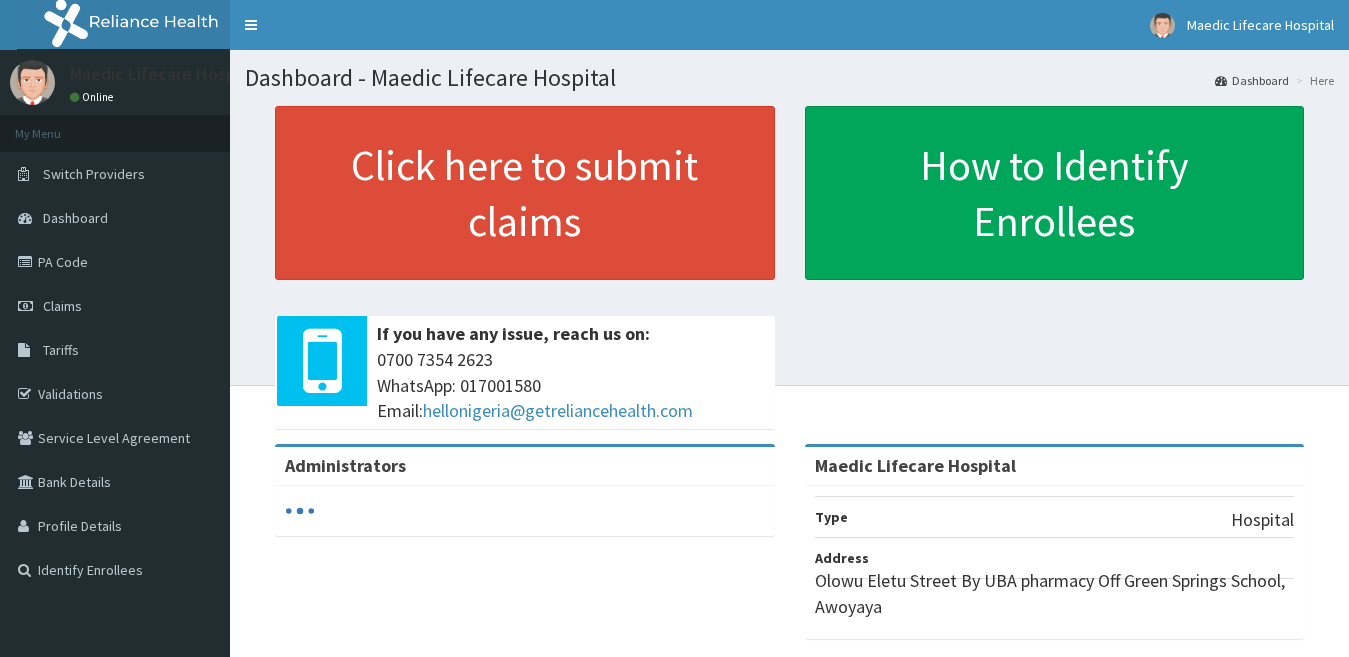 scroll, scrollTop: 0, scrollLeft: 0, axis: both 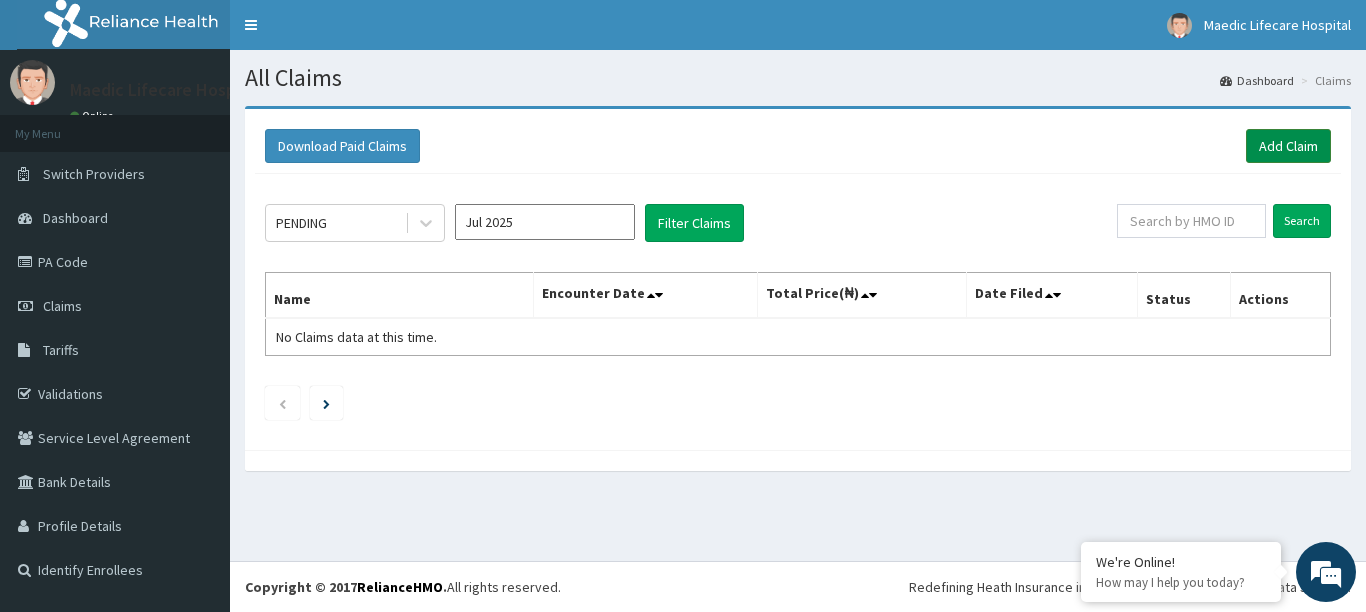 click on "Add Claim" at bounding box center [1288, 146] 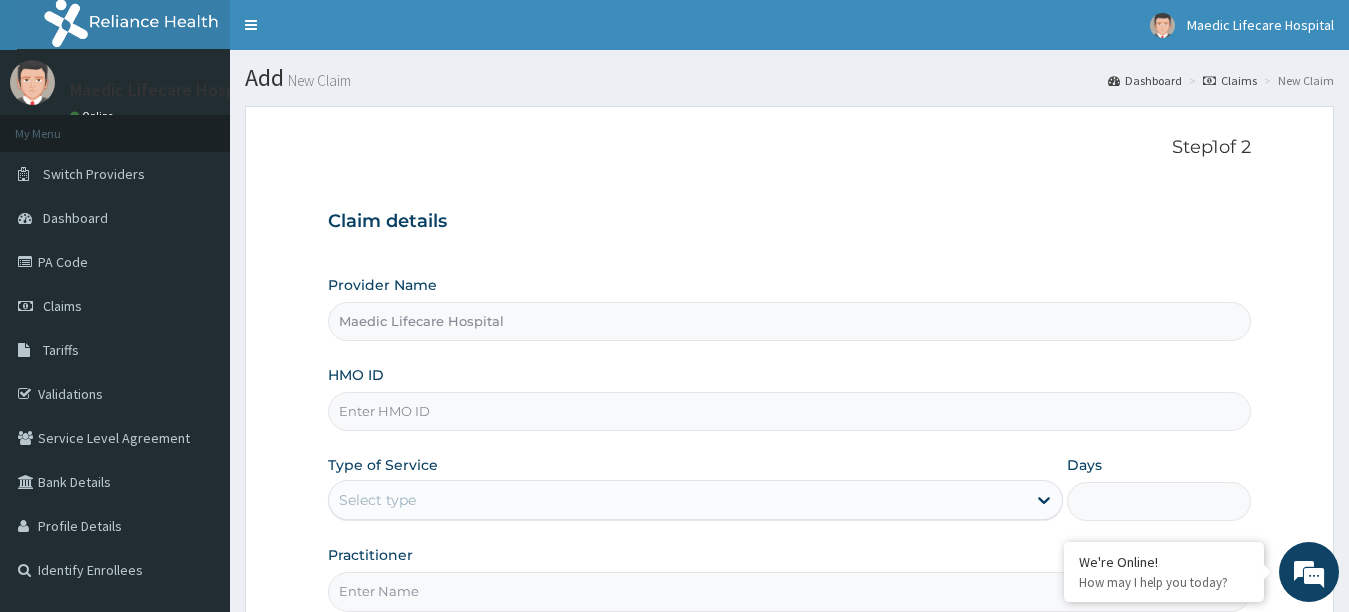 scroll, scrollTop: 0, scrollLeft: 0, axis: both 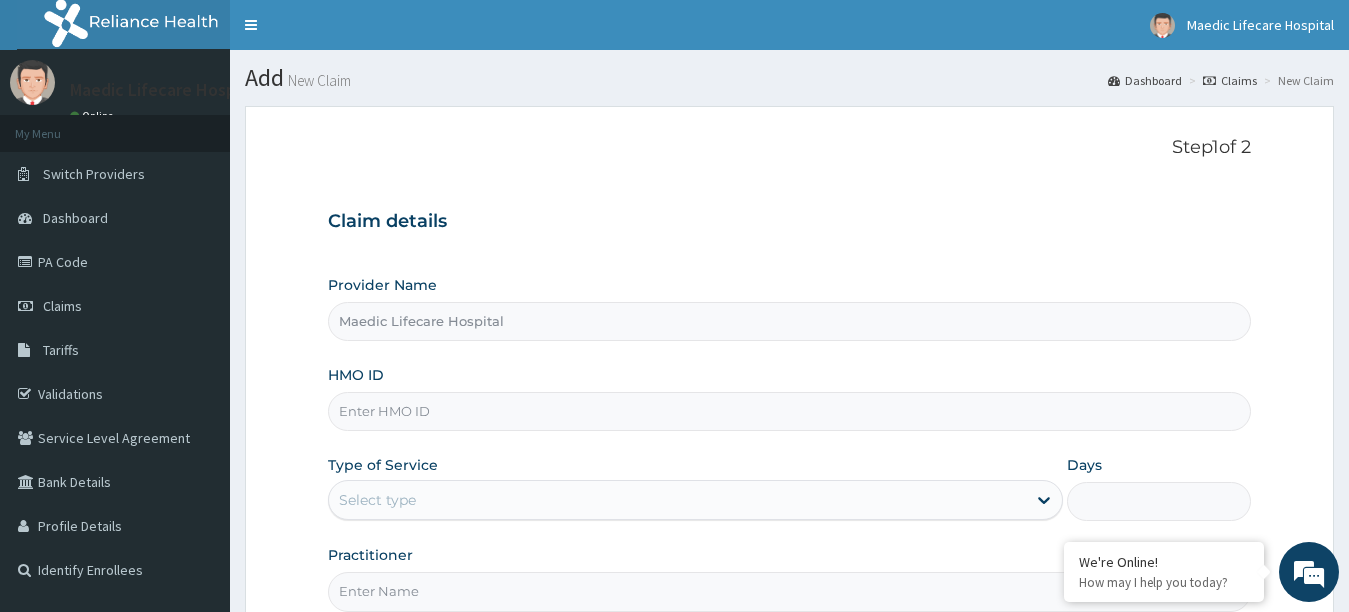 click on "HMO ID" at bounding box center [790, 411] 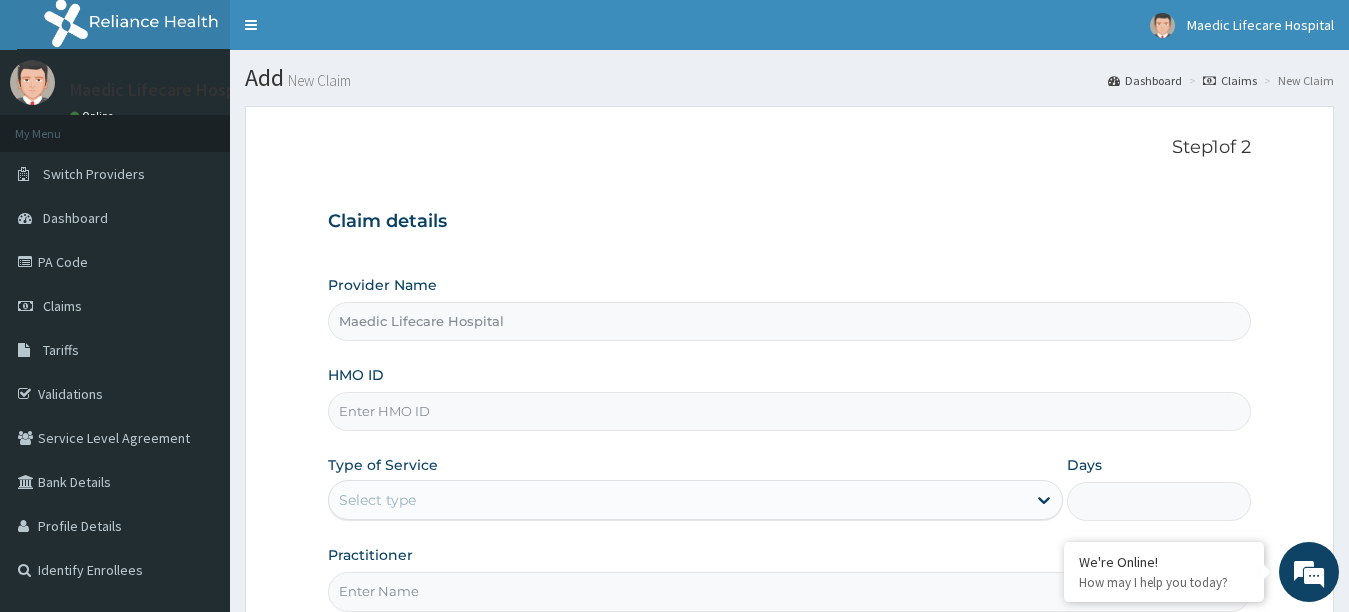 scroll, scrollTop: 0, scrollLeft: 0, axis: both 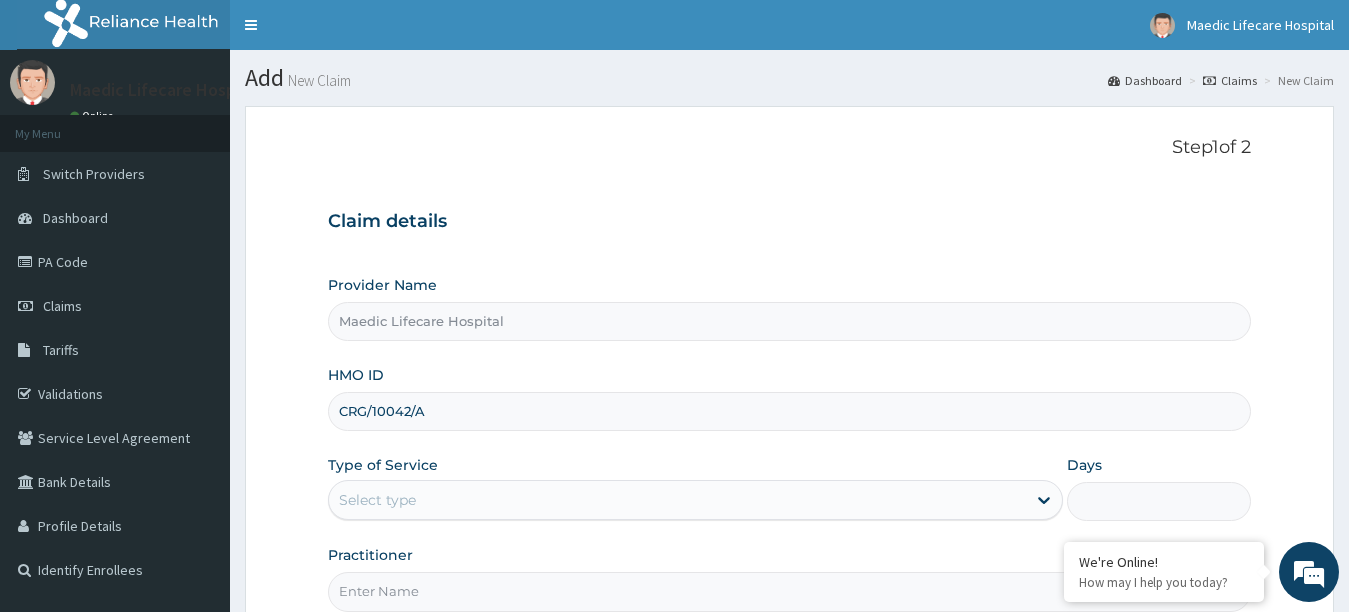 type on "CRG/10042/A" 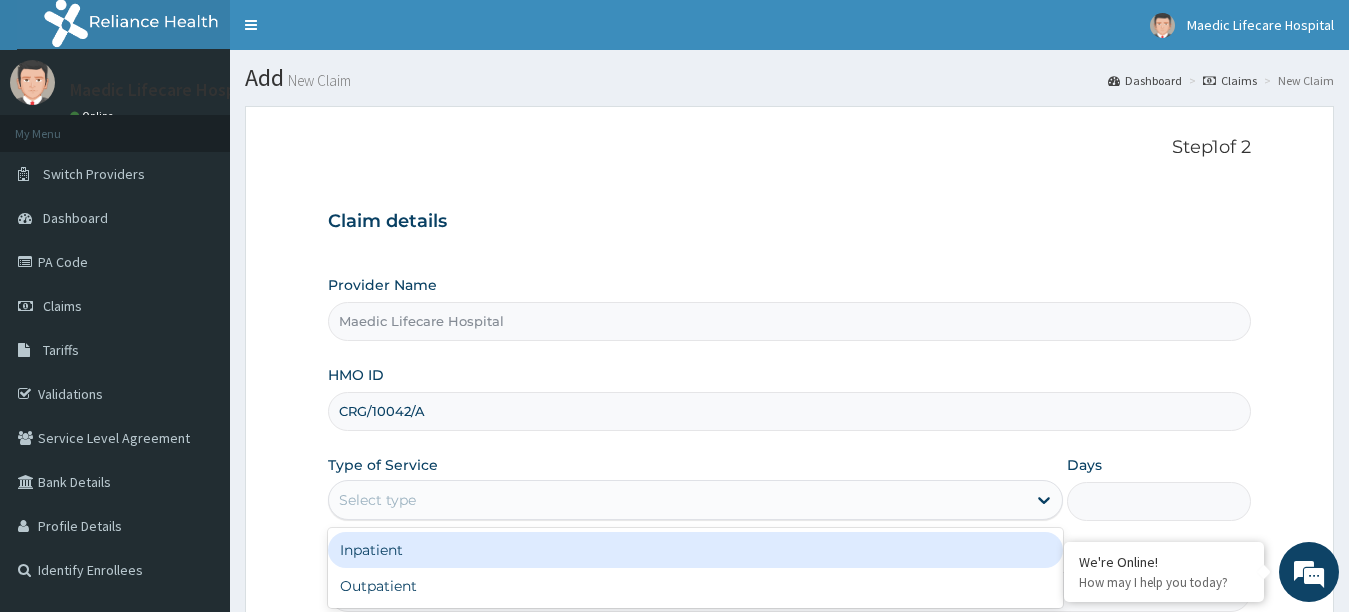 click on "Select type" at bounding box center (678, 500) 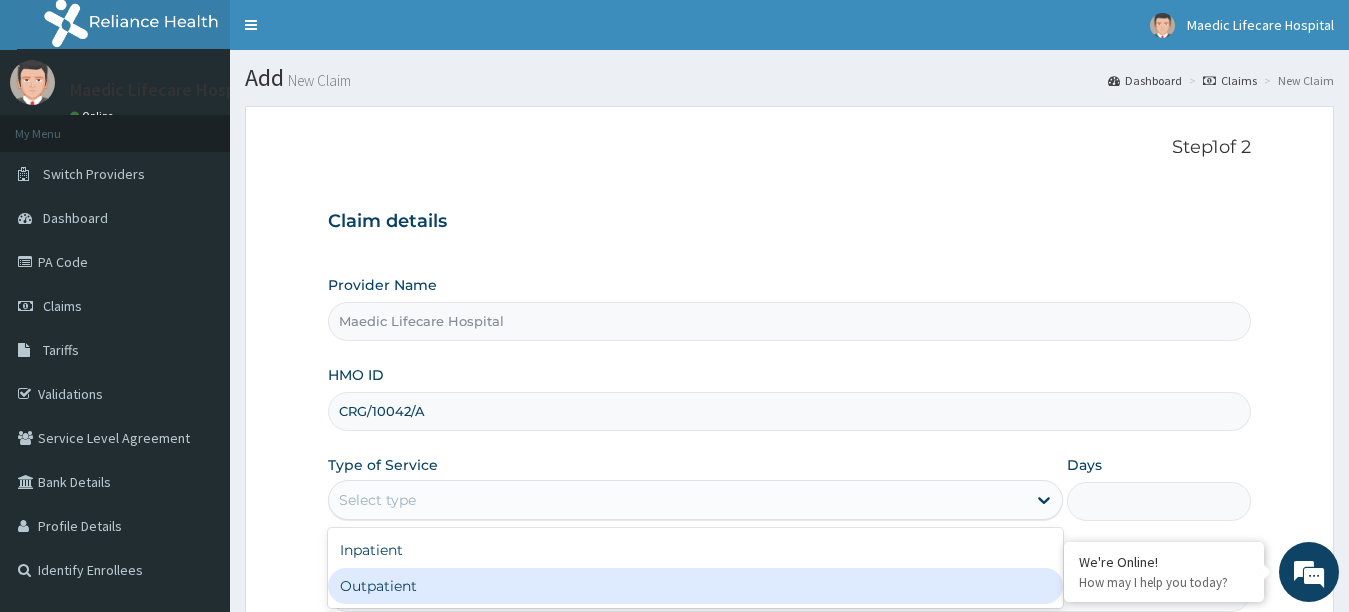 click on "Outpatient" at bounding box center [696, 586] 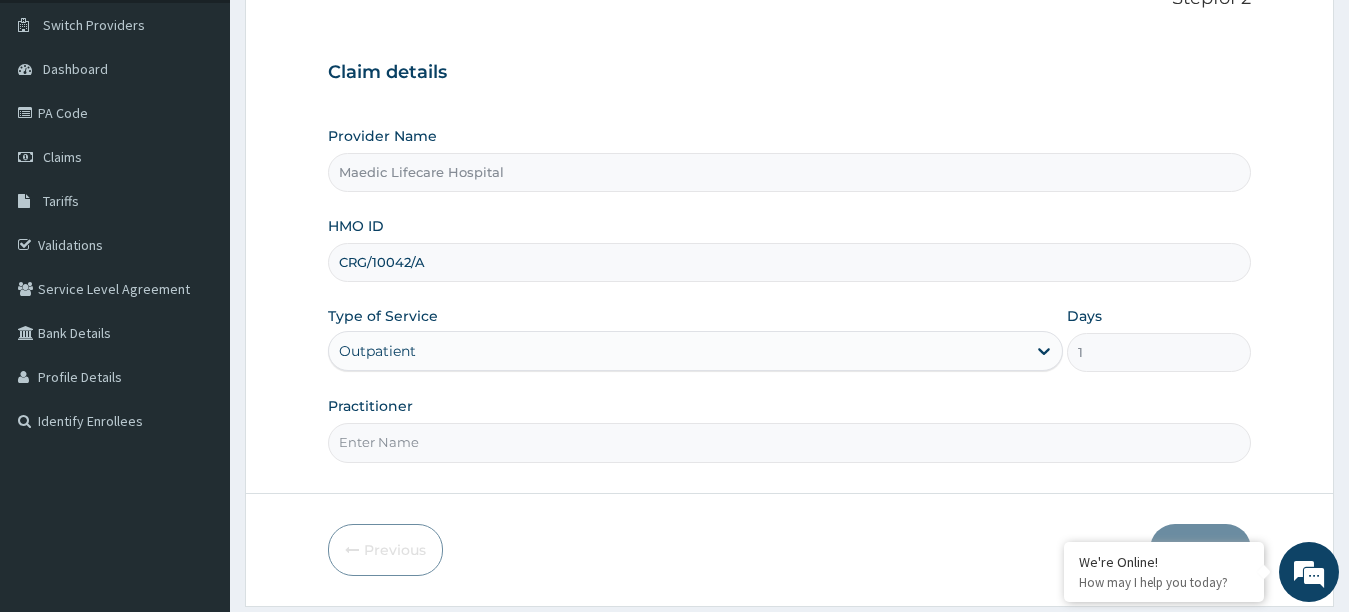 scroll, scrollTop: 200, scrollLeft: 0, axis: vertical 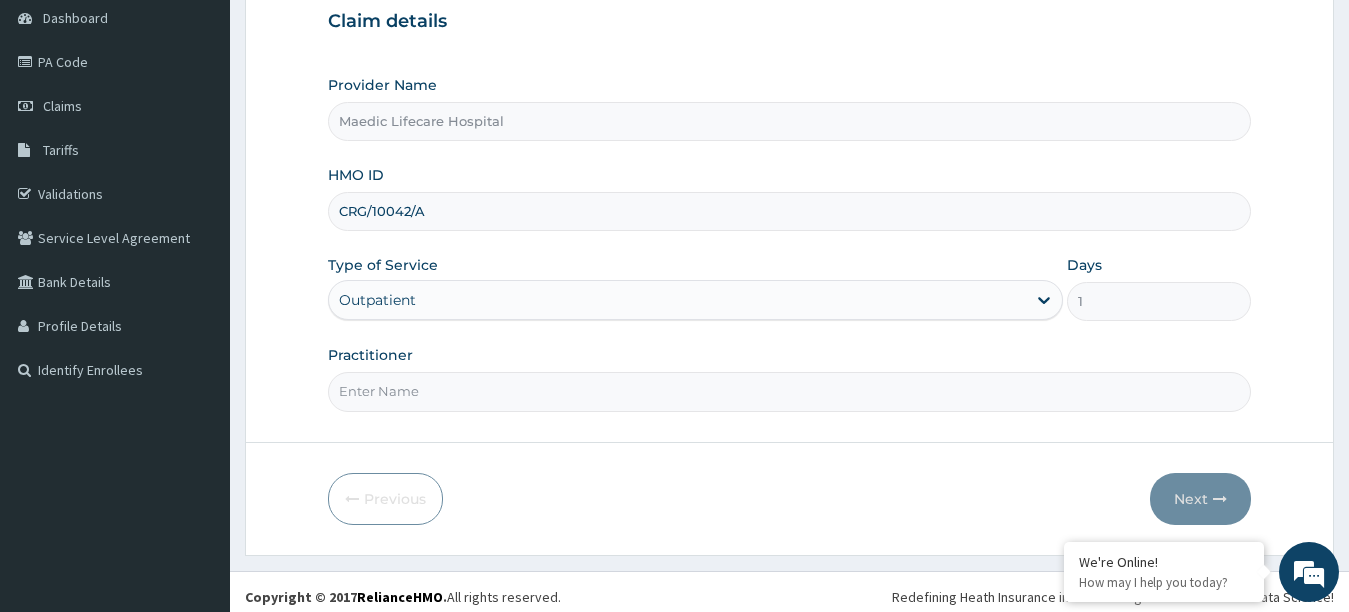 click on "Practitioner" at bounding box center (790, 391) 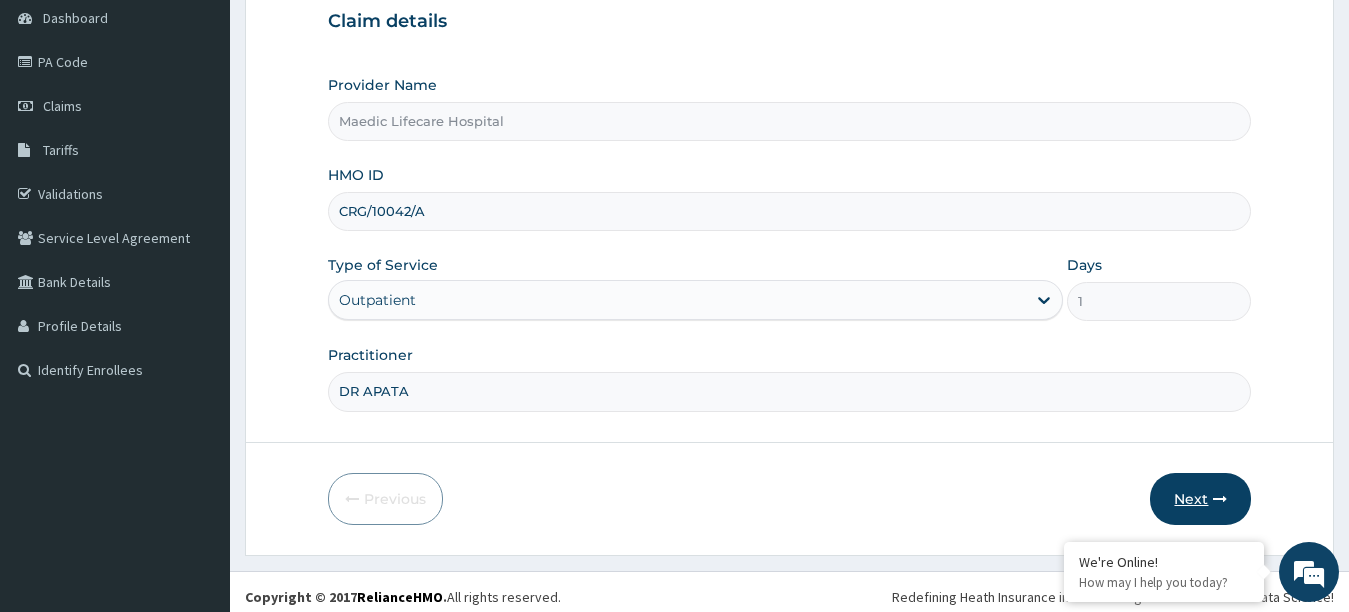 type on "DR APATA" 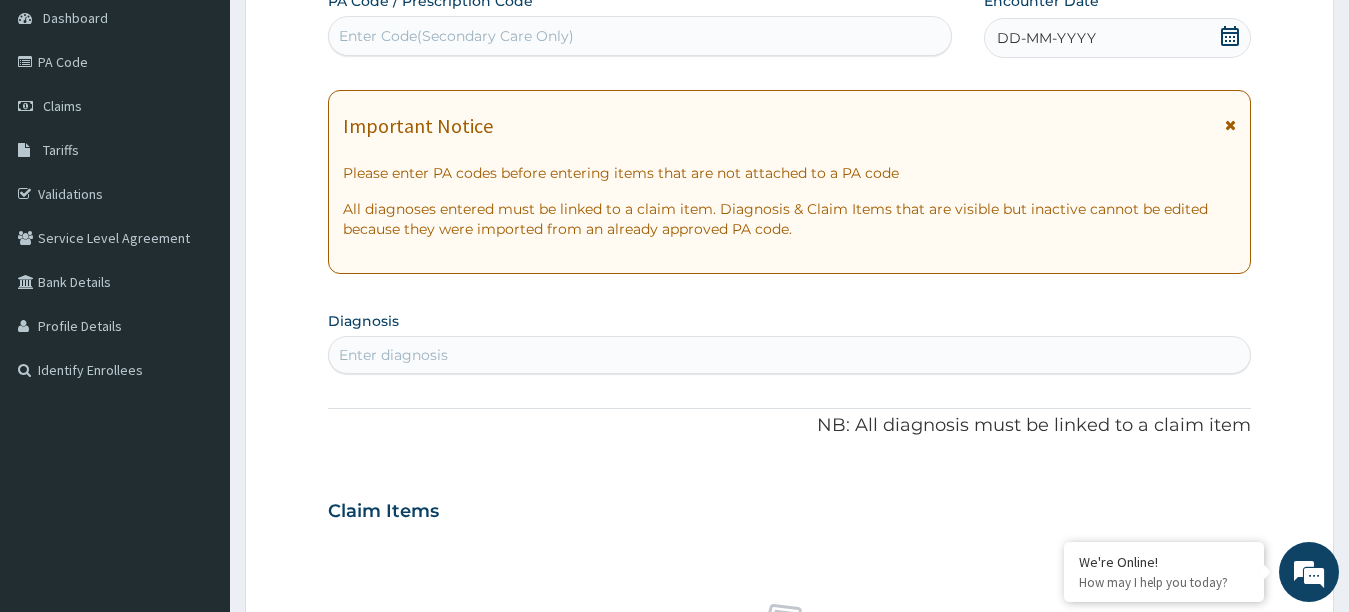click at bounding box center (1230, 125) 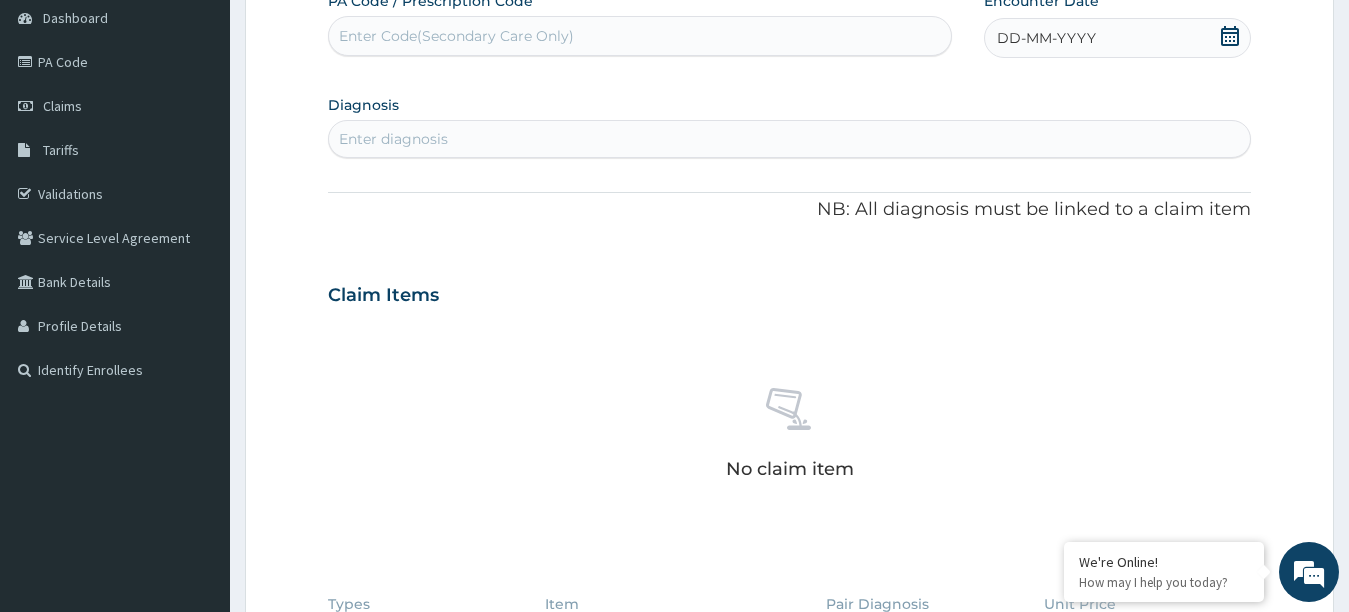 click 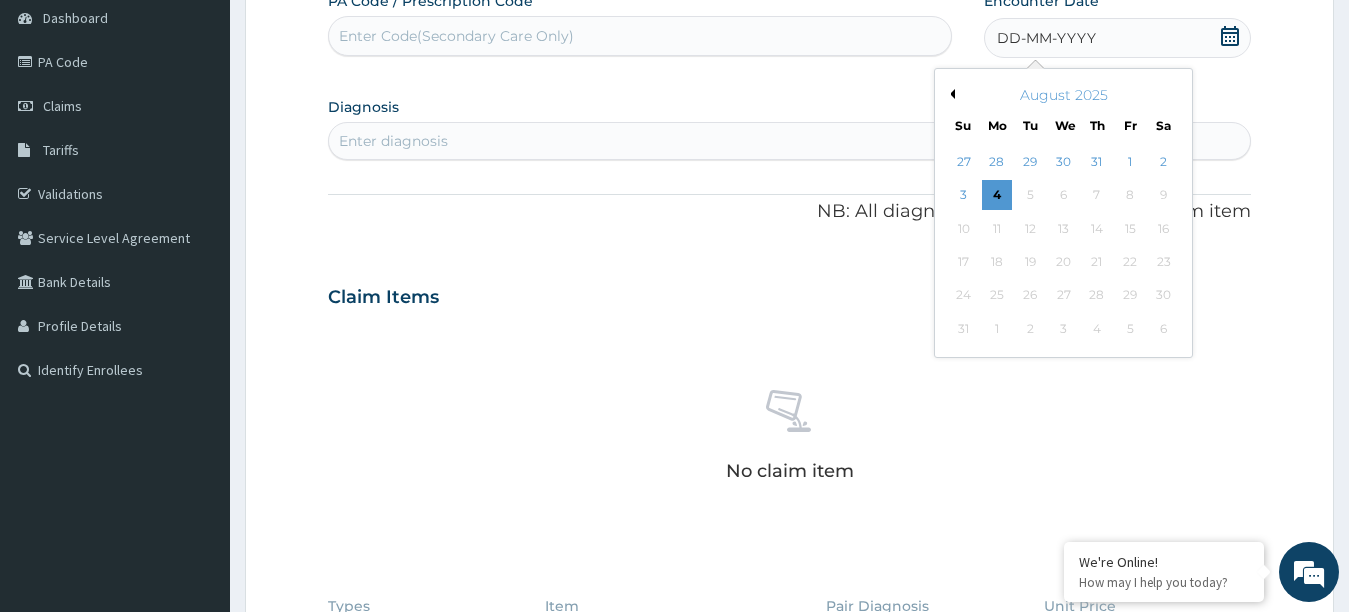 click on "Previous Month" at bounding box center (950, 94) 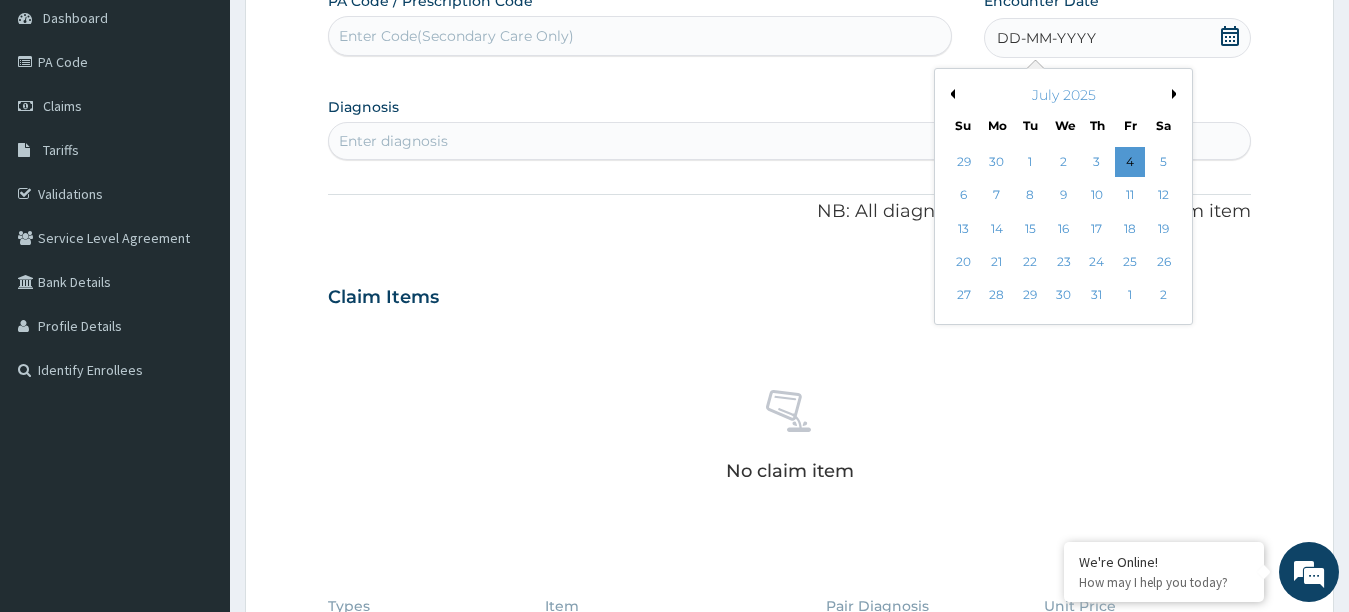 click on "Previous Month" at bounding box center (950, 94) 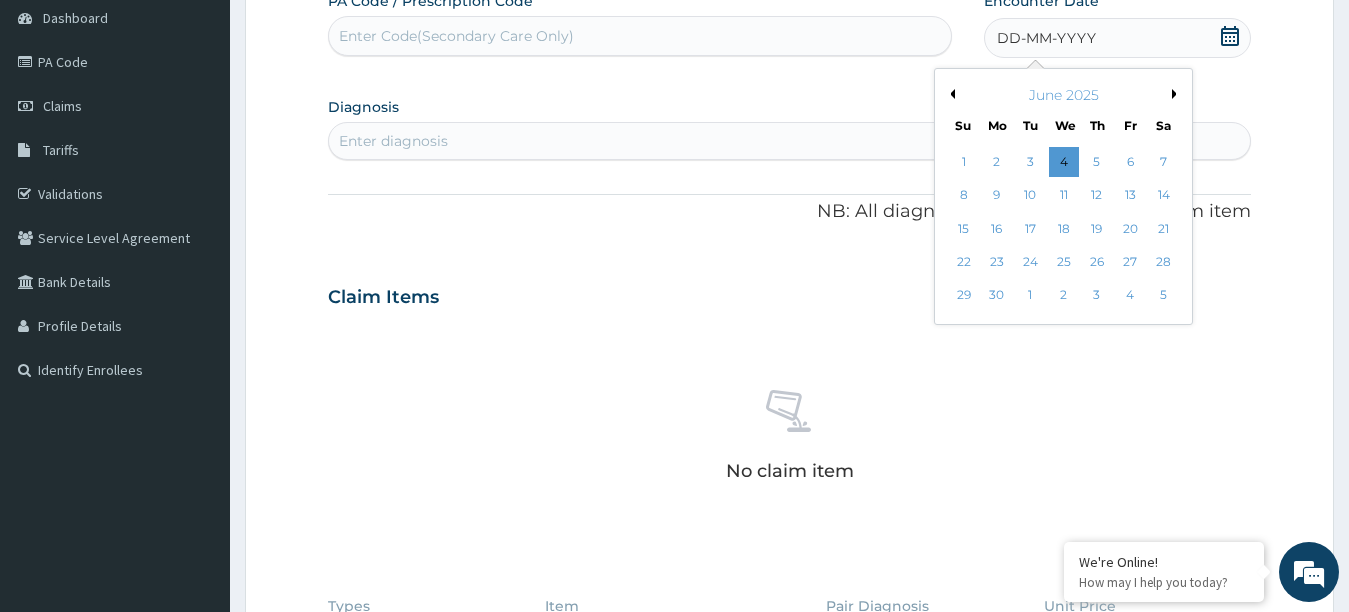 click on "Previous Month" at bounding box center [950, 94] 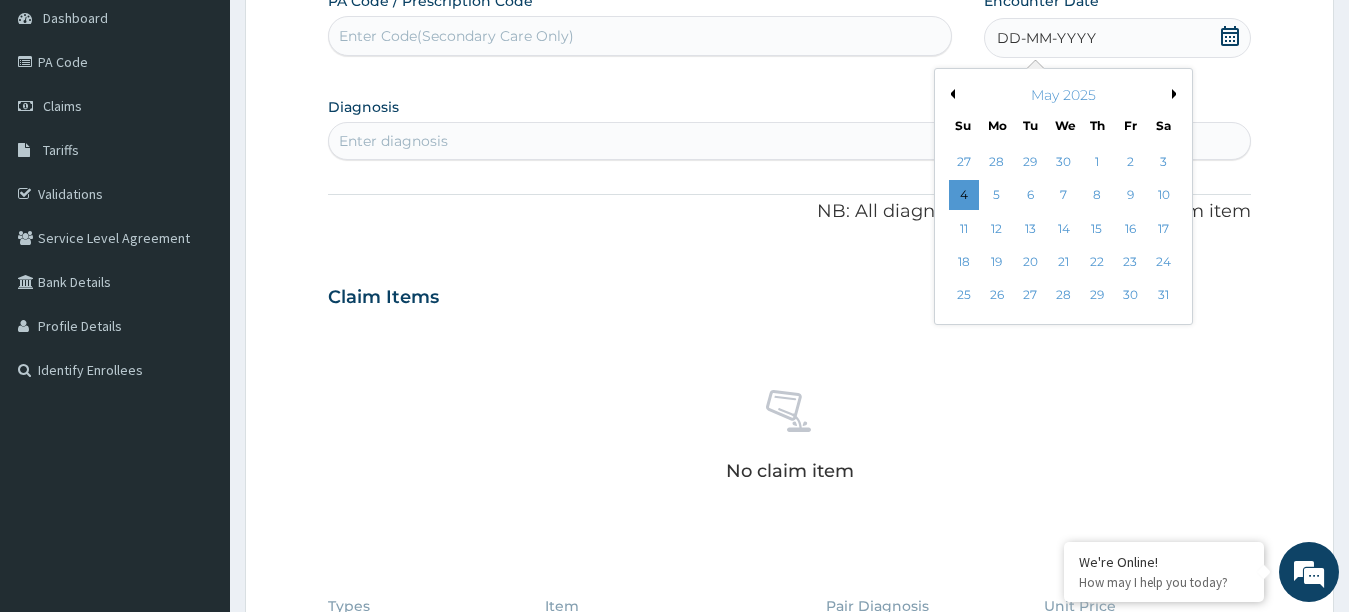 click on "Previous Month" at bounding box center [950, 94] 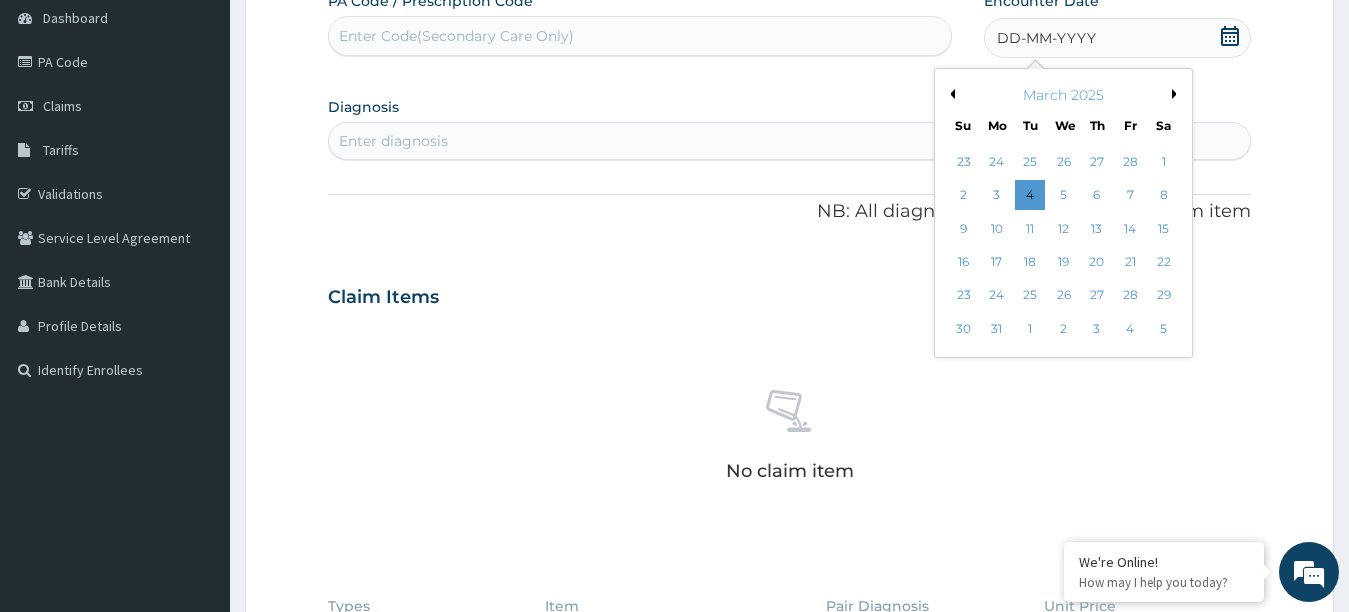 click on "Previous Month" at bounding box center [950, 94] 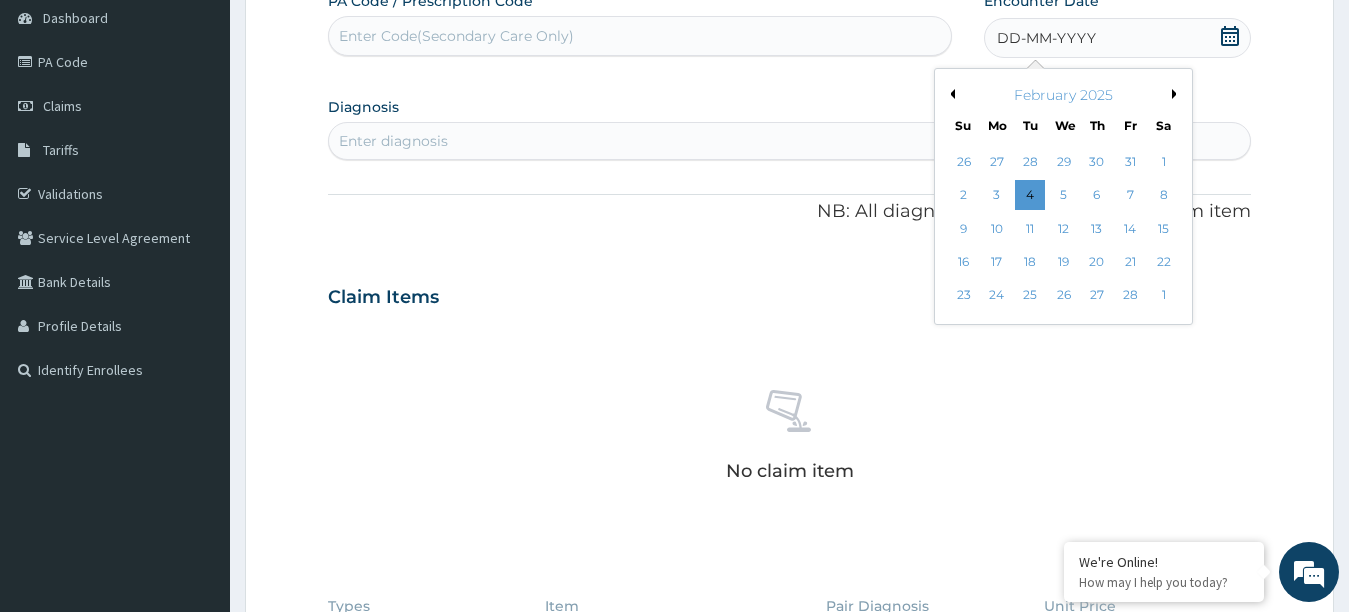 click on "Previous Month" at bounding box center (950, 94) 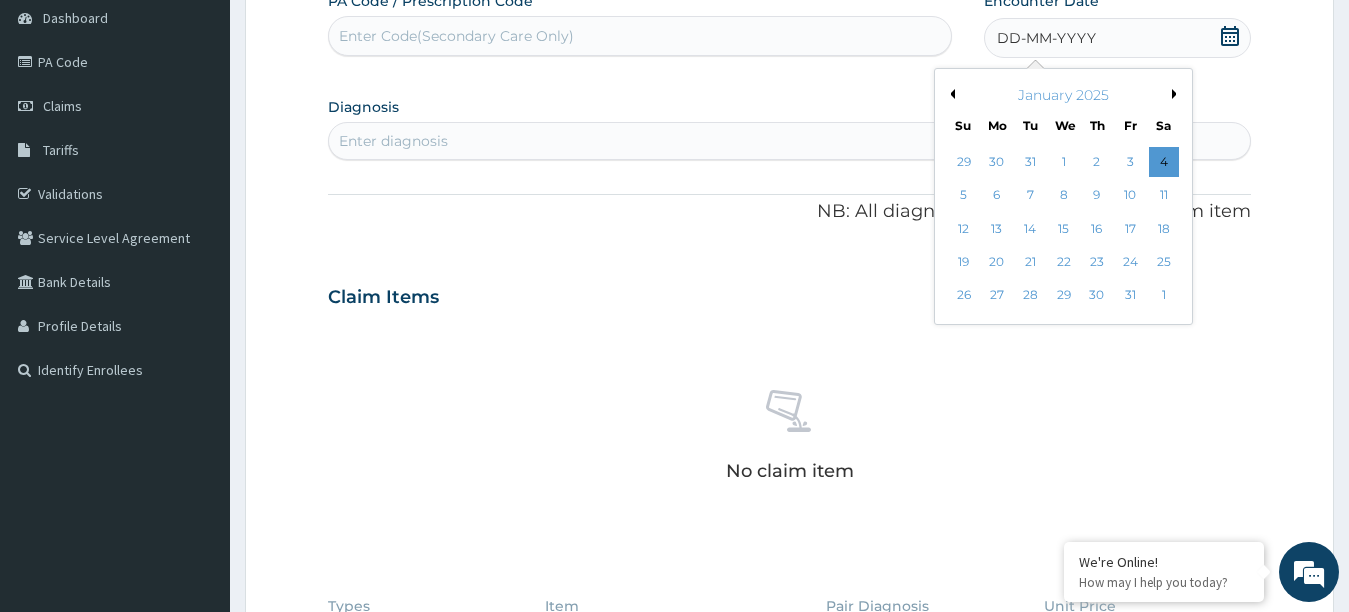 click on "January 2025" at bounding box center (1063, 95) 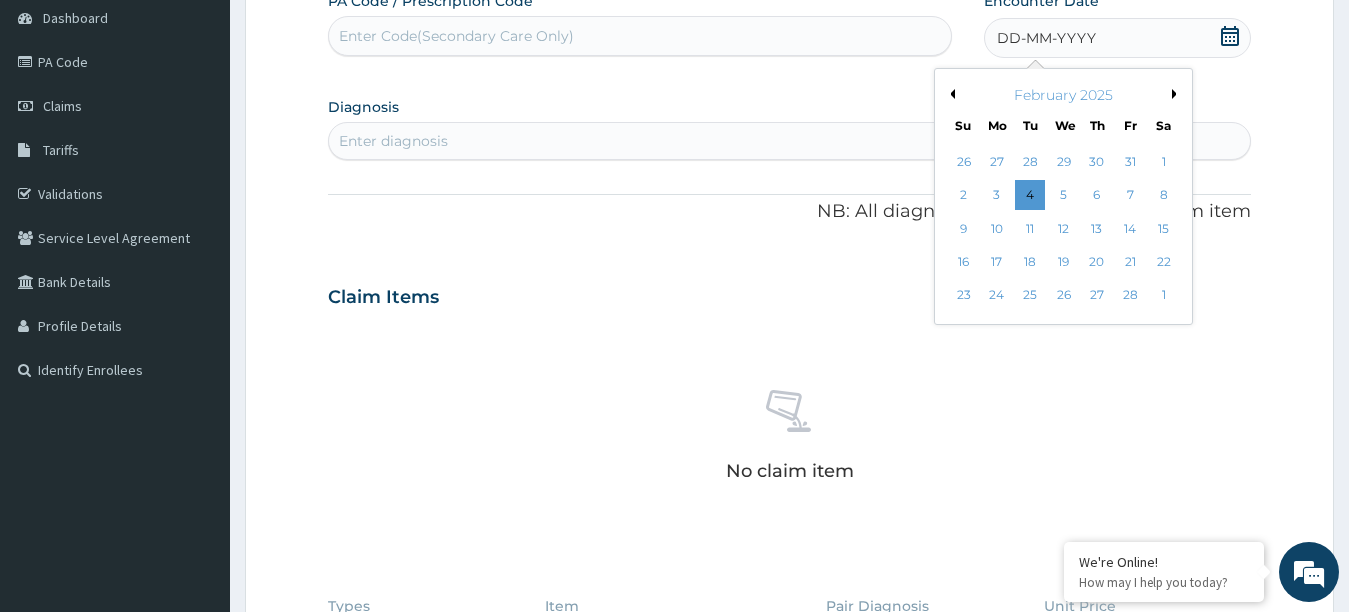 click on "Next Month" at bounding box center (1177, 94) 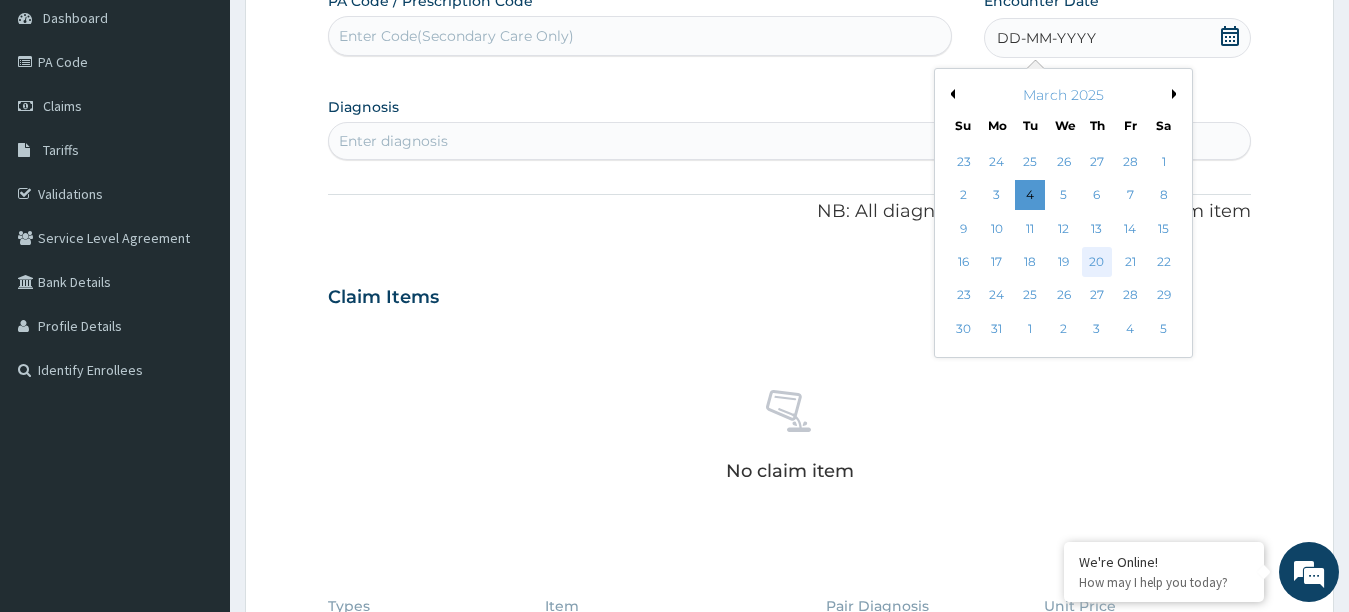 click on "20" at bounding box center [1097, 262] 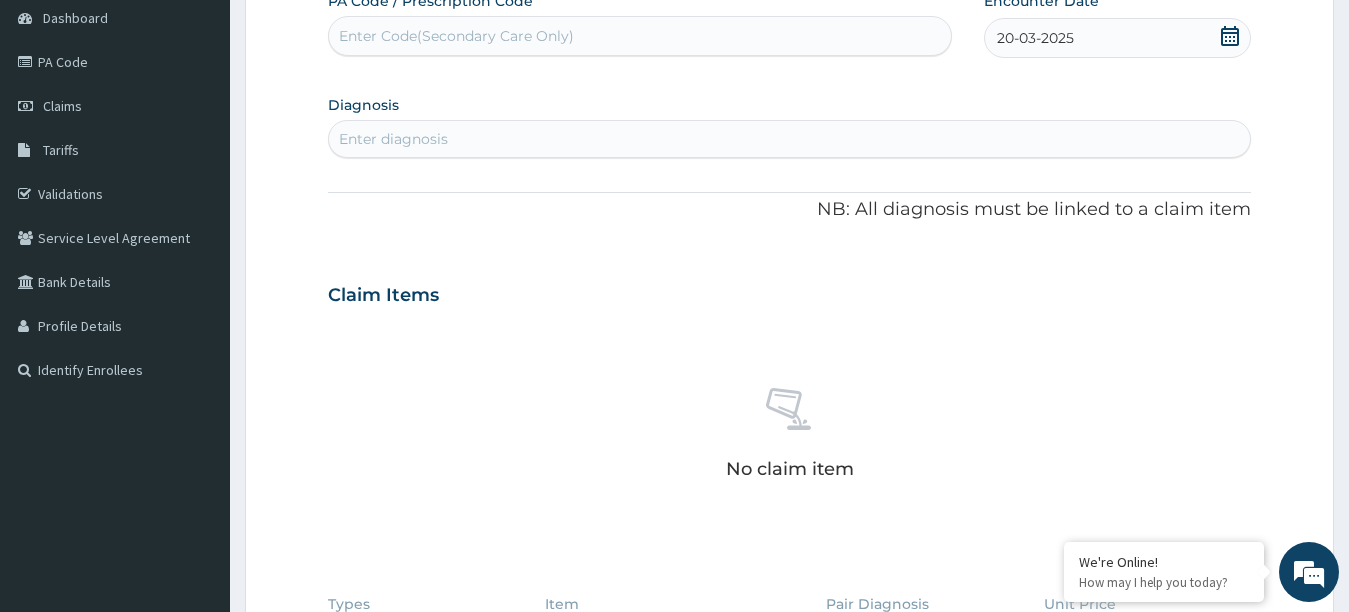 click on "Enter diagnosis" at bounding box center (393, 139) 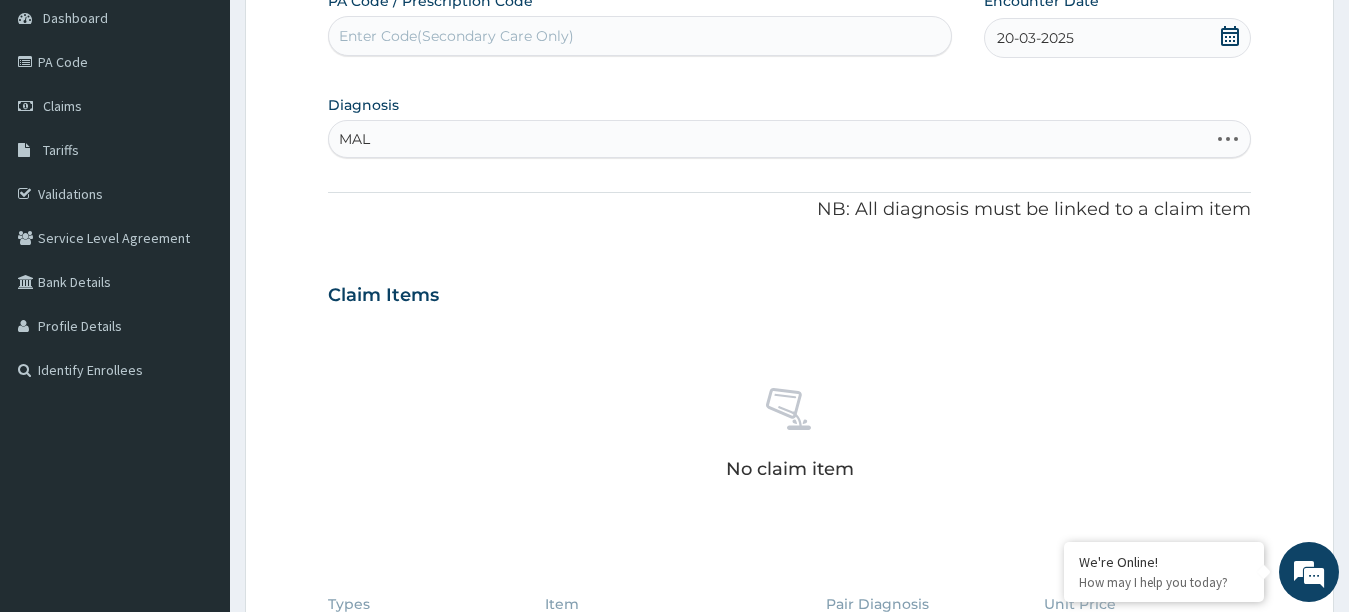 type on "MALA" 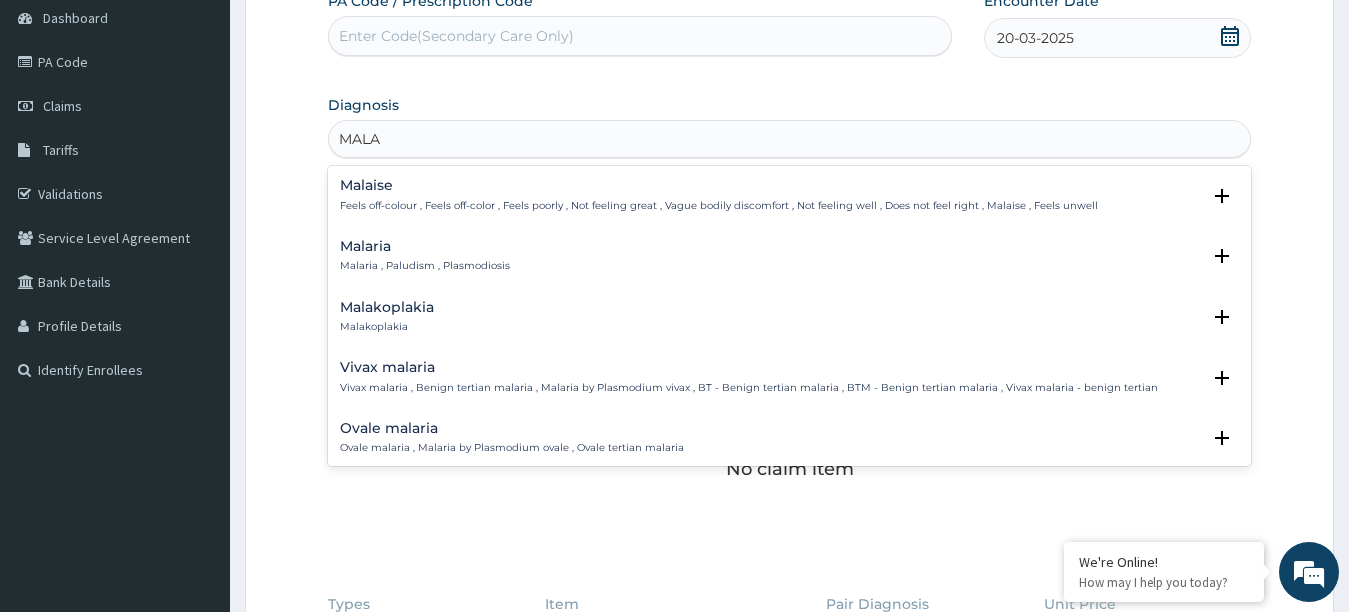 click on "Malaria" at bounding box center (425, 246) 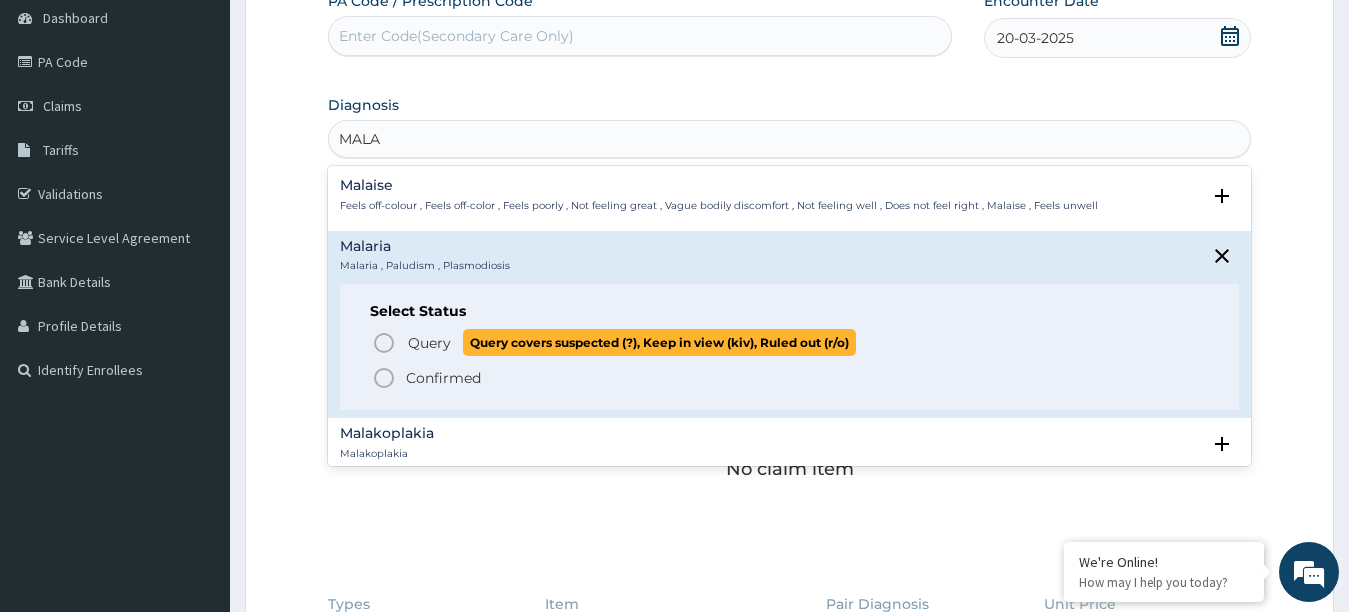 click 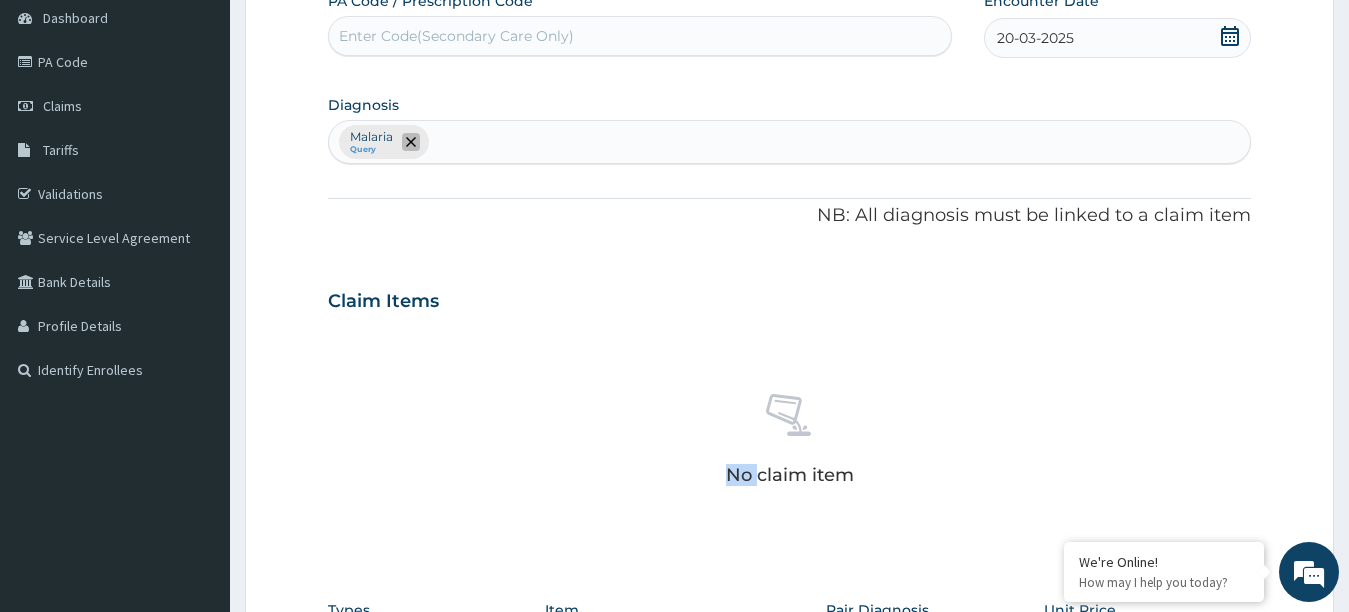 click at bounding box center (411, 142) 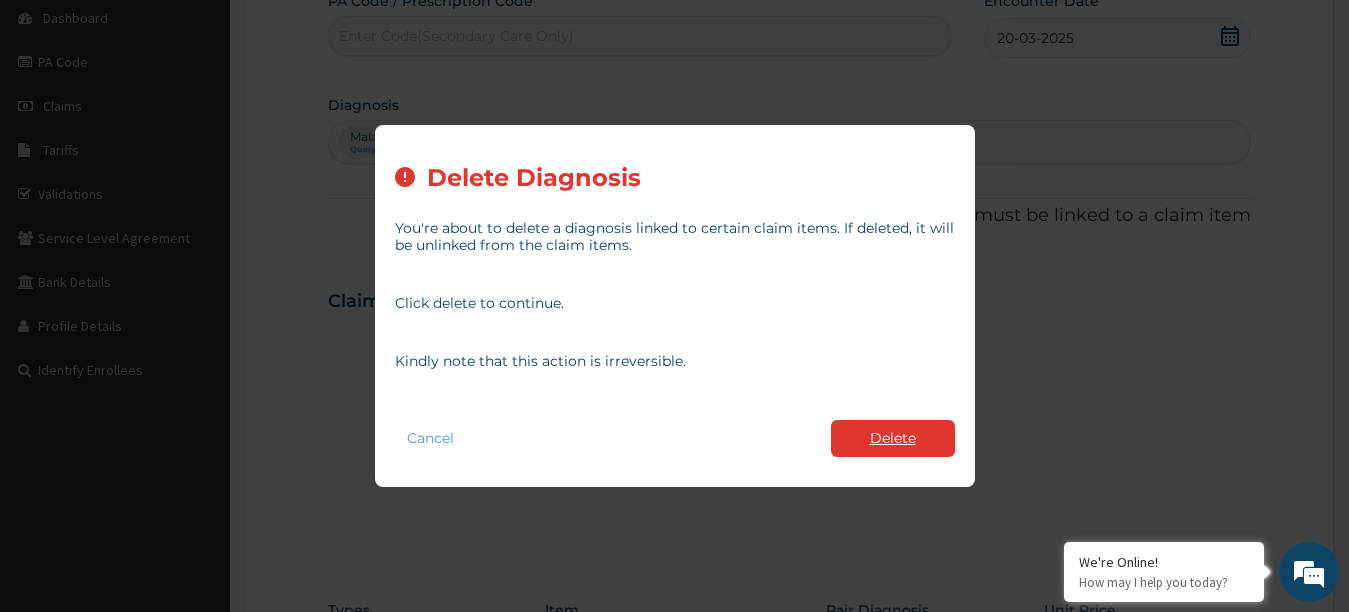 click on "Delete" at bounding box center [893, 438] 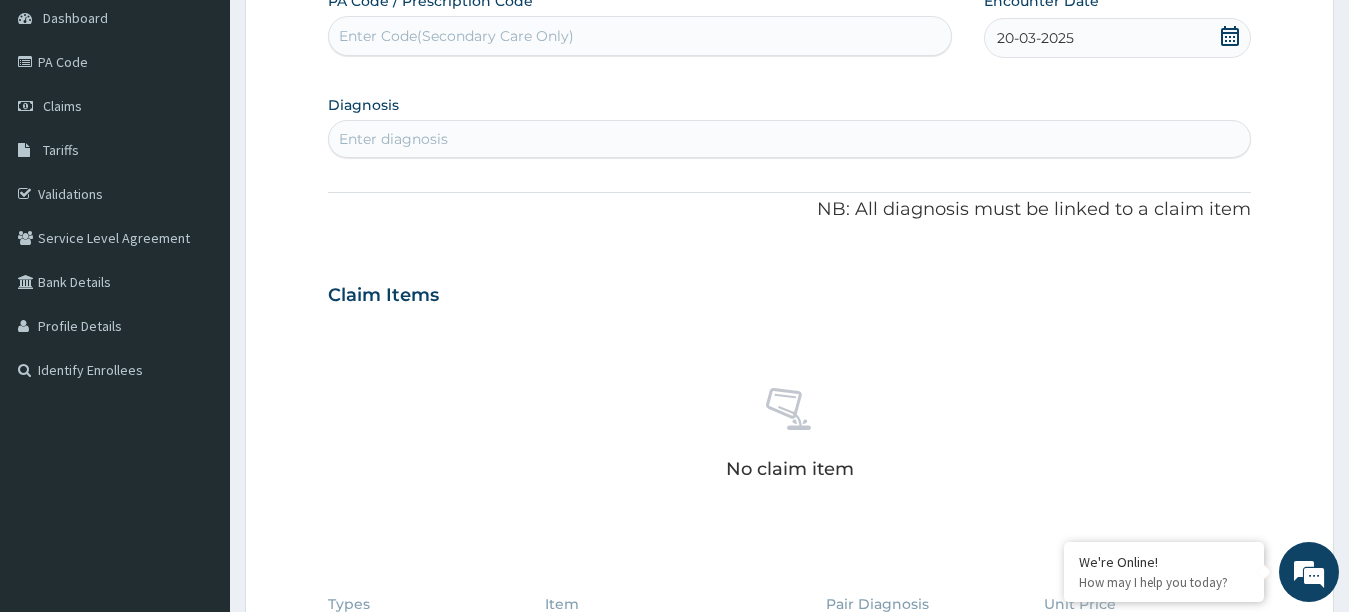 click on "Enter diagnosis" at bounding box center [790, 139] 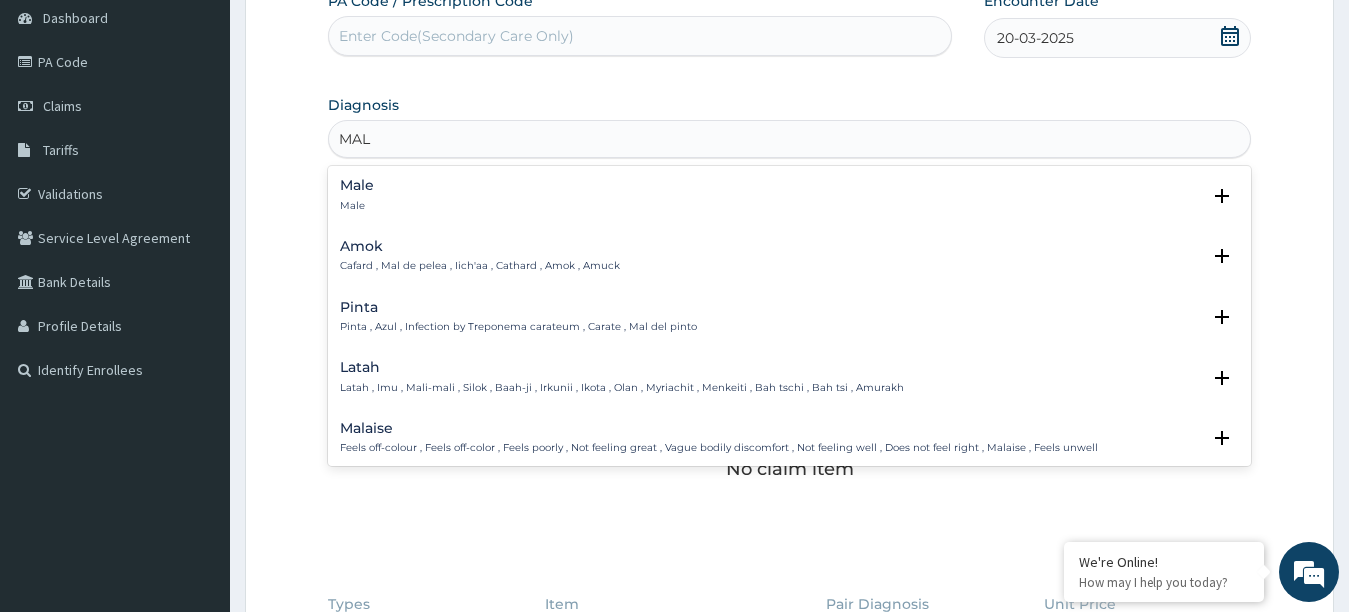 type on "MALA" 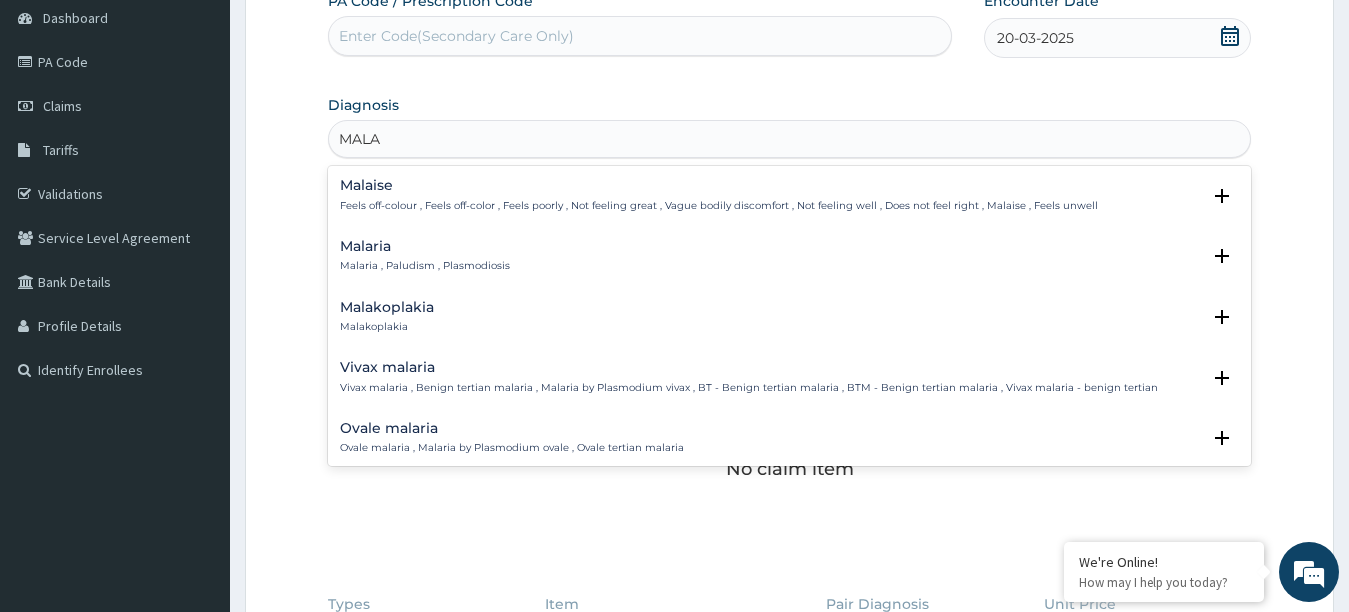 click on "Malaria Malaria , Paludism , Plasmodiosis" at bounding box center [425, 256] 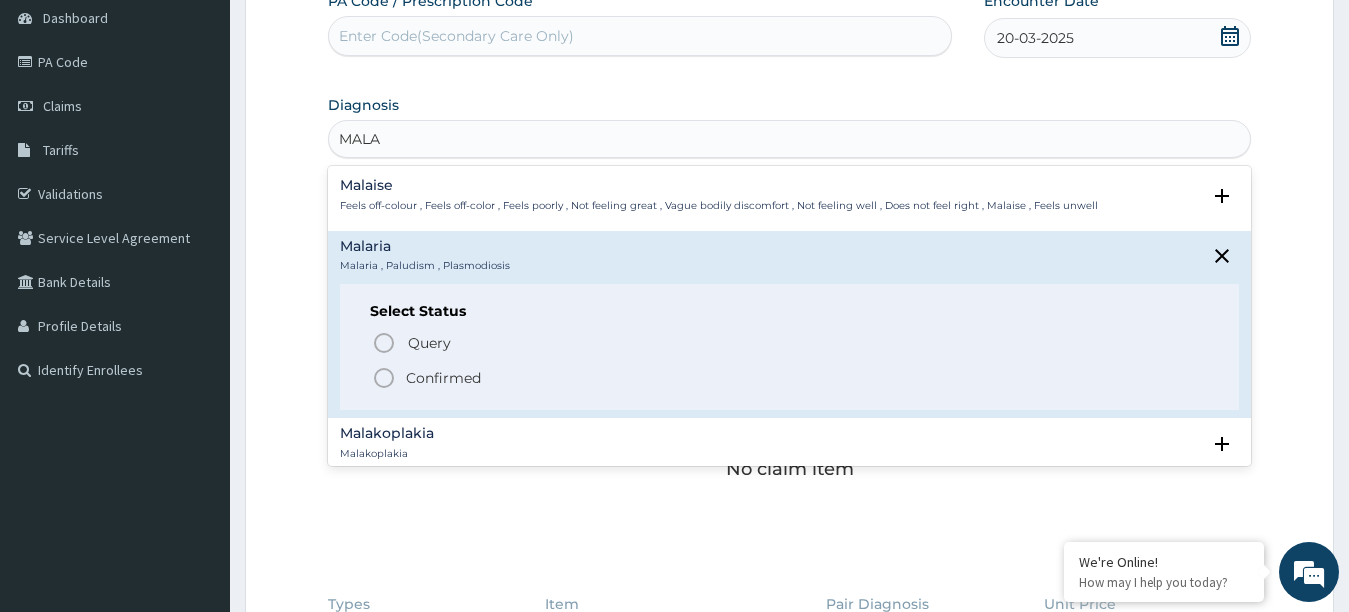 click 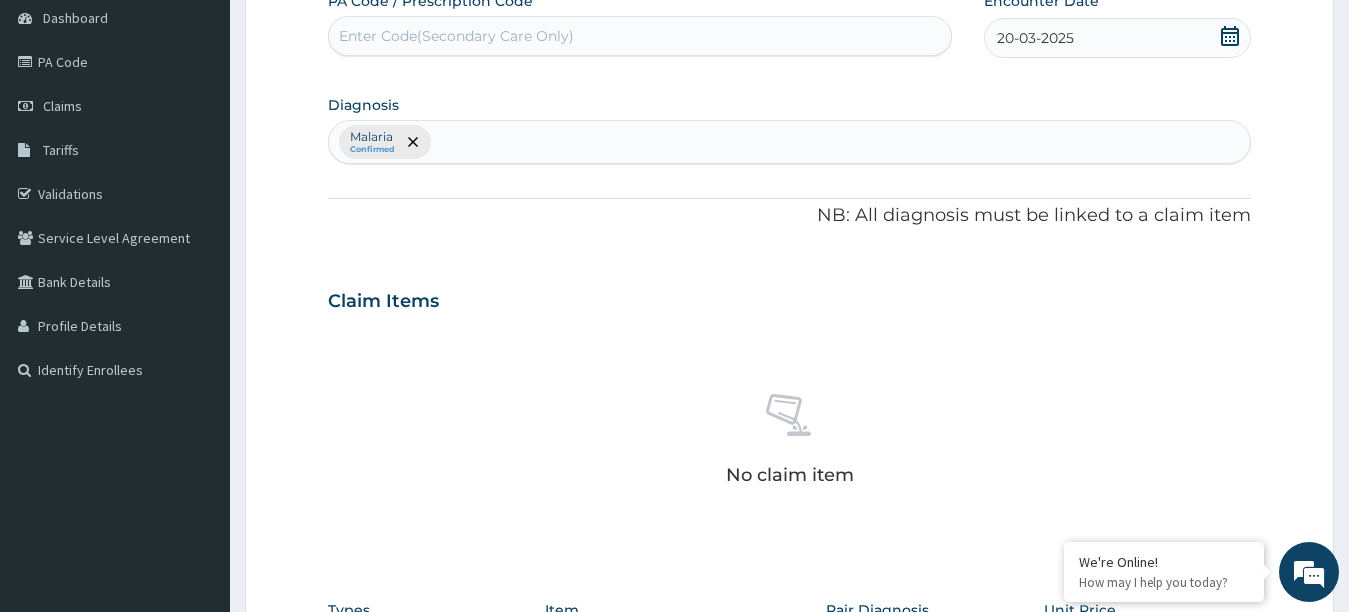 click on "Malaria Confirmed" at bounding box center [790, 142] 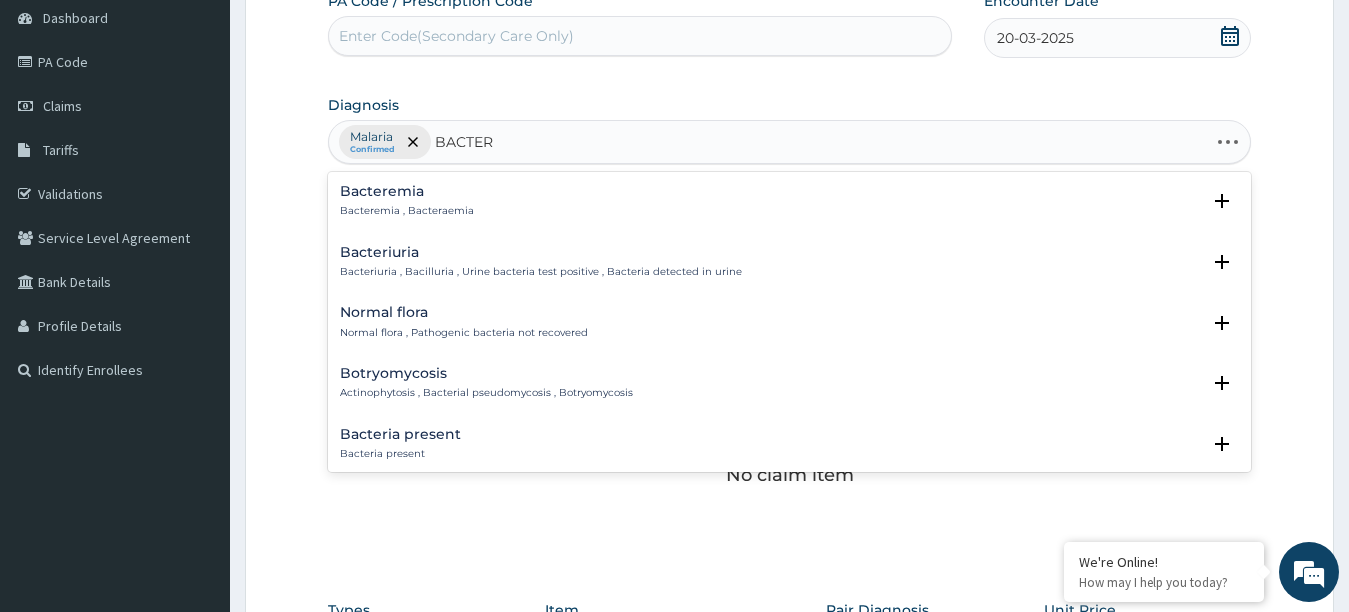 type on "BACTERE" 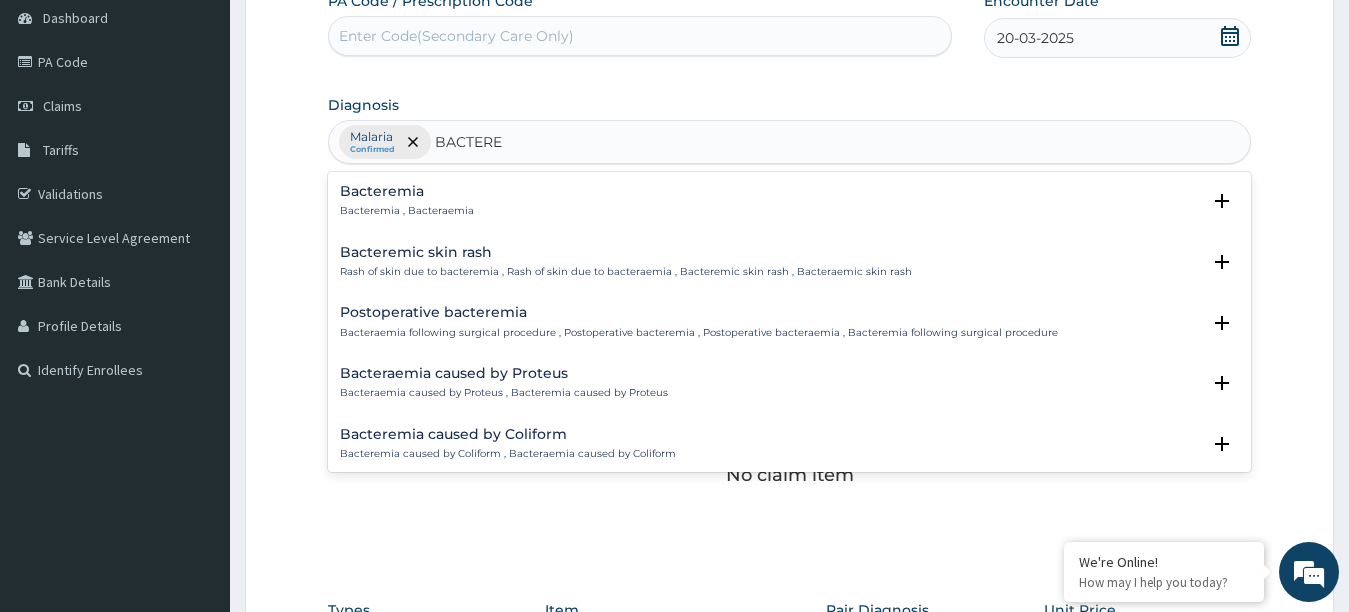 click on "Bacteremia" at bounding box center (407, 191) 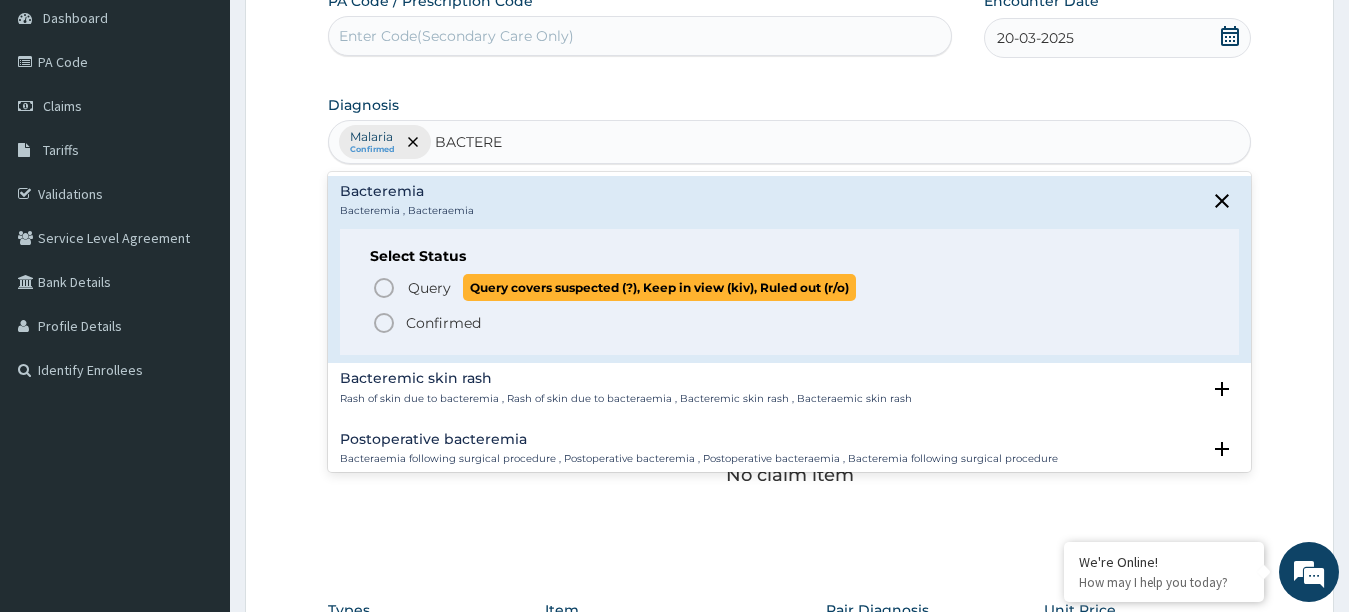 click 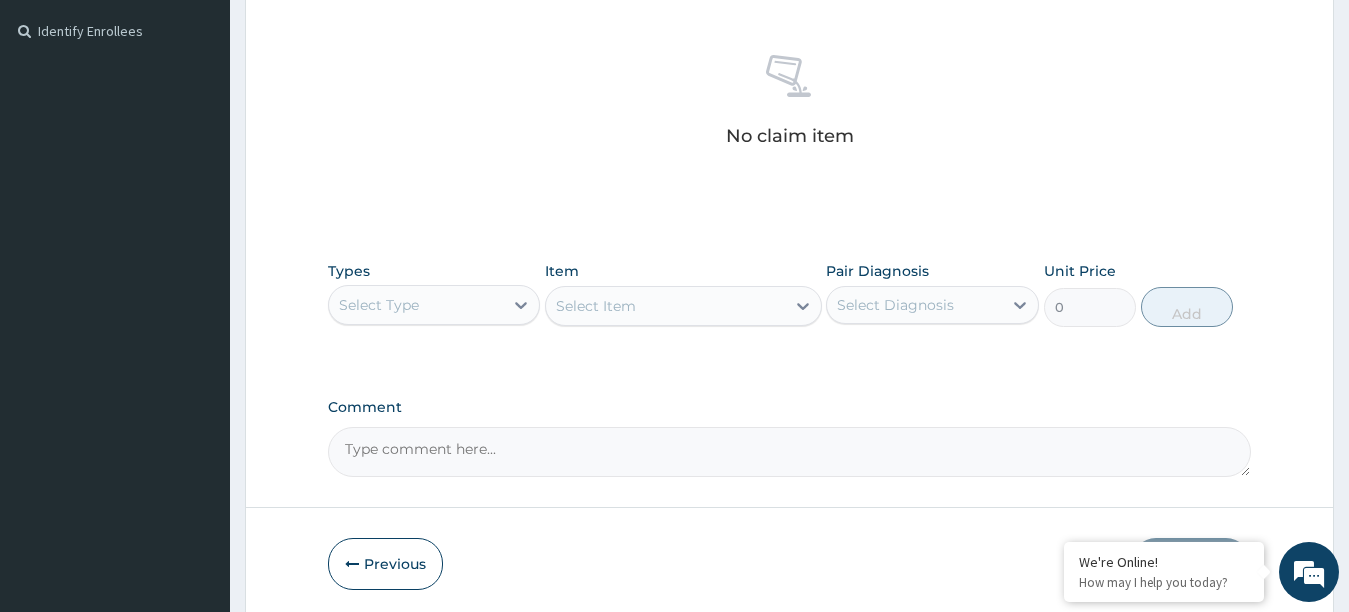 scroll, scrollTop: 600, scrollLeft: 0, axis: vertical 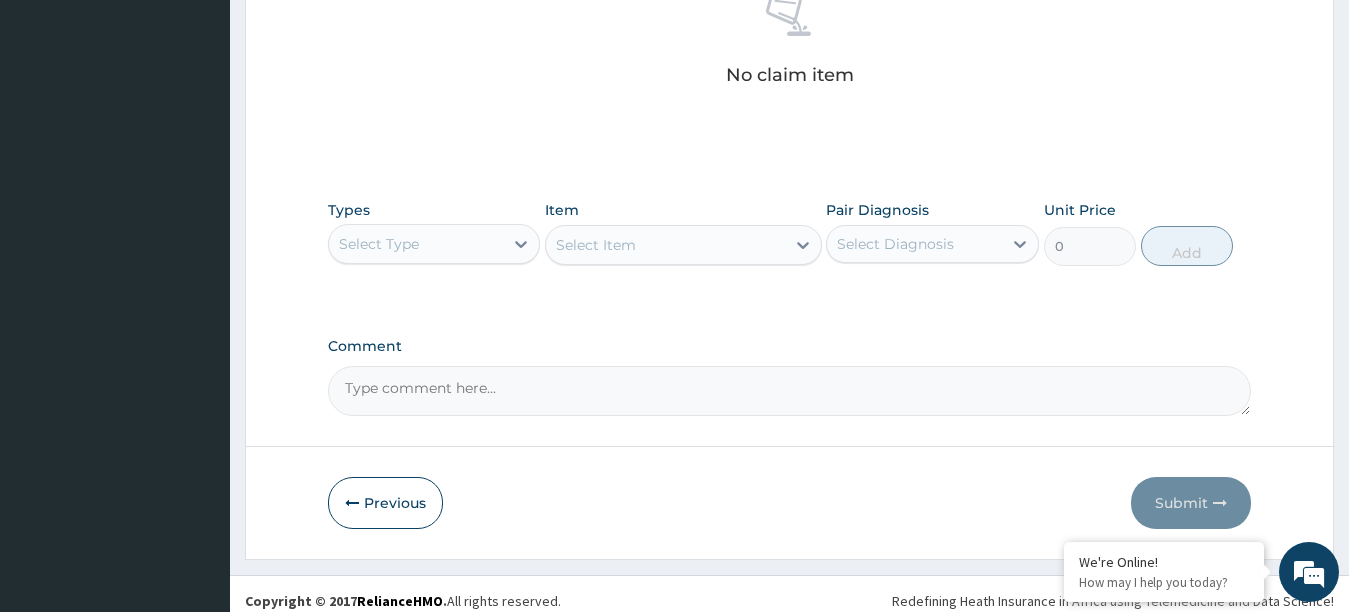 click on "Select Type" at bounding box center (416, 244) 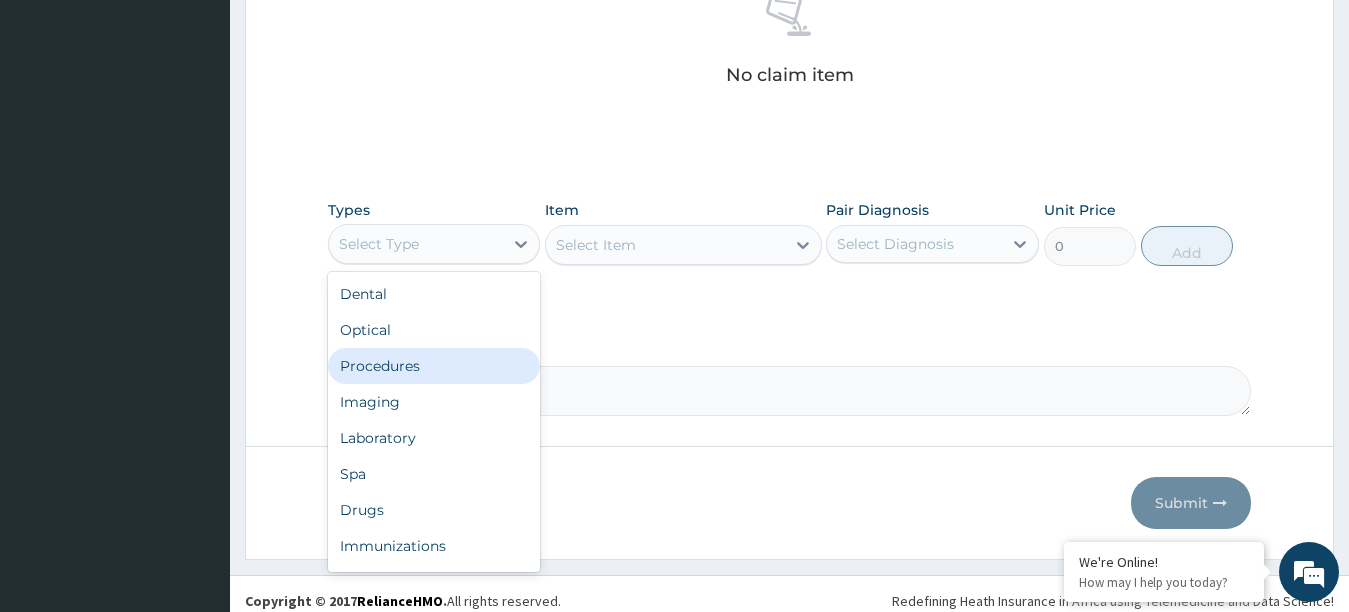 click on "Procedures" at bounding box center (434, 366) 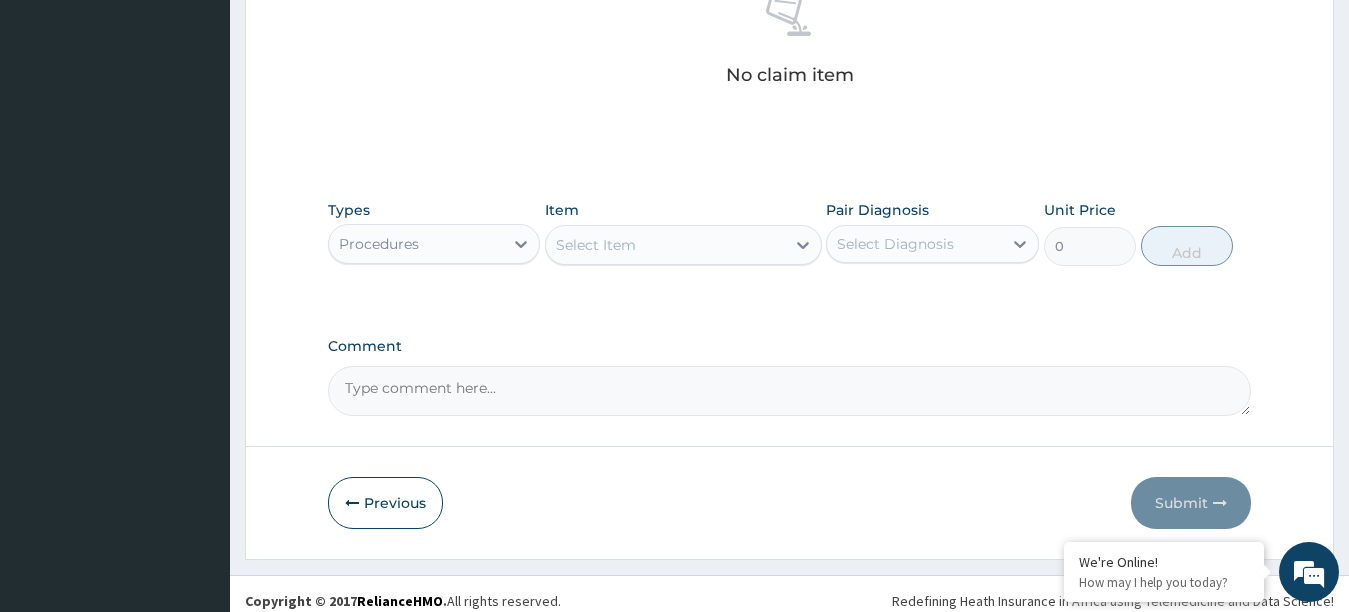 click on "Select Item" at bounding box center (665, 245) 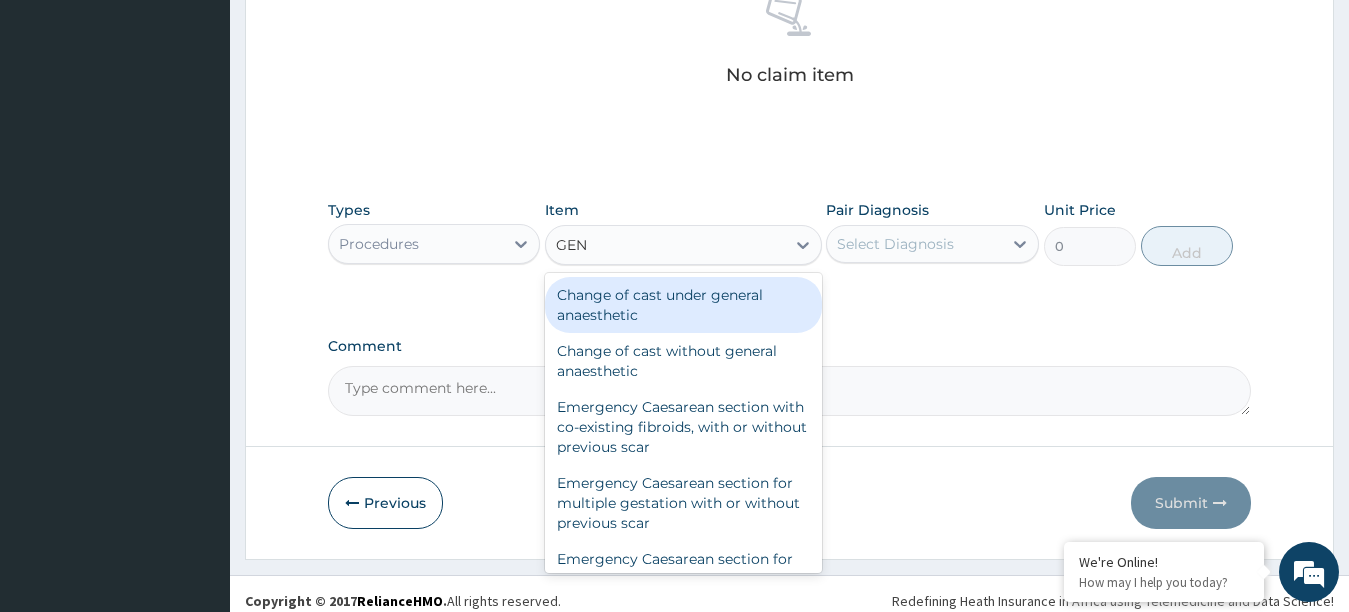 type on "GENE" 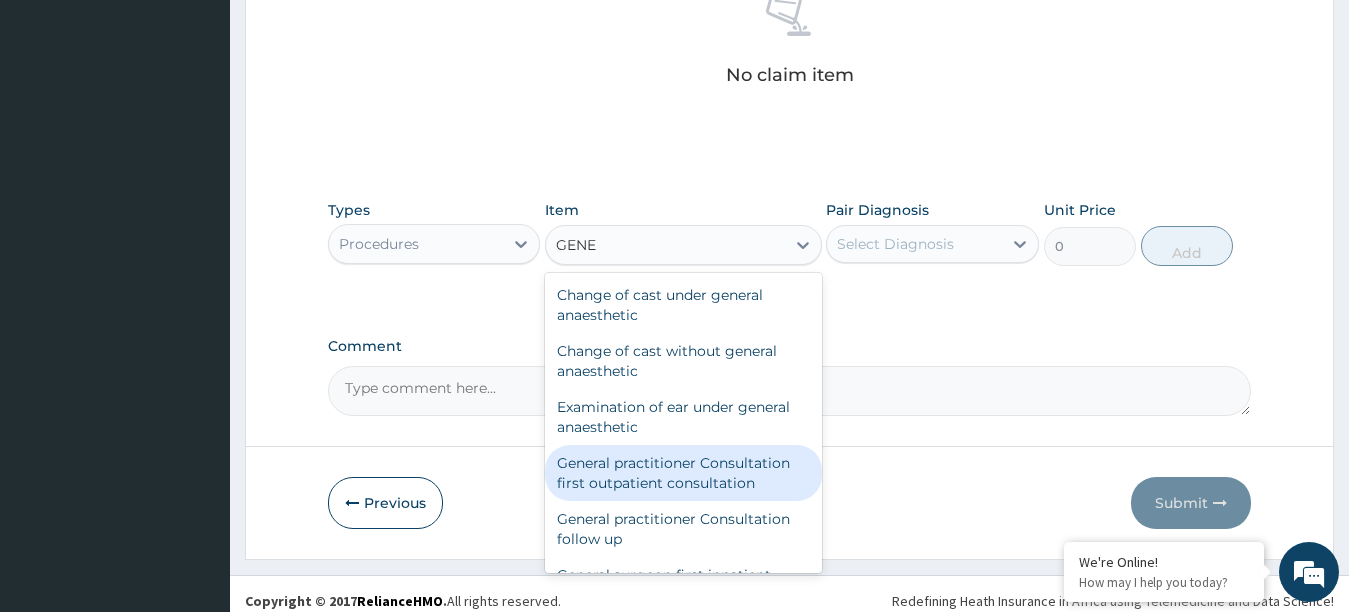 click on "General practitioner Consultation first outpatient consultation" at bounding box center (683, 473) 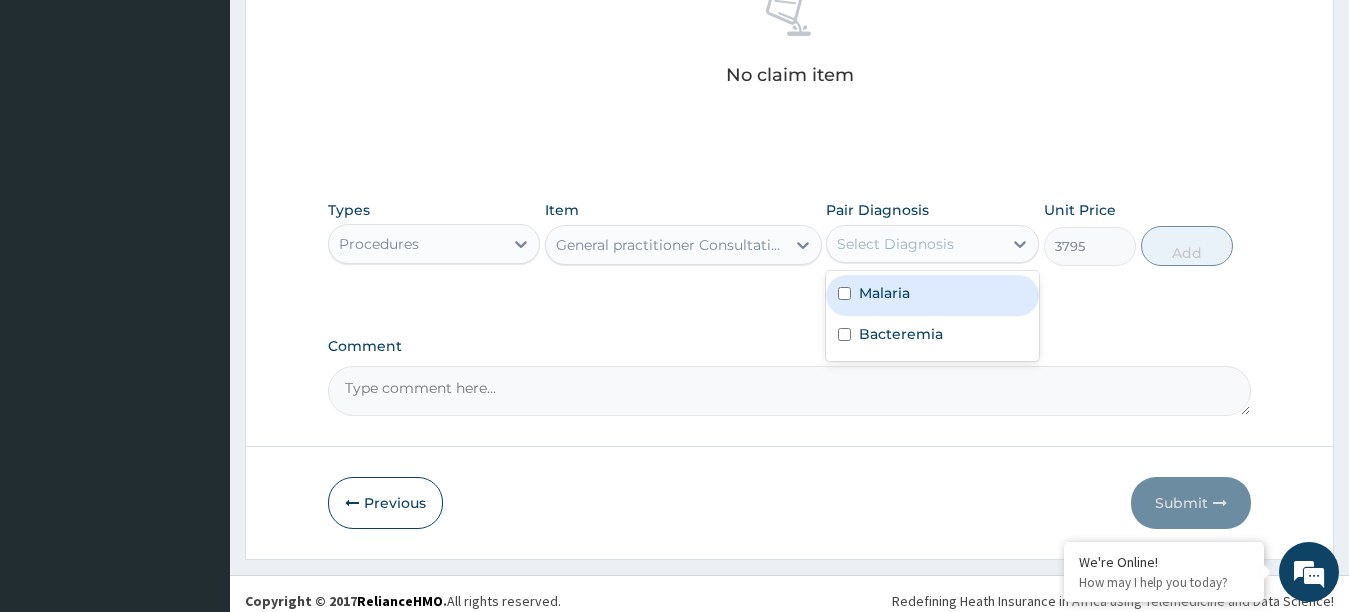click on "Select Diagnosis" at bounding box center [914, 244] 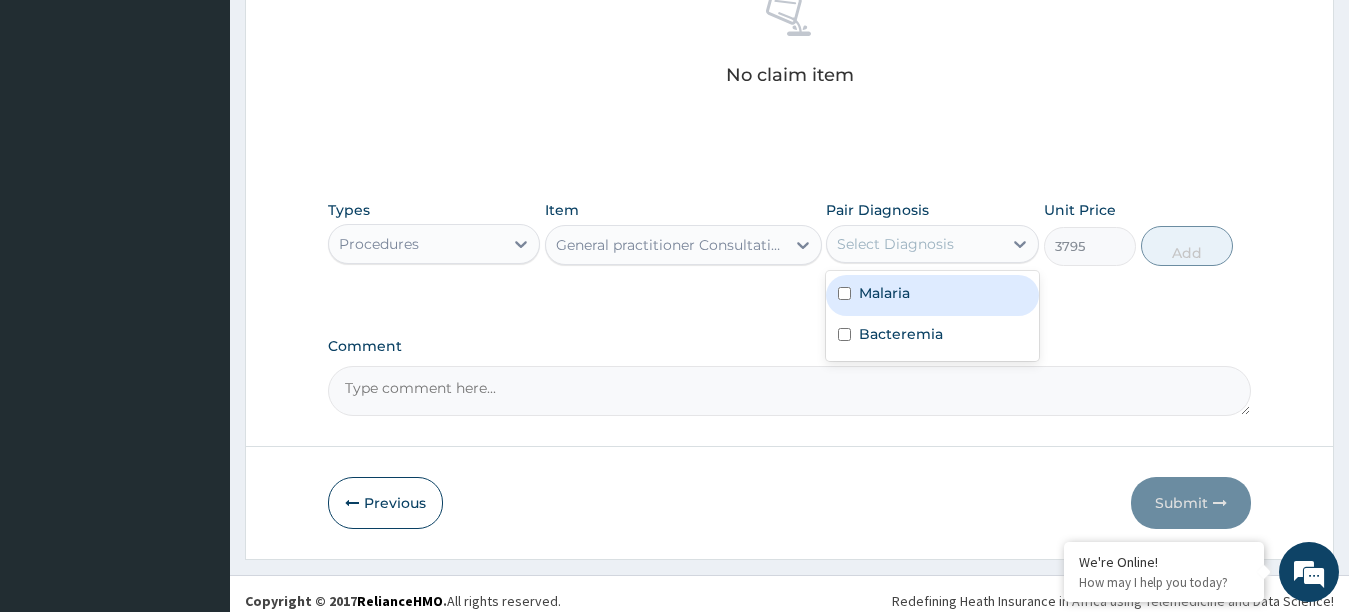 click at bounding box center [844, 293] 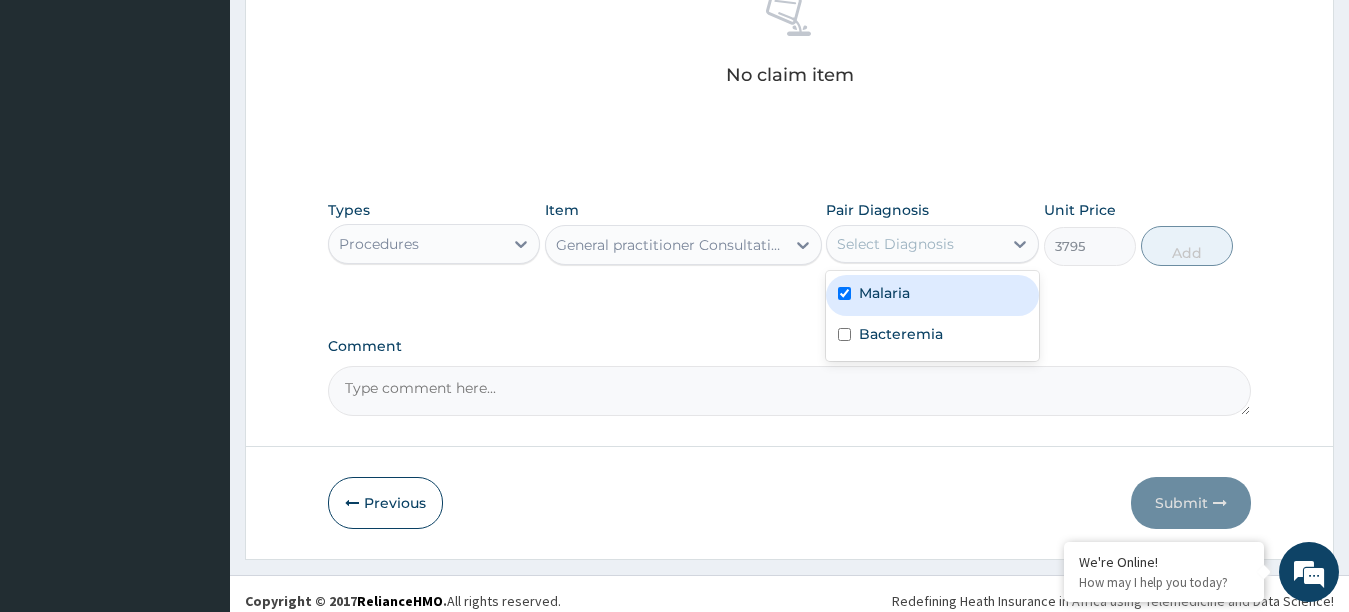 checkbox on "true" 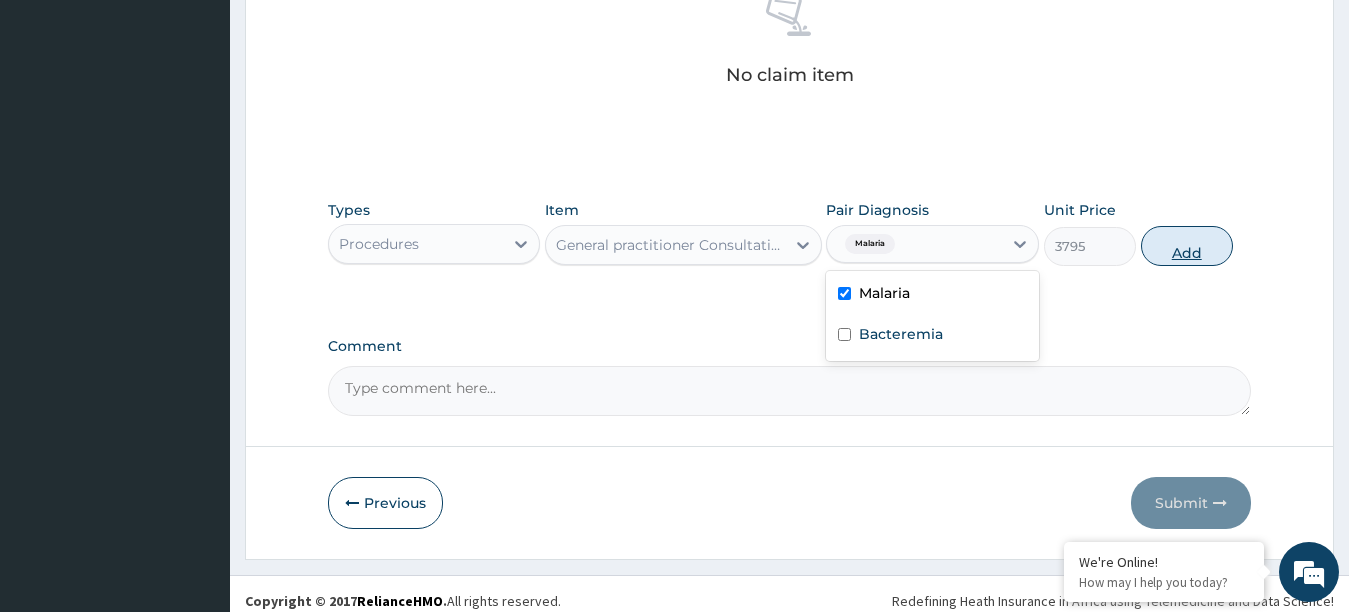 click on "Add" at bounding box center [1187, 246] 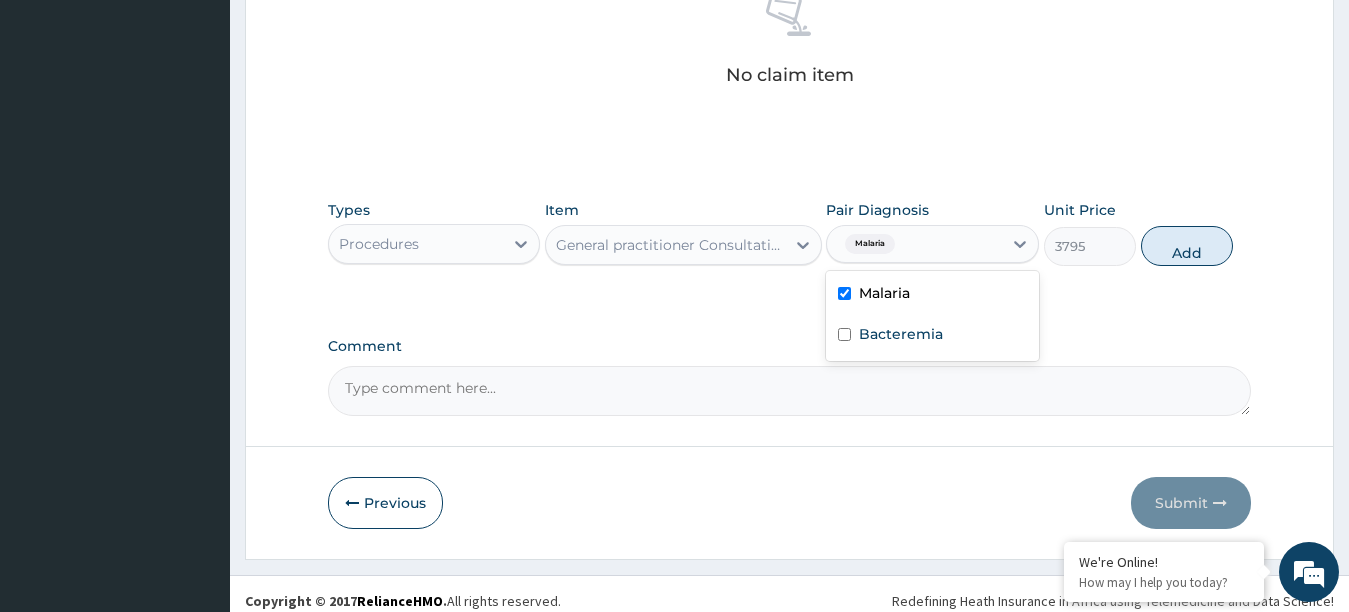 type on "0" 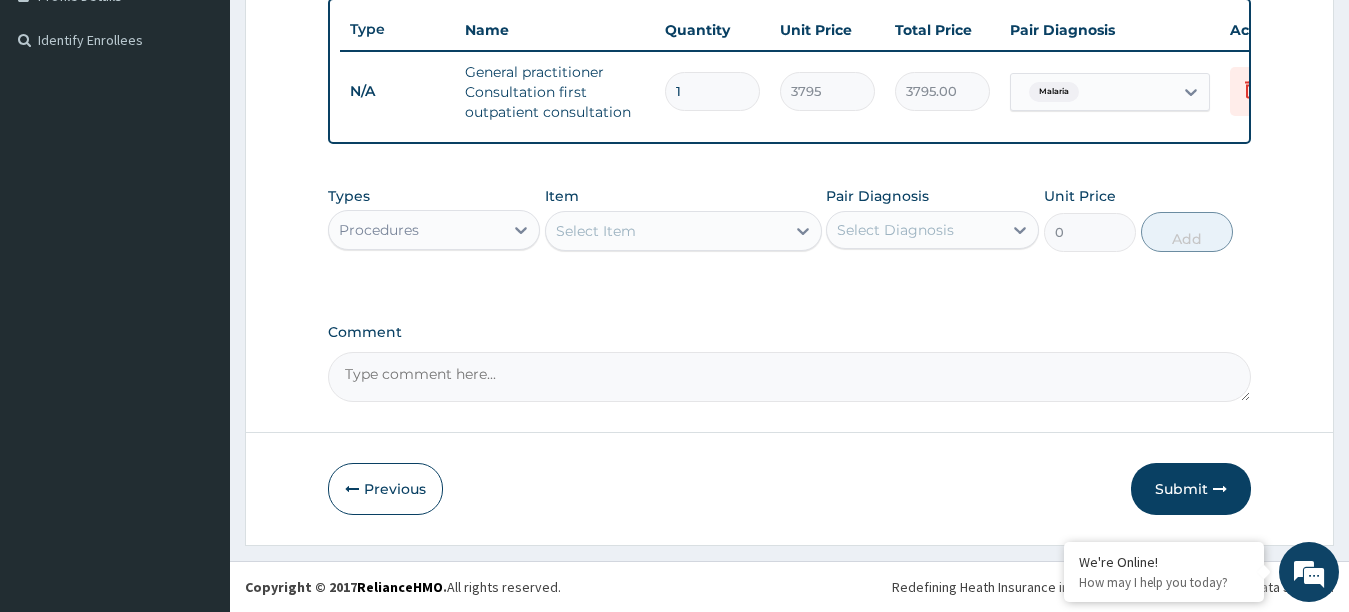 scroll, scrollTop: 547, scrollLeft: 0, axis: vertical 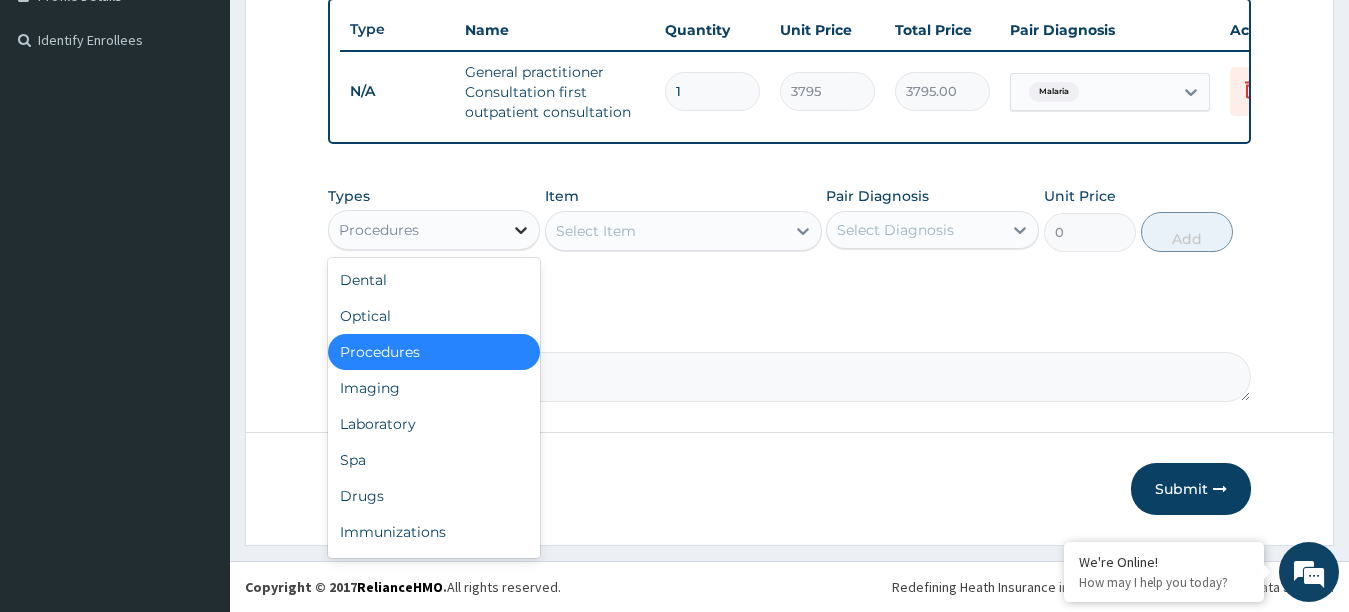 click at bounding box center [521, 230] 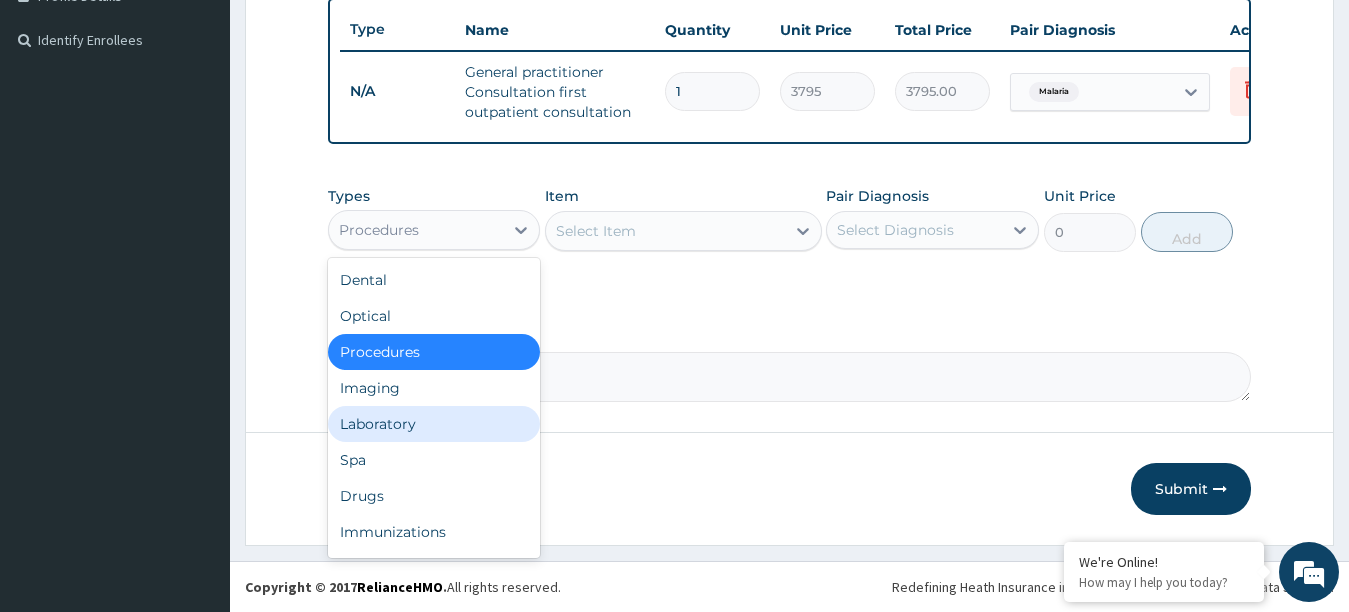 click on "Laboratory" at bounding box center [434, 424] 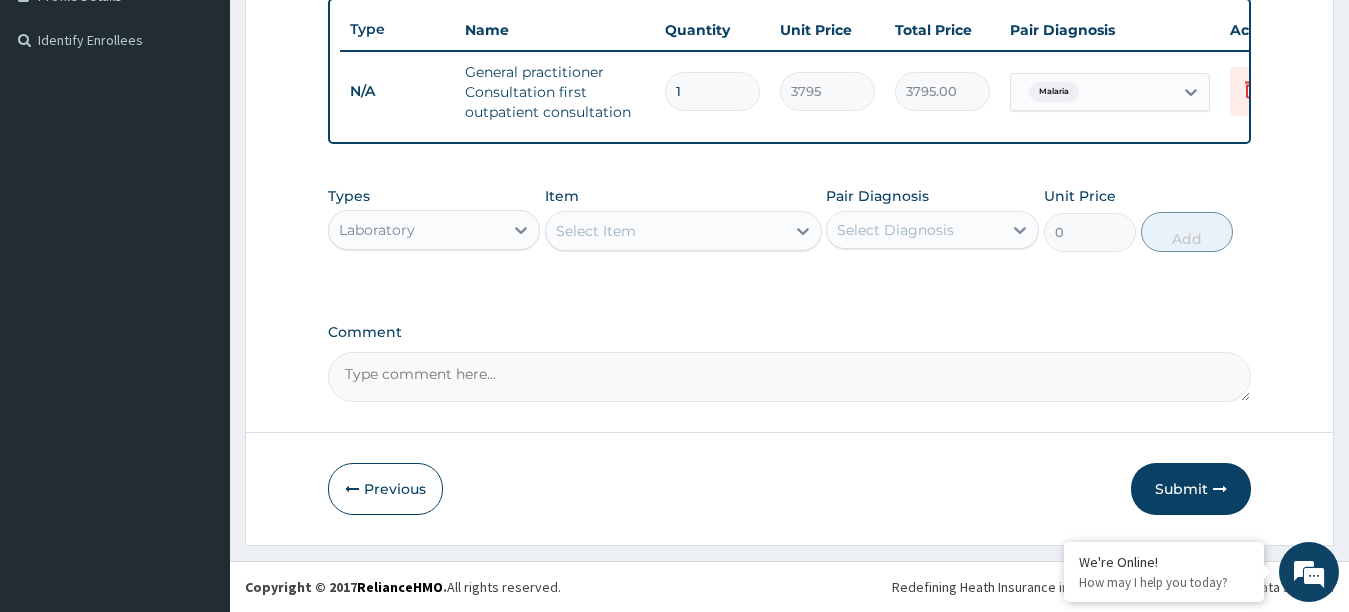 click on "Select Item" at bounding box center (665, 231) 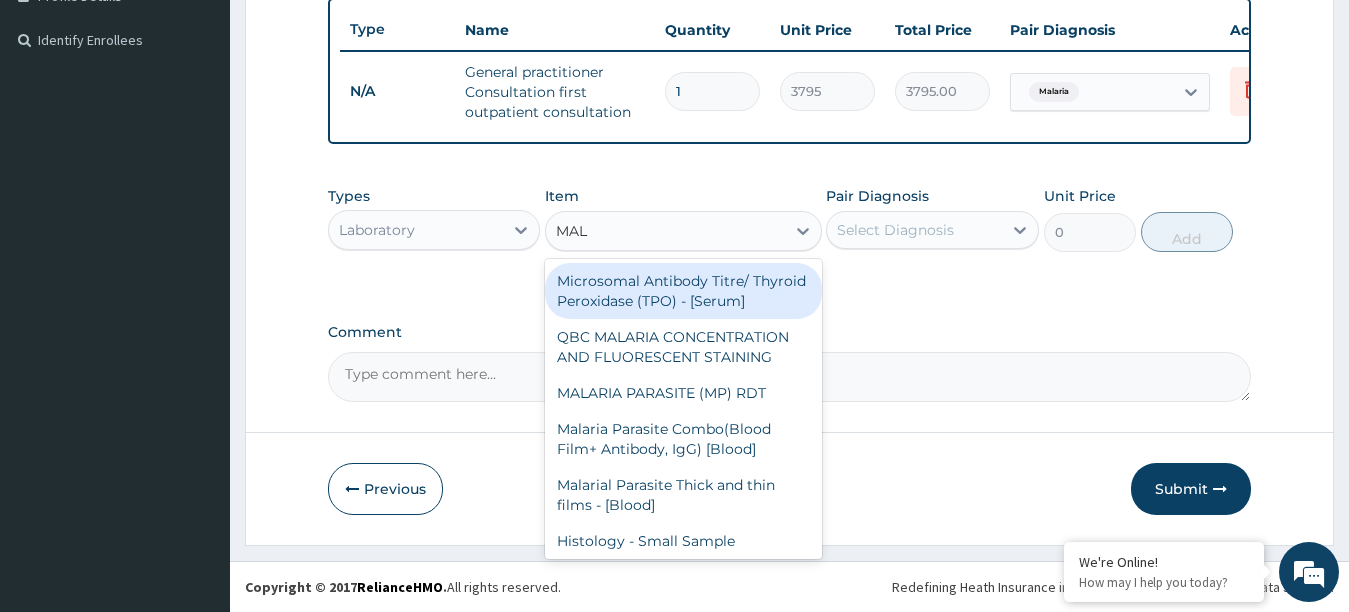 type on "MALA" 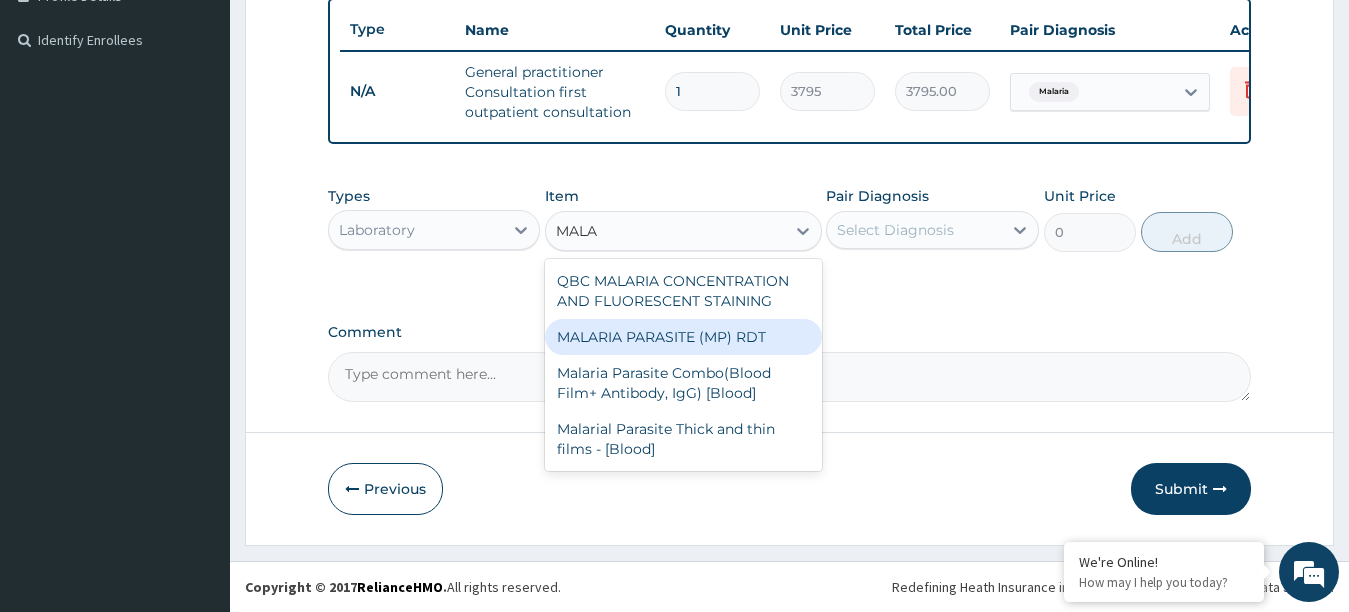 click on "MALARIA PARASITE (MP) RDT" at bounding box center (683, 337) 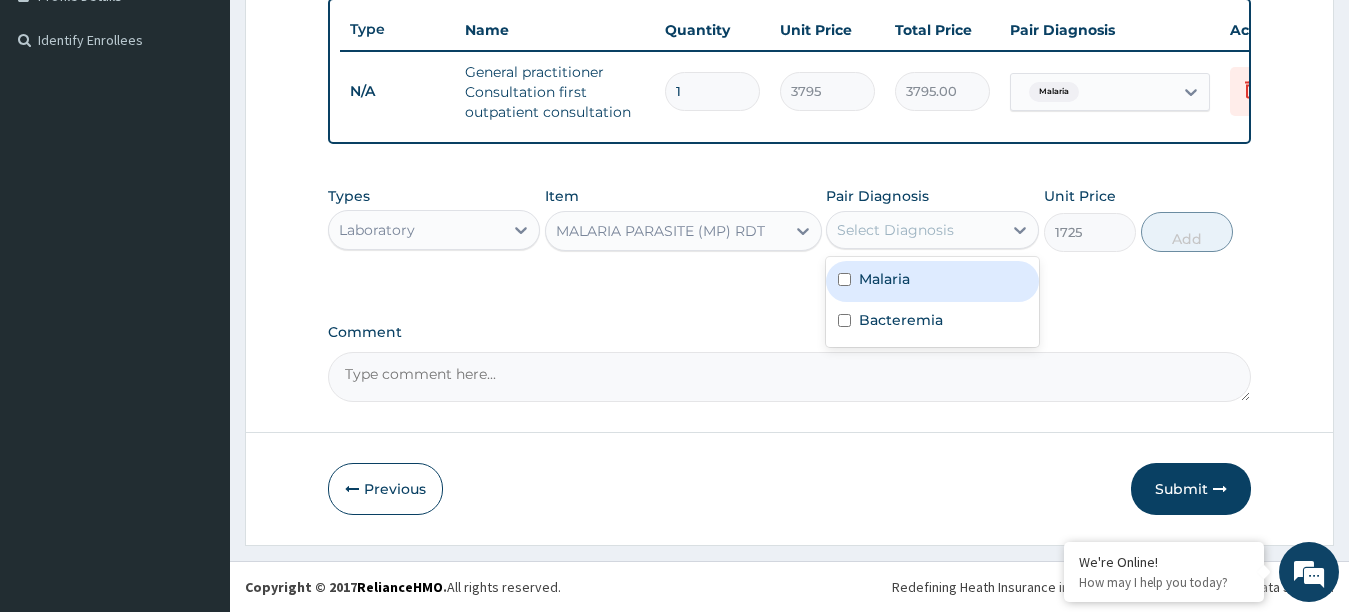 click on "Select Diagnosis" at bounding box center [914, 230] 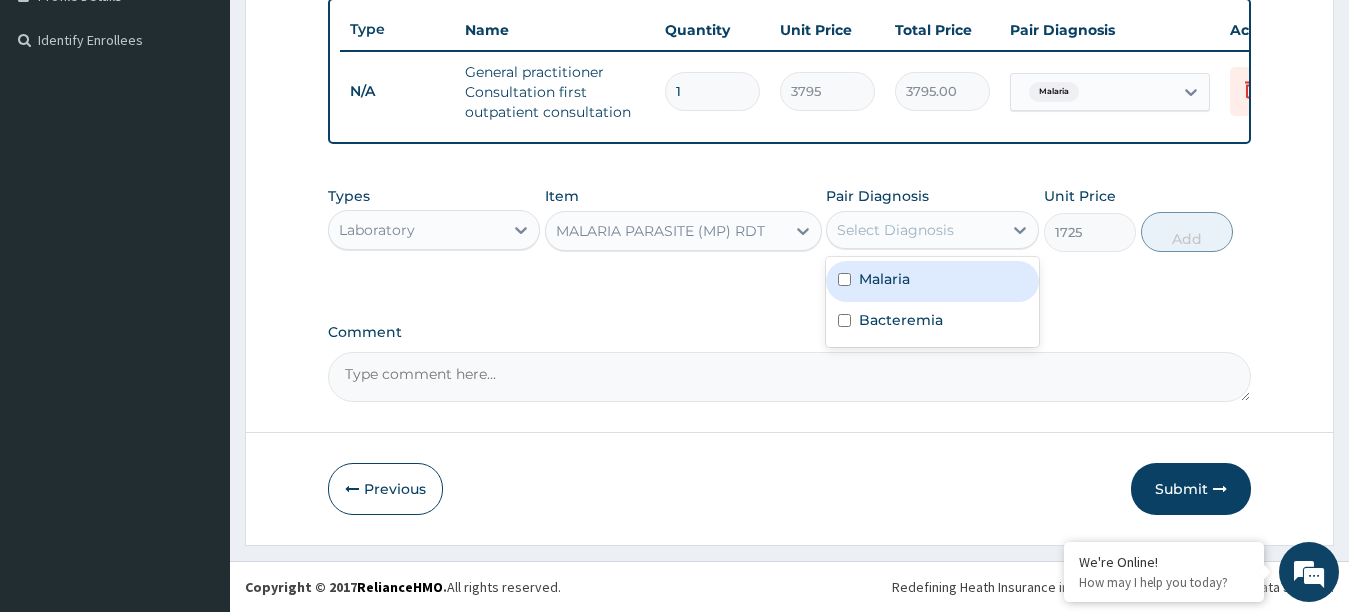 click at bounding box center (844, 279) 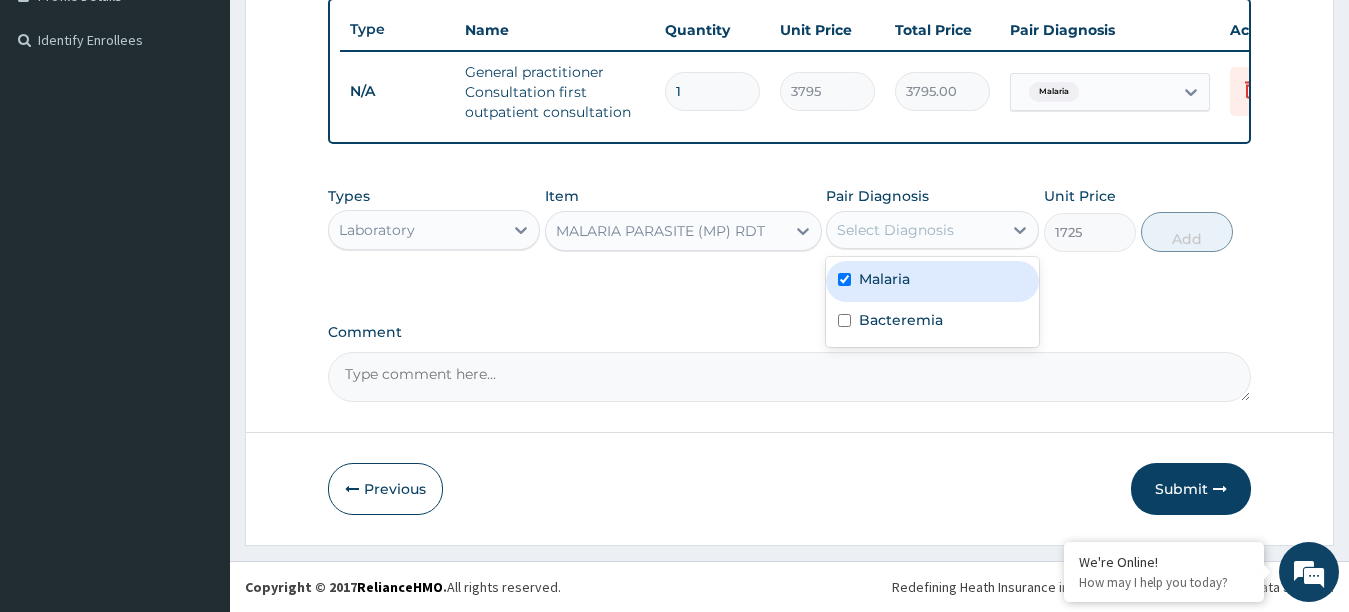 checkbox on "true" 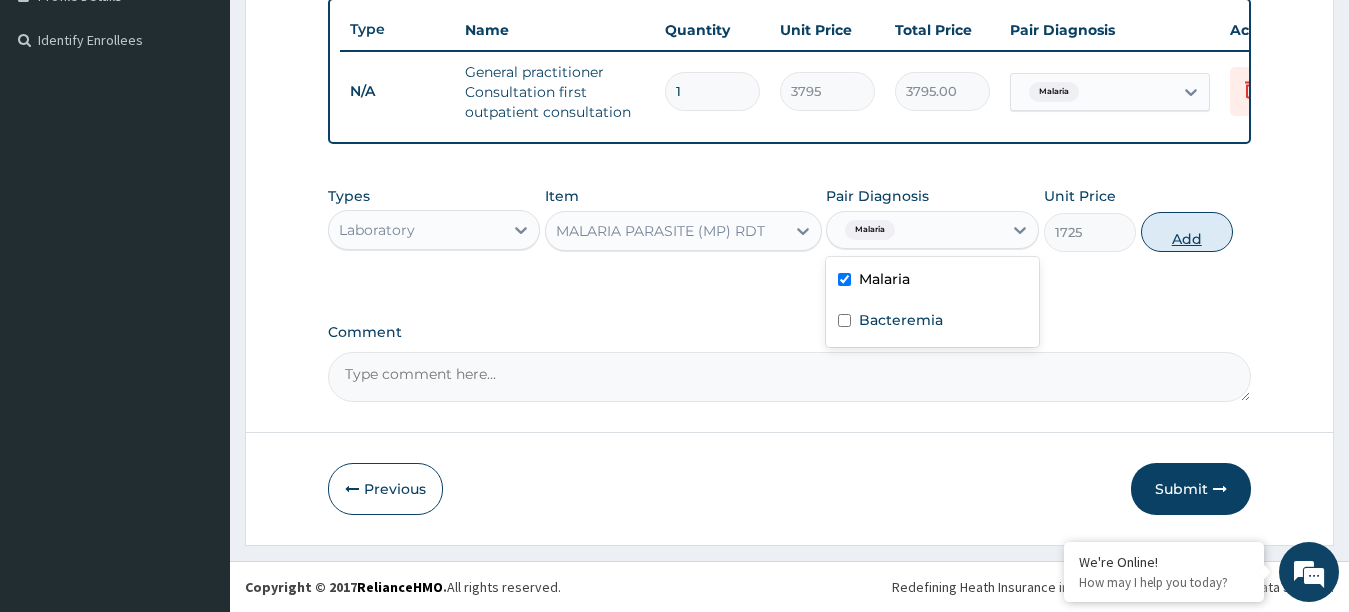click on "Add" at bounding box center [1187, 232] 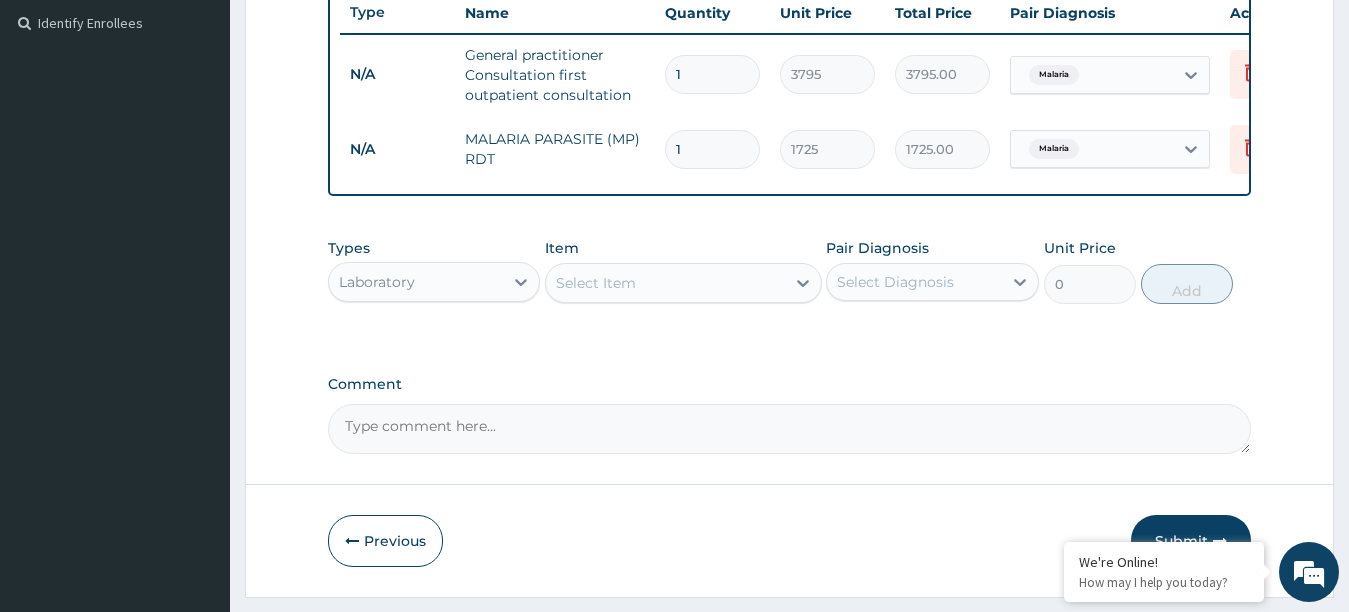 click on "Select Item" at bounding box center (665, 283) 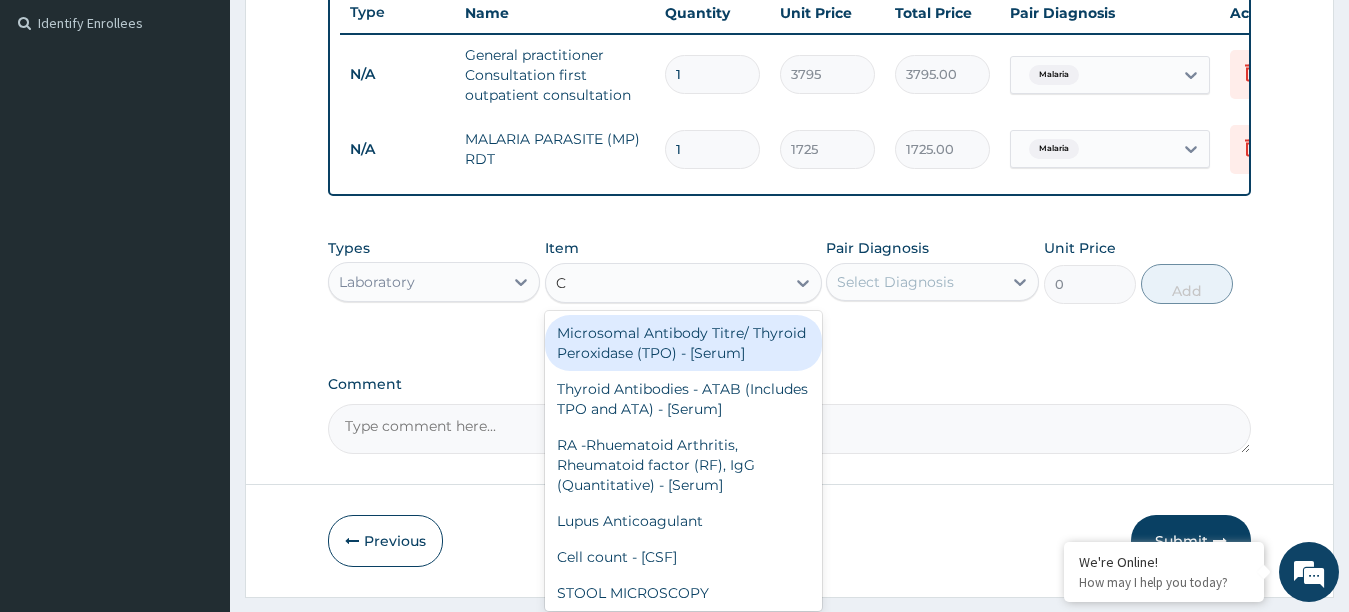 type on "CB" 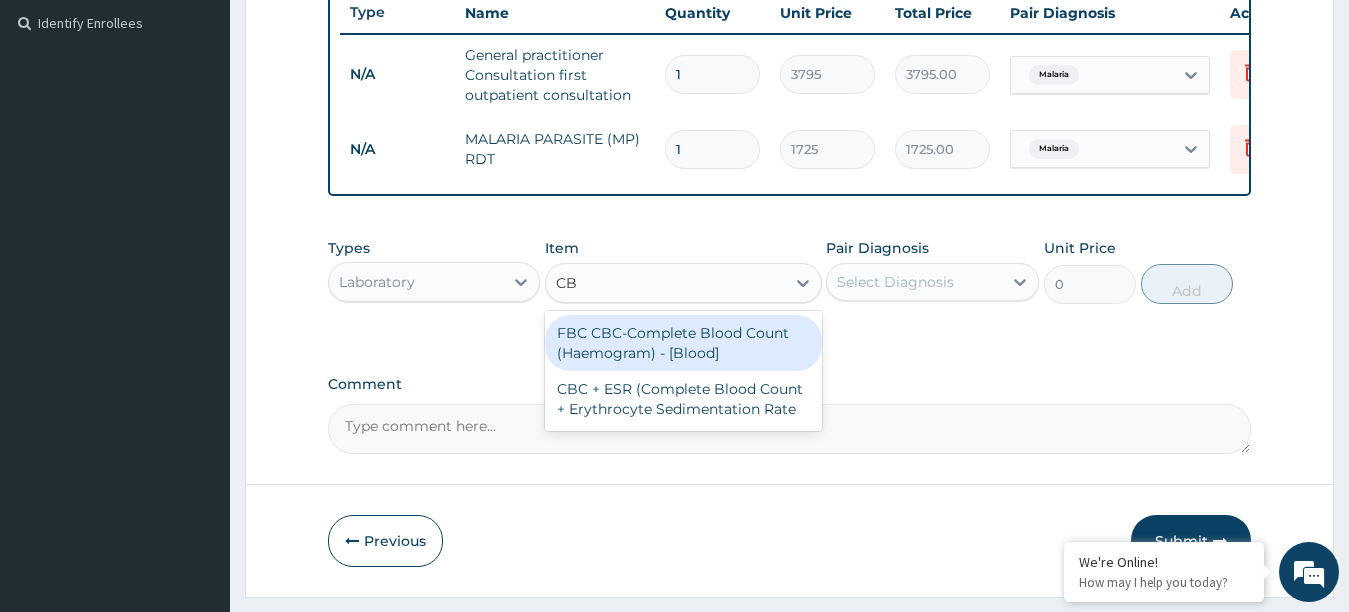 click on "FBC CBC-Complete Blood Count (Haemogram) - [Blood]" at bounding box center [683, 343] 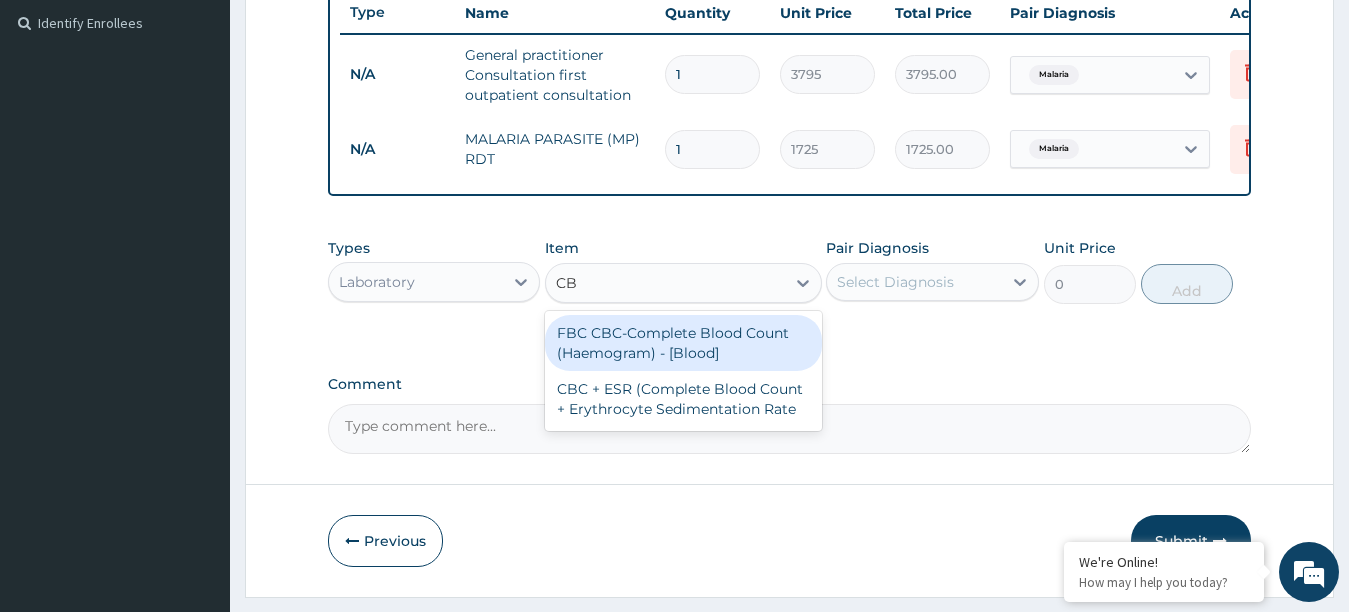 type 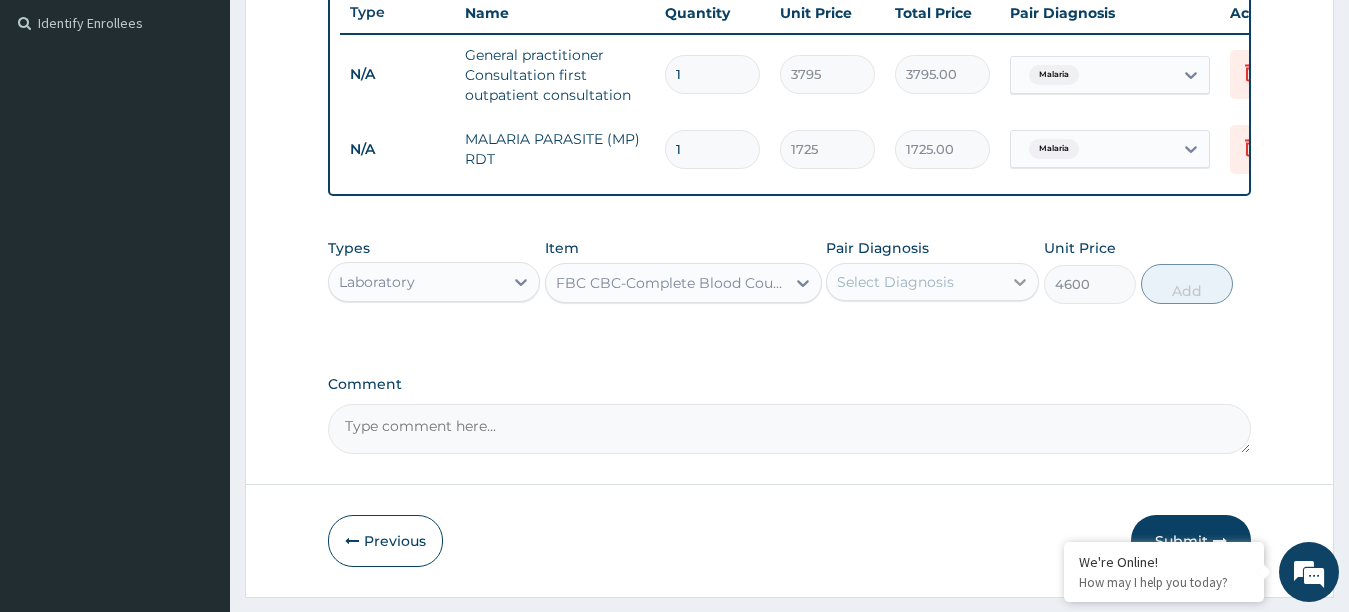 click 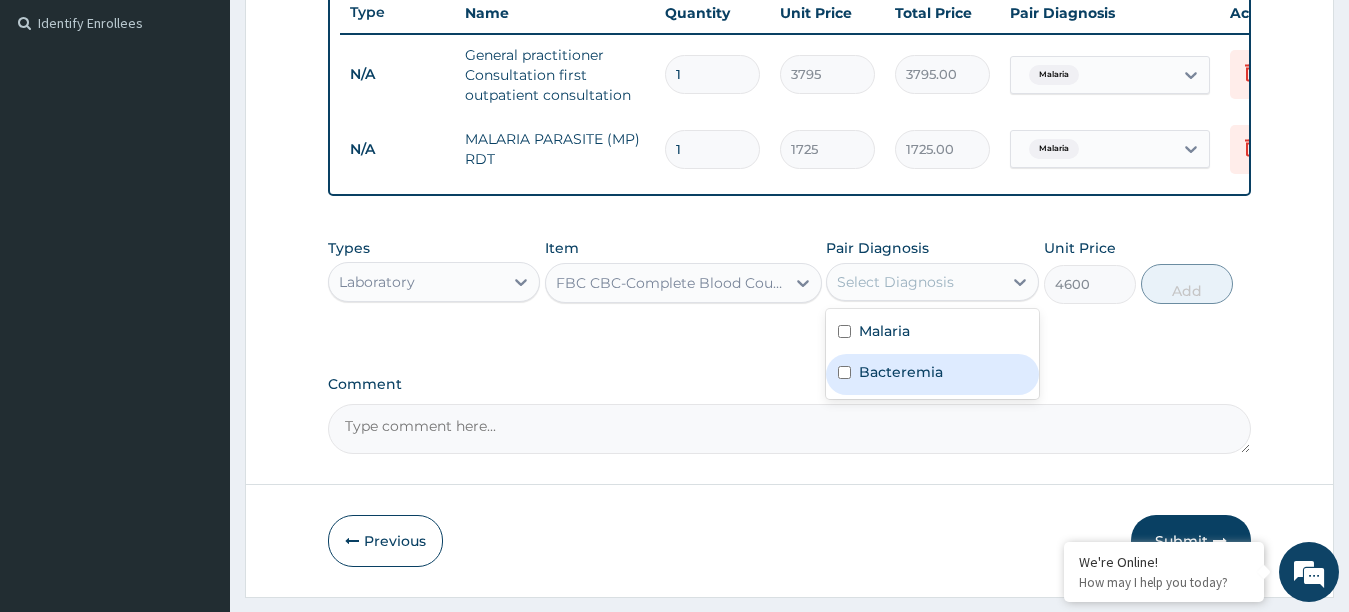 click at bounding box center (844, 372) 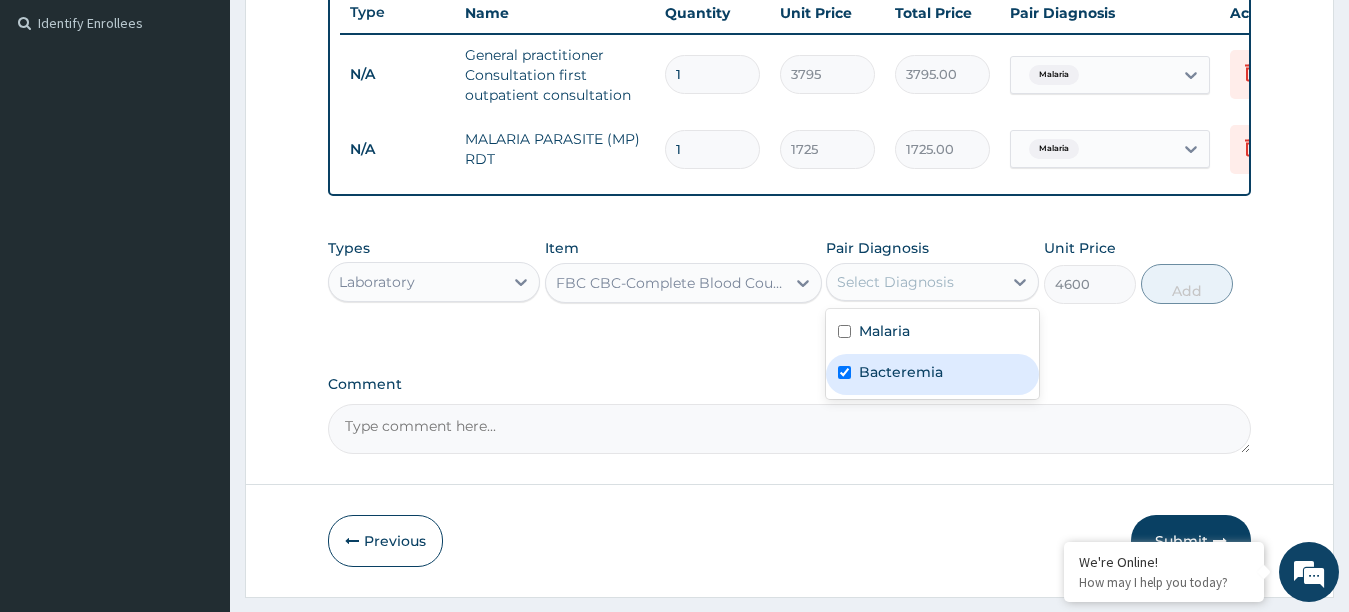 checkbox on "true" 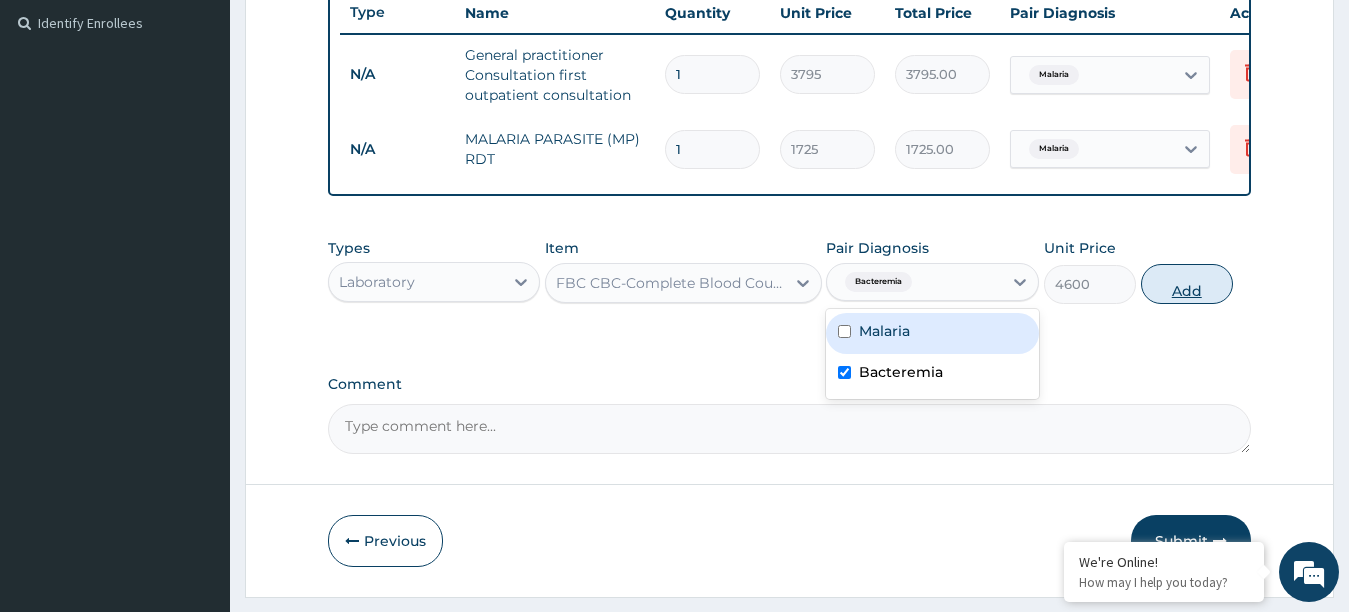 click on "Add" at bounding box center [1187, 284] 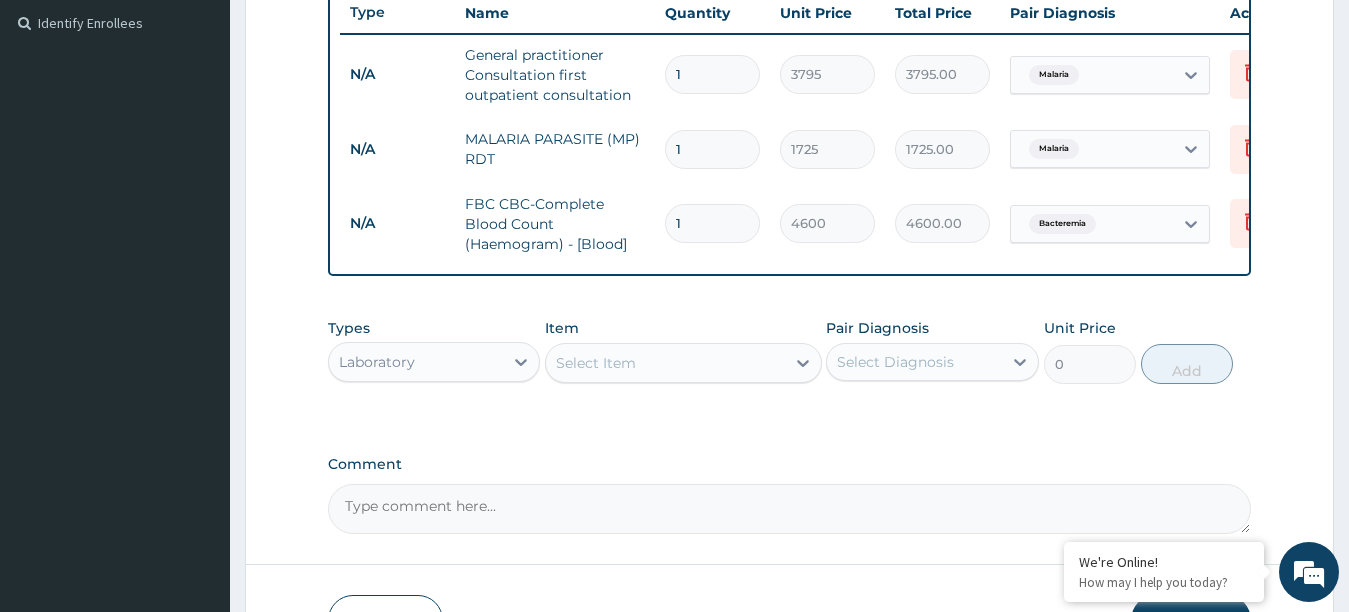click on "Select Item" at bounding box center [665, 363] 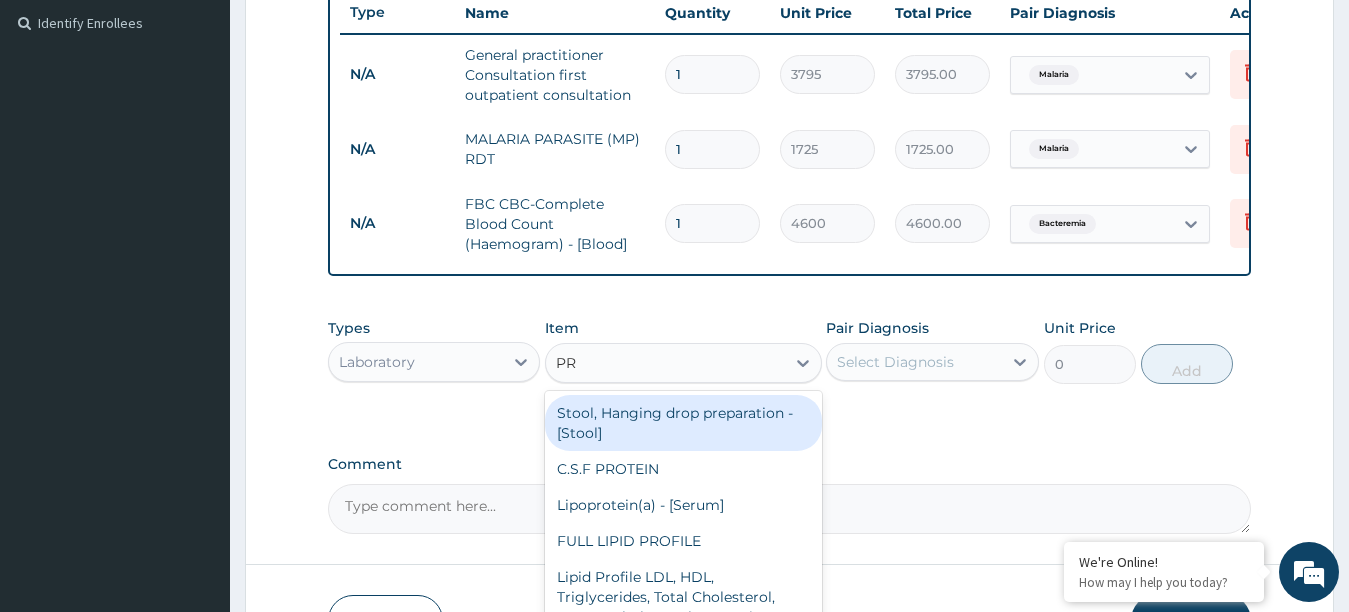 type on "PRE" 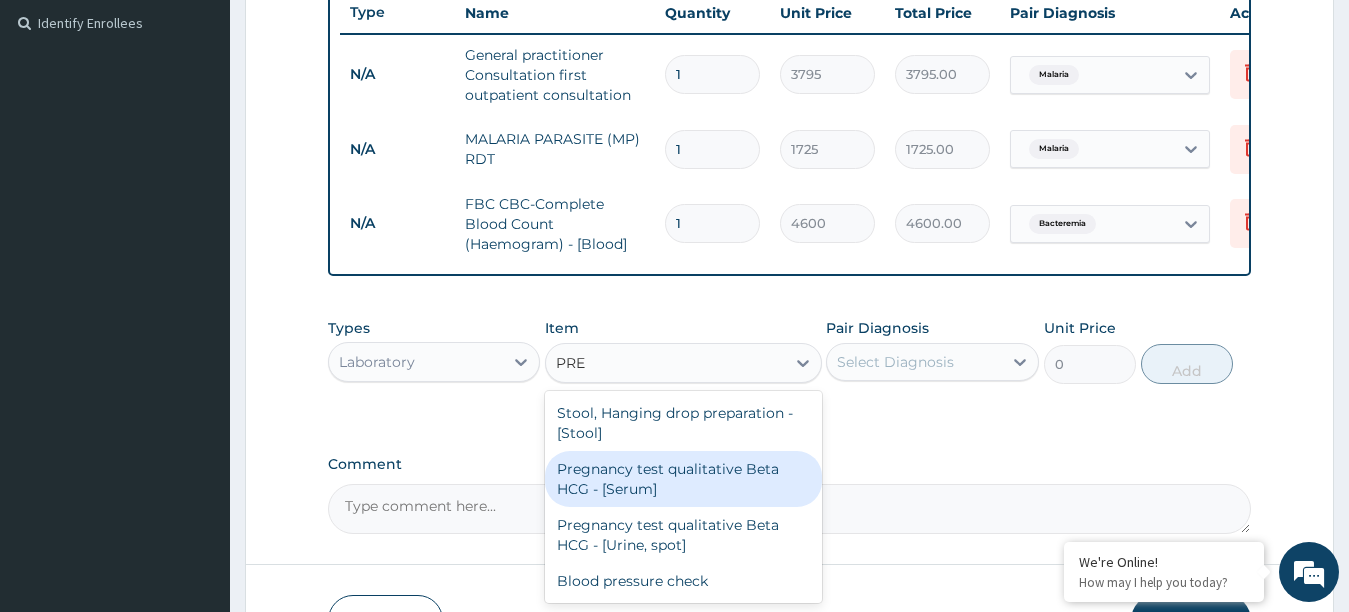 click on "Pregnancy test qualitative Beta HCG - [Serum]" at bounding box center (683, 479) 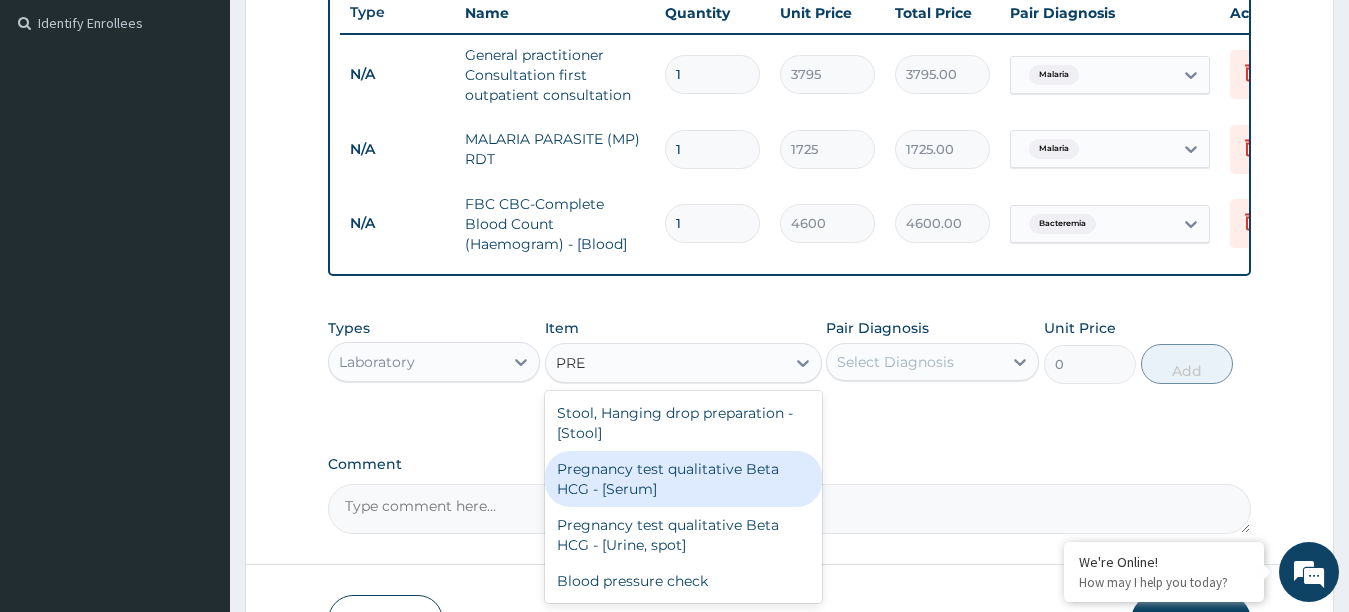 type 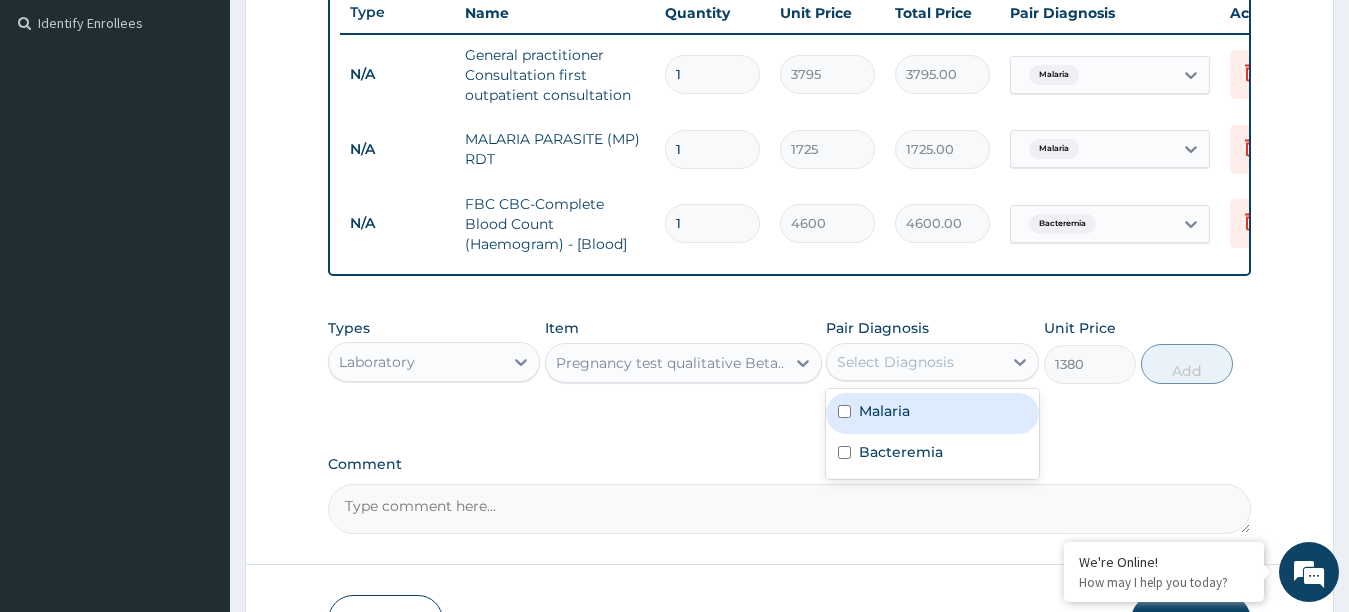 click on "Select Diagnosis" at bounding box center (914, 362) 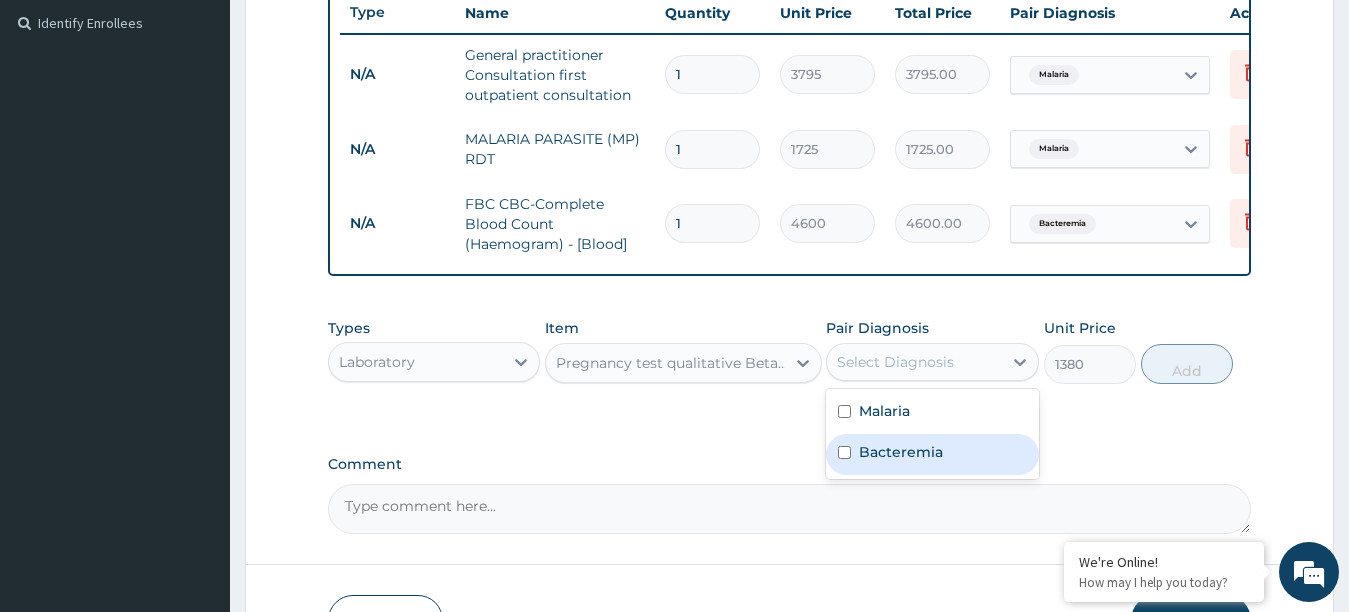 click at bounding box center [844, 452] 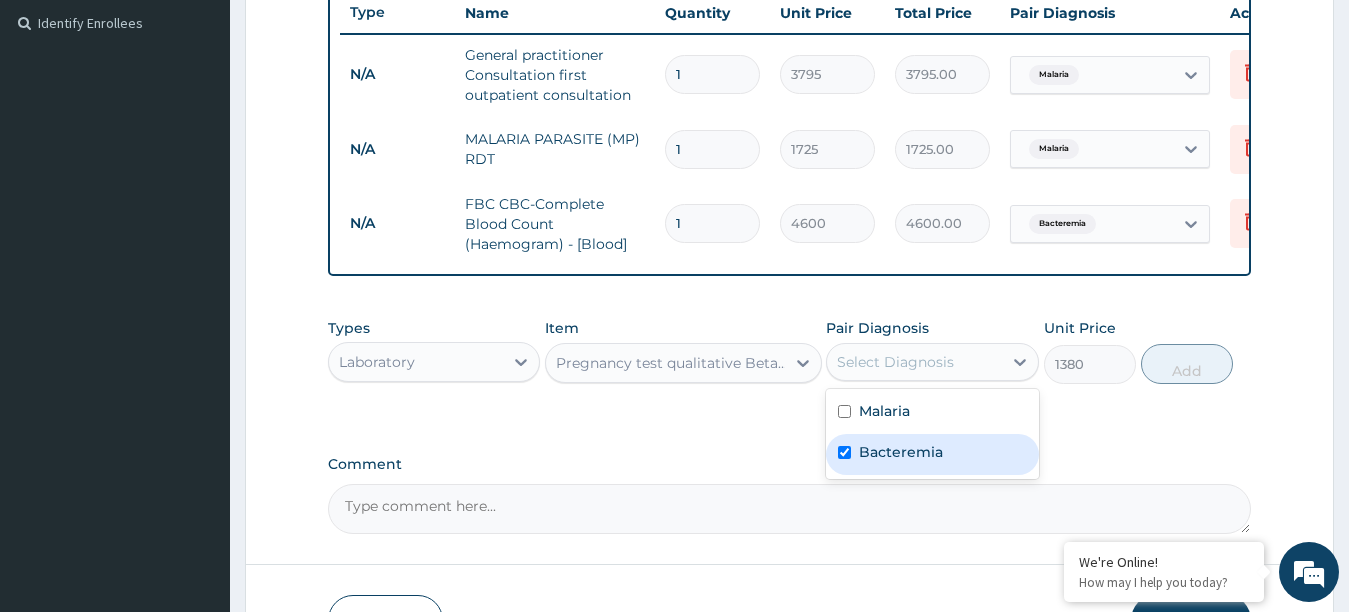 checkbox on "true" 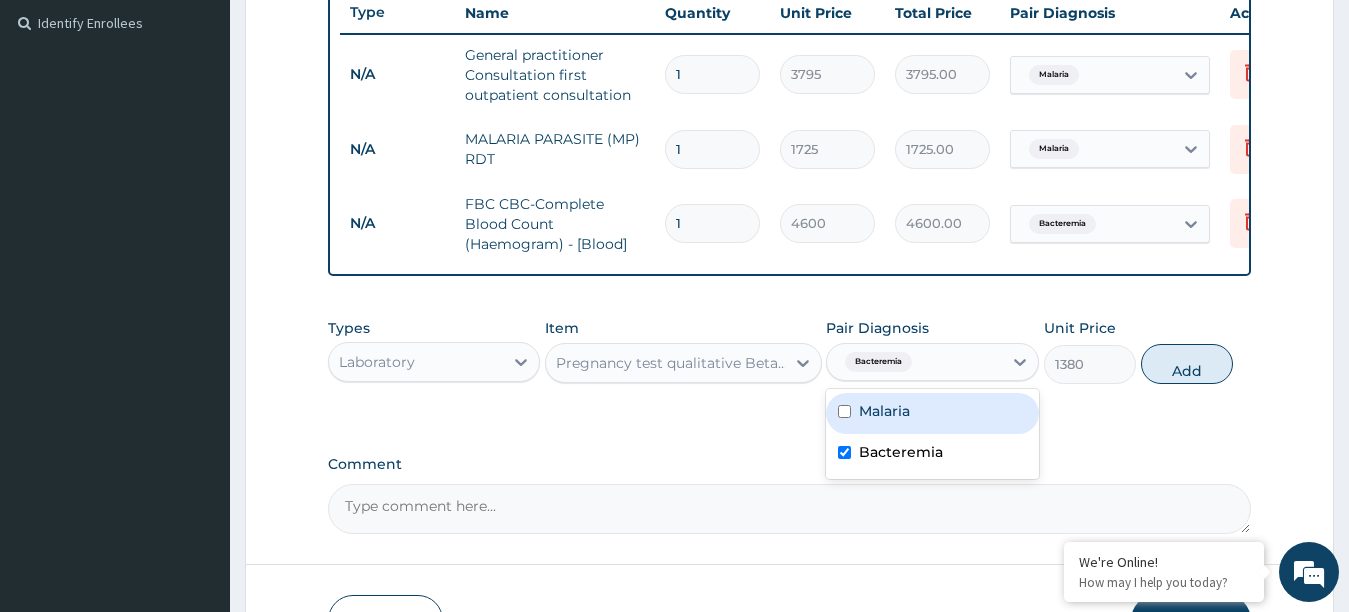 click at bounding box center (844, 411) 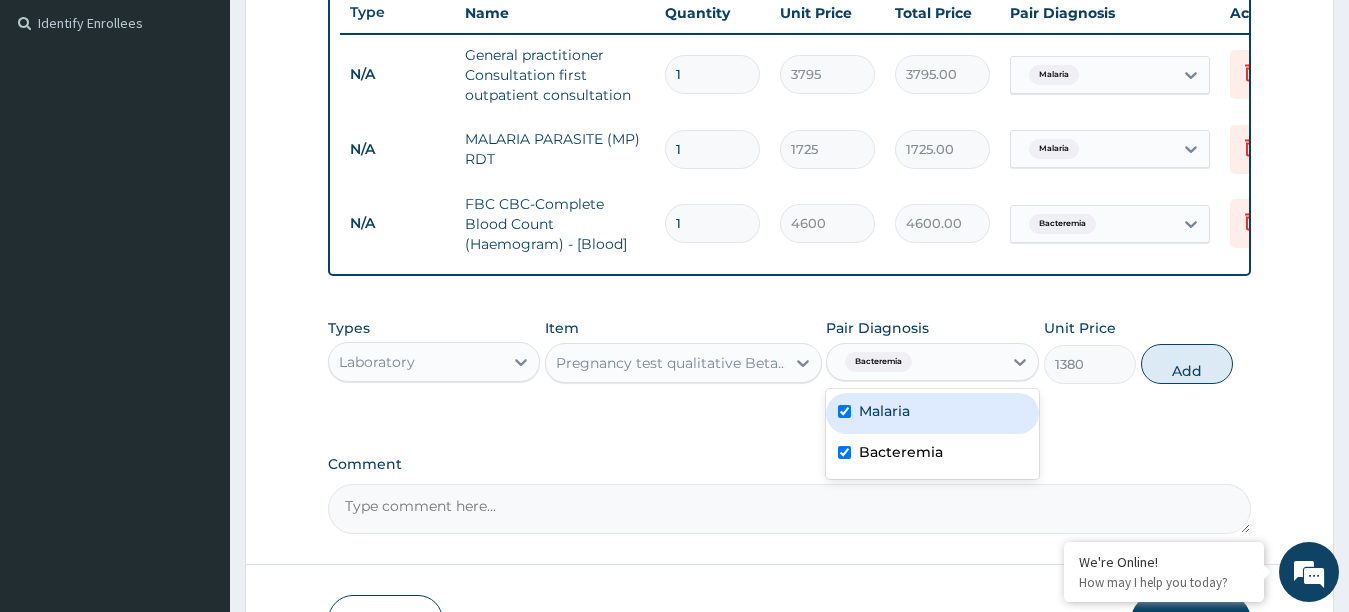 checkbox on "true" 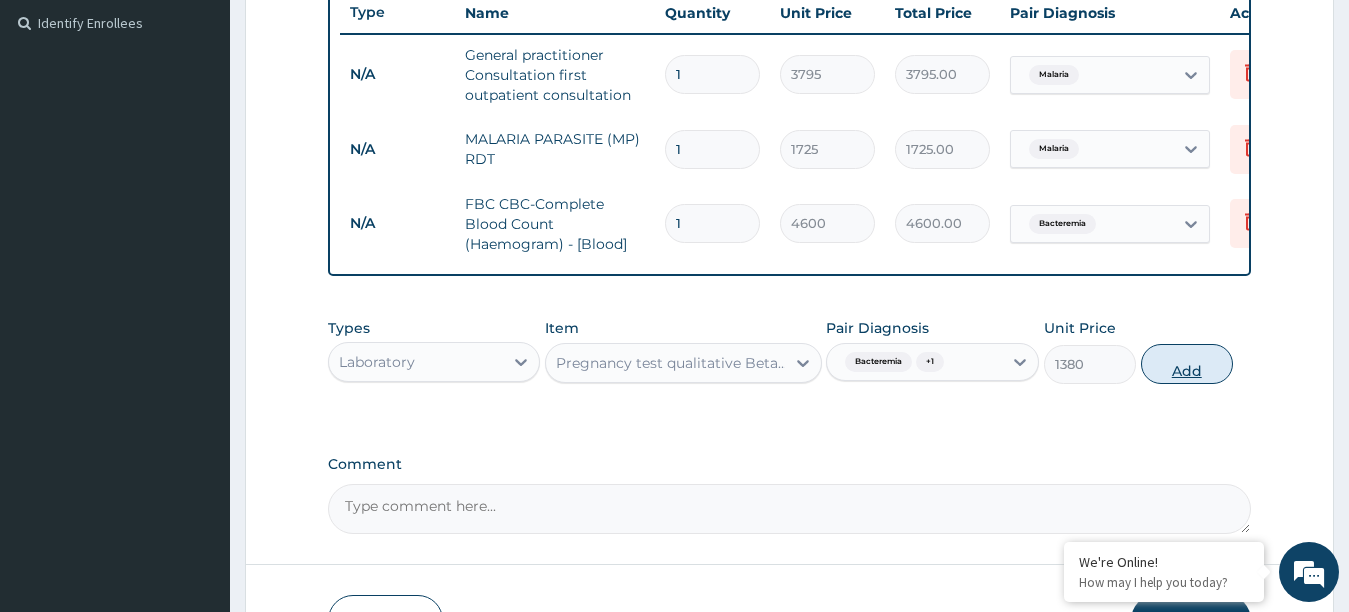 click on "Add" at bounding box center (1187, 364) 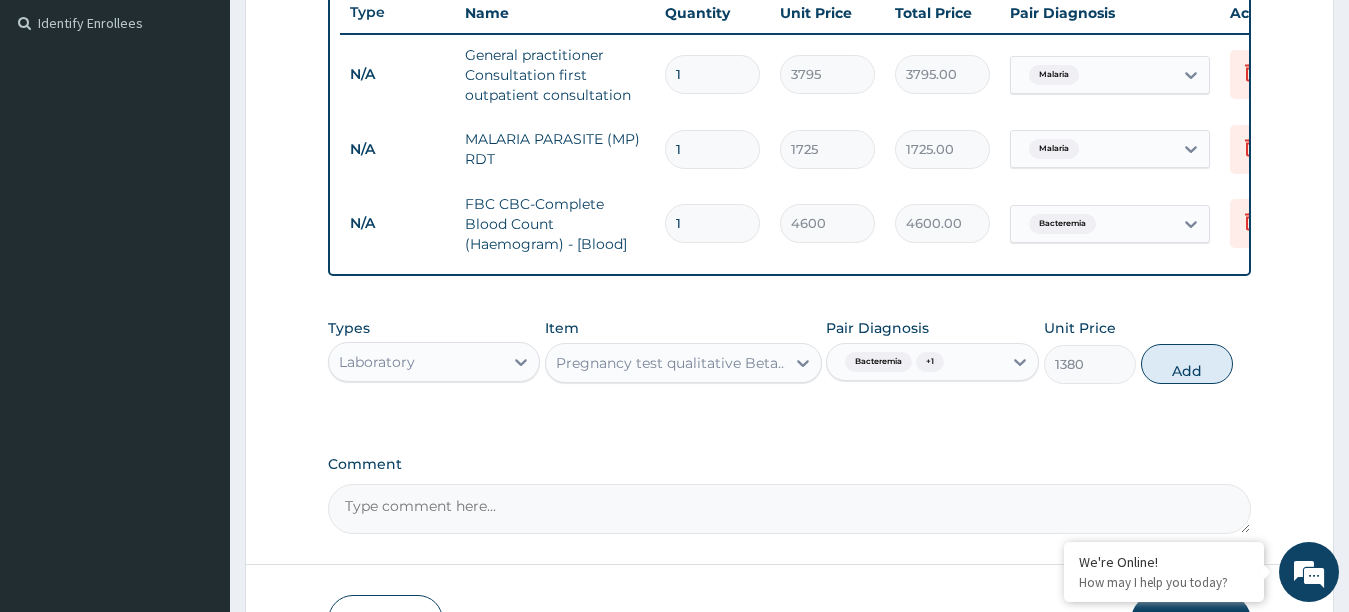 type on "0" 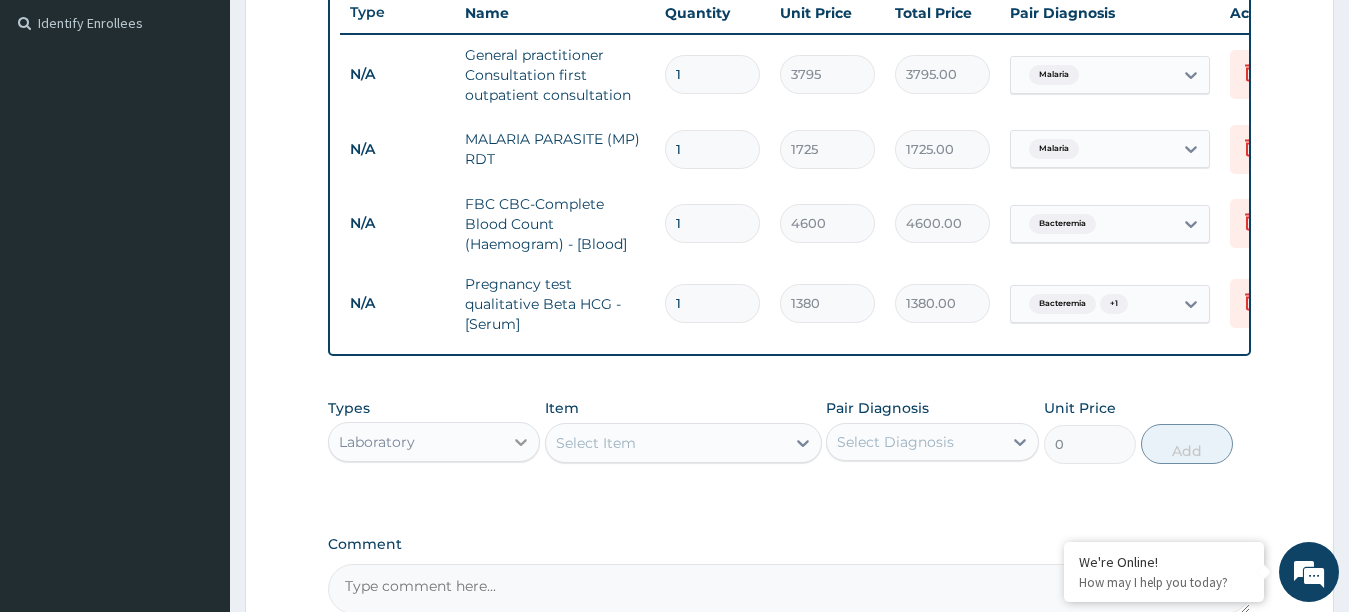 click at bounding box center [521, 442] 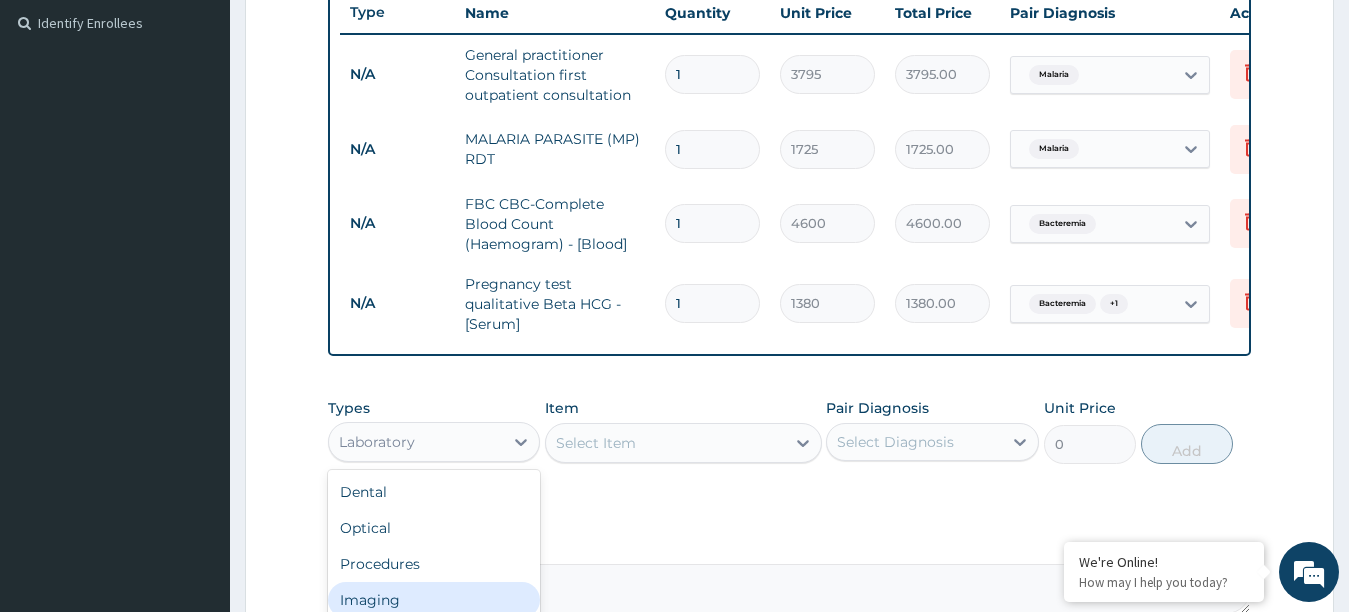 scroll, scrollTop: 68, scrollLeft: 0, axis: vertical 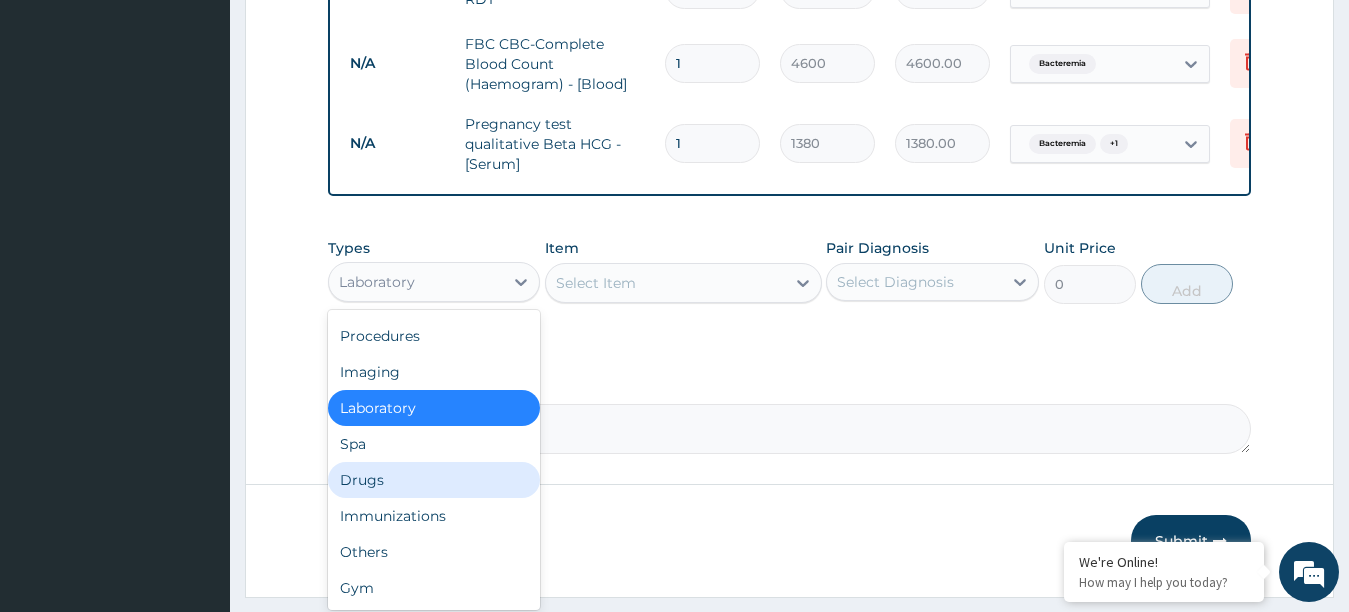 click on "Drugs" at bounding box center [434, 480] 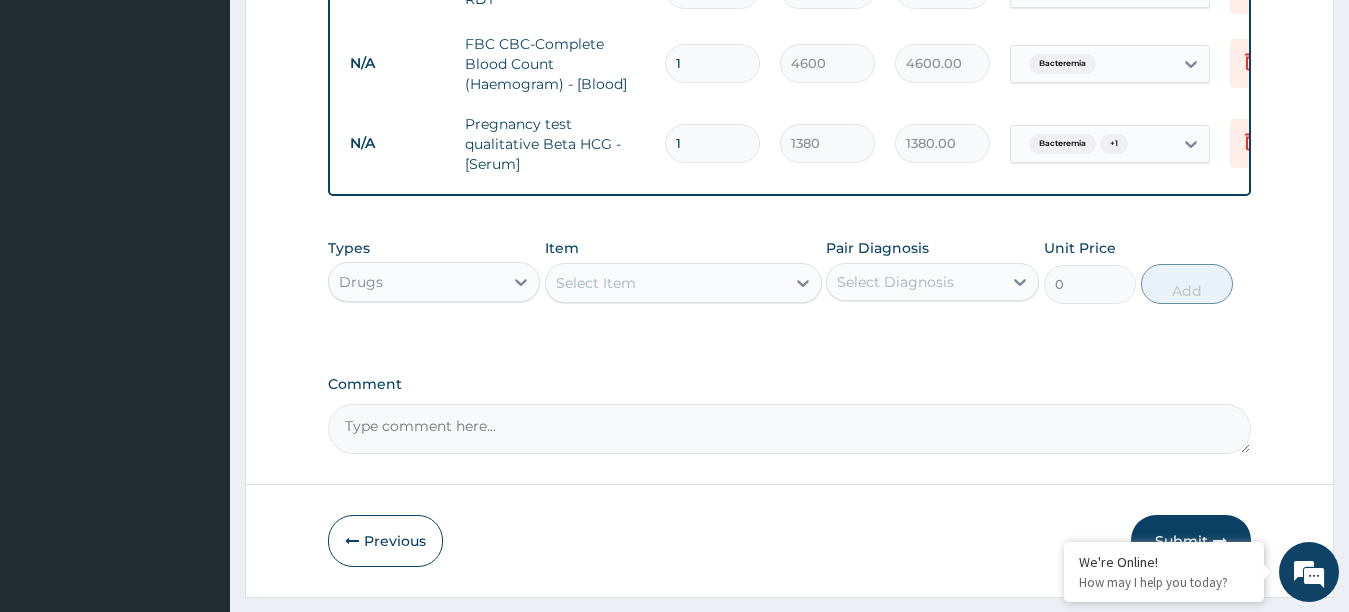 click on "Select Item" at bounding box center (665, 283) 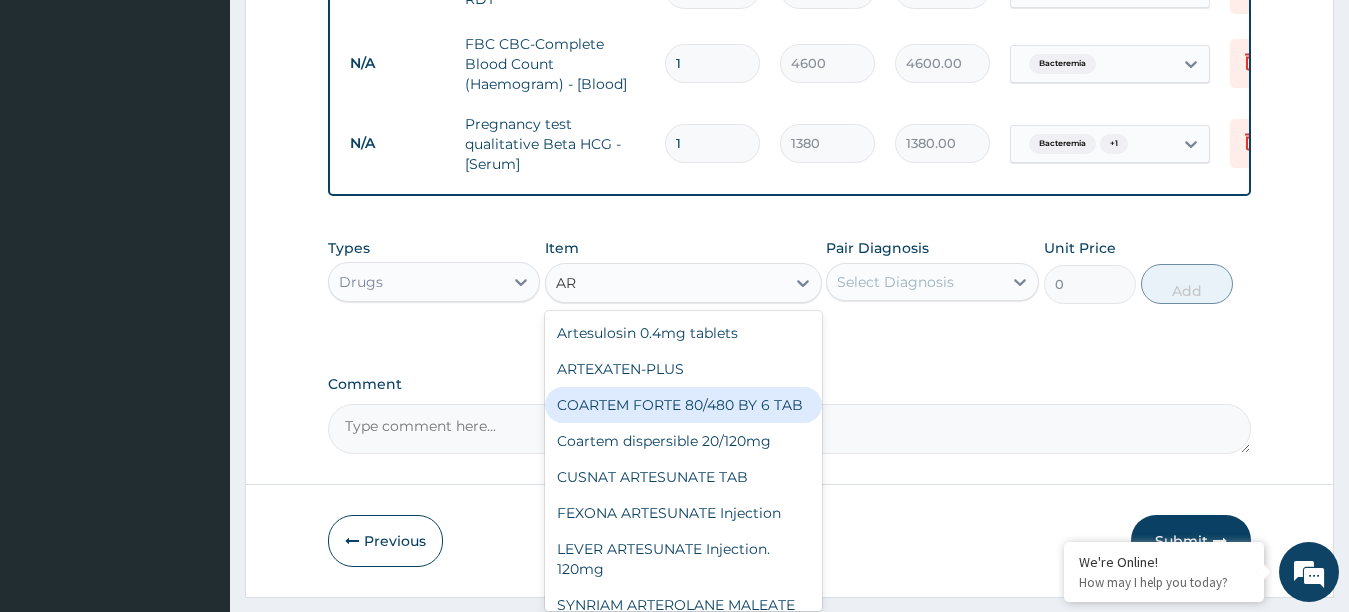 type on "A" 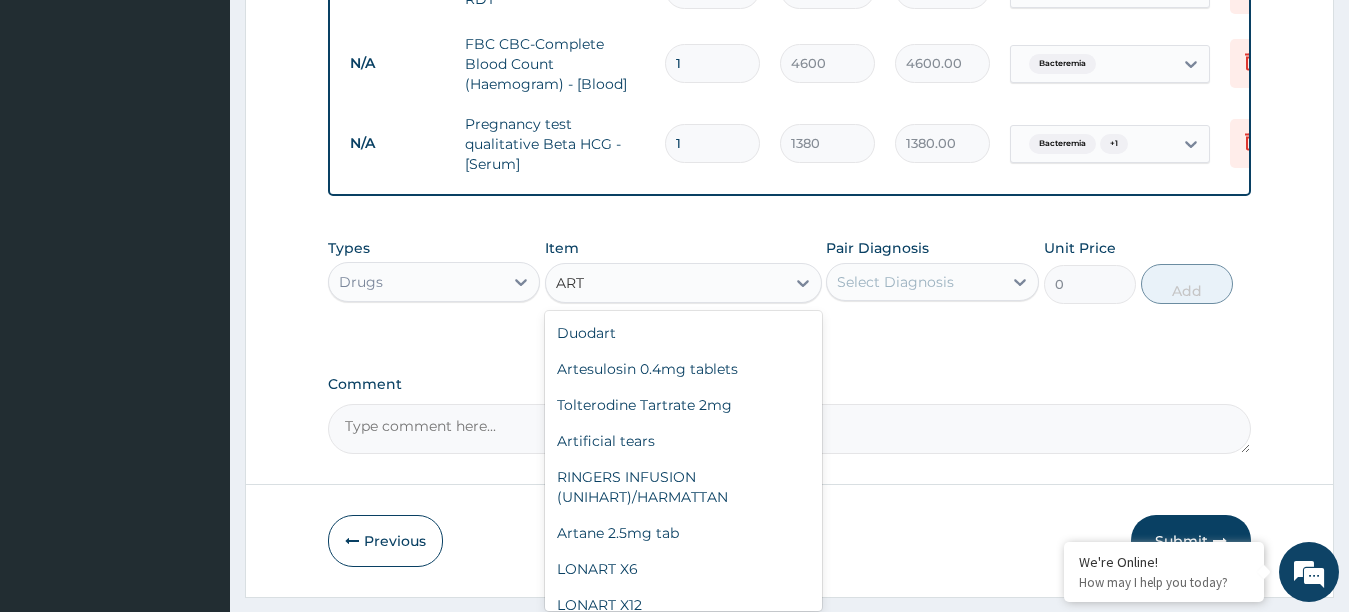 type on "ARTE" 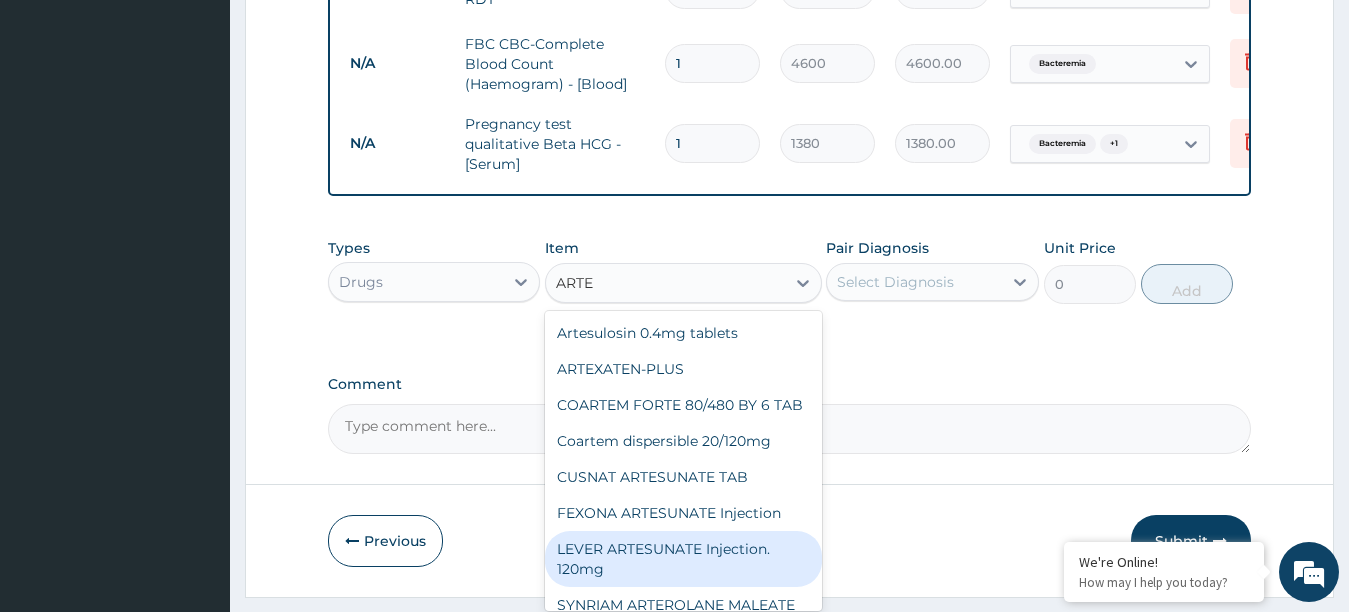 click on "LEVER ARTESUNATE Injection. 120mg" at bounding box center (683, 559) 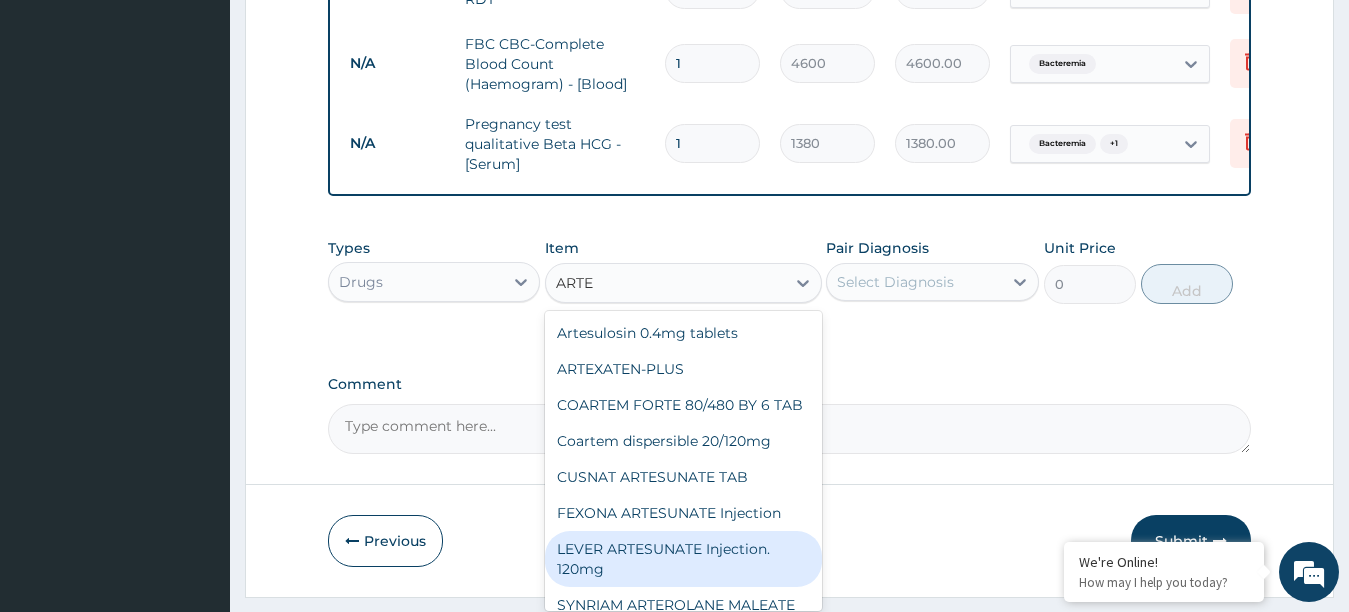 type 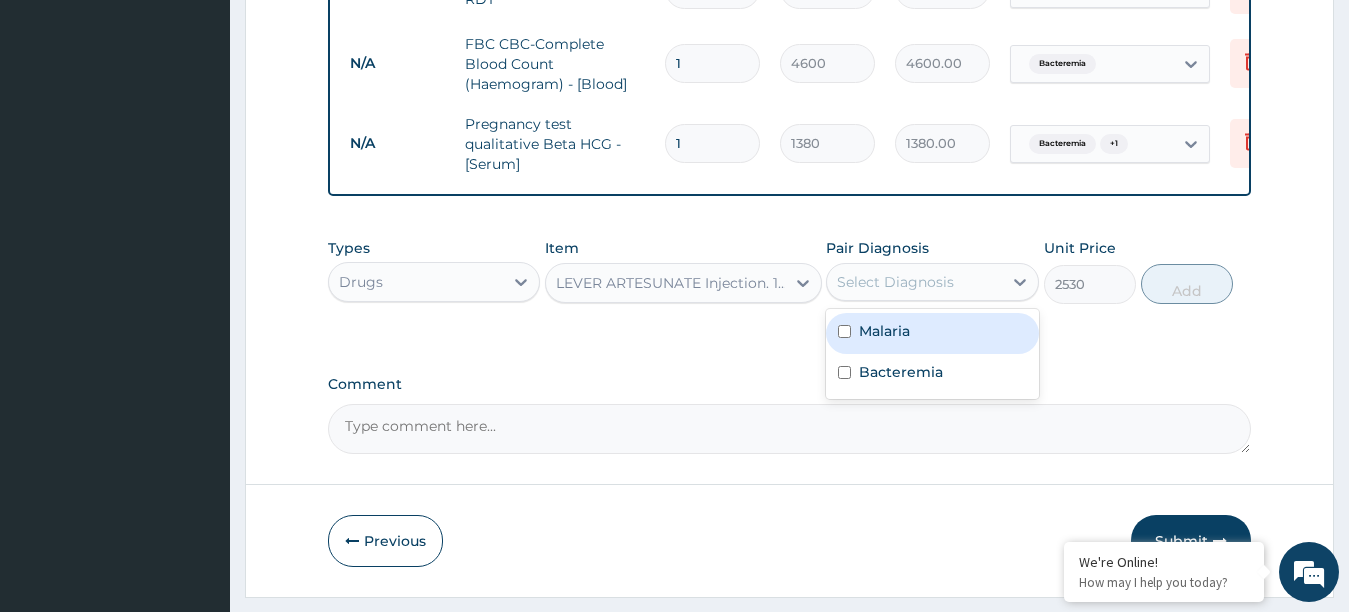 click on "Select Diagnosis" at bounding box center (914, 282) 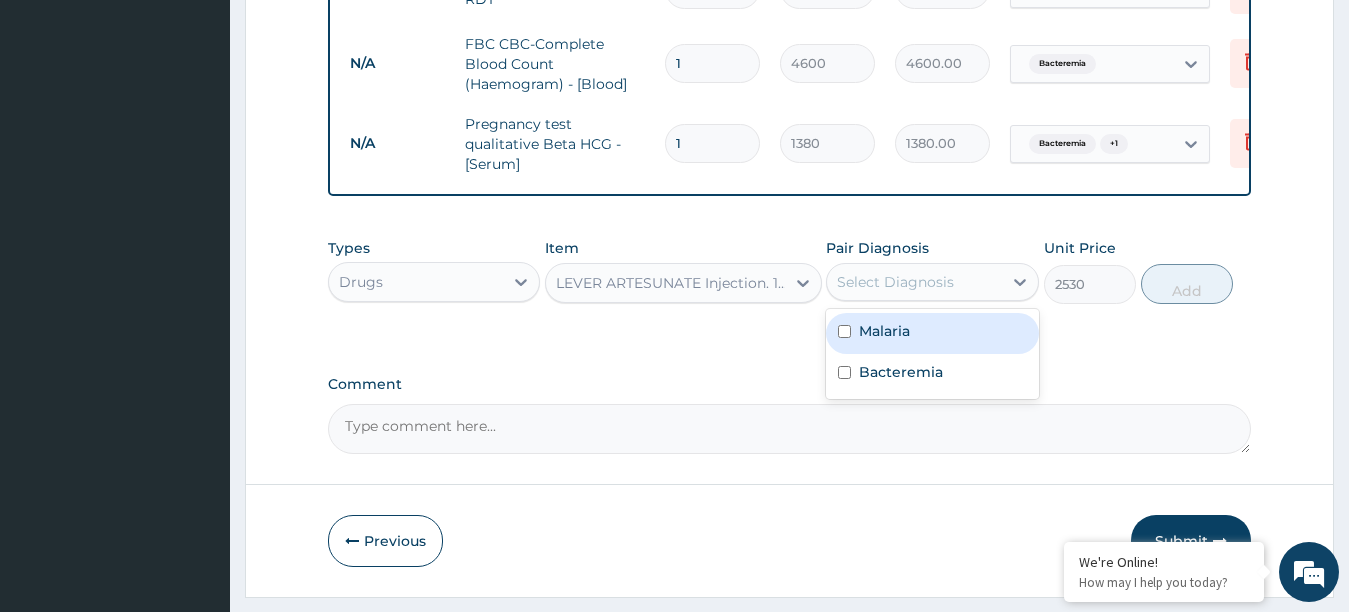 click on "Malaria" at bounding box center [932, 333] 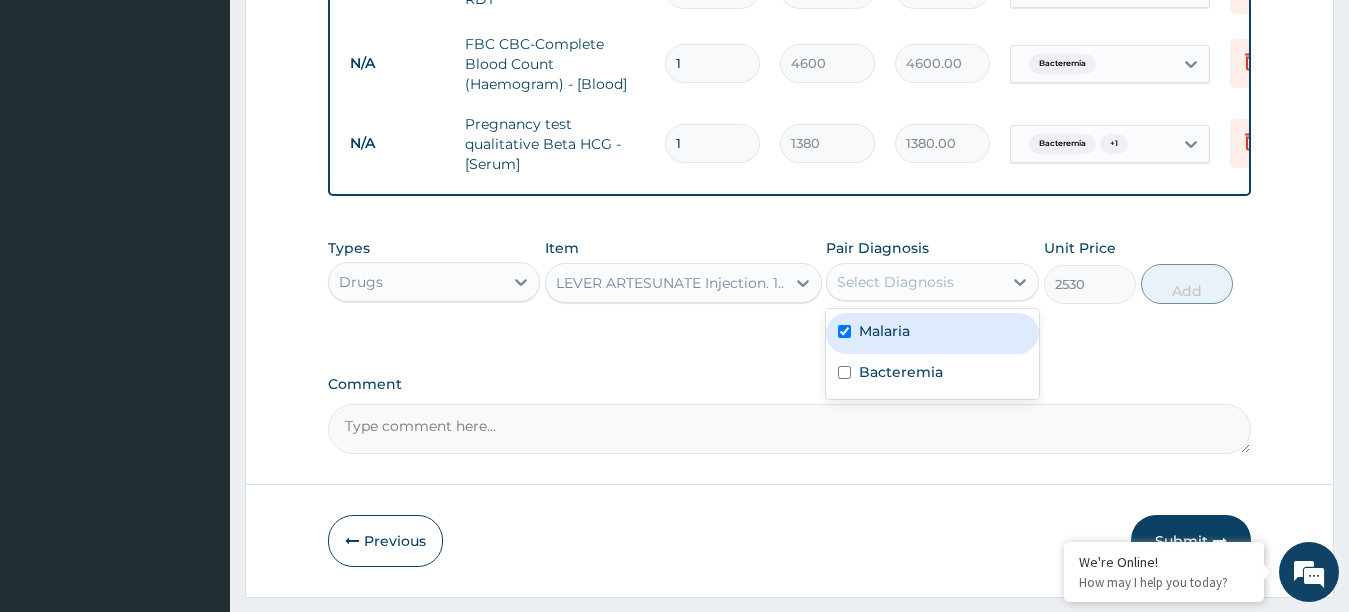 checkbox on "true" 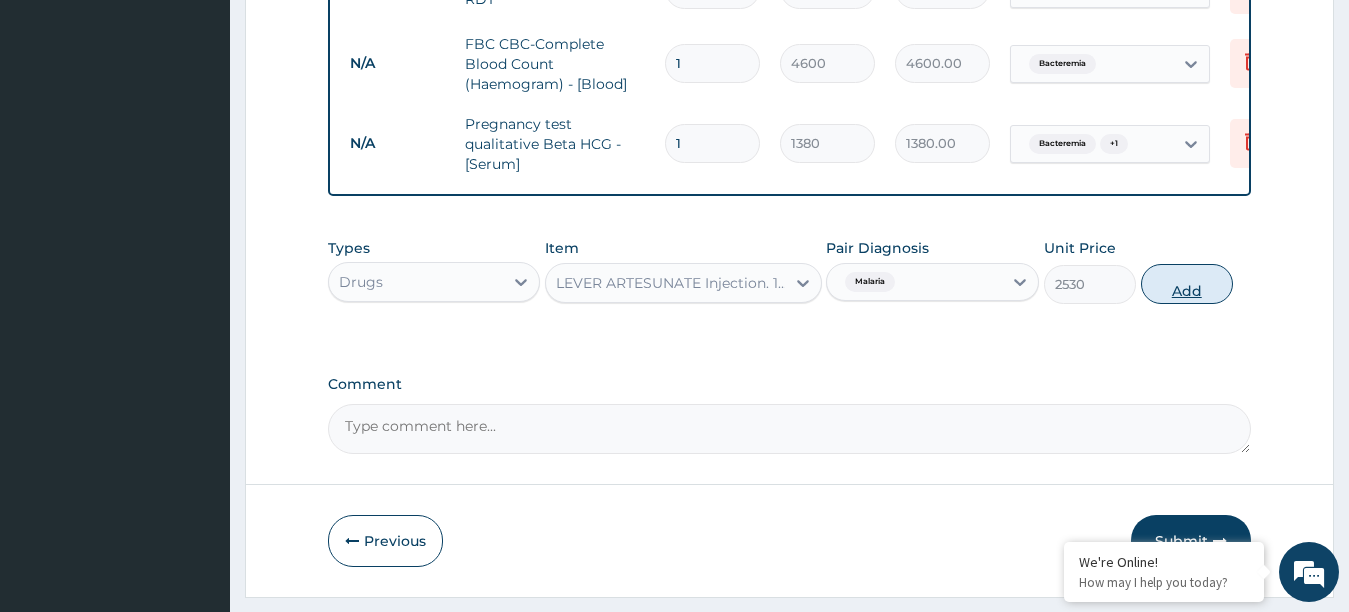 click on "Add" at bounding box center [1187, 284] 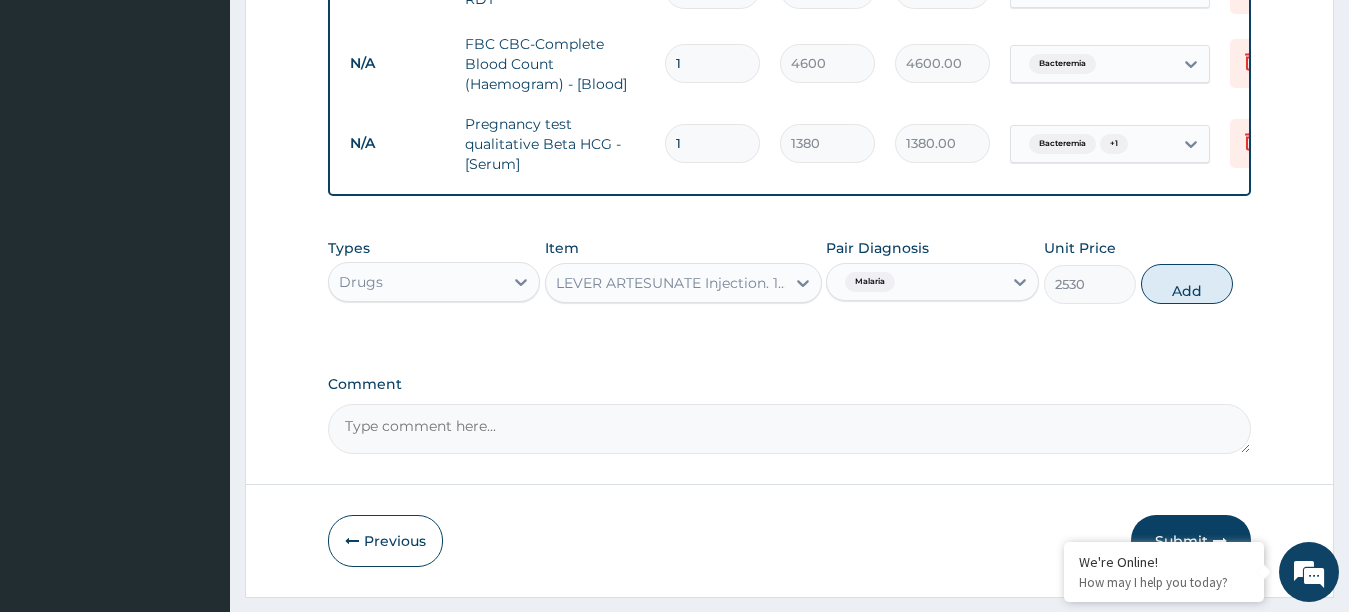 type on "0" 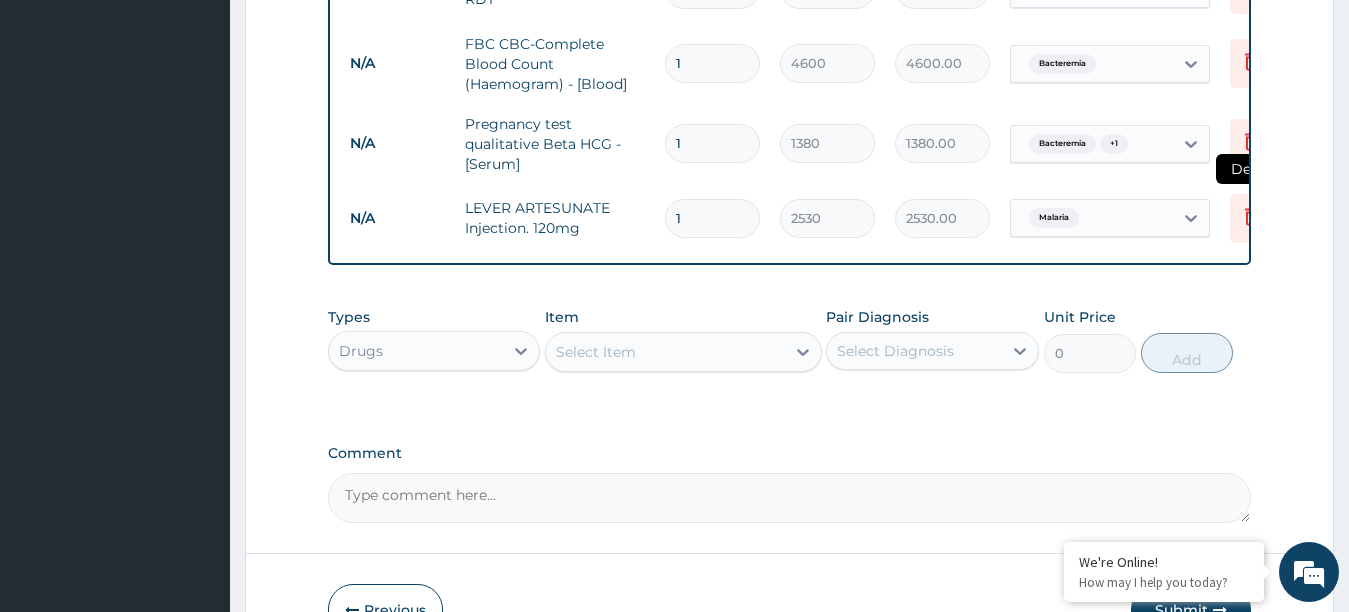 click 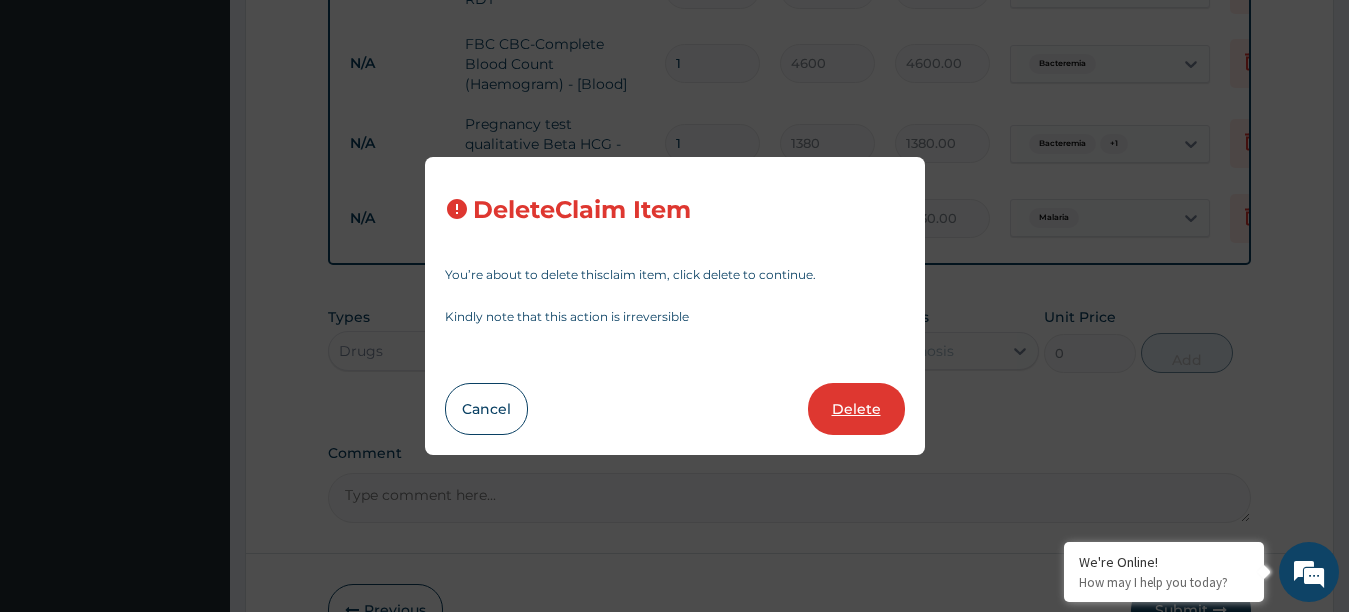 click on "Delete" at bounding box center (856, 409) 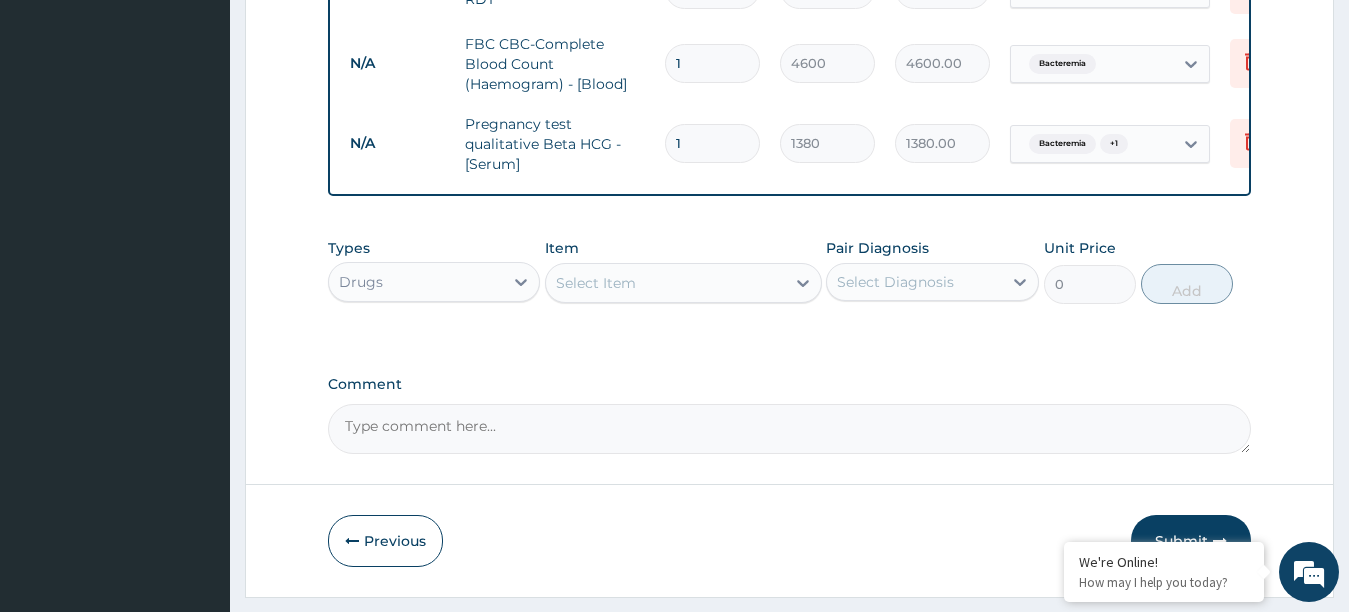 click on "Select Item" at bounding box center (665, 283) 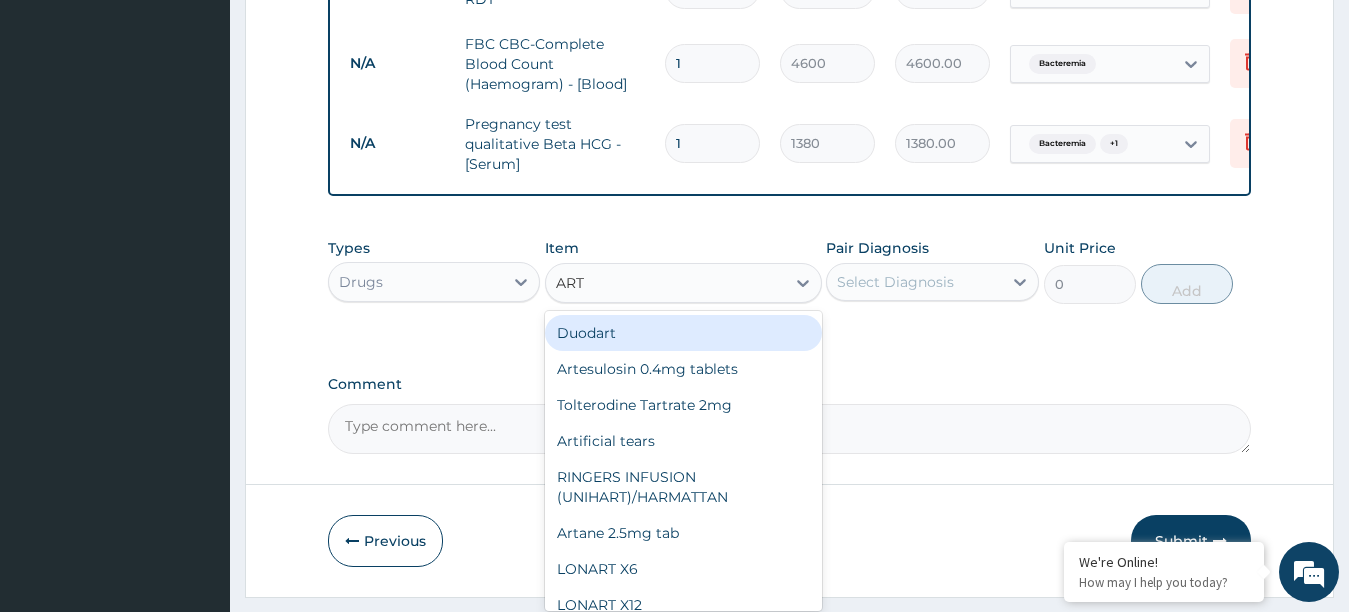 type on "ARTE" 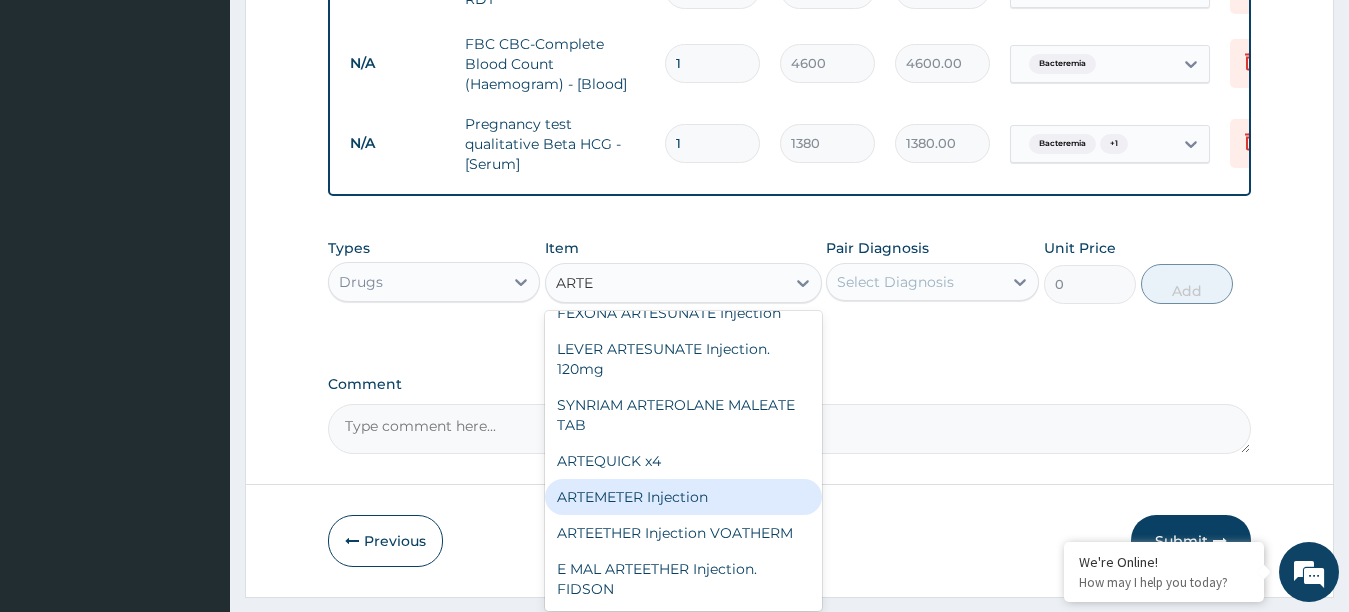 scroll, scrollTop: 220, scrollLeft: 0, axis: vertical 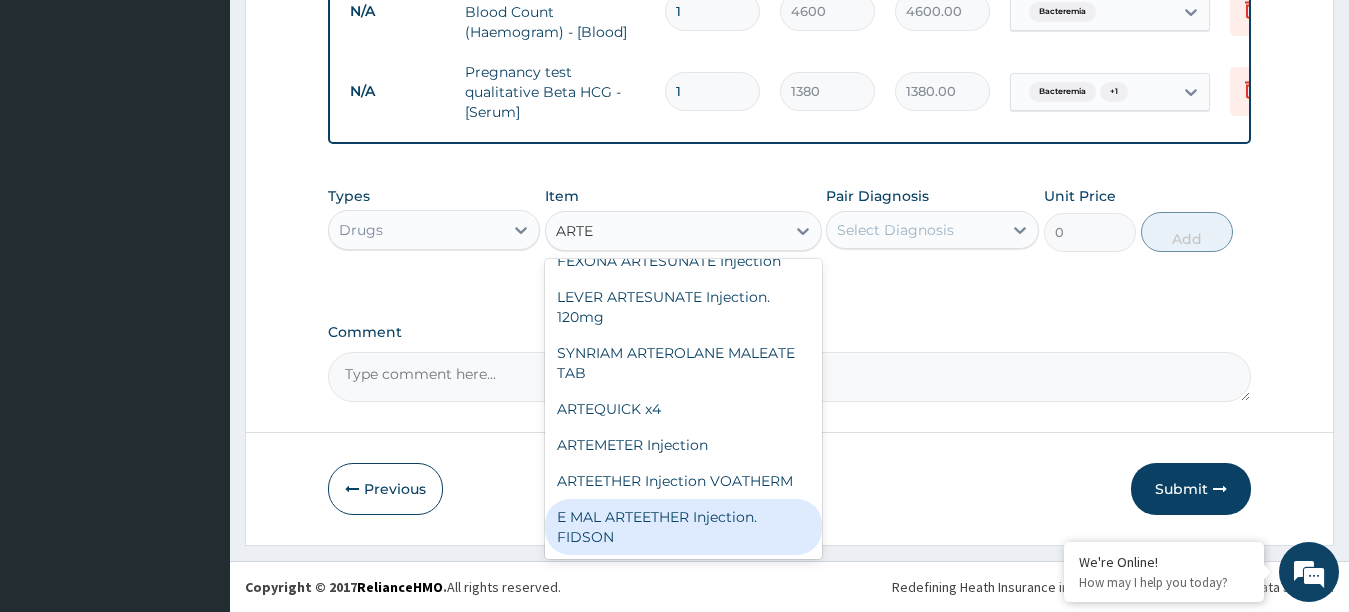 click on "E MAL ARTEETHER Injection. FIDSON" at bounding box center (683, 527) 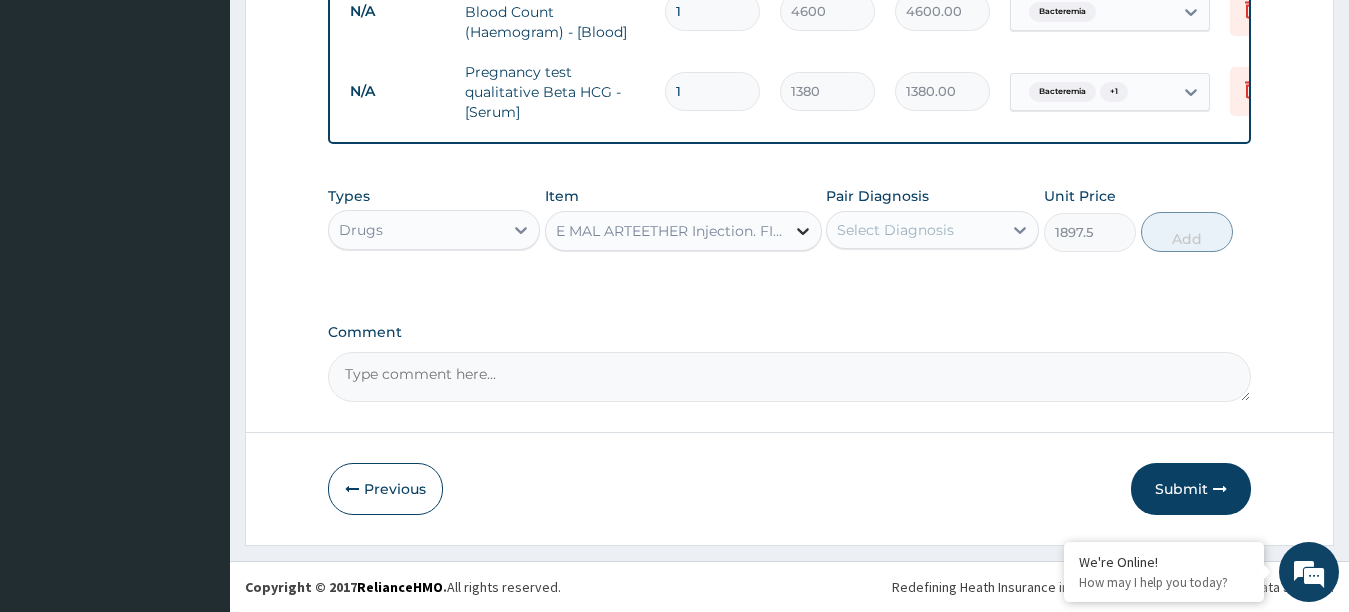 click 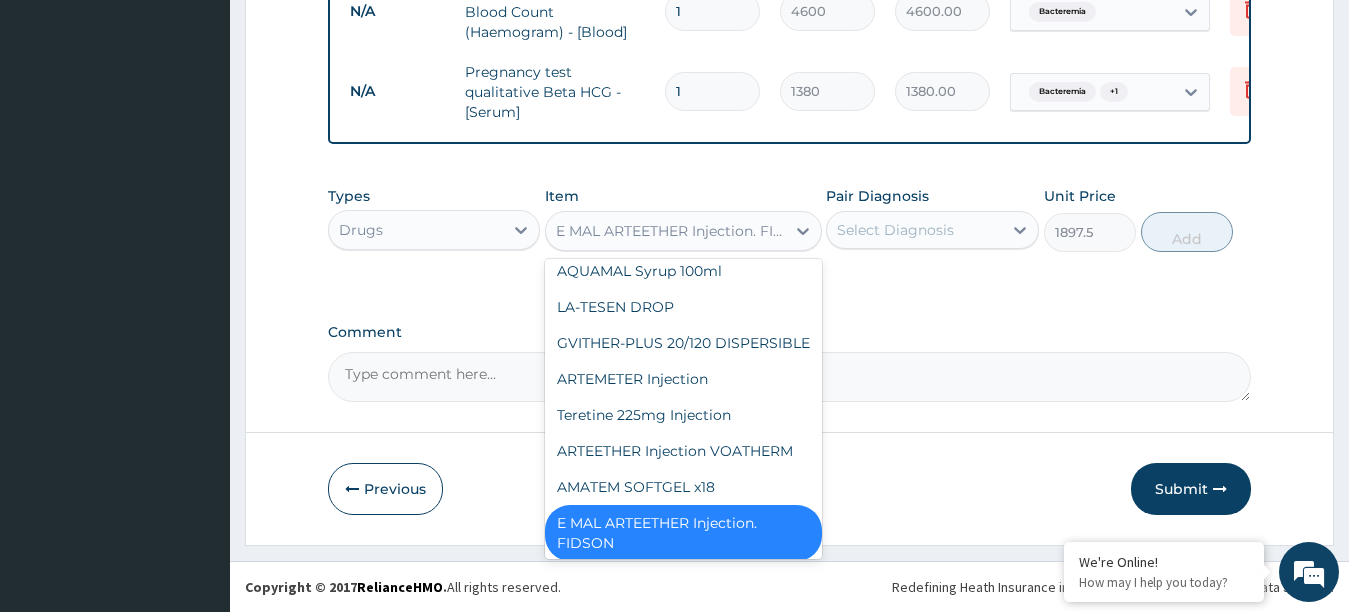 scroll, scrollTop: 11954, scrollLeft: 0, axis: vertical 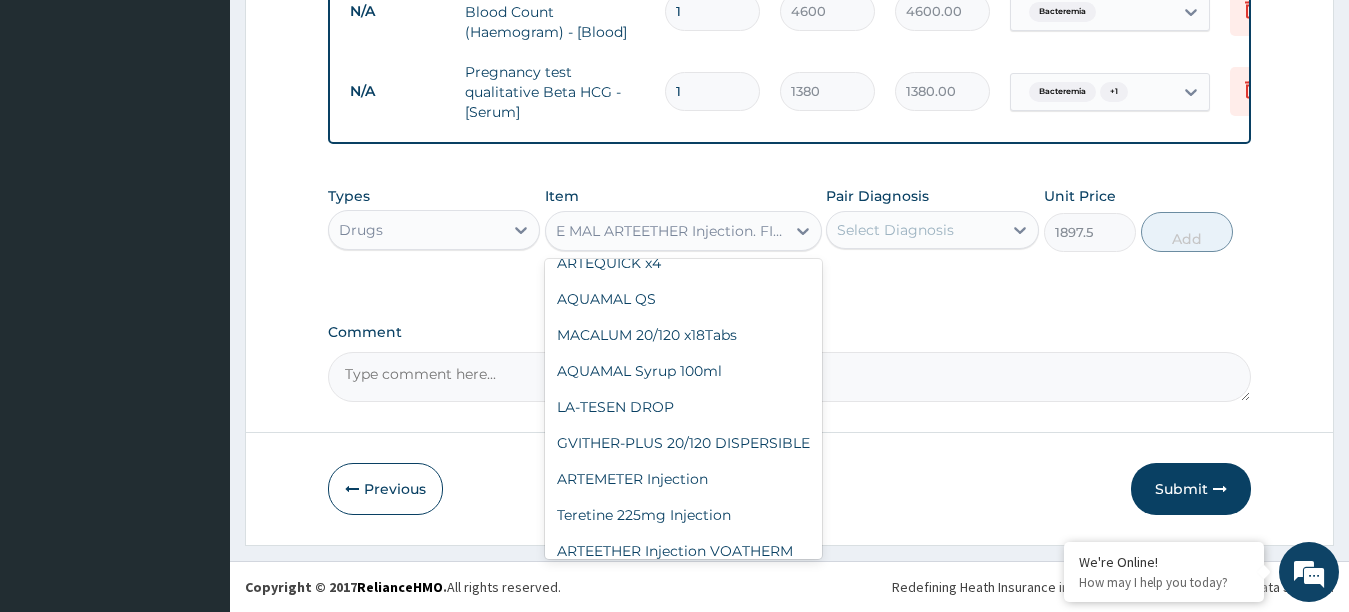 click on "LEVER ARTESUNATE Injection. 120mg" at bounding box center [683, 89] 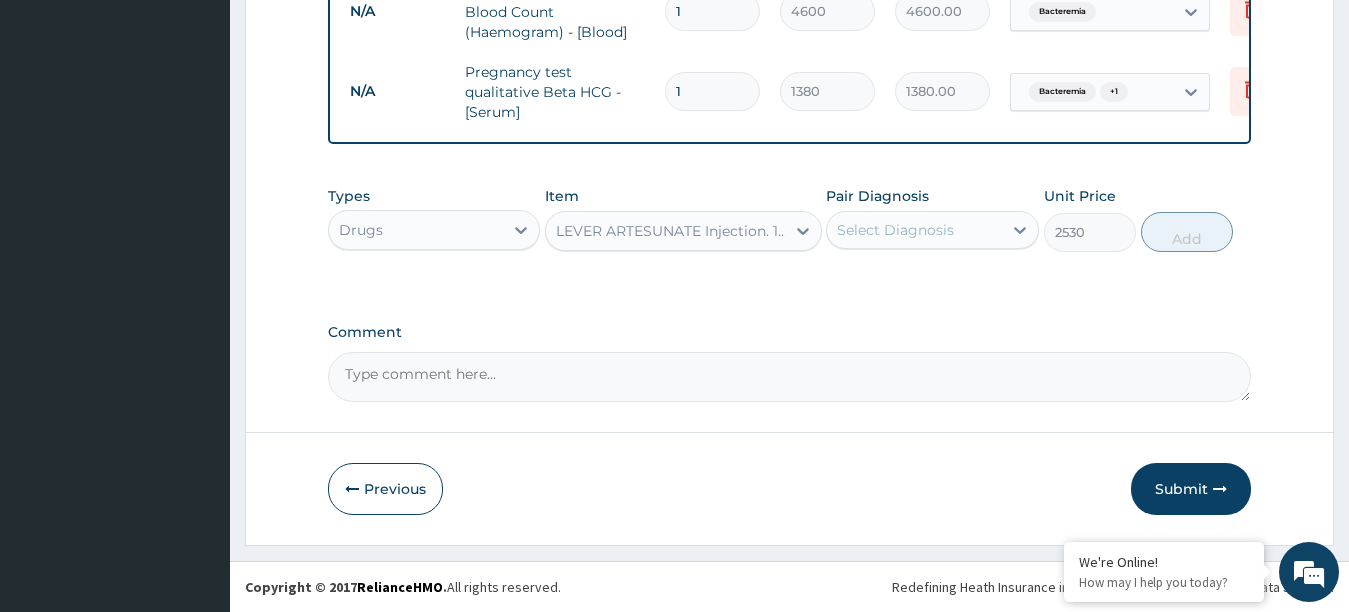 click on "Select Diagnosis" at bounding box center [914, 230] 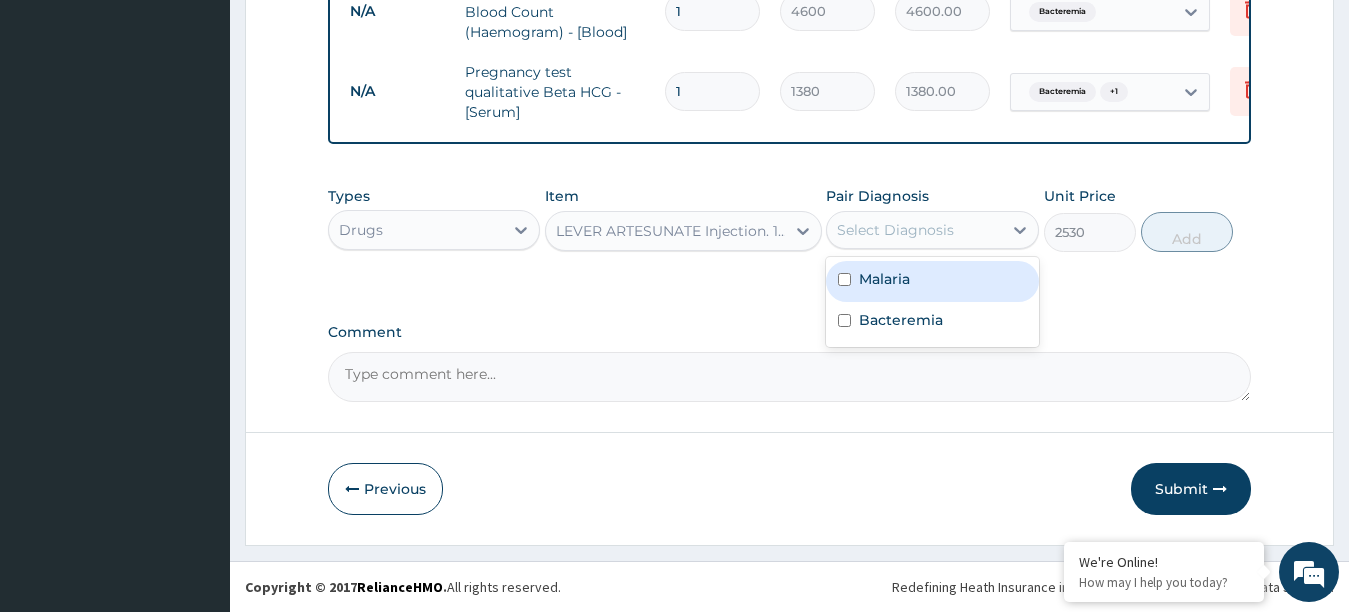 click at bounding box center (844, 279) 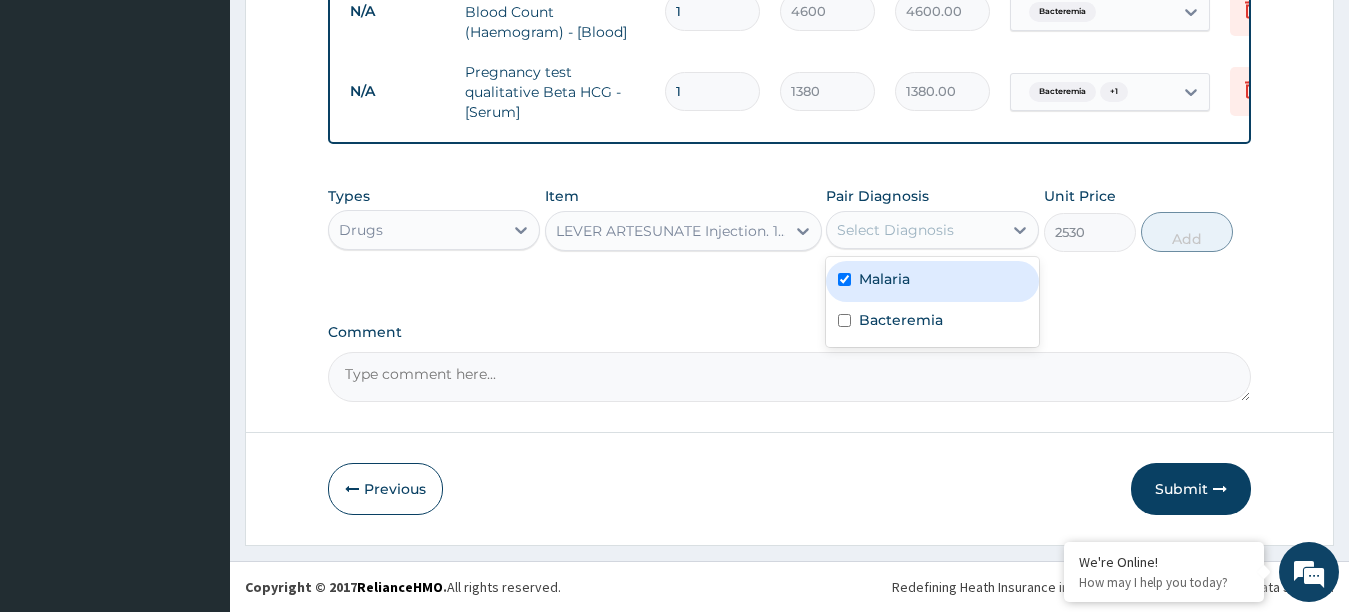 checkbox on "true" 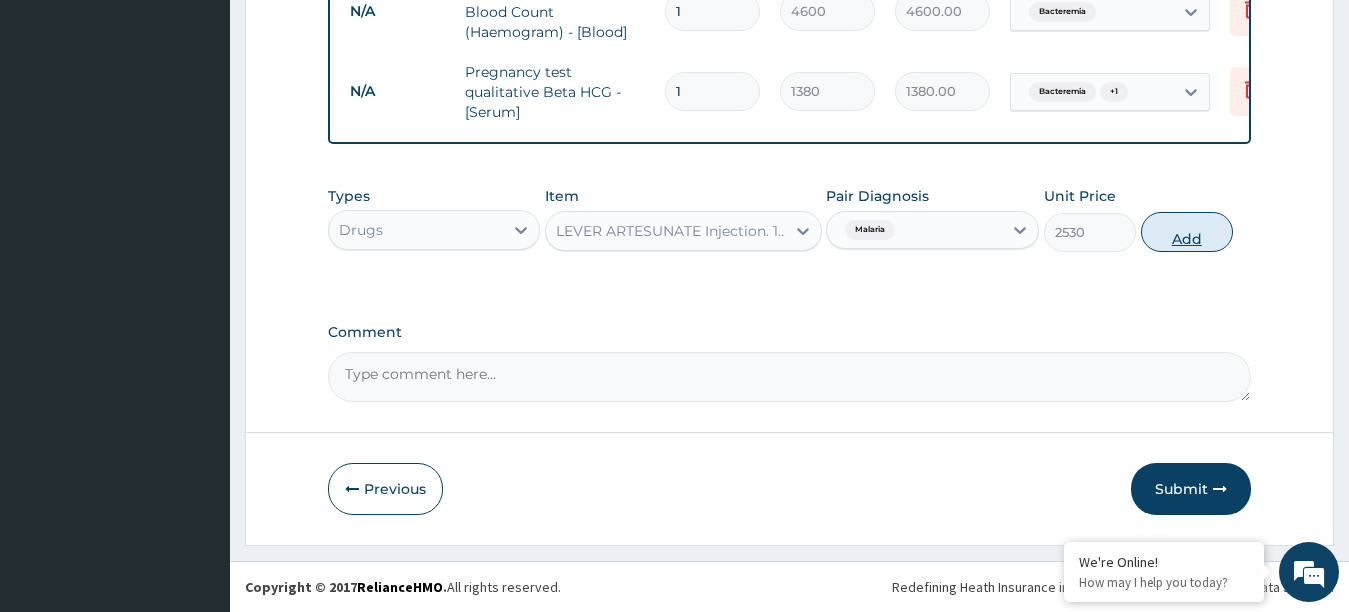 click on "Add" at bounding box center [1187, 232] 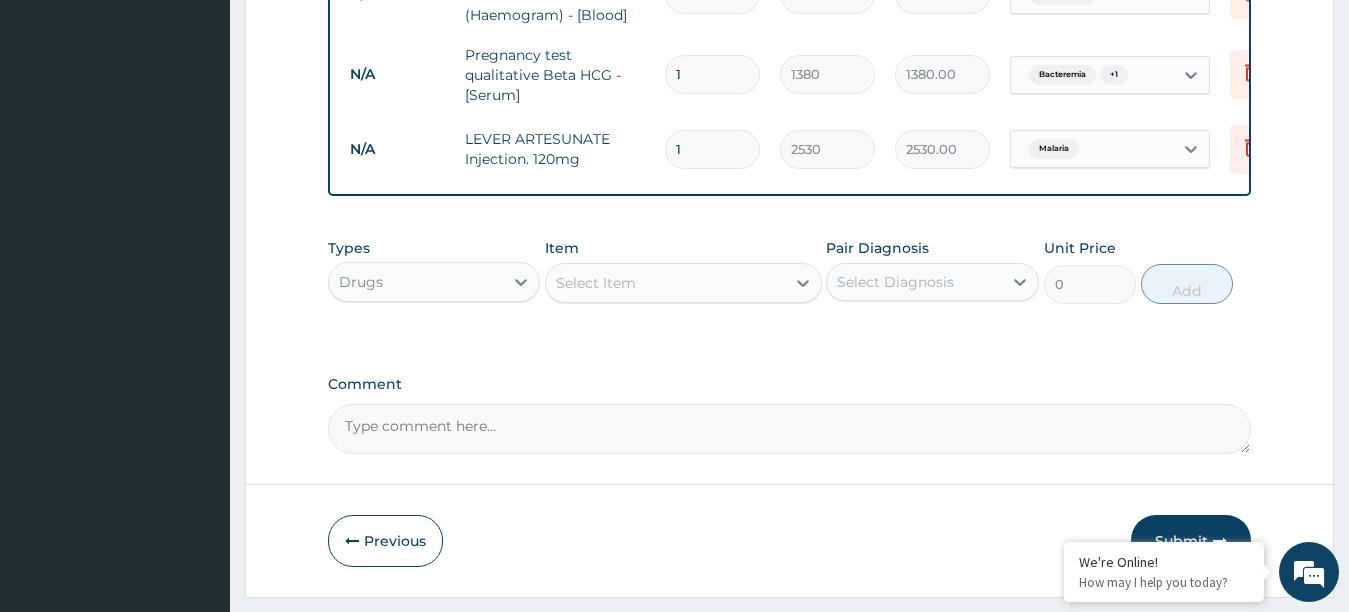 type 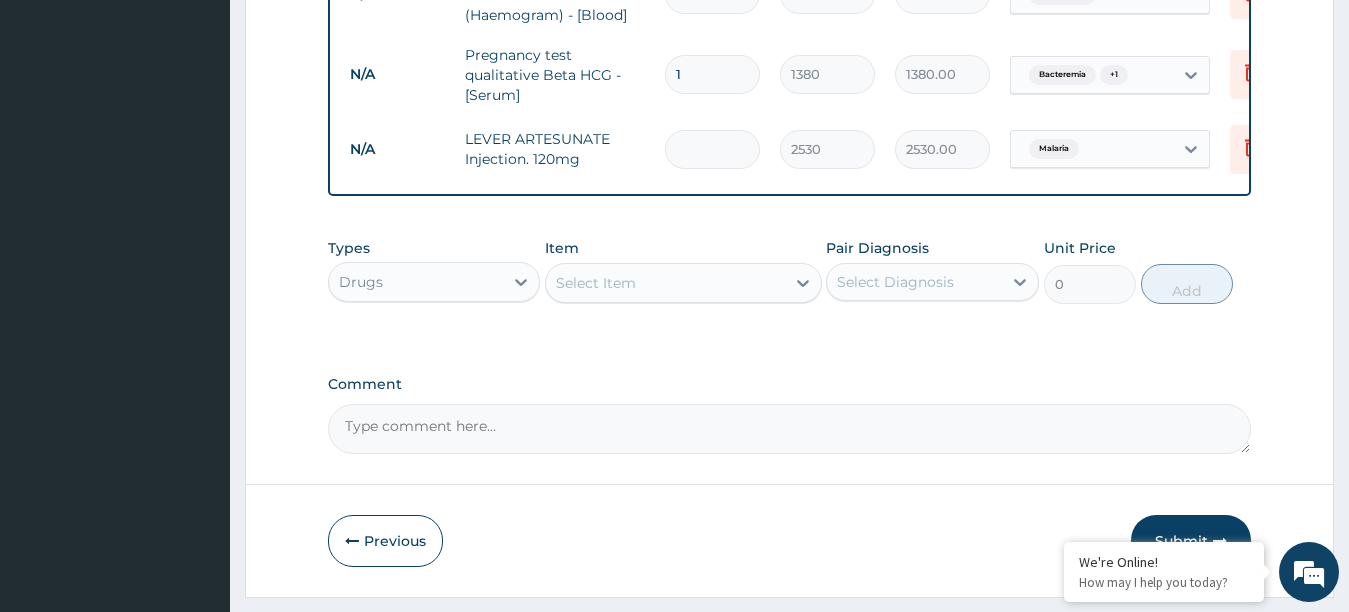 type on "0.00" 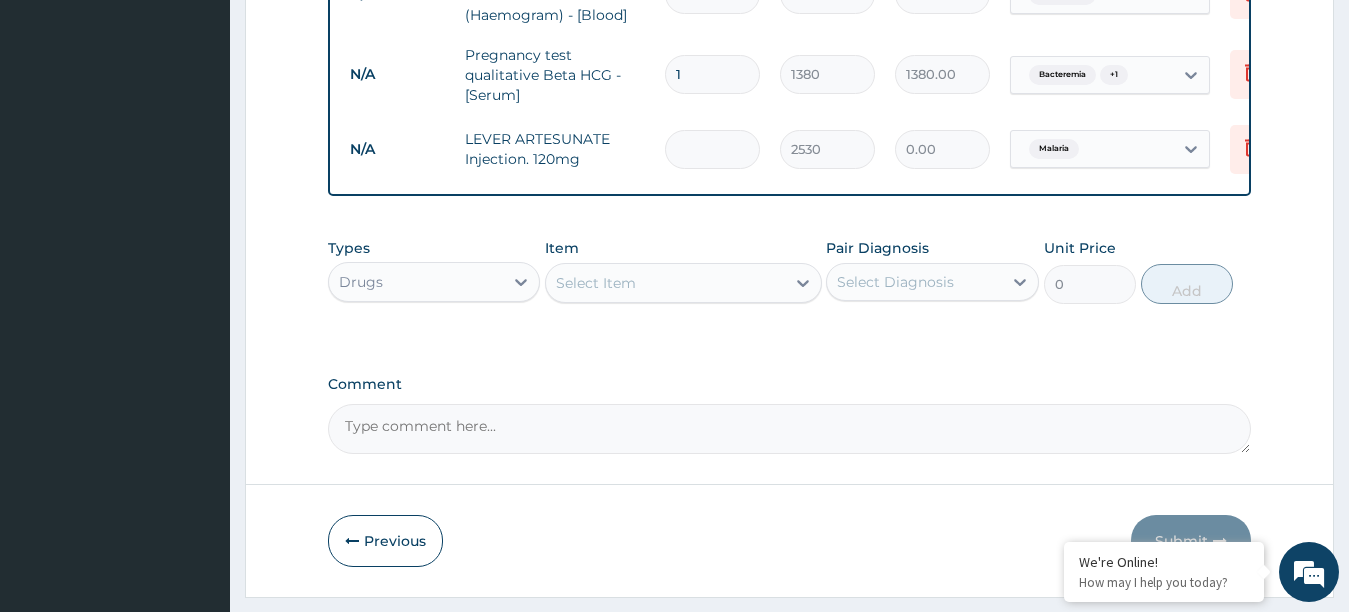 type on "2" 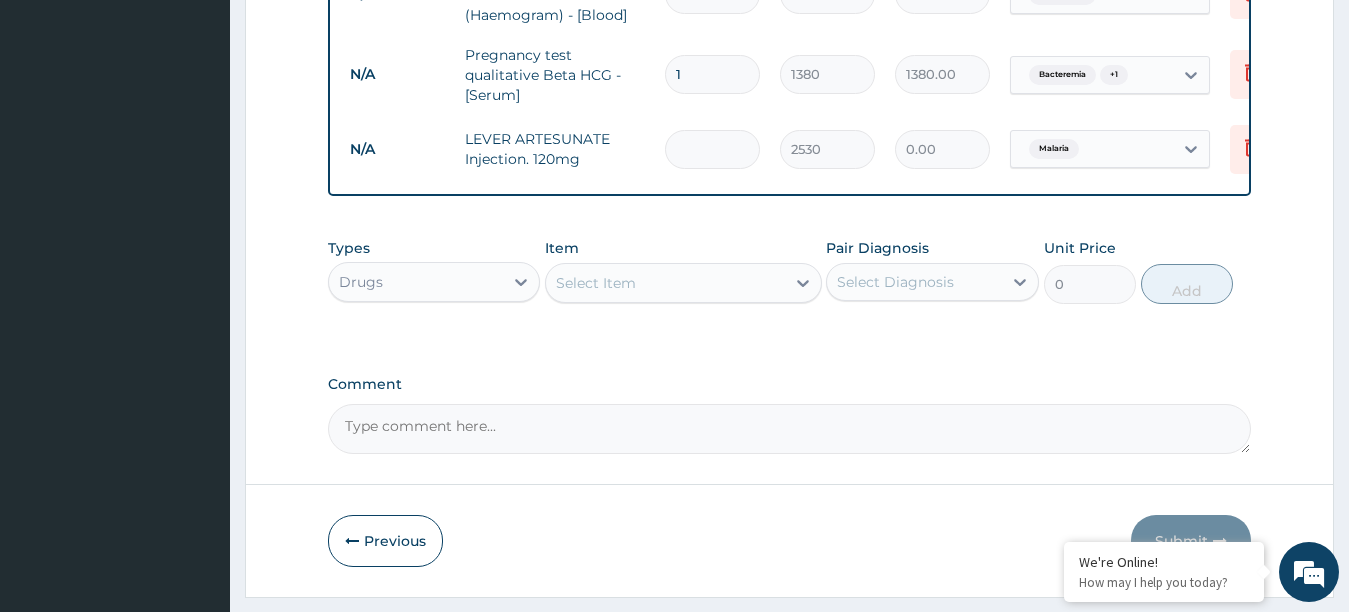 type on "5060.00" 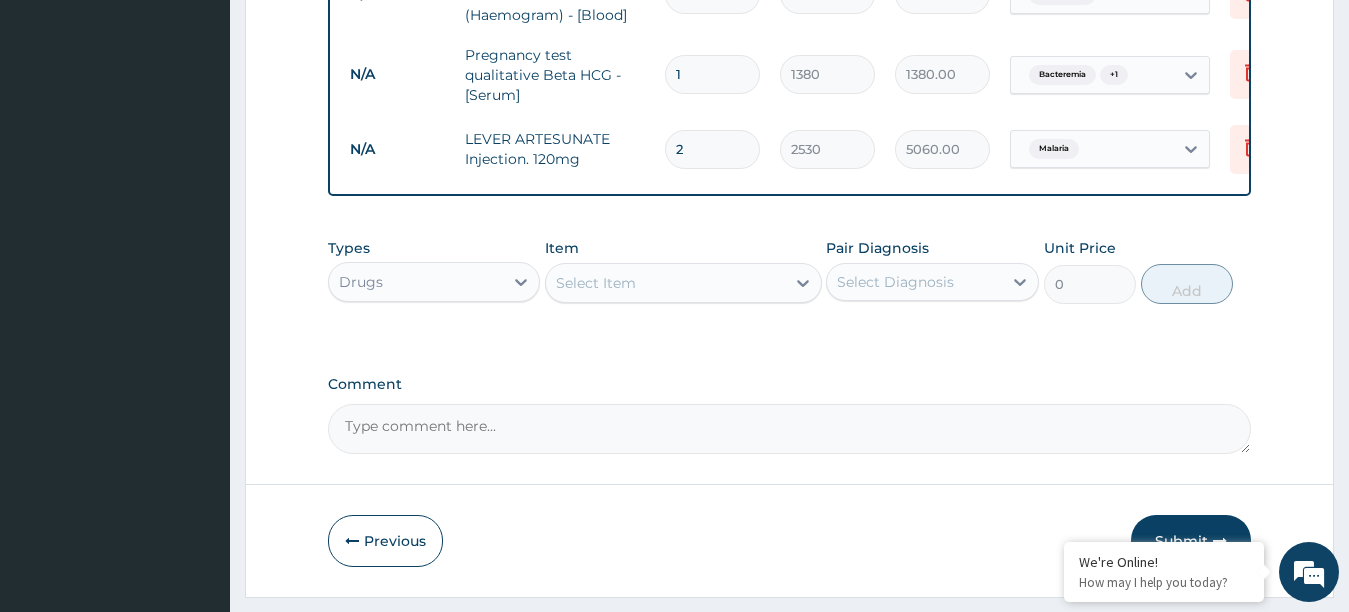 type on "2" 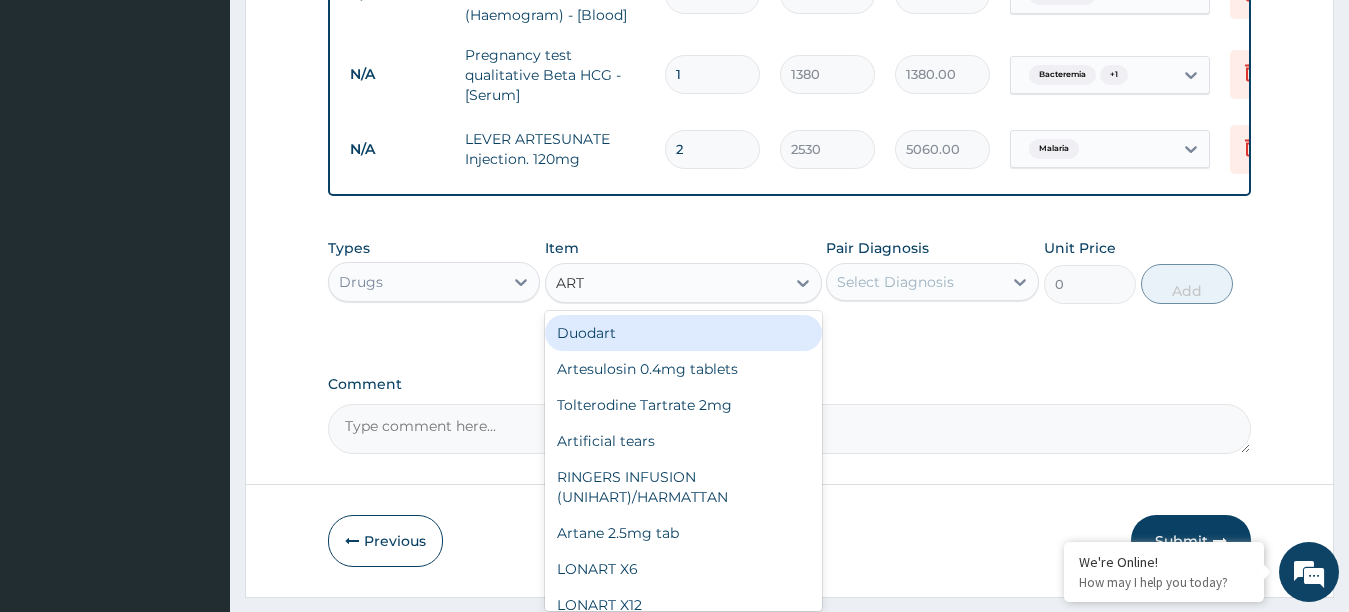 type on "ARTE" 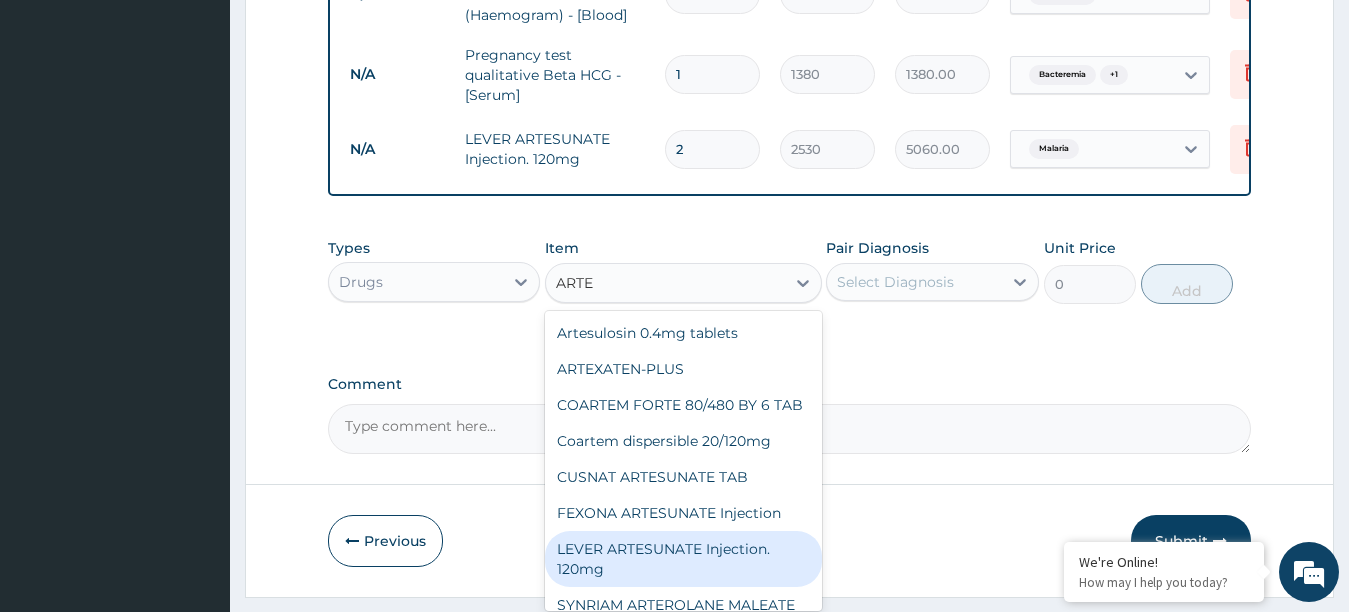 click on "LEVER ARTESUNATE Injection. 120mg" at bounding box center [683, 559] 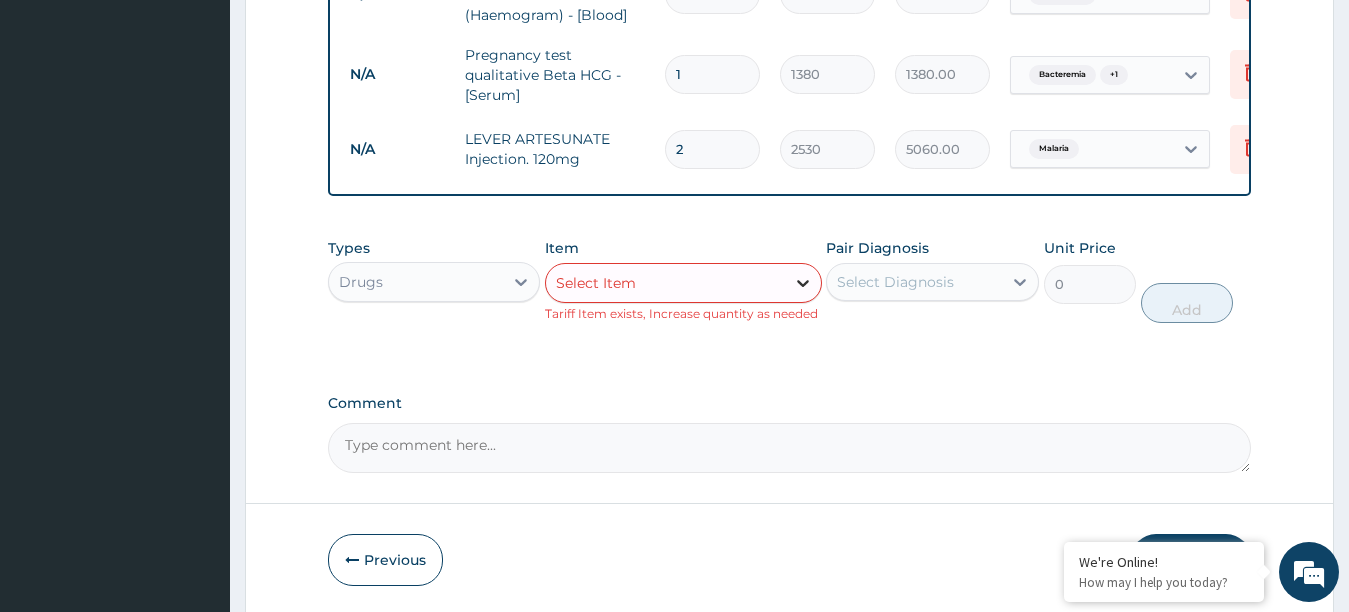 click 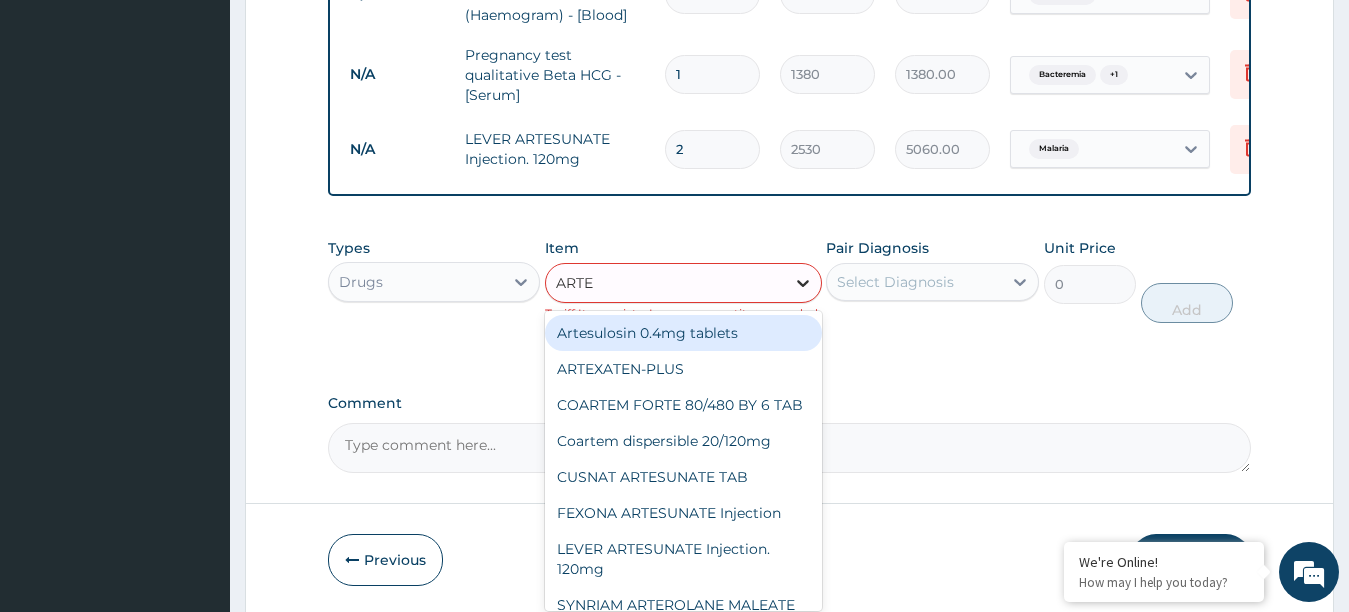 type on "ARTEM" 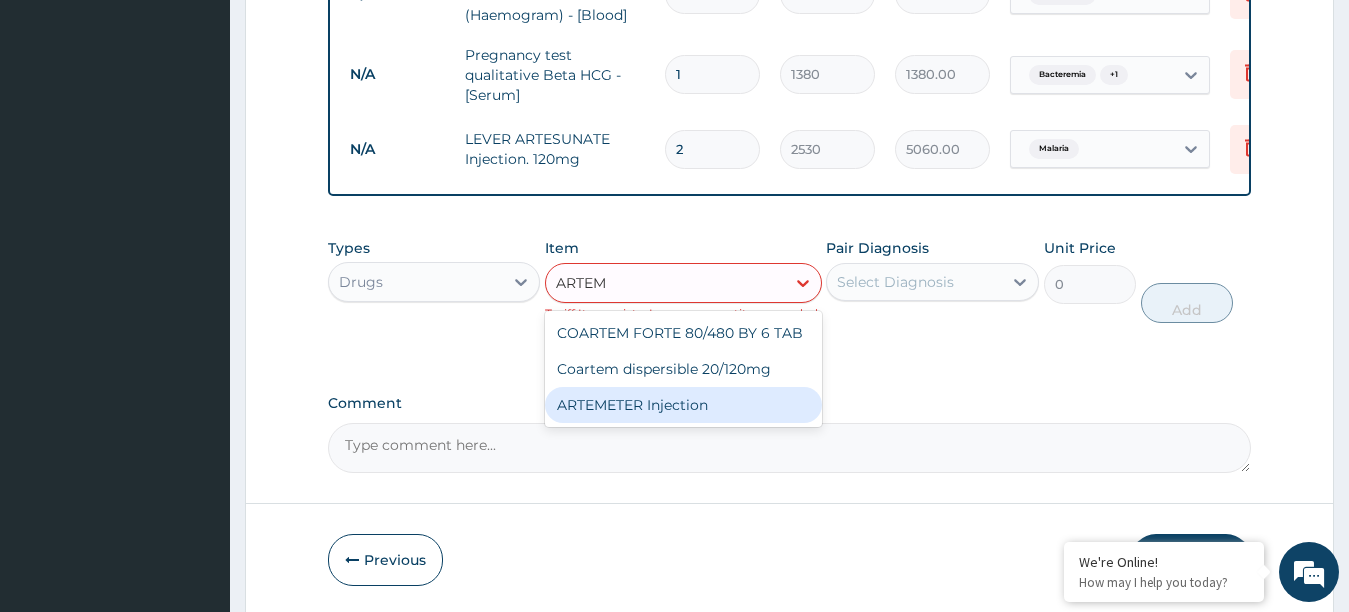 click on "ARTEMETER Injection" at bounding box center [683, 405] 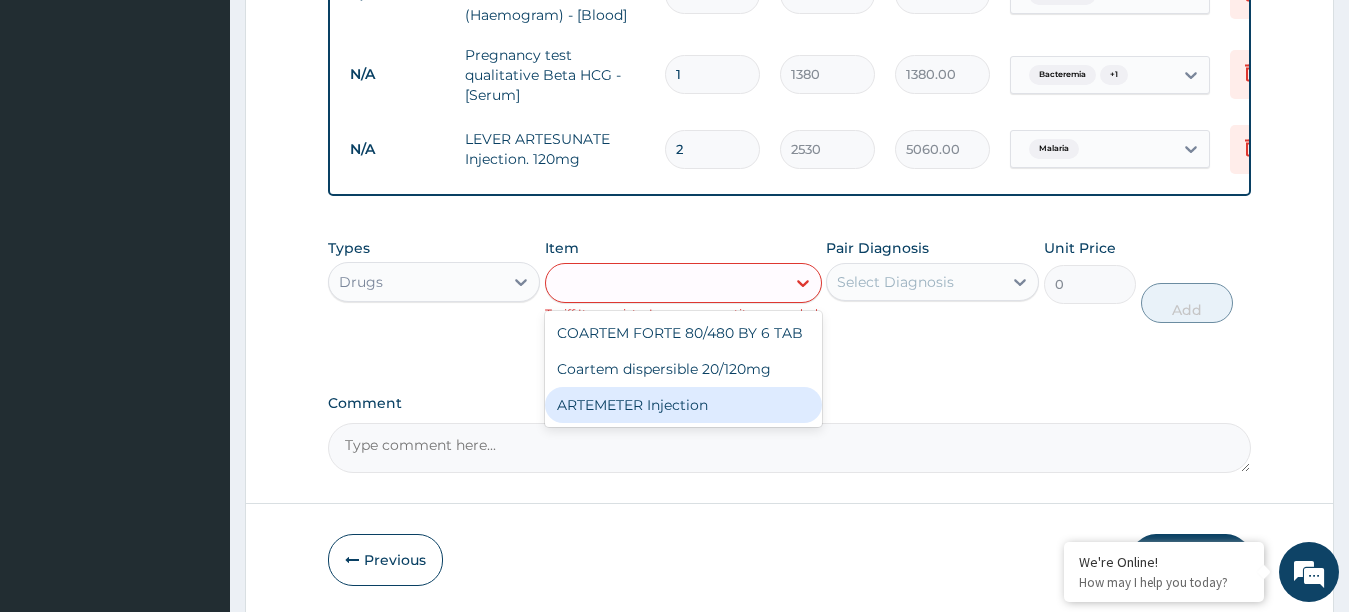 type on "1012" 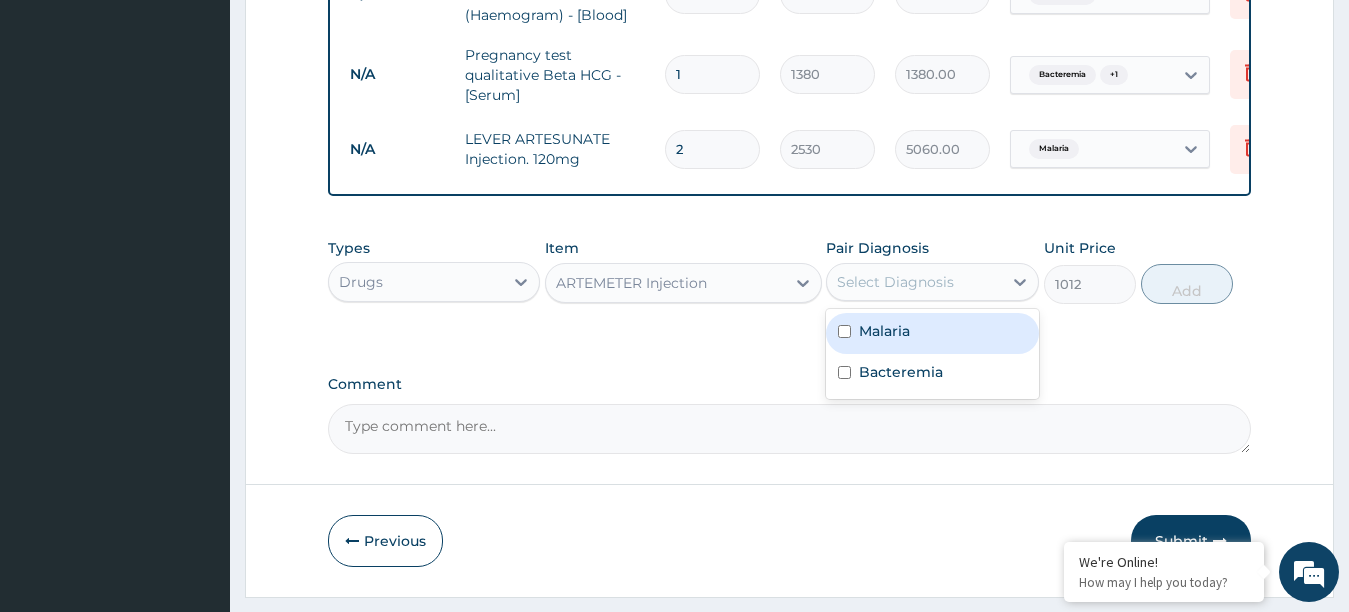 click on "Select Diagnosis" at bounding box center (914, 282) 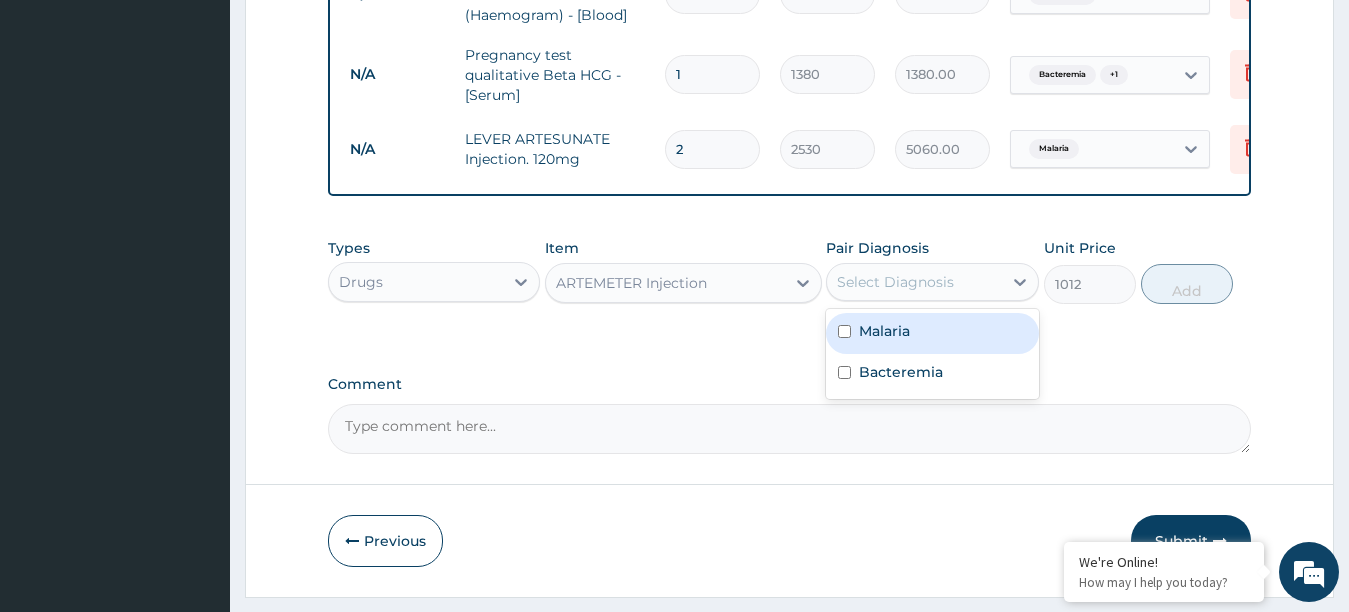 click at bounding box center [844, 331] 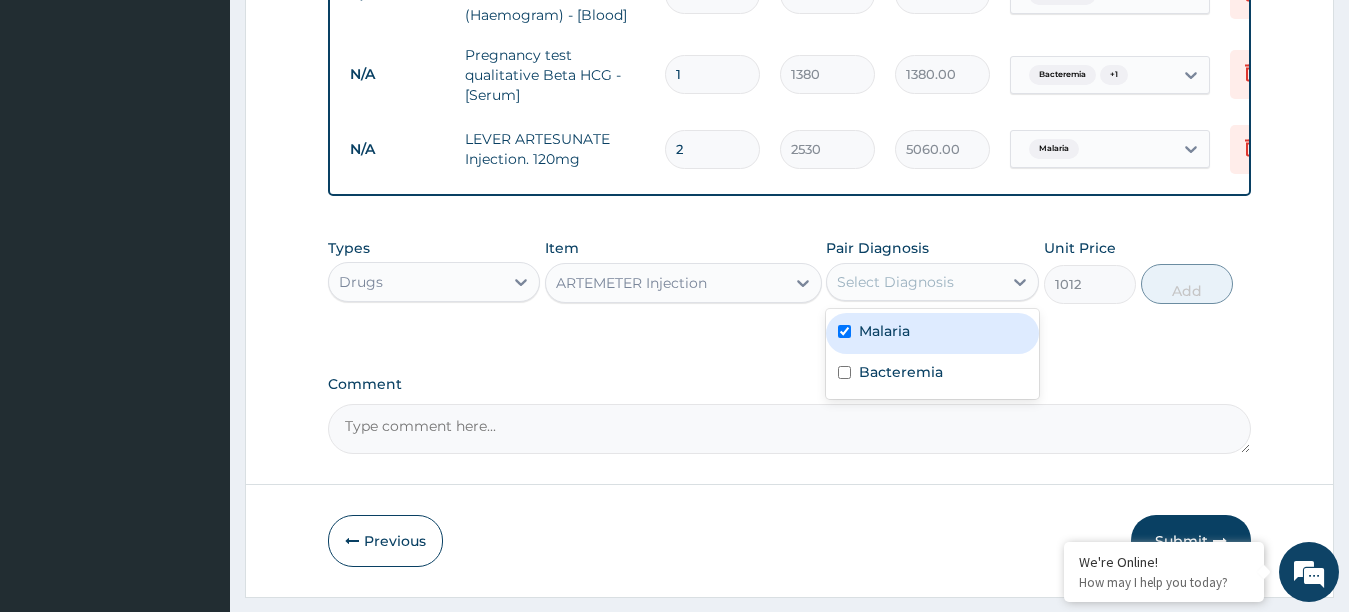 checkbox on "true" 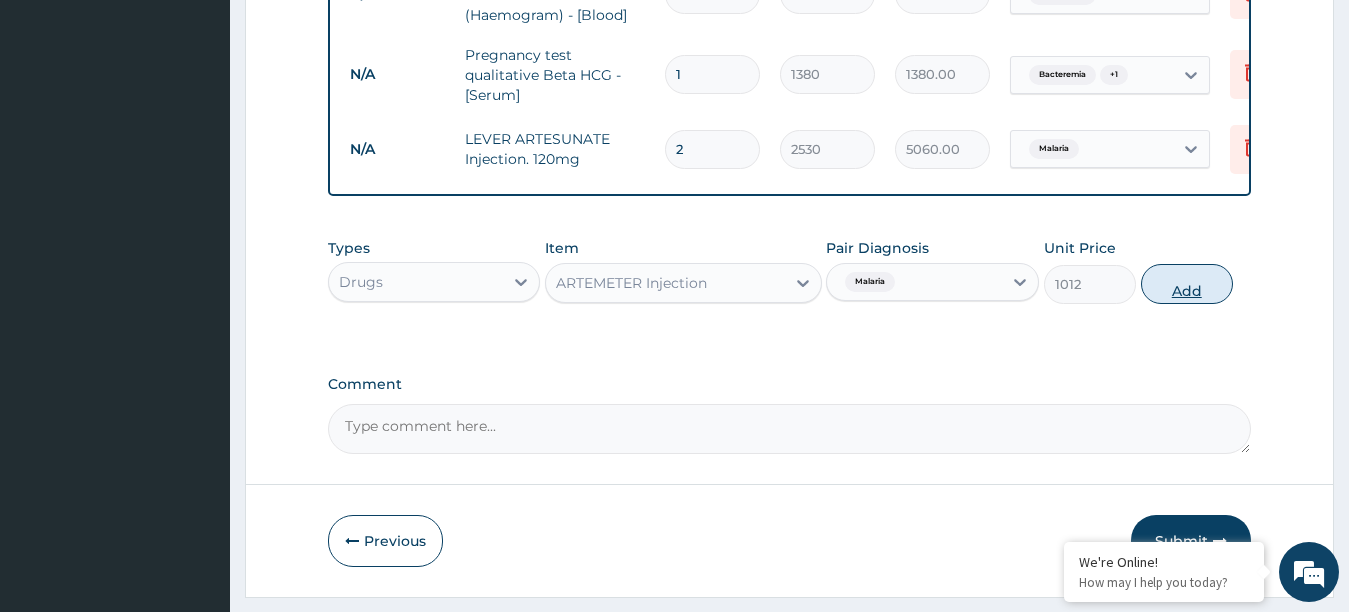 click on "Add" at bounding box center (1187, 284) 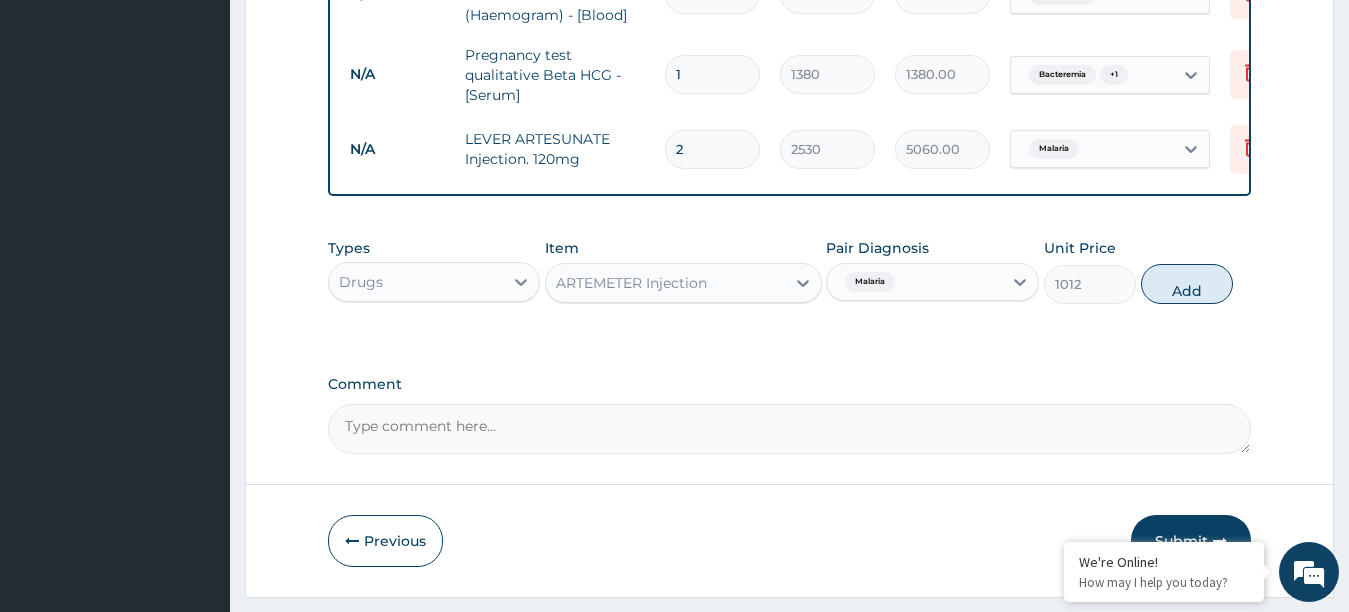 type on "0" 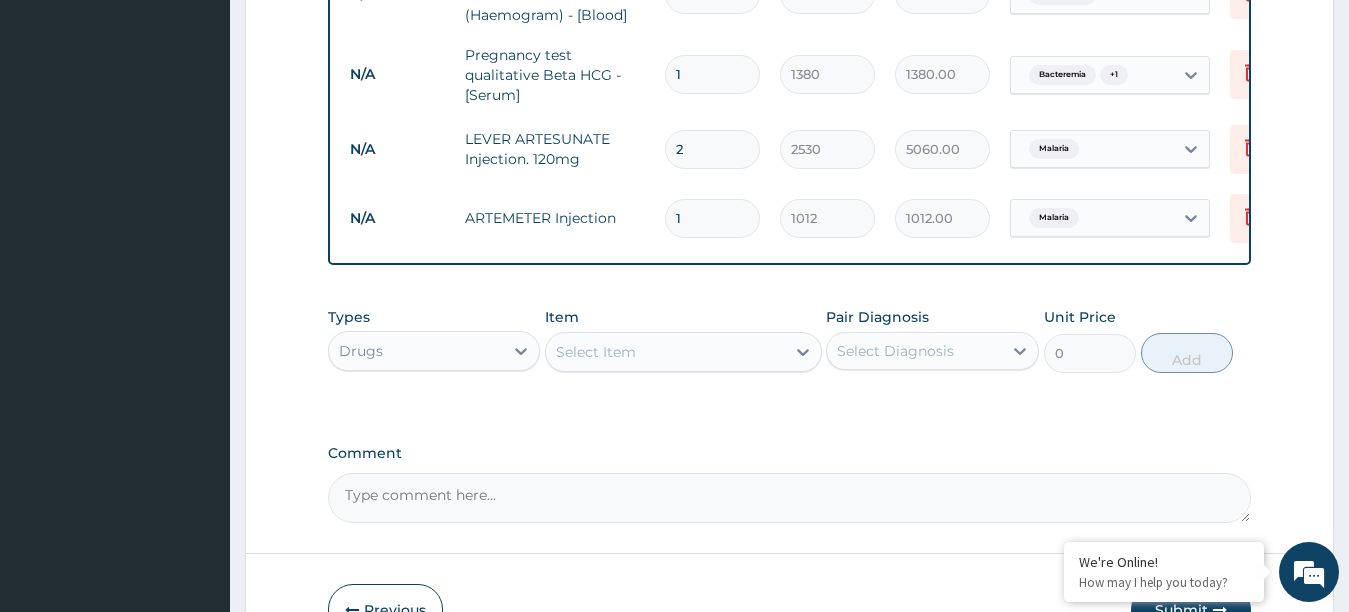 click on "Select Item" at bounding box center (665, 352) 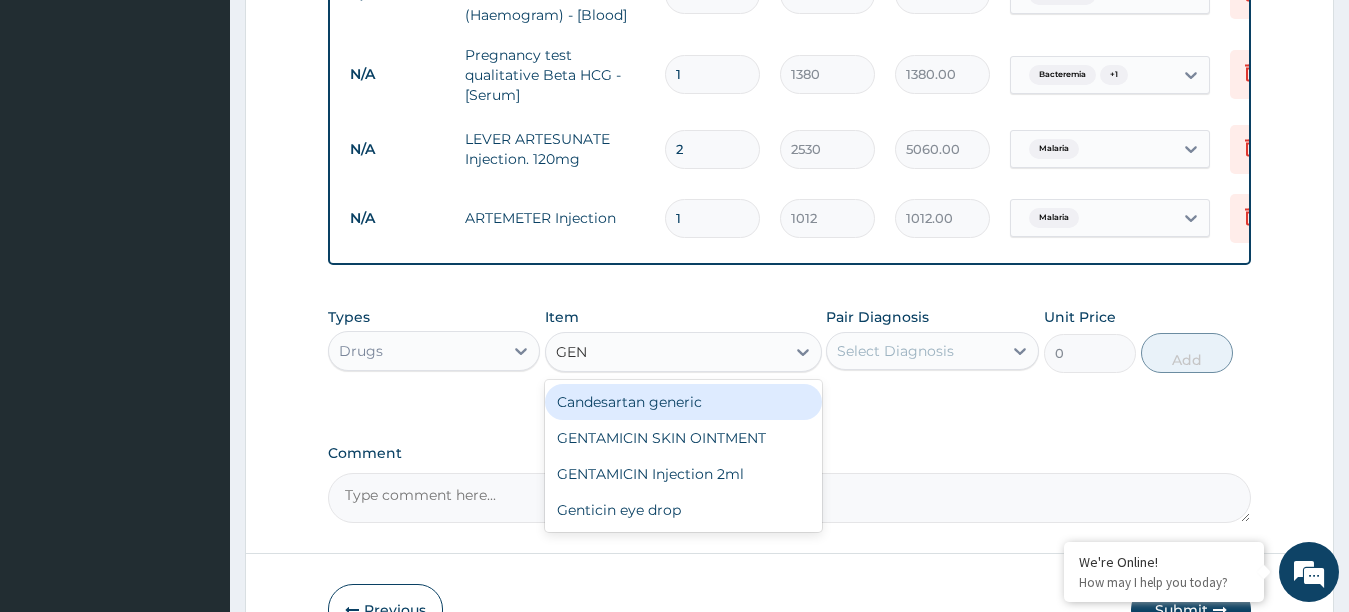 type on "GENT" 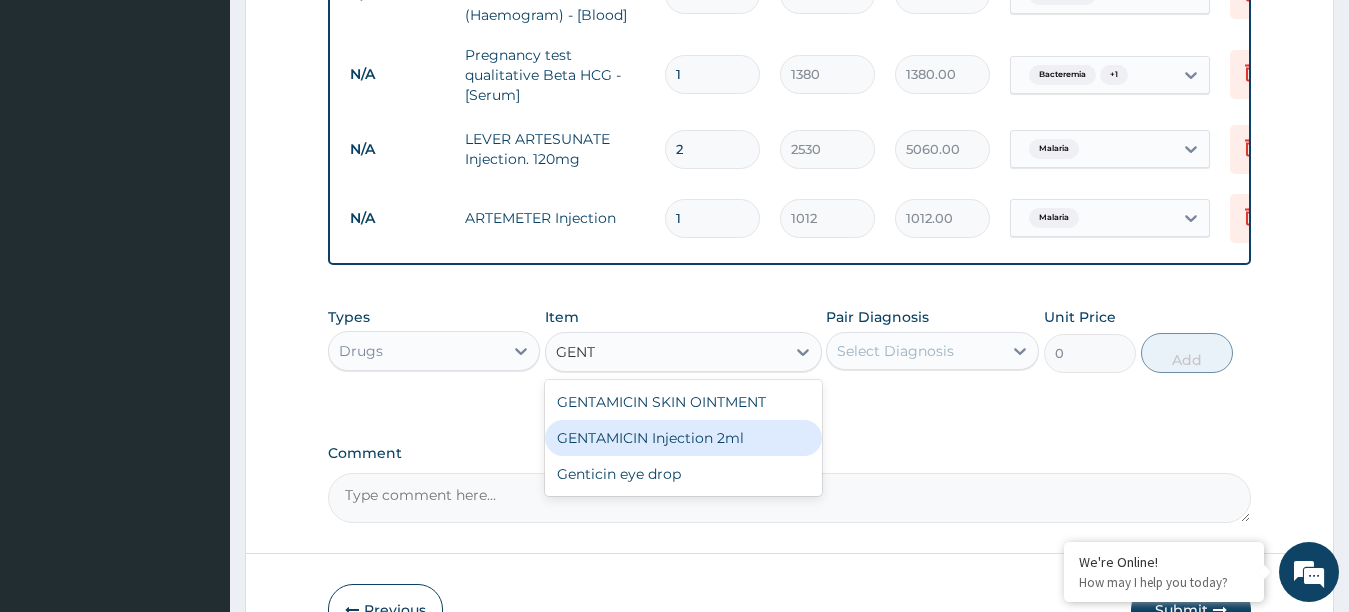click on "GENTAMICIN Injection 2ml" at bounding box center (683, 438) 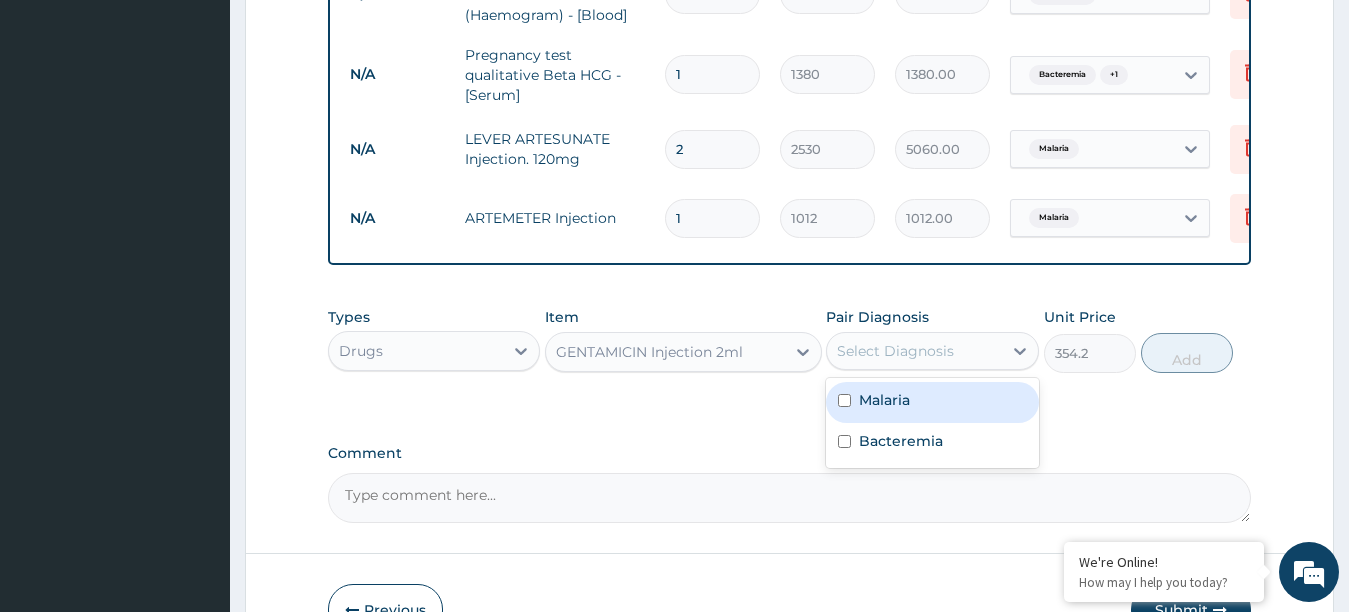 click on "Select Diagnosis" at bounding box center [895, 351] 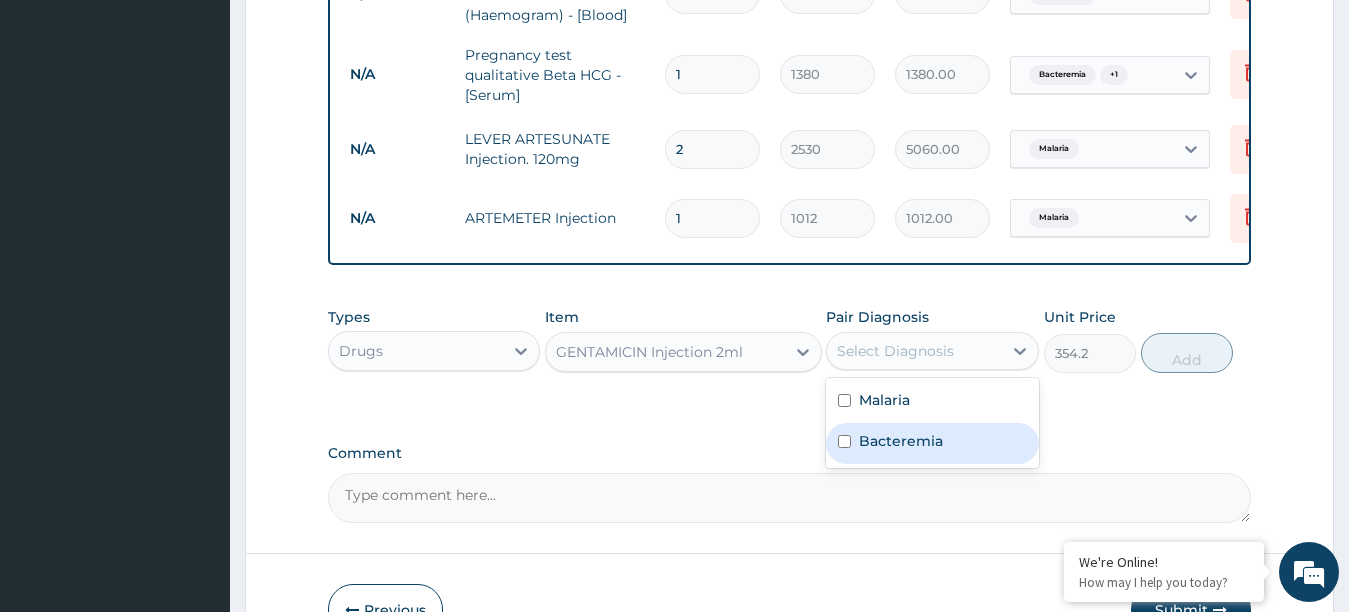 click at bounding box center [844, 441] 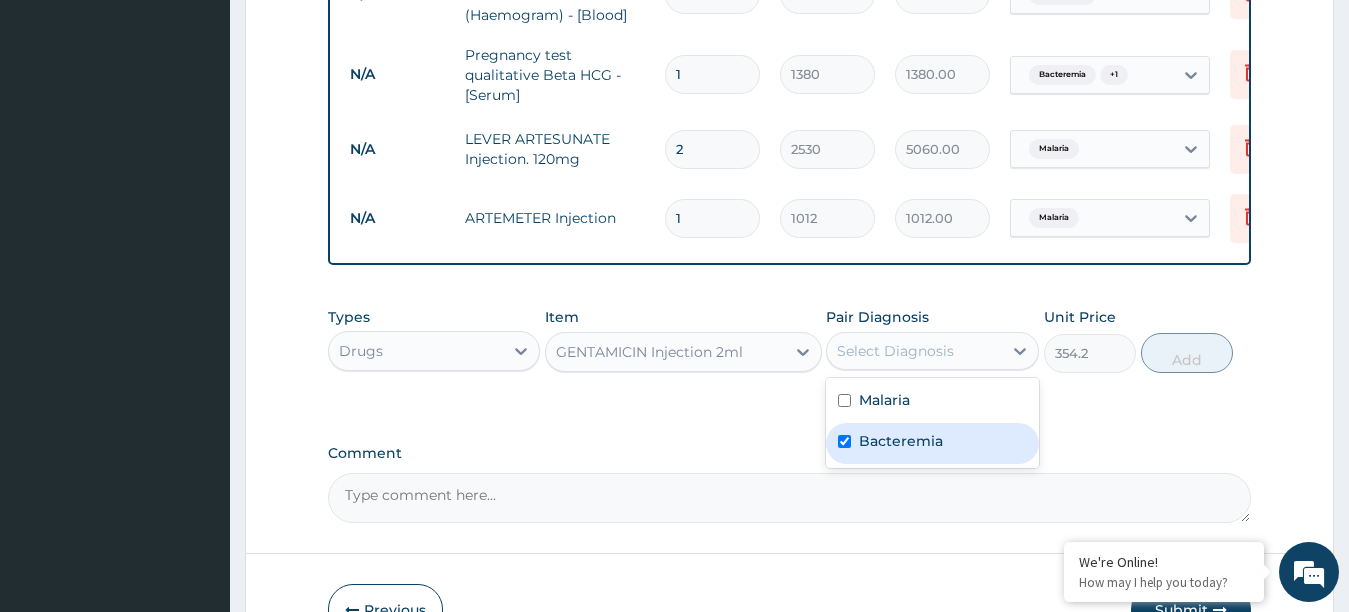 checkbox on "true" 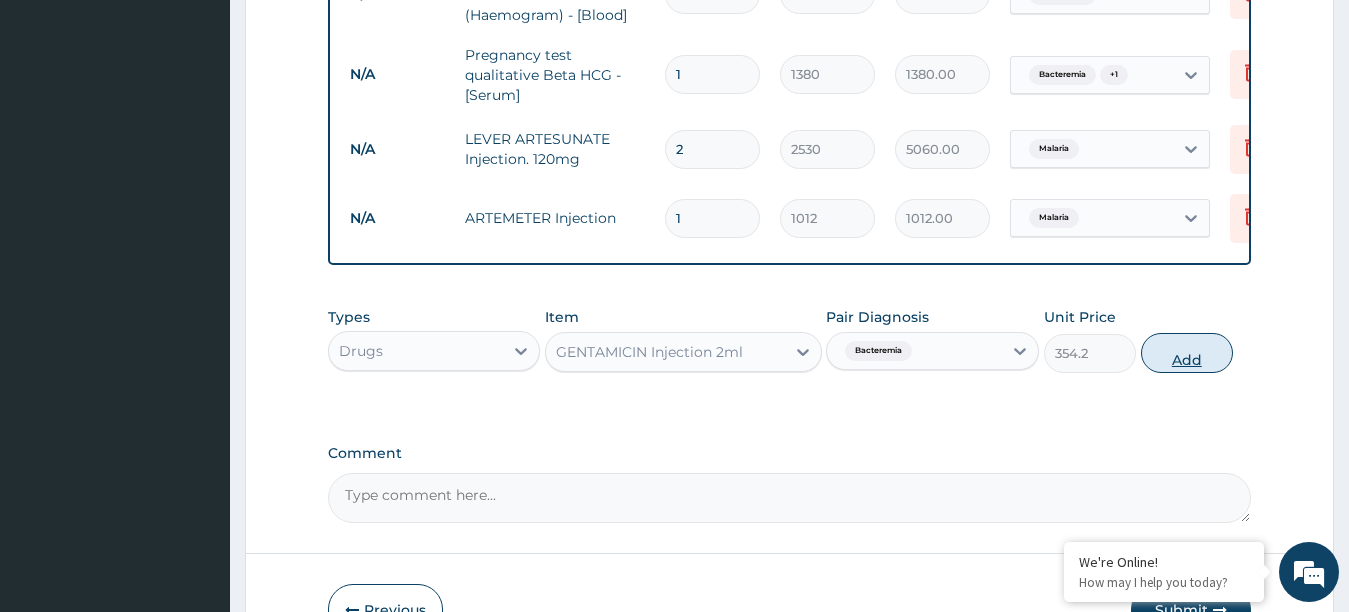 click on "Add" at bounding box center [1187, 353] 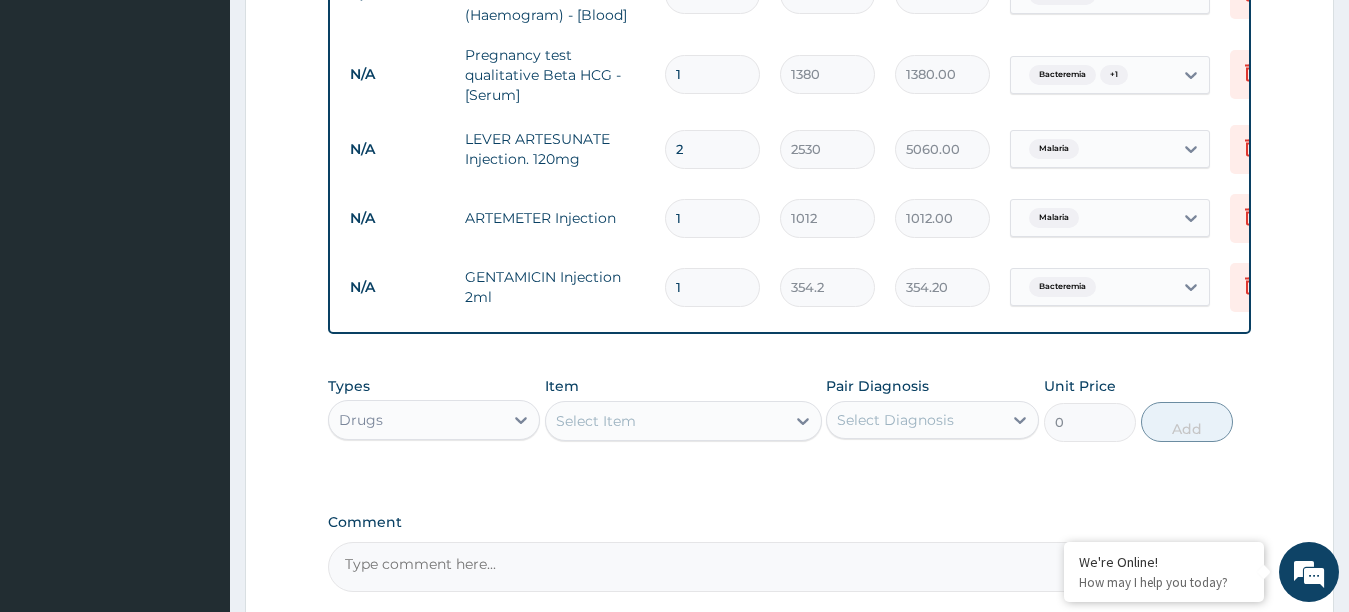 click on "1" at bounding box center (712, 218) 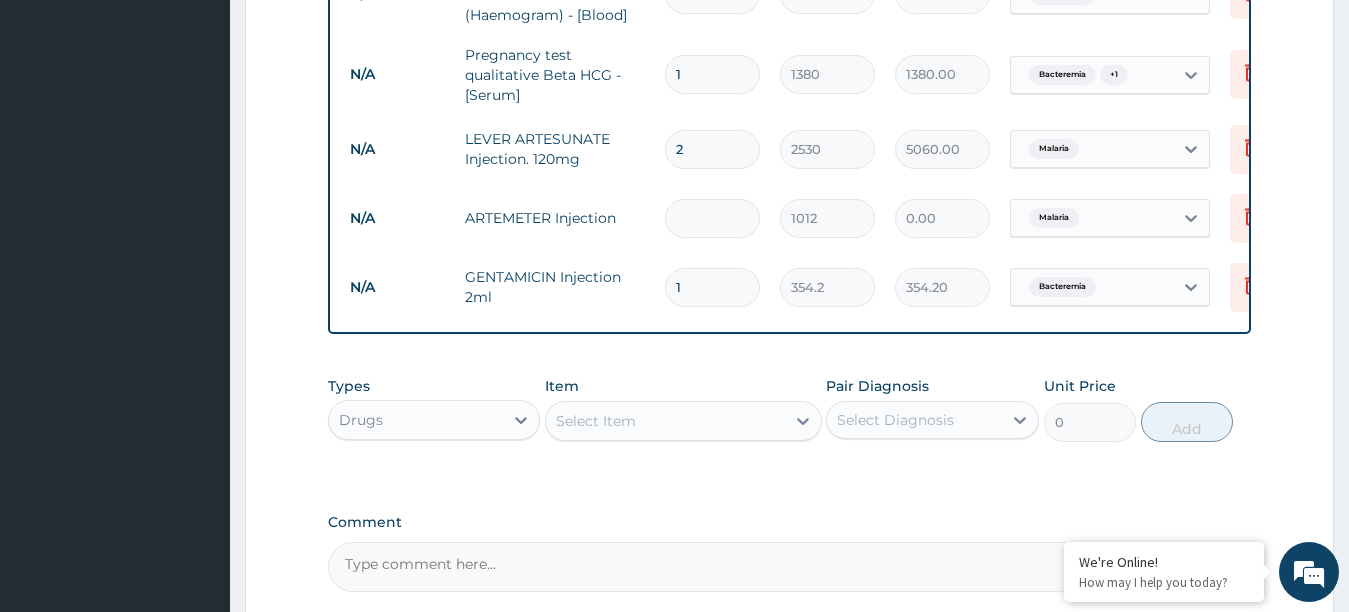 type on "2" 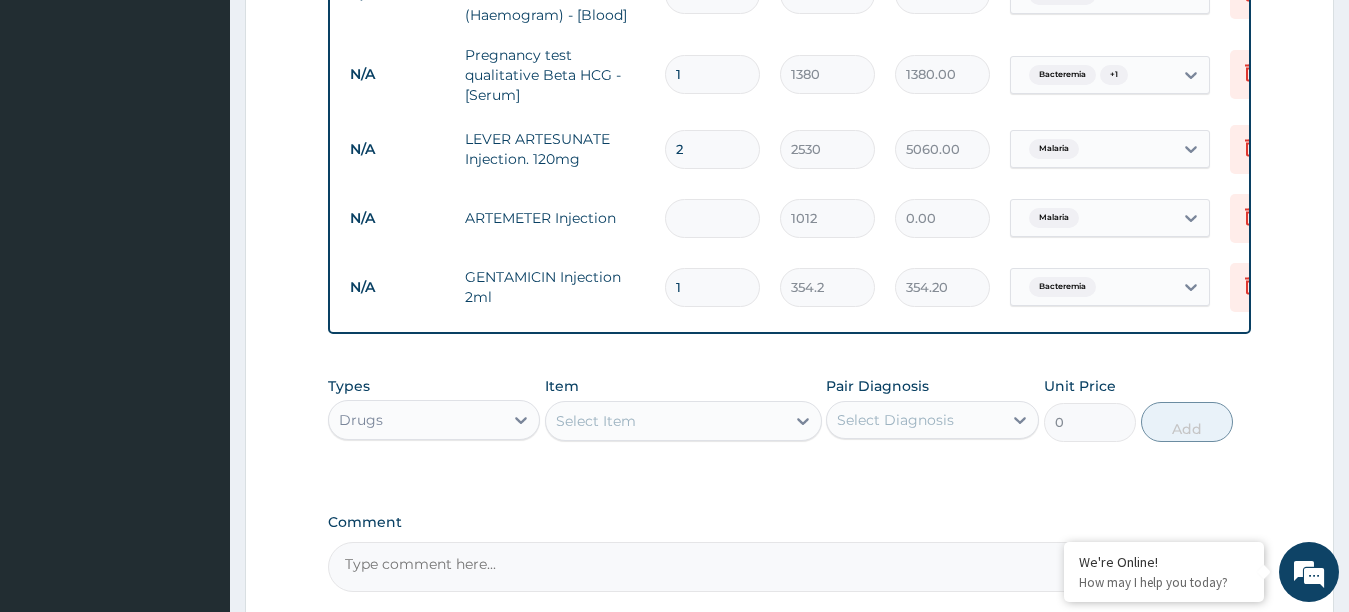type on "2024.00" 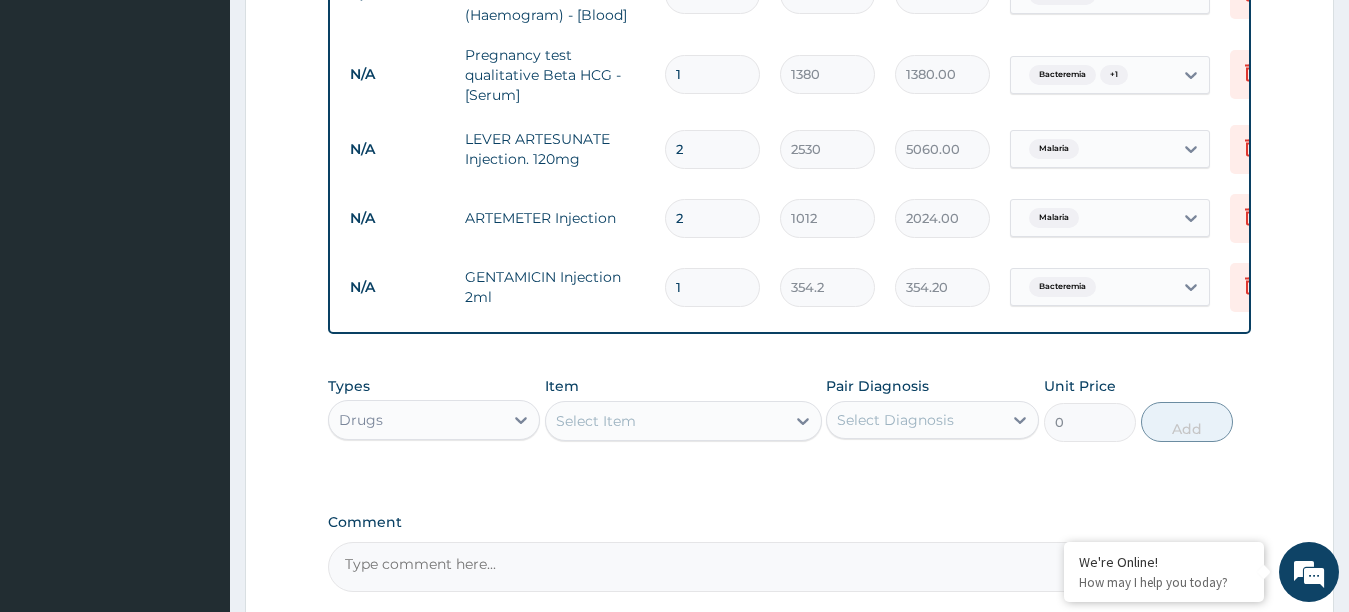 type on "2" 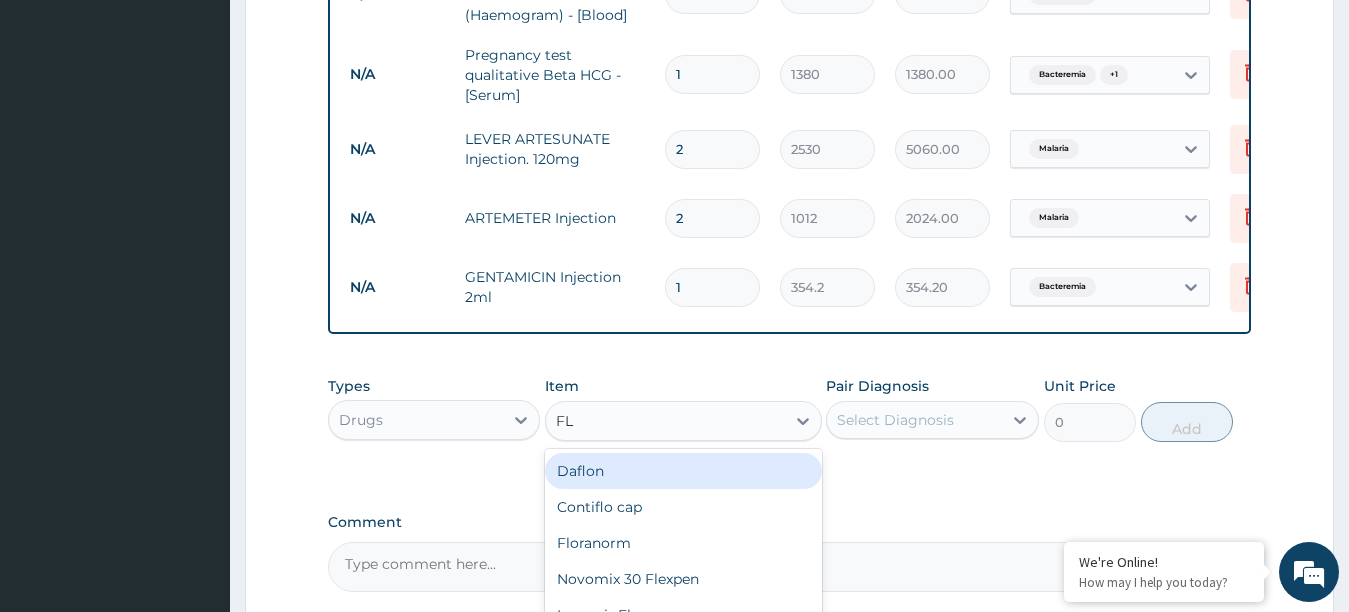 type on "FLA" 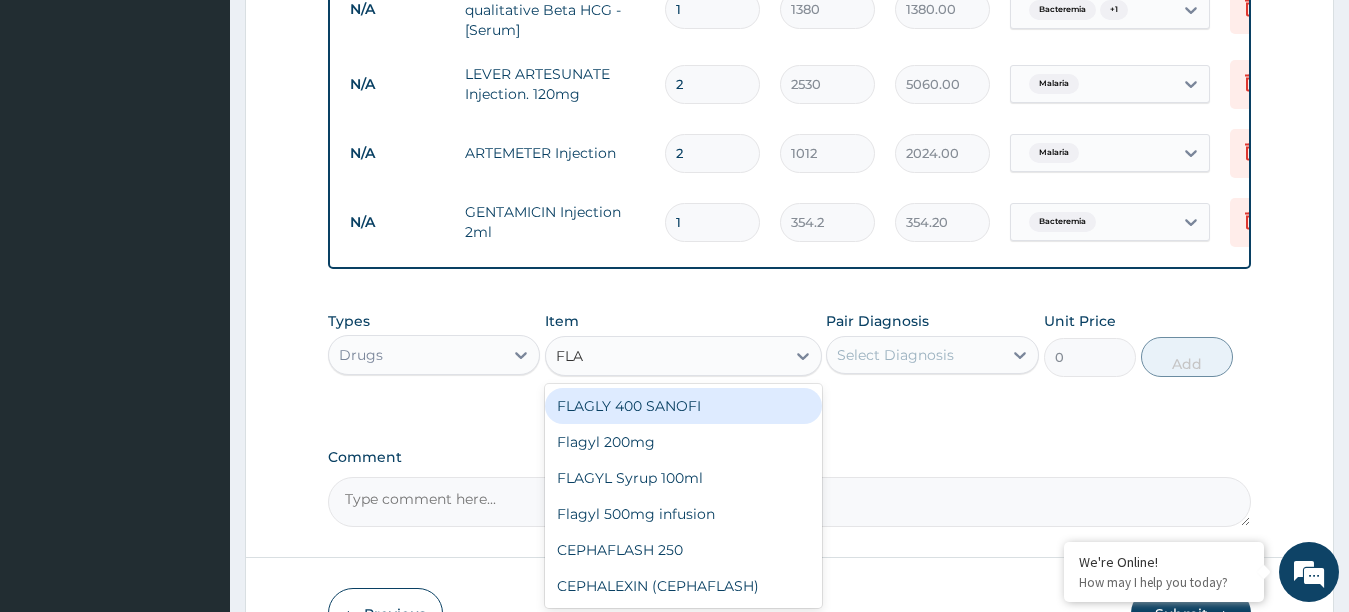 scroll, scrollTop: 876, scrollLeft: 0, axis: vertical 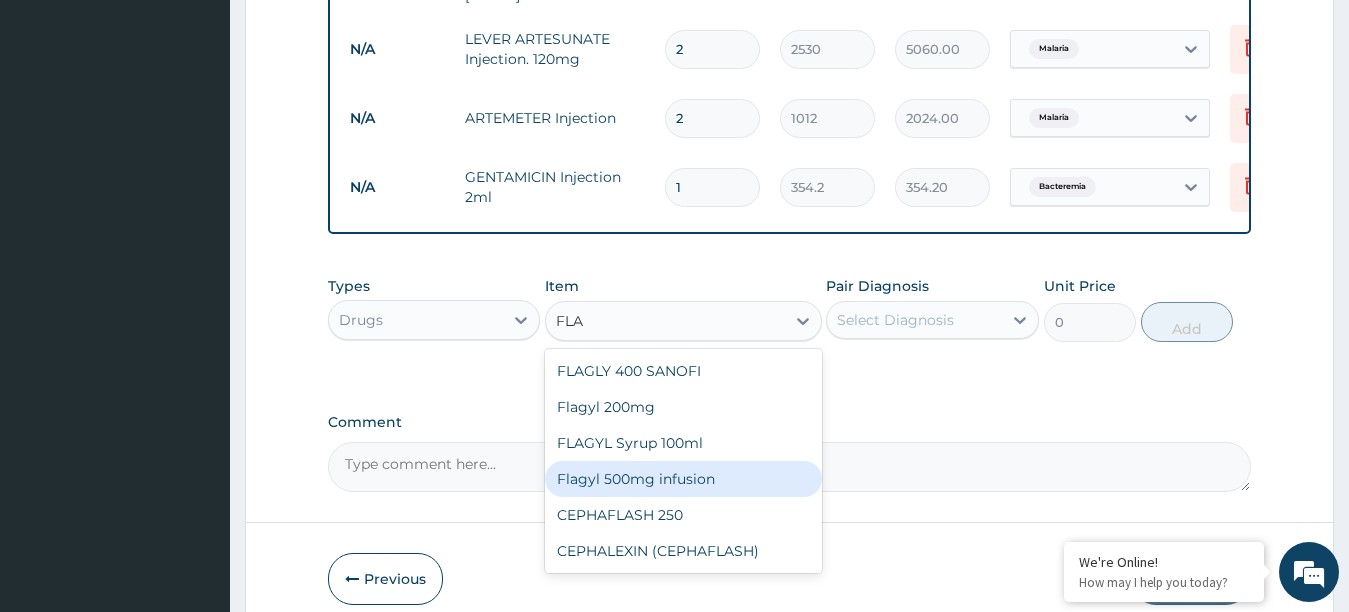 click on "Flagyl 500mg infusion" at bounding box center (683, 479) 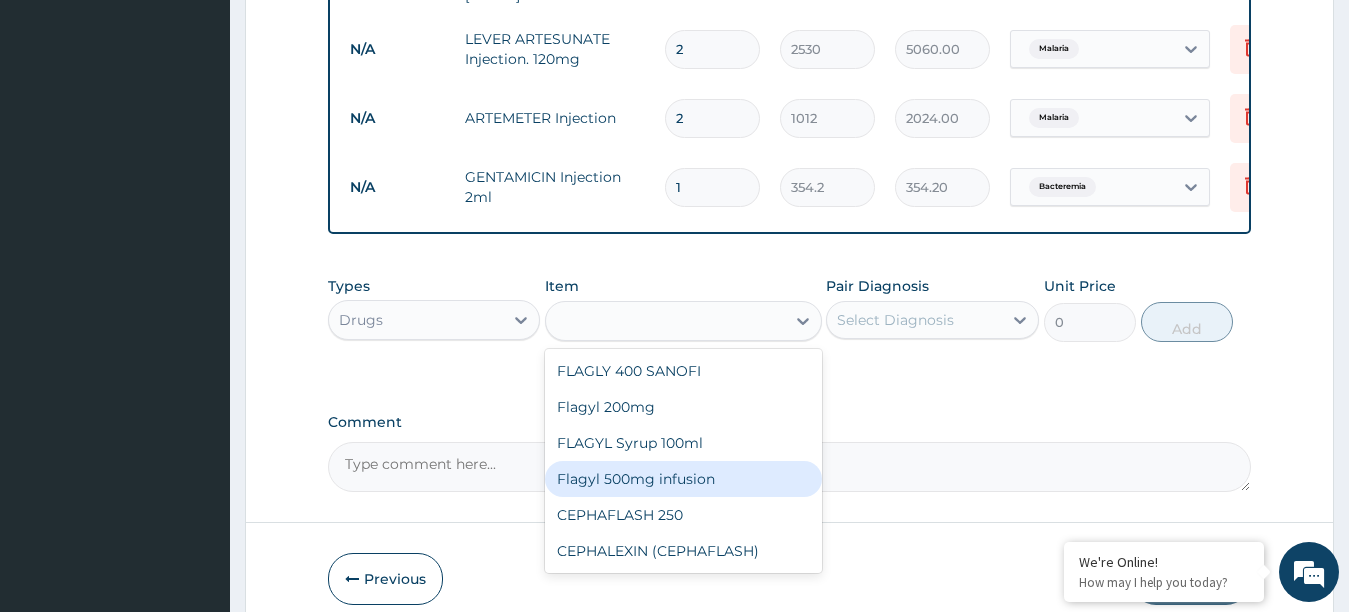 type on "632.5" 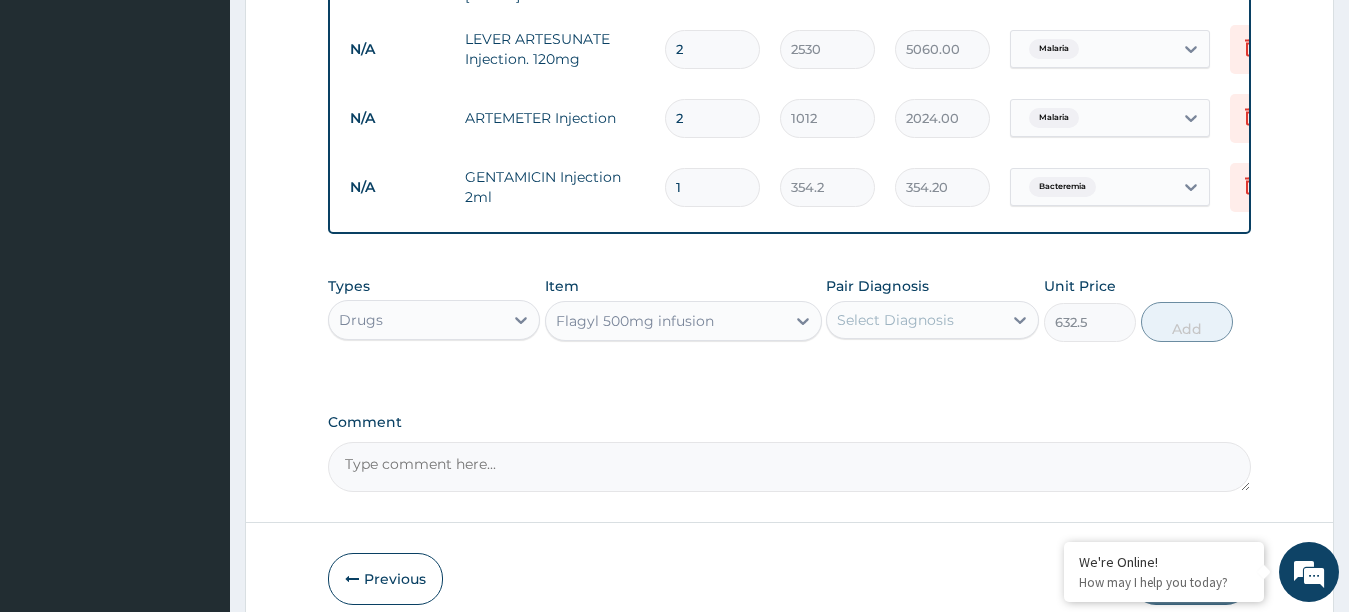 click on "Select Diagnosis" at bounding box center (895, 320) 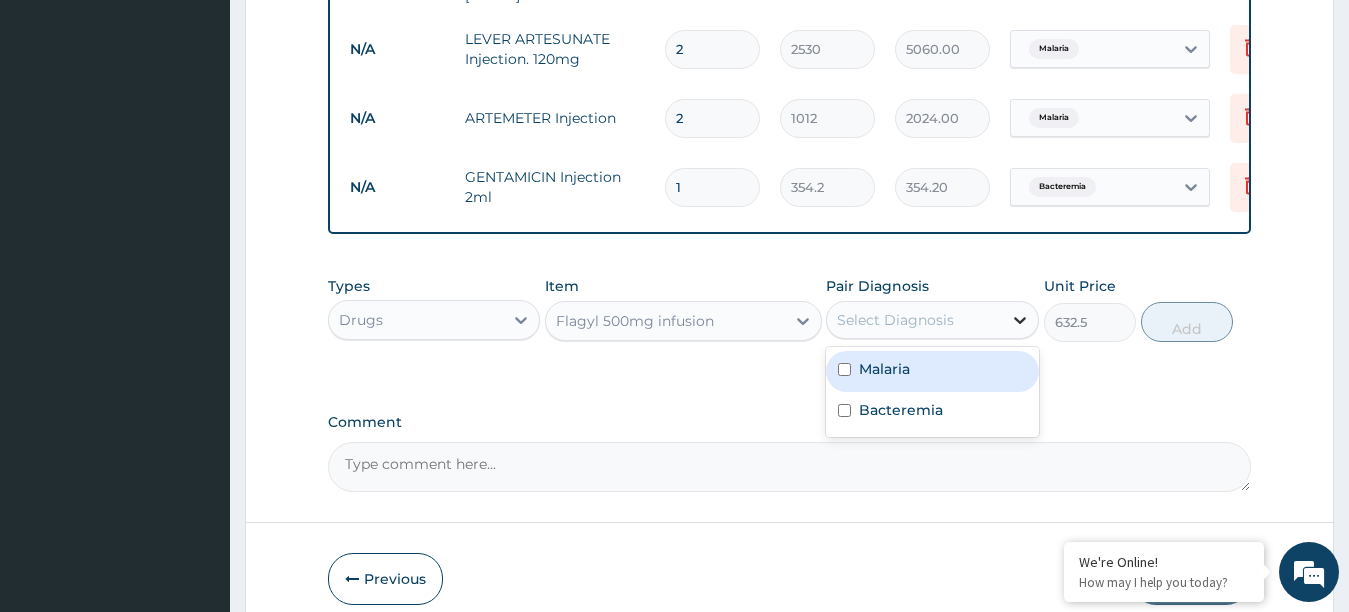click 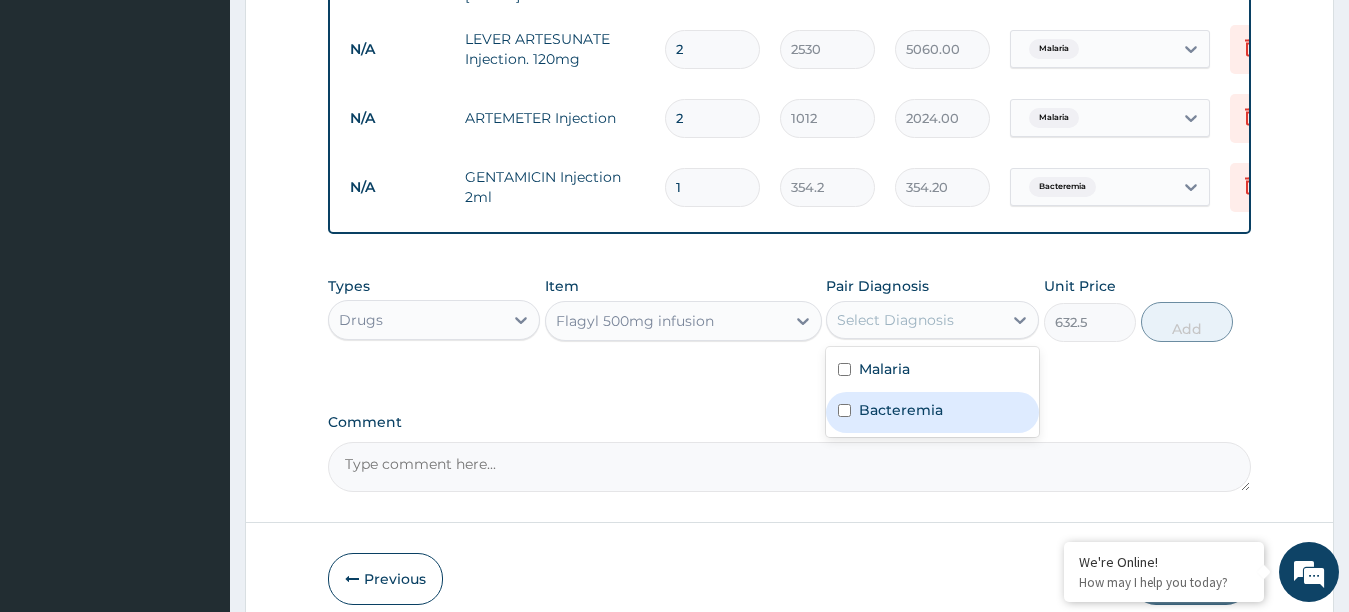 click at bounding box center (844, 410) 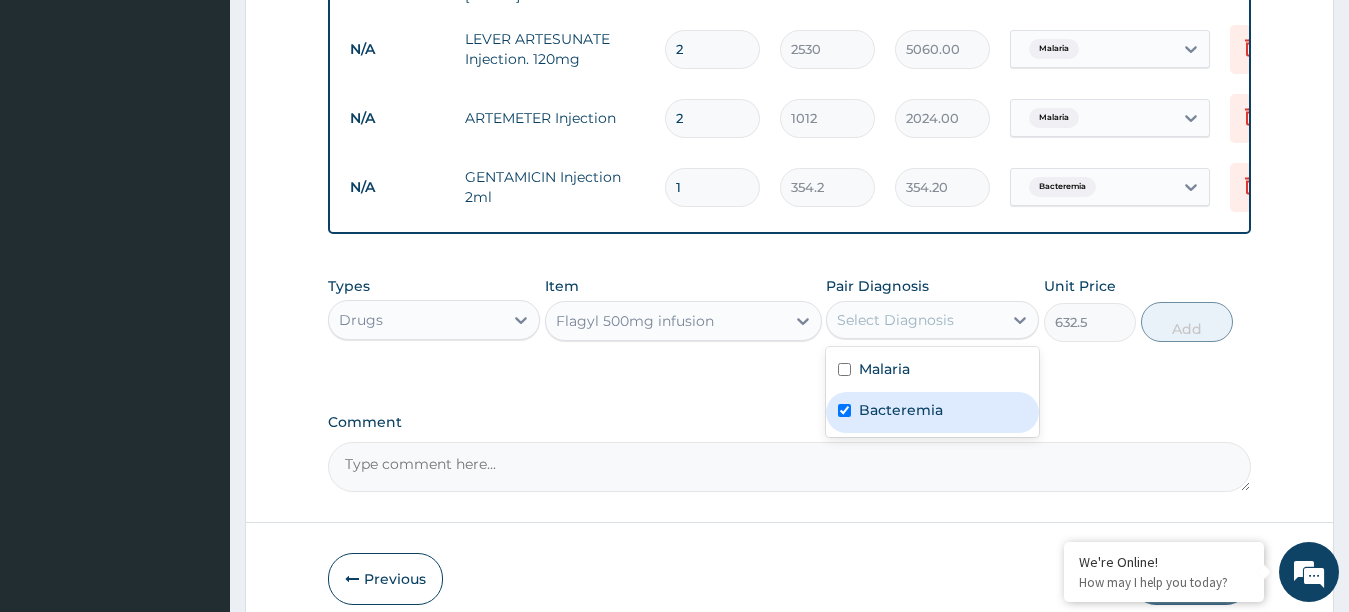 checkbox on "true" 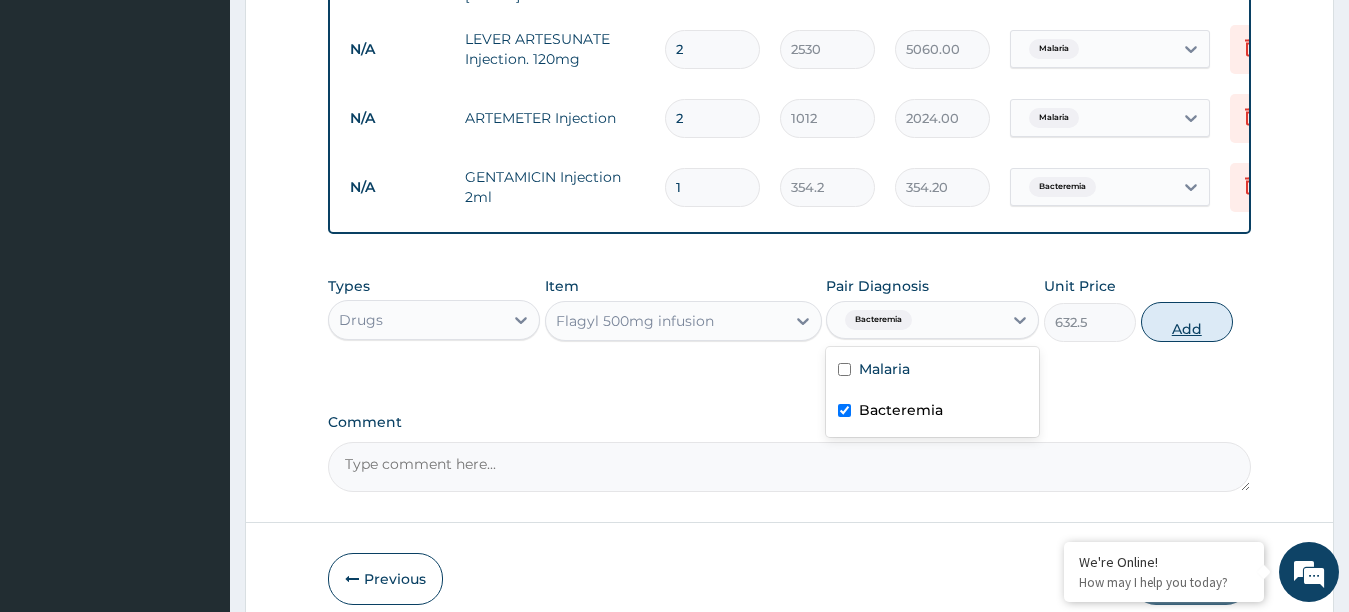 click on "Add" at bounding box center (1187, 322) 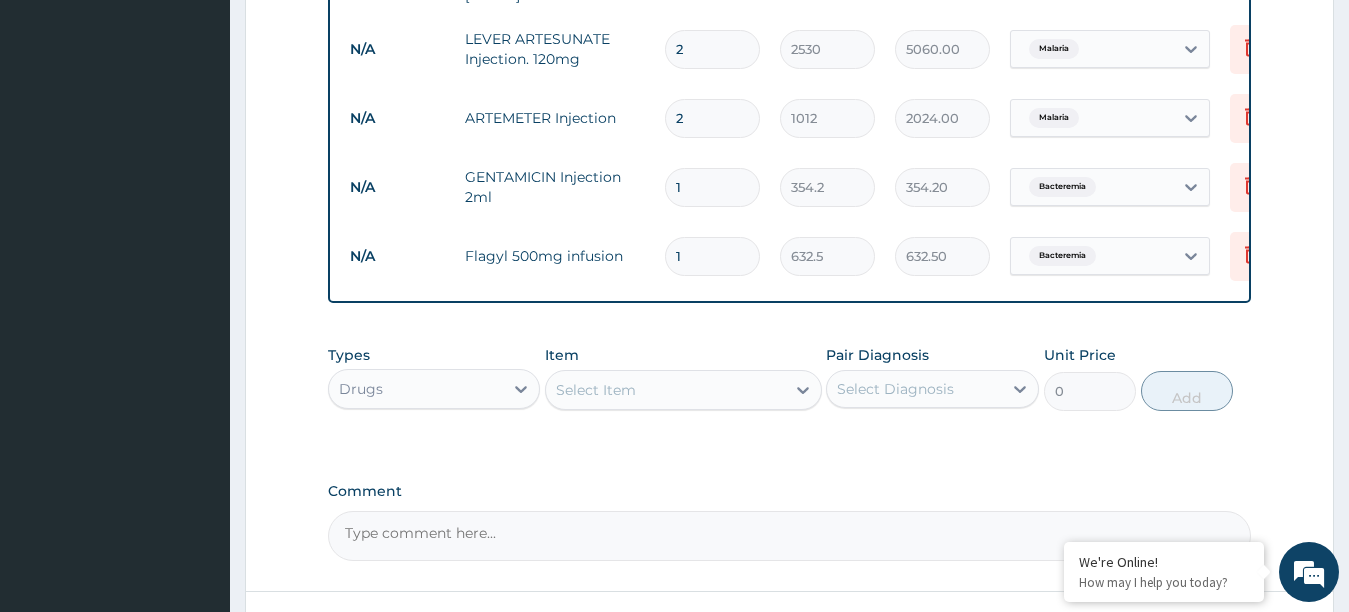 type 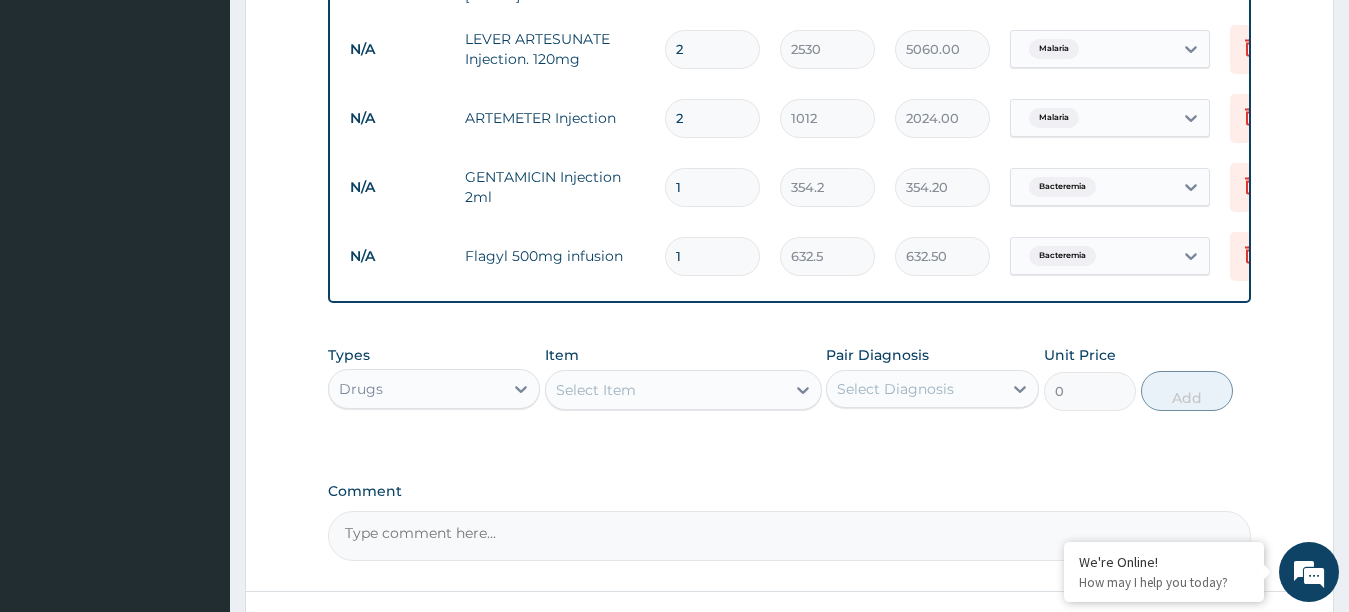 type on "0.00" 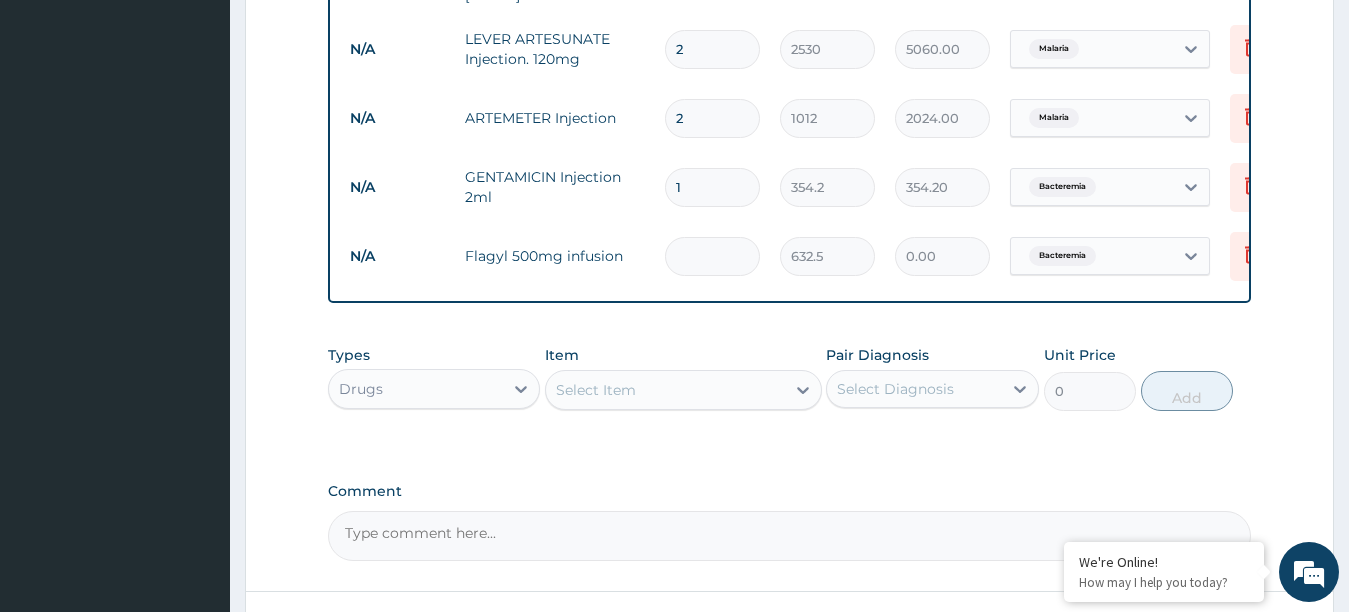 type on "6" 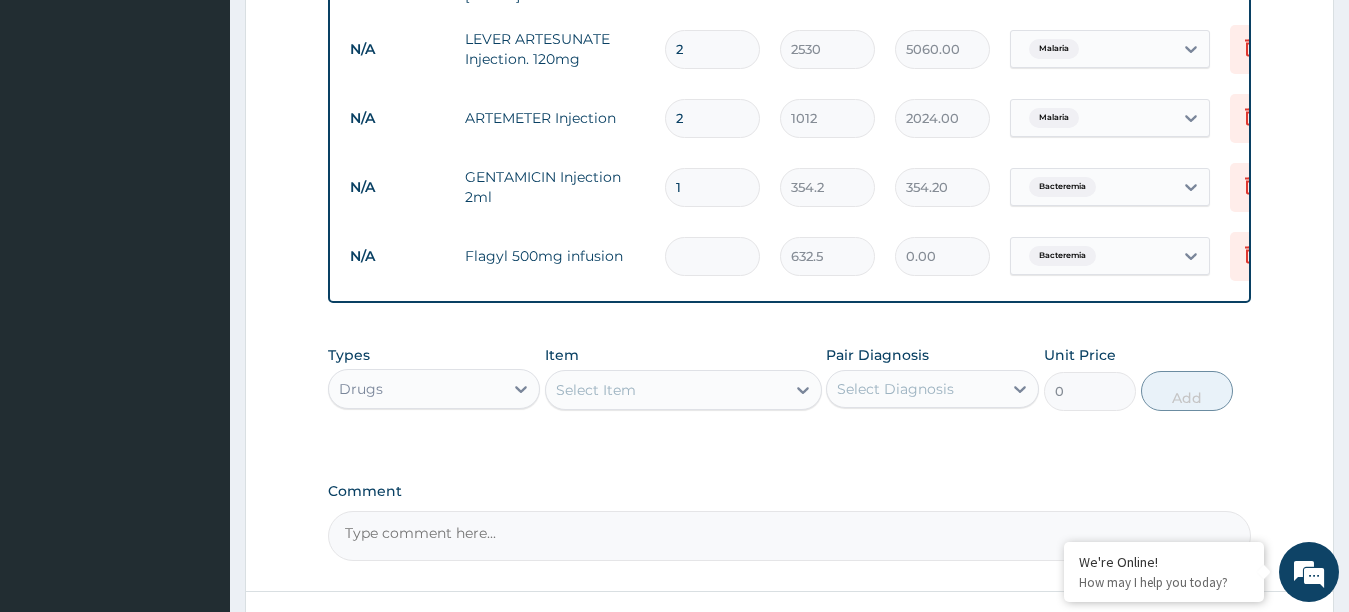 type on "3795.00" 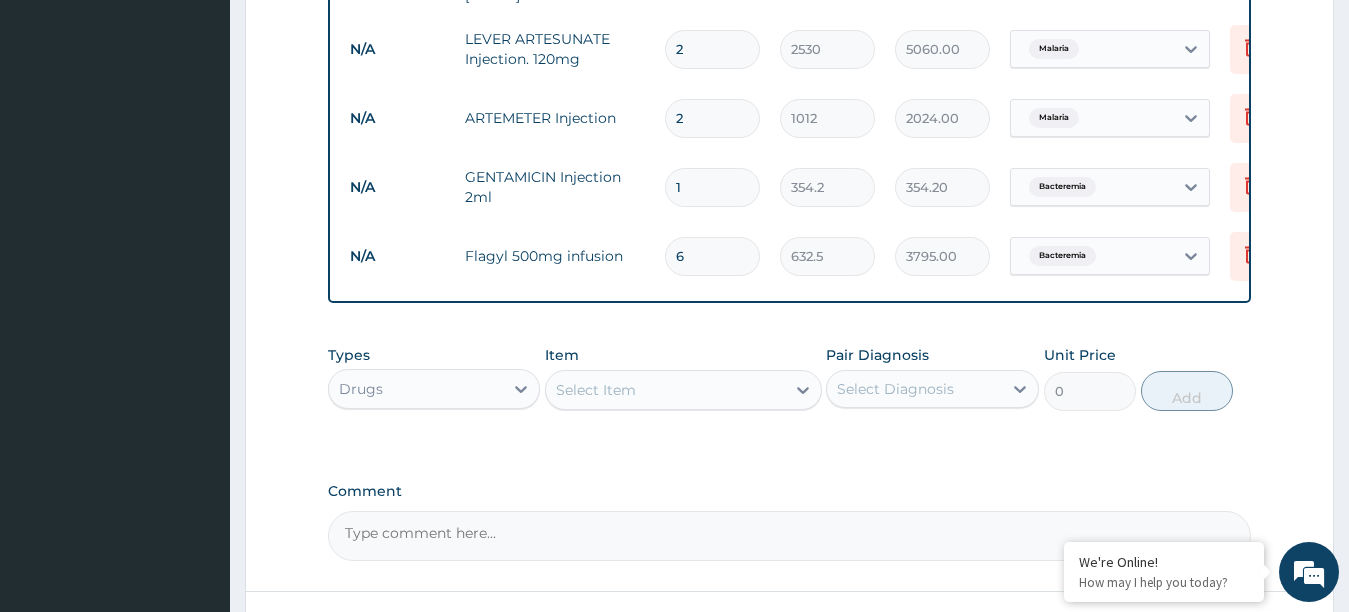 type on "6" 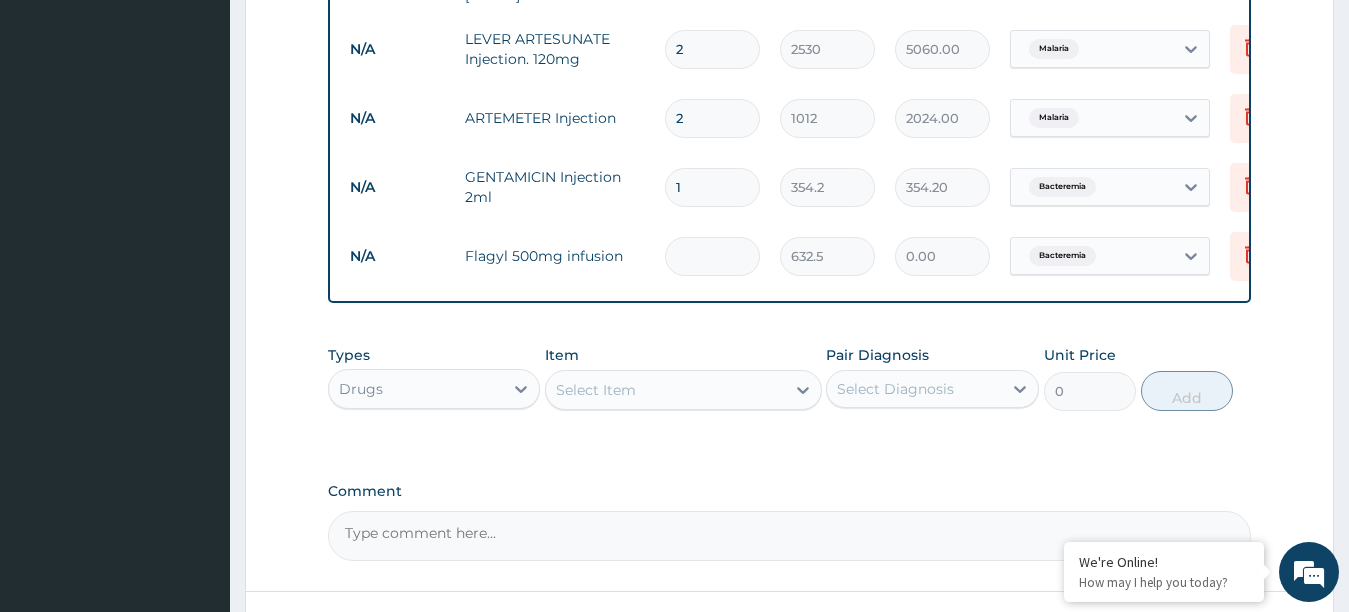type on "3" 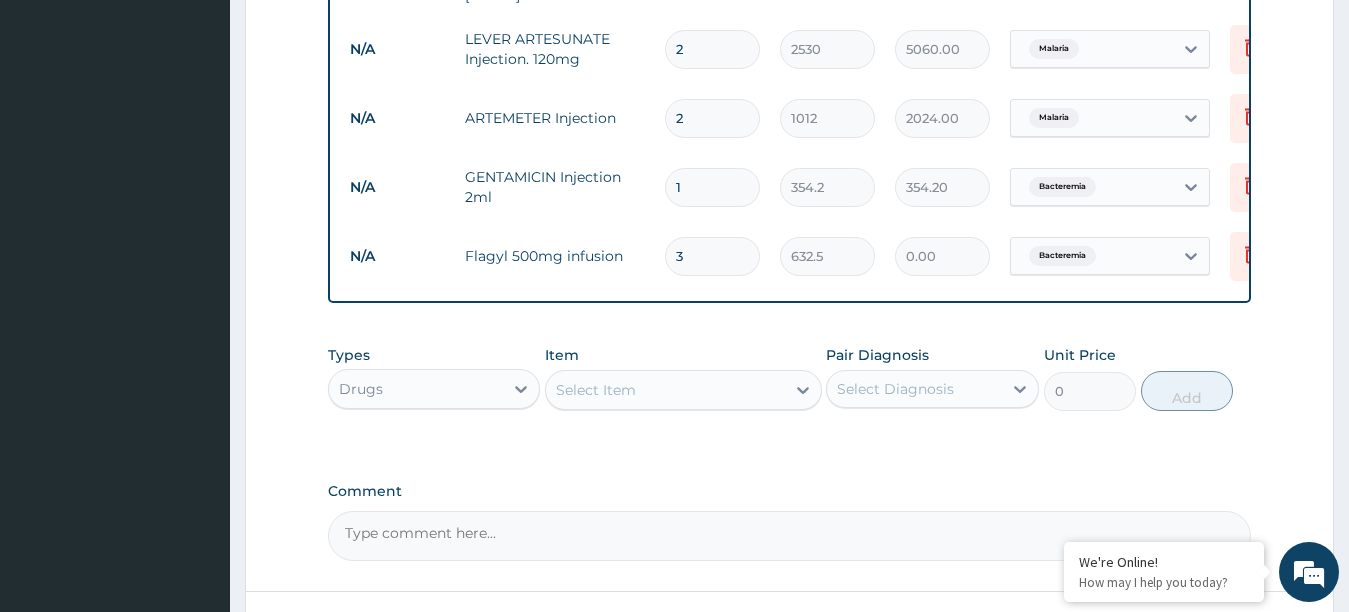 type on "1897.50" 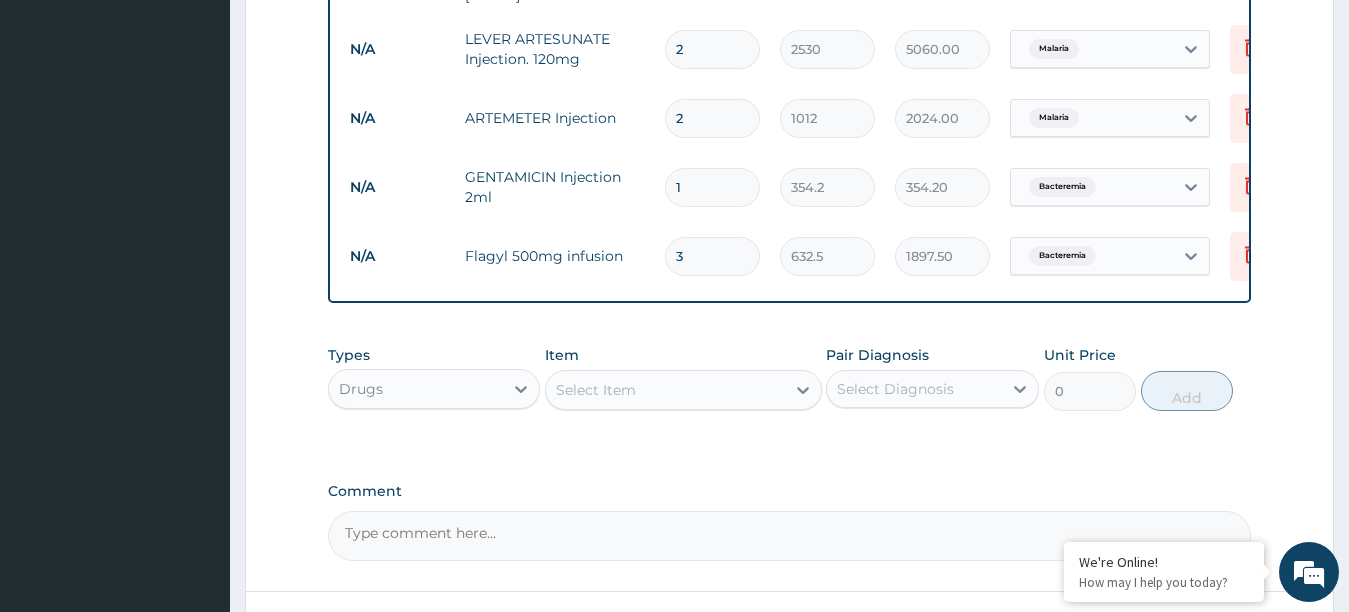 type on "3" 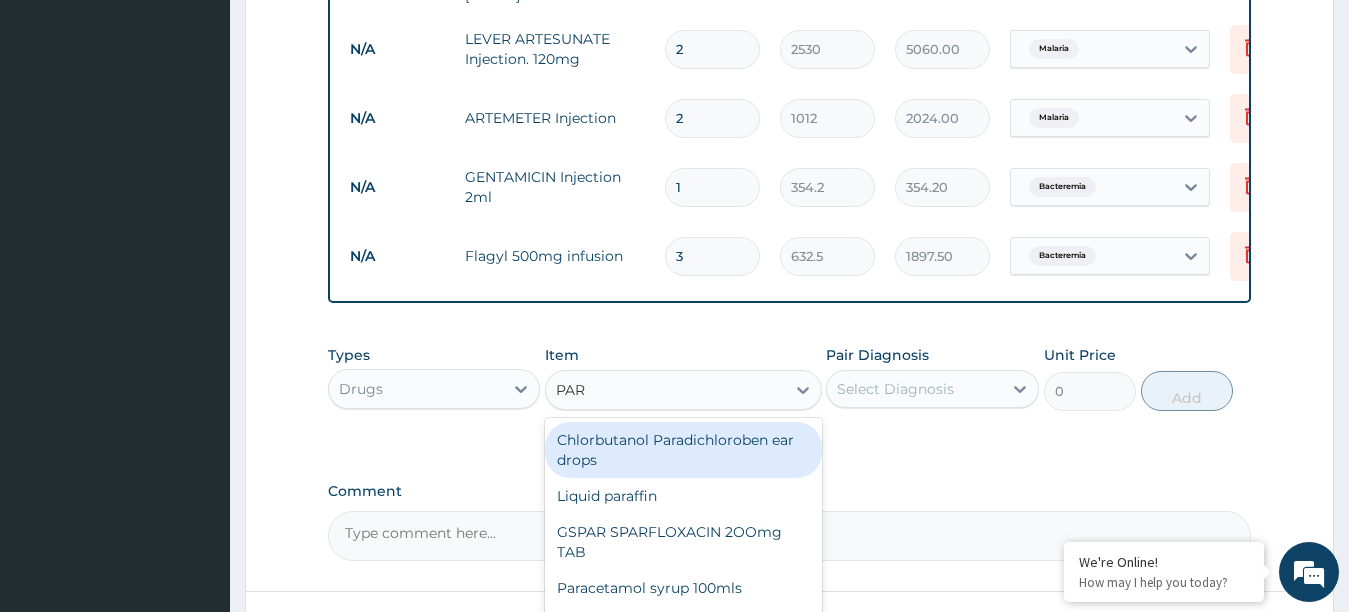 type on "PARA" 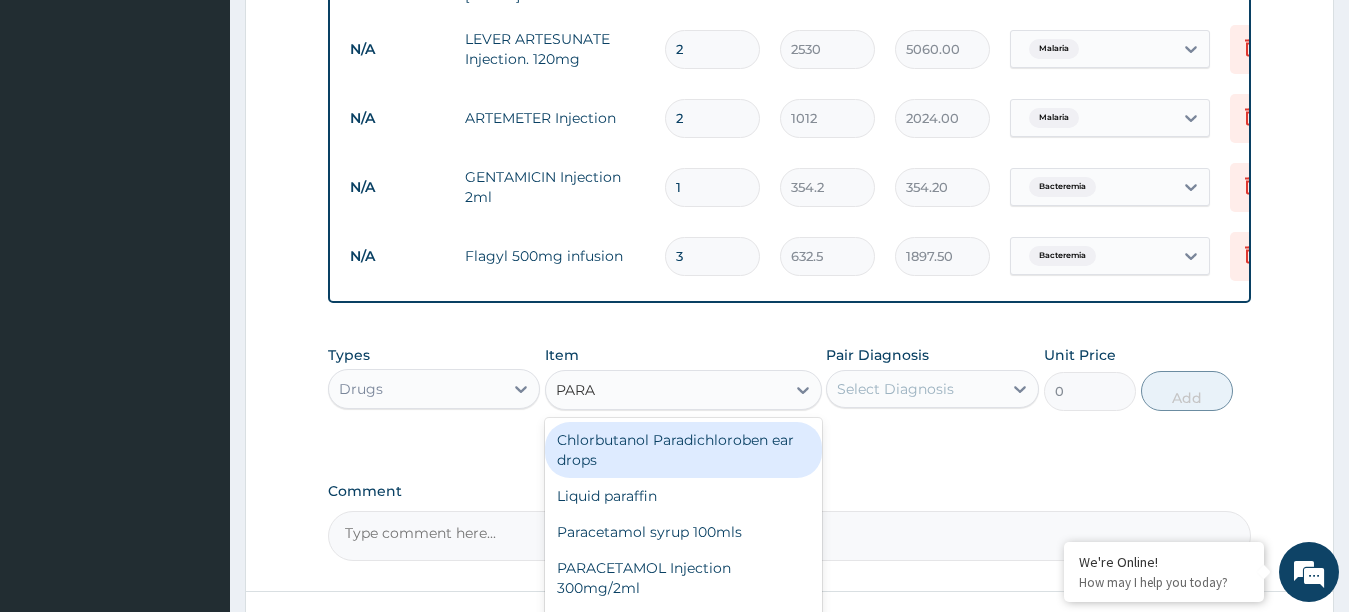 scroll, scrollTop: 976, scrollLeft: 0, axis: vertical 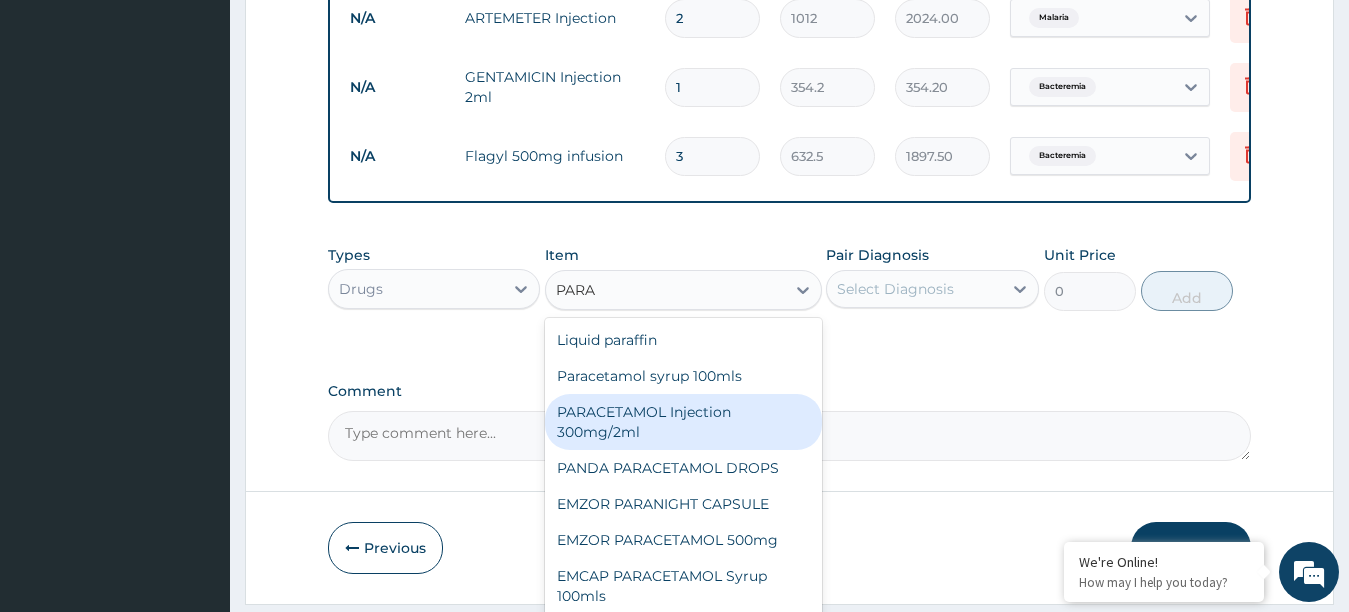click on "PARACETAMOL Injection 300mg/2ml" at bounding box center (683, 422) 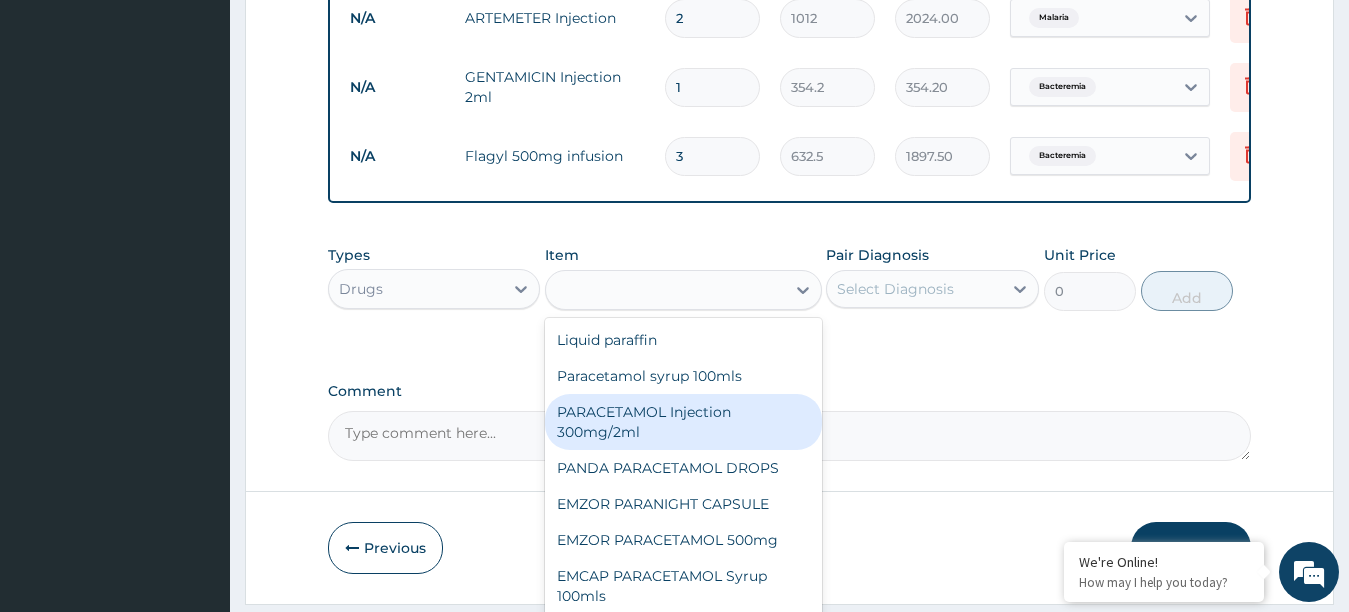 type on "278.3" 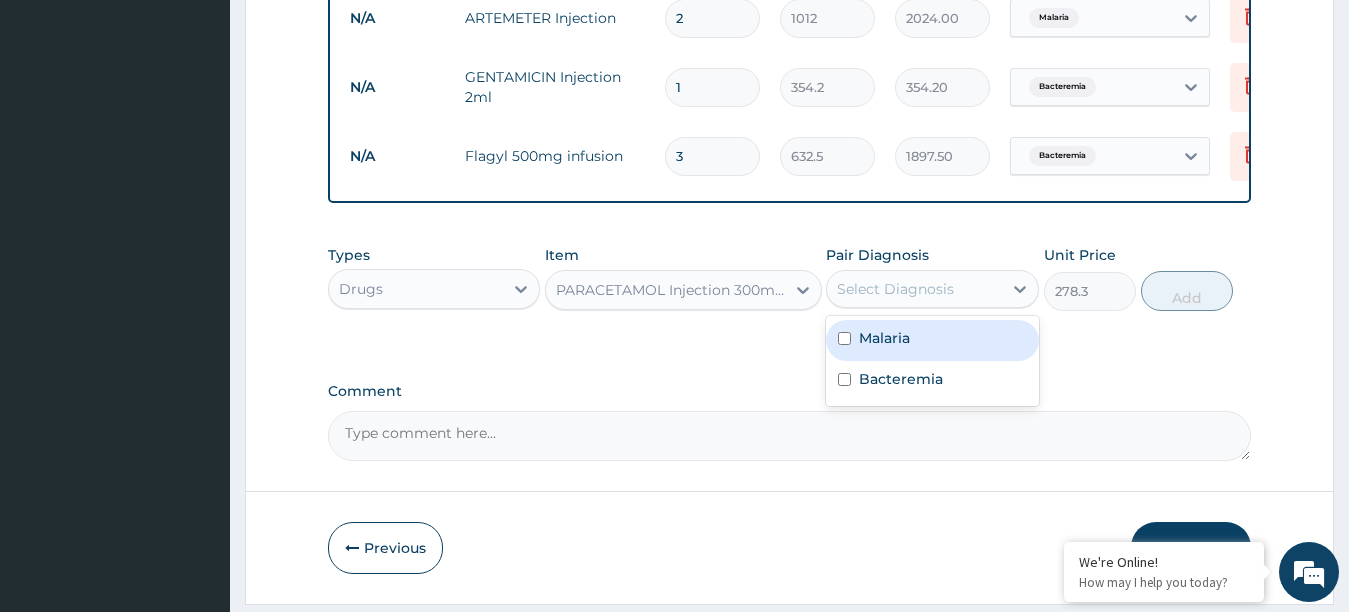 click on "Select Diagnosis" at bounding box center [895, 289] 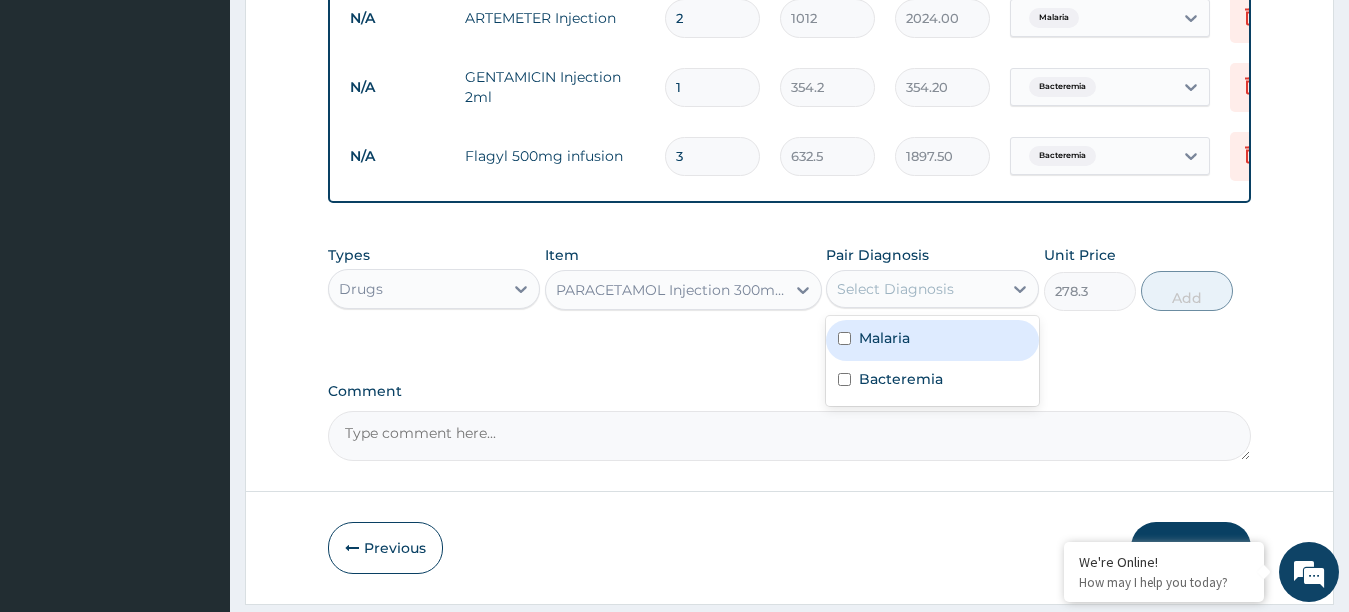 click at bounding box center (844, 338) 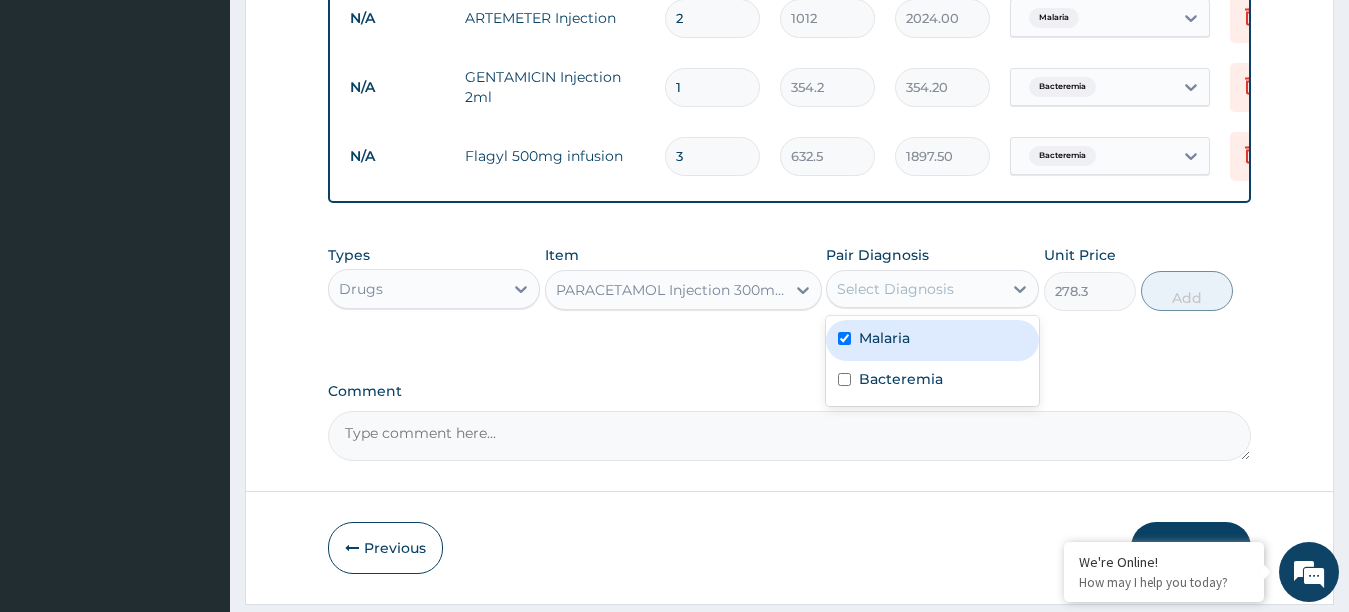 checkbox on "true" 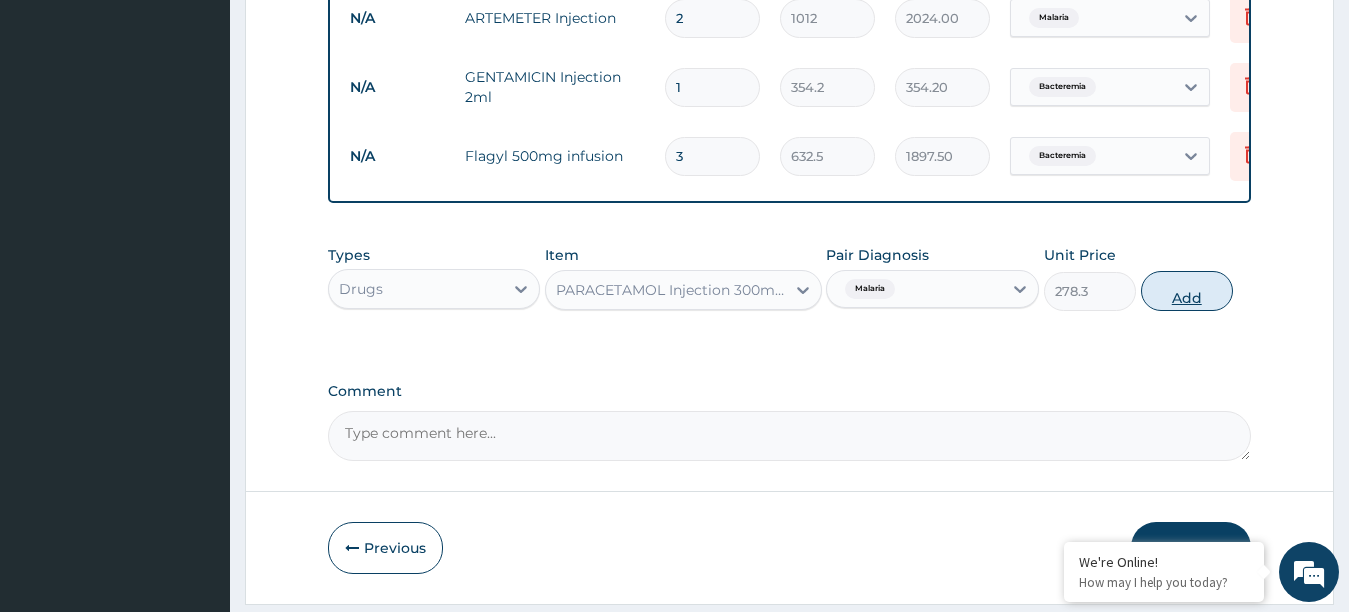 click on "Add" at bounding box center (1187, 291) 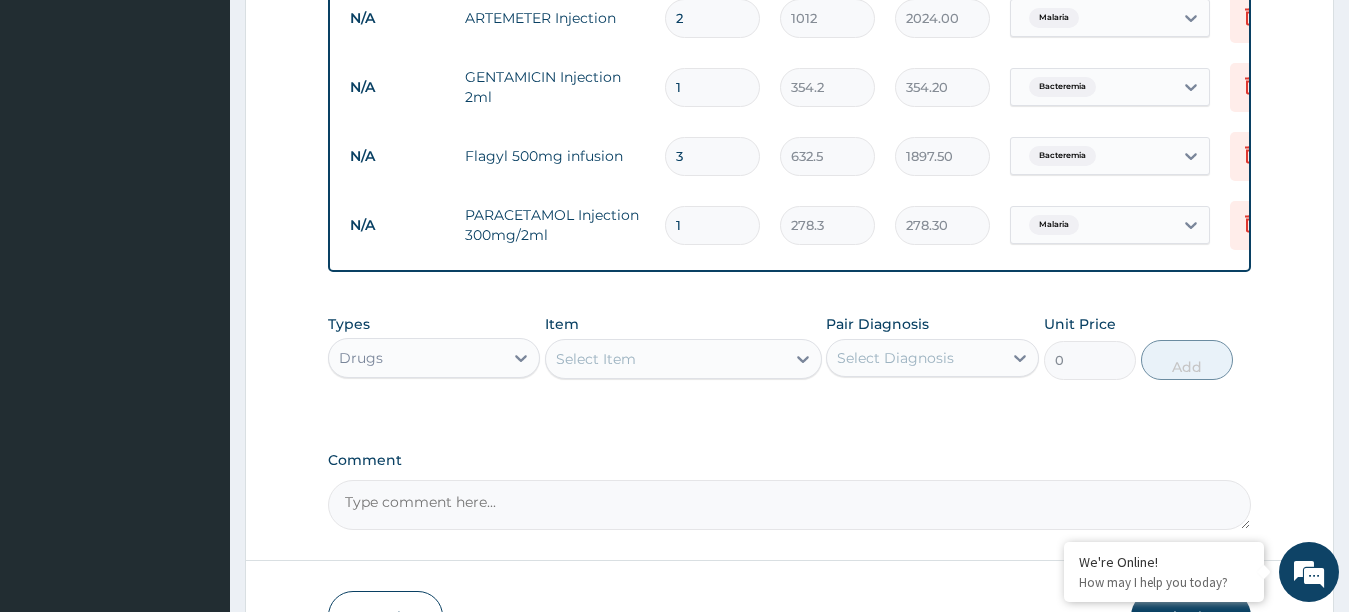 type 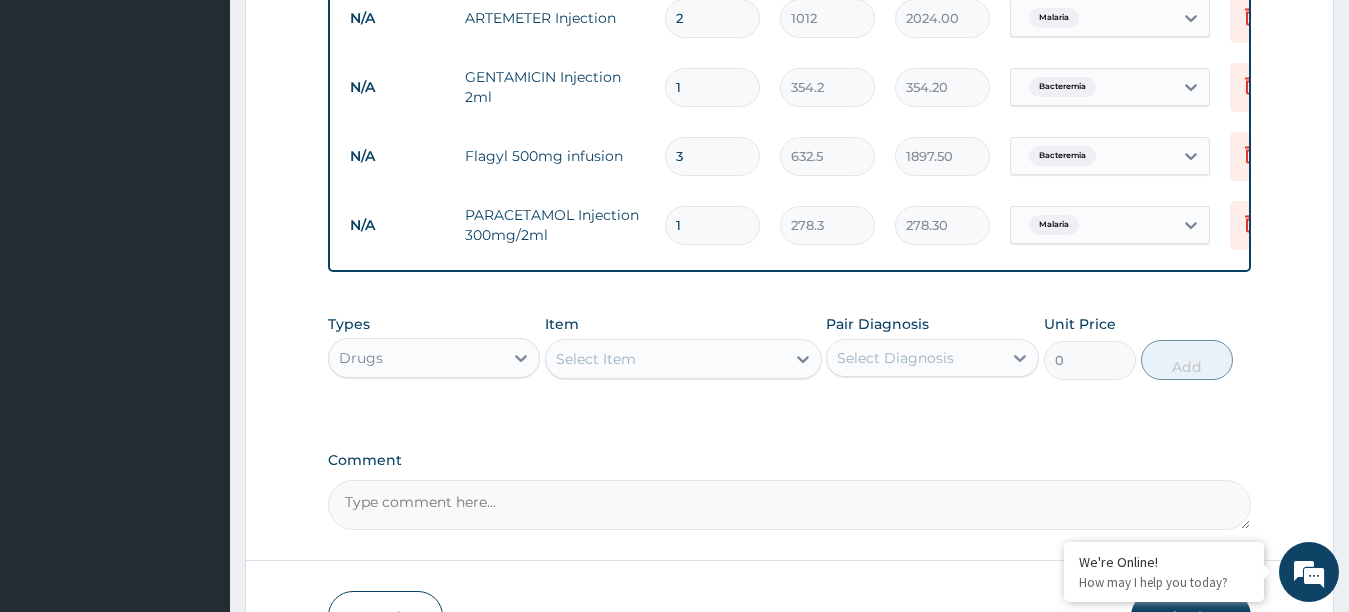 type on "0.00" 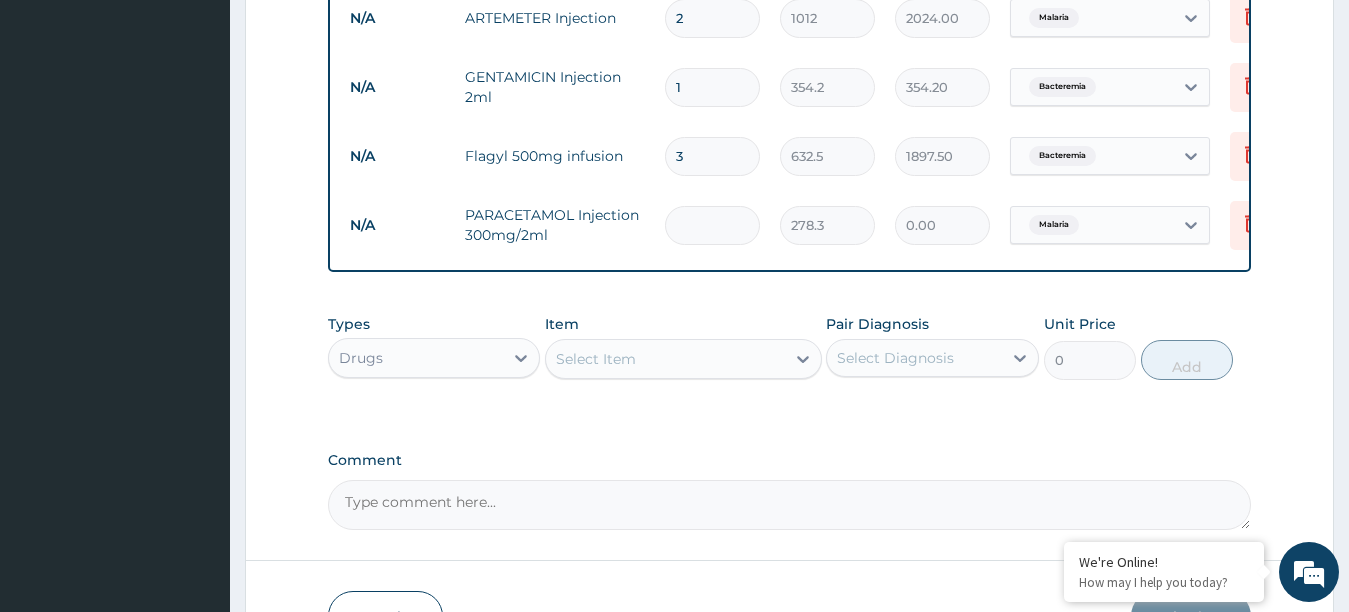 type on "2" 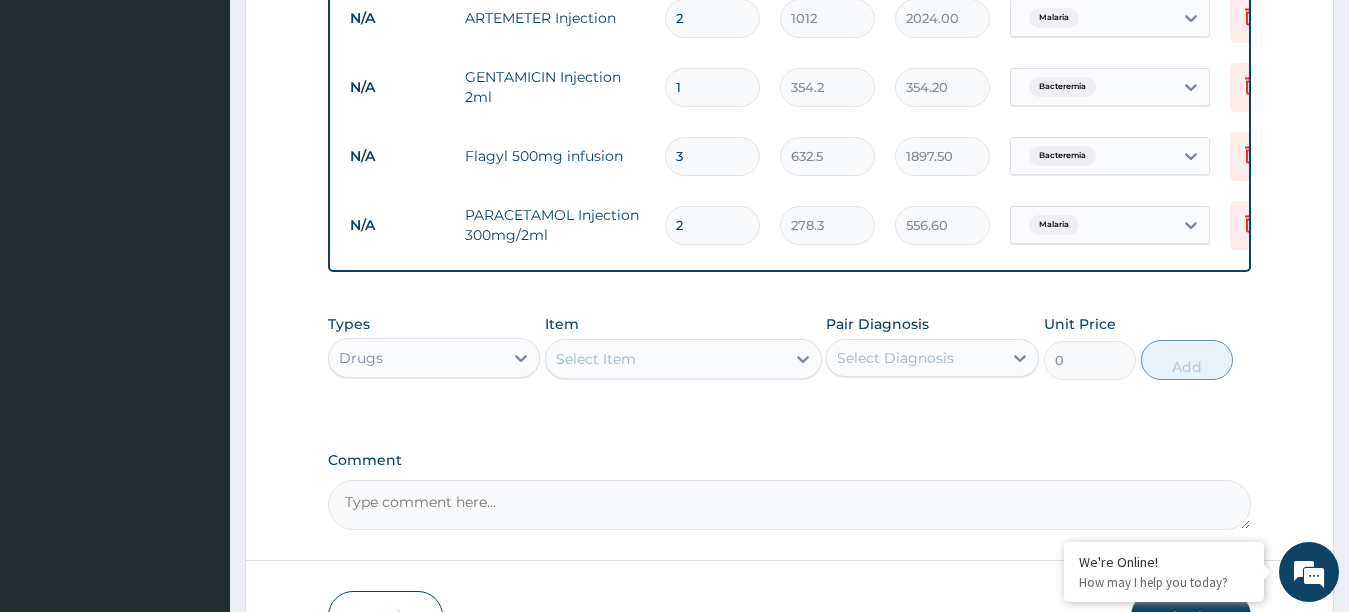 type on "2" 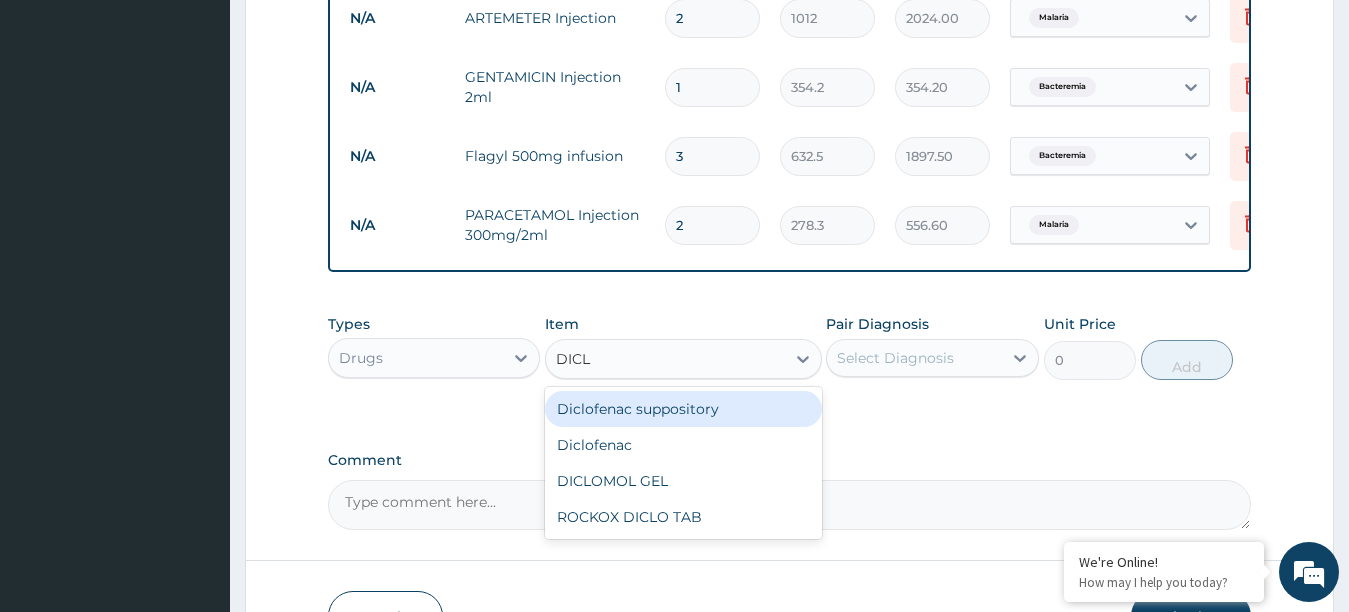 type on "DICLO" 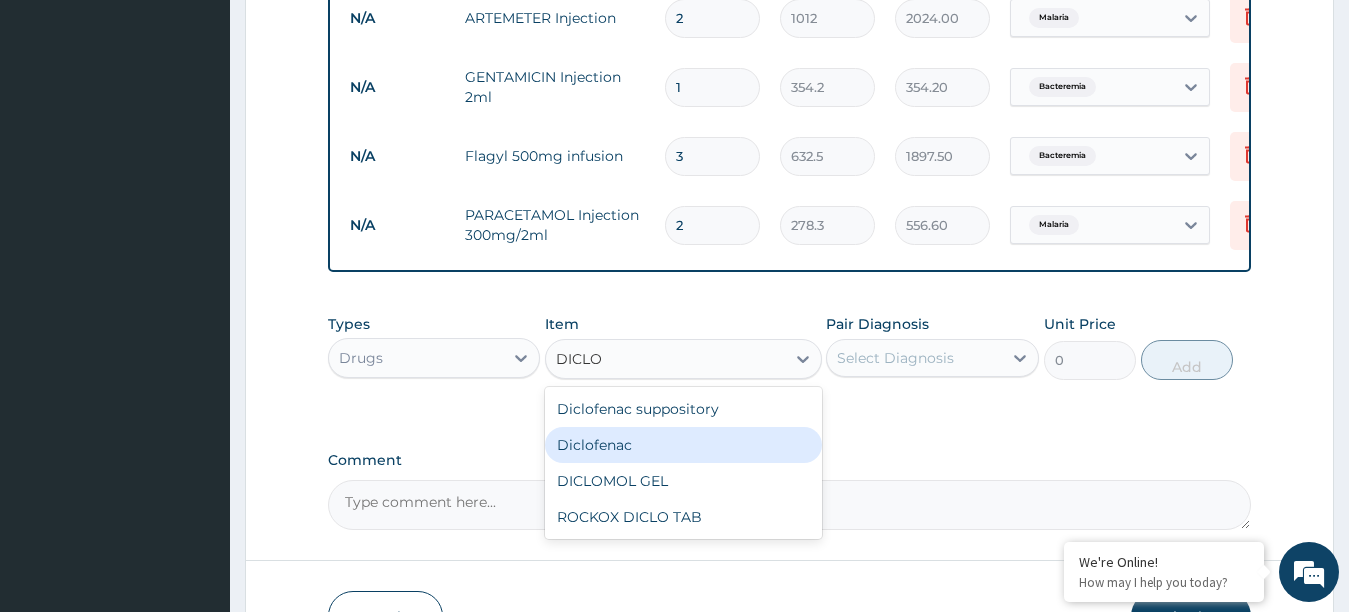 click on "Diclofenac" at bounding box center [683, 445] 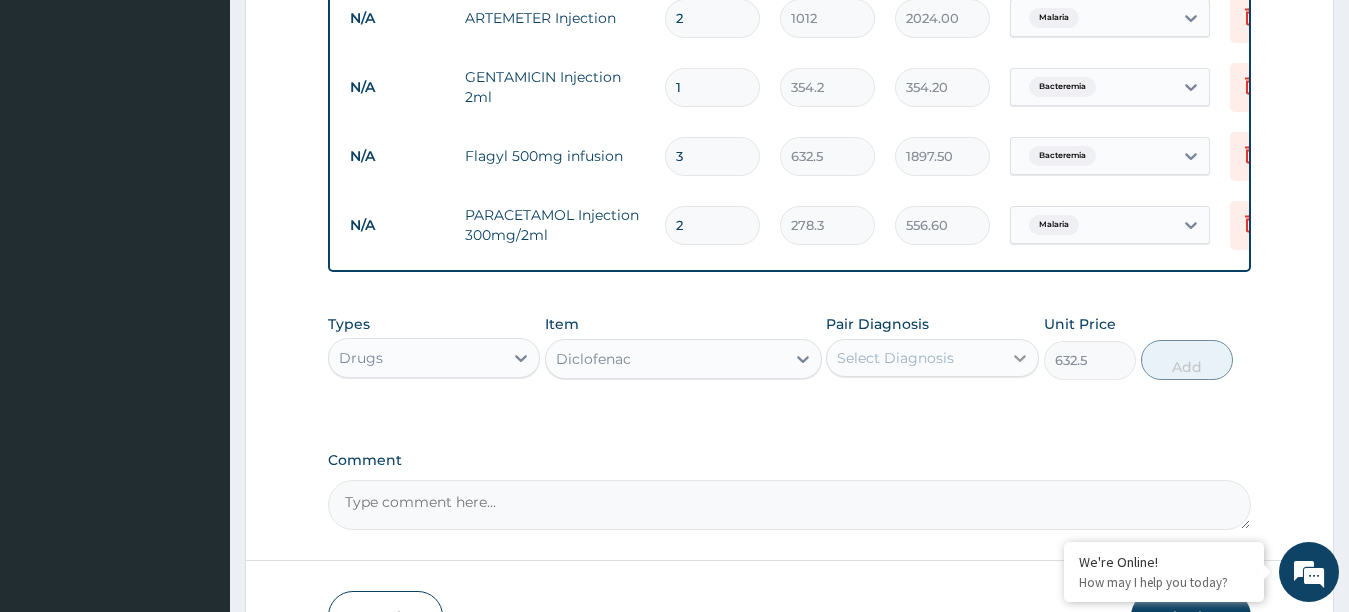 click 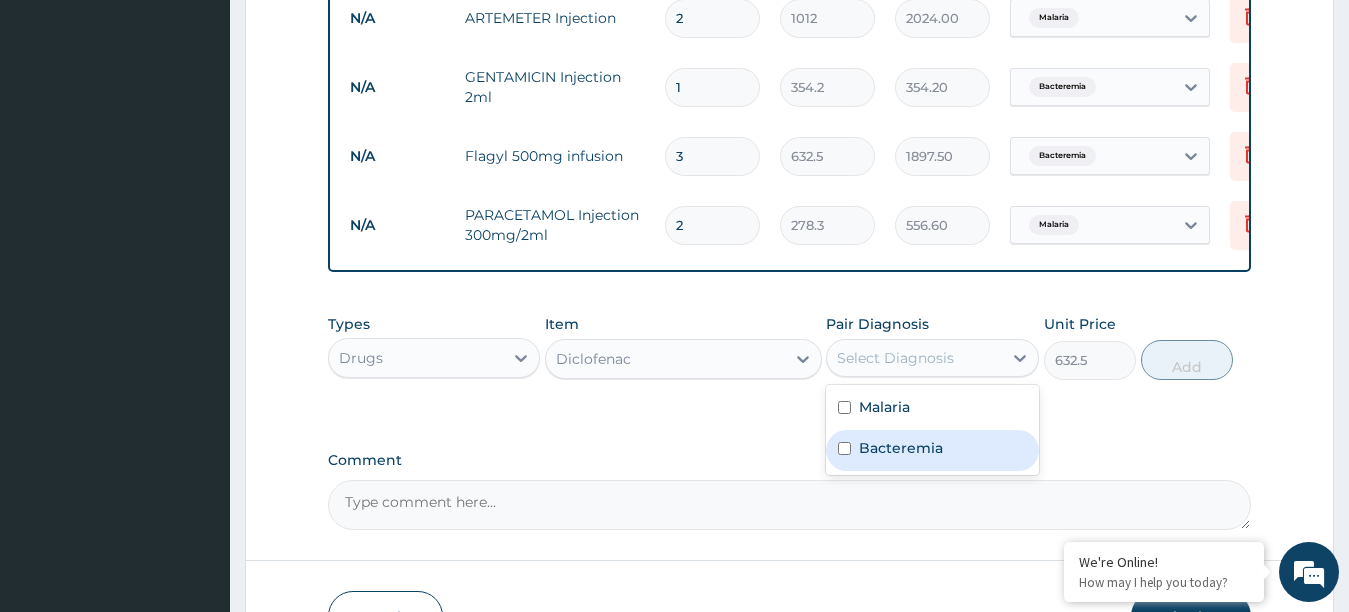 click at bounding box center (844, 448) 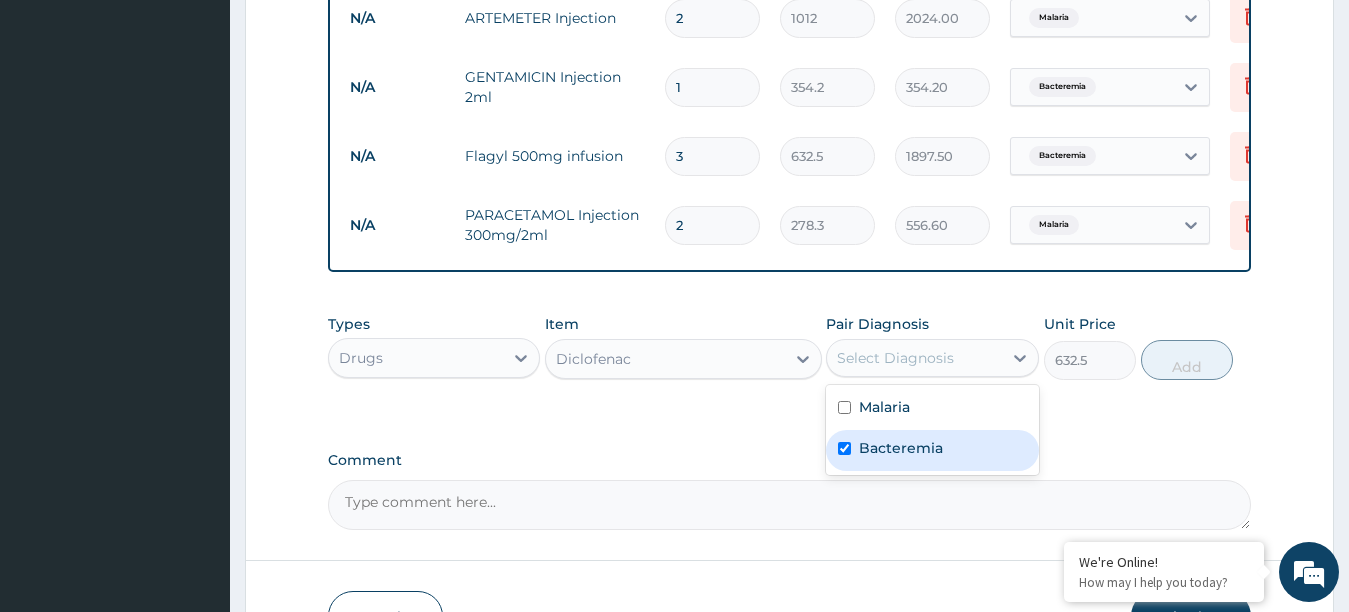 checkbox on "true" 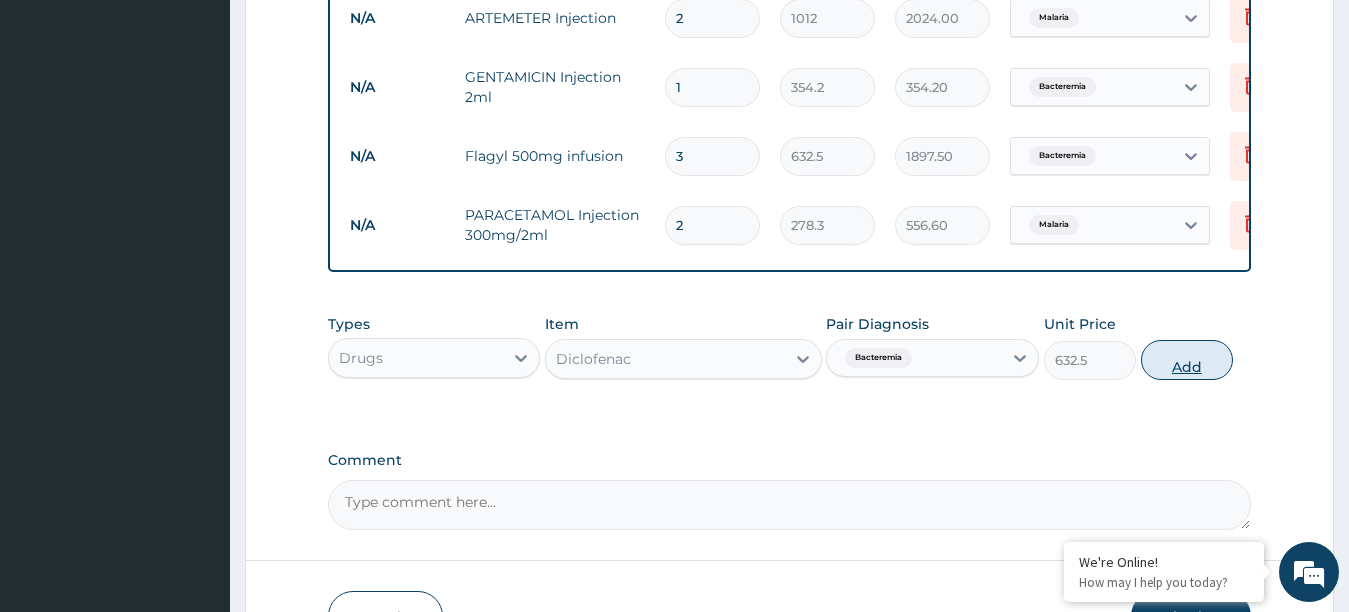 click on "Add" at bounding box center [1187, 360] 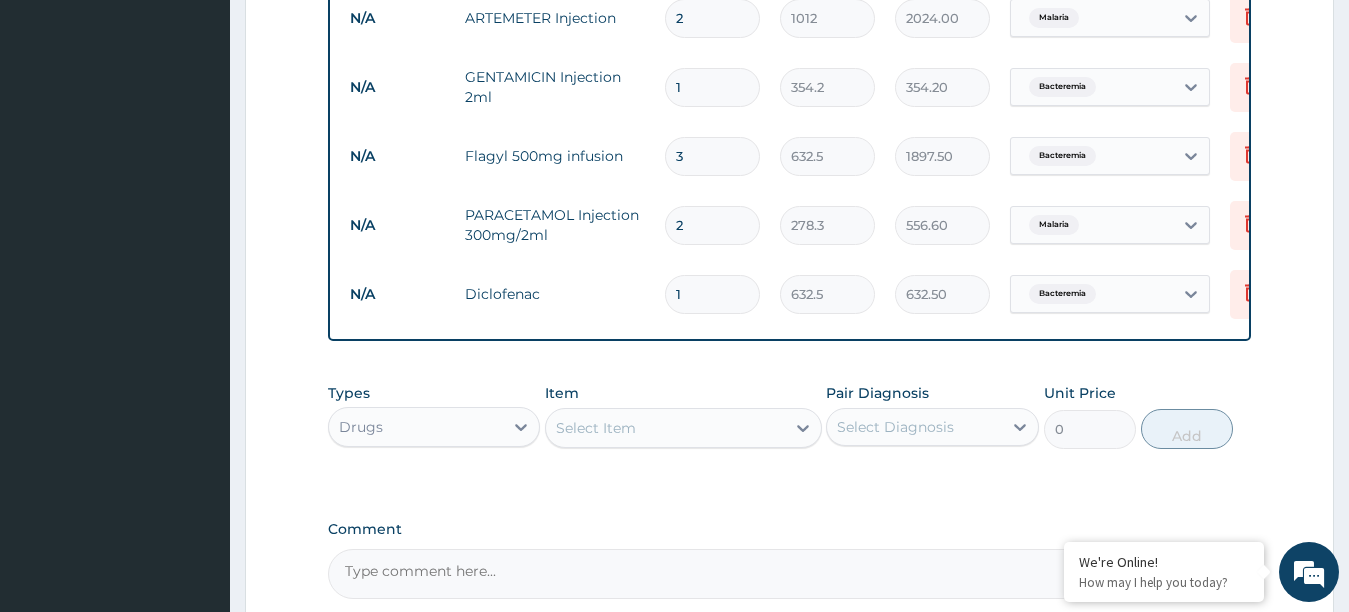 click on "Select Item" at bounding box center (665, 428) 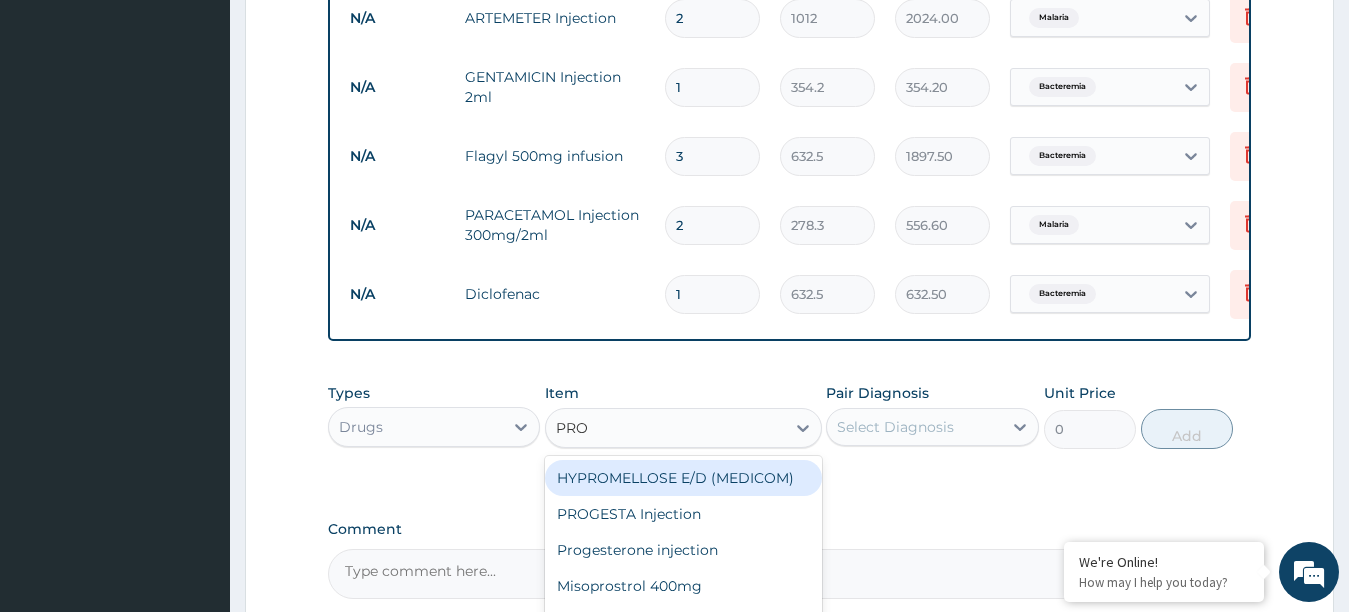 type on "PROM" 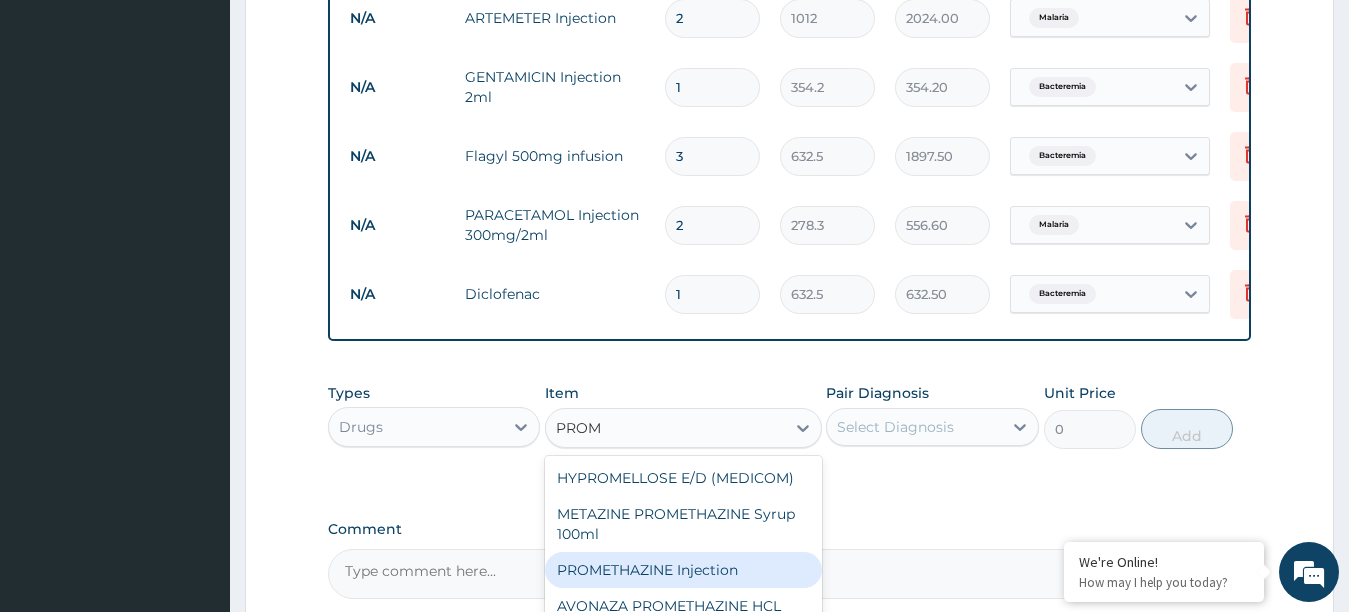 click on "PROMETHAZINE Injection" at bounding box center [683, 570] 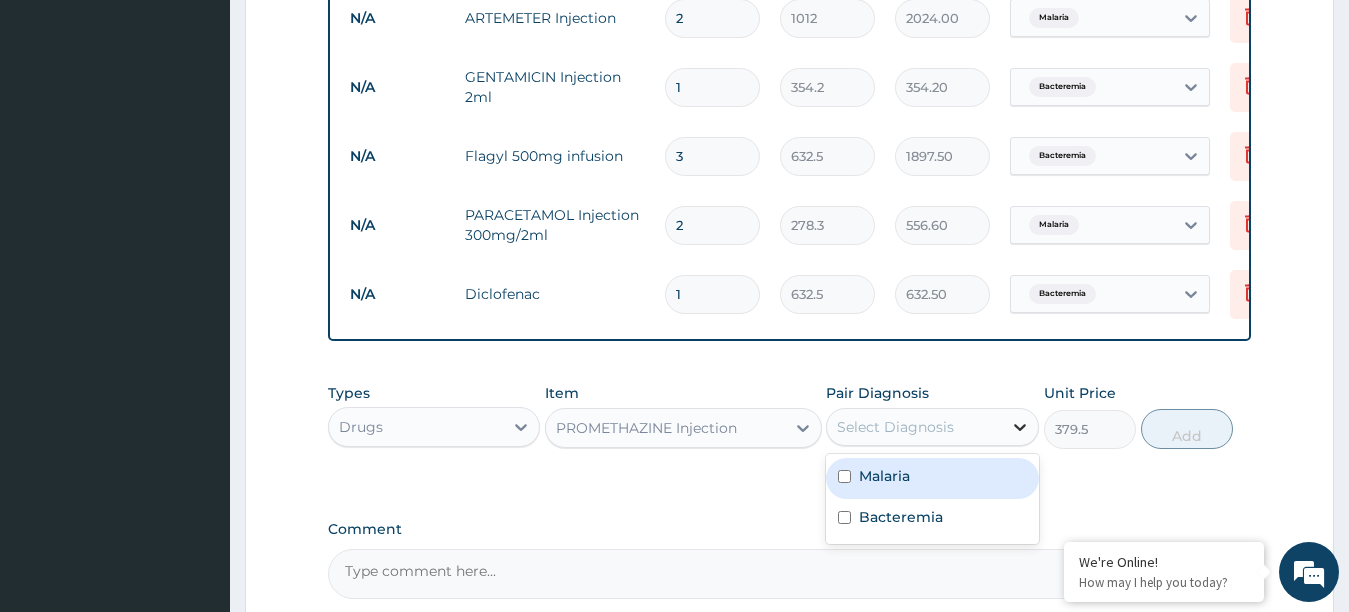 click 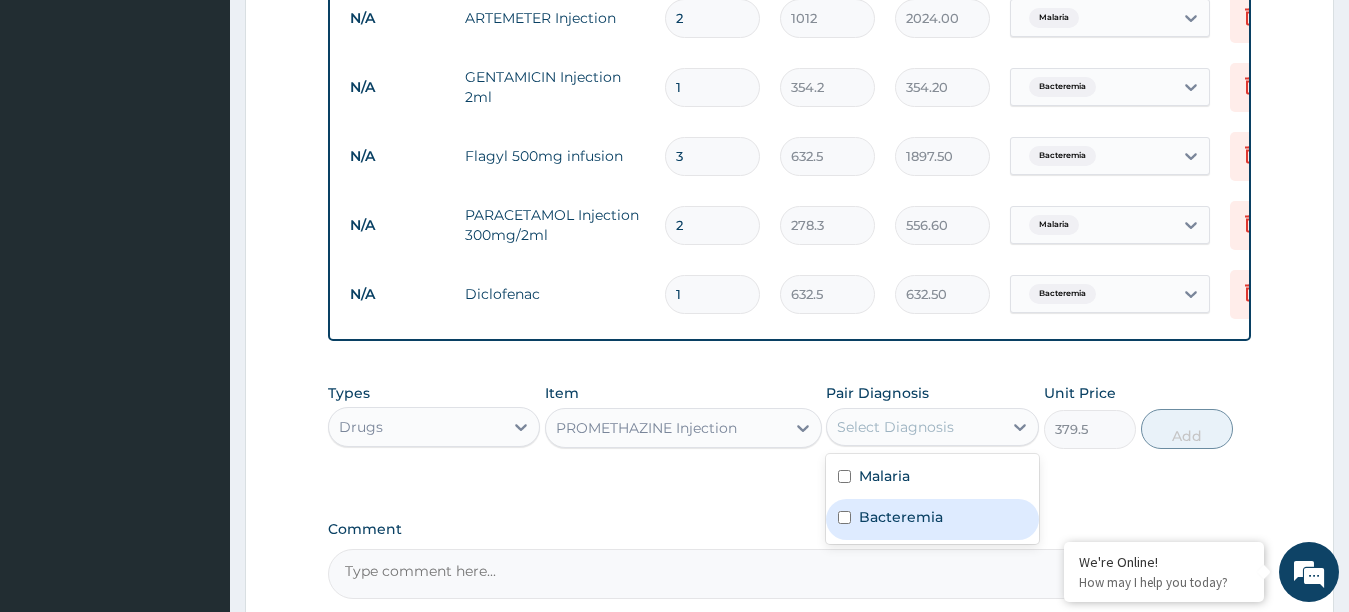 click on "Bacteremia" at bounding box center (932, 519) 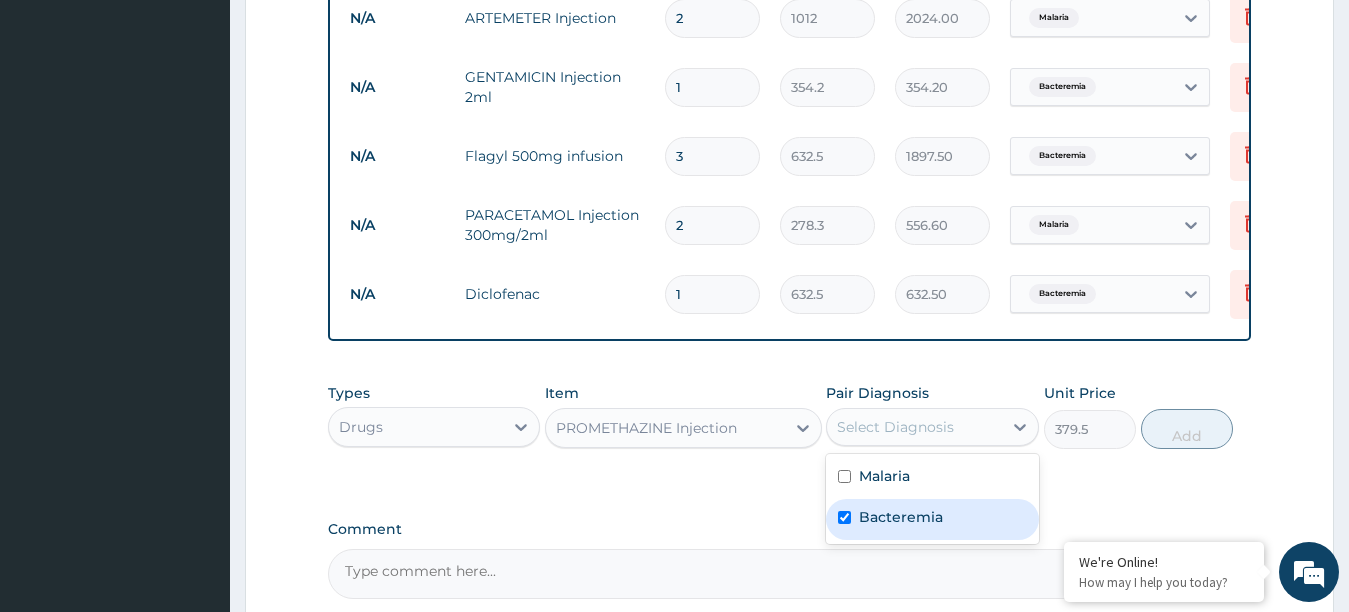 checkbox on "true" 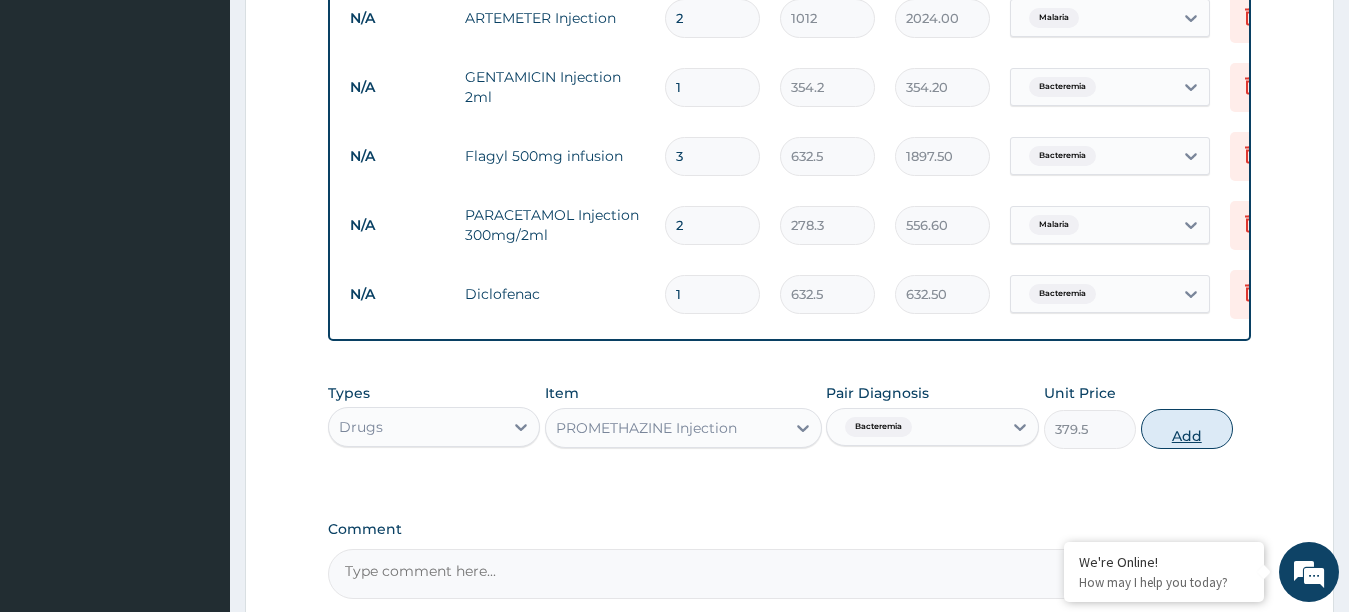 click on "Add" at bounding box center [1187, 429] 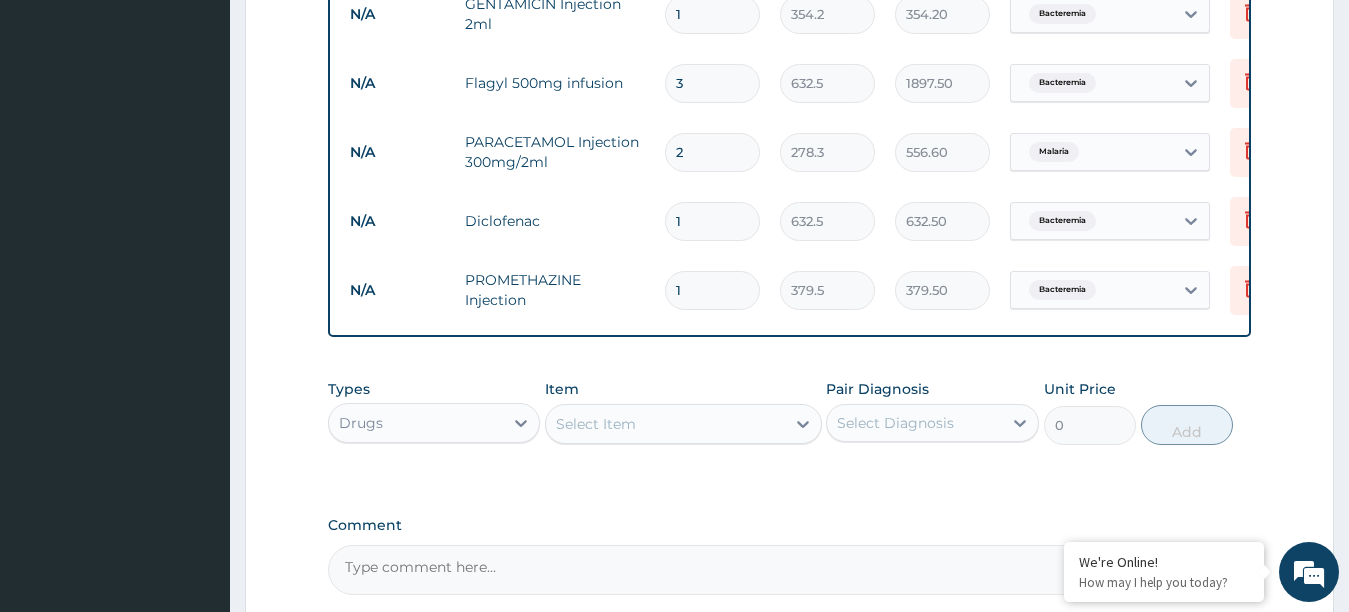 scroll, scrollTop: 1176, scrollLeft: 0, axis: vertical 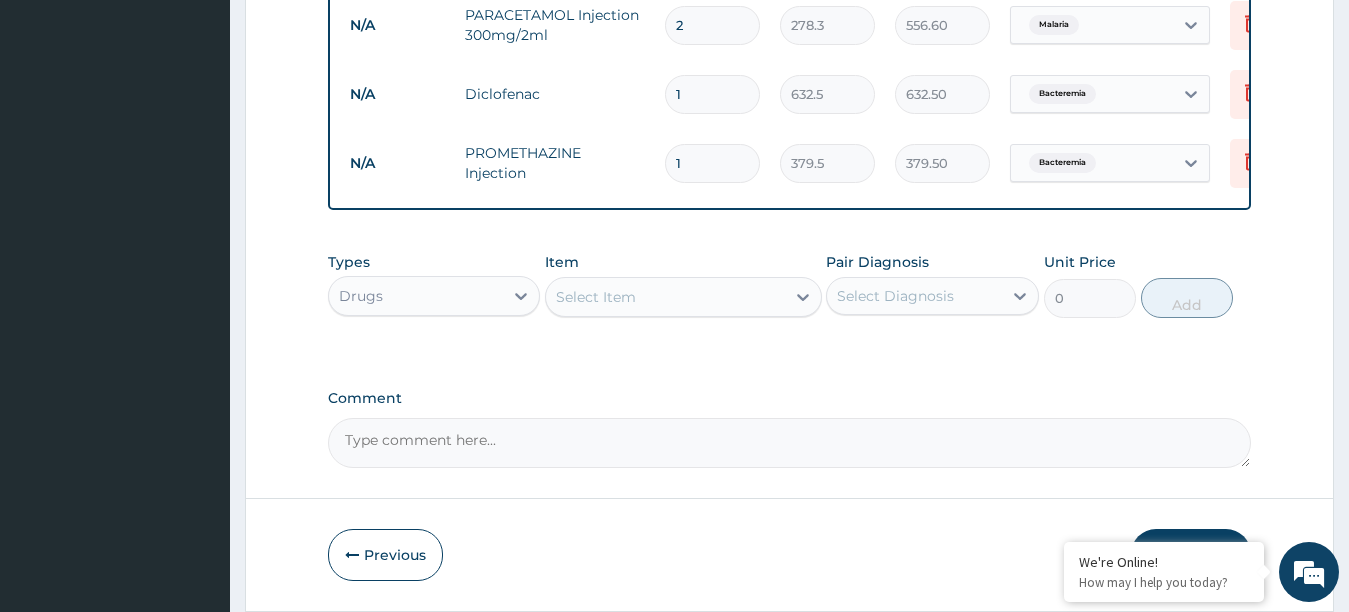 click on "Select Item" at bounding box center [665, 297] 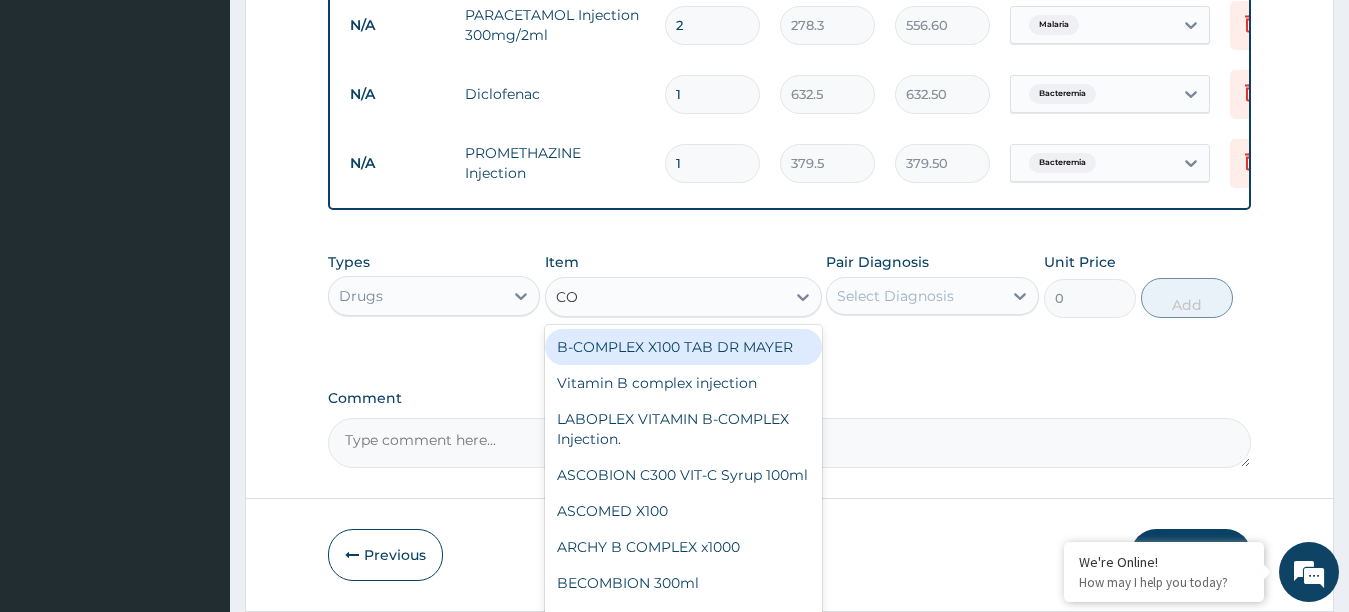type on "COA" 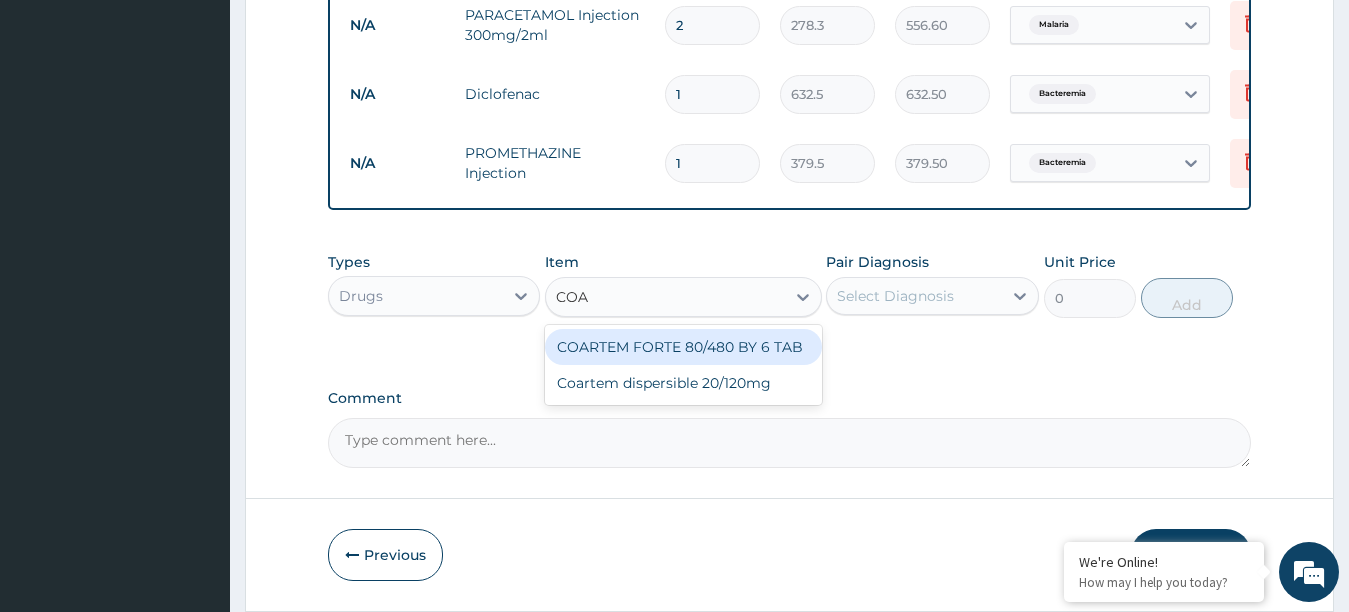 click on "COARTEM FORTE 80/480 BY 6 TAB" at bounding box center (683, 347) 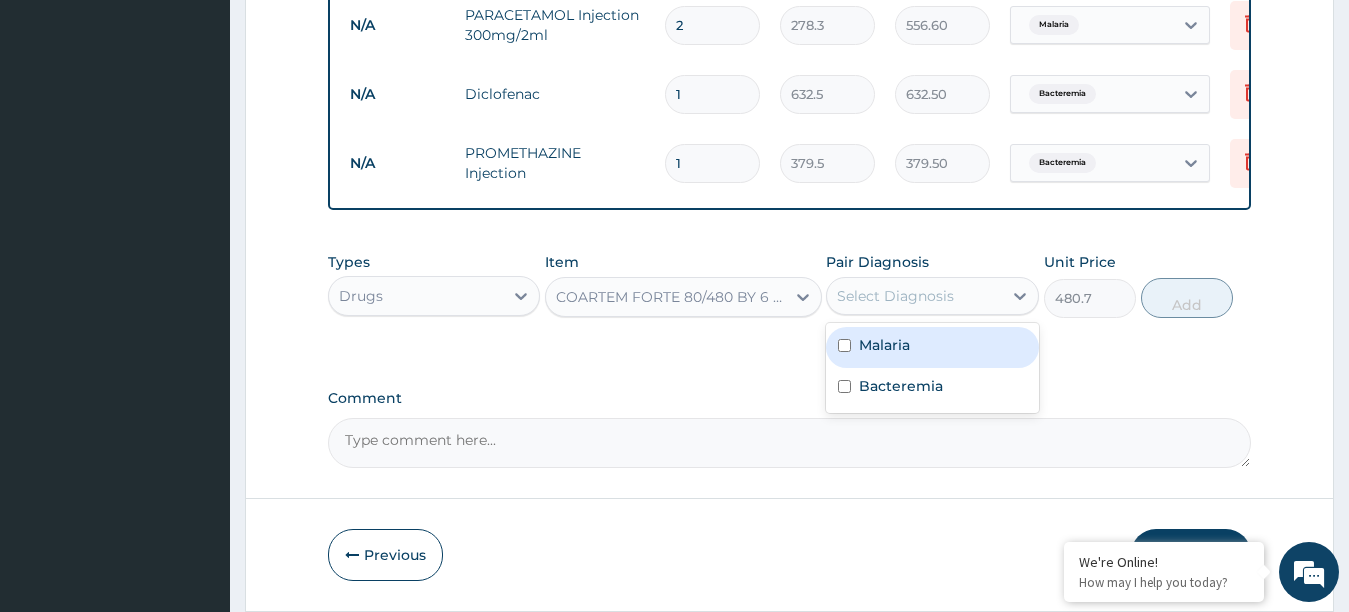 click on "Select Diagnosis" at bounding box center (914, 296) 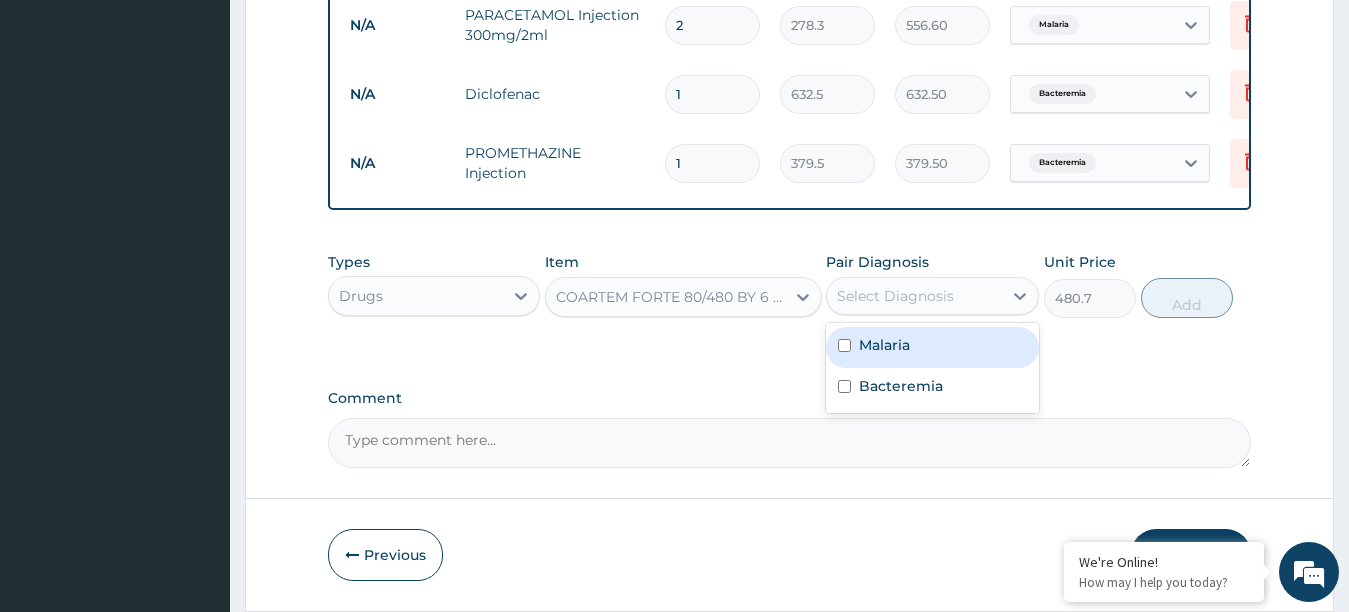 click at bounding box center [844, 345] 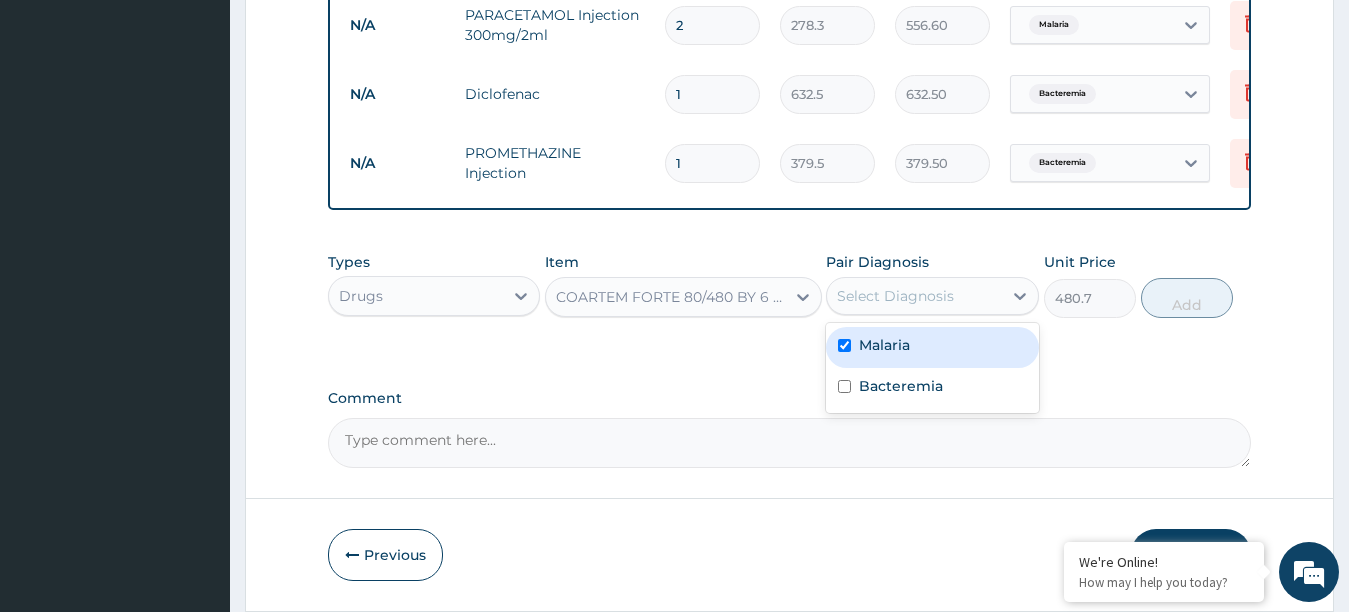 checkbox on "true" 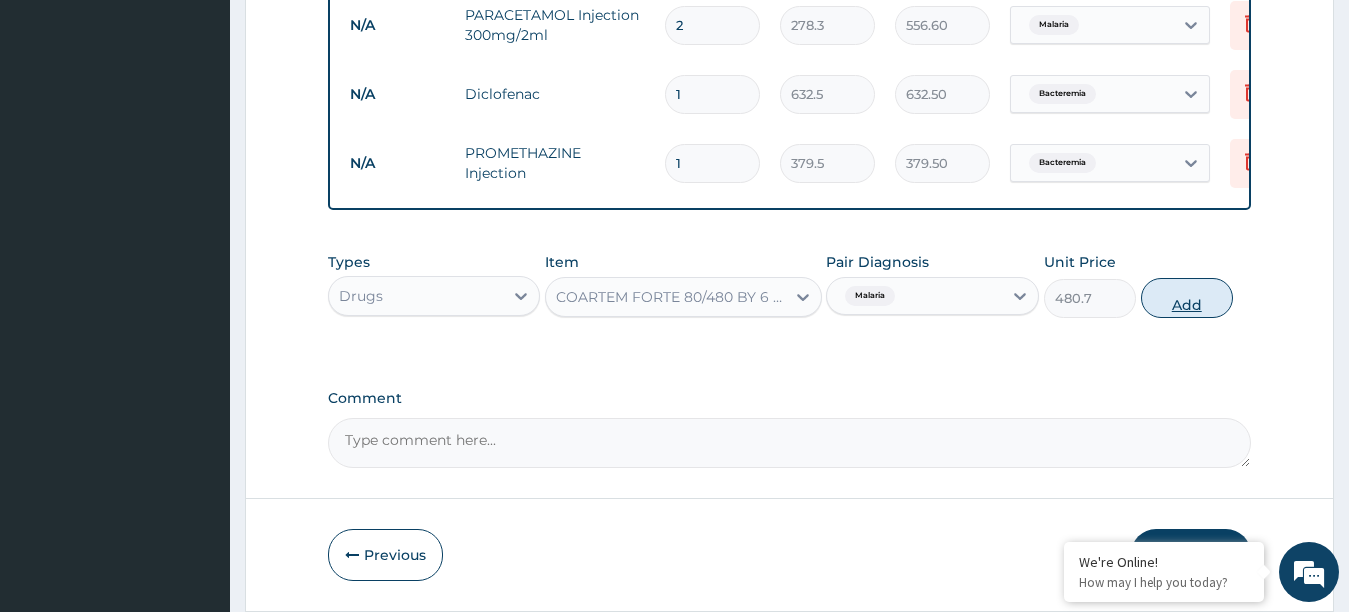 click on "Add" at bounding box center [1187, 298] 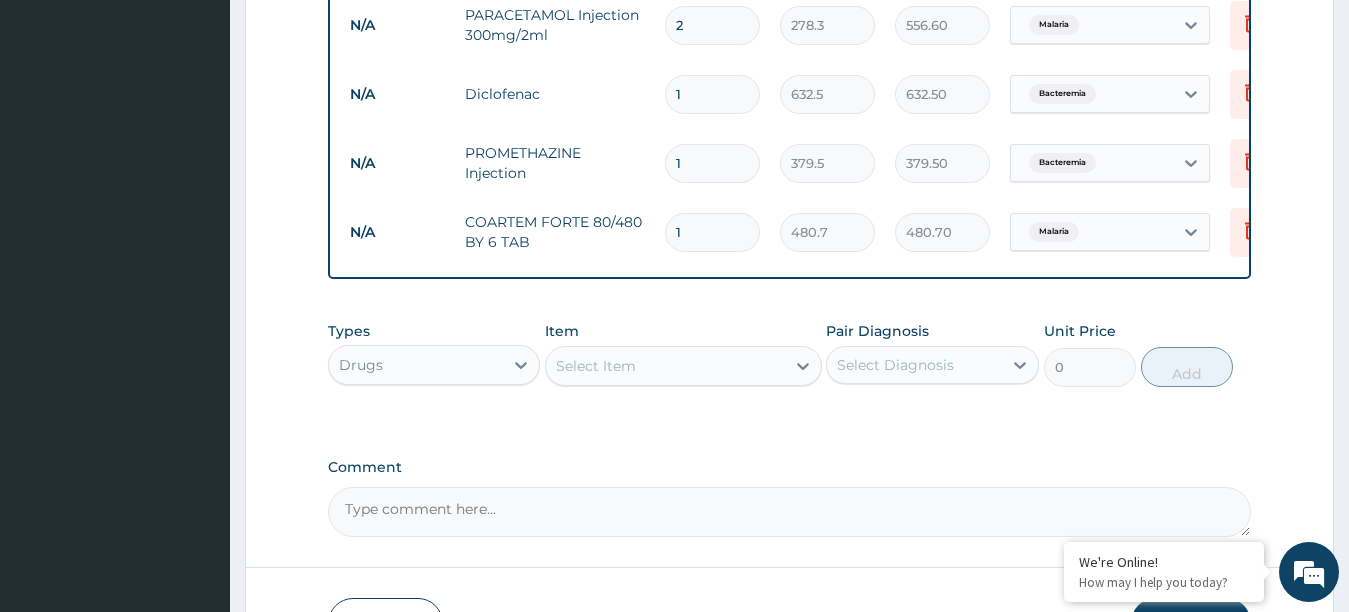 type 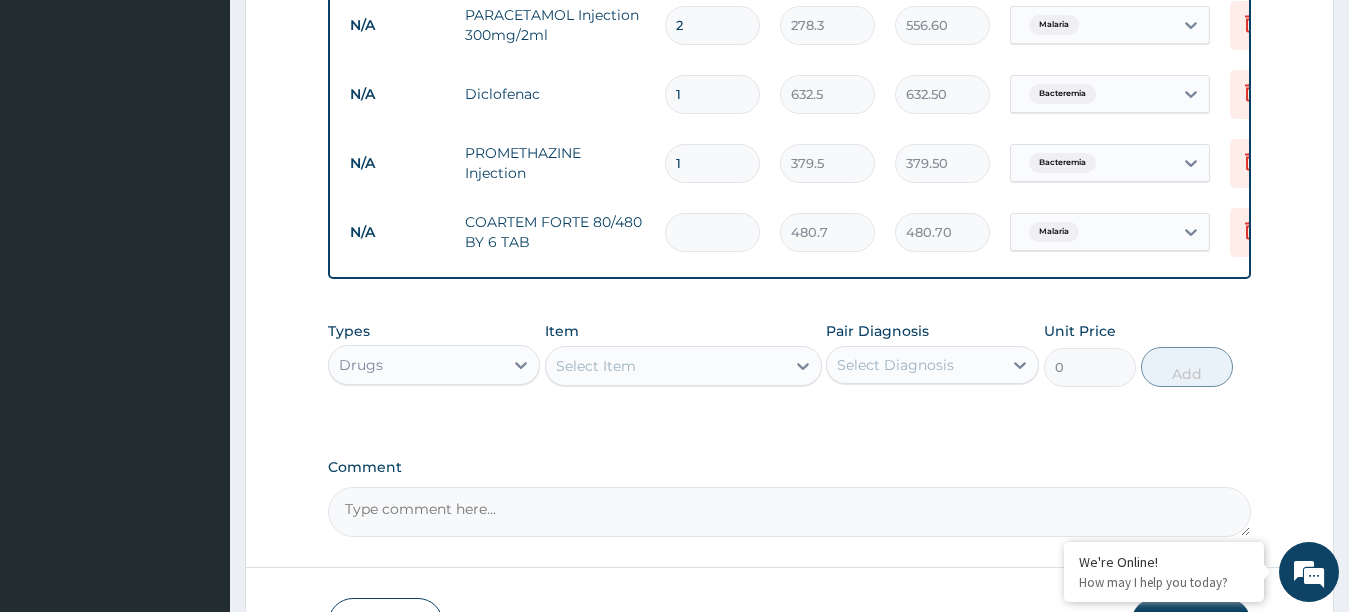 type on "0.00" 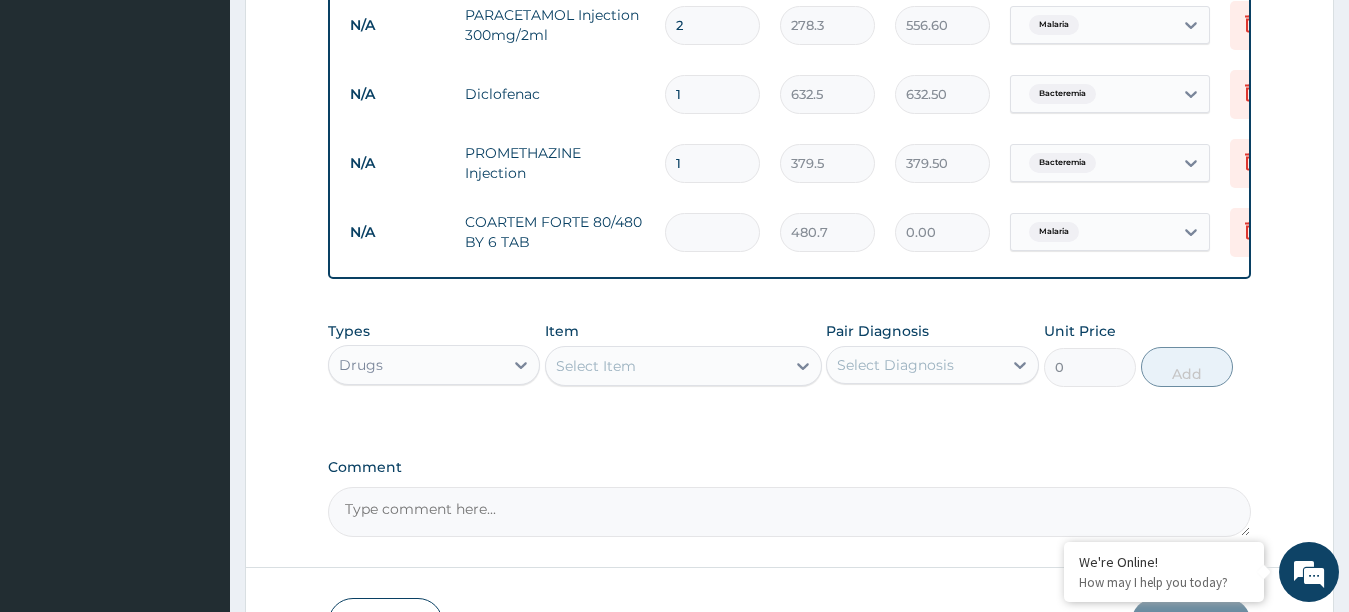 type on "6" 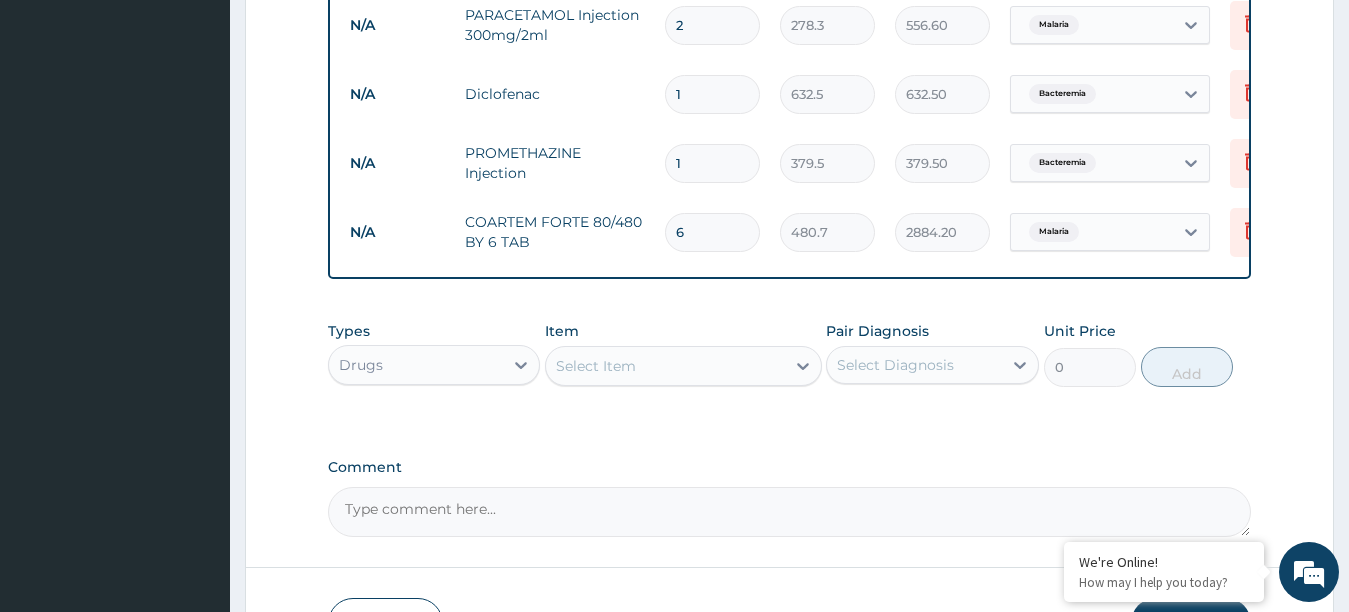 type on "6" 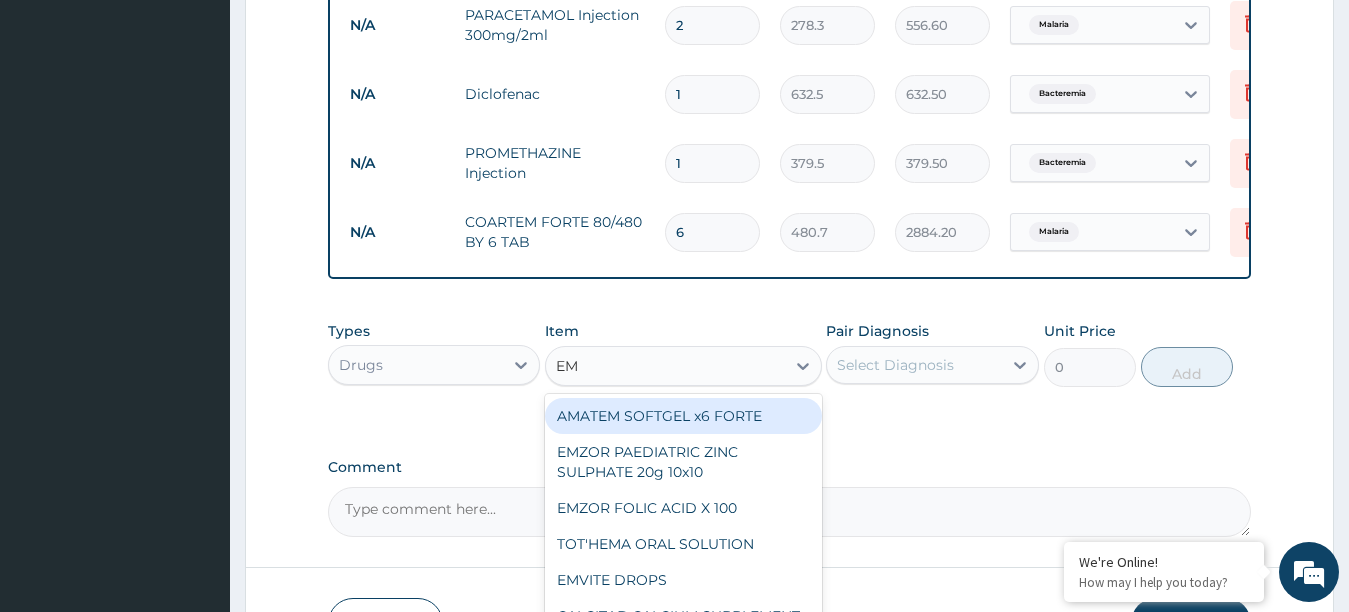 type on "EMC" 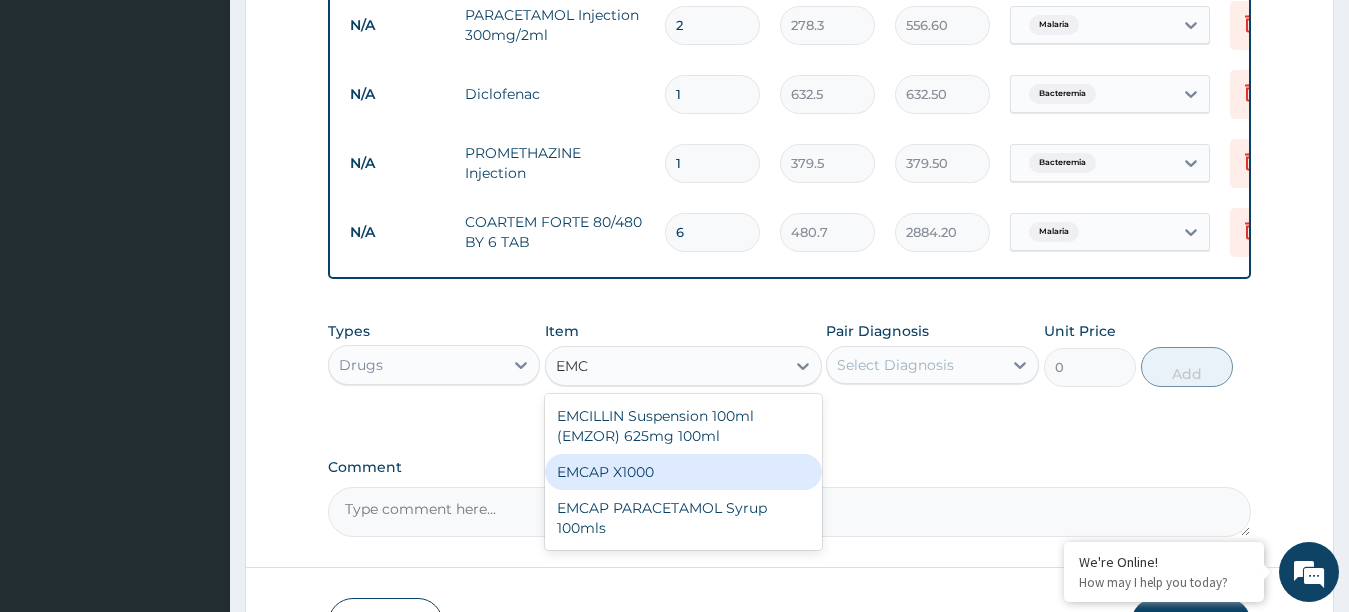 click on "EMCAP X1000" at bounding box center (683, 472) 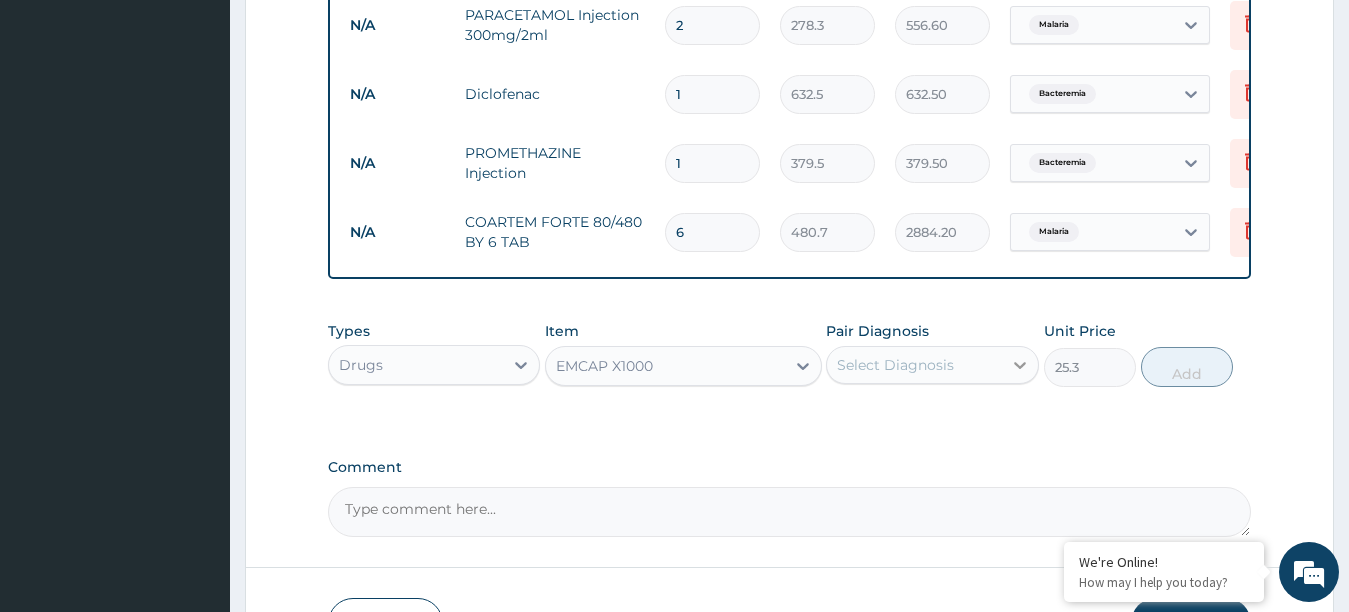 click 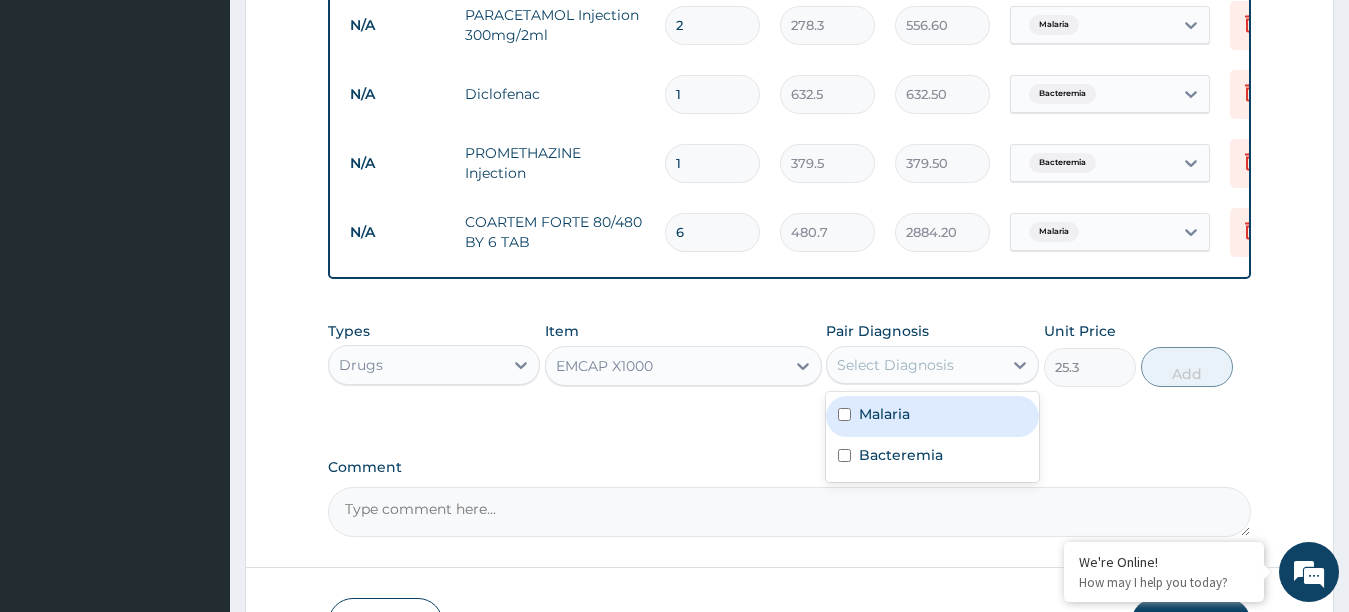 click at bounding box center [844, 414] 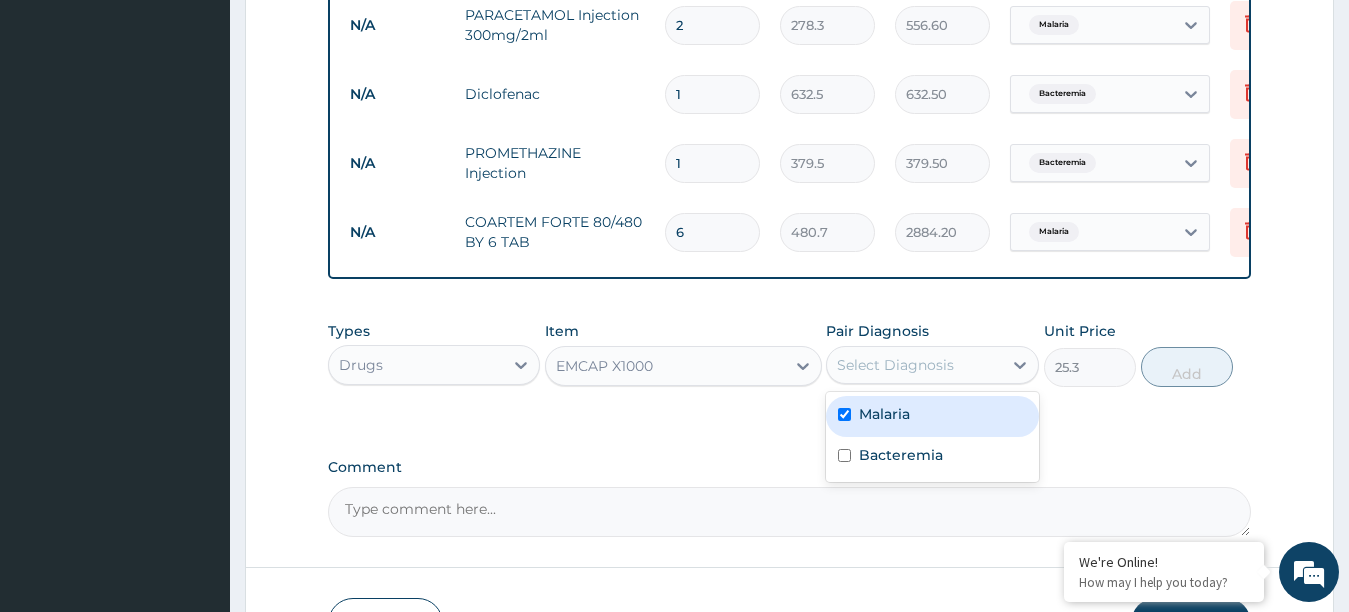 checkbox on "true" 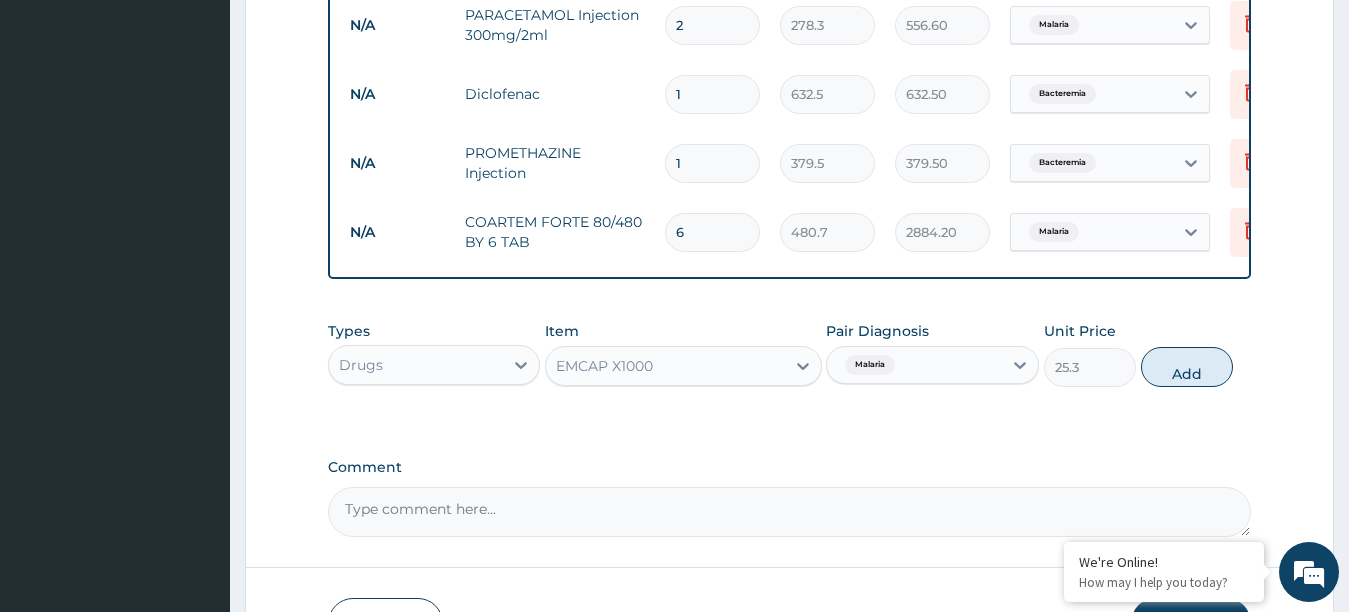 click on "Add" at bounding box center (1187, 367) 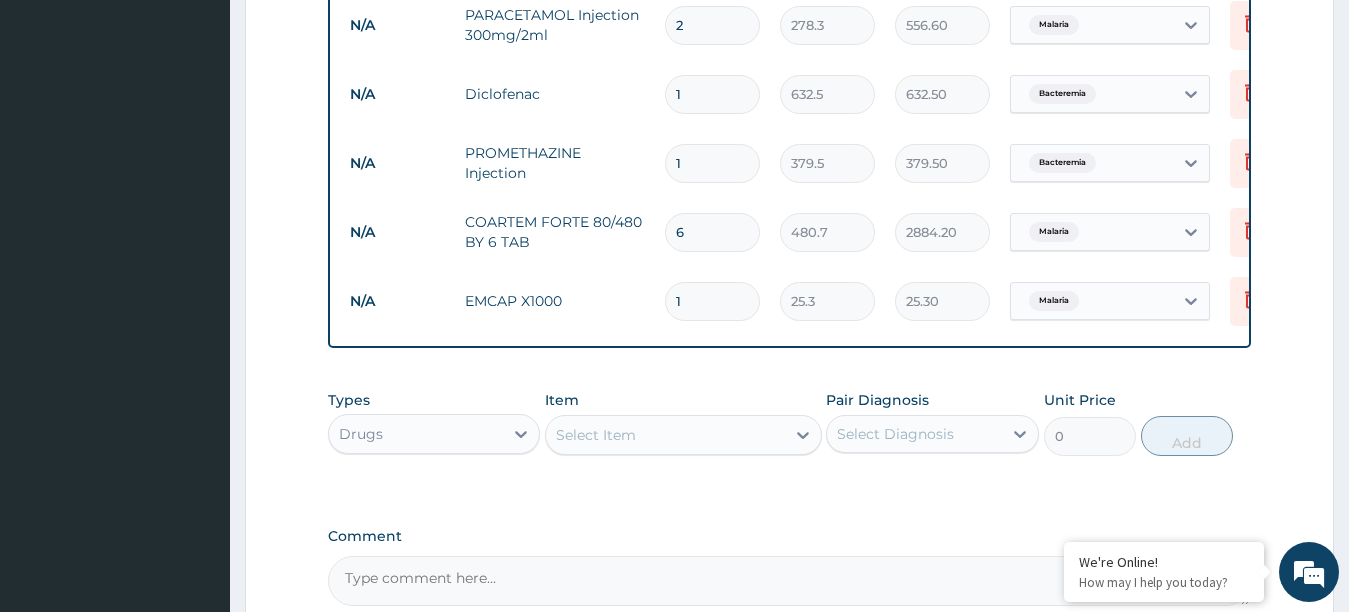 type 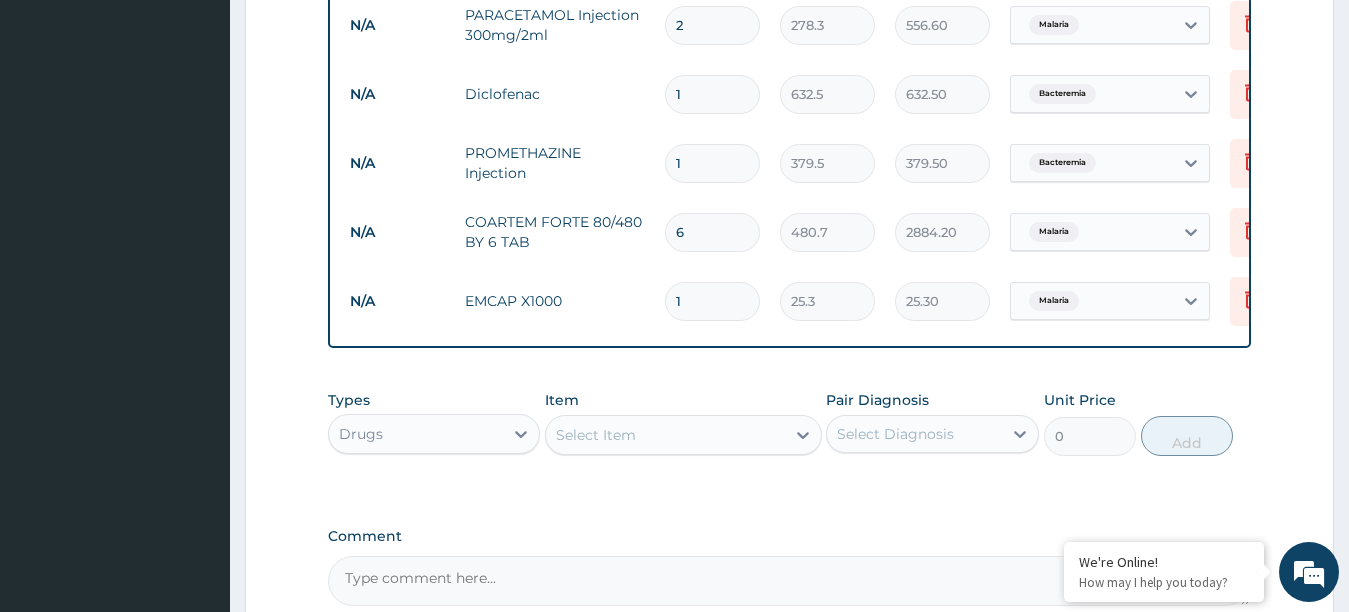 type on "0.00" 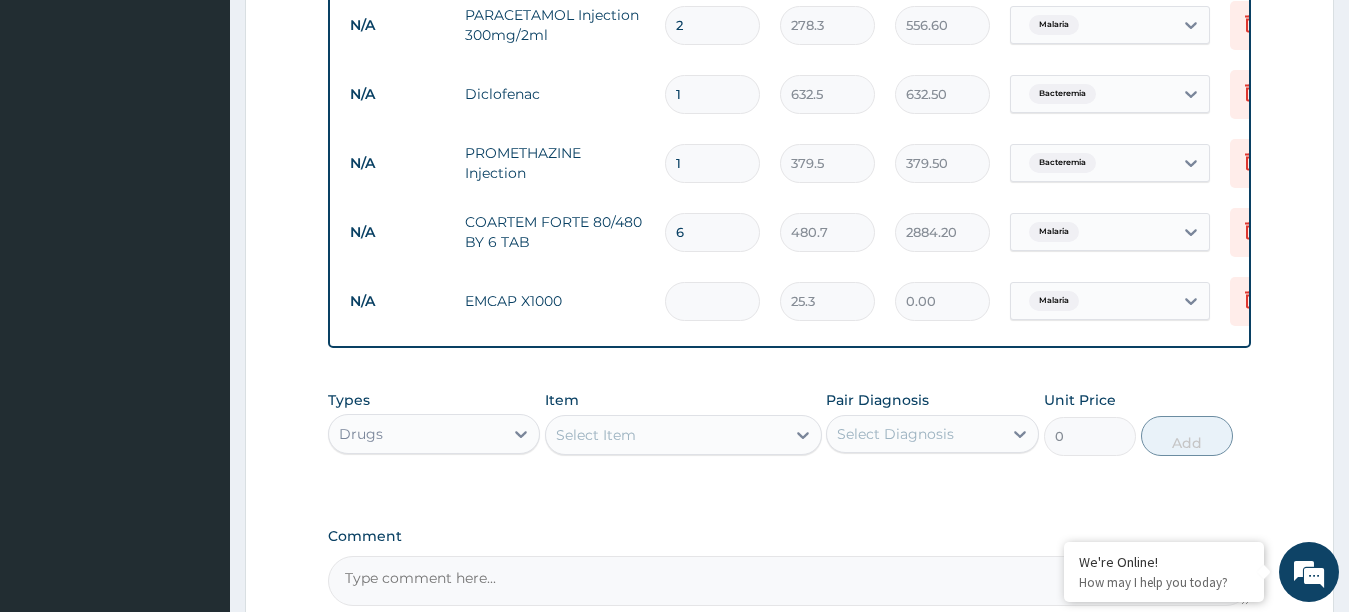 type on "1" 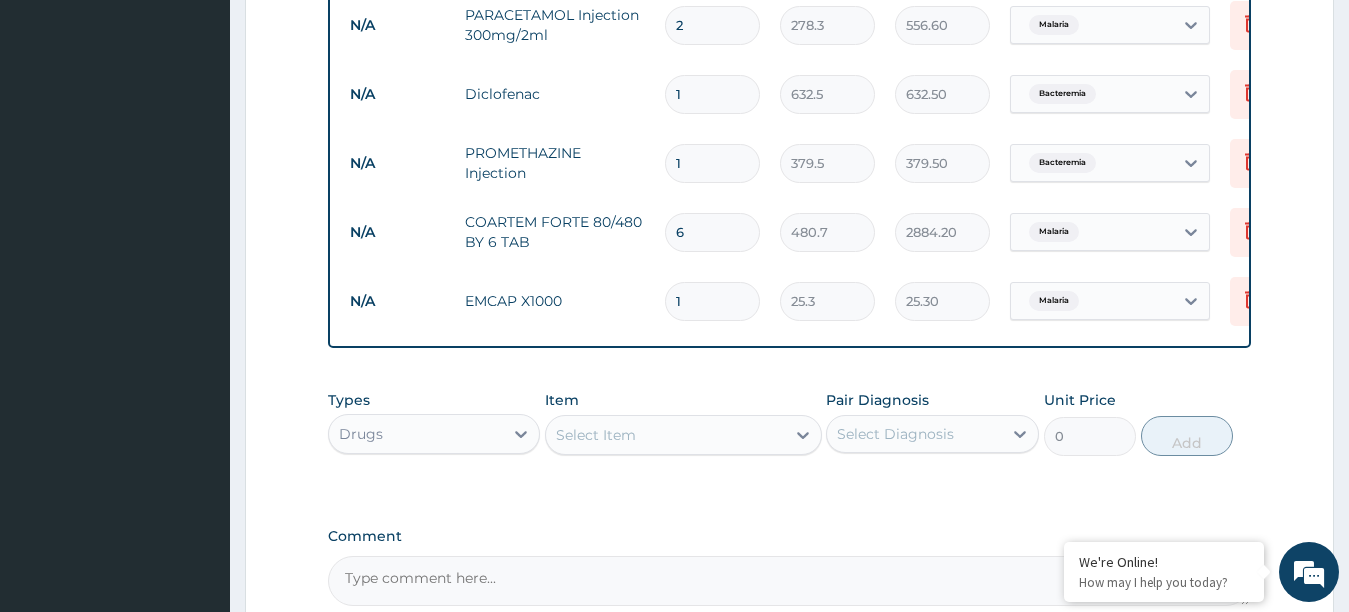 type on "15" 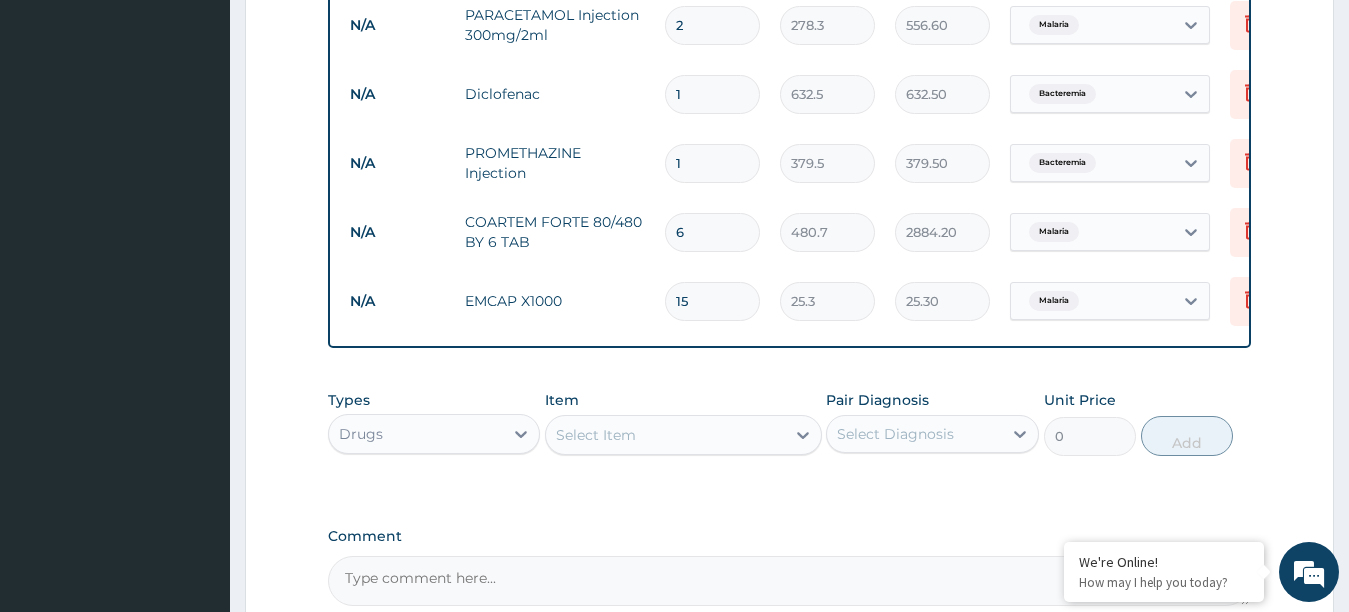 type on "379.50" 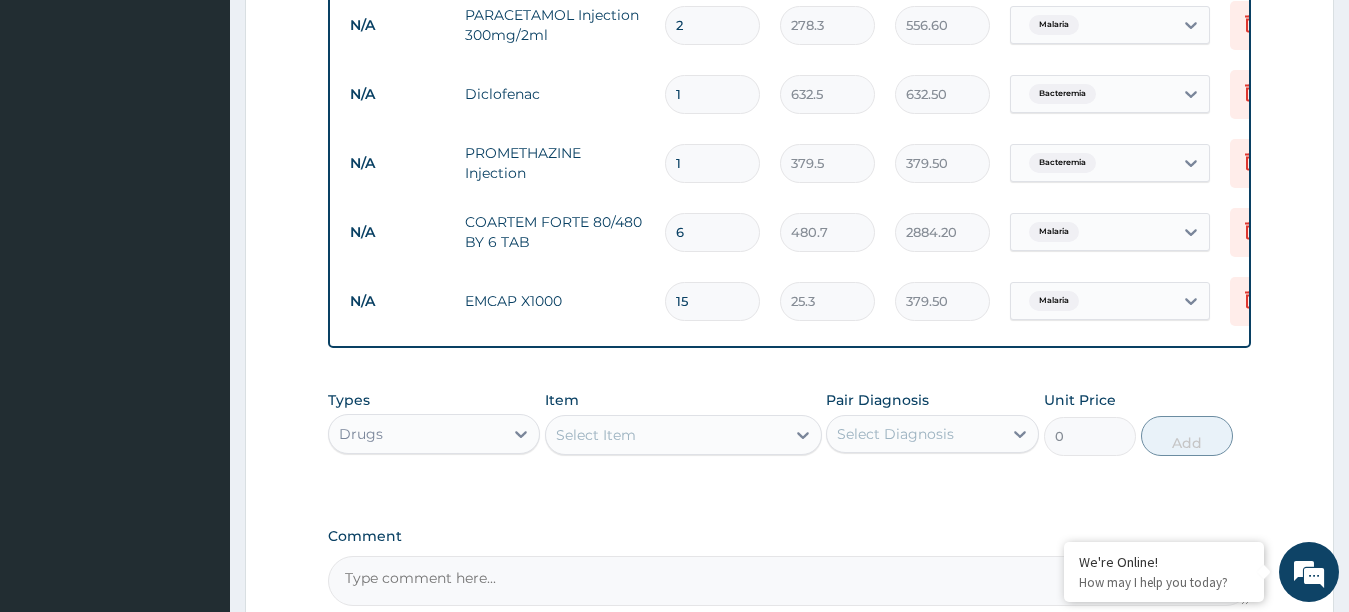 type on "15" 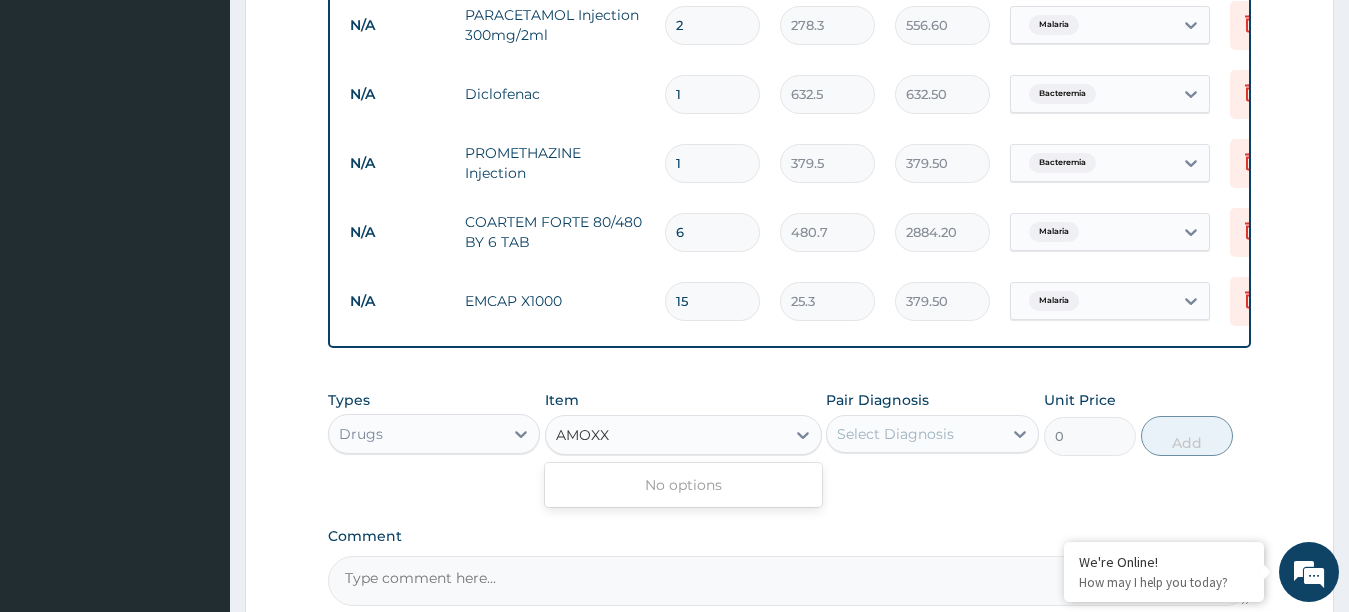 type on "AMOX" 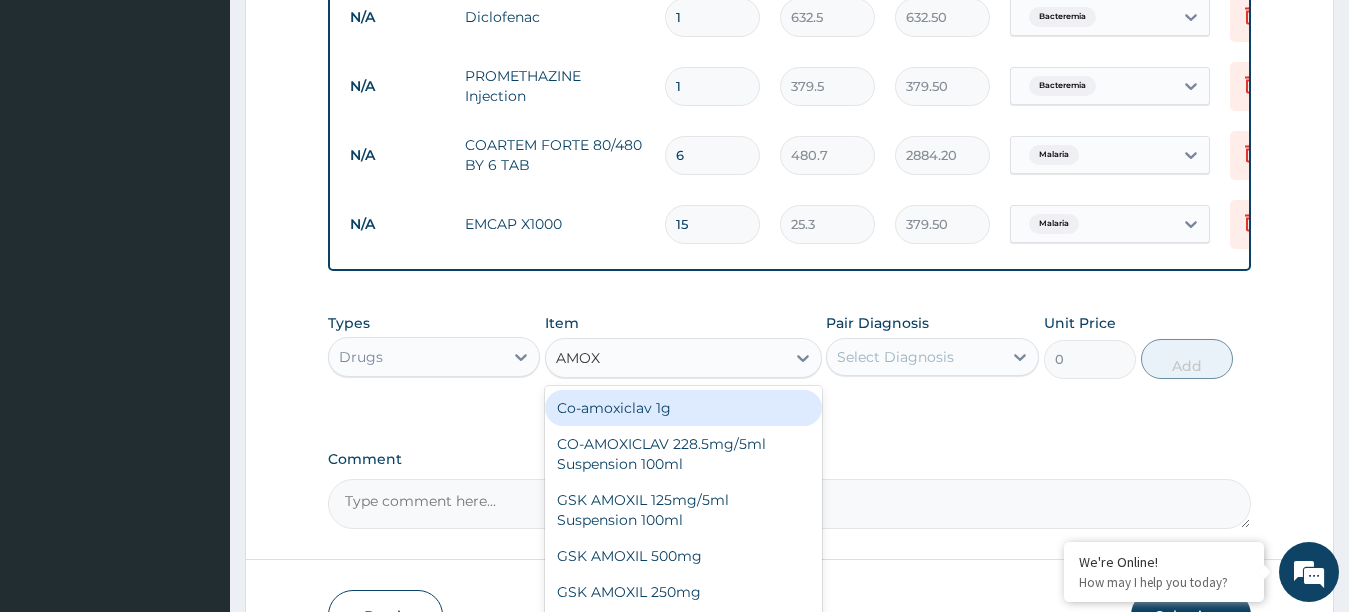 scroll, scrollTop: 1397, scrollLeft: 0, axis: vertical 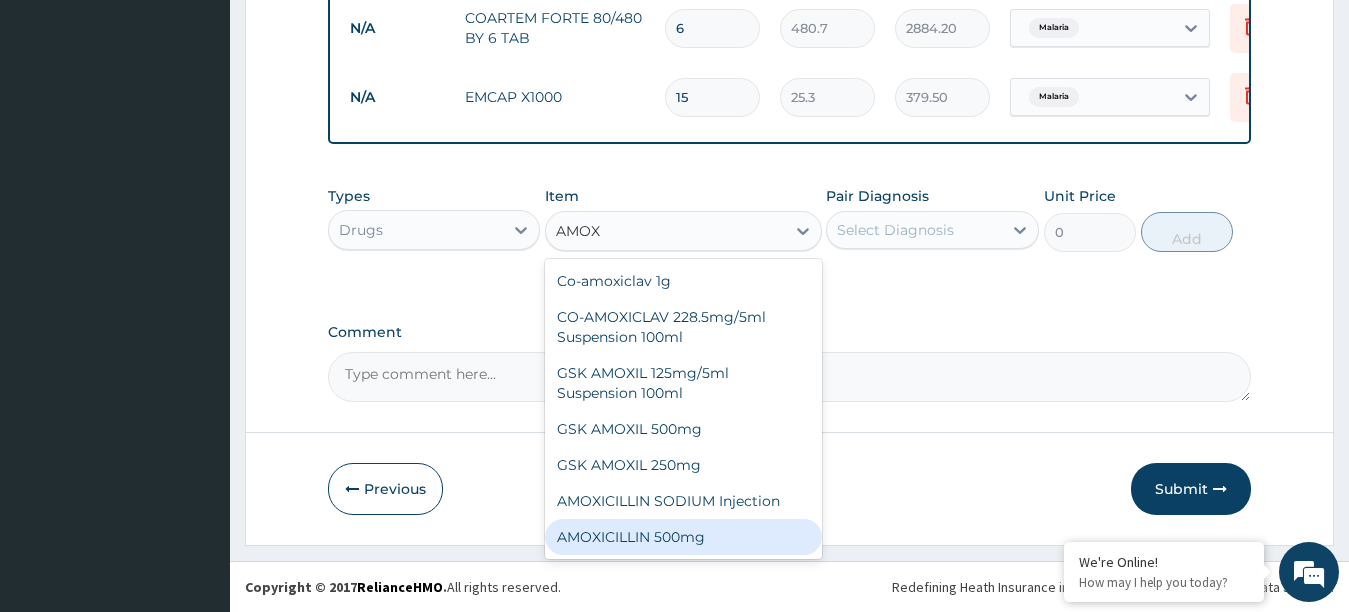 click on "AMOXICILLIN 500mg" at bounding box center (683, 537) 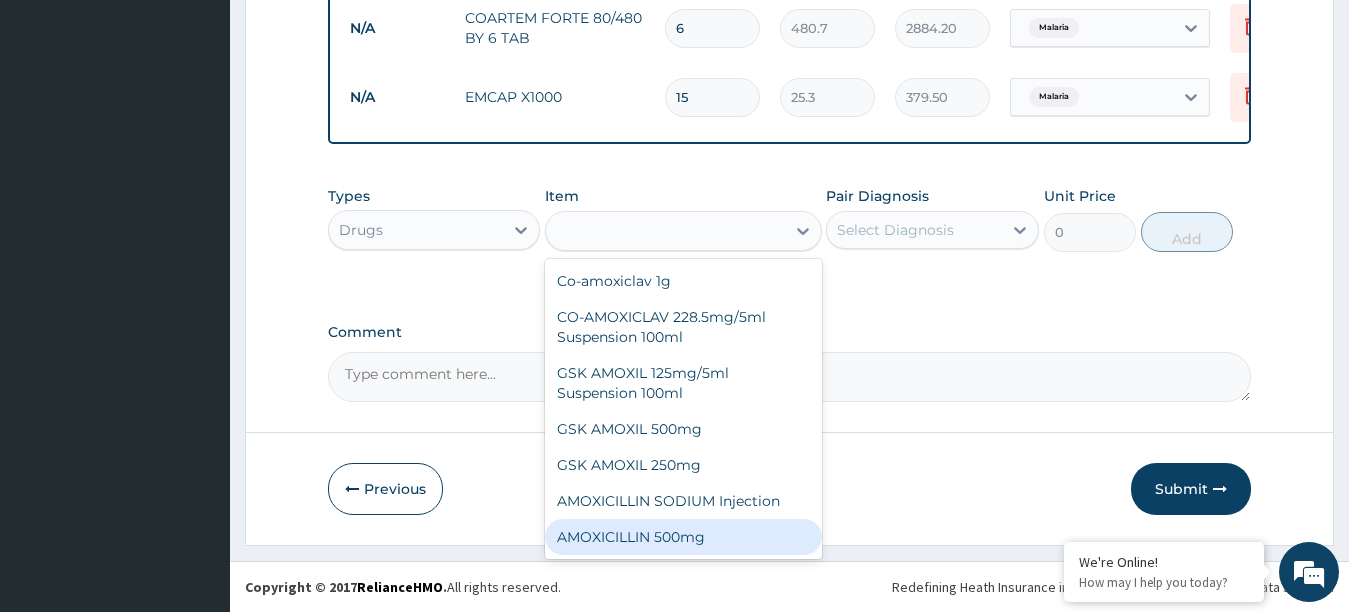 type on "75.9" 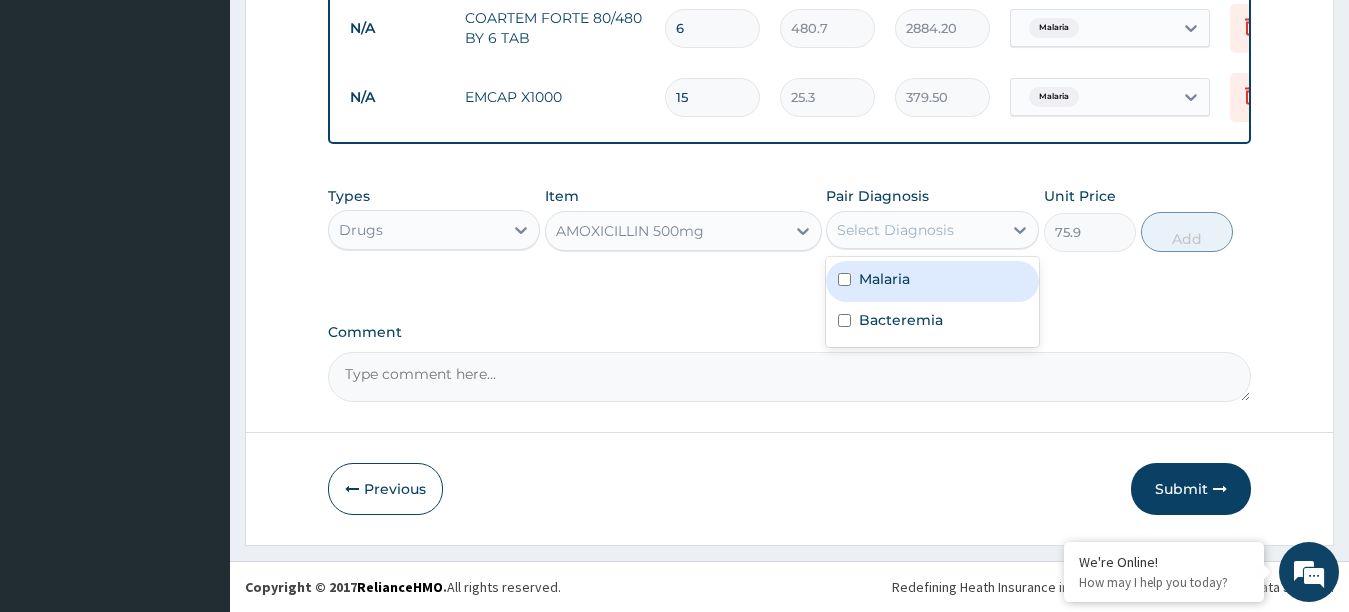 click on "Select Diagnosis" at bounding box center (895, 230) 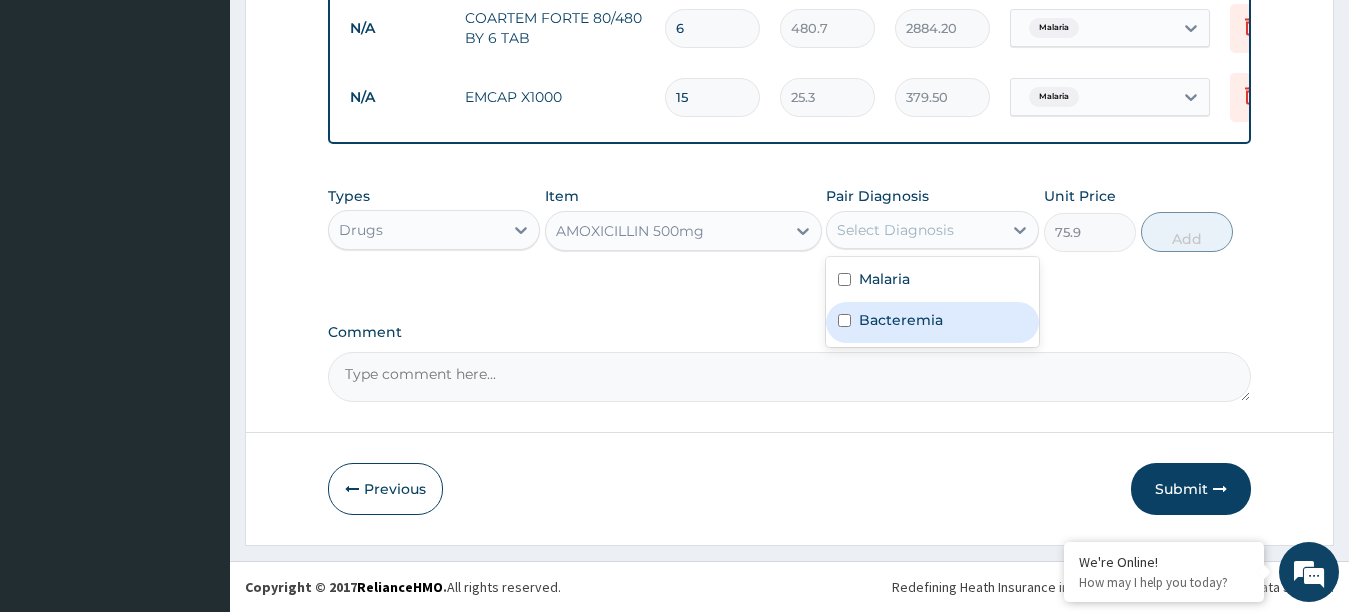 click at bounding box center (844, 320) 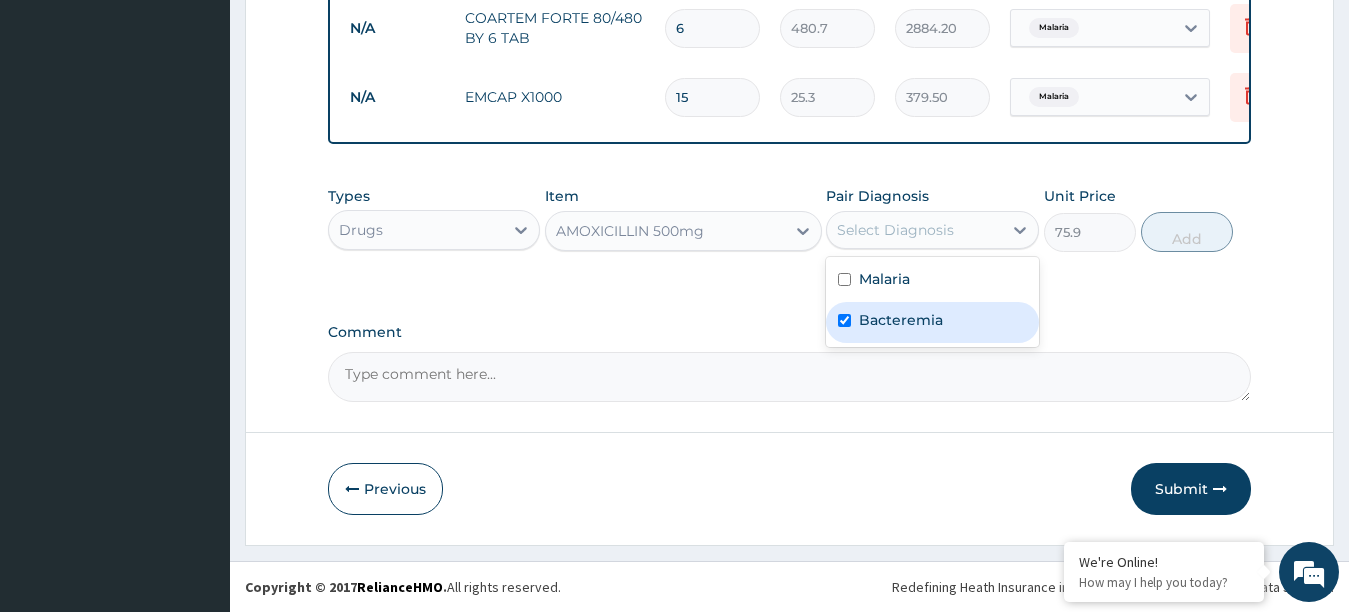 checkbox on "true" 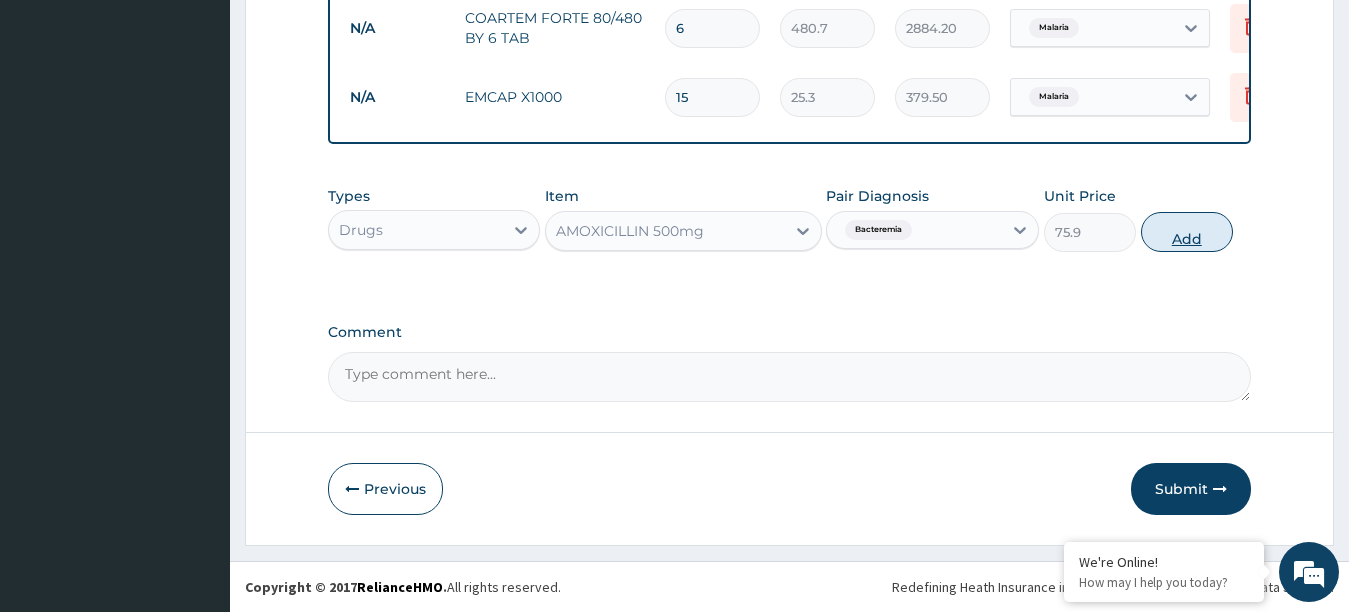 click on "Add" at bounding box center [1187, 232] 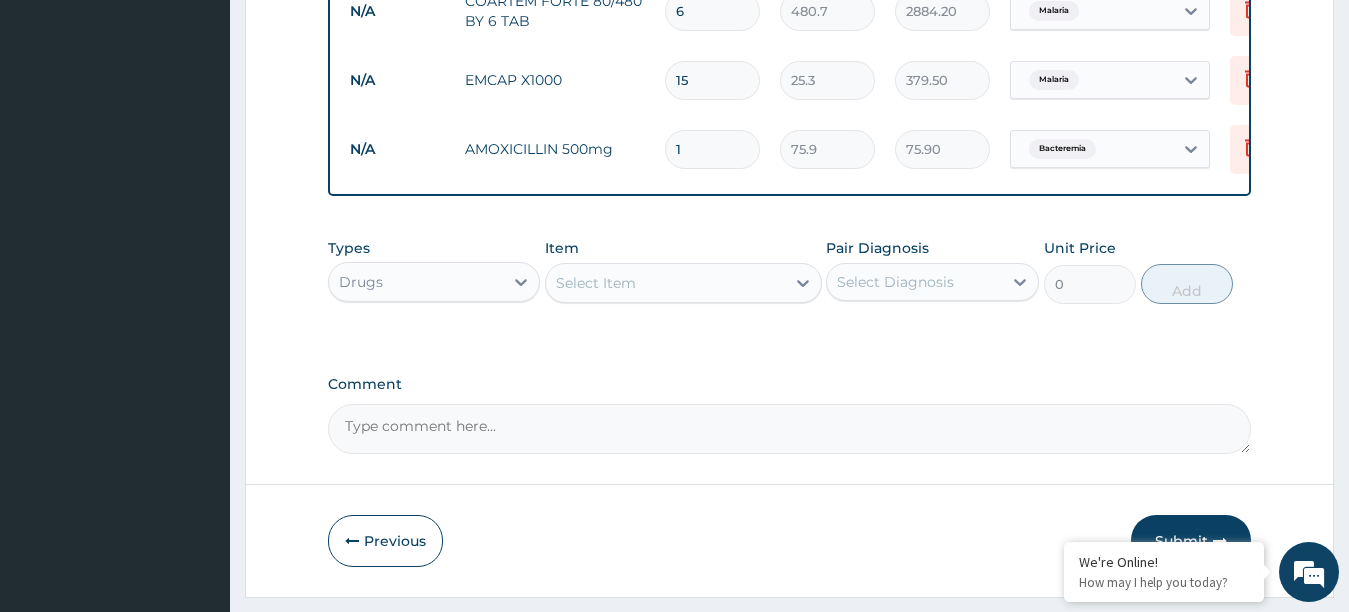 type on "18" 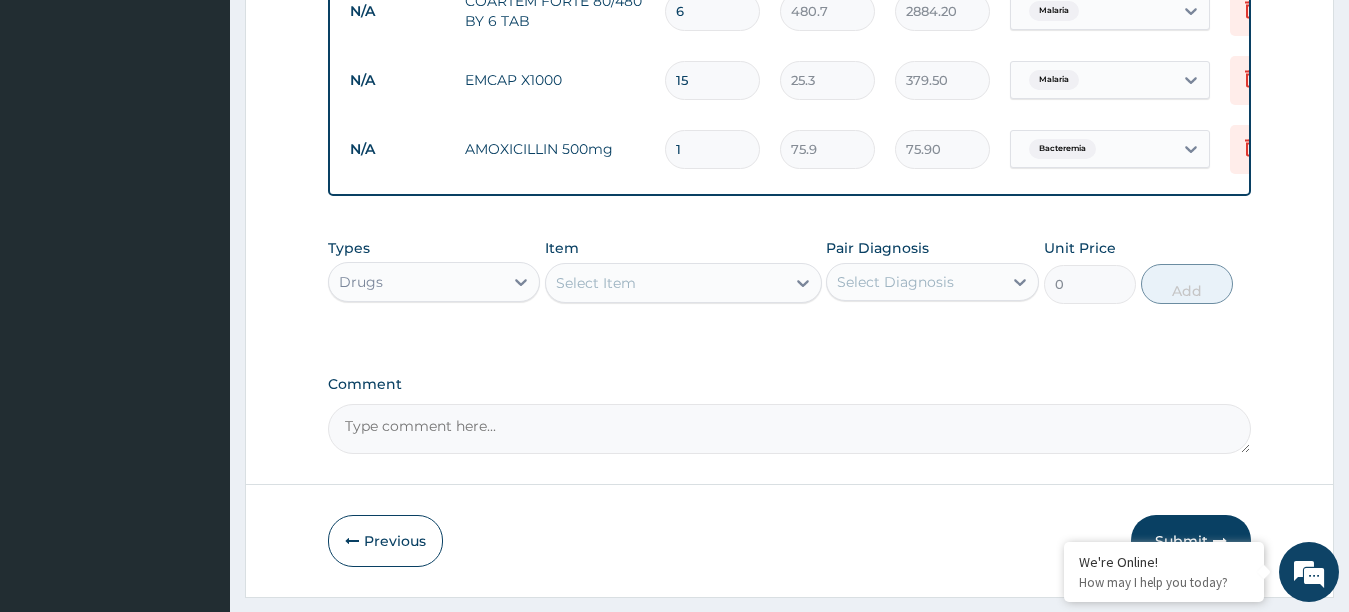 type on "1366.20" 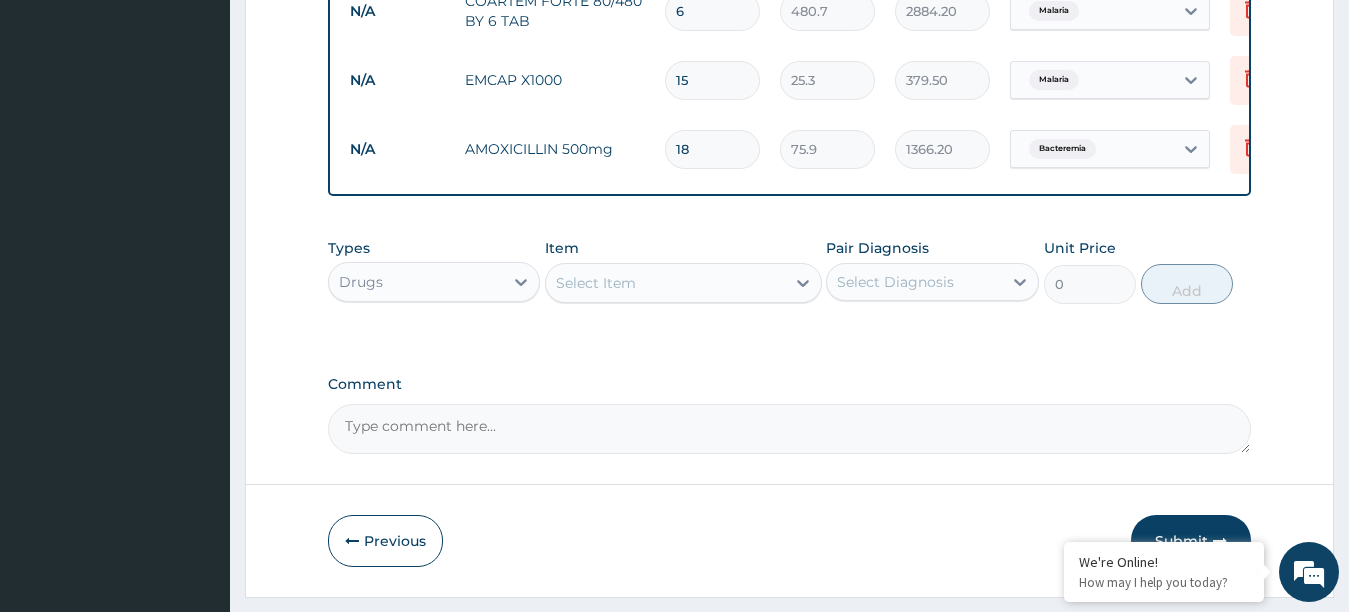 type on "1" 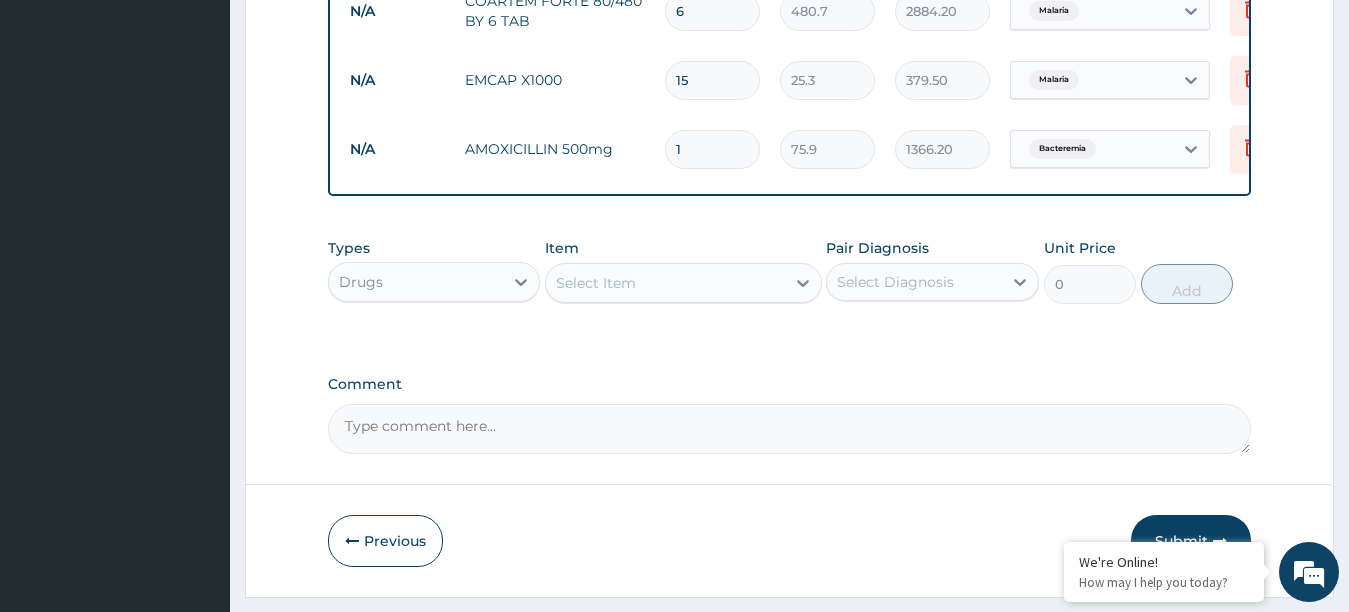 type on "75.90" 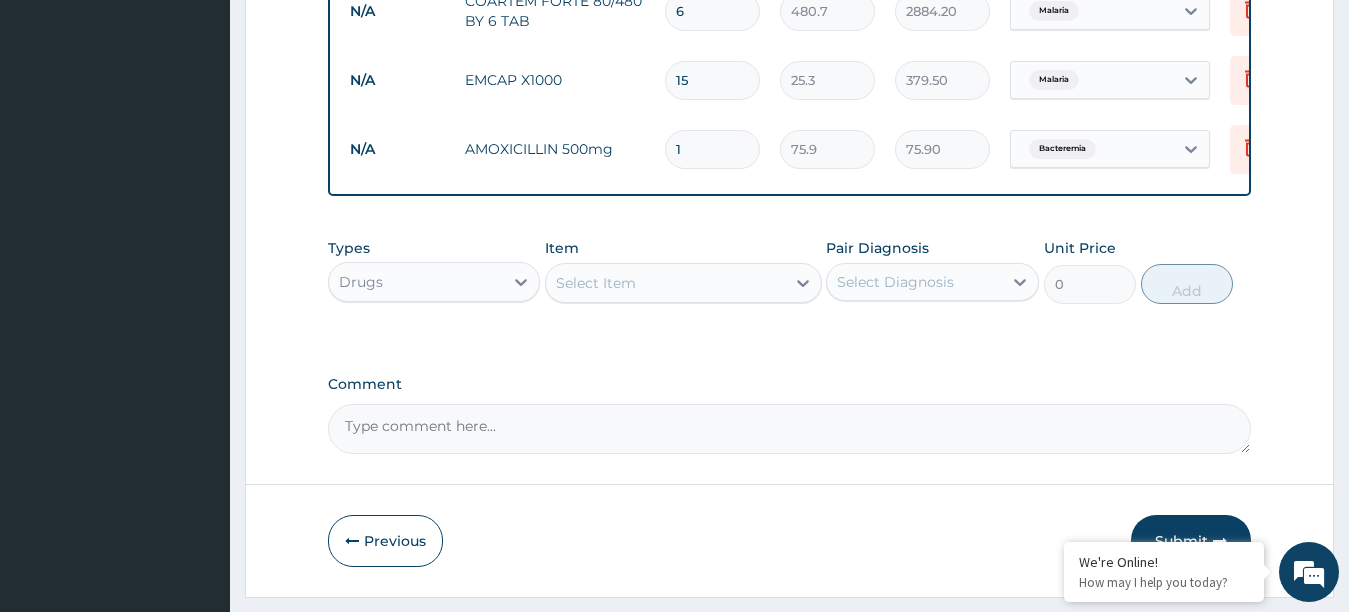 type on "15" 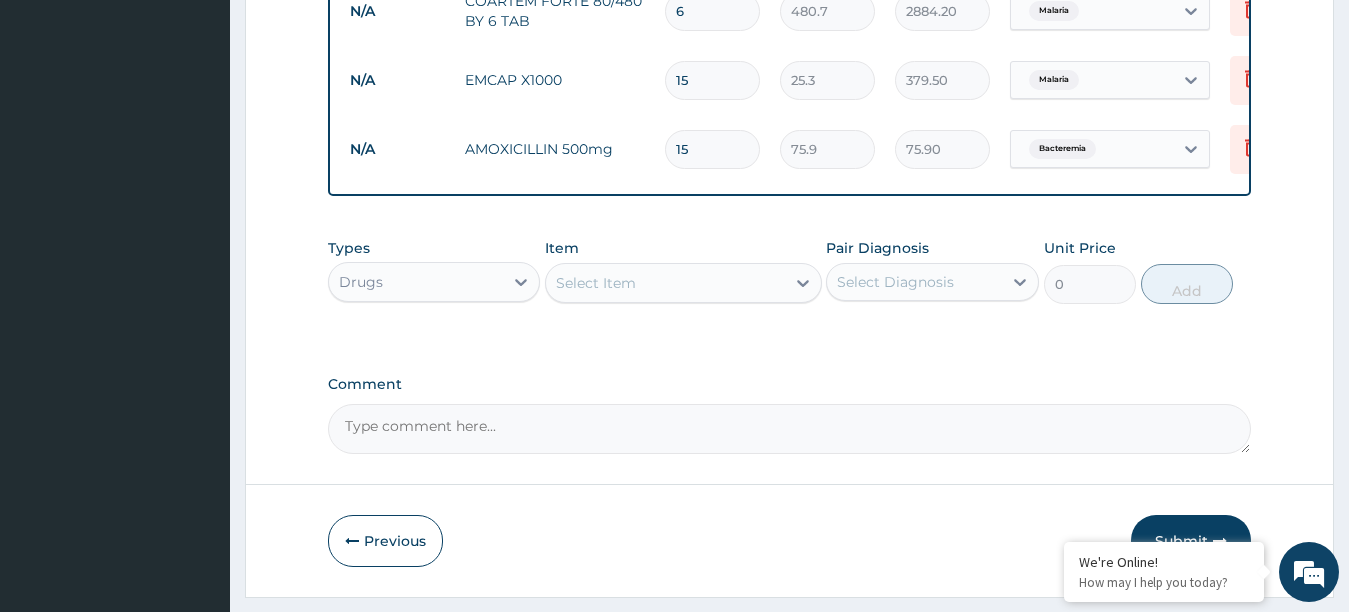 type on "1138.50" 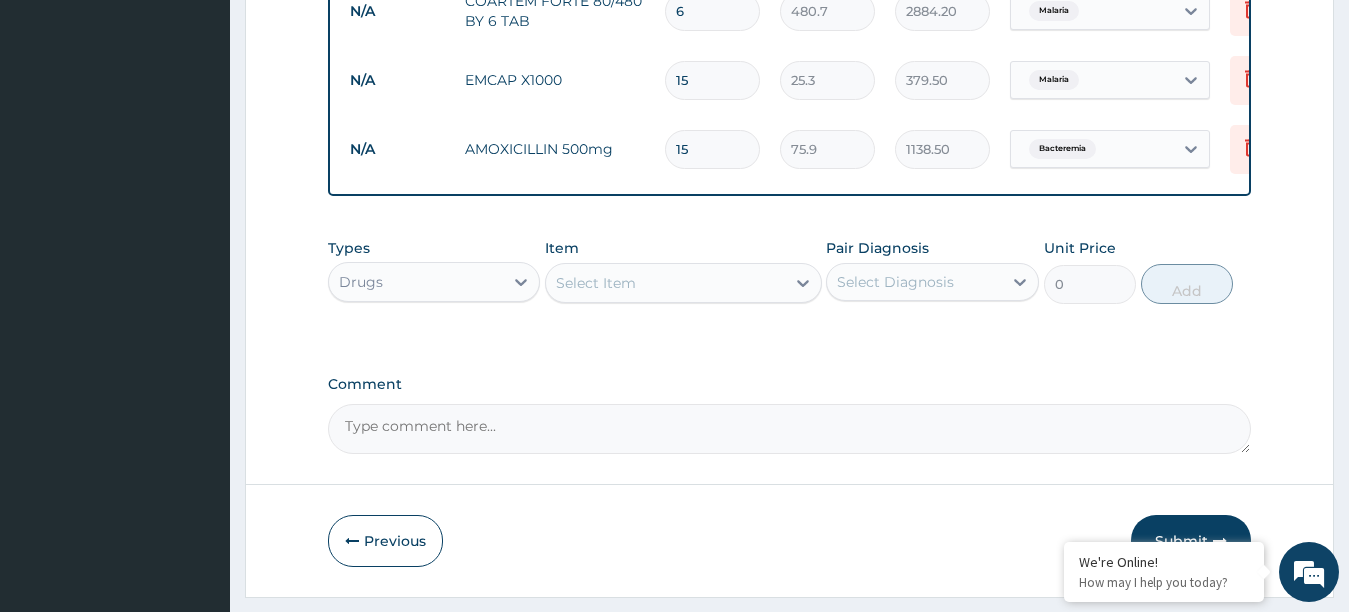 type on "15" 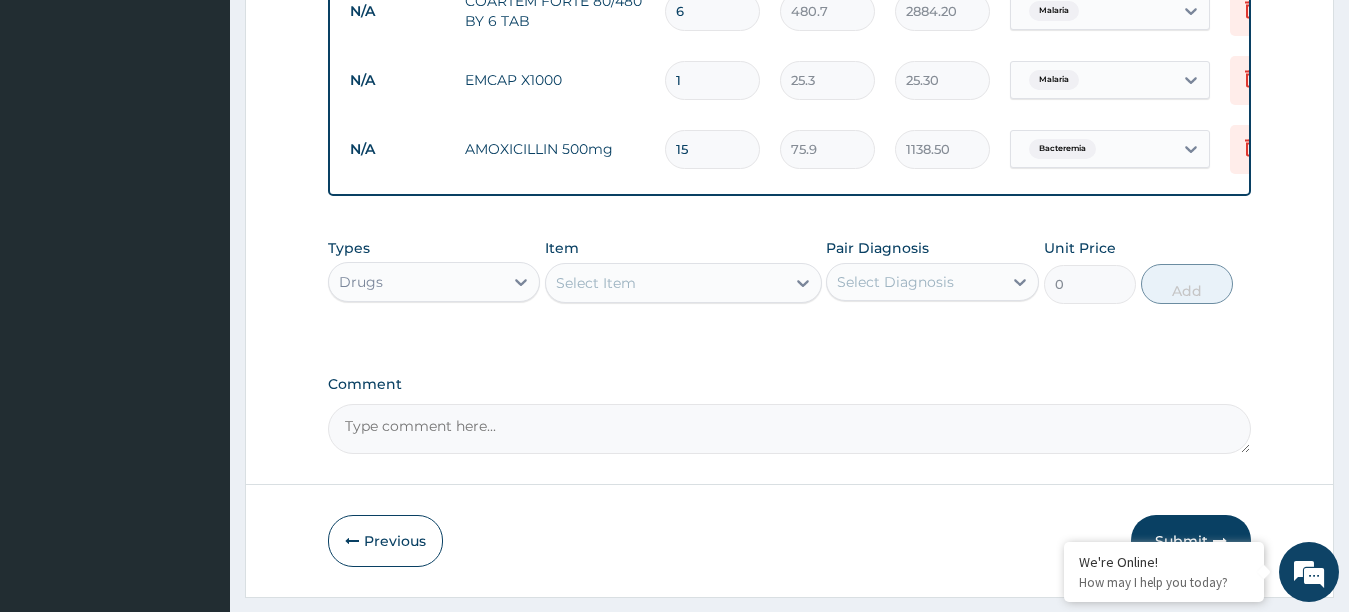 type on "18" 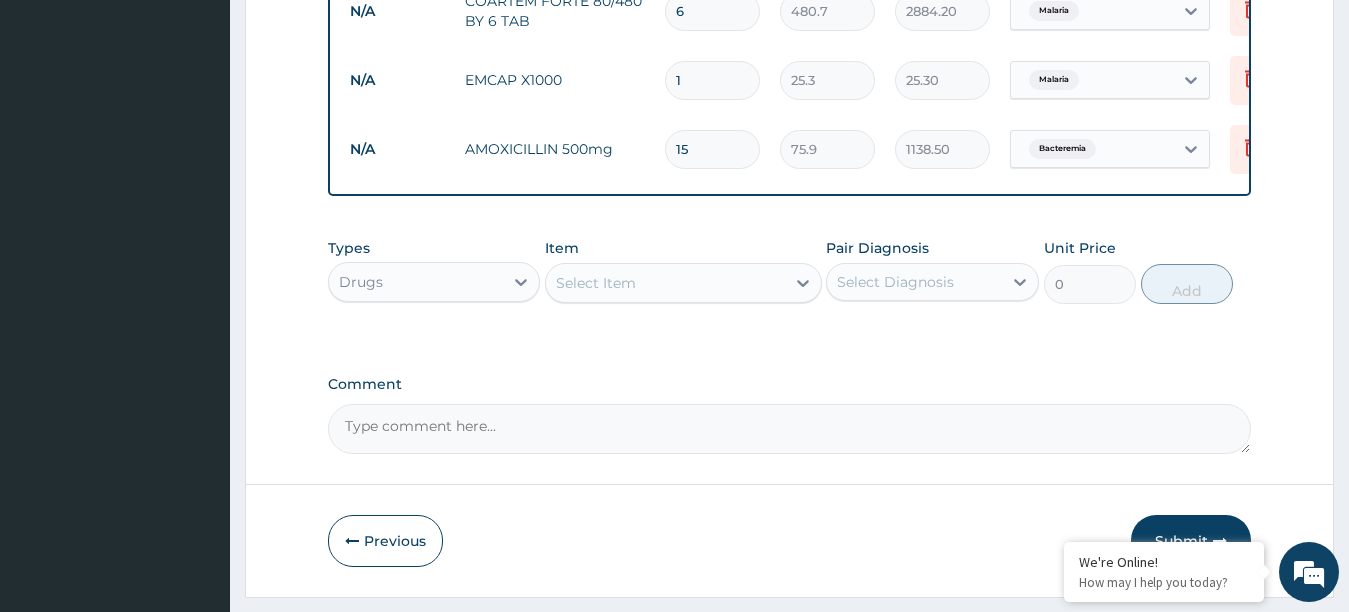 type on "455.40" 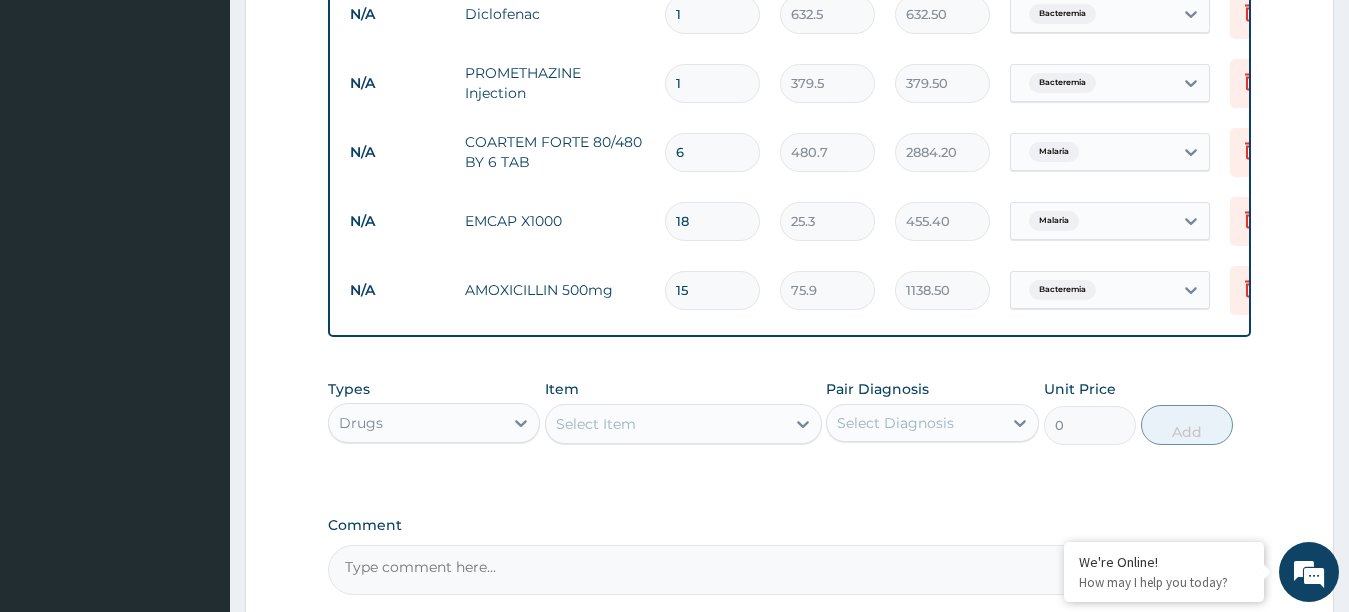 scroll, scrollTop: 1297, scrollLeft: 0, axis: vertical 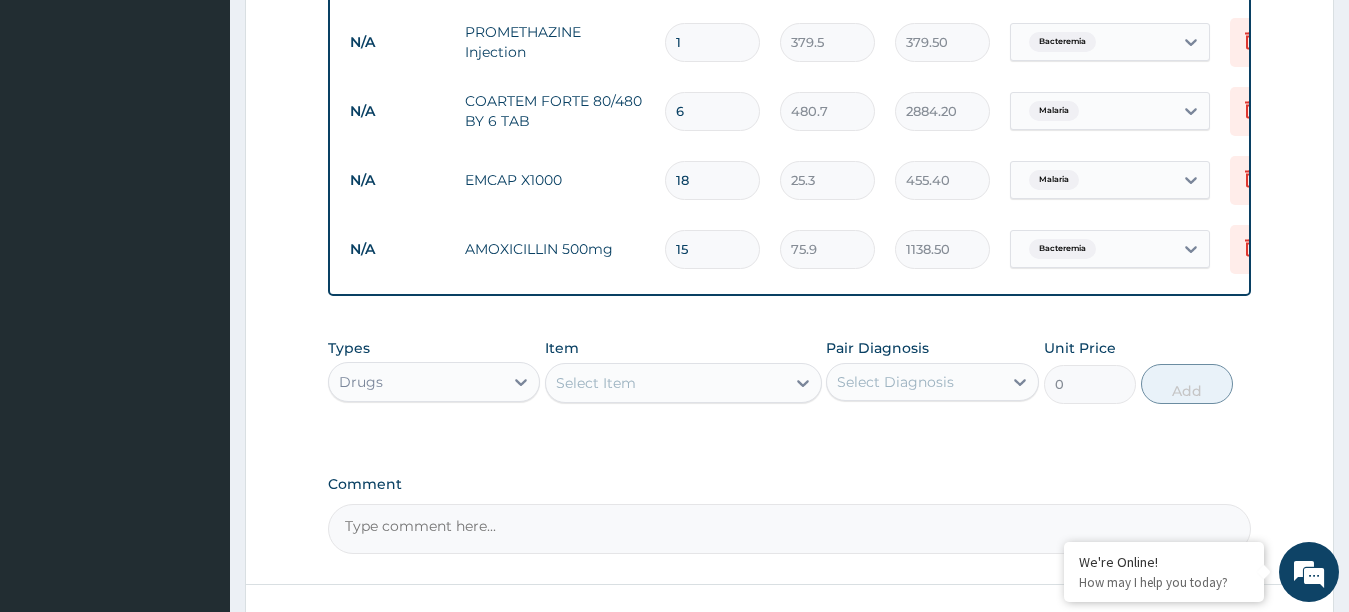 type on "18" 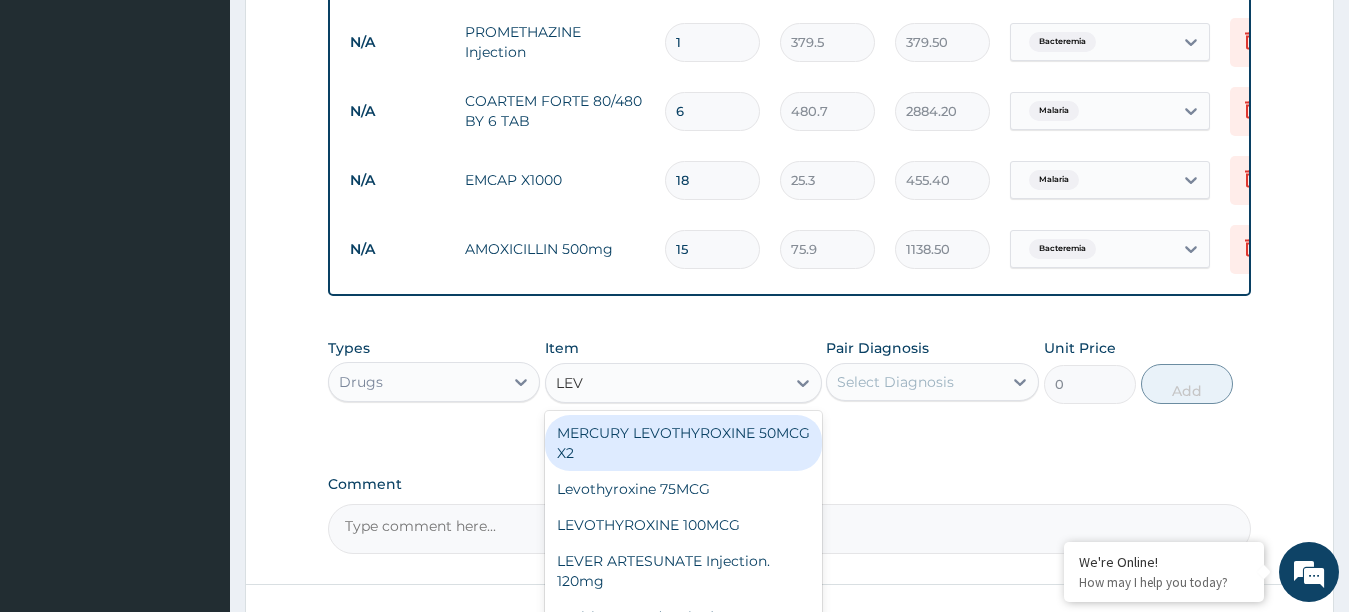 type on "LEVO" 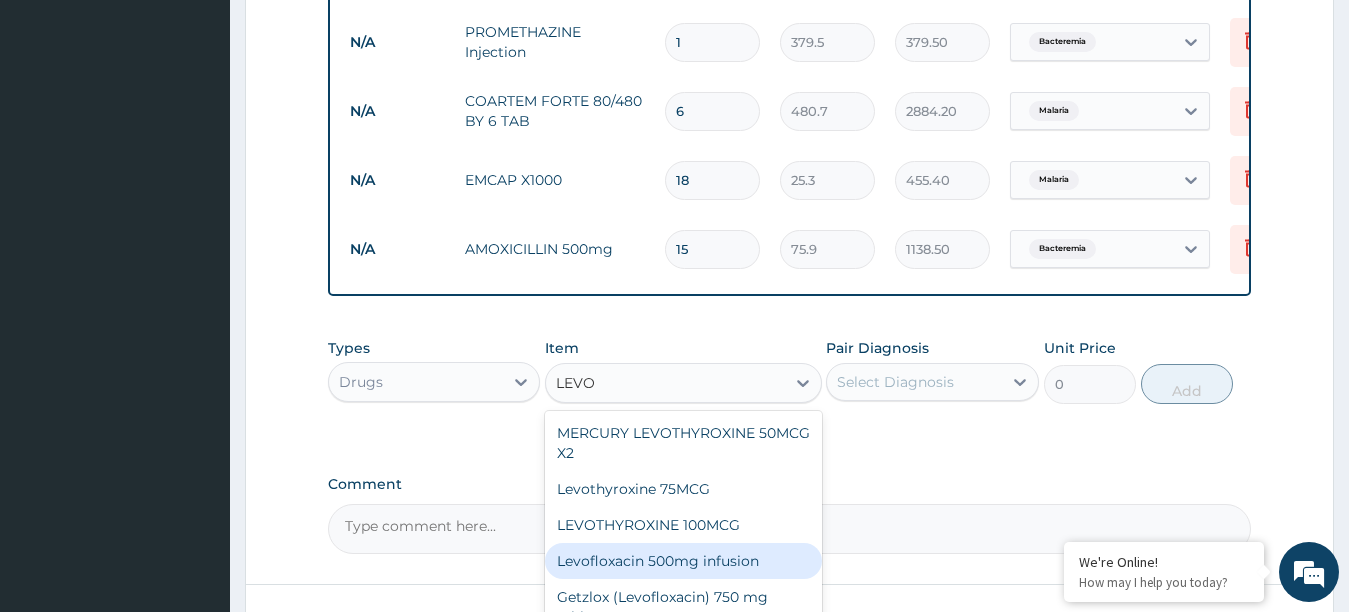 click on "Levofloxacin 500mg infusion" at bounding box center (683, 561) 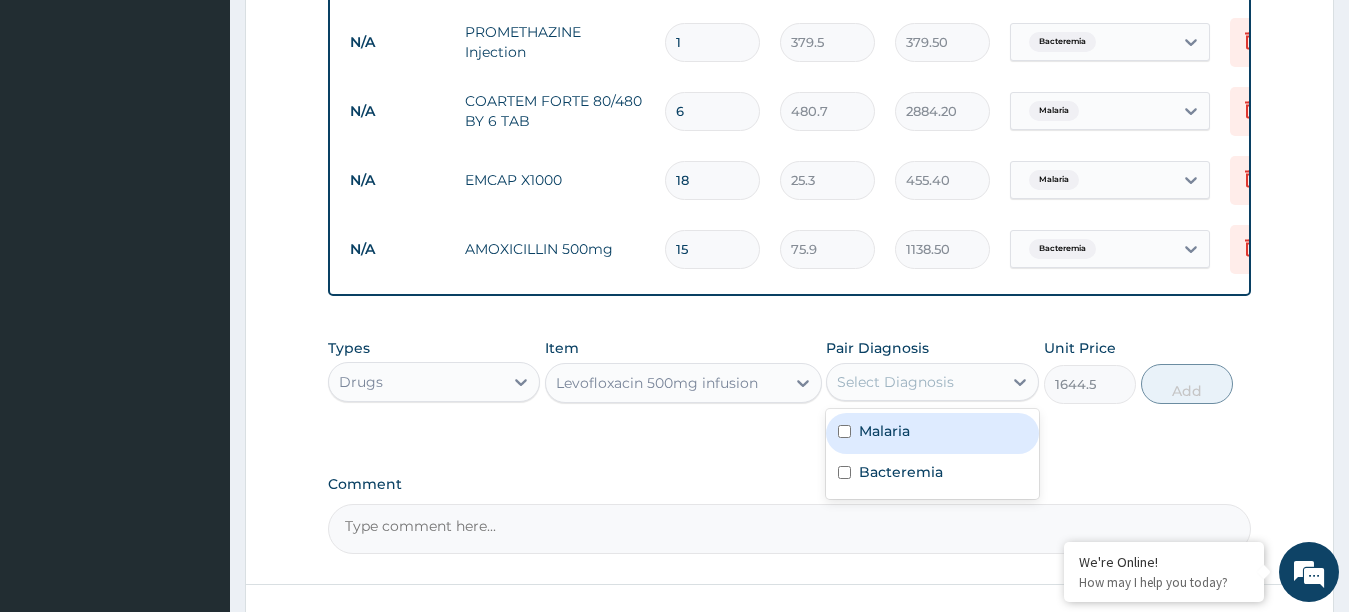 click on "Select Diagnosis" at bounding box center (895, 382) 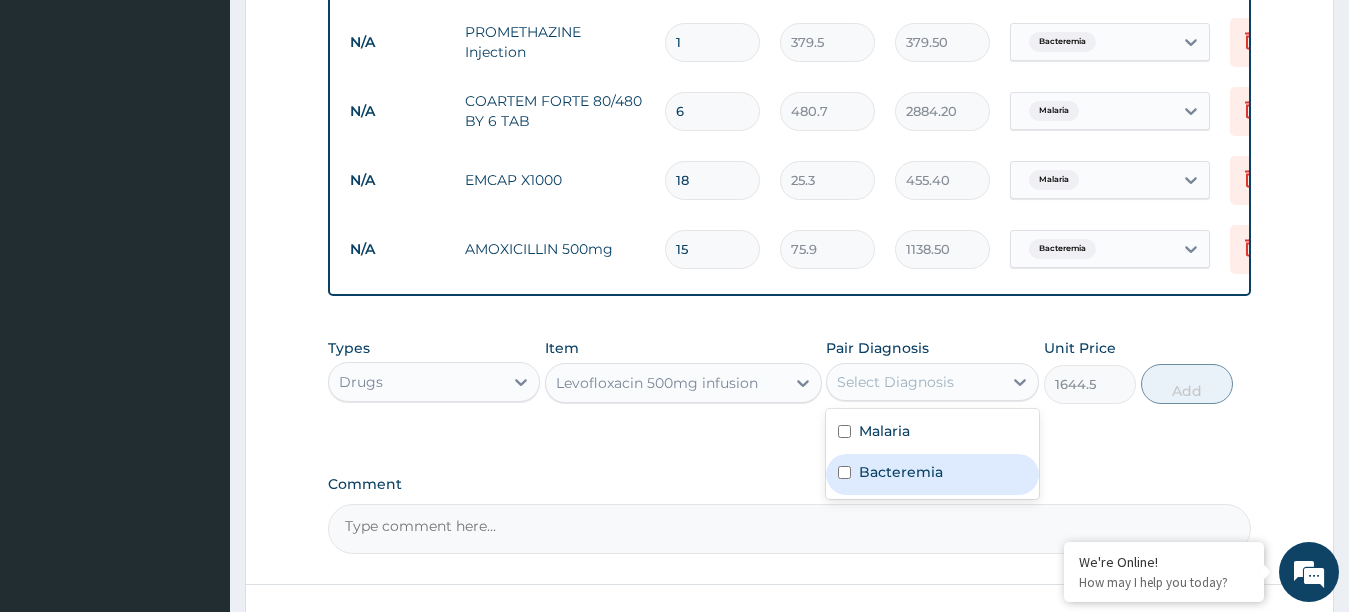 click at bounding box center (844, 472) 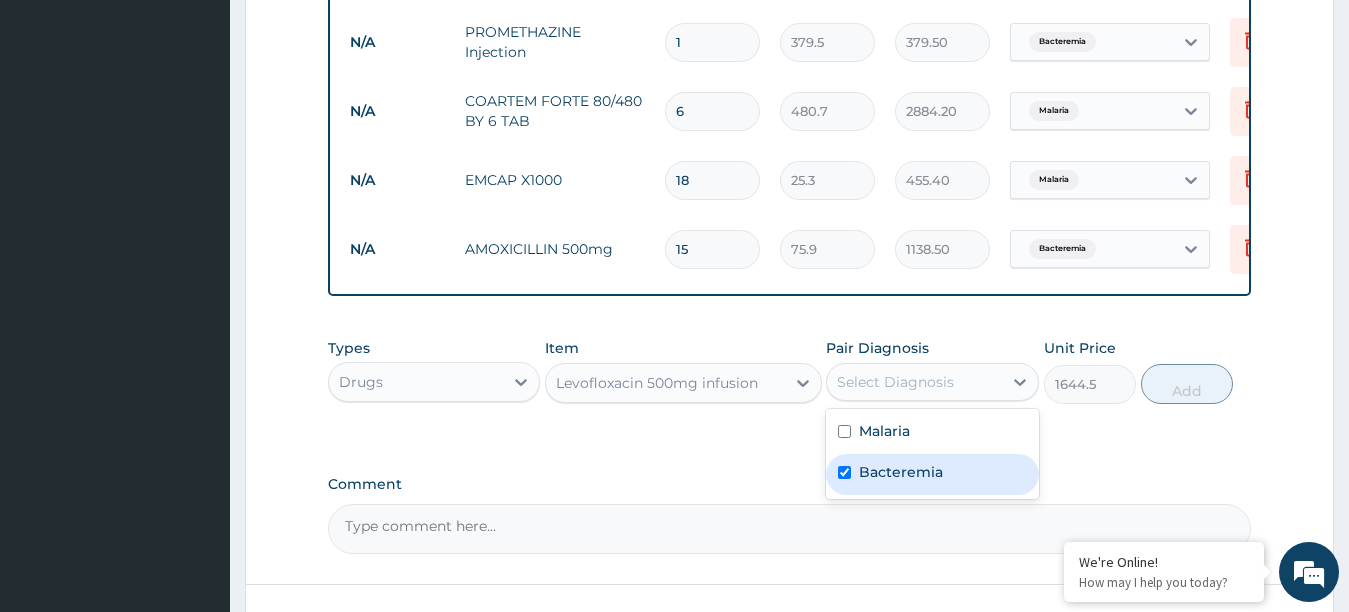 checkbox on "true" 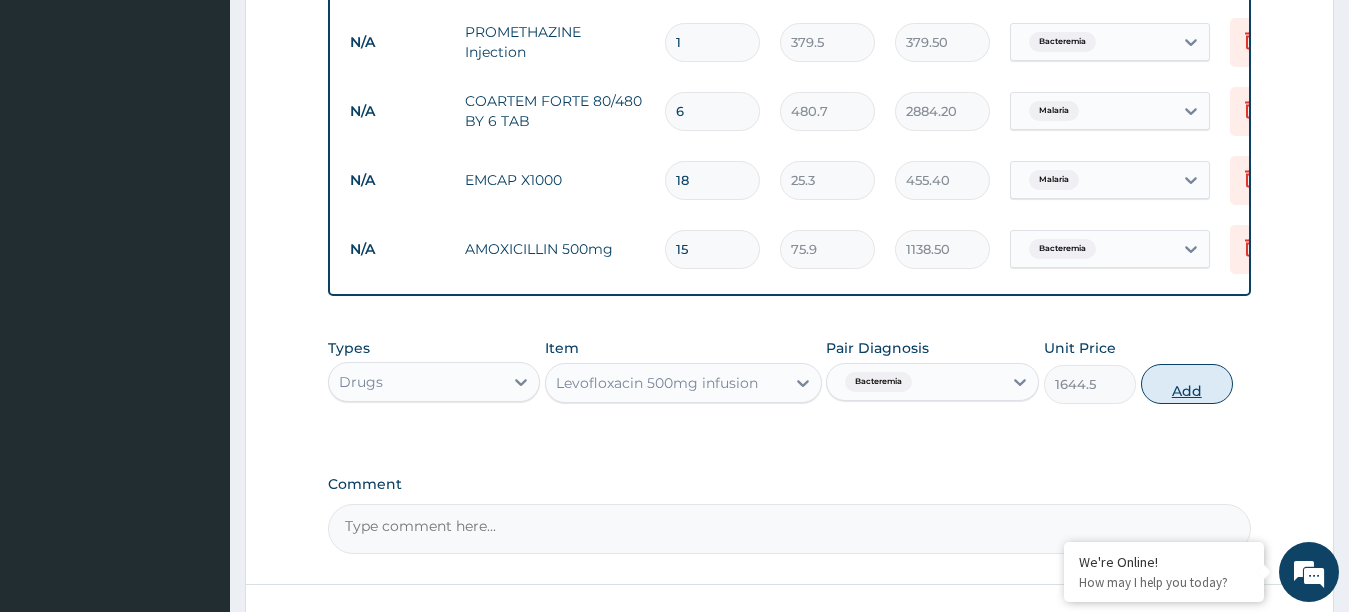 click on "Add" at bounding box center [1187, 384] 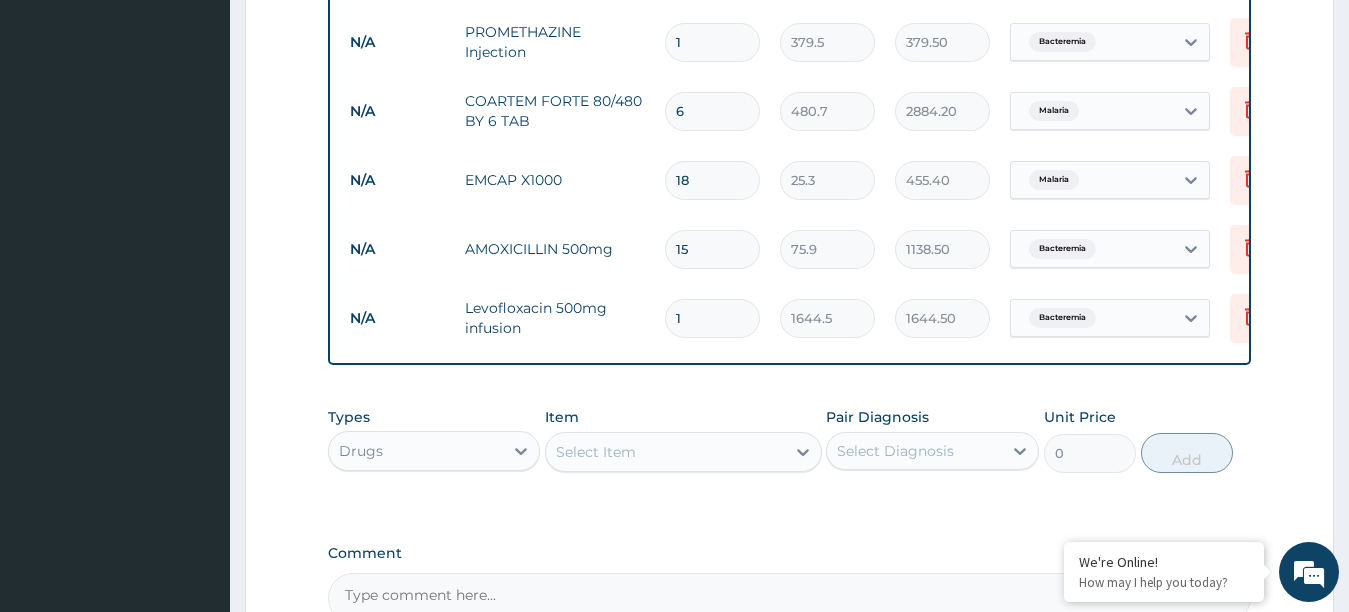 type 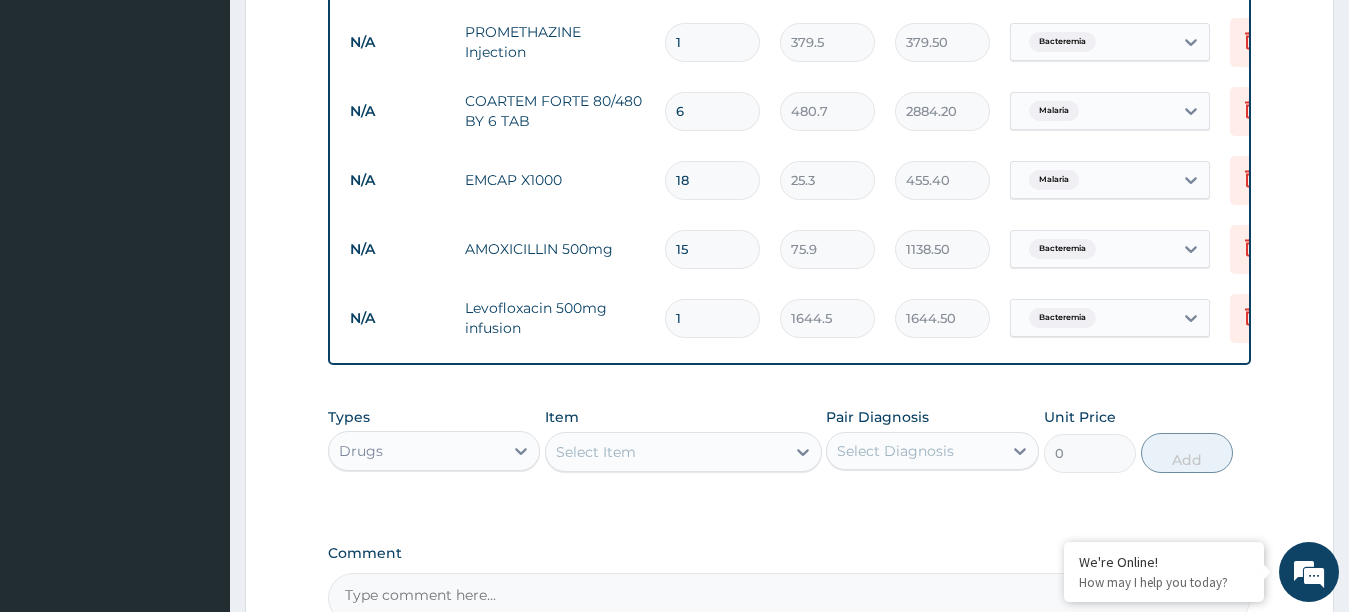 type on "0.00" 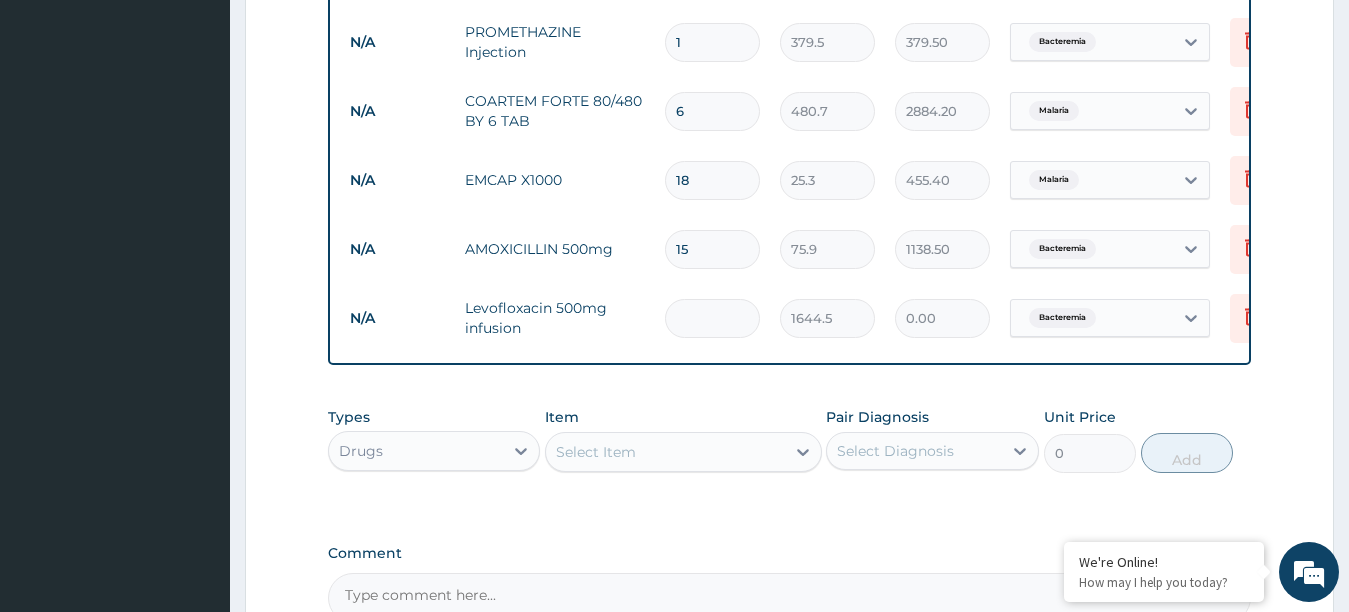 type on "3" 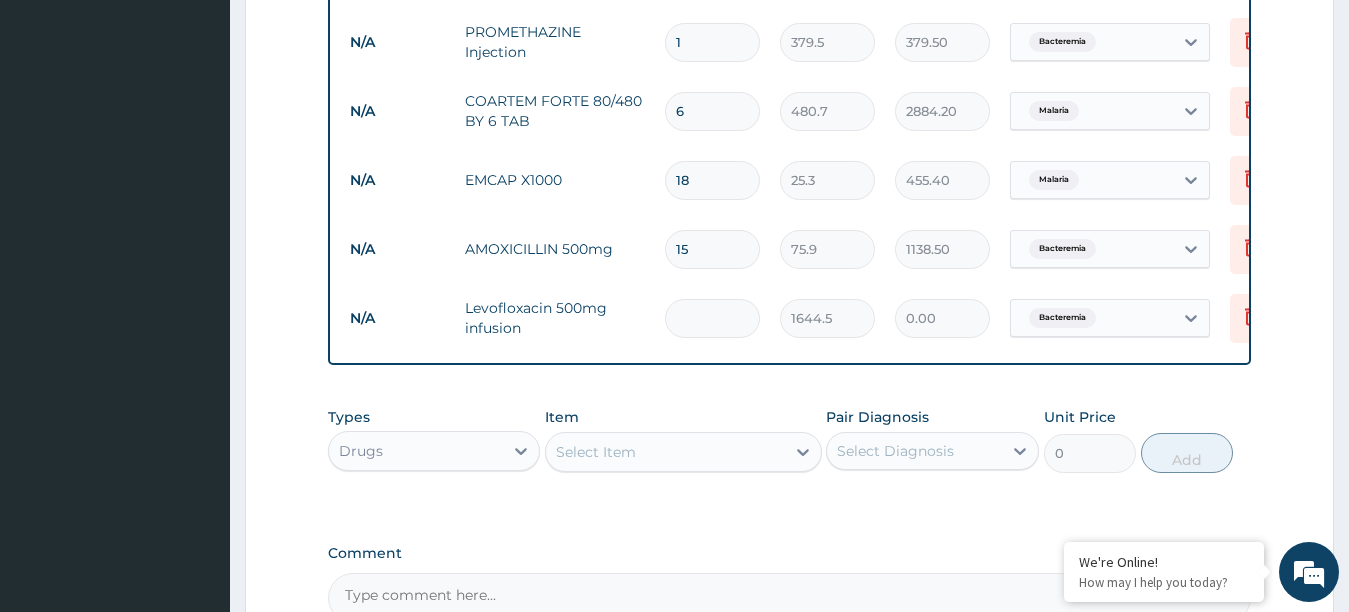 type on "4933.50" 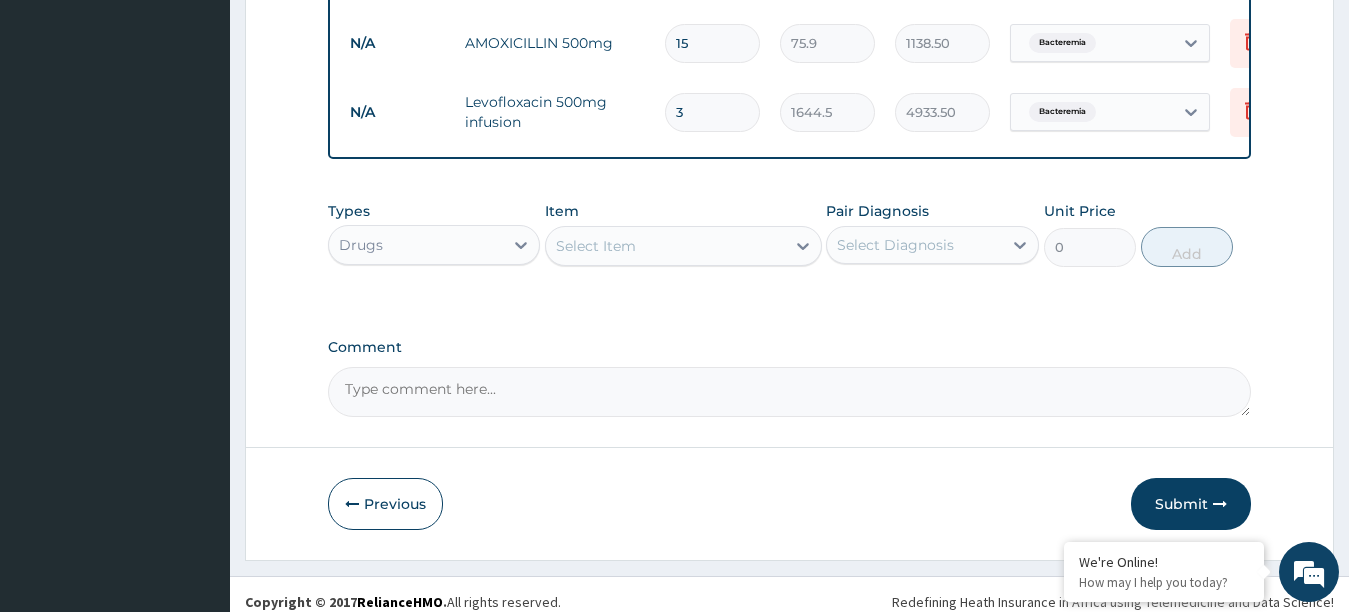 scroll, scrollTop: 1535, scrollLeft: 0, axis: vertical 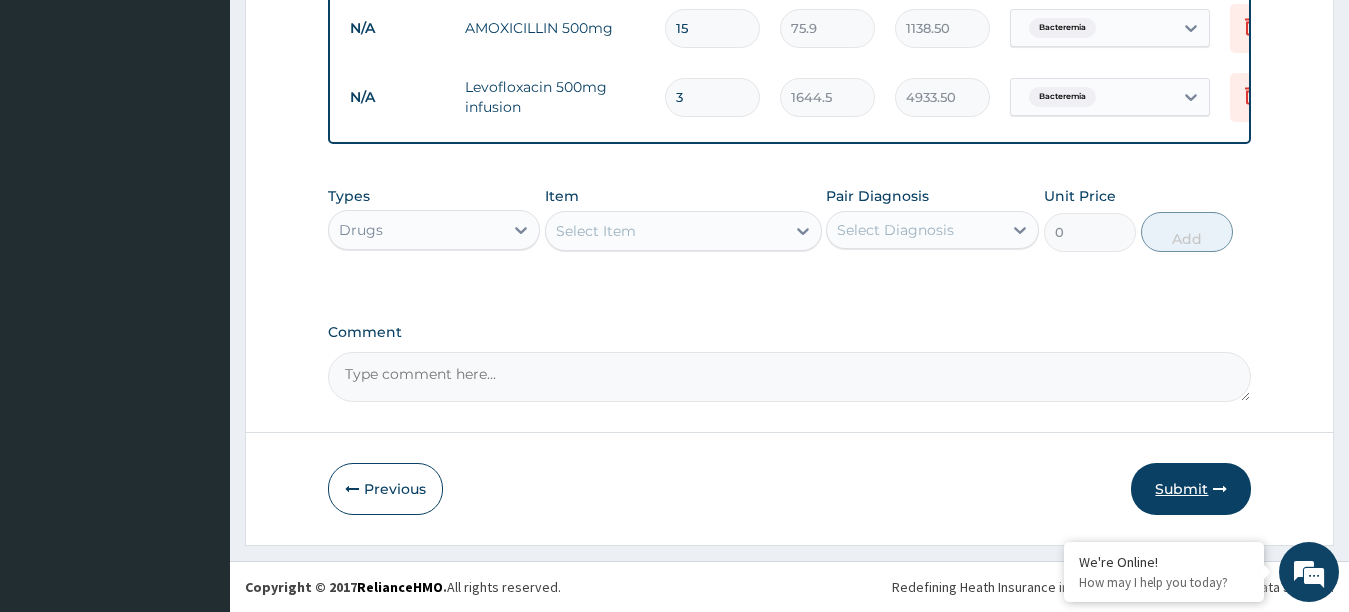 type on "3" 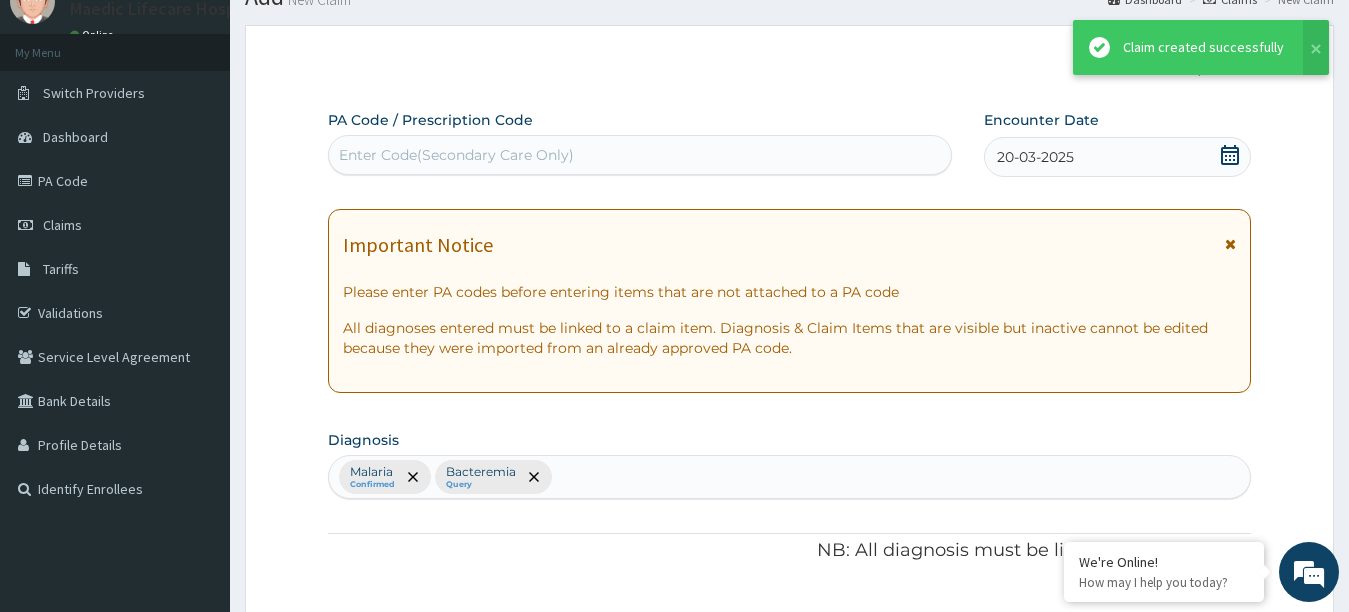 scroll, scrollTop: 1535, scrollLeft: 0, axis: vertical 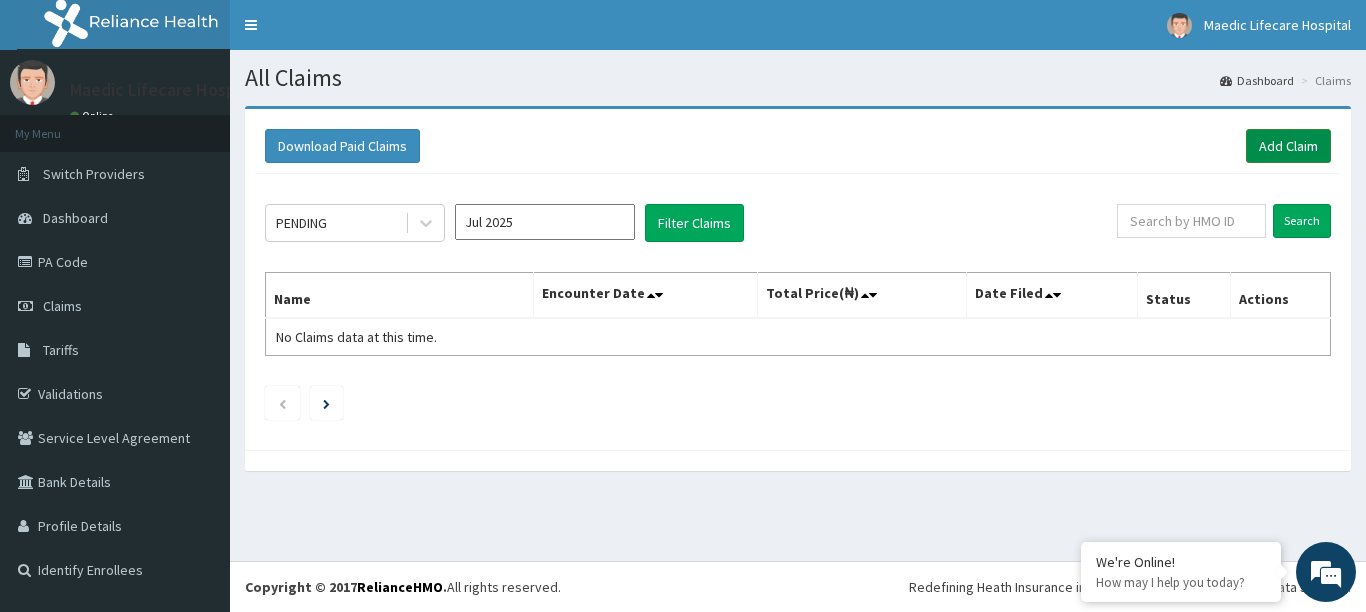 click on "Add Claim" at bounding box center [1288, 146] 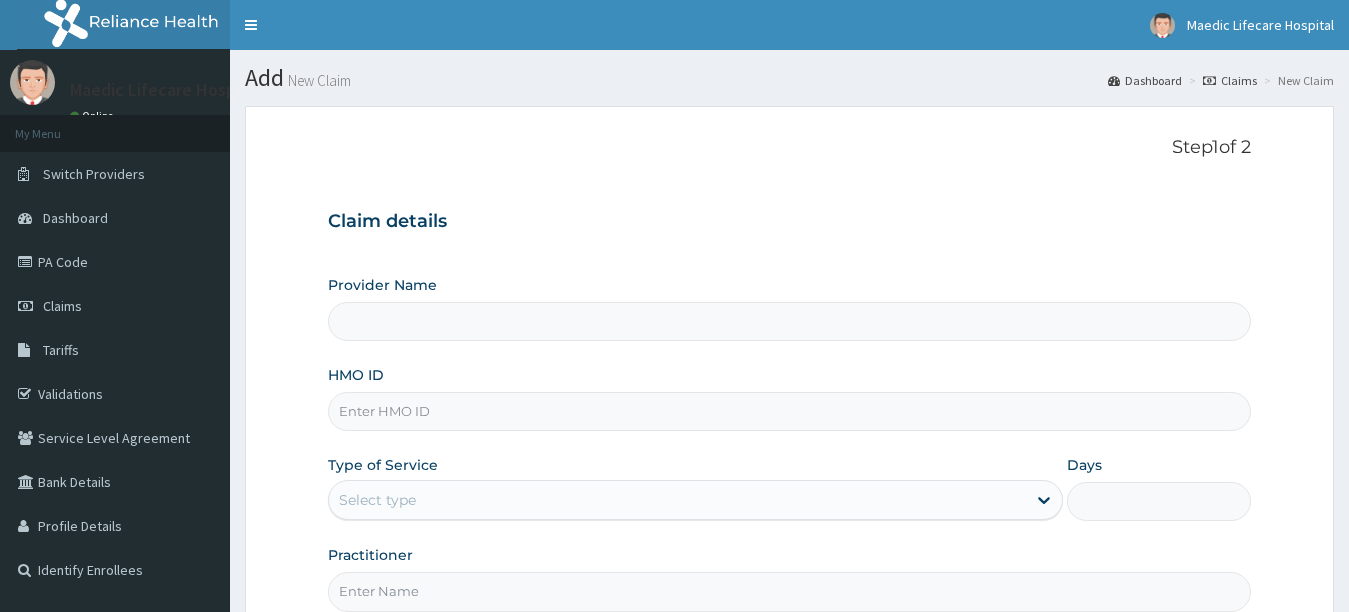 scroll, scrollTop: 0, scrollLeft: 0, axis: both 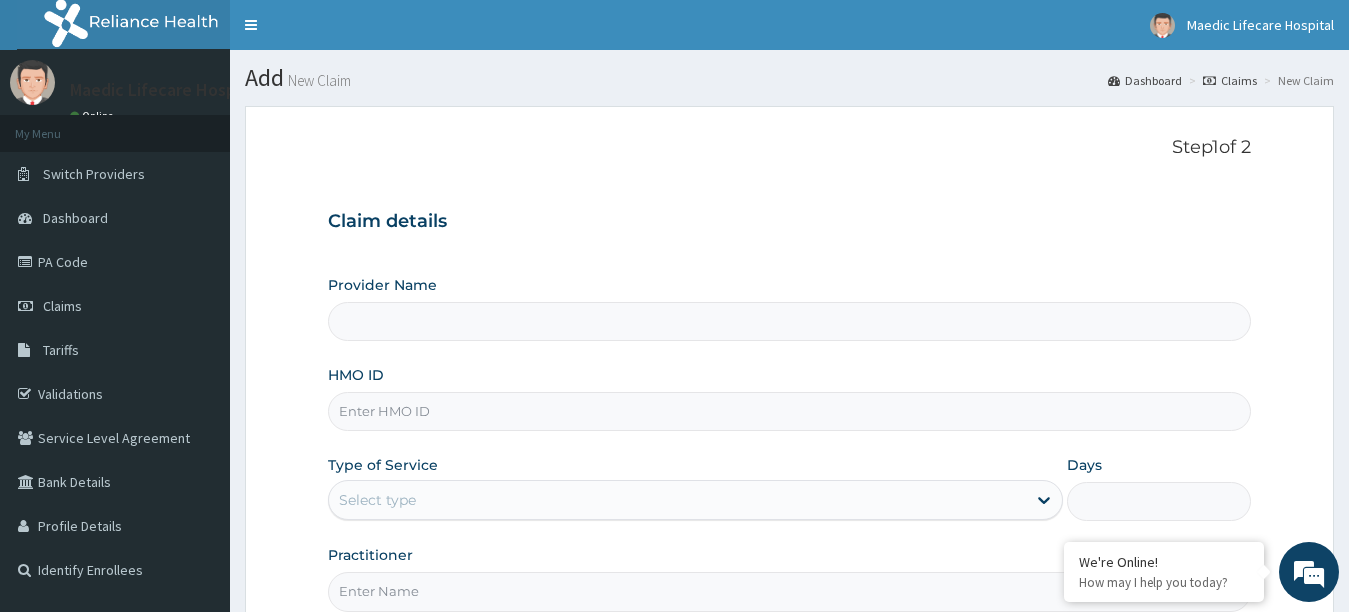 type on "Maedic Lifecare Hospital" 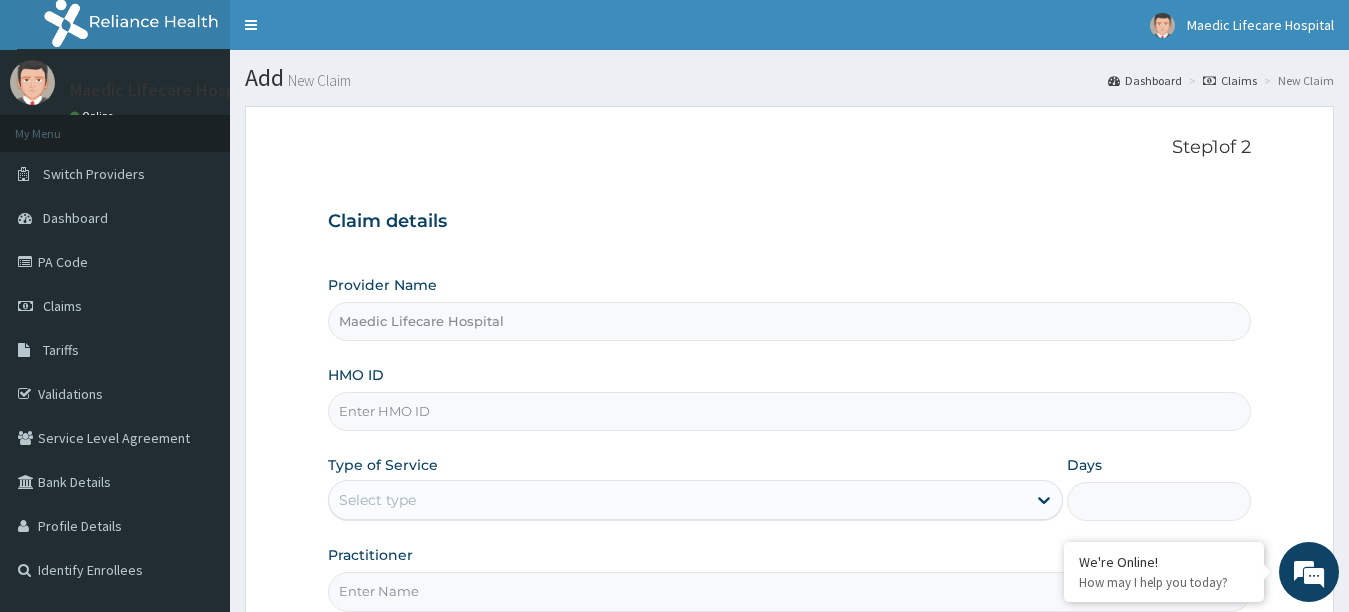 click on "HMO ID" at bounding box center (790, 411) 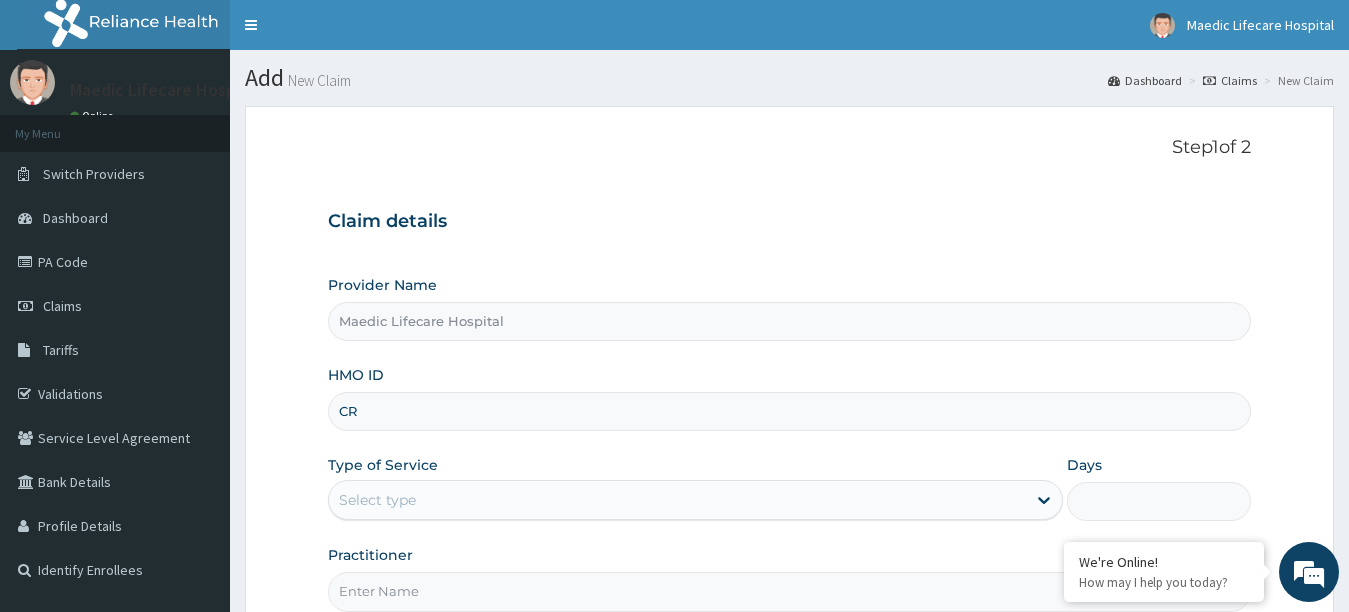 type on "CRG/10042/A" 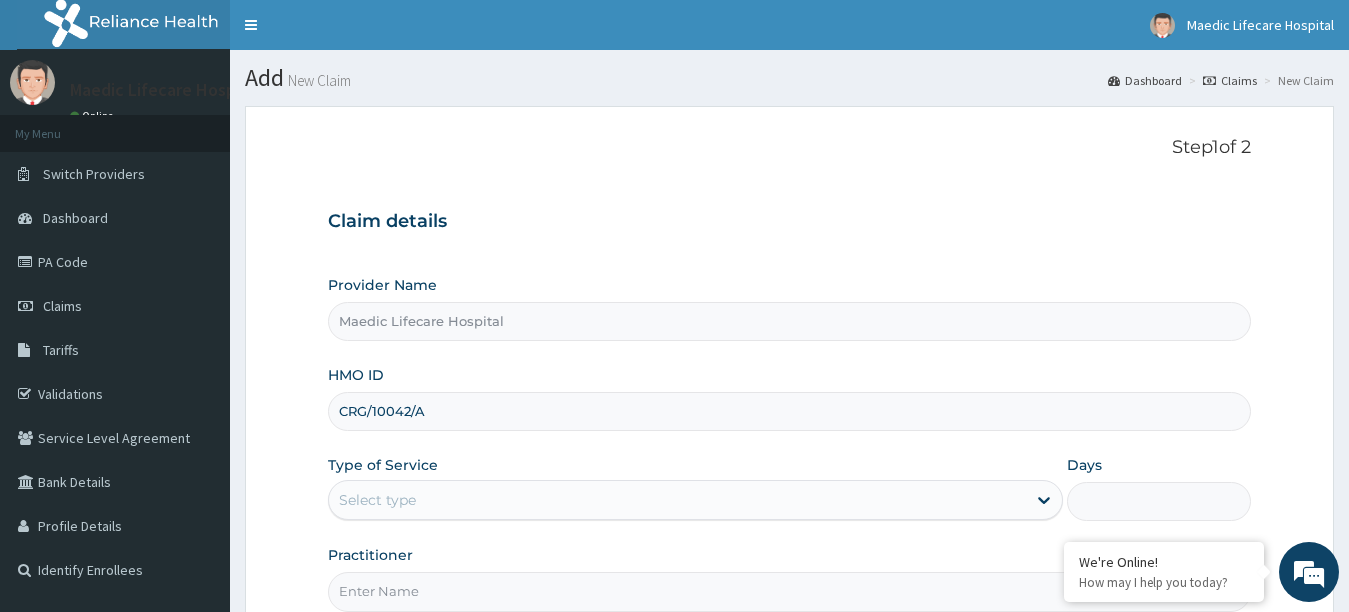 click on "Select type" at bounding box center (678, 500) 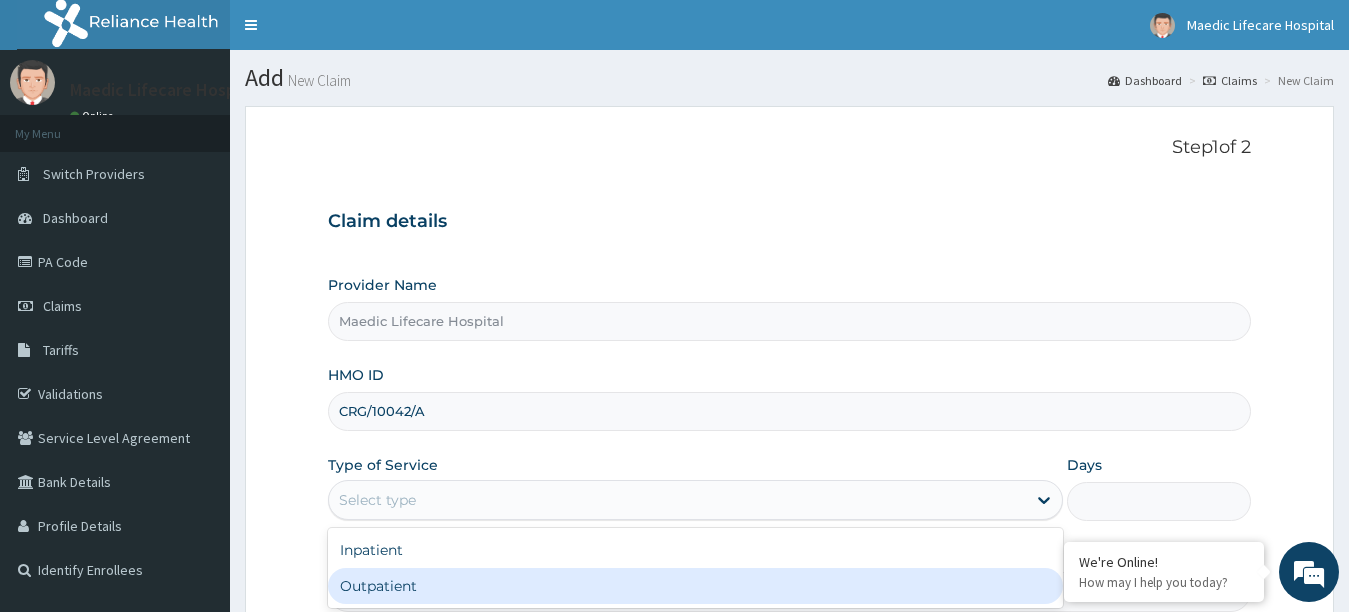click on "Outpatient" at bounding box center (696, 586) 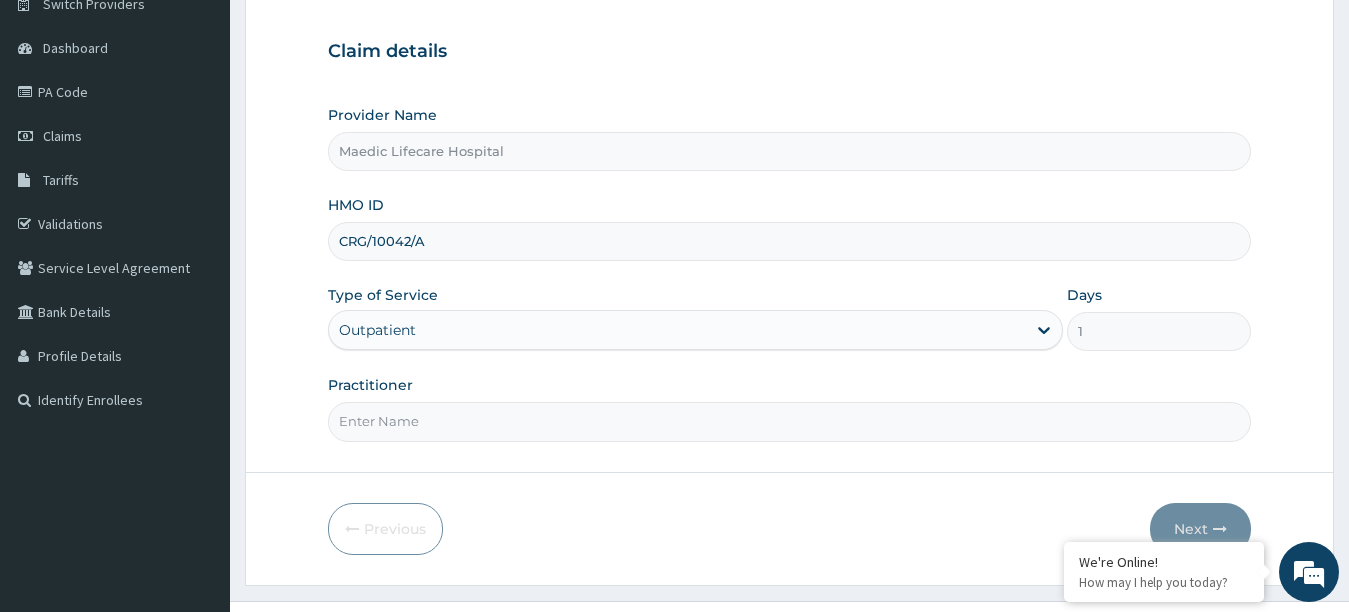 scroll, scrollTop: 210, scrollLeft: 0, axis: vertical 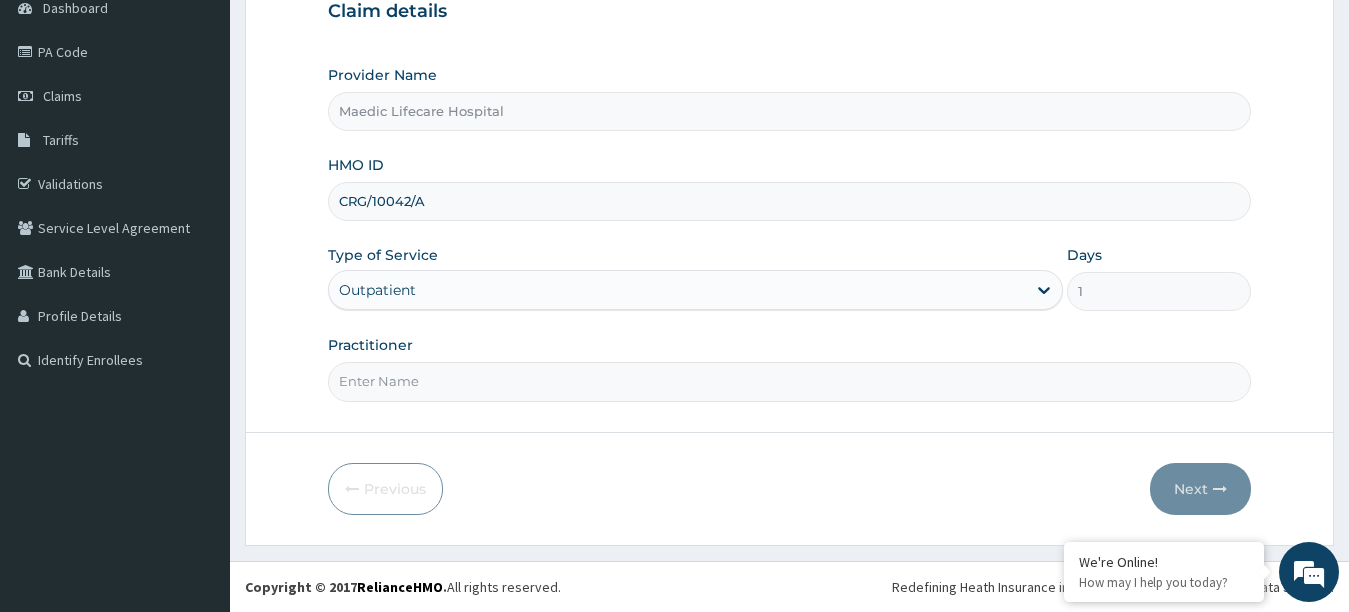 click on "Practitioner" at bounding box center [790, 381] 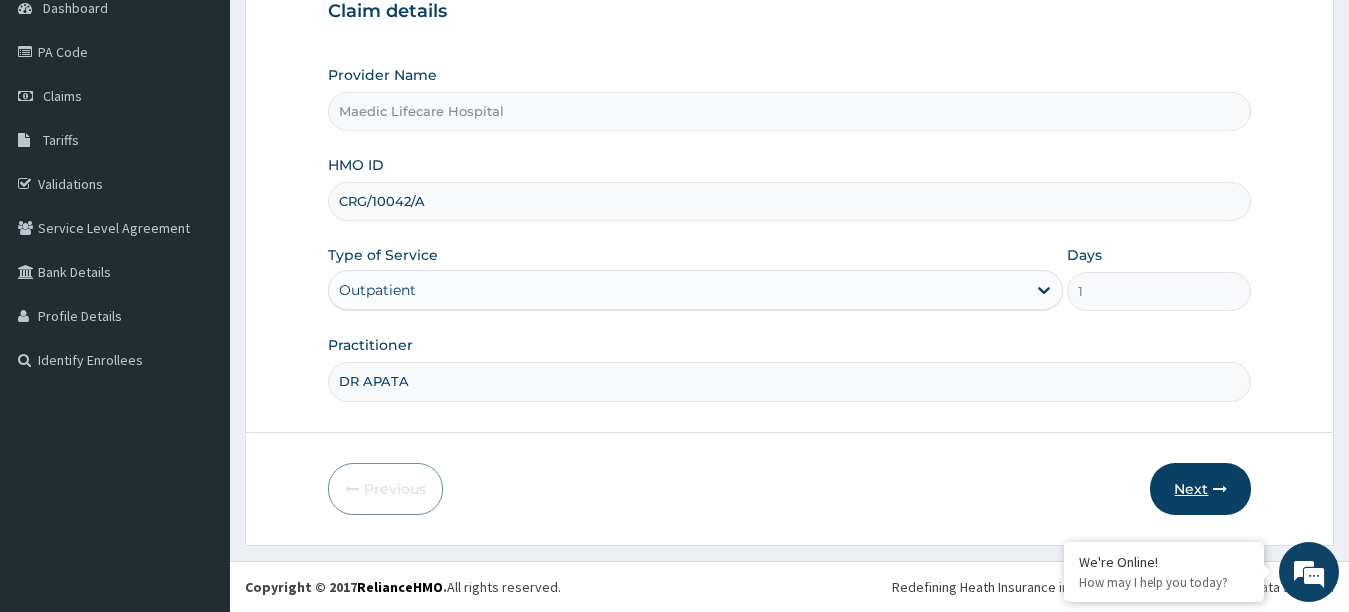 type on "DR APATA" 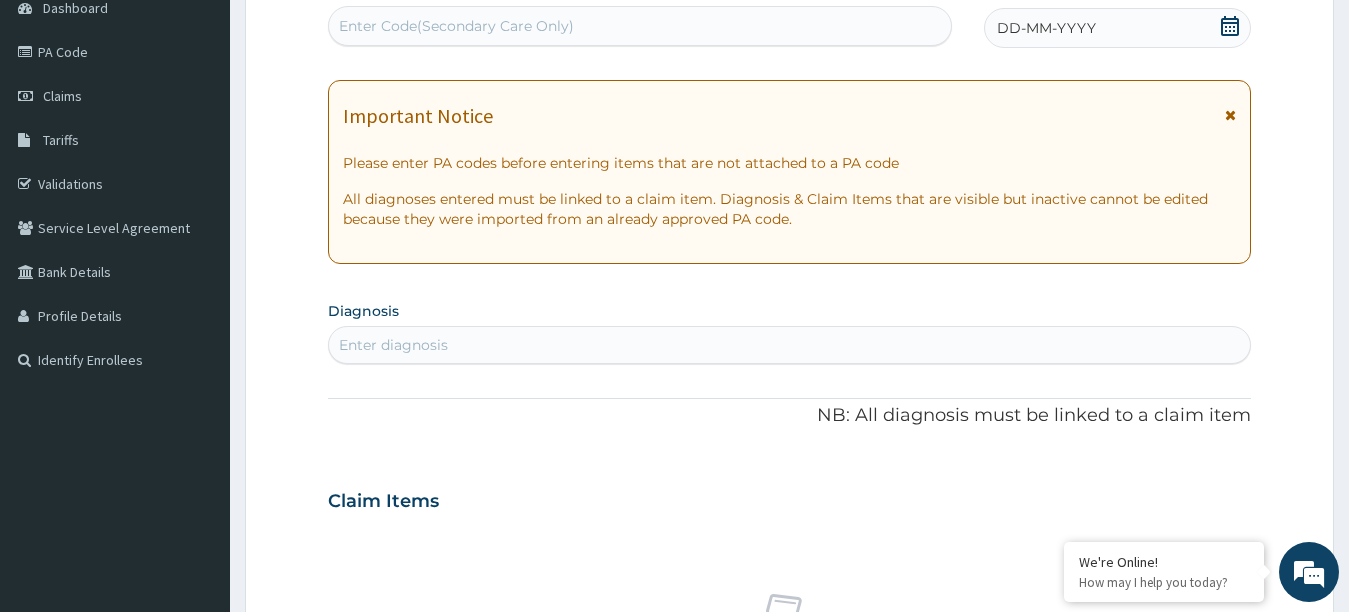 click at bounding box center (1230, 115) 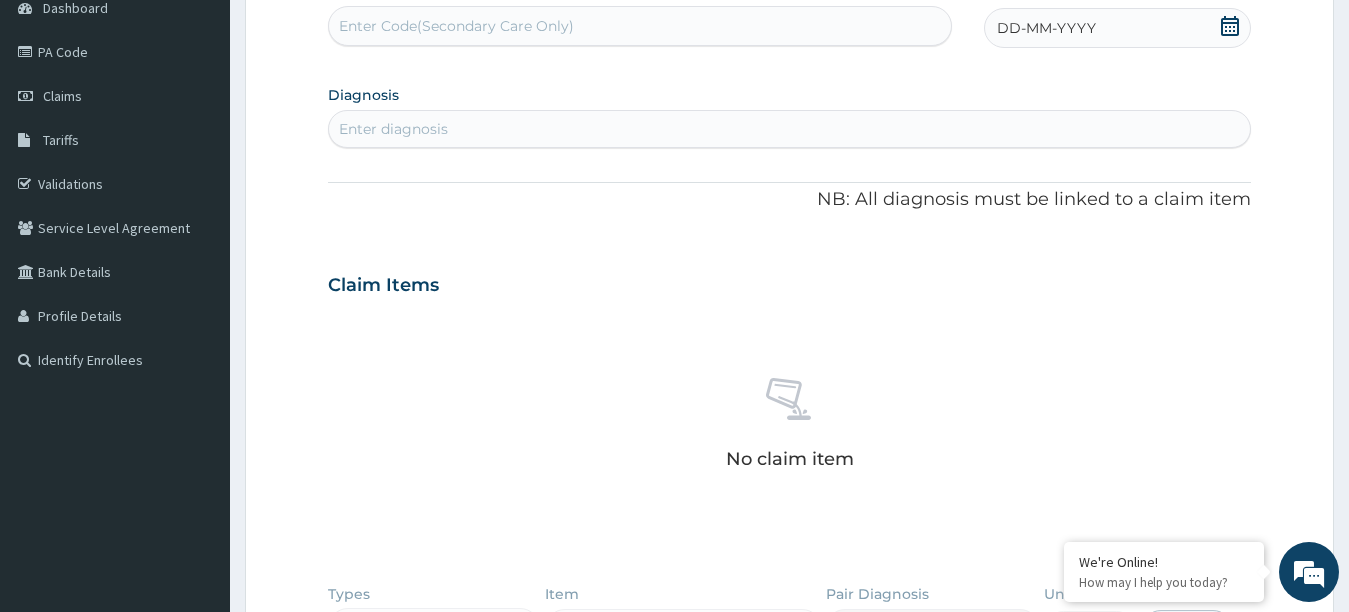 click 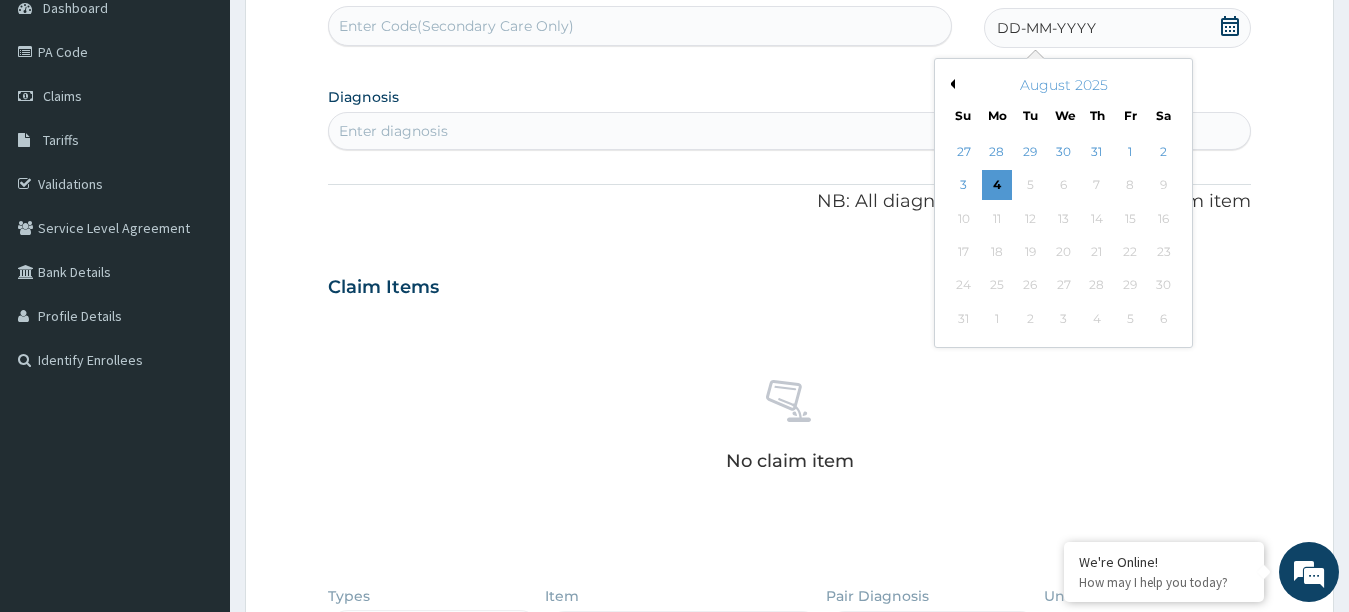click on "Previous Month" at bounding box center [950, 84] 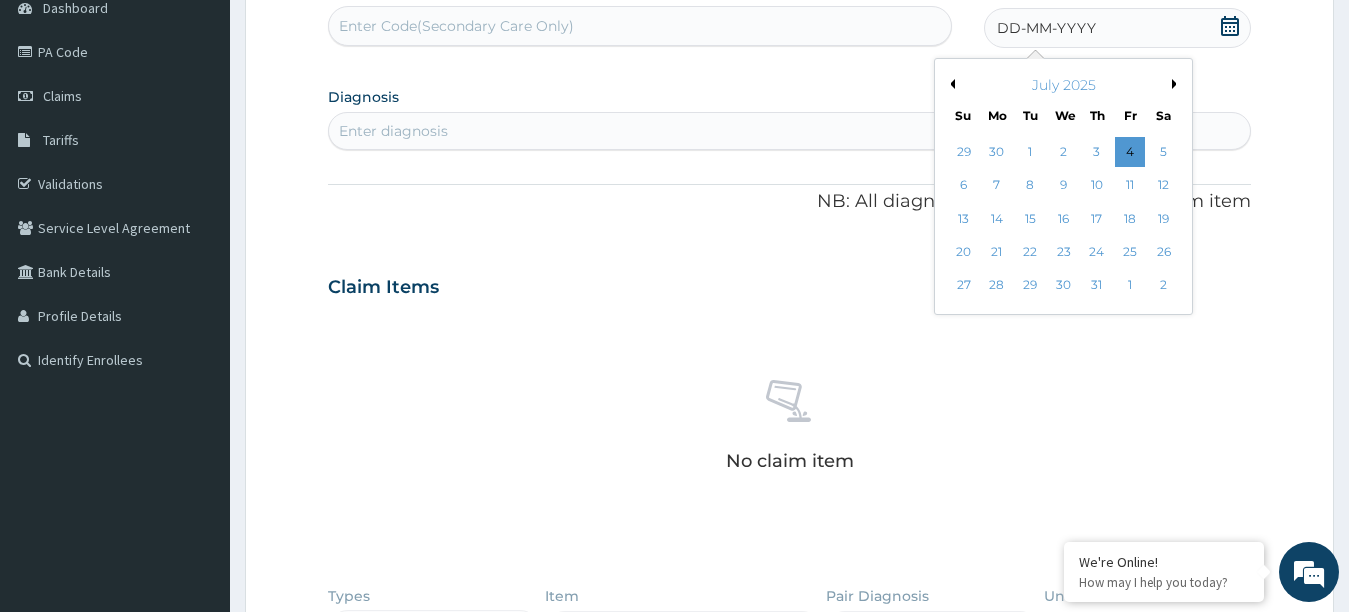 click on "Previous Month" at bounding box center [950, 84] 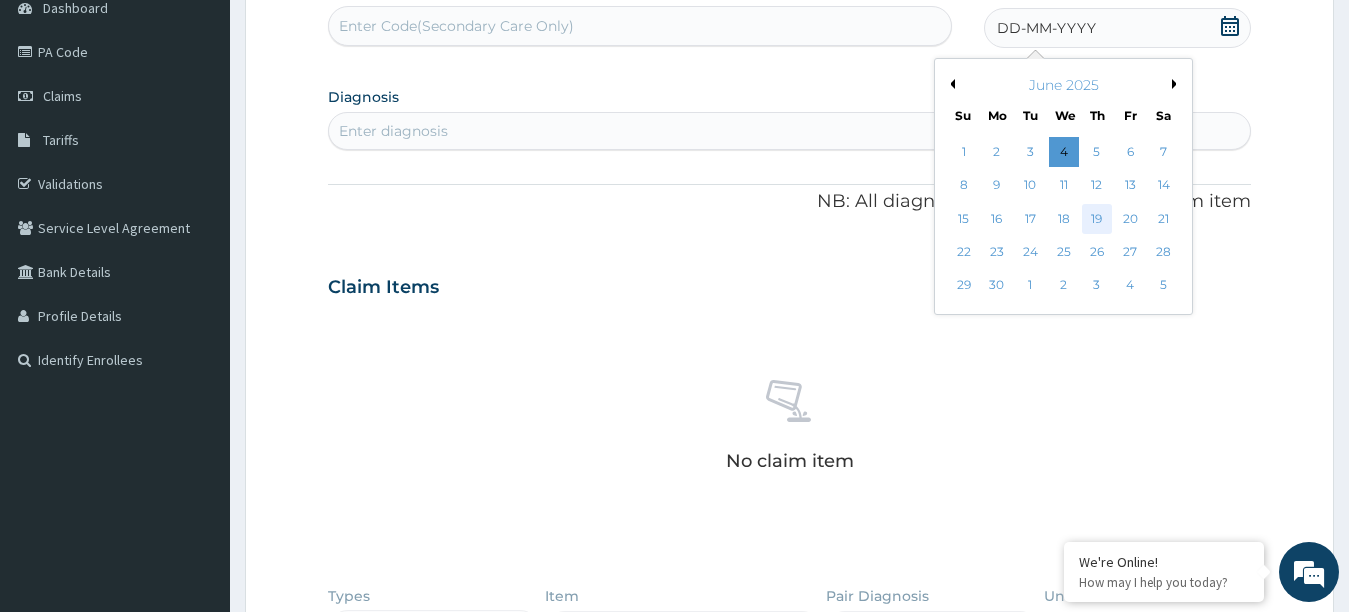 click on "19" at bounding box center (1097, 219) 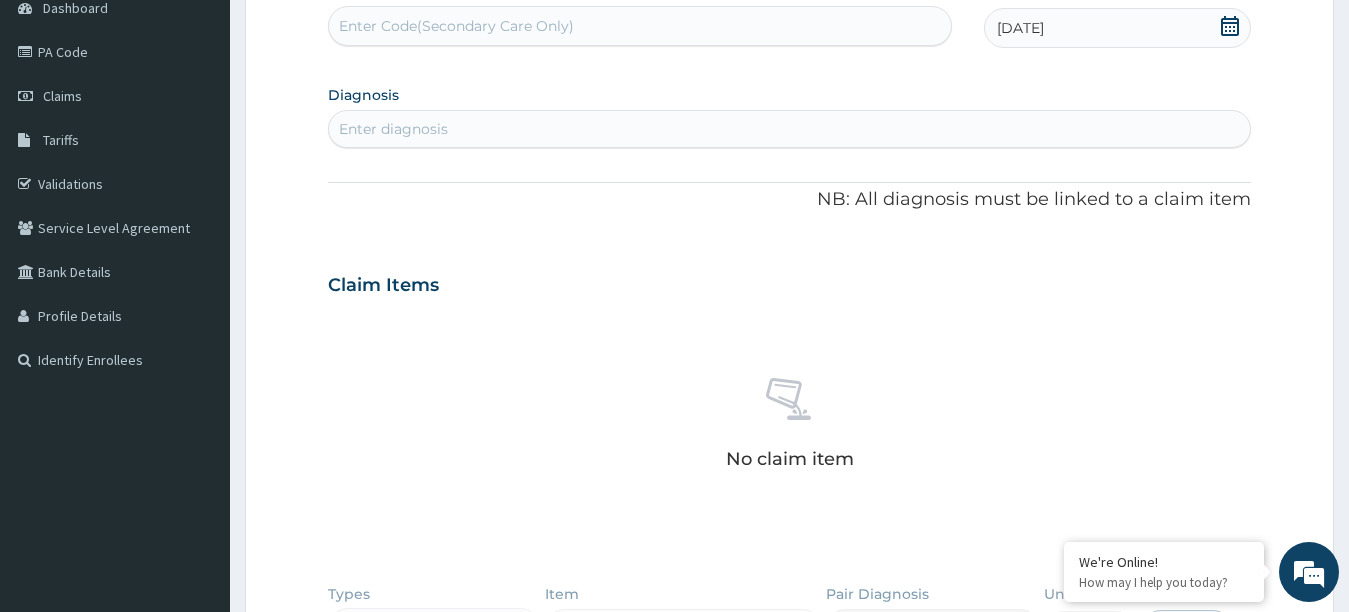 click on "Enter diagnosis" at bounding box center [790, 129] 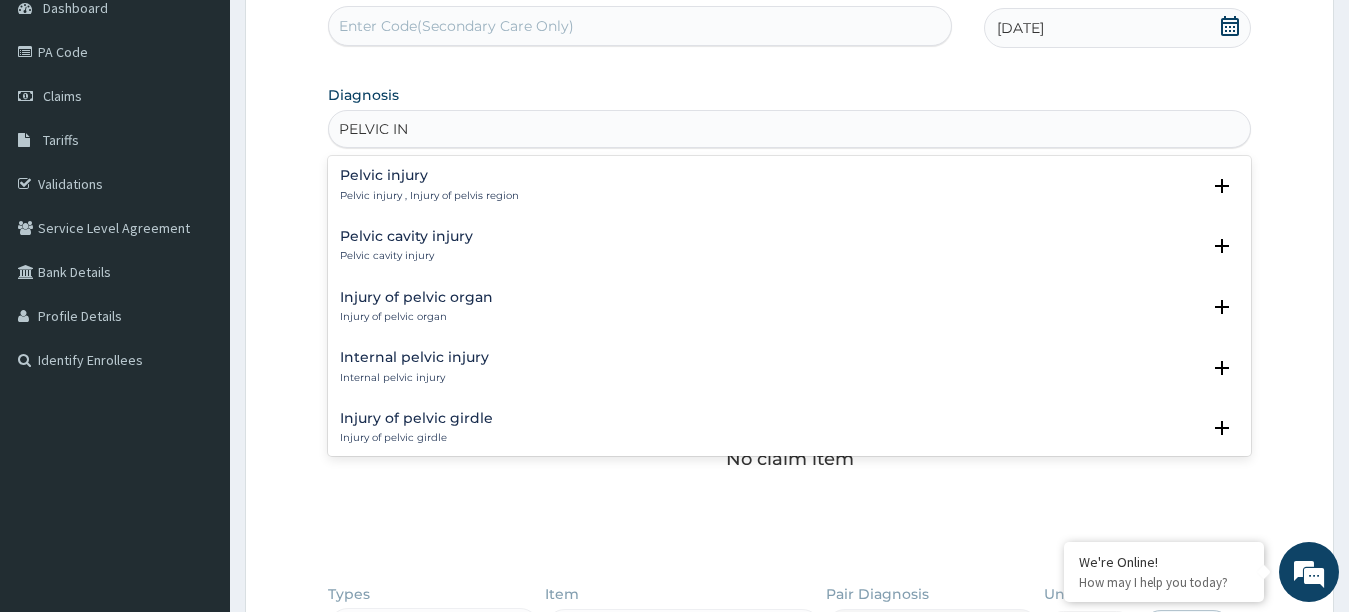 type on "PELVIC INF" 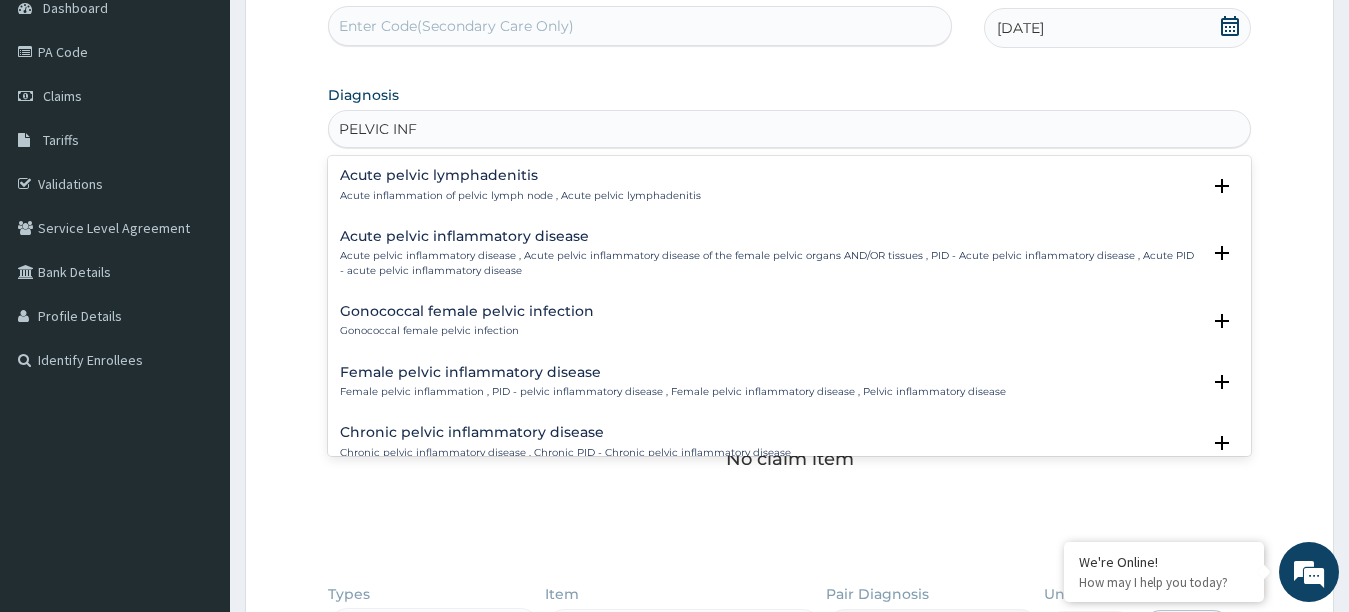 click on "Acute pelvic inflammatory disease" at bounding box center (770, 236) 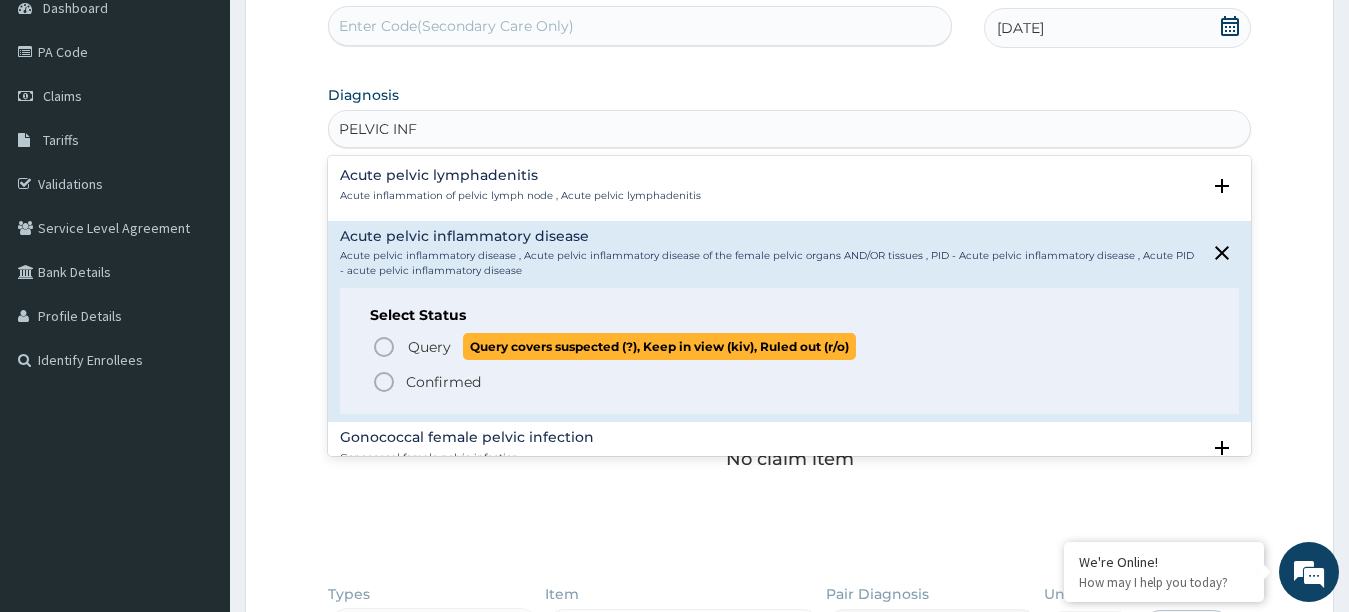 click 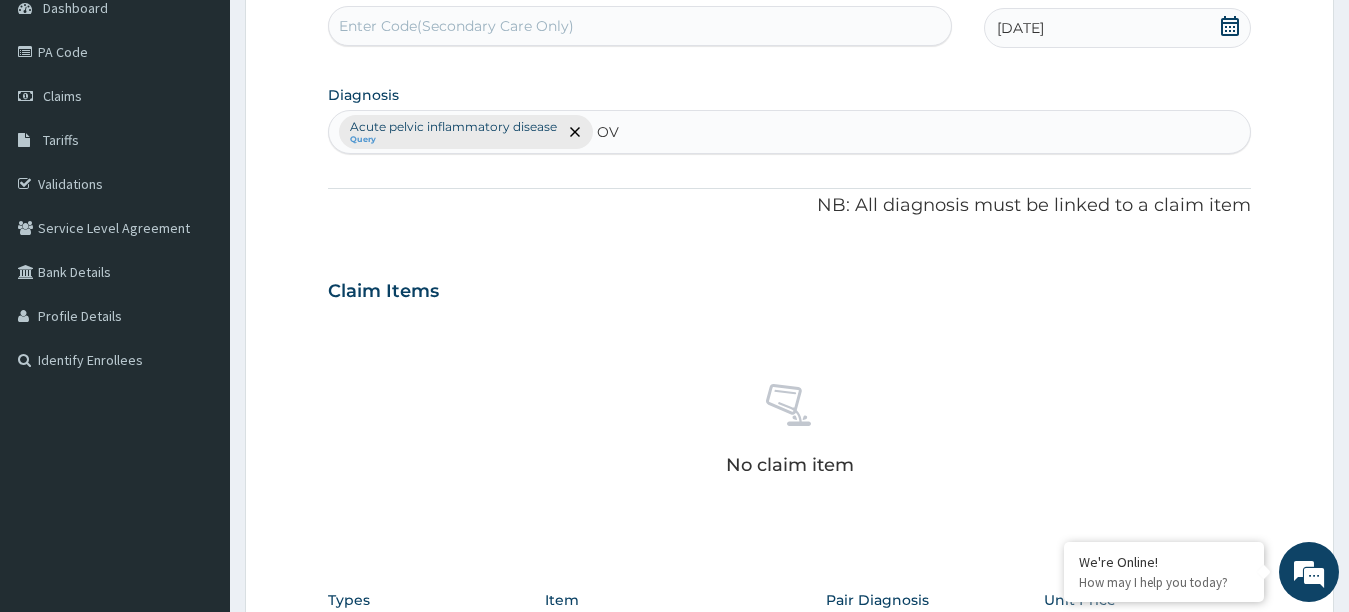 type on "O" 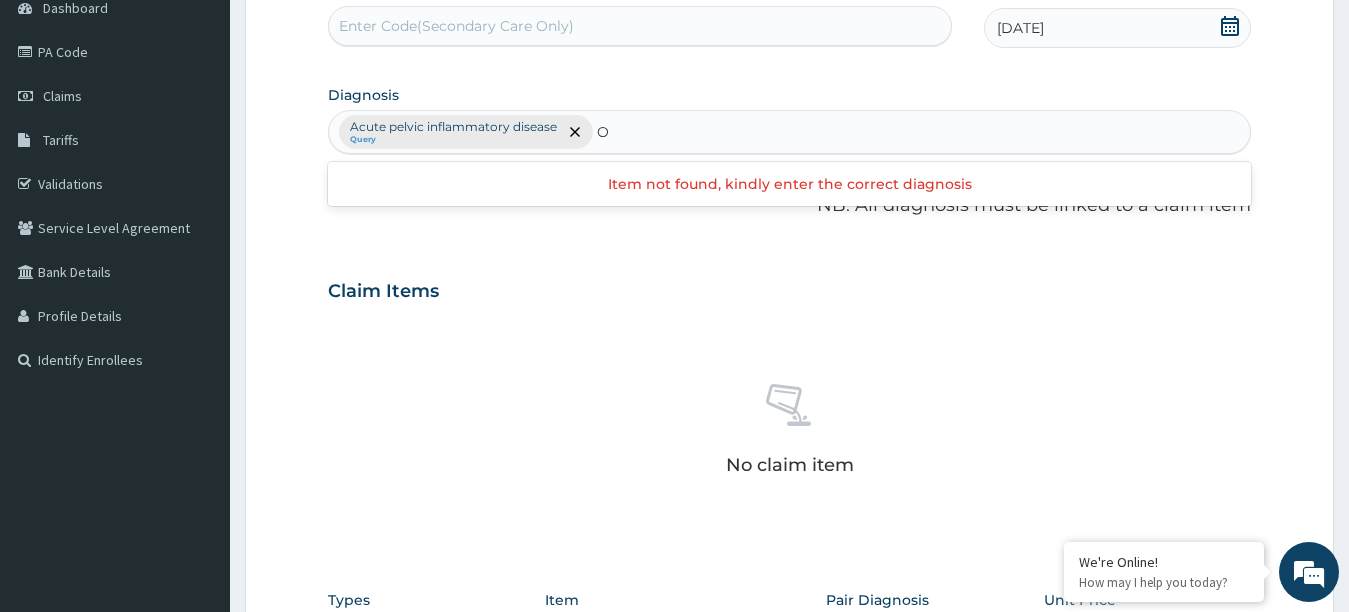 type 